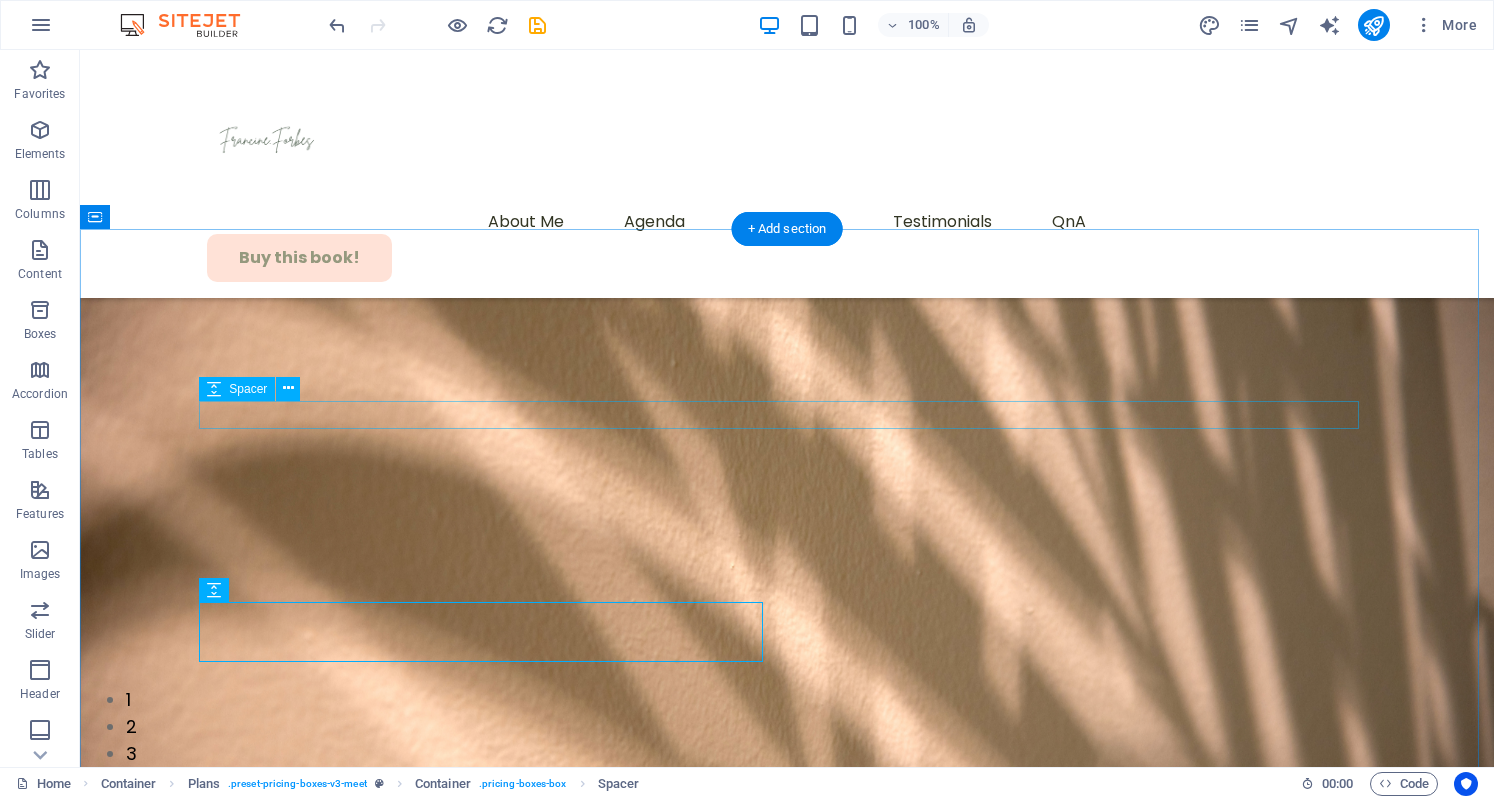 scroll, scrollTop: 6662, scrollLeft: 0, axis: vertical 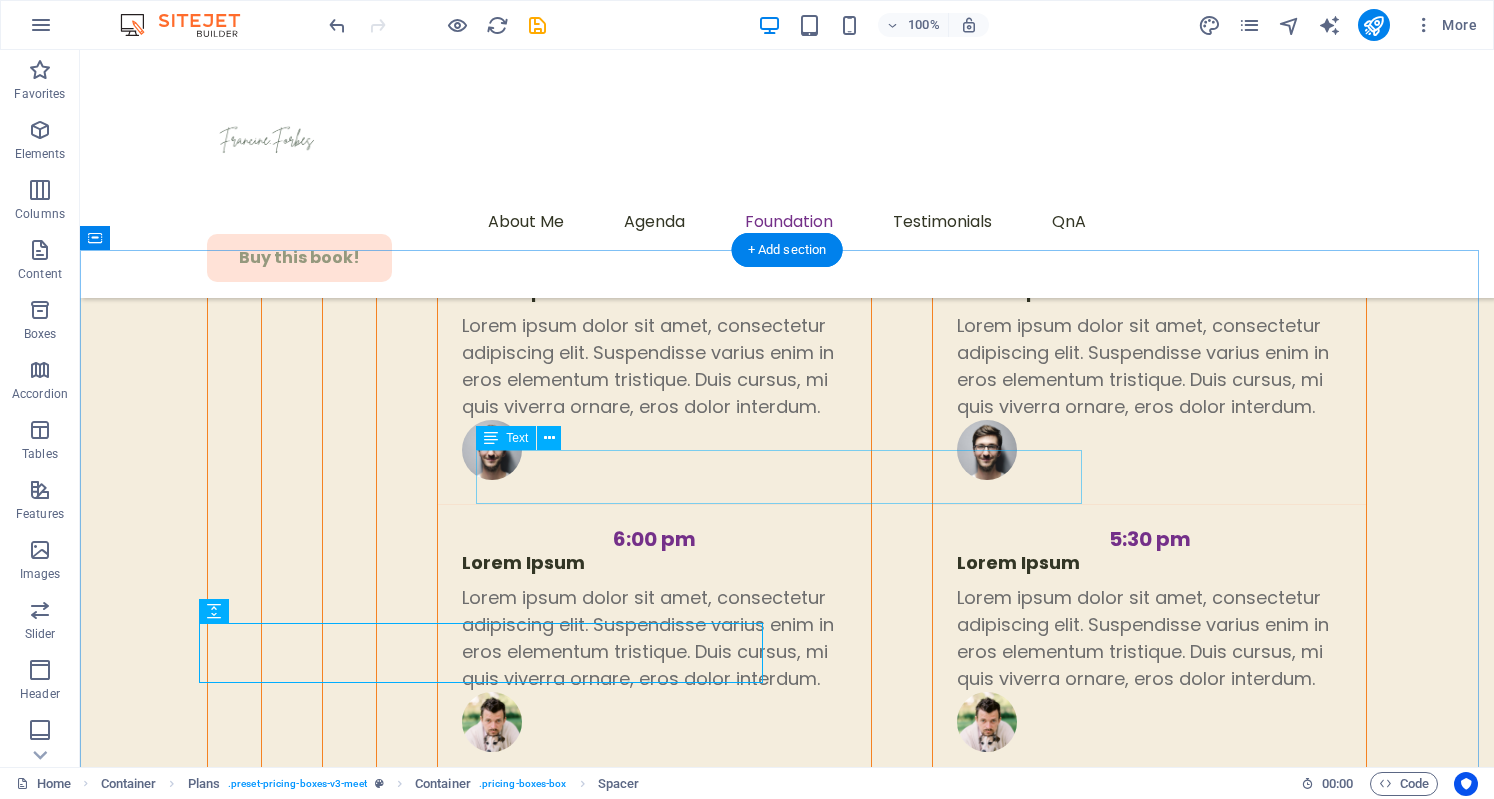 click on "We believe wellness is a basic right, not a luxury.  The Foundation develops and supports initiatives that:" at bounding box center (787, 4300) 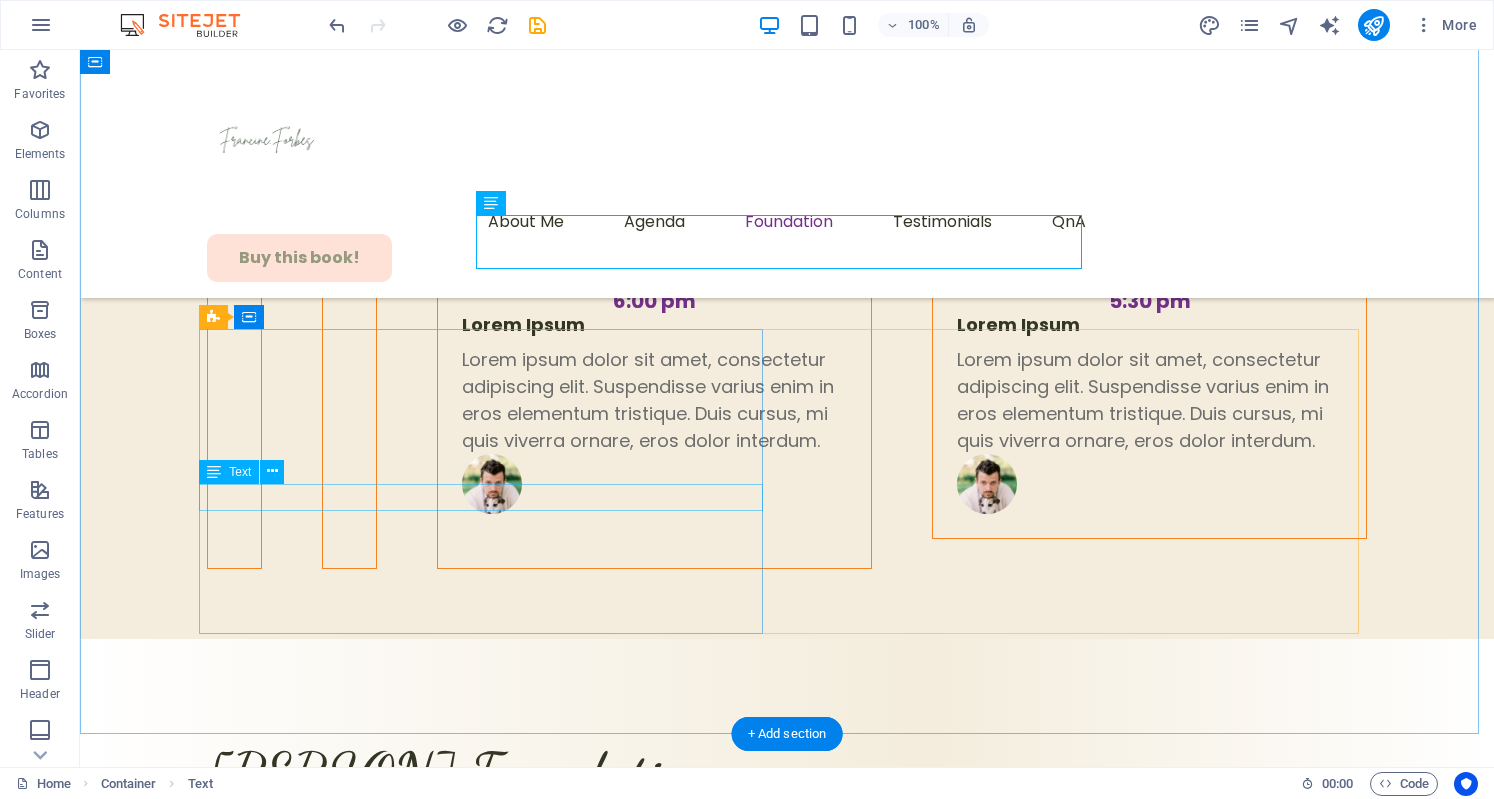 scroll, scrollTop: 6902, scrollLeft: 0, axis: vertical 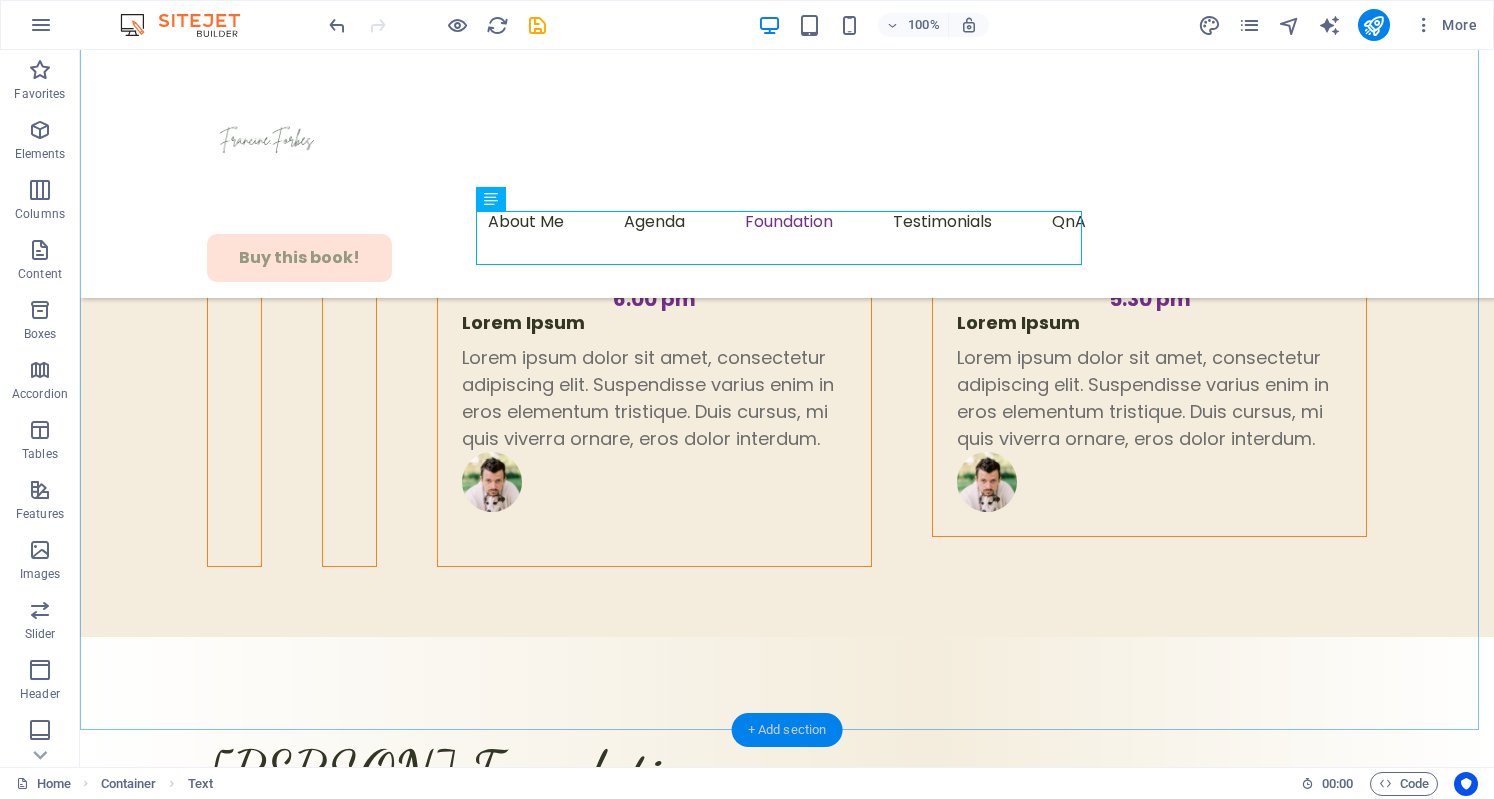 click on "+ Add section" at bounding box center [787, 730] 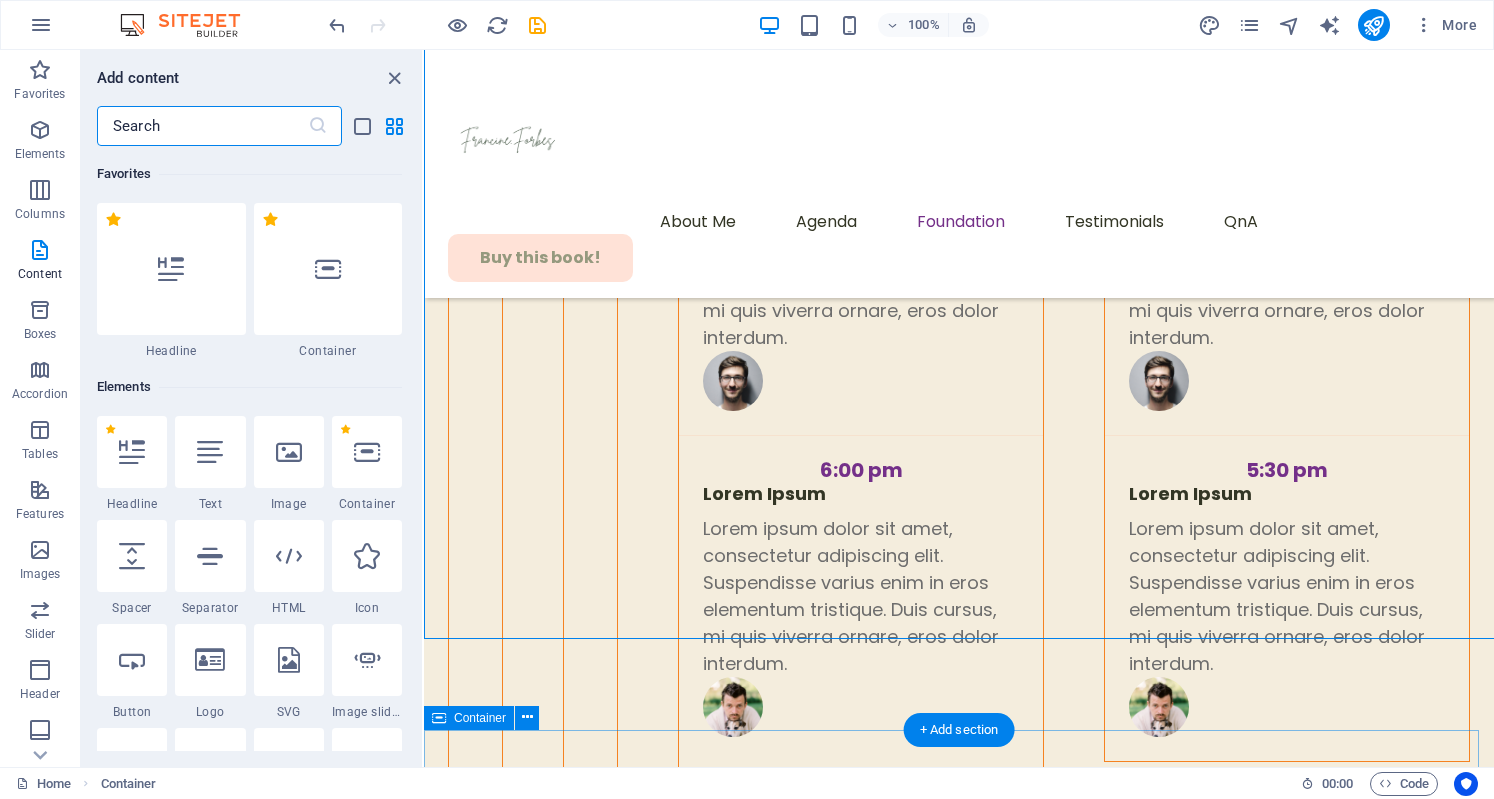 scroll, scrollTop: 6992, scrollLeft: 0, axis: vertical 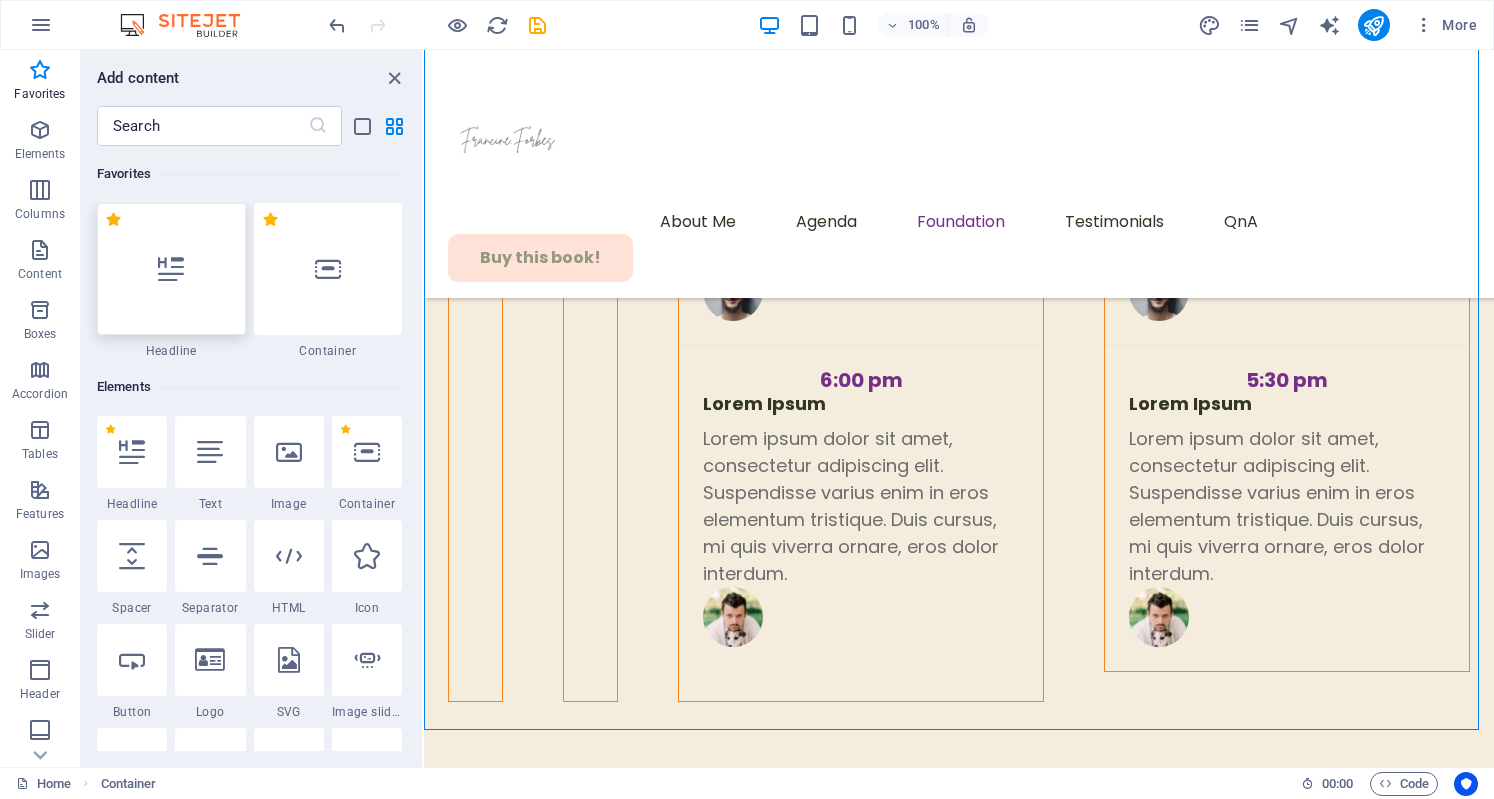 click at bounding box center (171, 269) 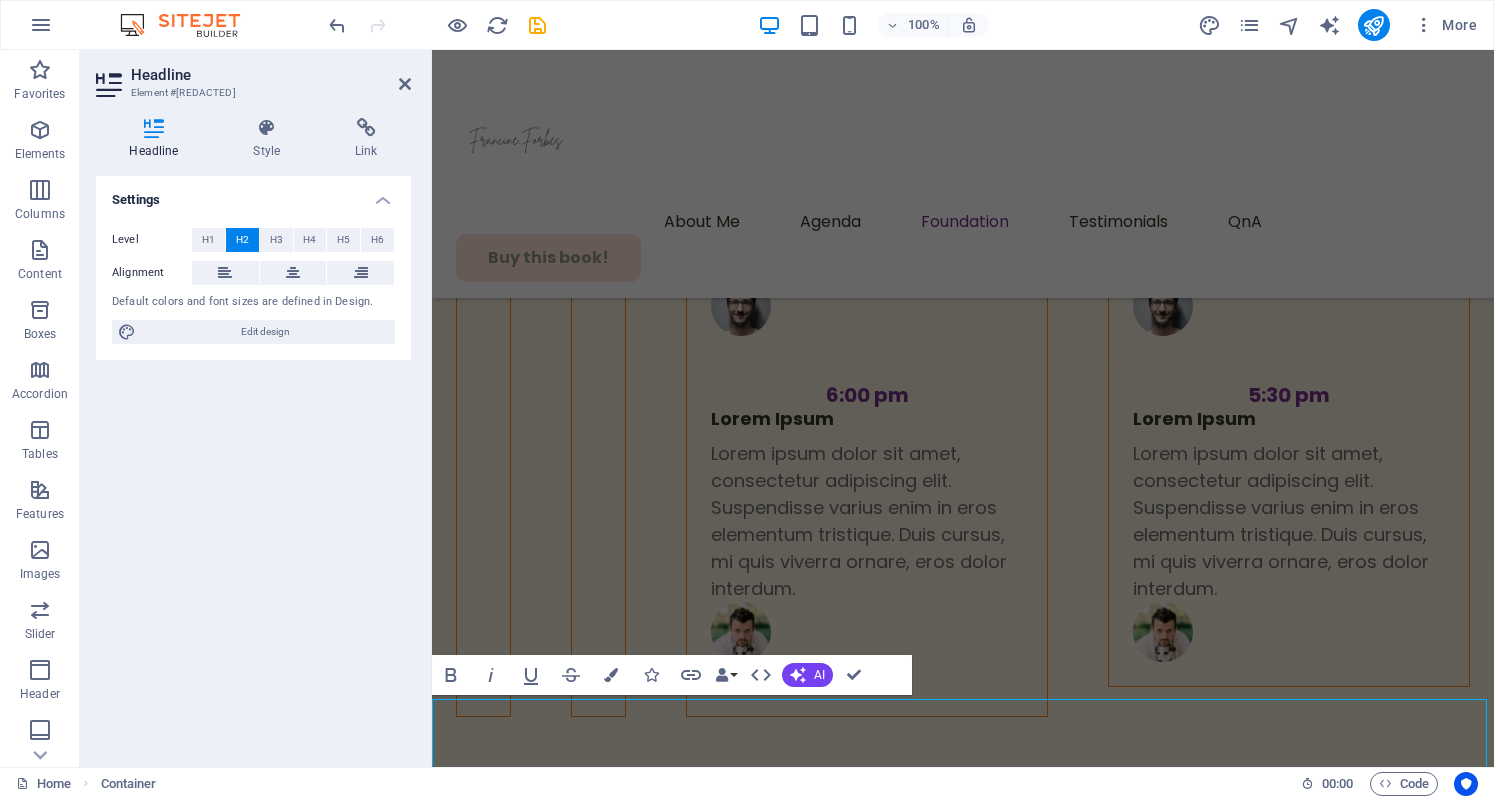 scroll, scrollTop: 7023, scrollLeft: 0, axis: vertical 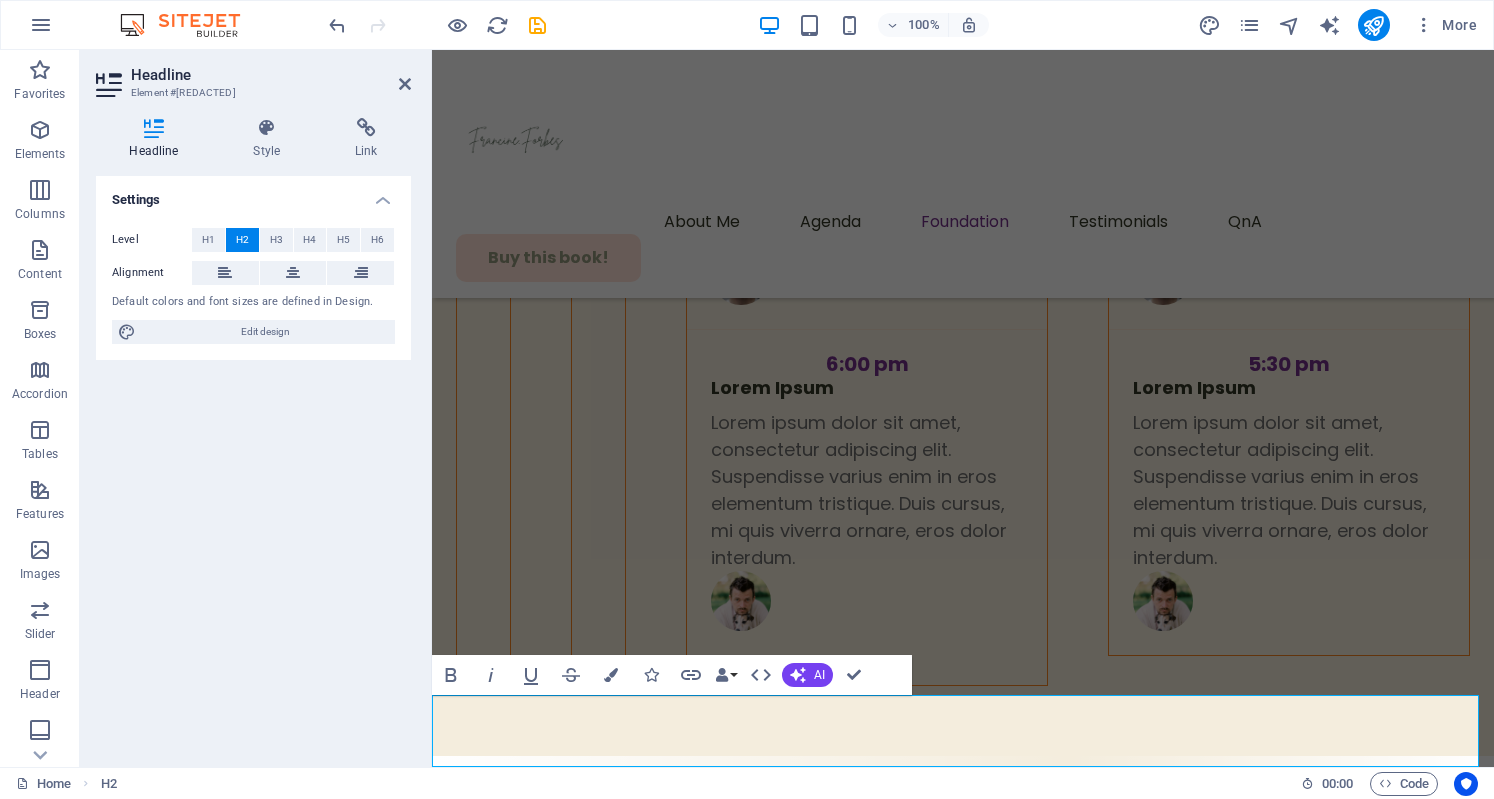 click on "Headline Element #ed-new-6062" at bounding box center (253, 76) 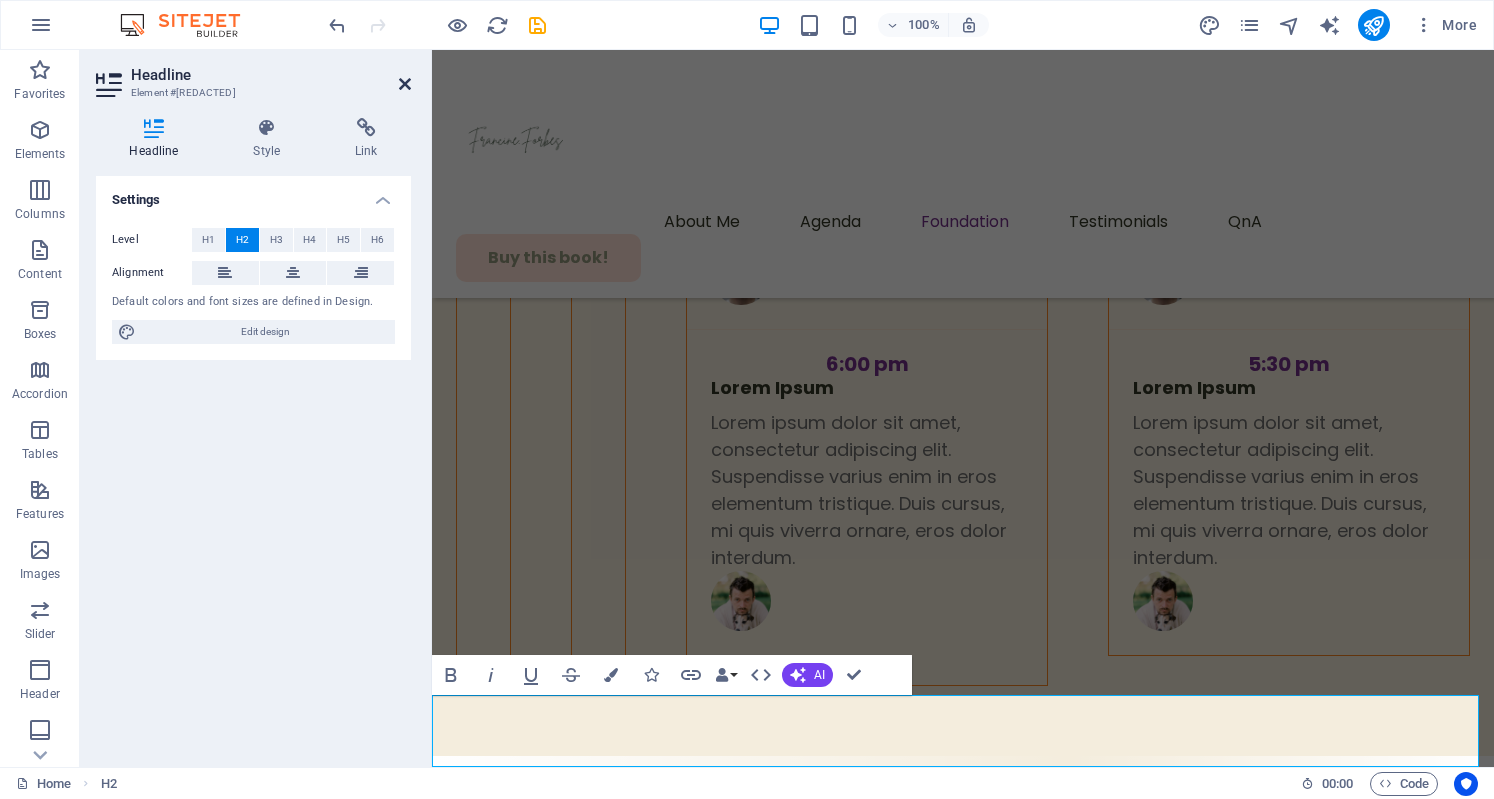 click at bounding box center (405, 84) 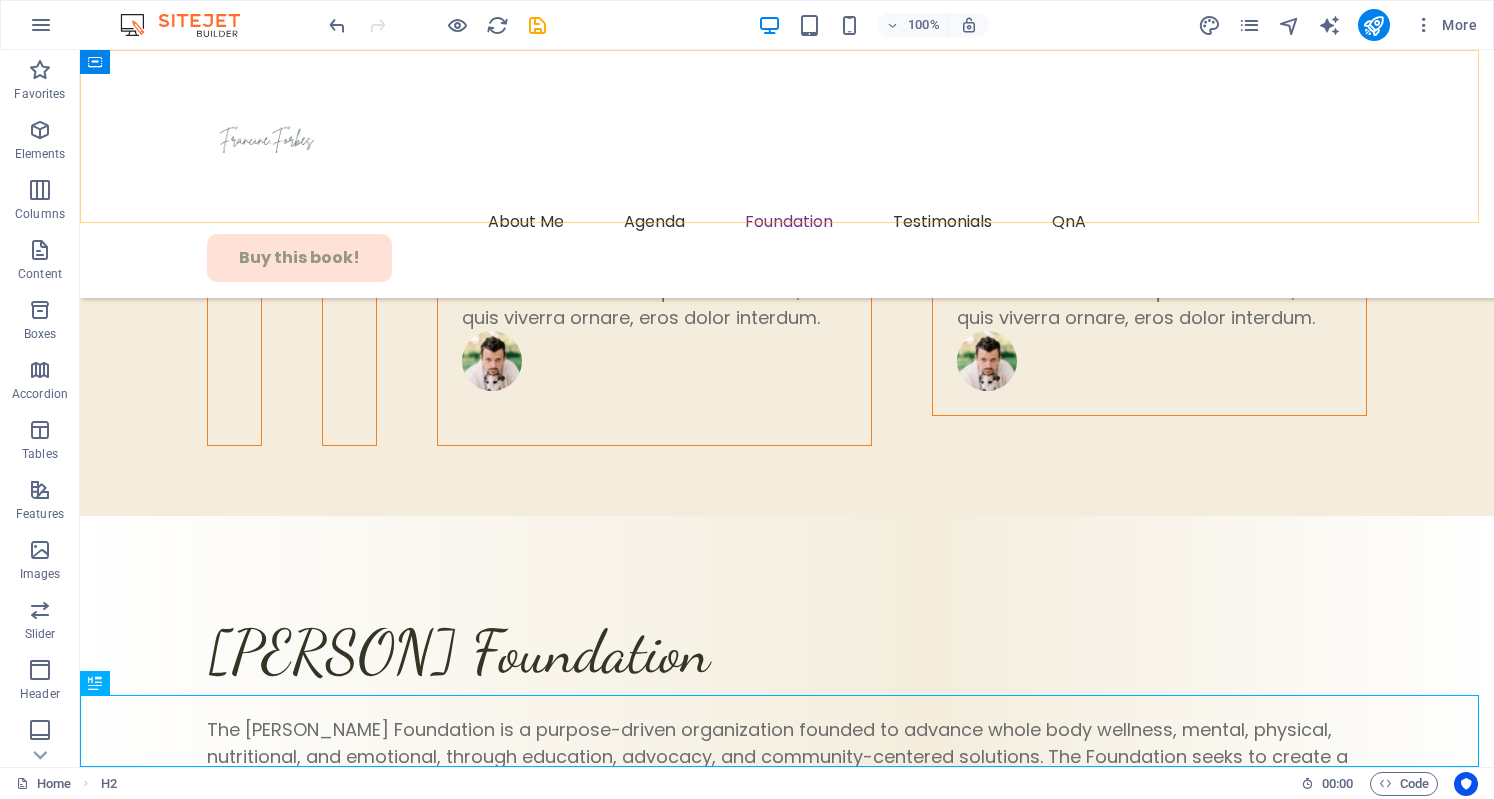 scroll, scrollTop: 6936, scrollLeft: 0, axis: vertical 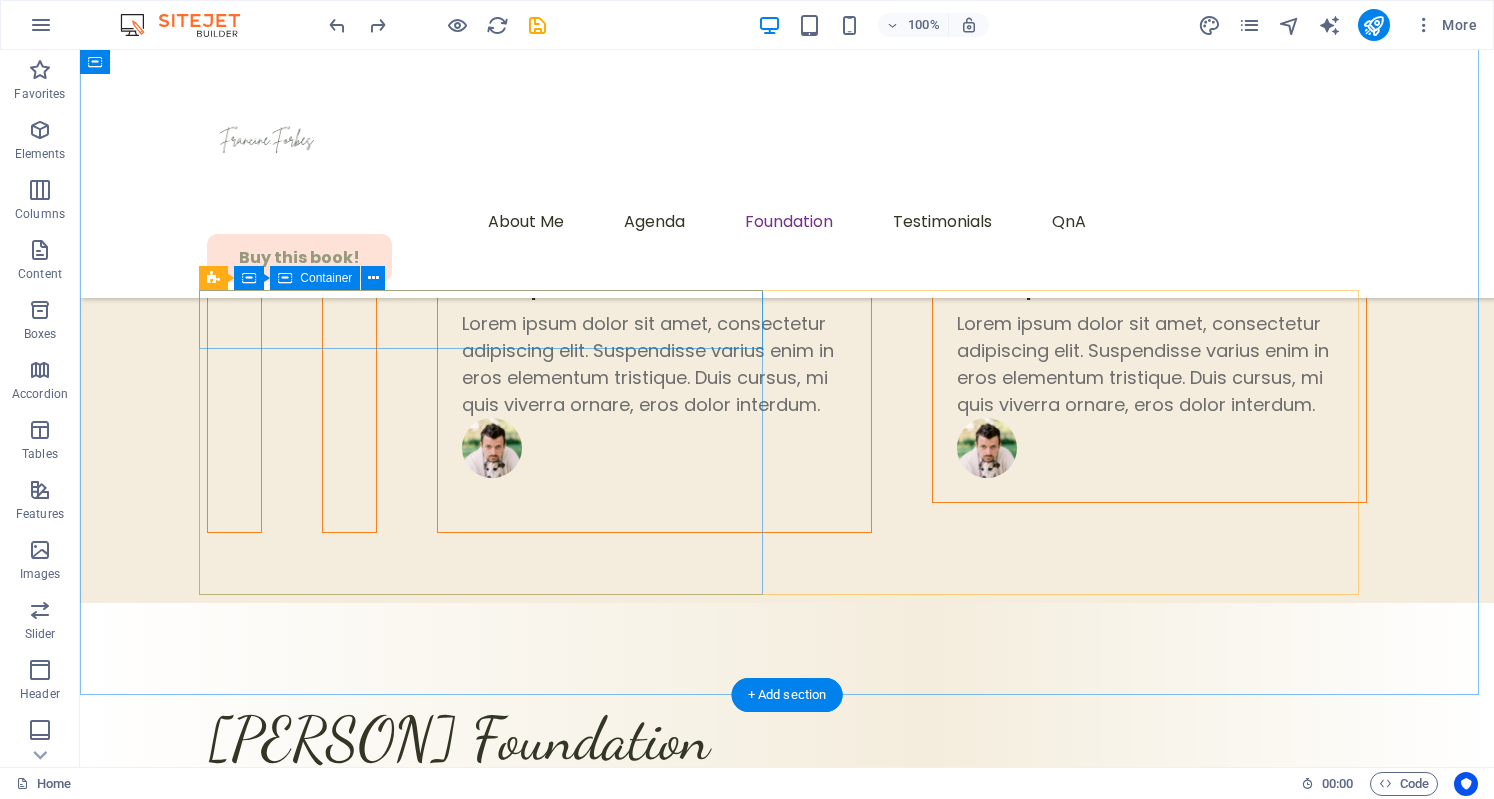 click on "access to mental health care" at bounding box center (787, 4142) 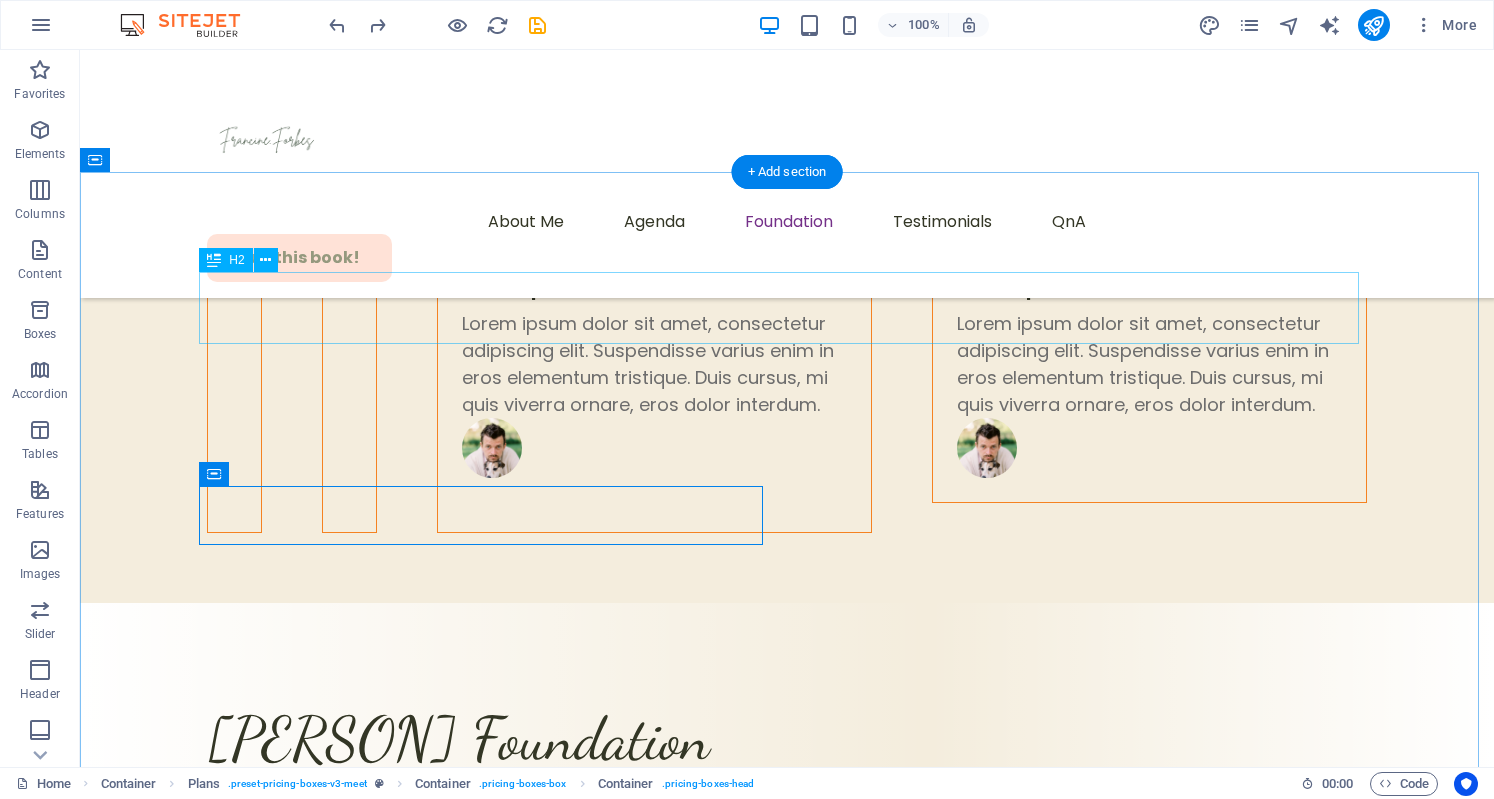 scroll, scrollTop: 6717, scrollLeft: 0, axis: vertical 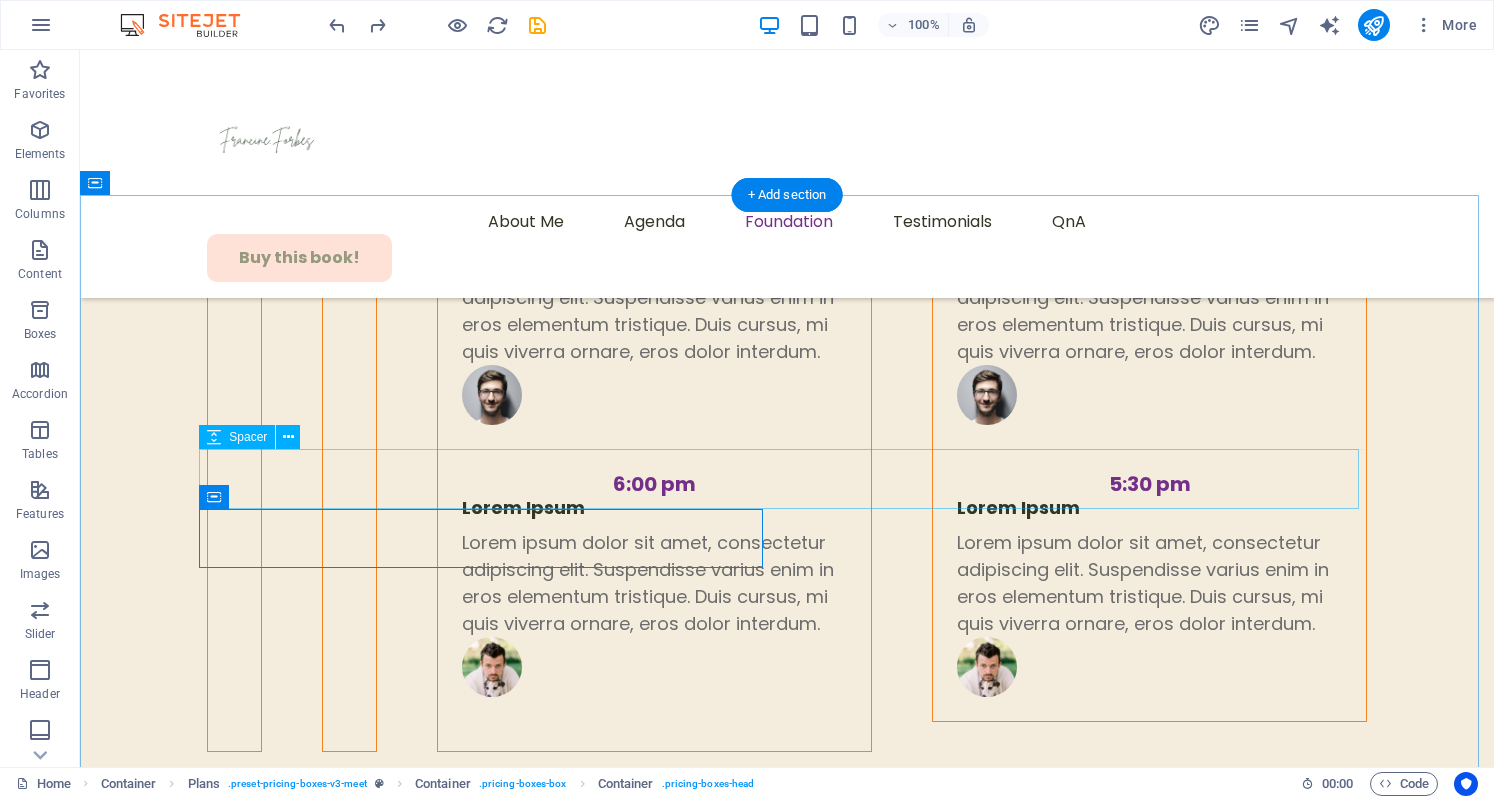 click at bounding box center (787, 4302) 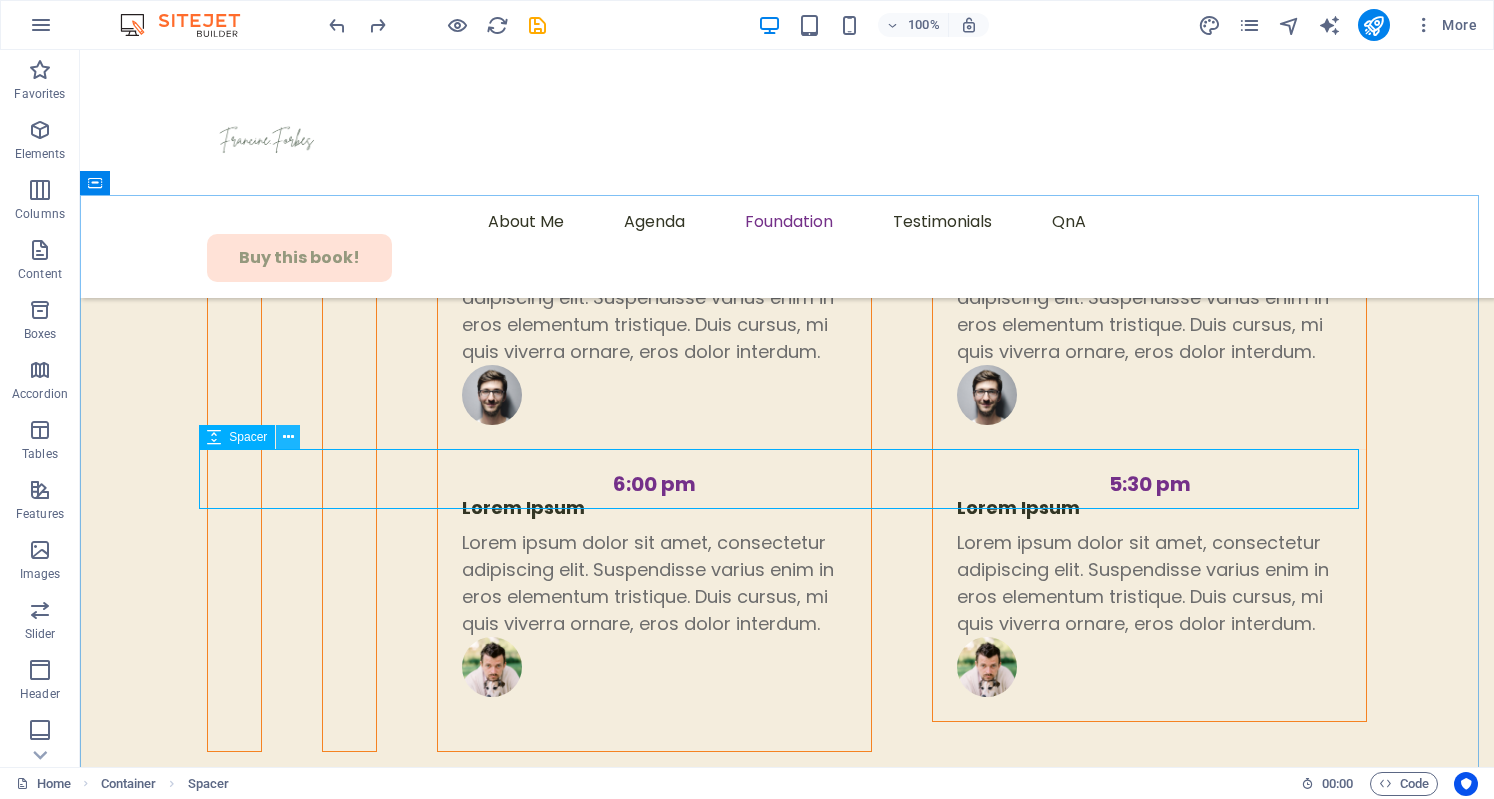 click at bounding box center [288, 437] 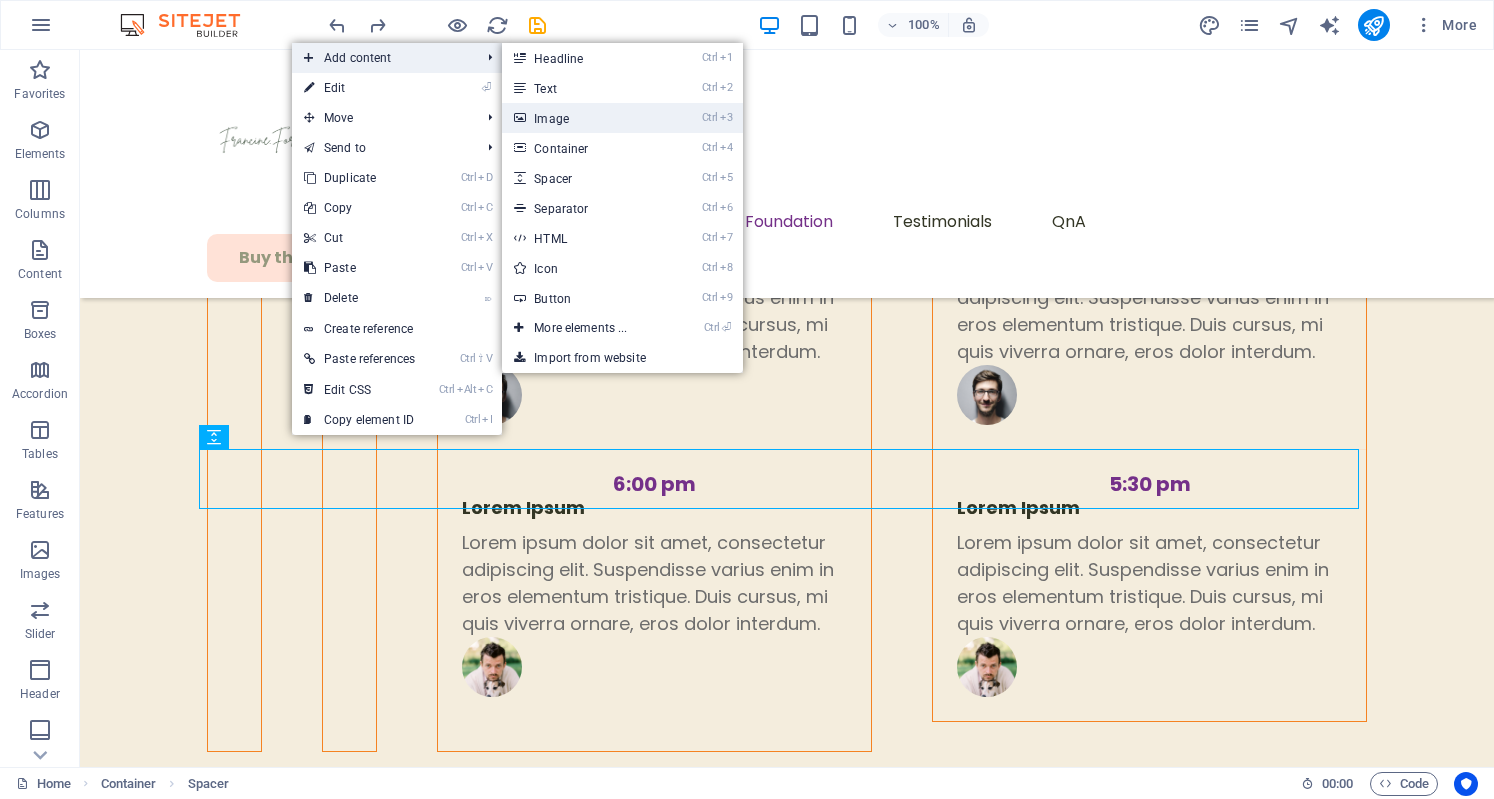 click on "Ctrl 3  Image" at bounding box center (584, 118) 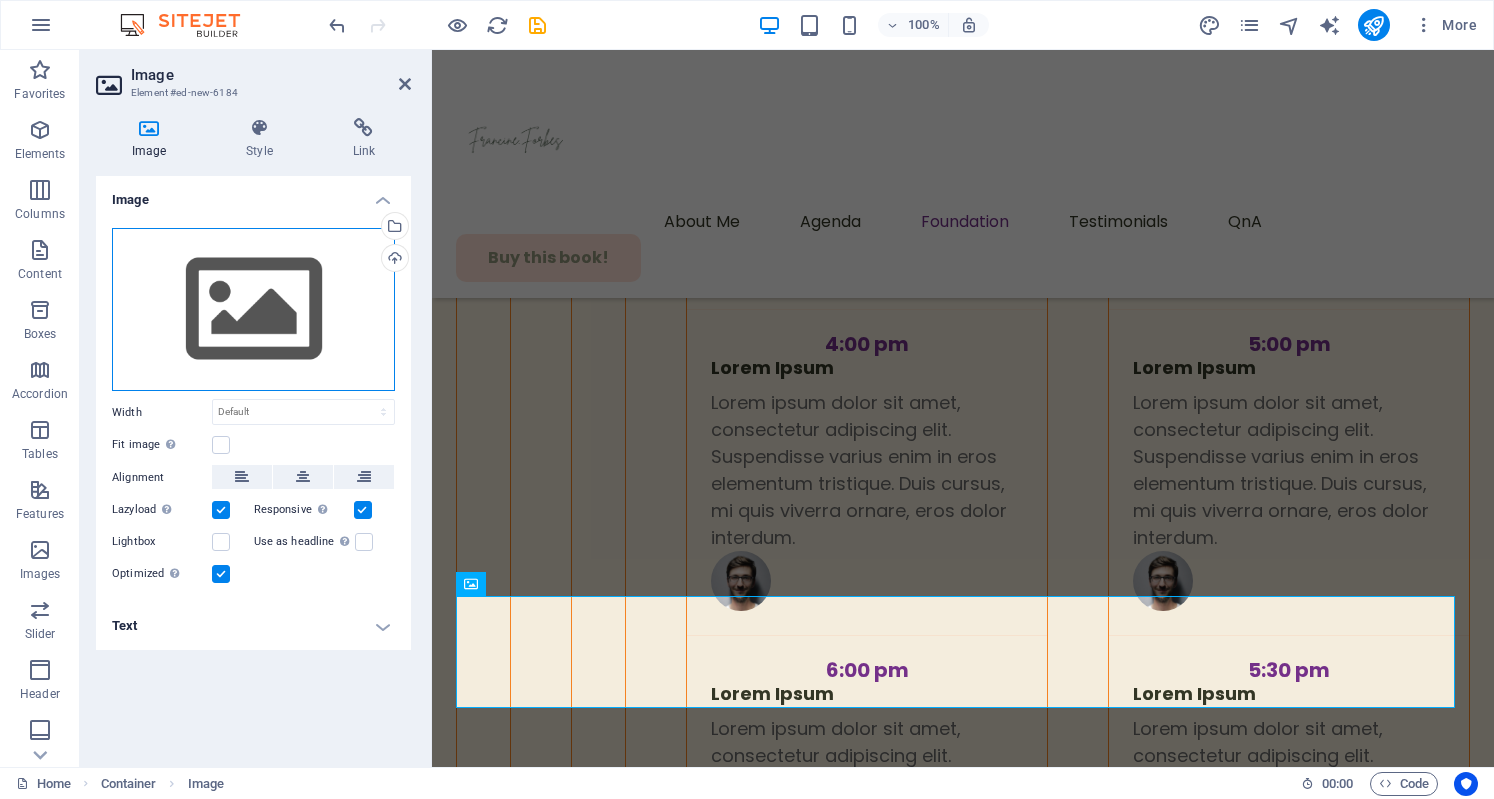 click on "Drag files here, click to choose files or select files from Files or our free stock photos & videos" at bounding box center (253, 310) 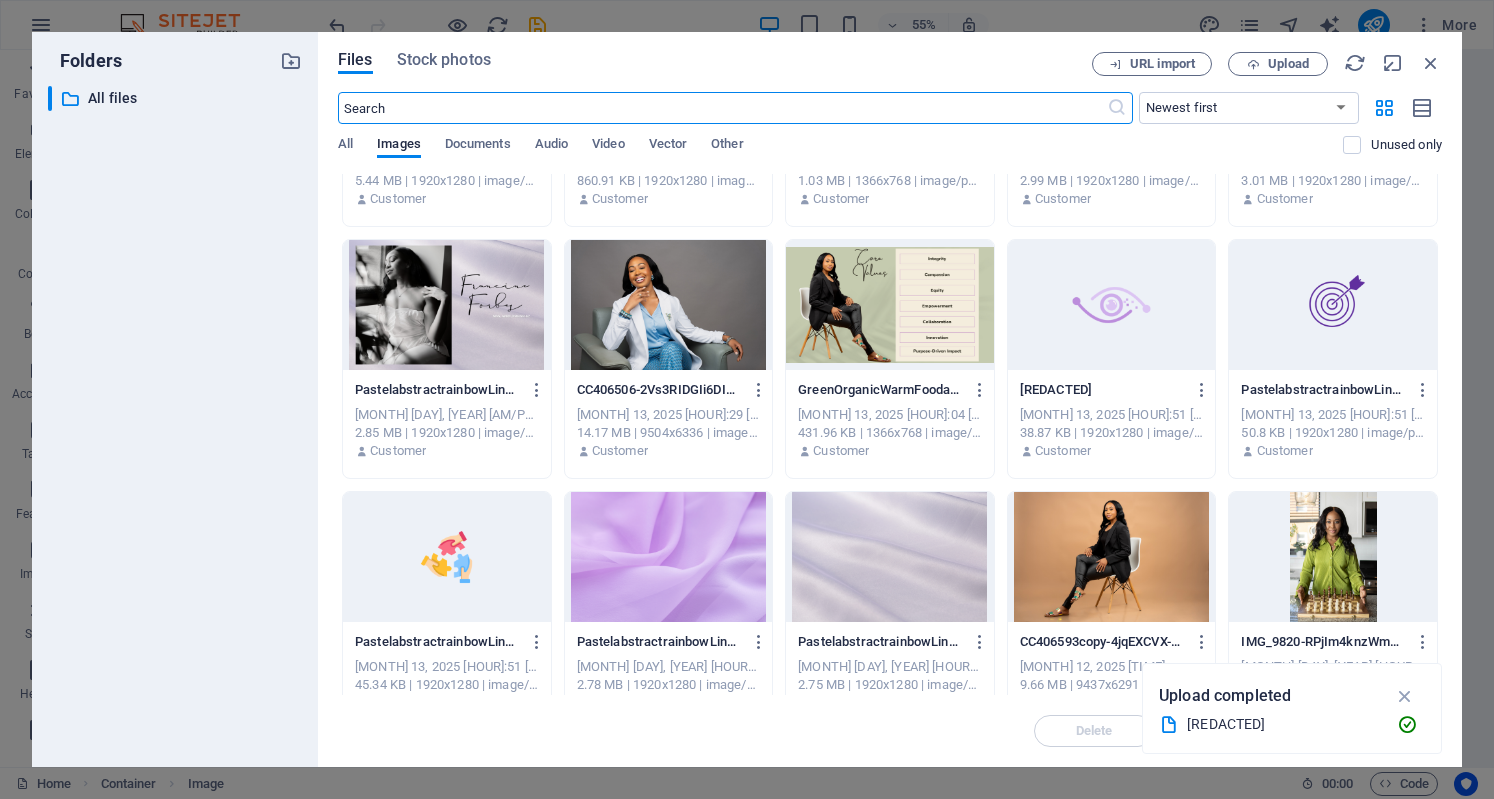 scroll, scrollTop: 0, scrollLeft: 0, axis: both 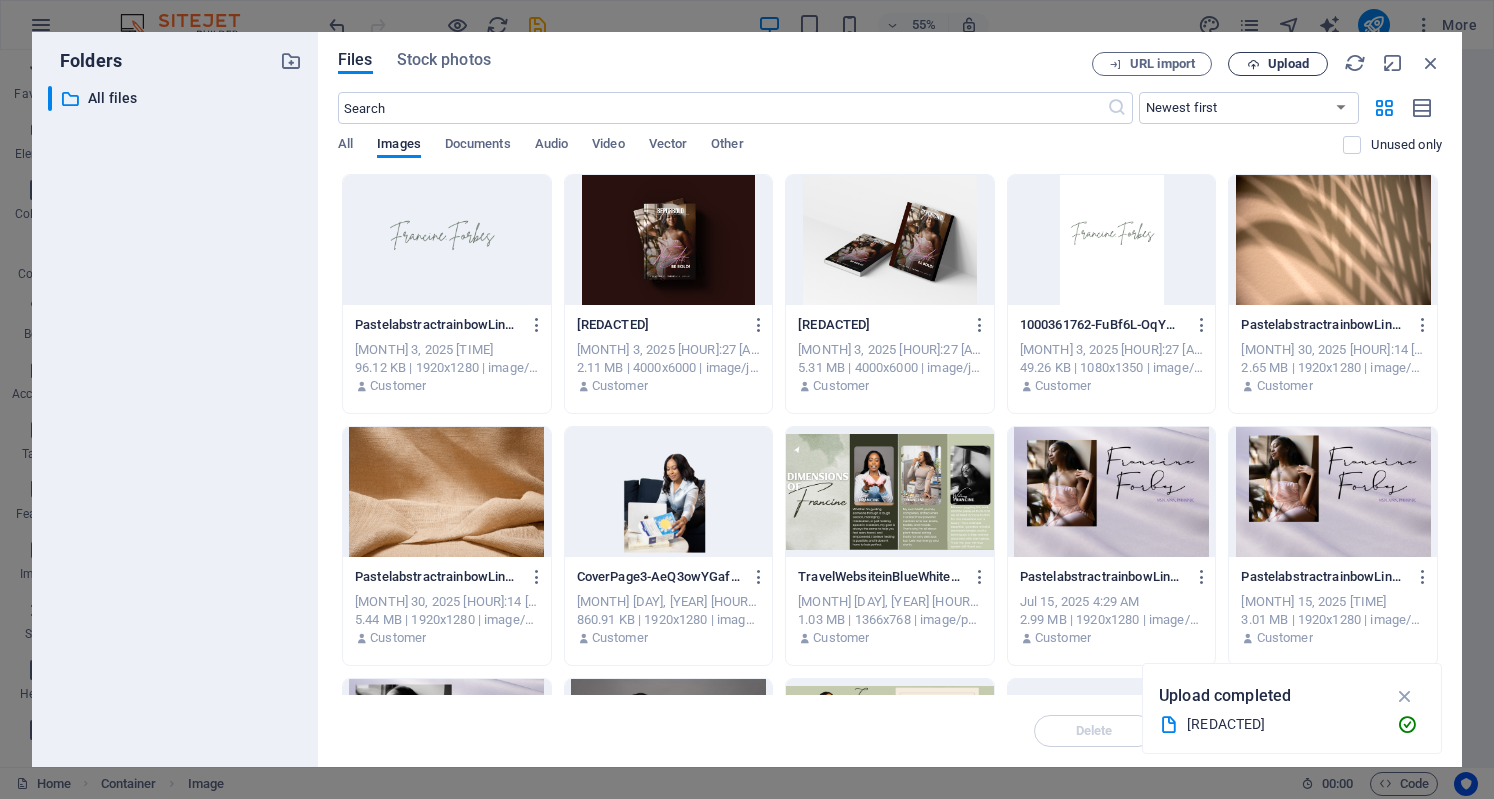 click on "Upload" at bounding box center [1278, 64] 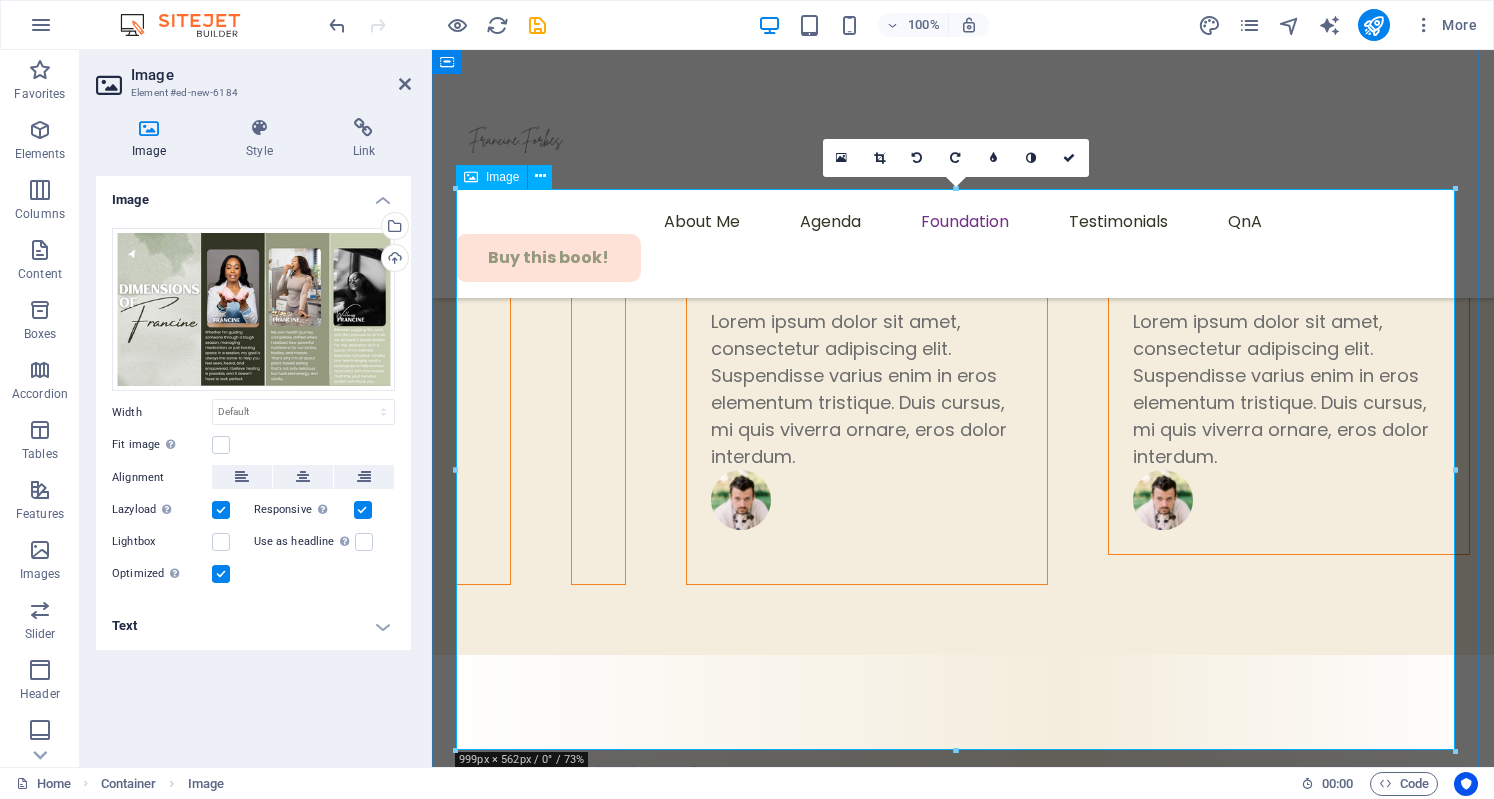 scroll, scrollTop: 7124, scrollLeft: 0, axis: vertical 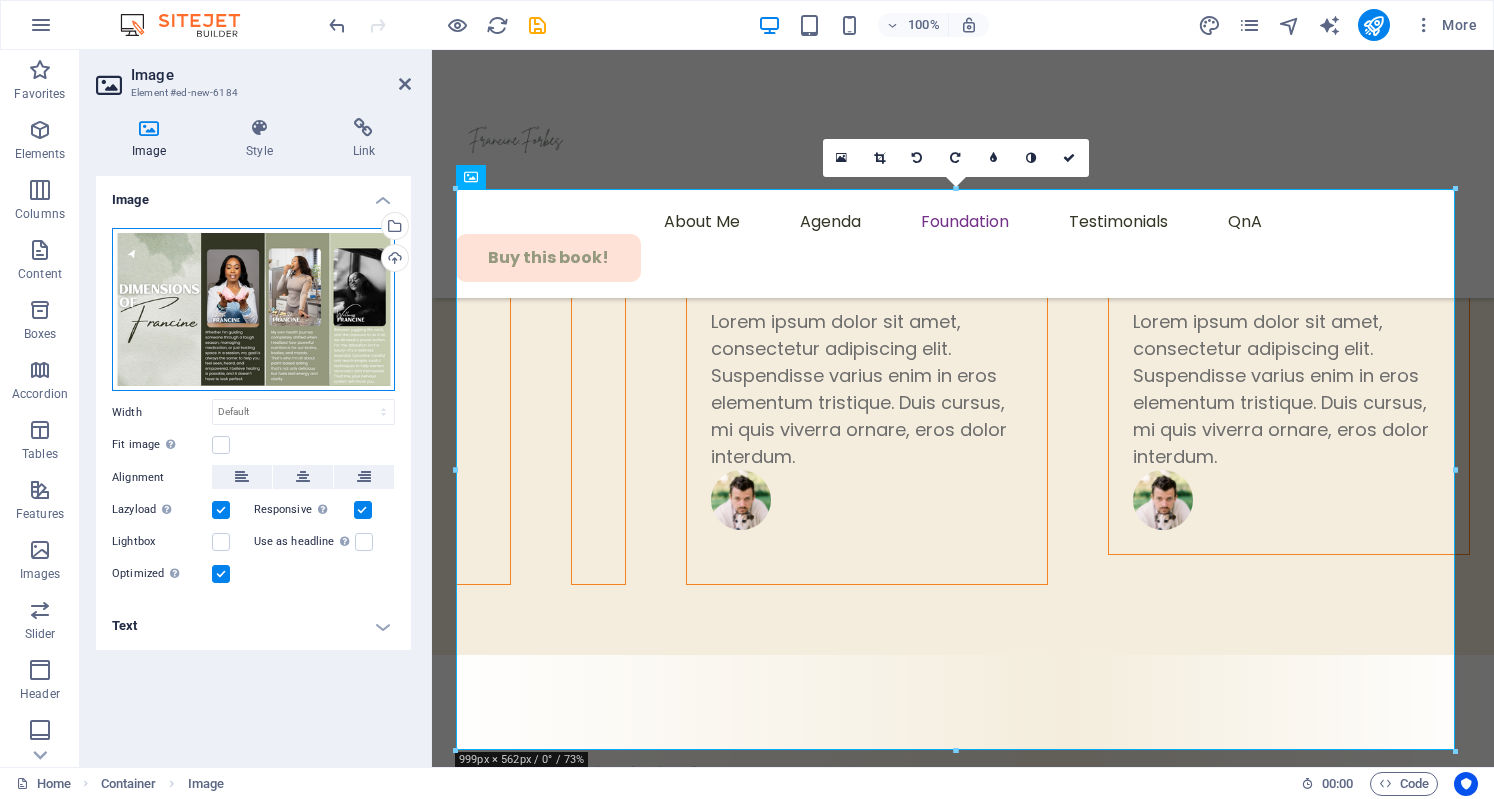 click on "Drag files here, click to choose files or select files from Files or our free stock photos & videos" at bounding box center (253, 310) 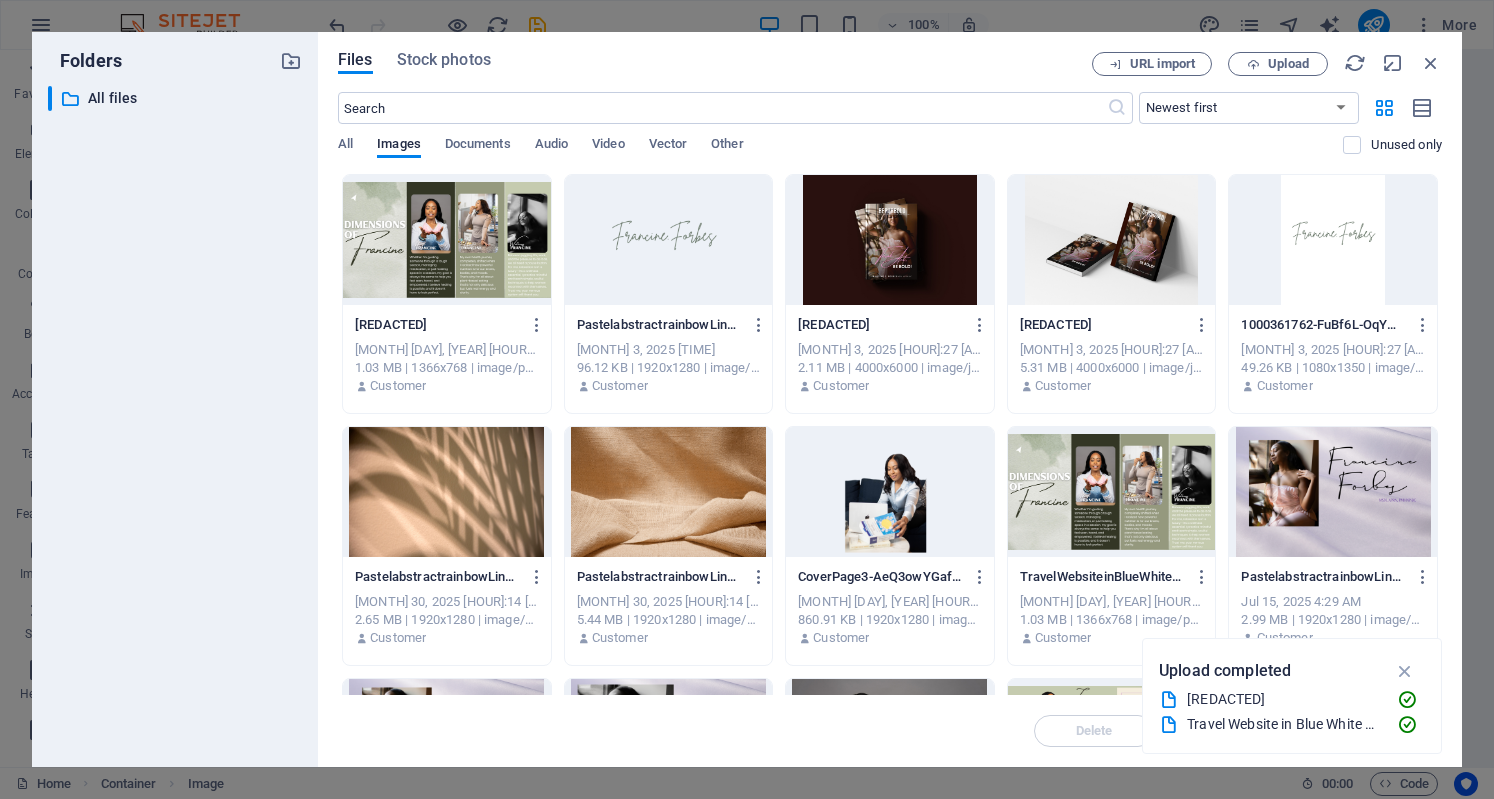 scroll, scrollTop: 7113, scrollLeft: 0, axis: vertical 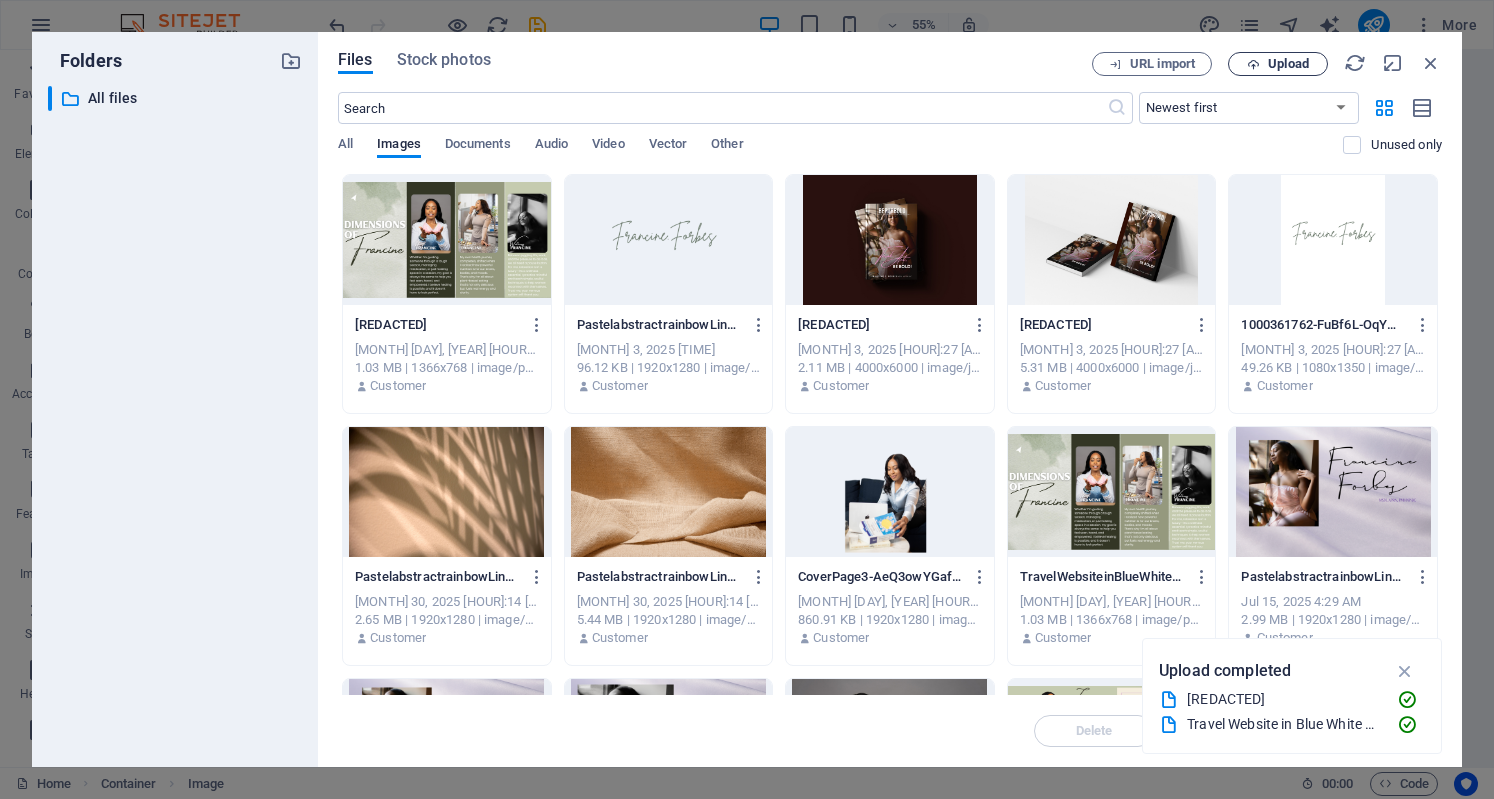 click at bounding box center [1253, 64] 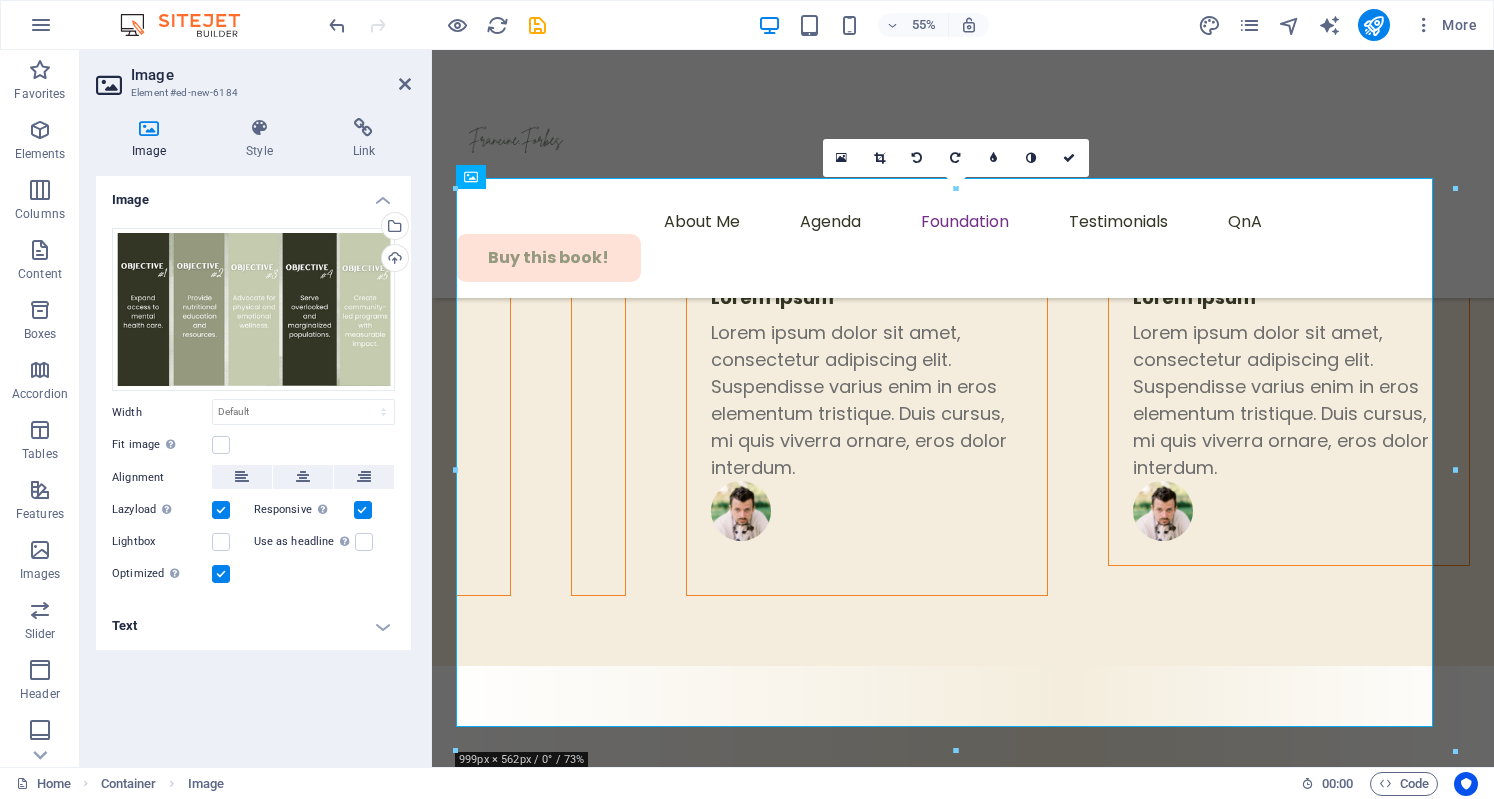 scroll, scrollTop: 7124, scrollLeft: 0, axis: vertical 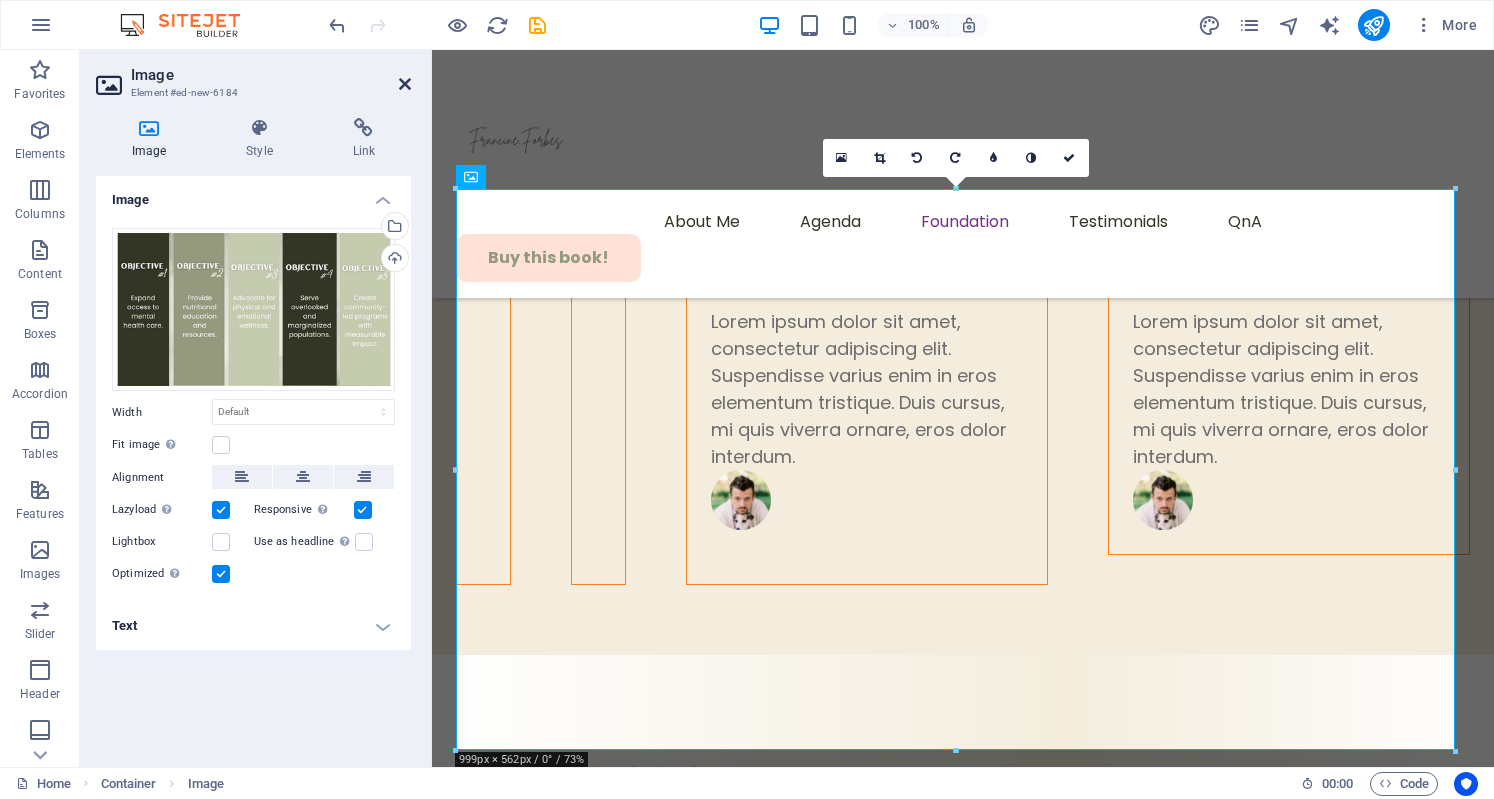 click at bounding box center [405, 84] 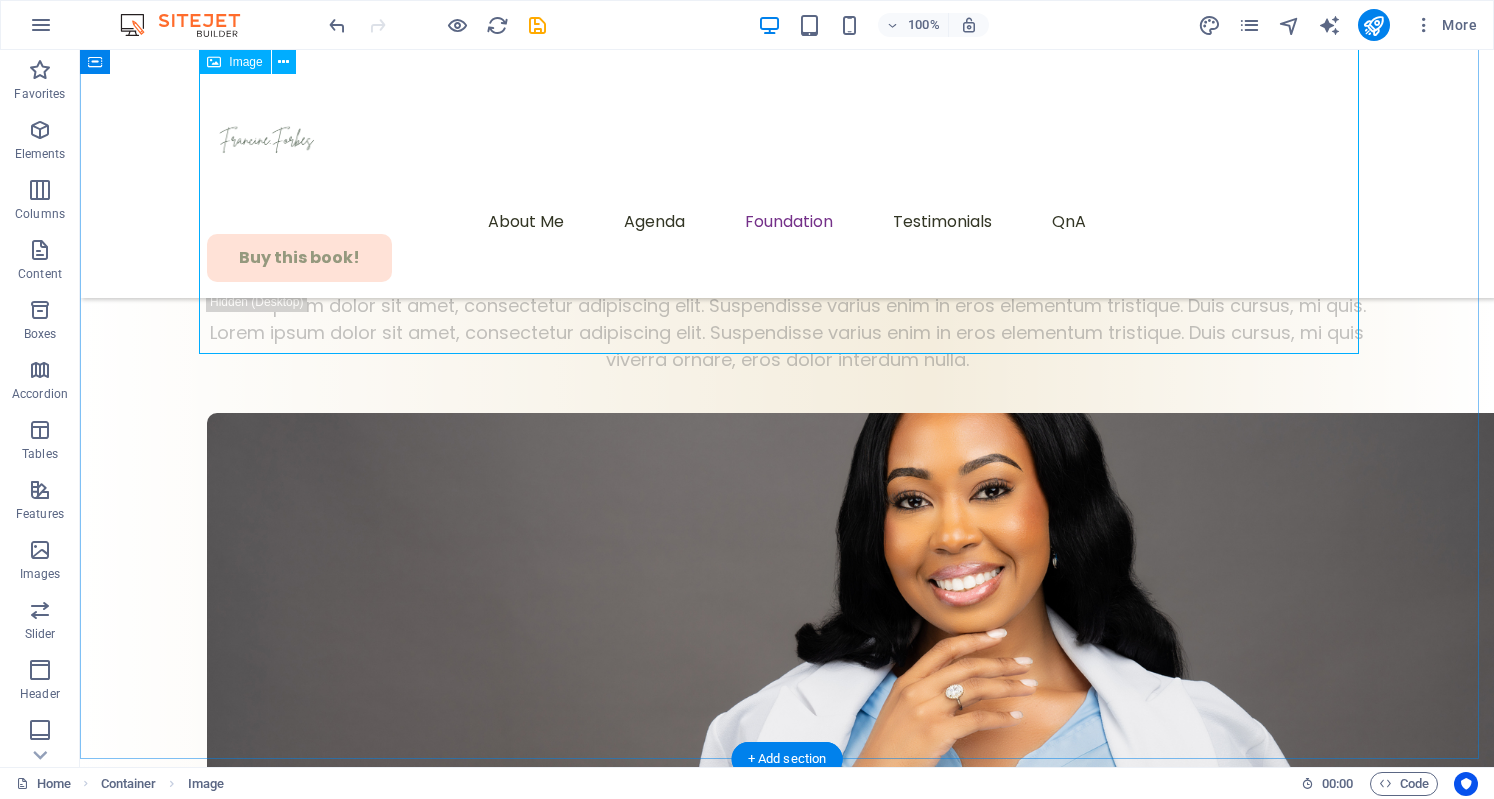 scroll, scrollTop: 7527, scrollLeft: 0, axis: vertical 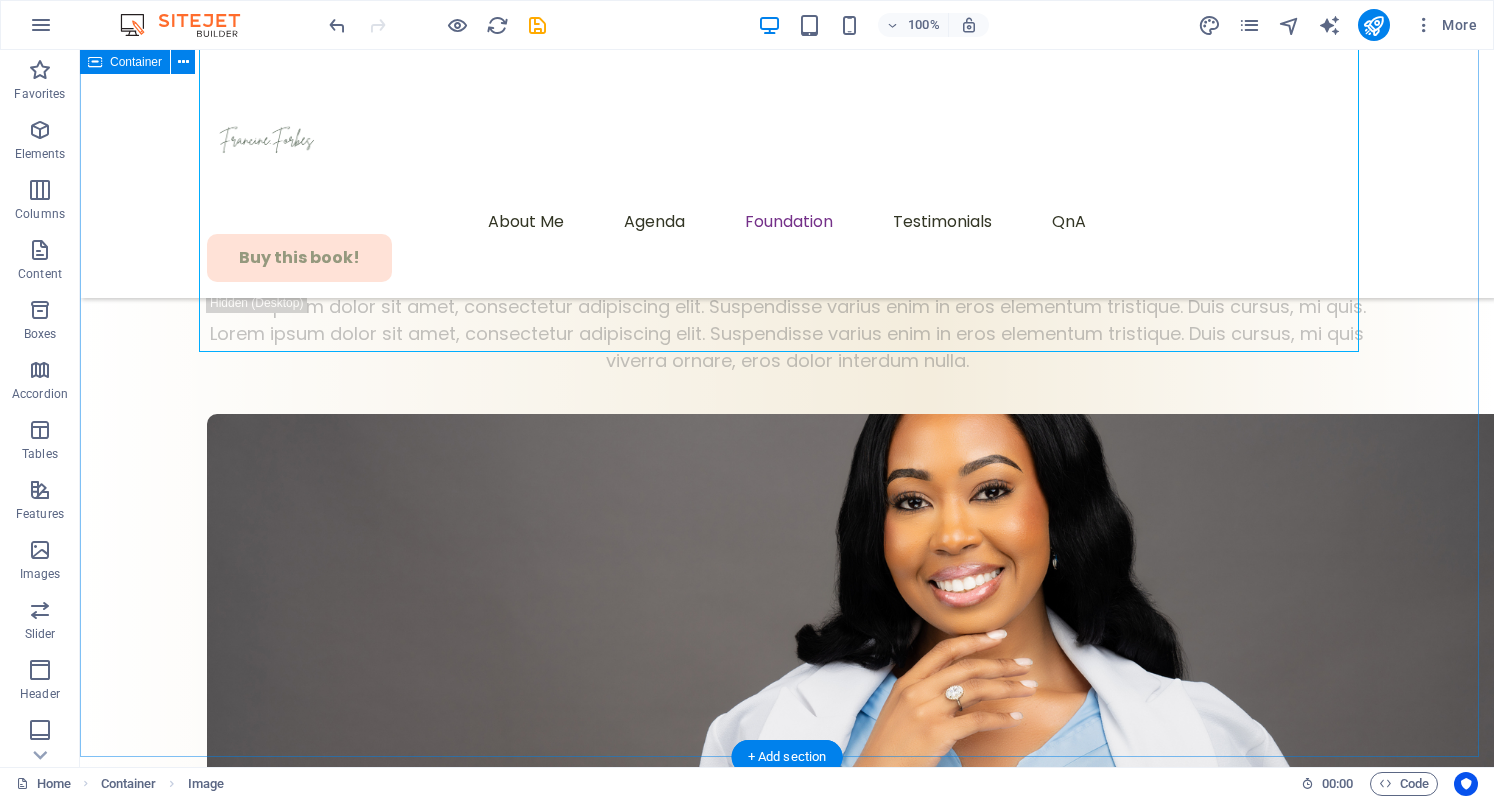 click on "What We Do We believe wellness is a basic right, not a luxury.  The Foundation develops and supports initiatives that: Expand access to mental health care Expand Provide nutritional education and resources Advocate Expand for physical and emotional wellness" at bounding box center [787, 3965] 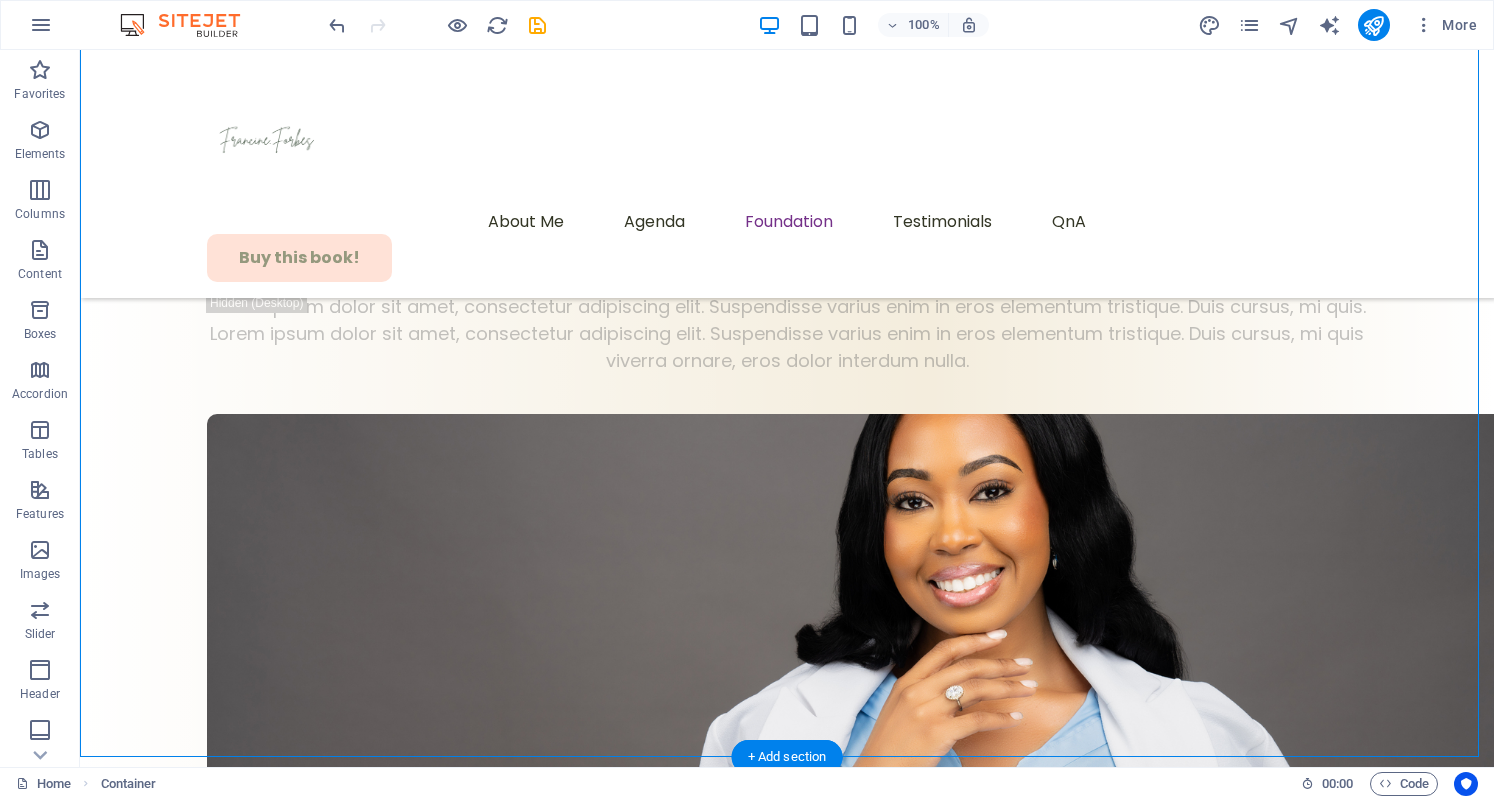 drag, startPoint x: 582, startPoint y: 673, endPoint x: 353, endPoint y: 479, distance: 300.1283 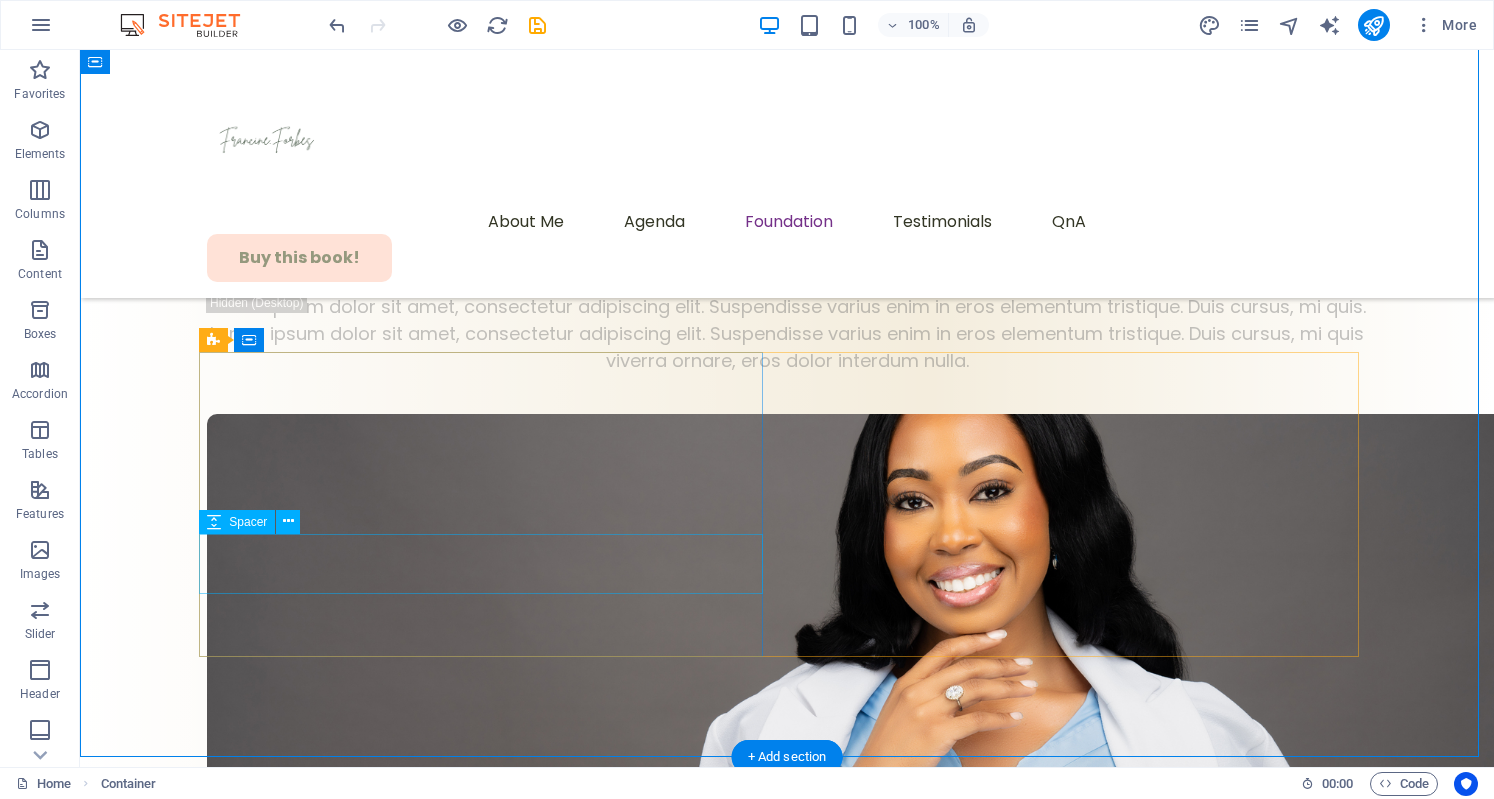 click at bounding box center (787, 4529) 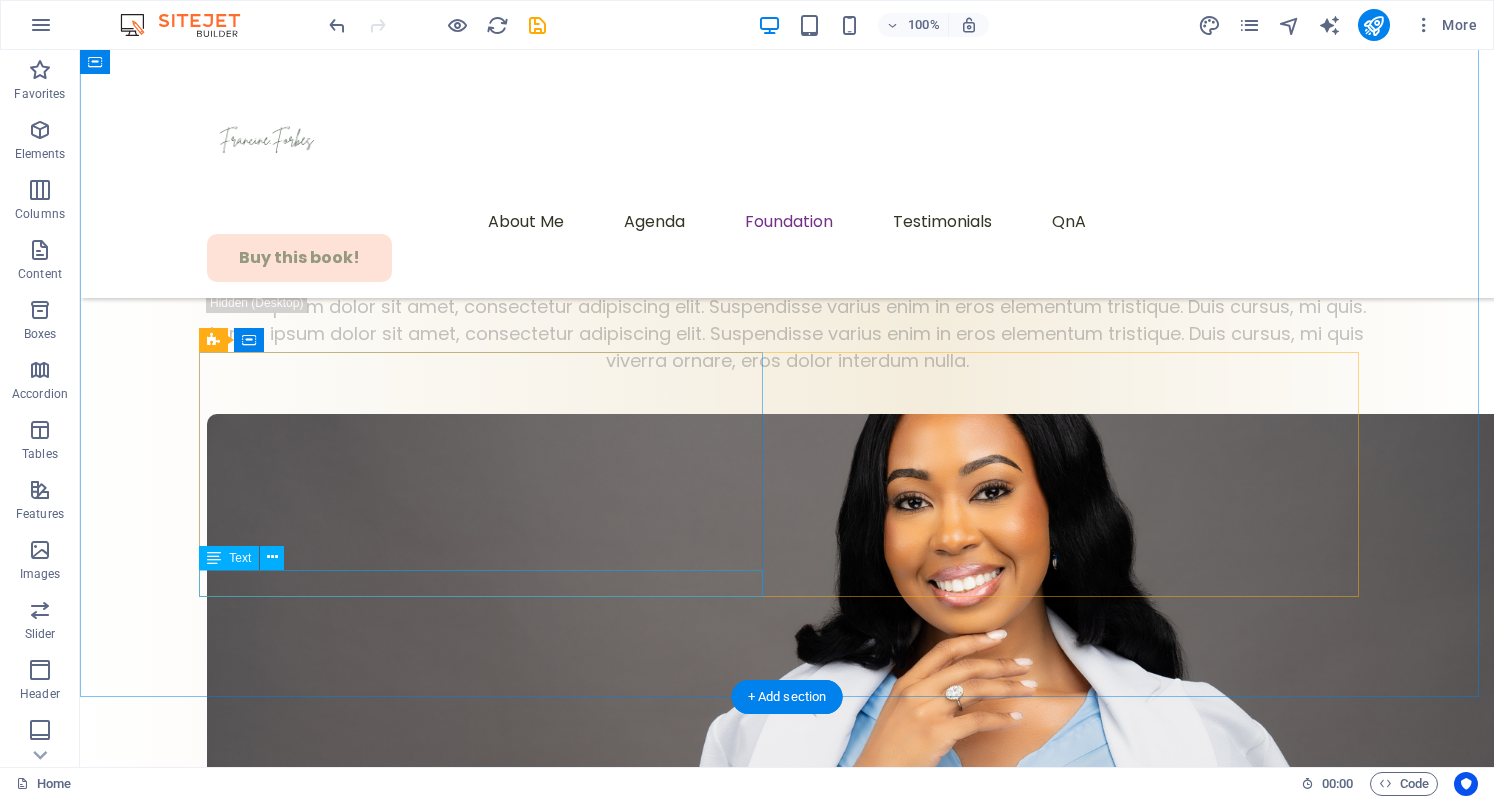 click on "for physical and emotional wellness" at bounding box center [787, 4548] 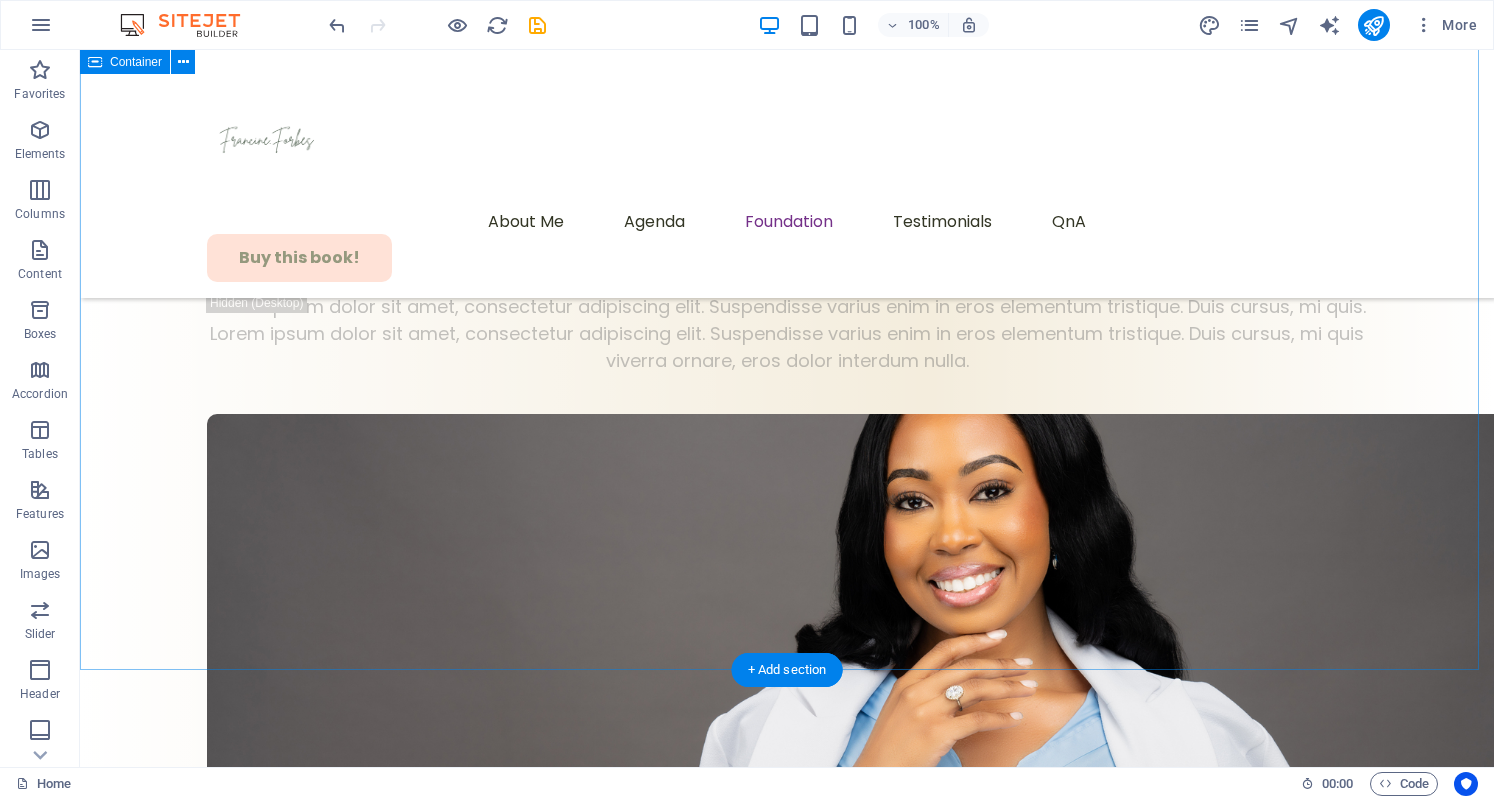 click on "What We Do We believe wellness is a basic right, not a luxury.  The Foundation develops and supports initiatives that: Expand access to mental health care Expand Provide nutritional education and resources Advocate Expand" at bounding box center [787, 3921] 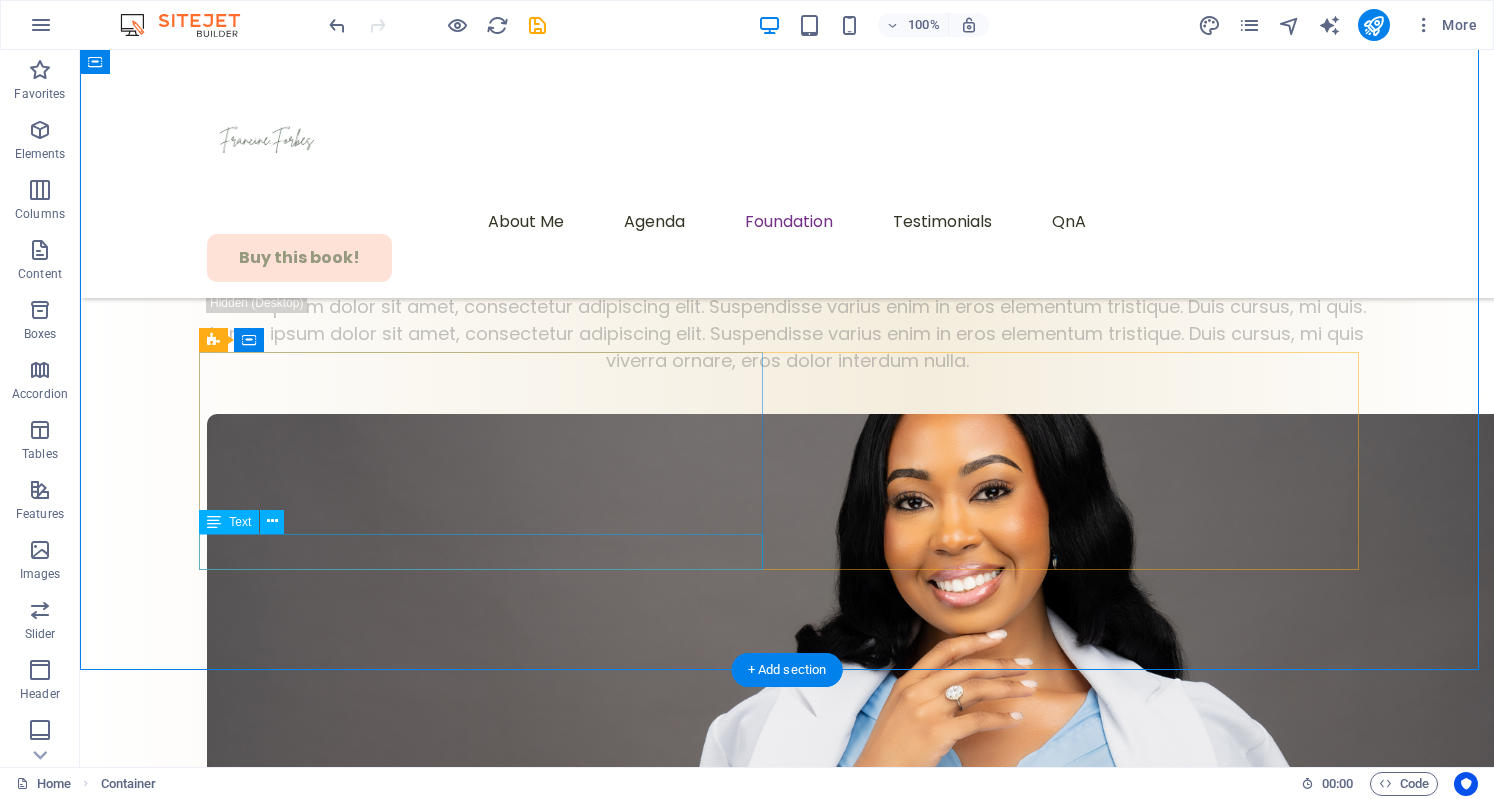 click on "Advocate" at bounding box center [787, 4517] 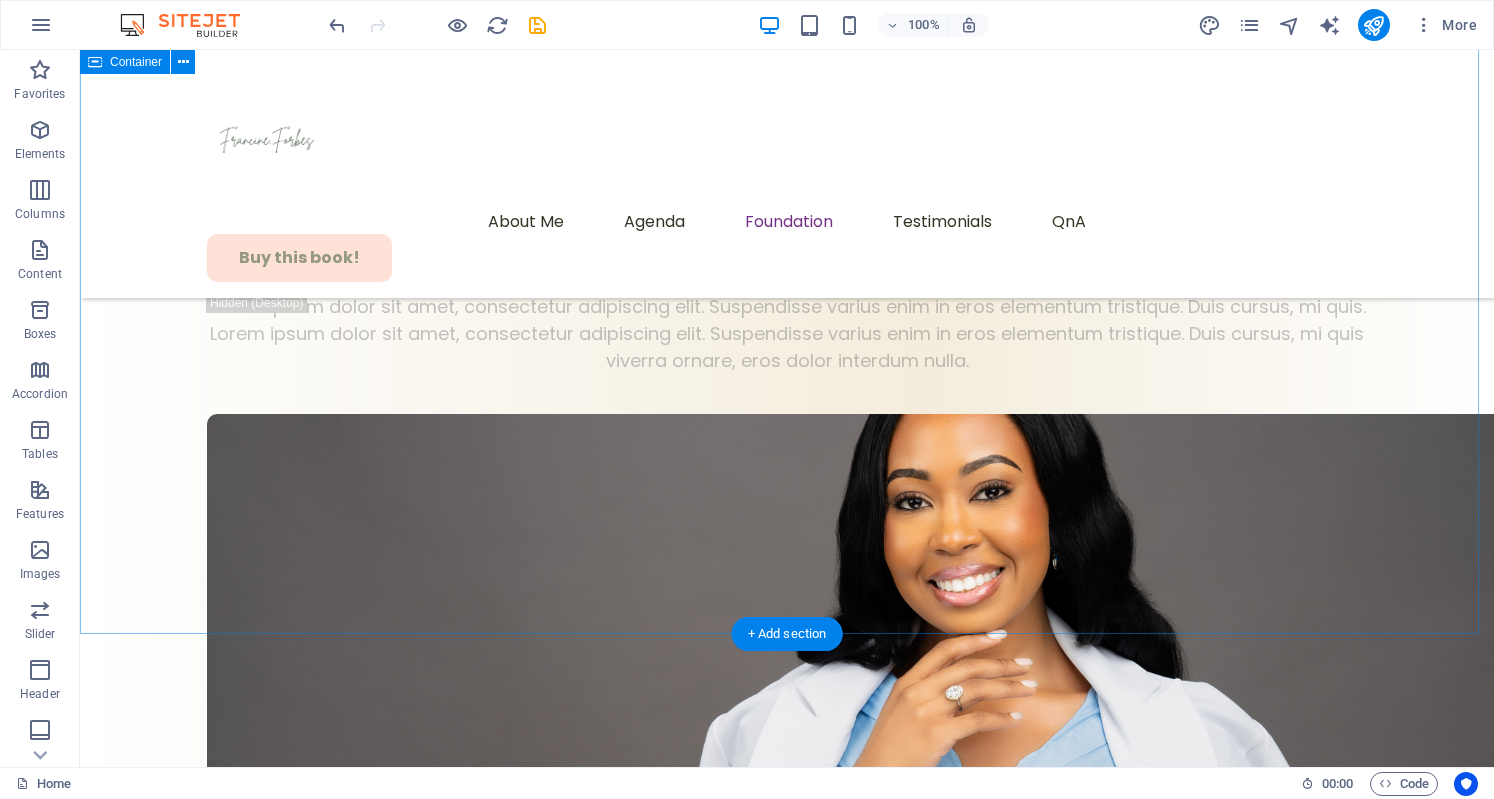 click on "What We Do We believe wellness is a basic right, not a luxury.  The Foundation develops and supports initiatives that: Expand access to mental health care Expand Provide nutritional education and resources Expand" at bounding box center [787, 3903] 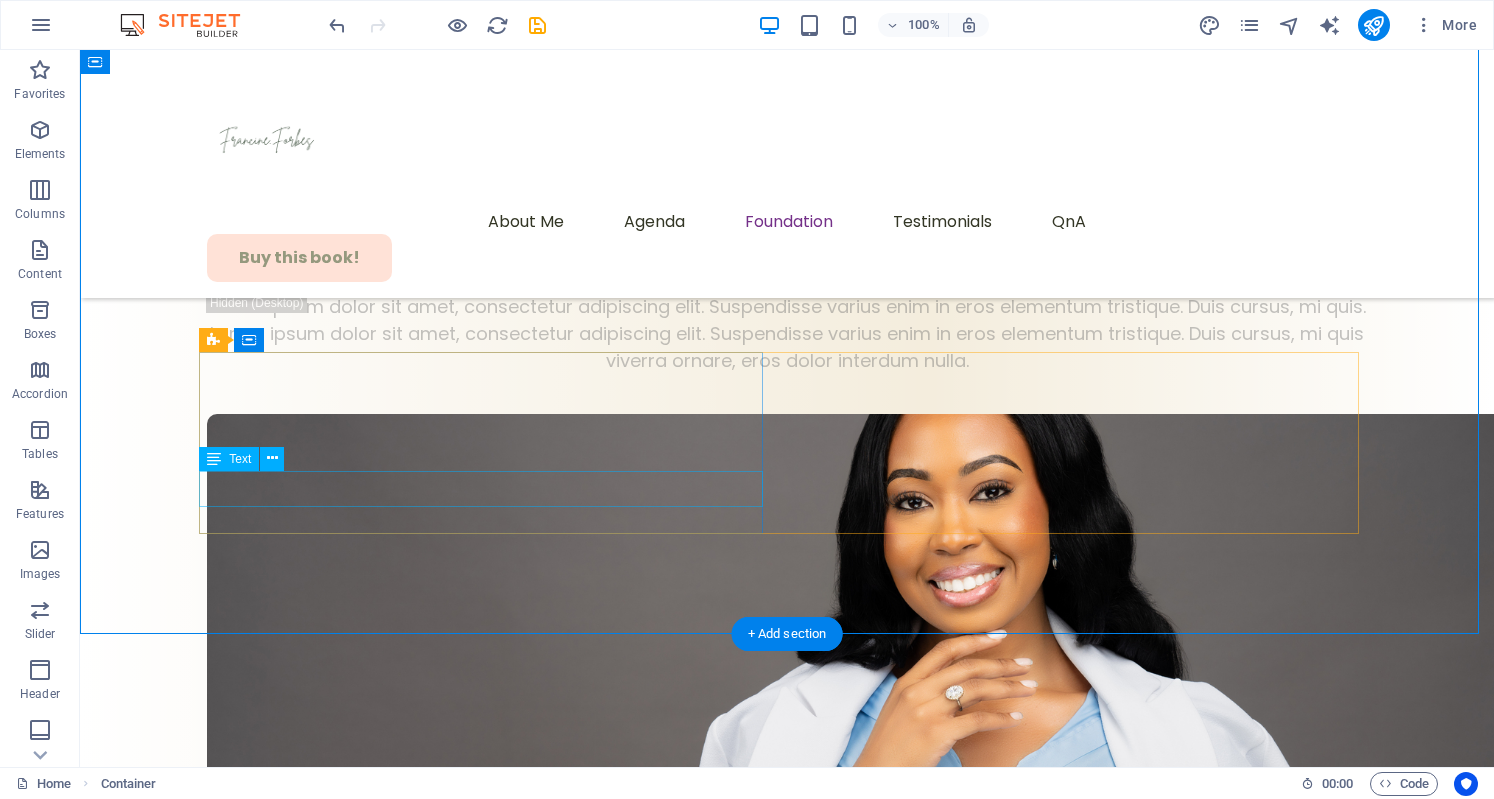 click on "Provide" at bounding box center [787, 4454] 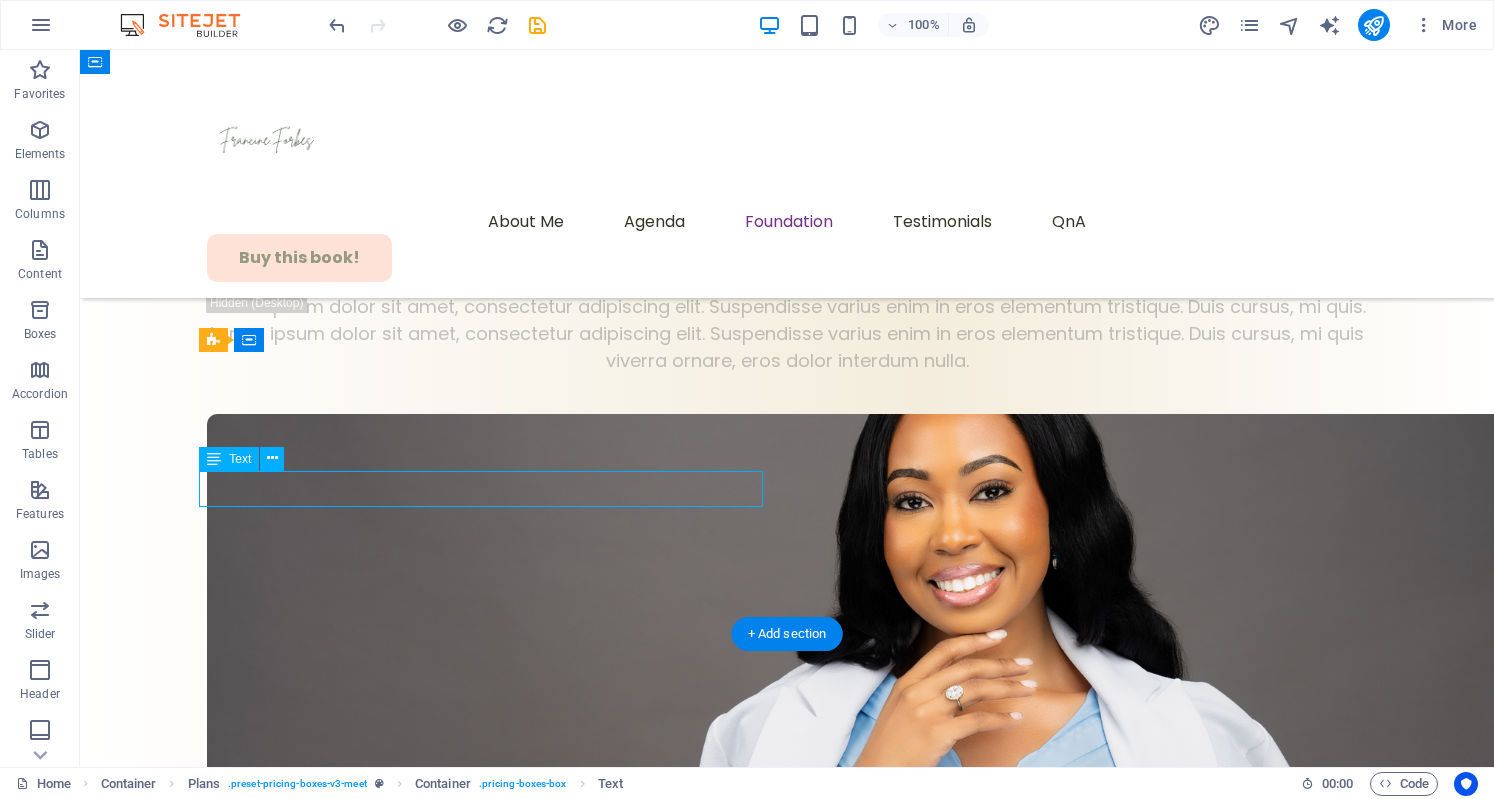 click on "Provide" at bounding box center [787, 4454] 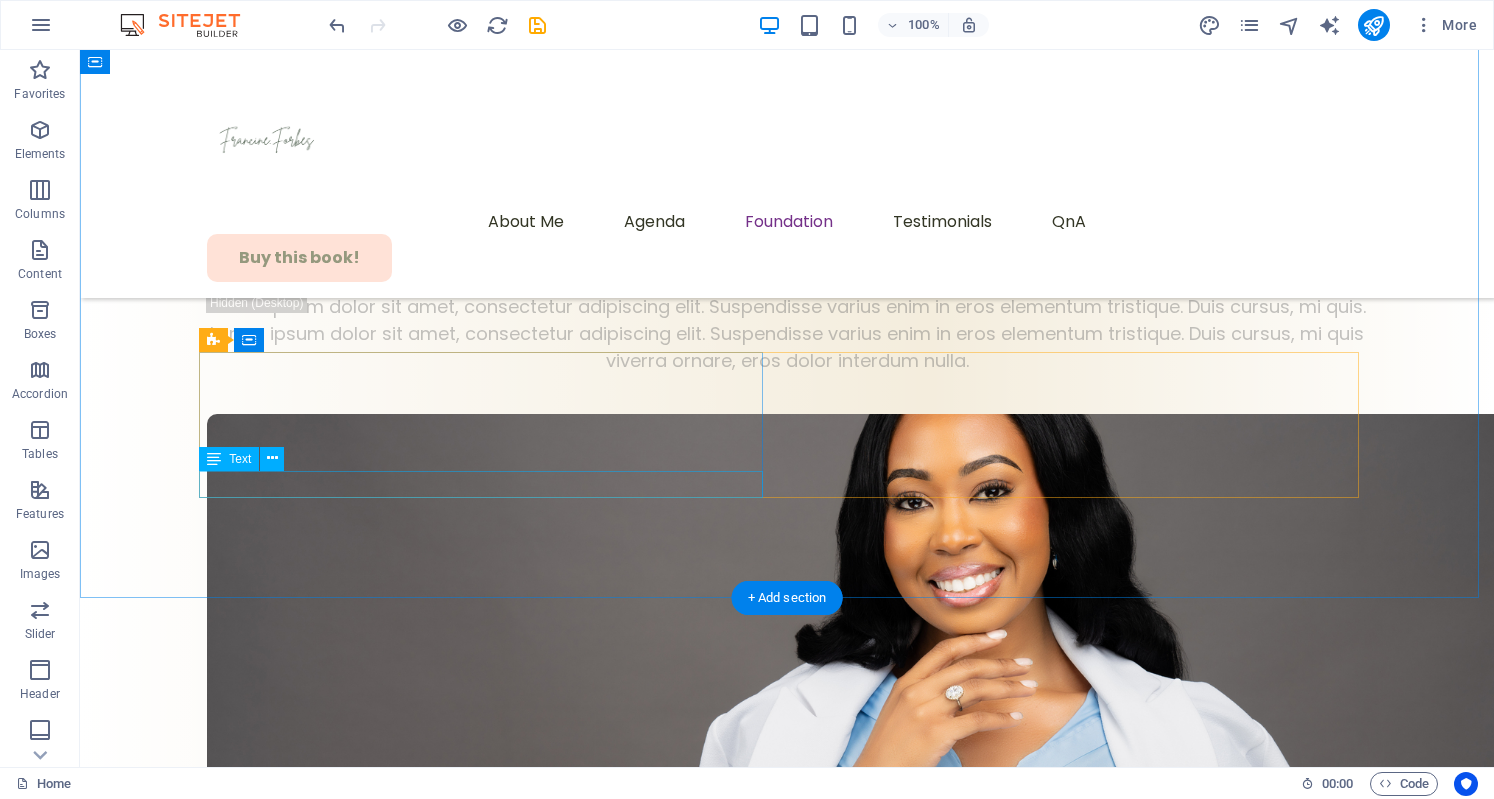 click on "nutritional education and resources" at bounding box center [787, 4449] 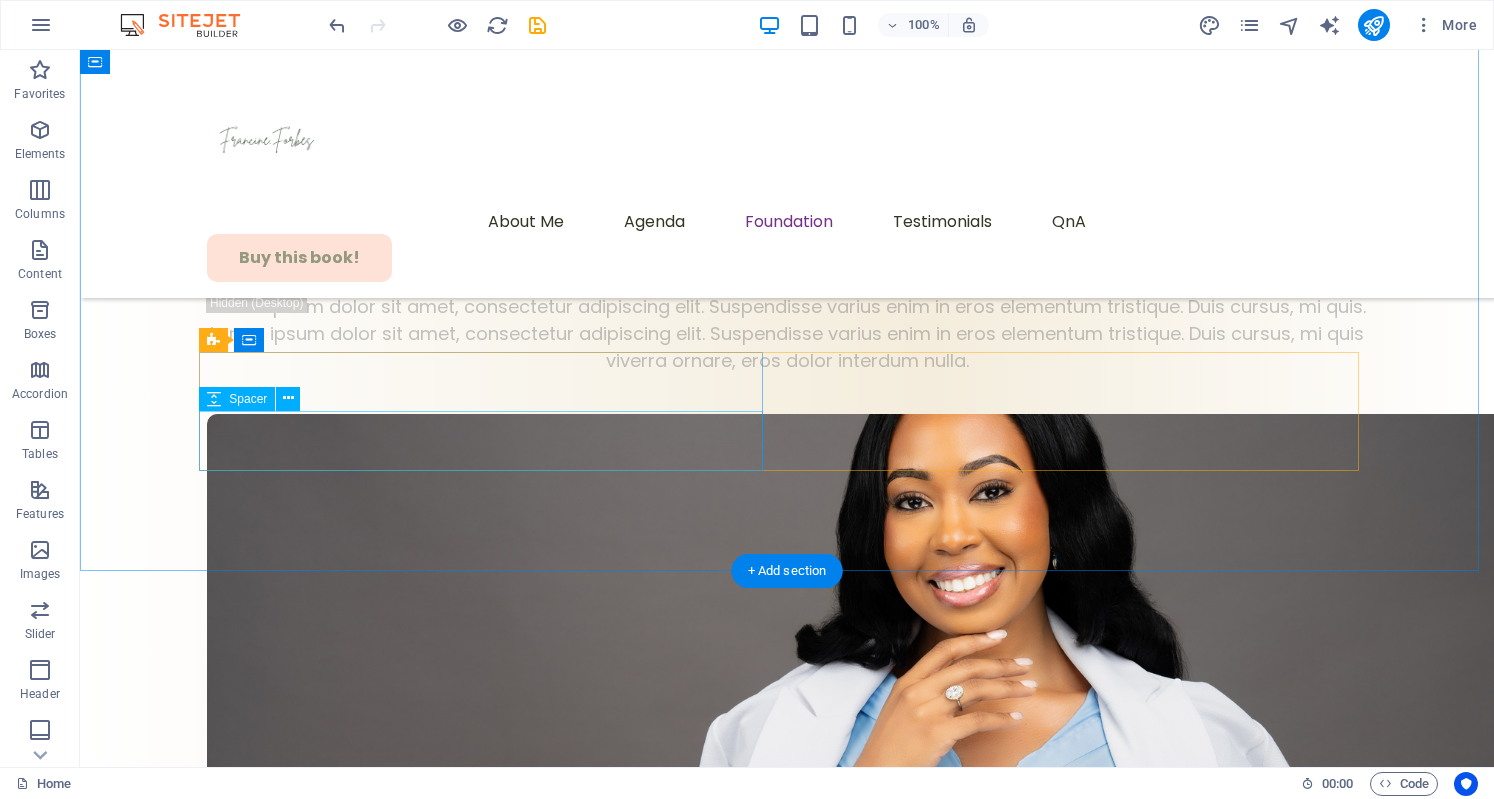 click at bounding box center [787, 4406] 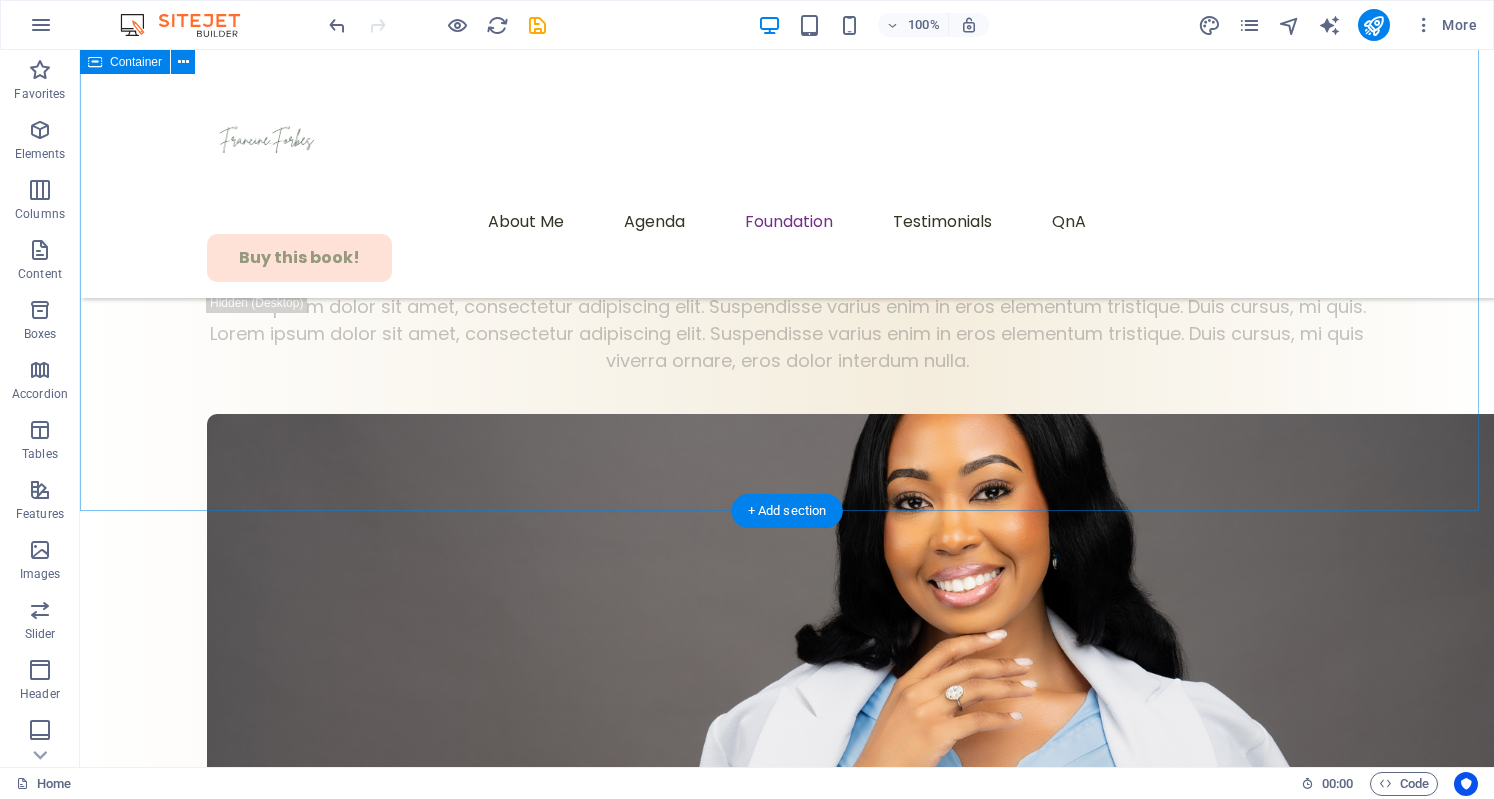 click on "What We Do We believe wellness is a basic right, not a luxury.  The Foundation develops and supports initiatives that: Expand access to mental health care Expand Expand" at bounding box center (787, 3842) 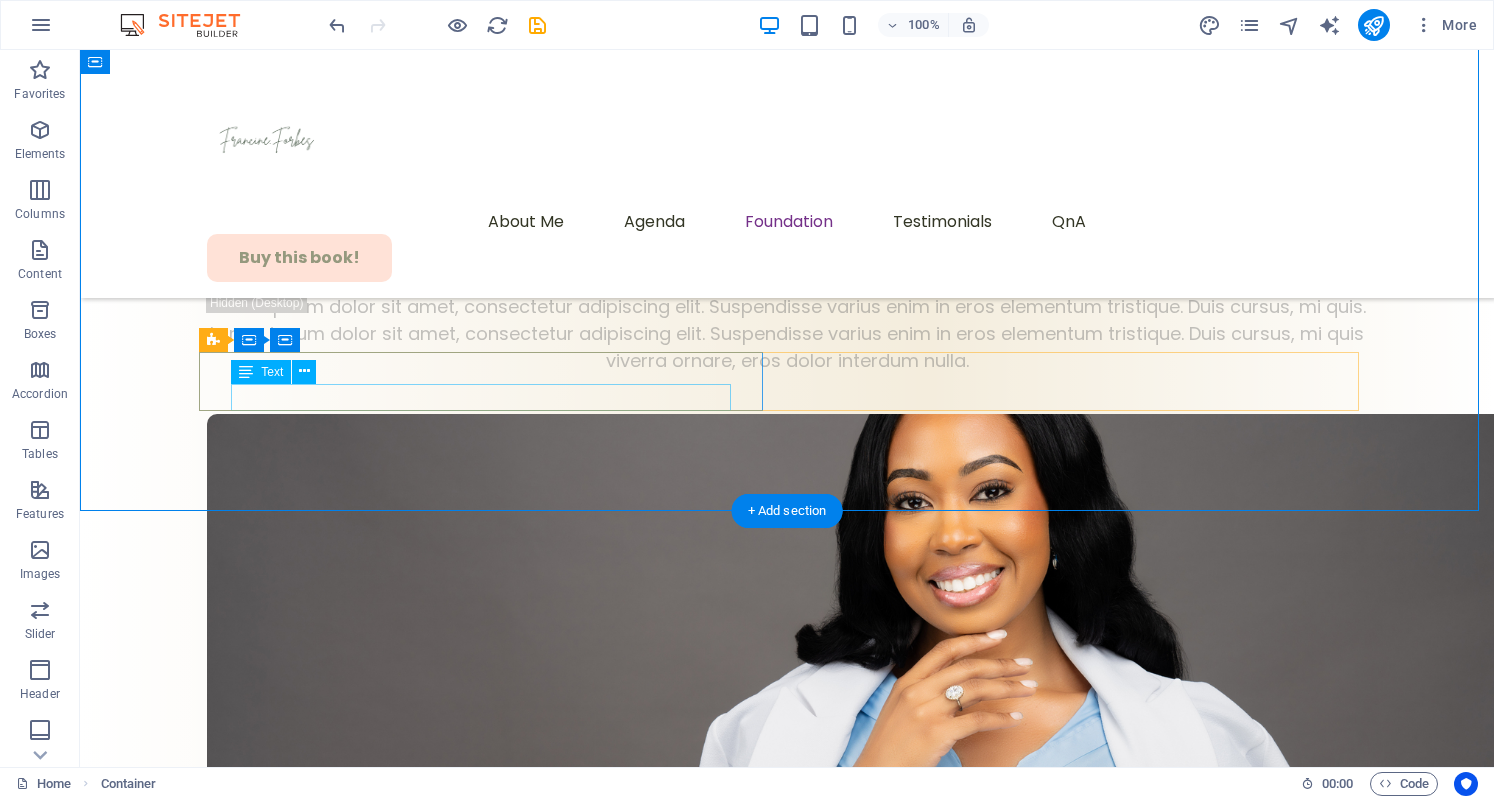 click on "access to mental health care" at bounding box center [787, 4362] 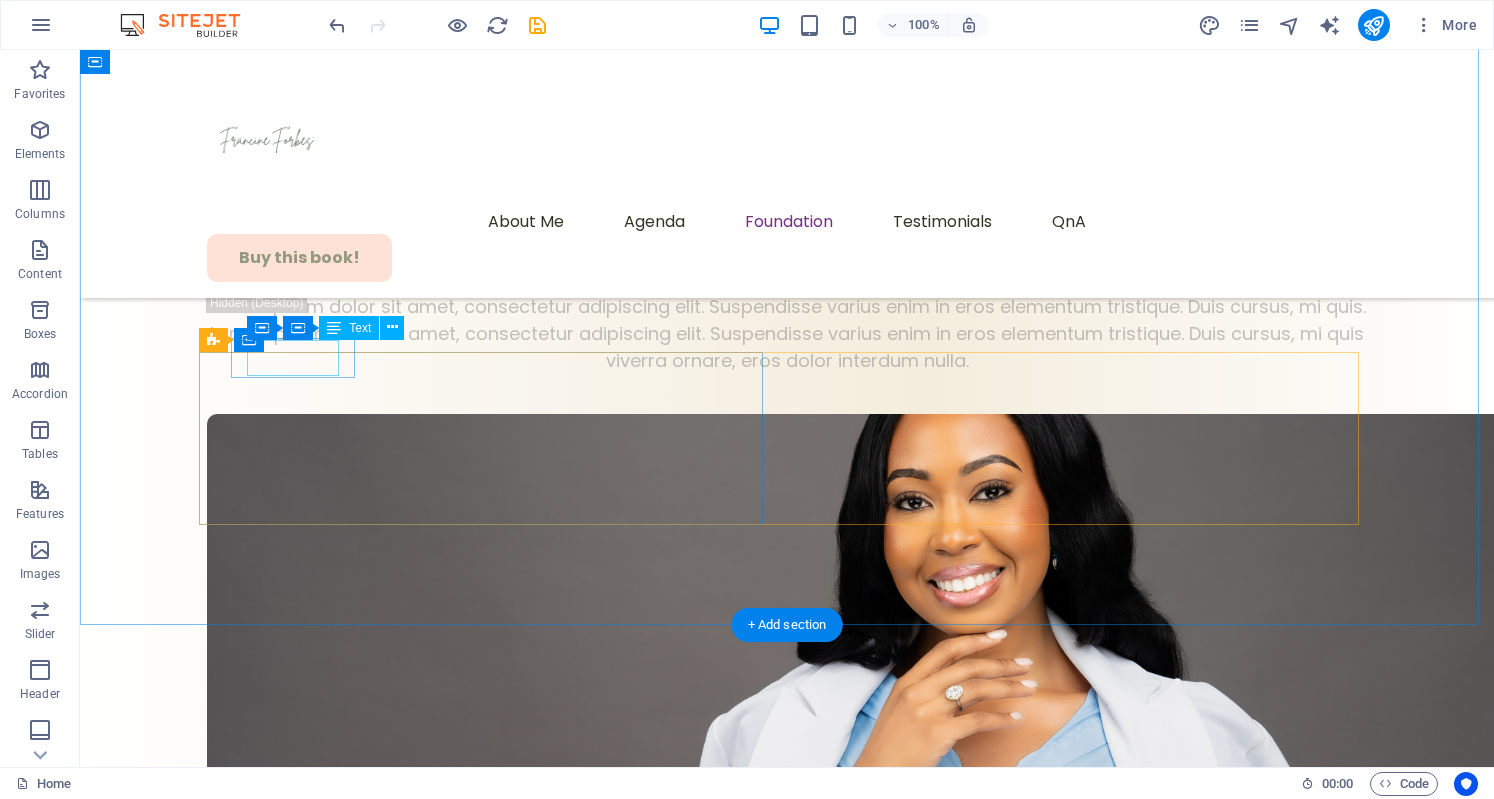 click on "Expand" at bounding box center [174, -7471] 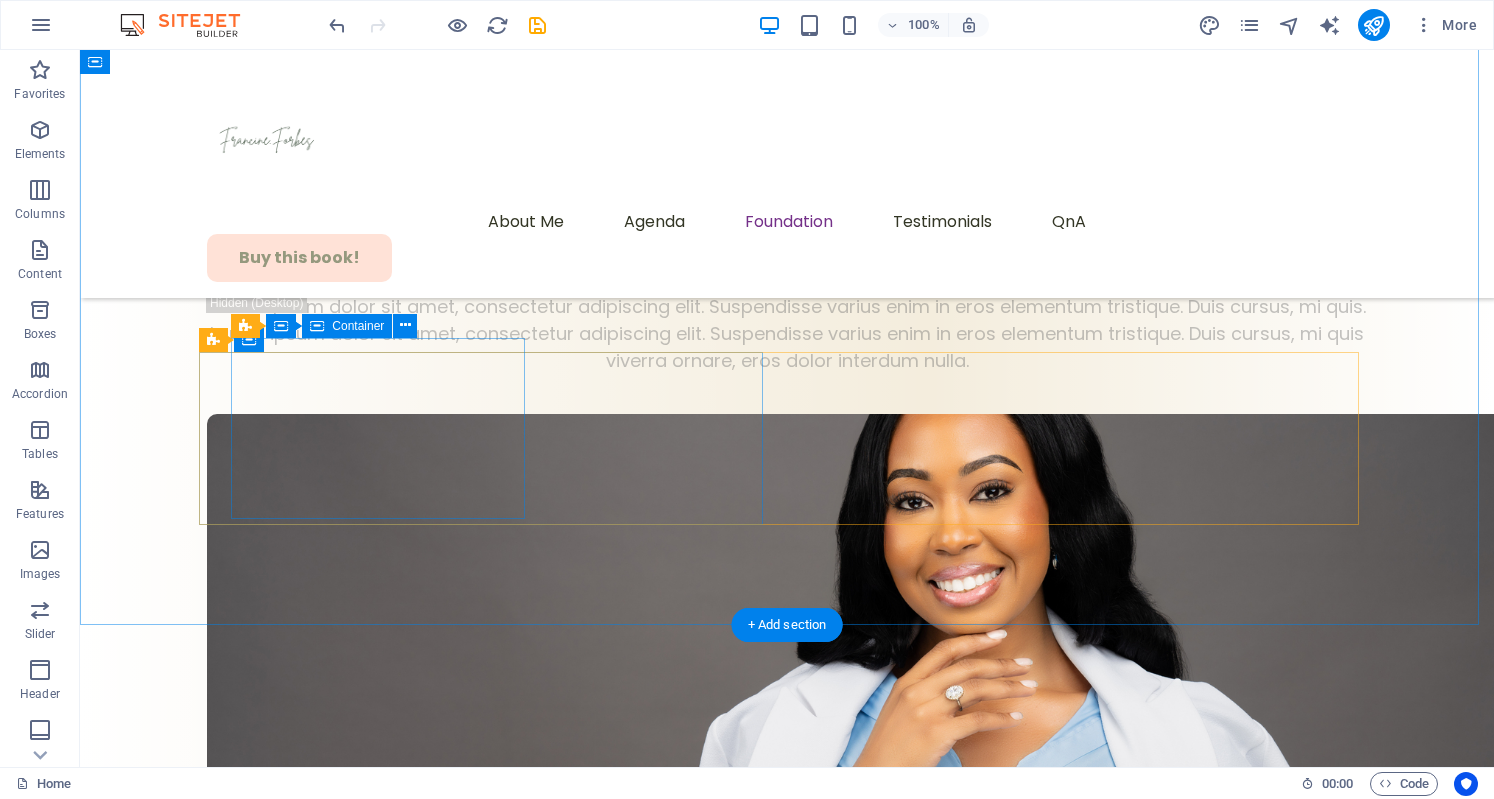 click on "Drop content here or  Add elements  Paste clipboard" at bounding box center (243, -7400) 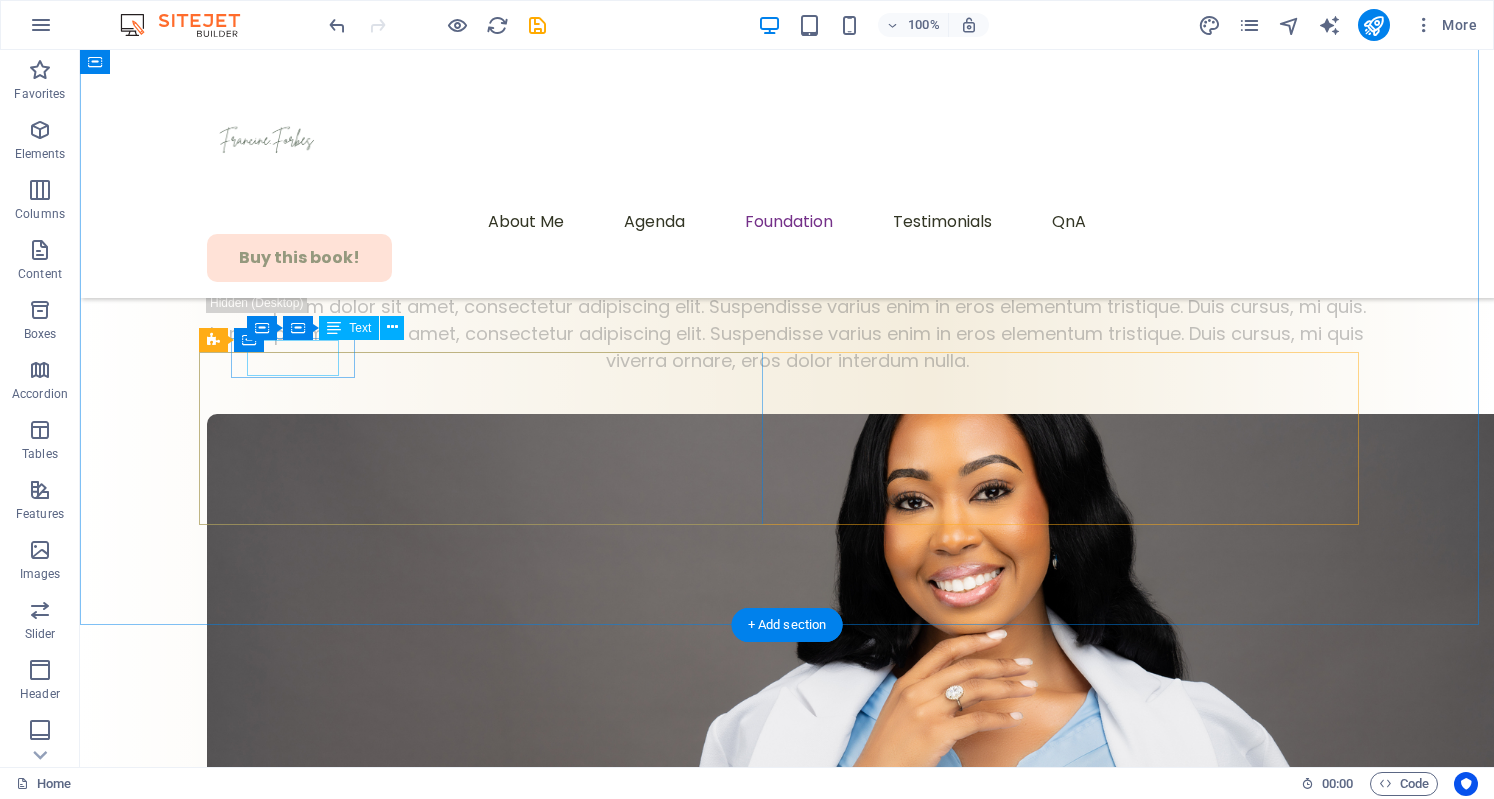 click on "Expand" at bounding box center [174, -7471] 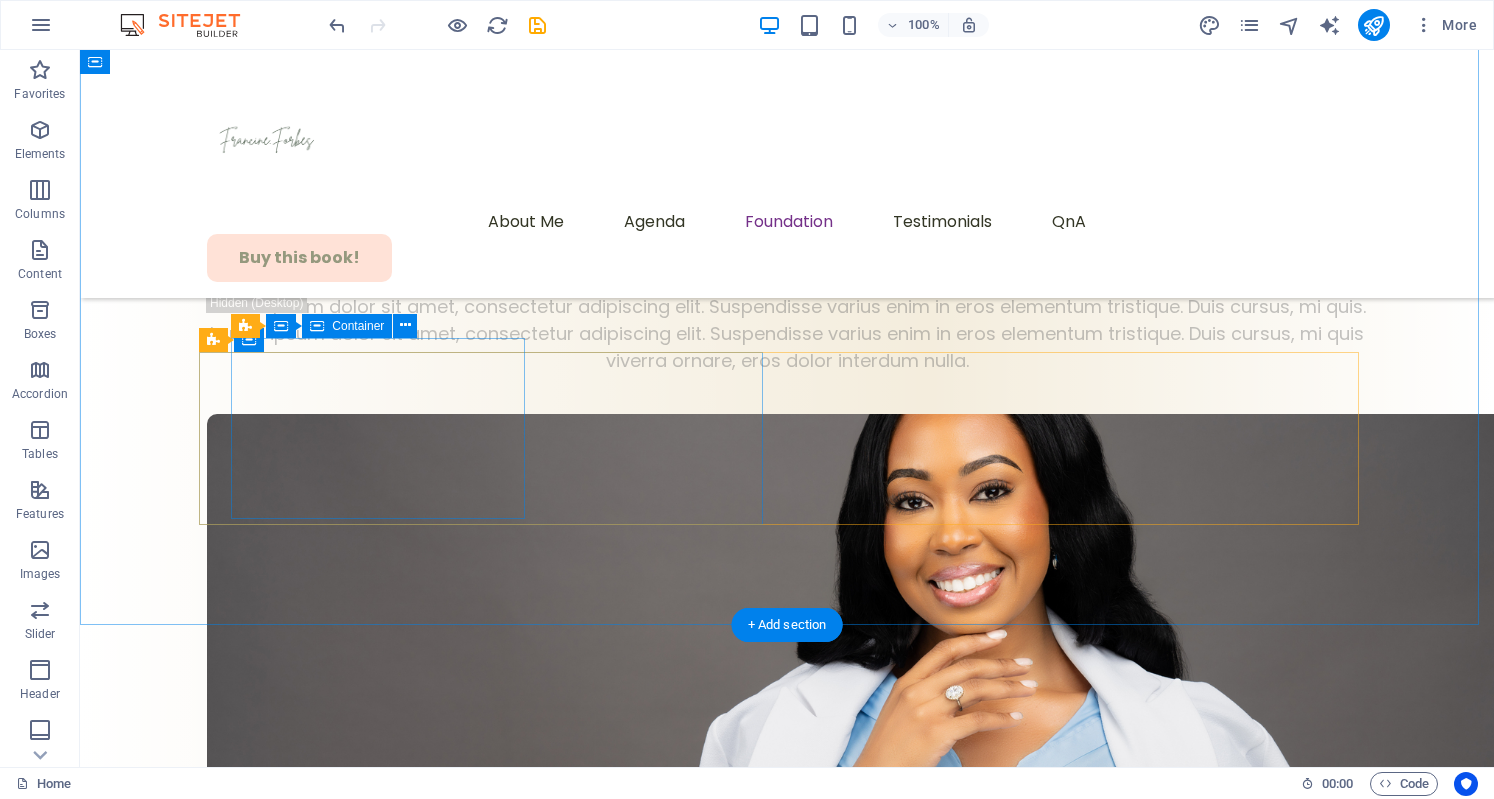 click on "Drop content here or  Add elements  Paste clipboard" at bounding box center [243, -7400] 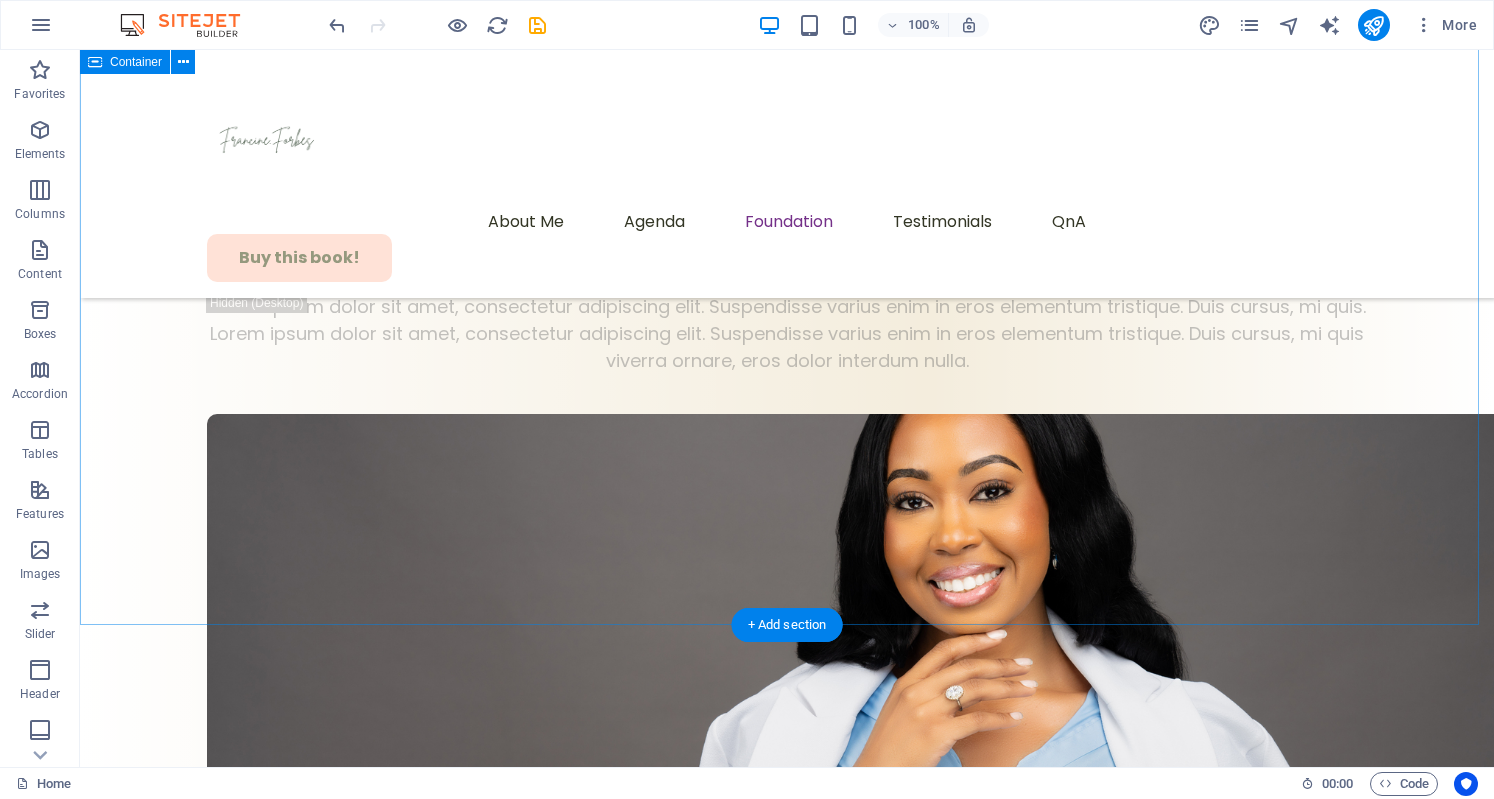 click on "What We Do We believe wellness is a basic right, not a luxury.  The Foundation develops and supports initiatives that: Expand Drop content here or  Add elements  Paste clipboard" at bounding box center (787, 3899) 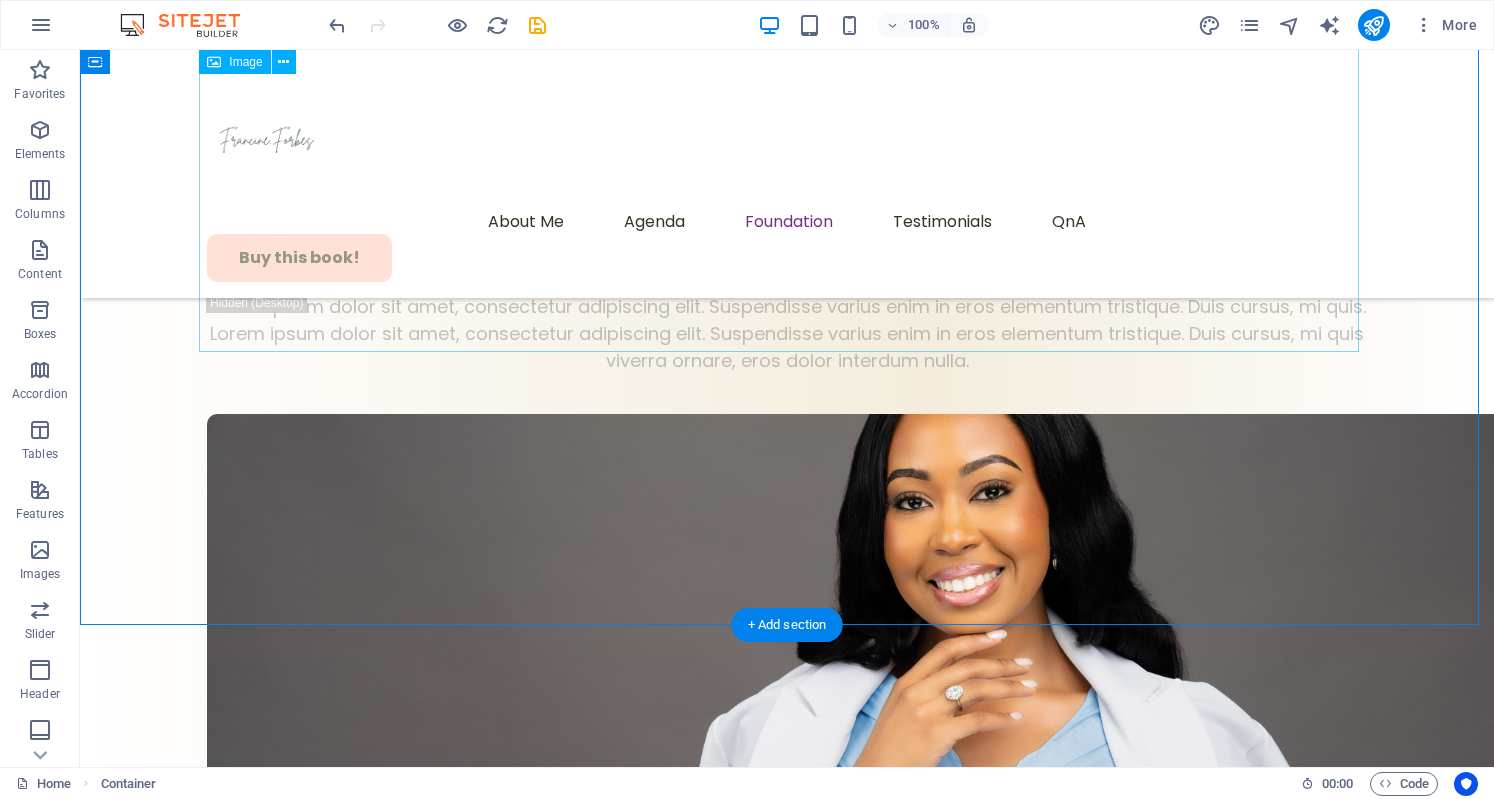click at bounding box center [787, 3919] 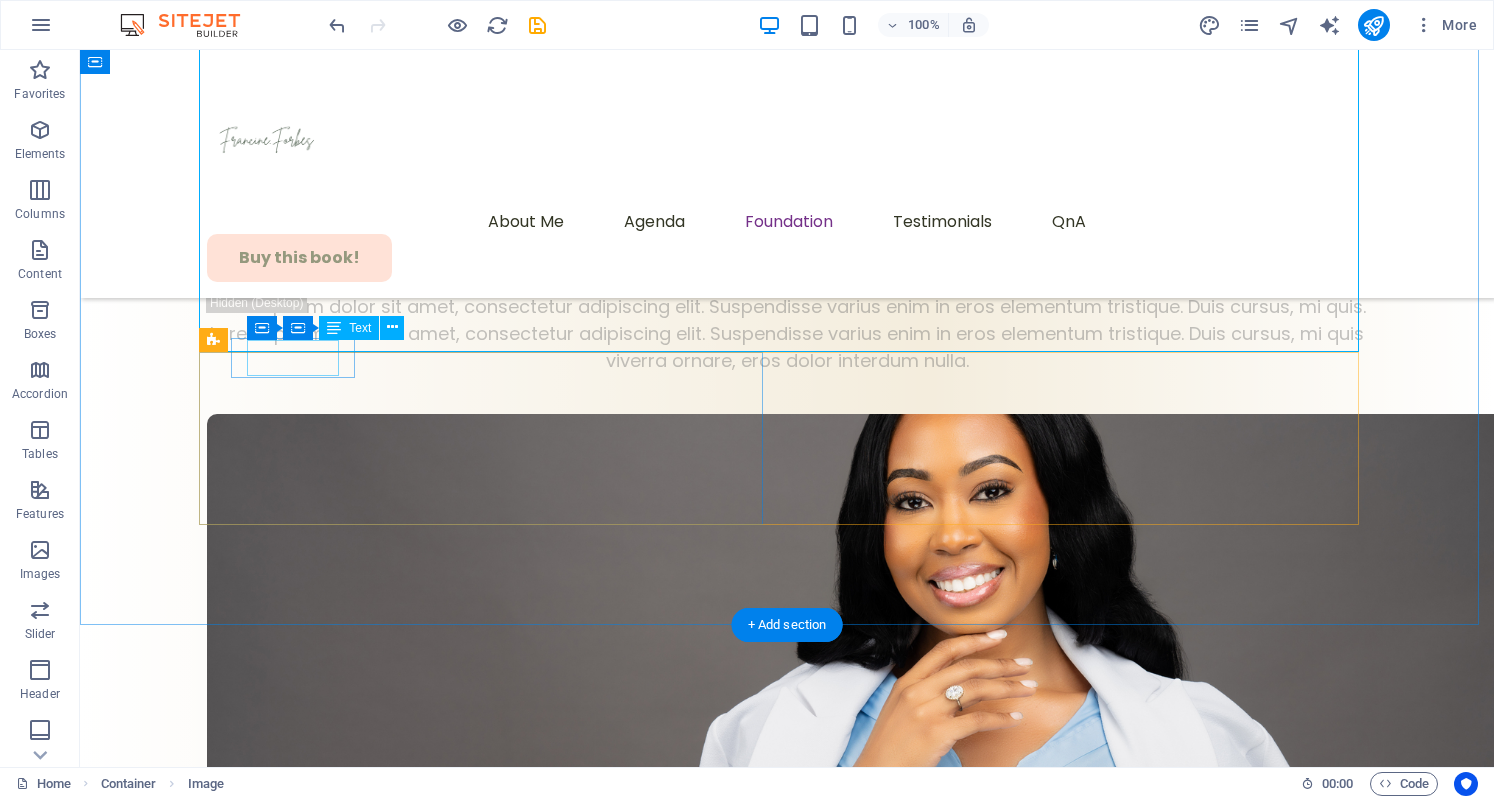 click on "Expand" at bounding box center (174, -7471) 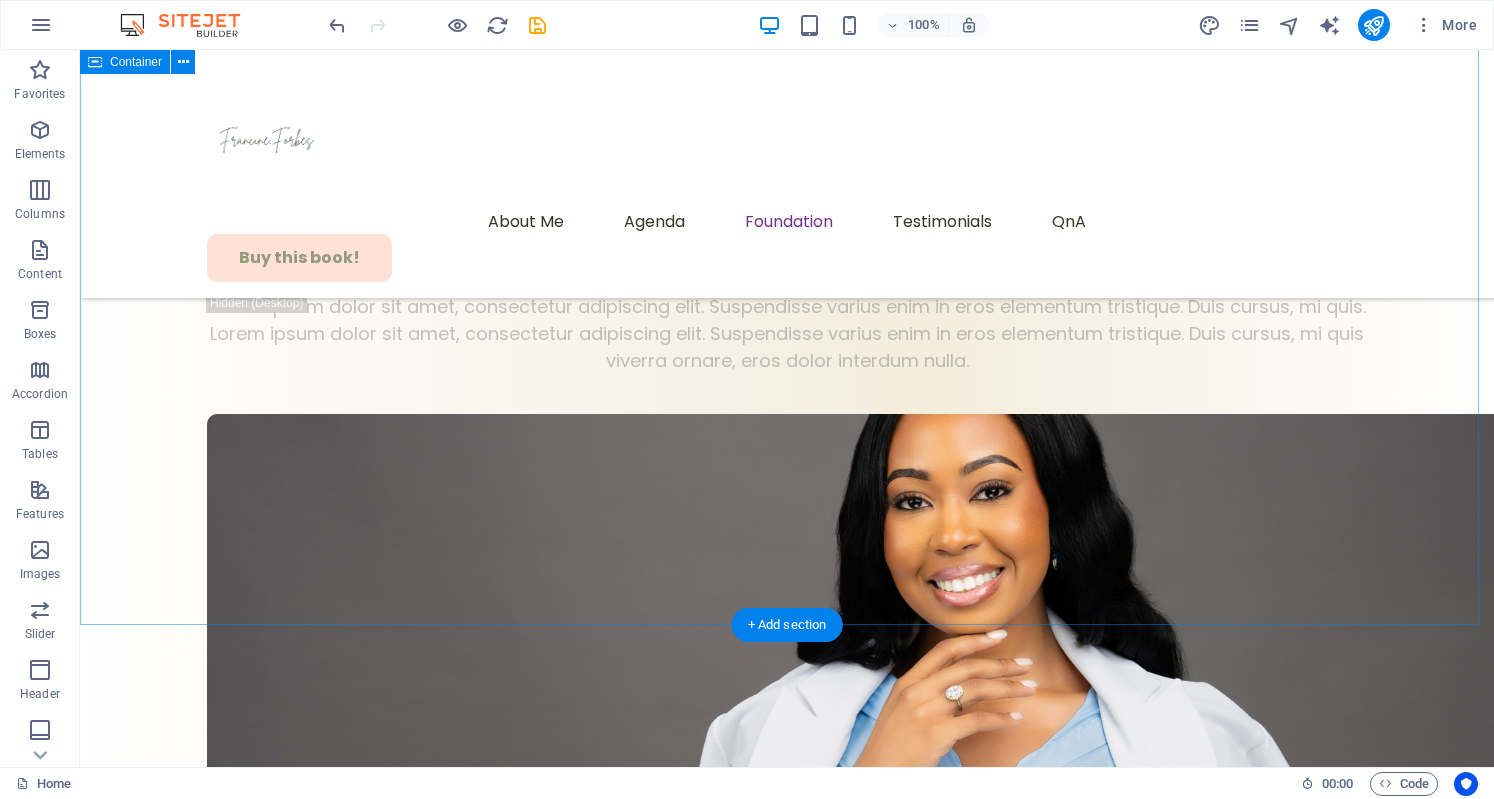 click on "What We Do We believe wellness is a basic right, not a luxury.  The Foundation develops and supports initiatives that: Drop content here or  Add elements  Paste clipboard Drop content here or  Add elements  Paste clipboard" at bounding box center (787, 3899) 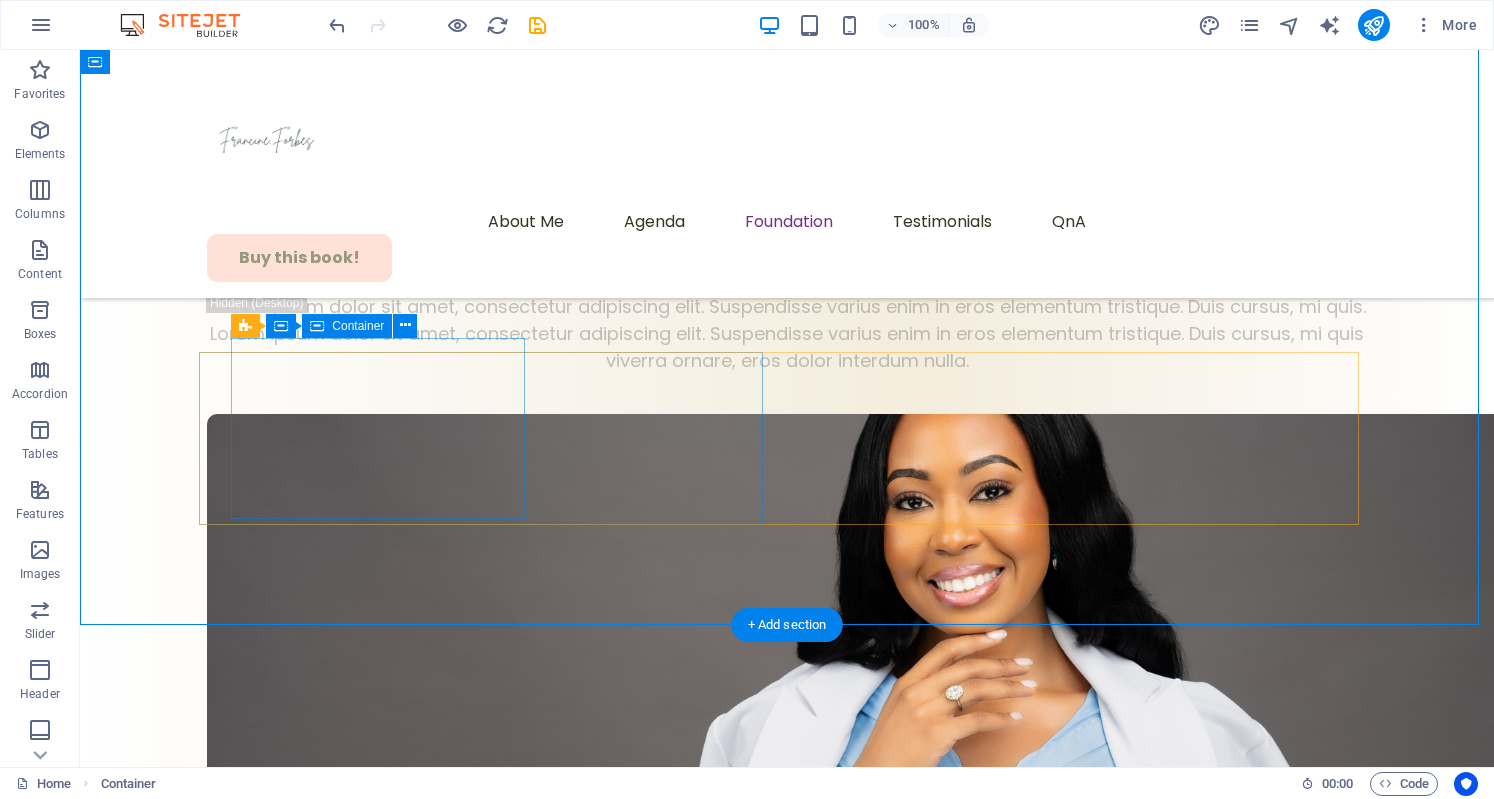 click on "Drop content here or  Add elements  Paste clipboard" at bounding box center [243, -7400] 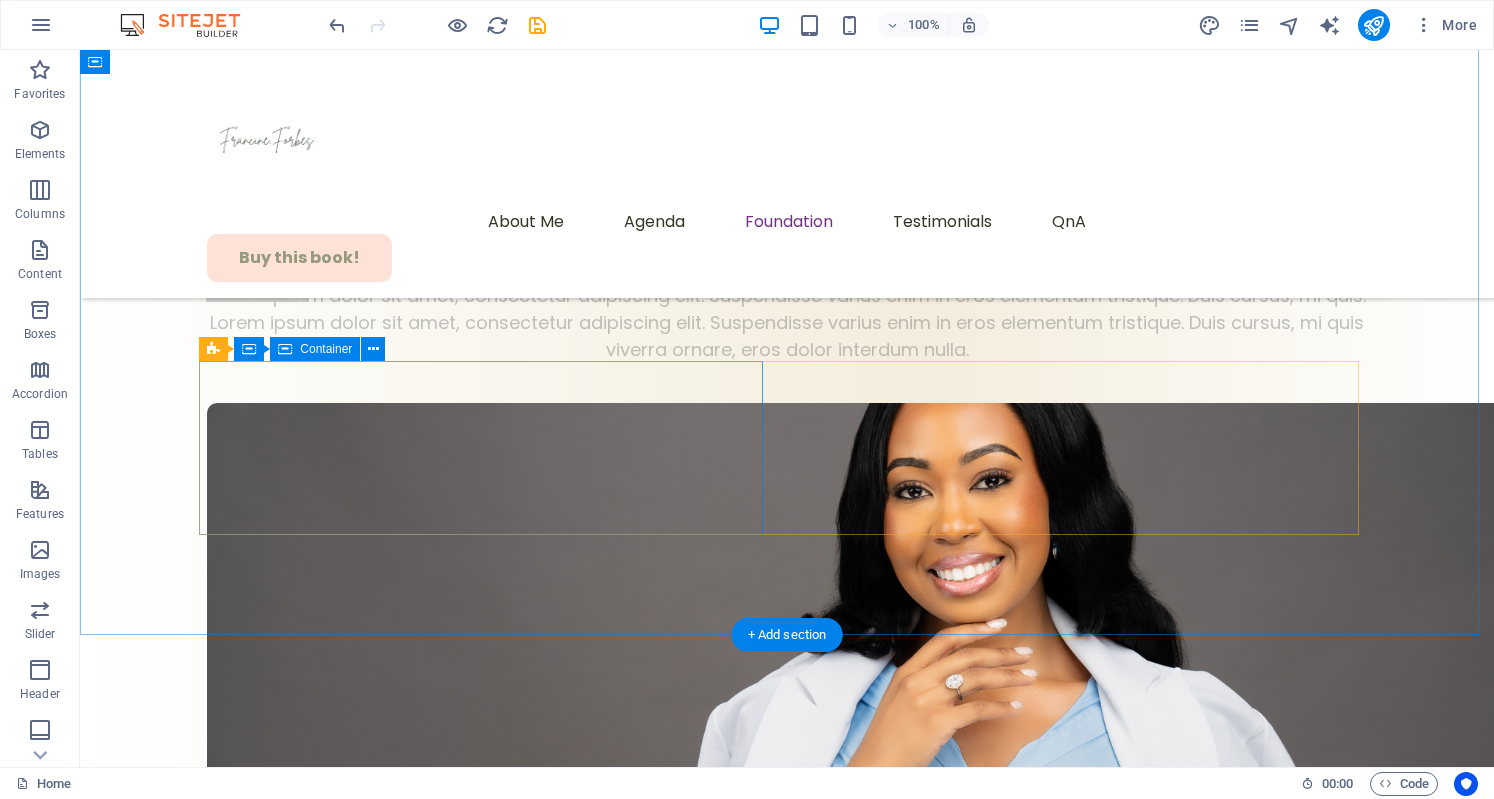 scroll, scrollTop: 7503, scrollLeft: 0, axis: vertical 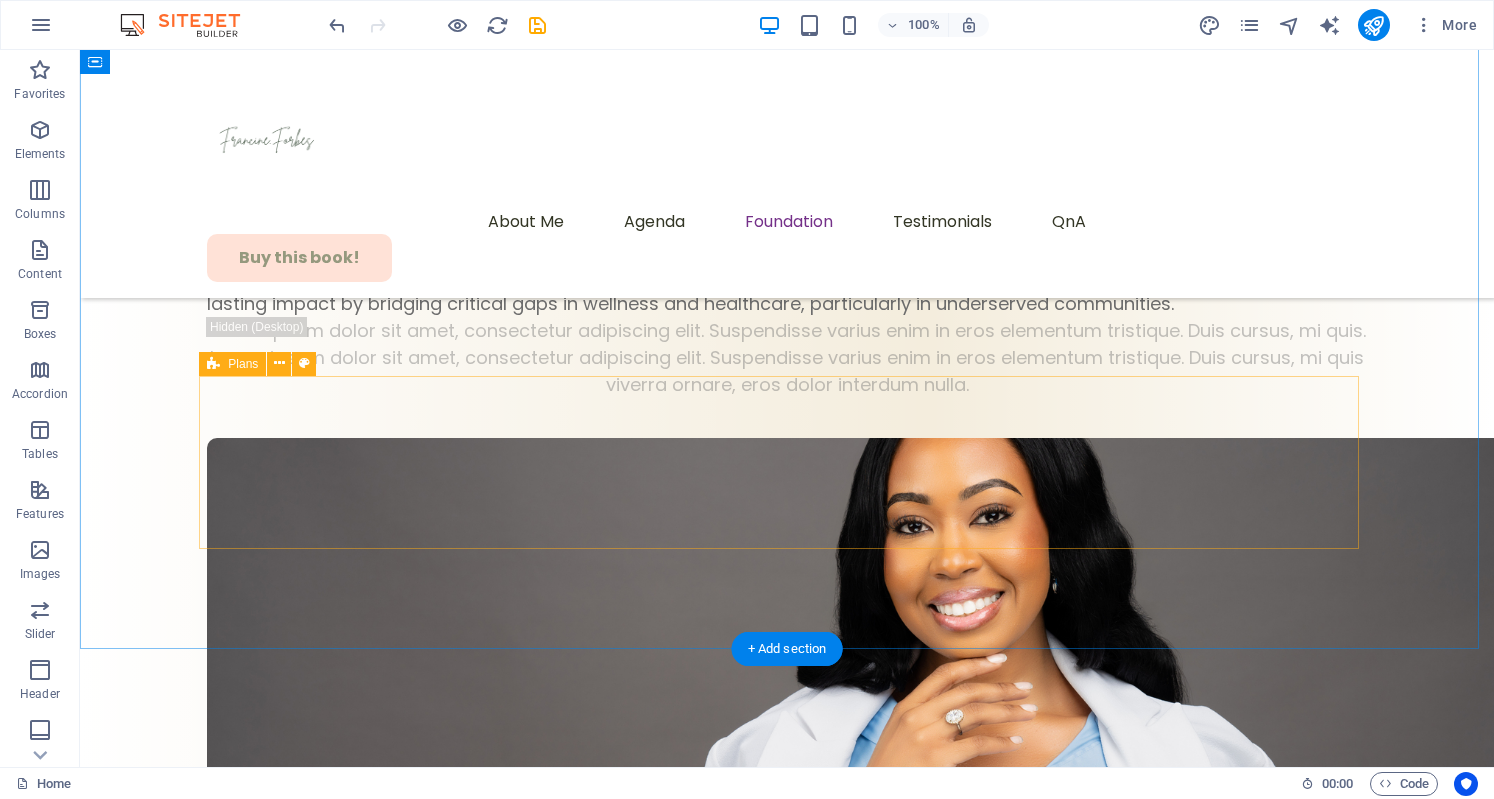 click on "Drop content here or  Add elements  Paste clipboard" at bounding box center [787, 4428] 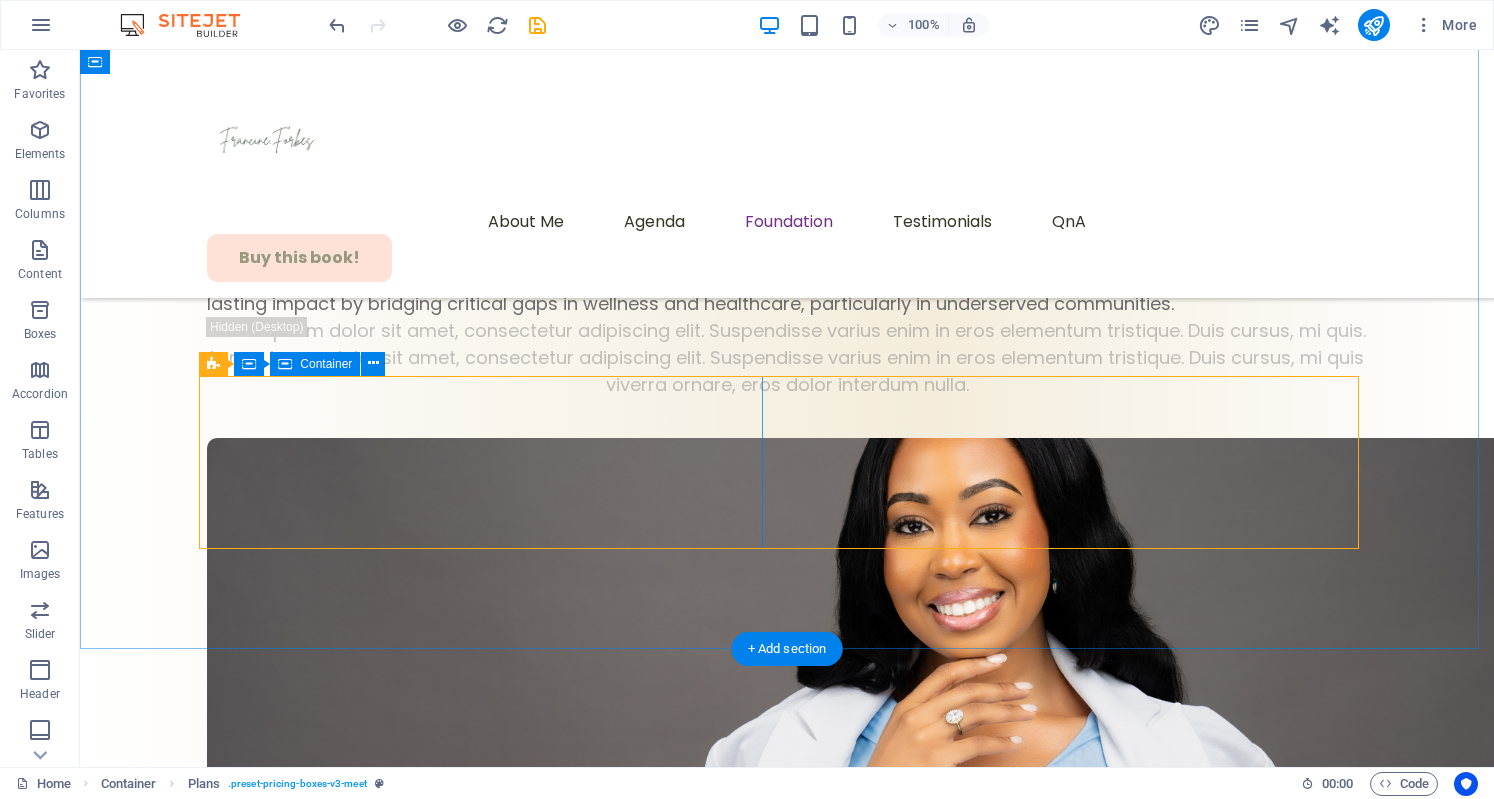 click on "Drop content here or  Add elements  Paste clipboard" at bounding box center (787, 4428) 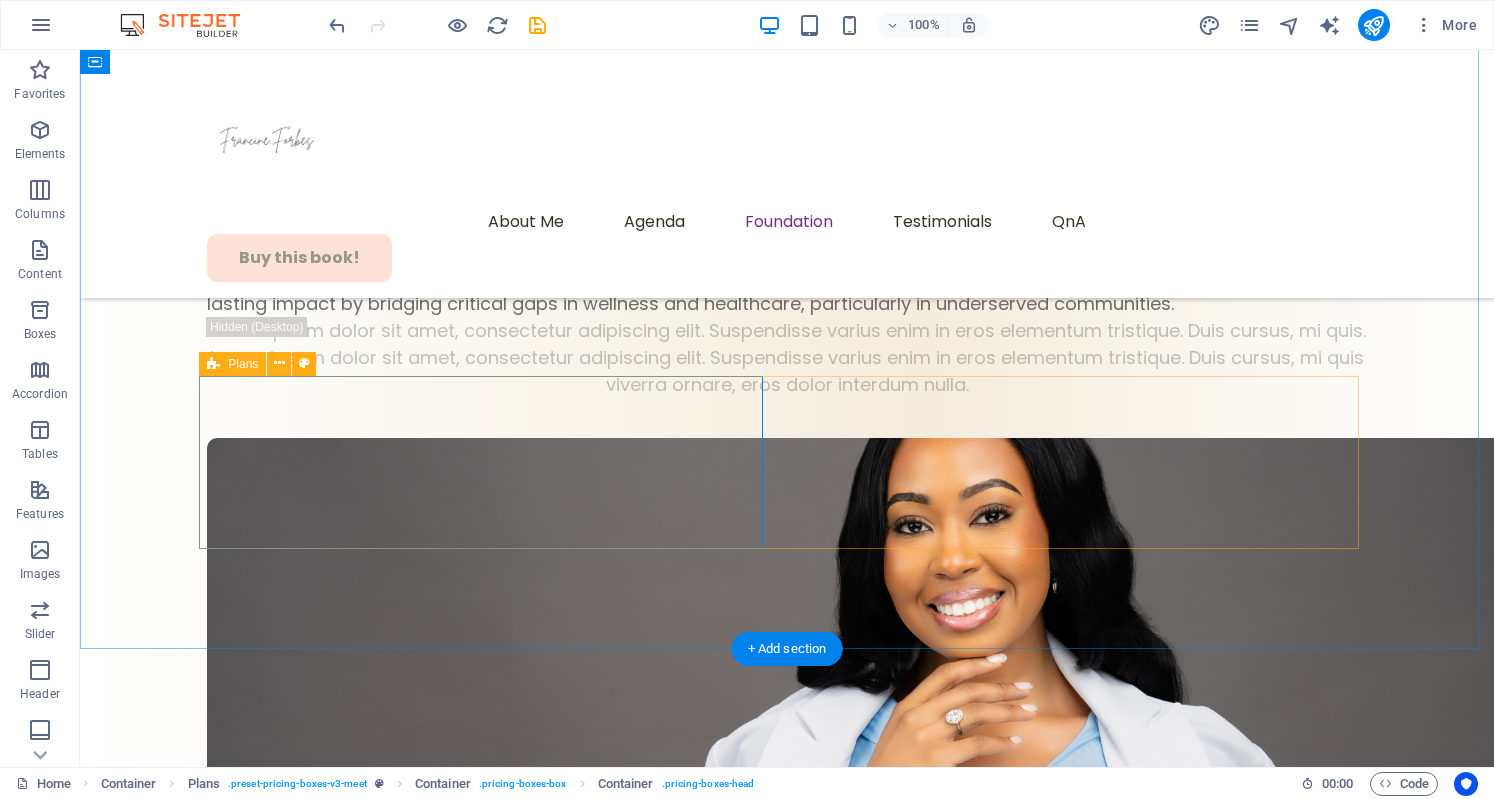 click on "Drop content here or  Add elements  Paste clipboard" at bounding box center (787, 4428) 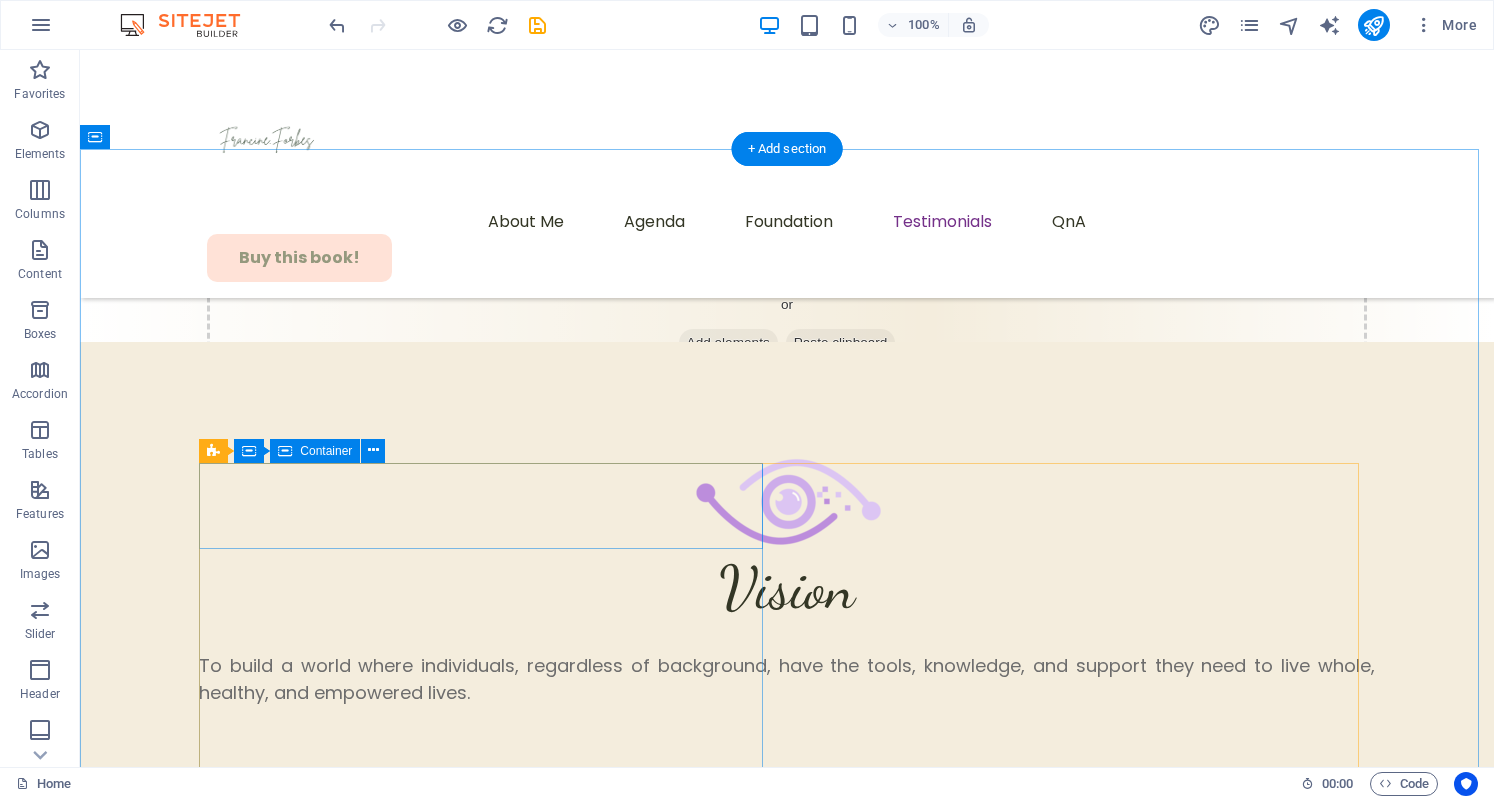 scroll, scrollTop: 8772, scrollLeft: 0, axis: vertical 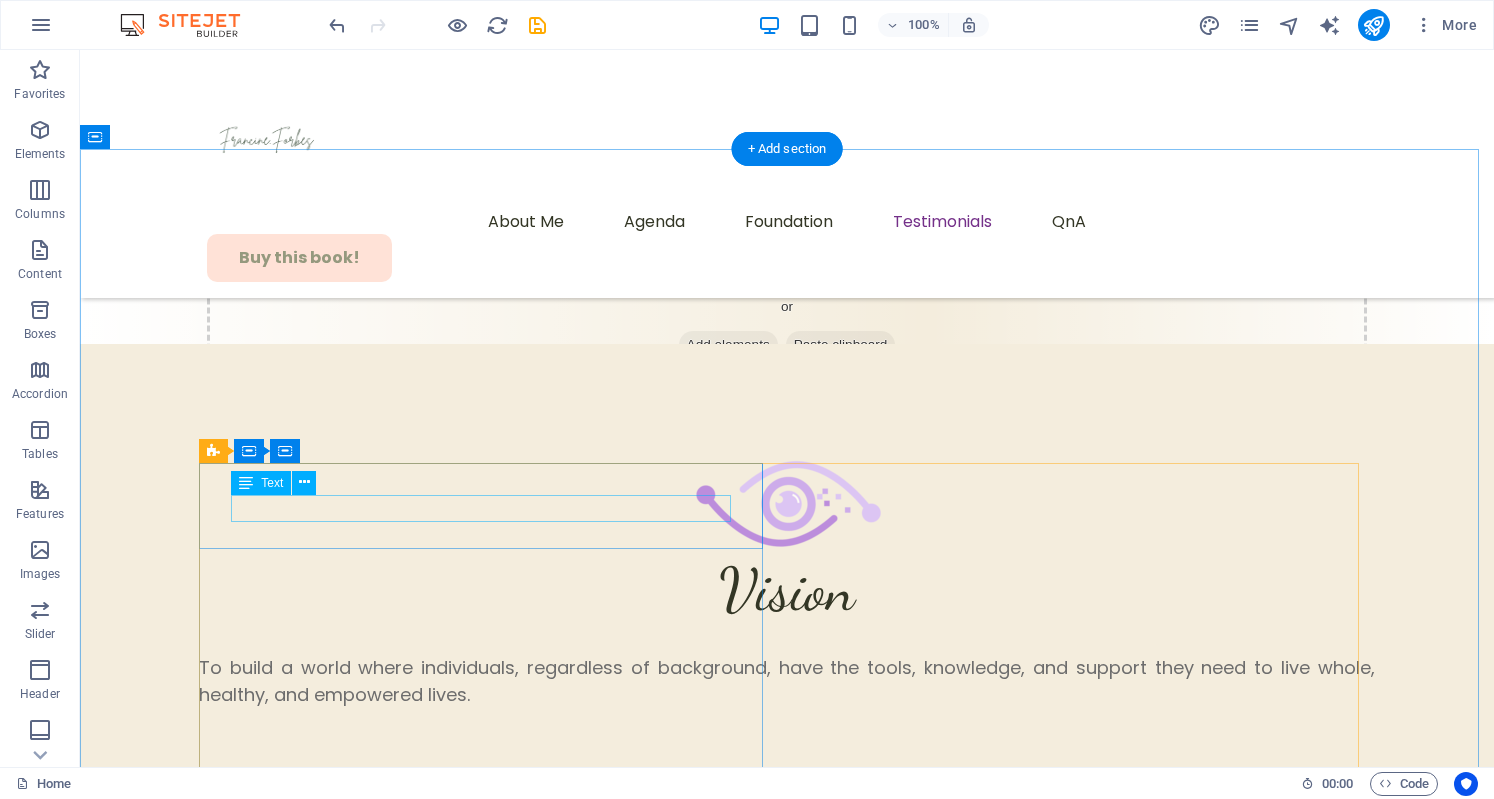 click on "Regular Ticket" at bounding box center (787, 52928) 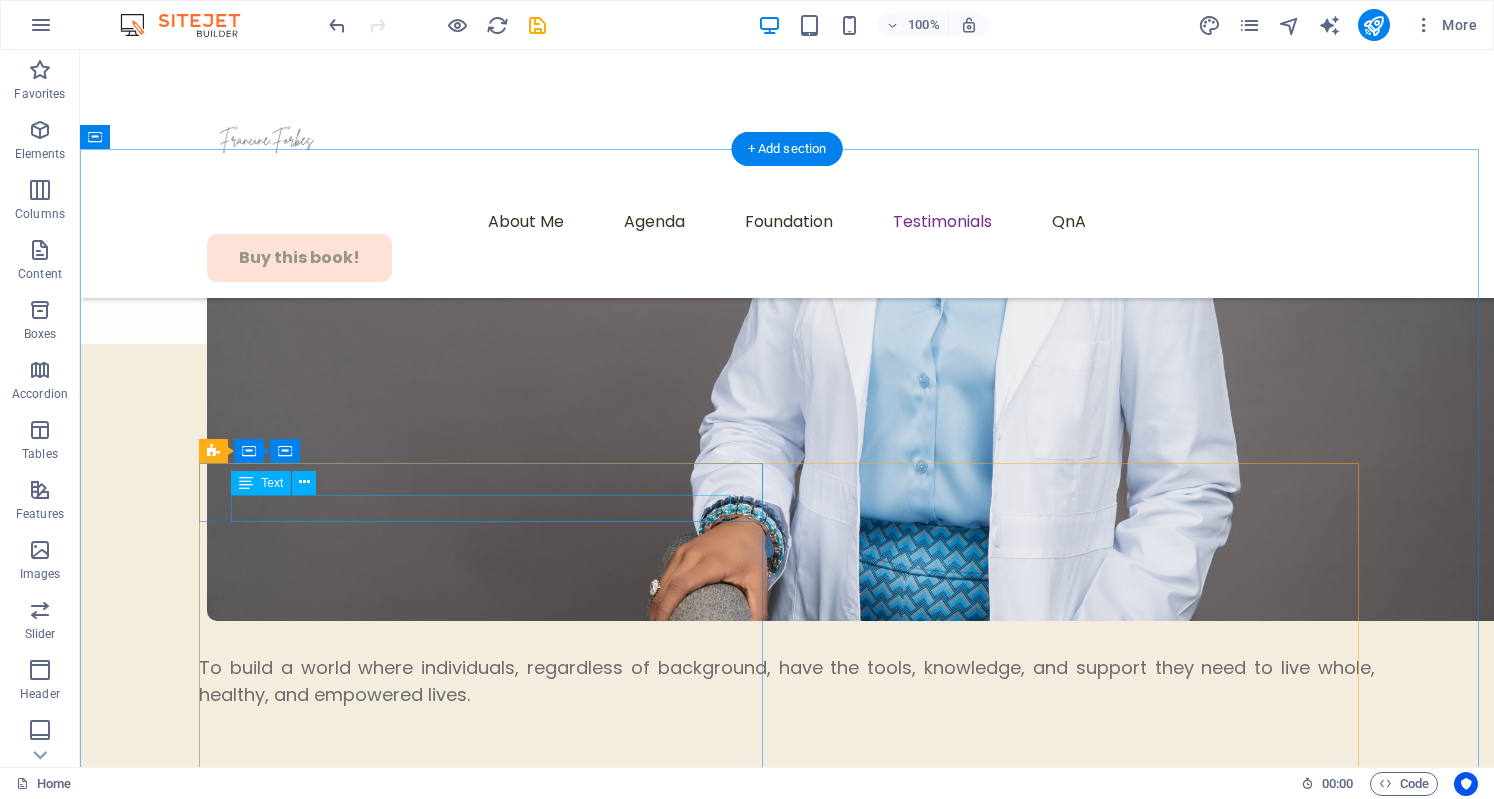 click on "Regular Ticket" at bounding box center [787, 52928] 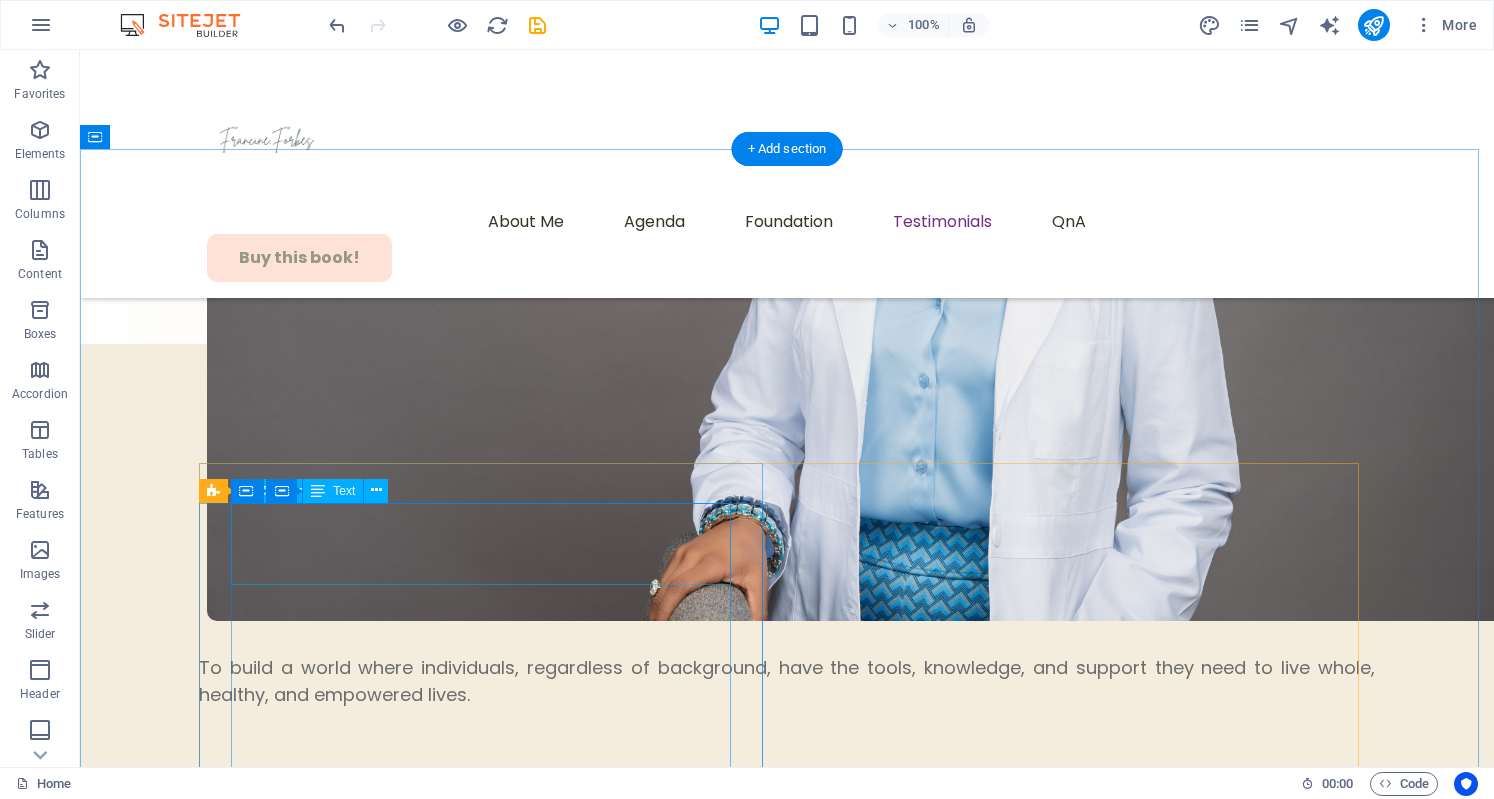 click on "$99" at bounding box center [787, 52956] 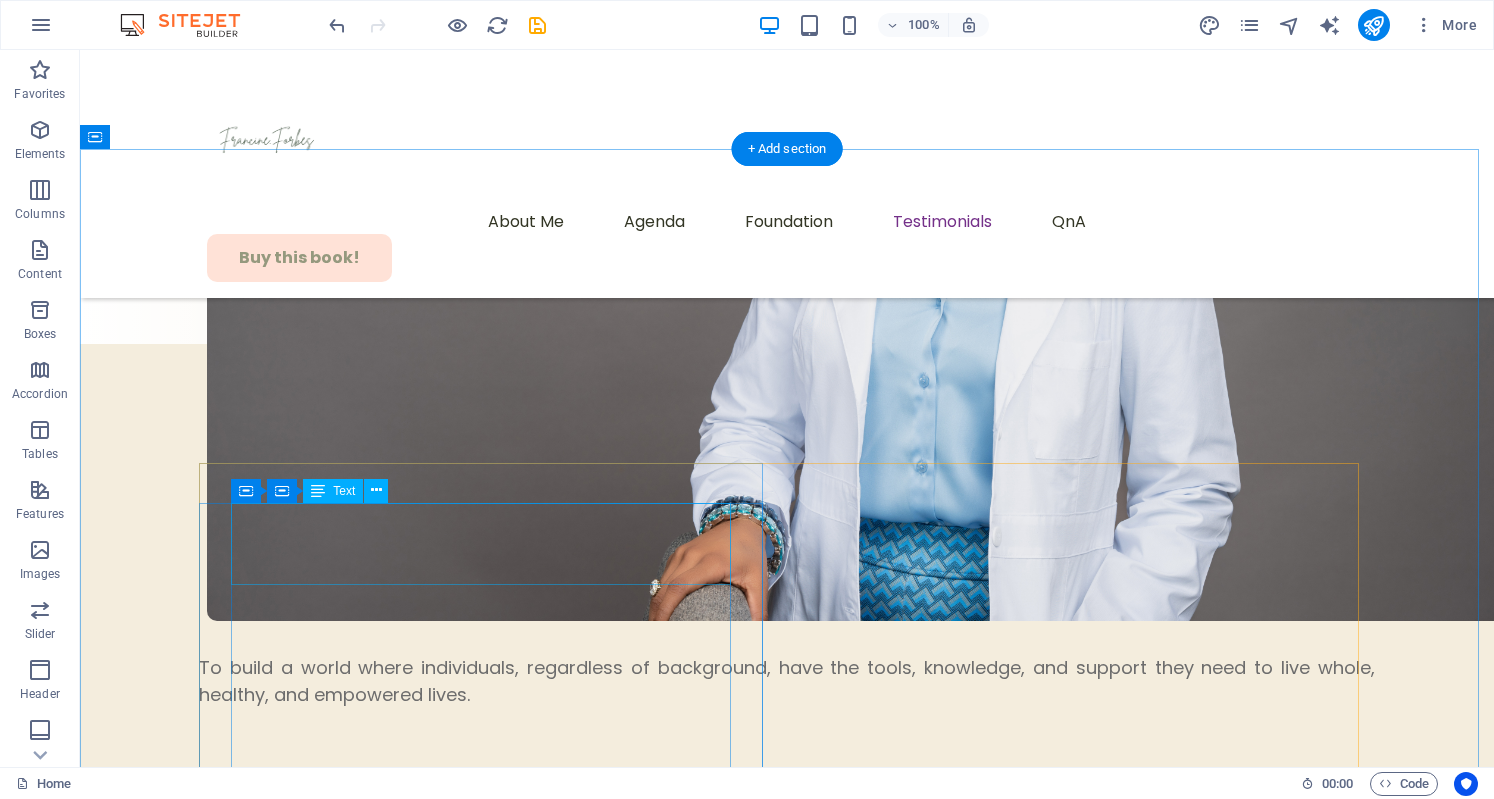 click on "$99" at bounding box center (787, 52956) 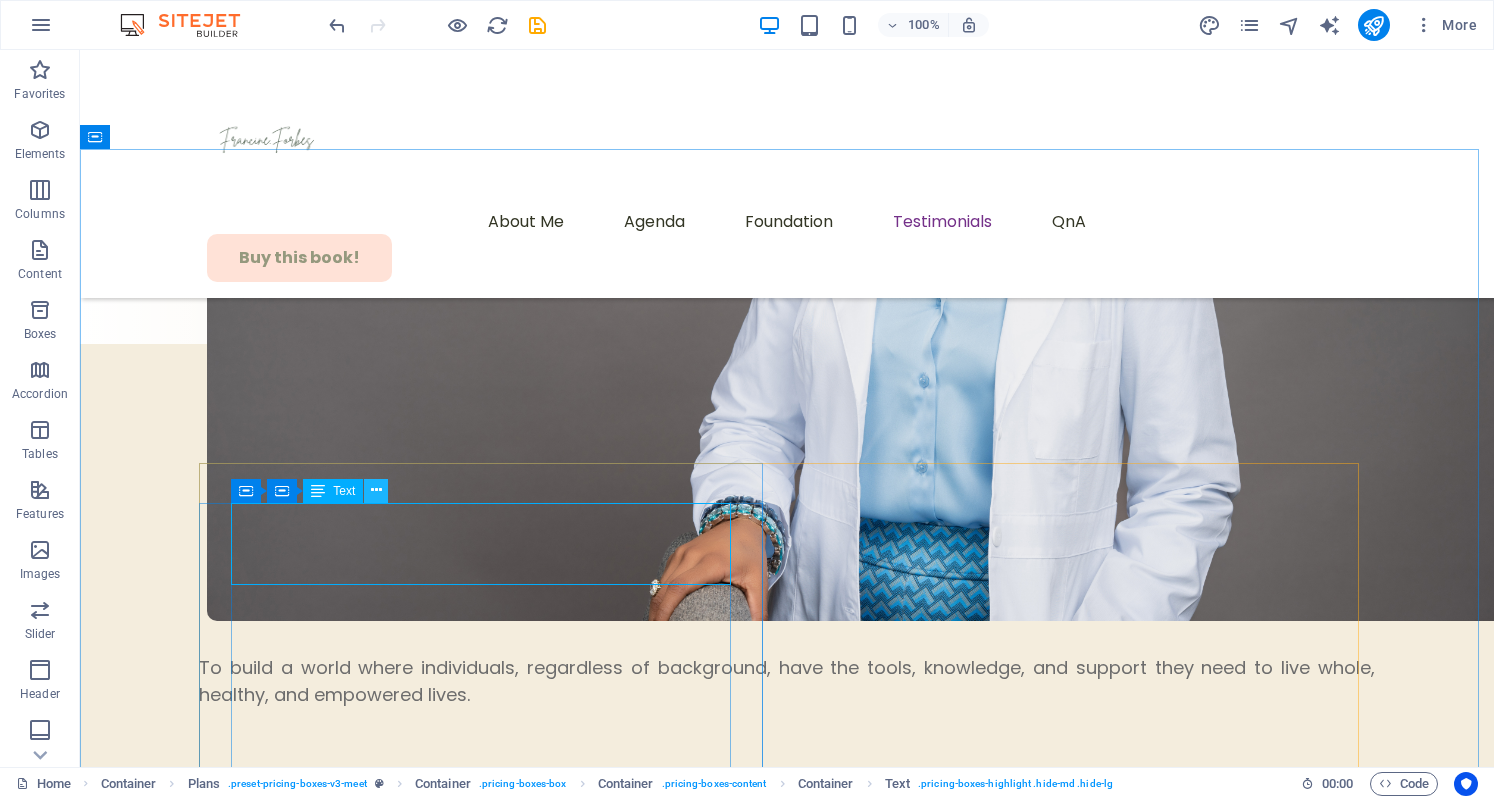 click at bounding box center (376, 490) 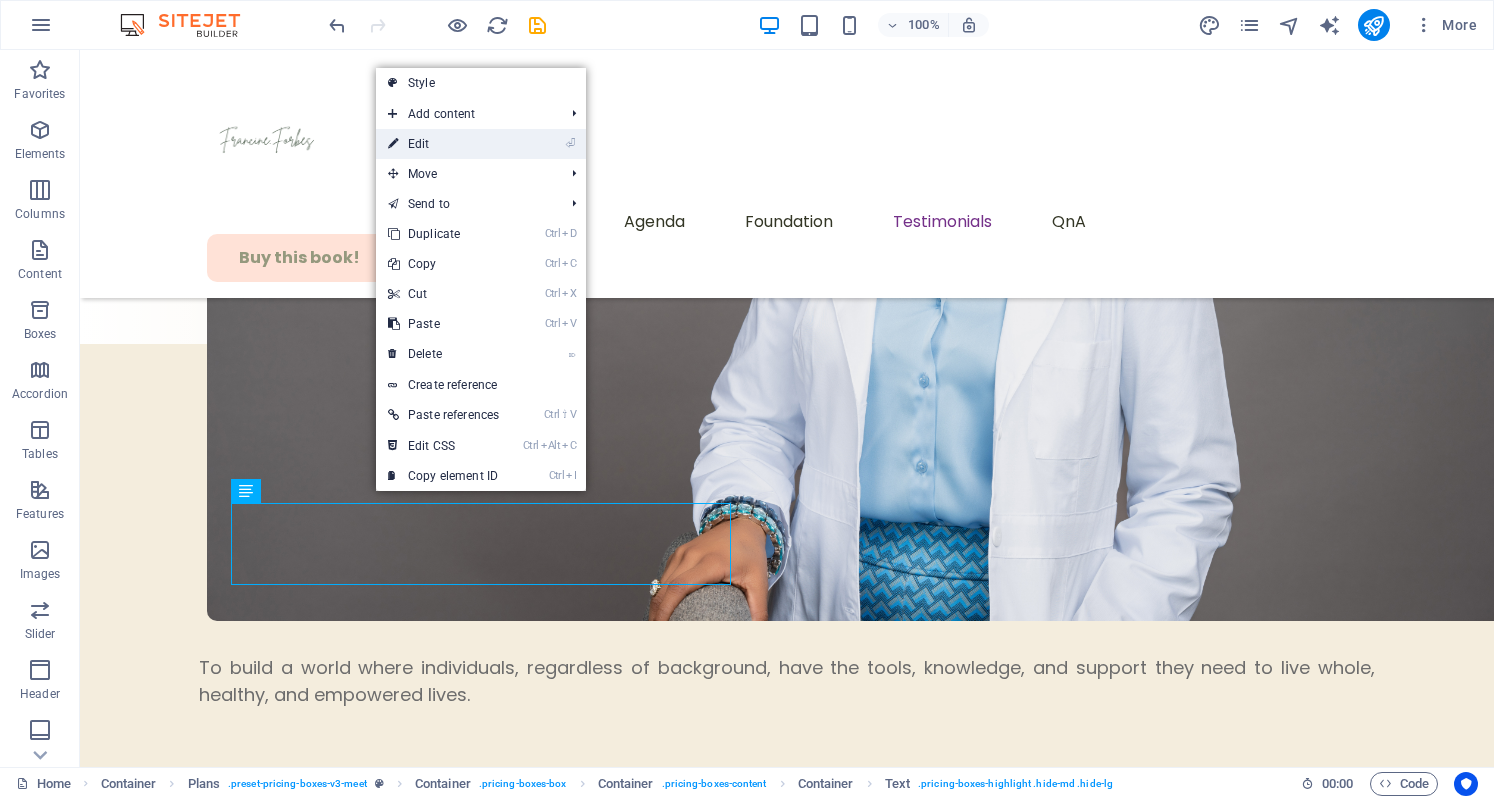 click on "⏎  Edit" at bounding box center (443, 144) 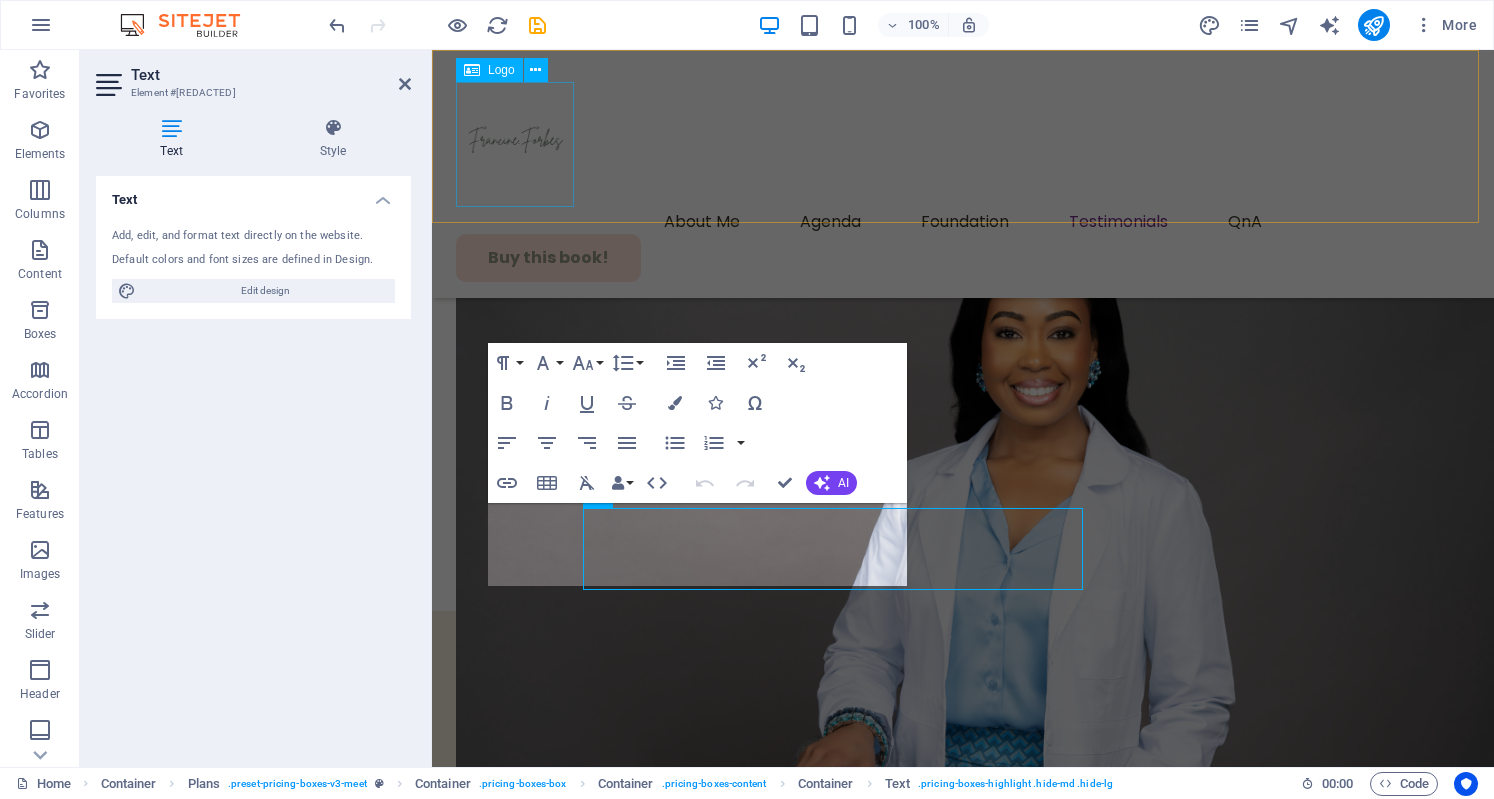 scroll, scrollTop: 8927, scrollLeft: 0, axis: vertical 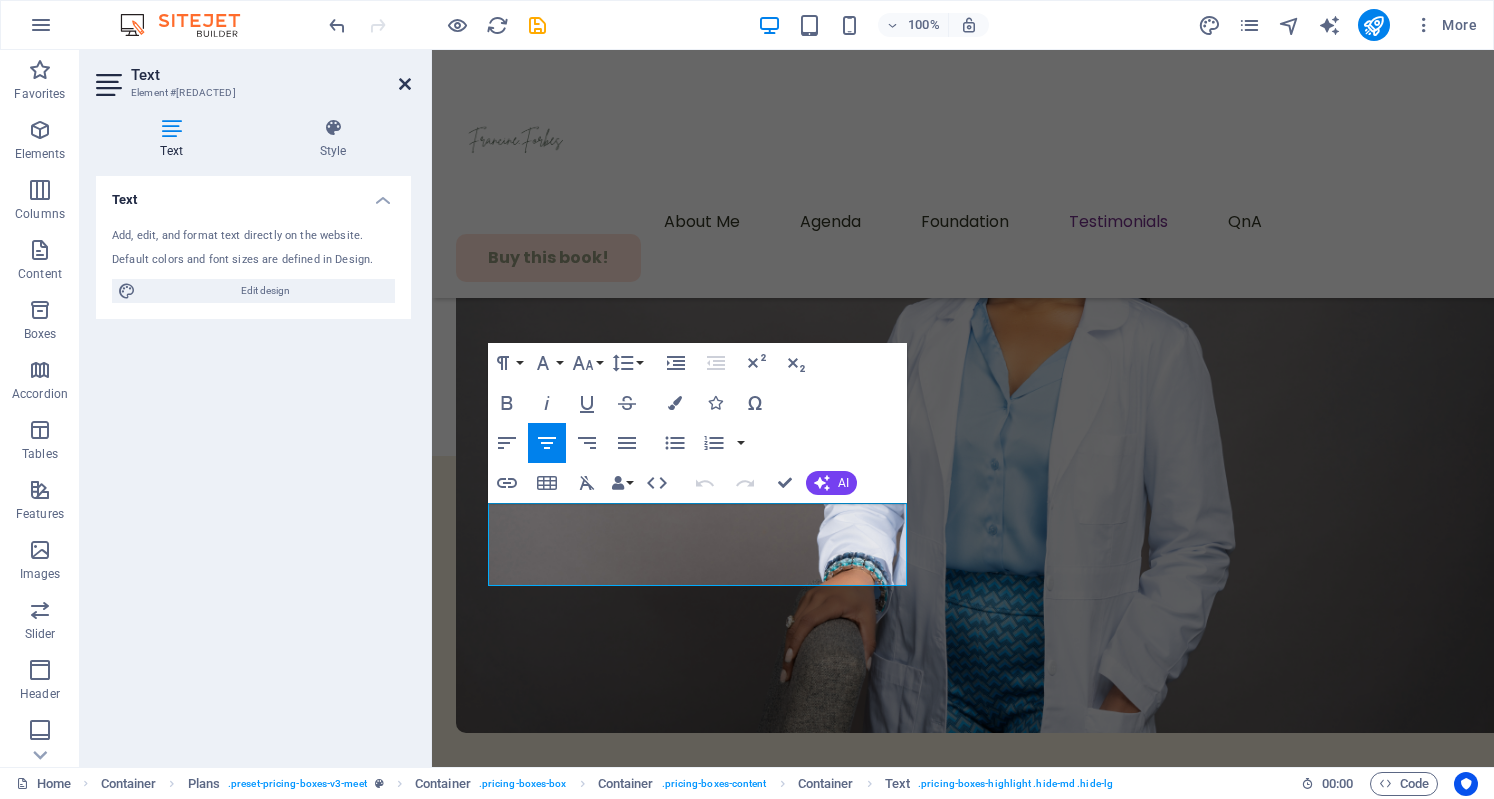drag, startPoint x: 406, startPoint y: 84, endPoint x: 335, endPoint y: 163, distance: 106.21676 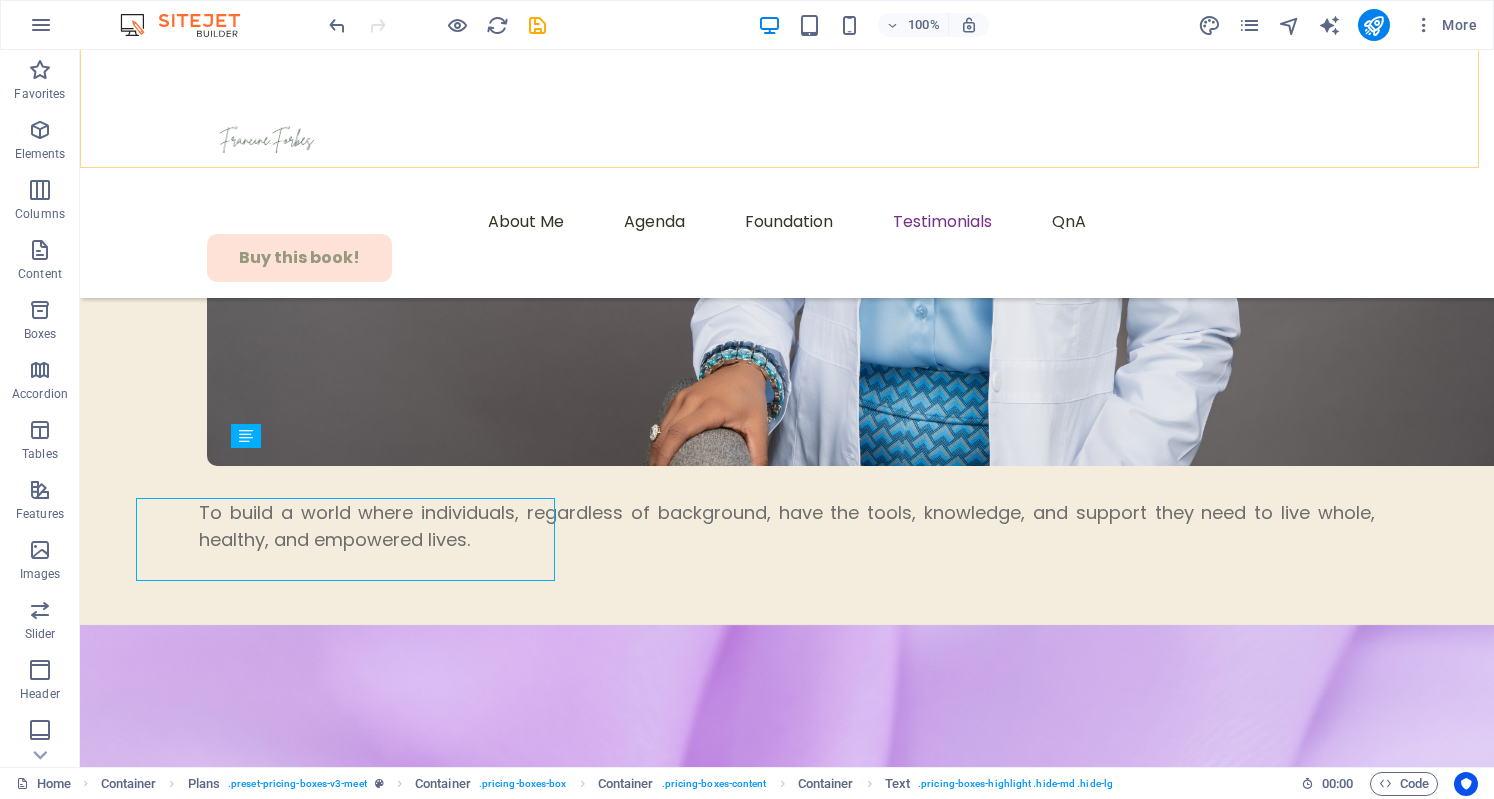 scroll, scrollTop: 8932, scrollLeft: 0, axis: vertical 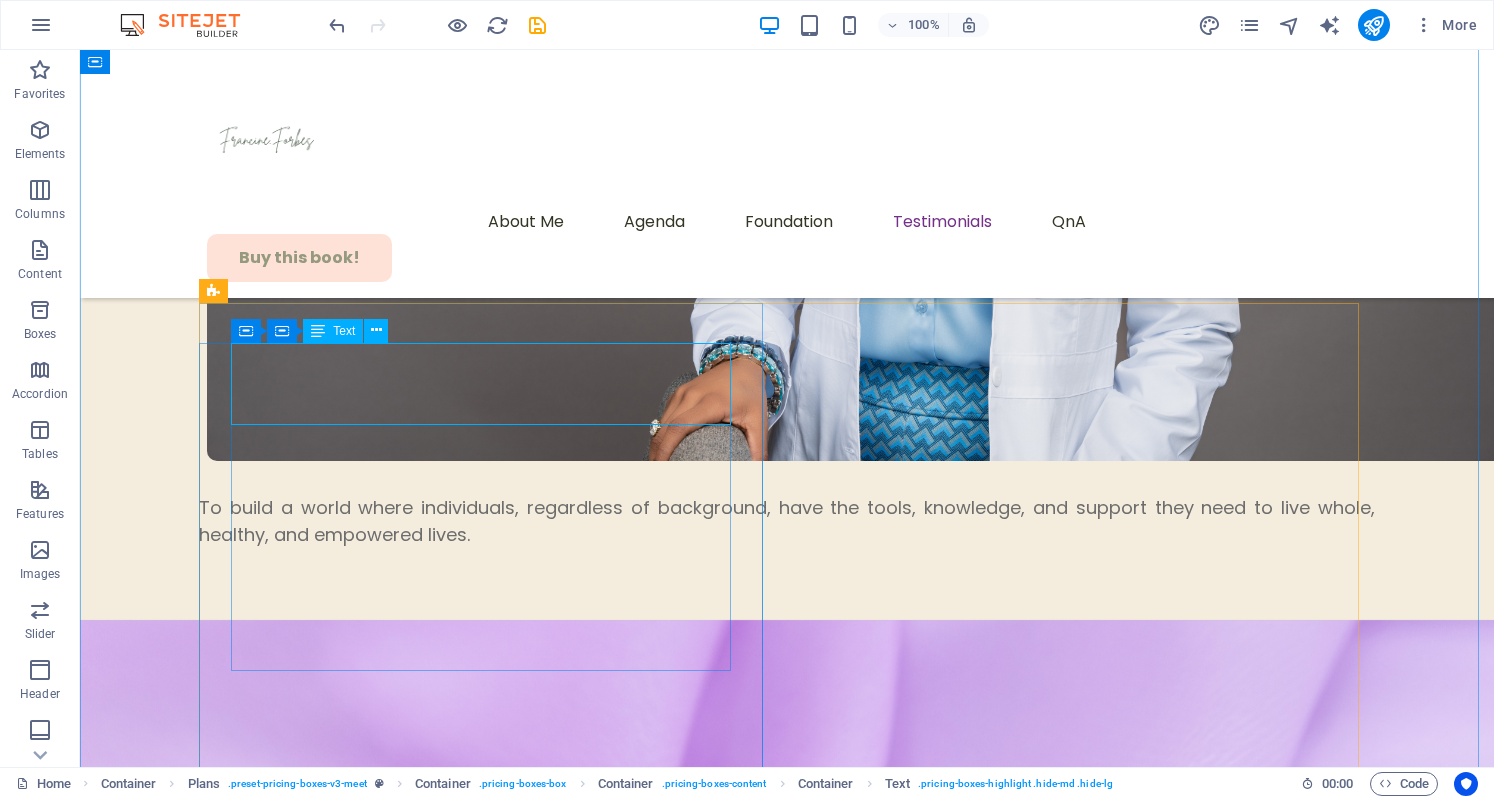click on "$99" at bounding box center (787, 52796) 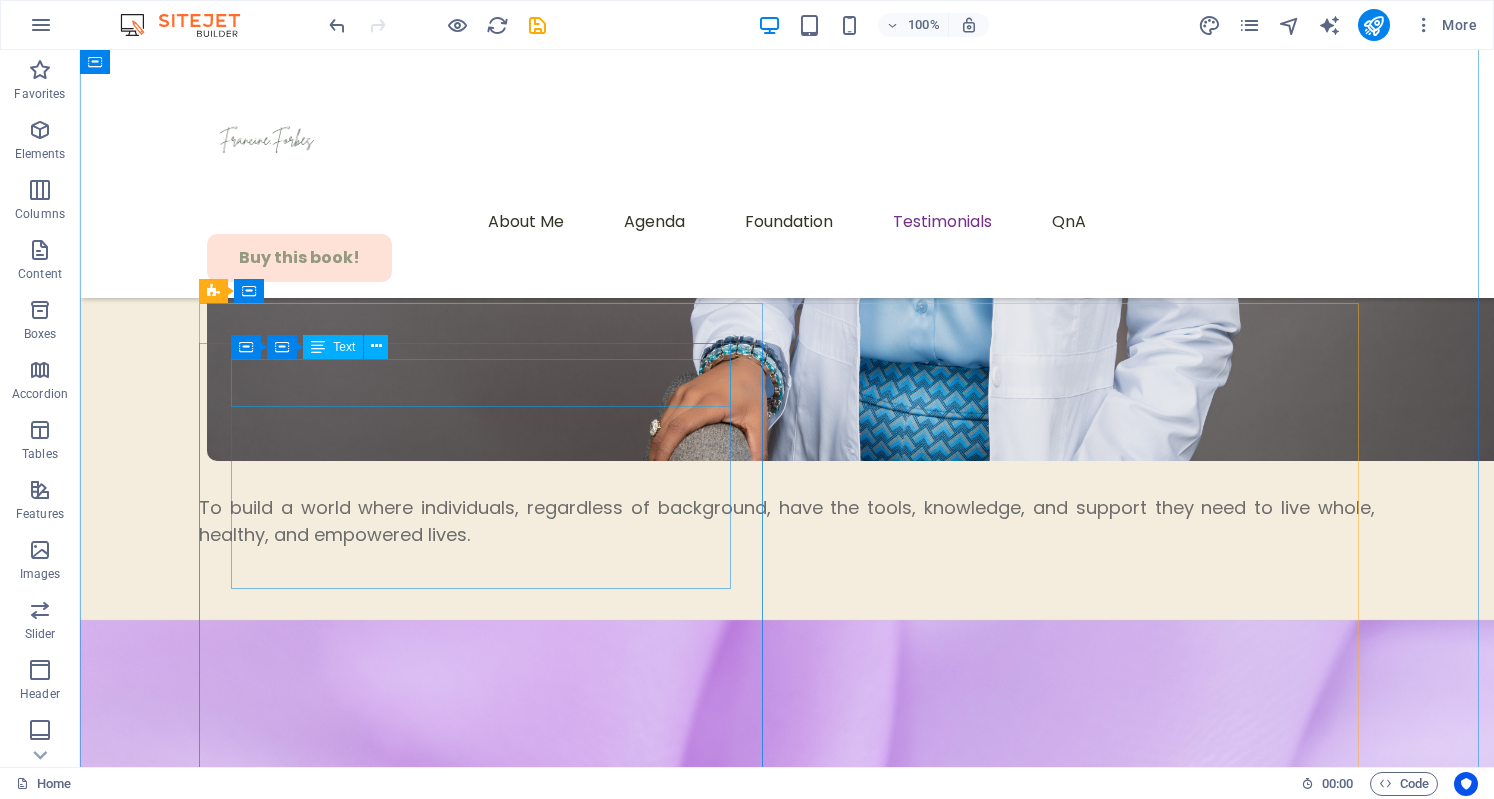 click on "Lorem ipsum dolor sit amet, consectetur adipiscing elit. Suspendisse varius enim in eros elementum tristique." at bounding box center (787, 52795) 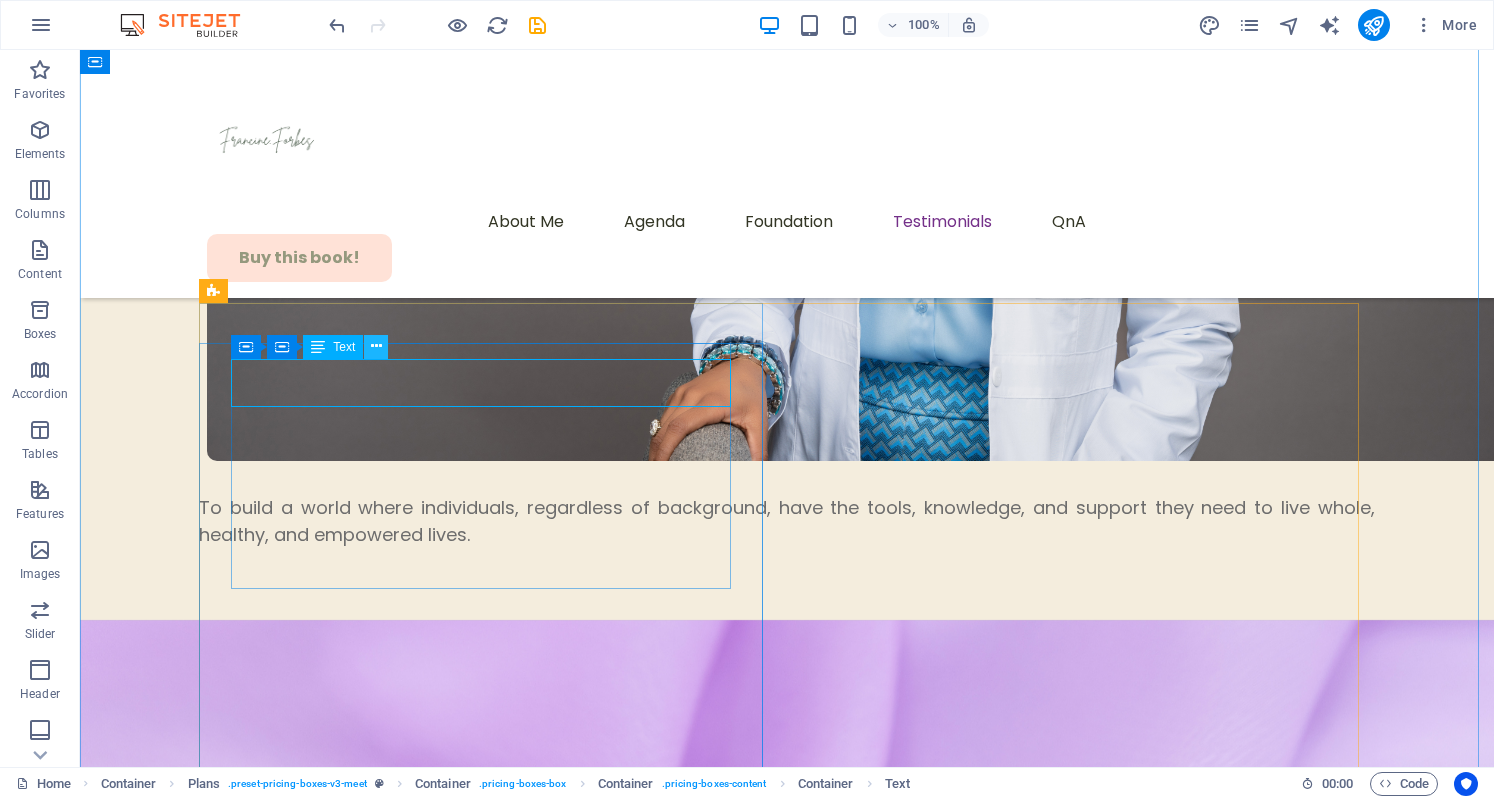 click at bounding box center (376, 347) 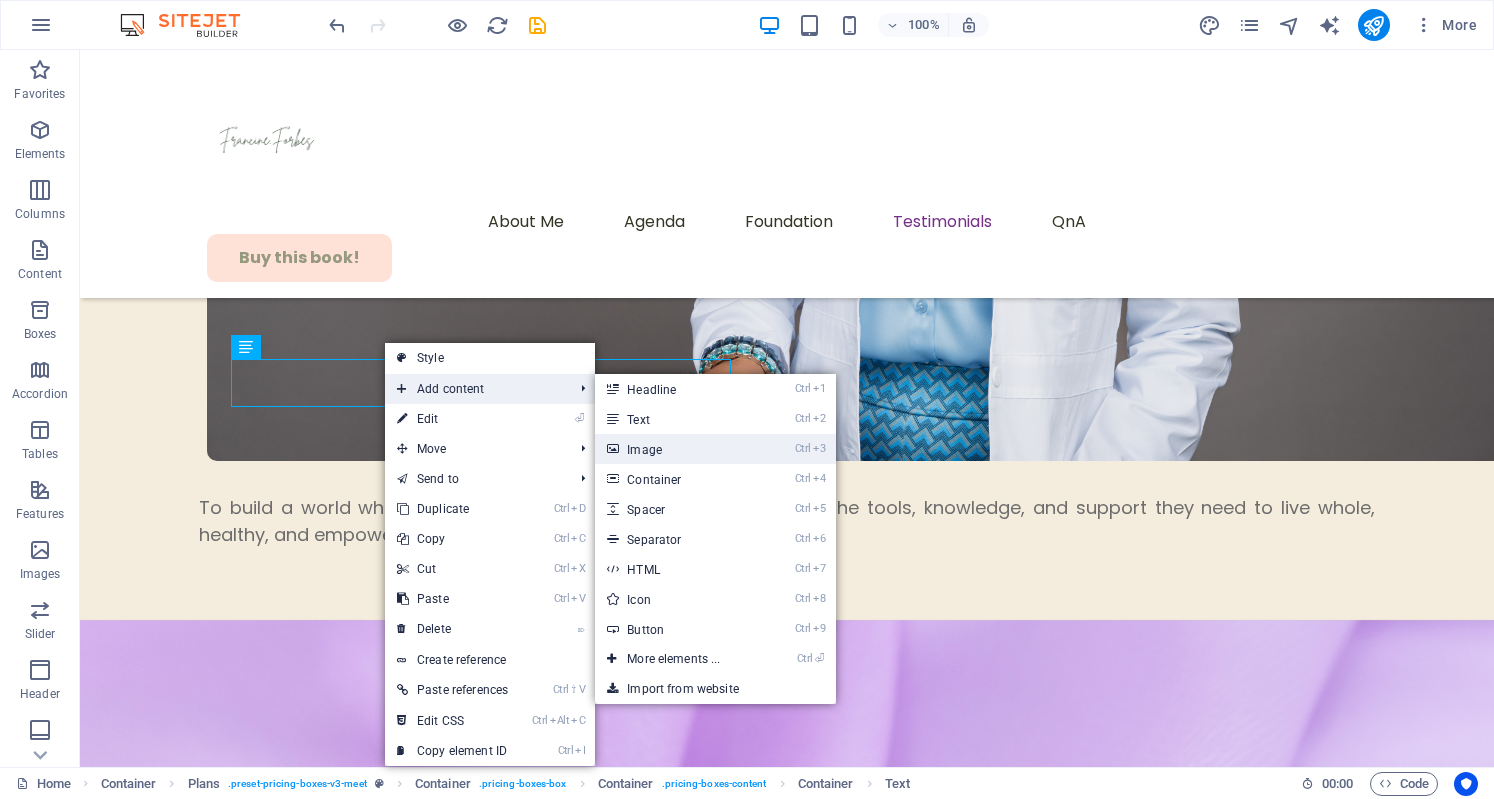 click on "Ctrl 3  Image" at bounding box center [677, 449] 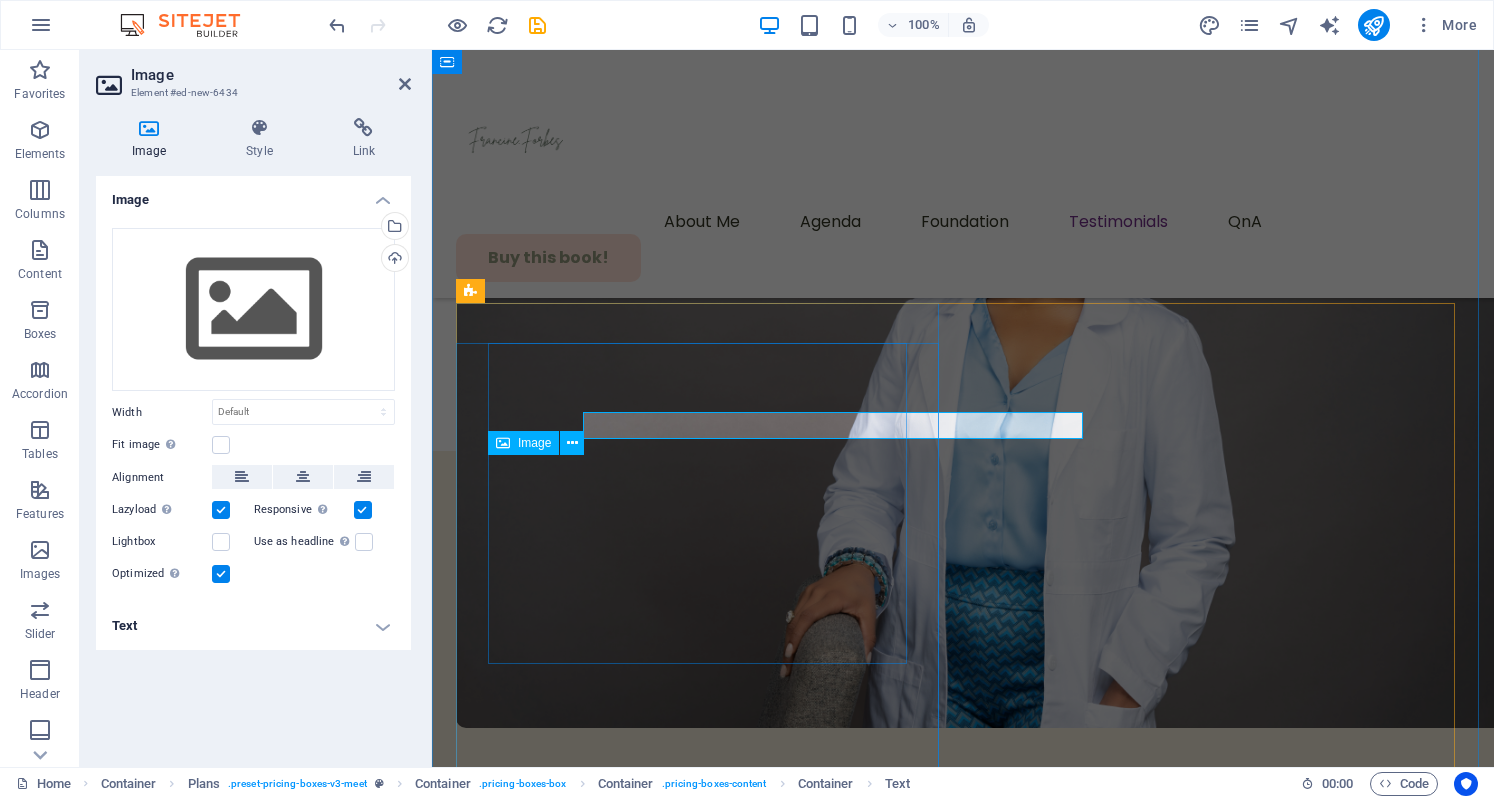 scroll, scrollTop: 8927, scrollLeft: 0, axis: vertical 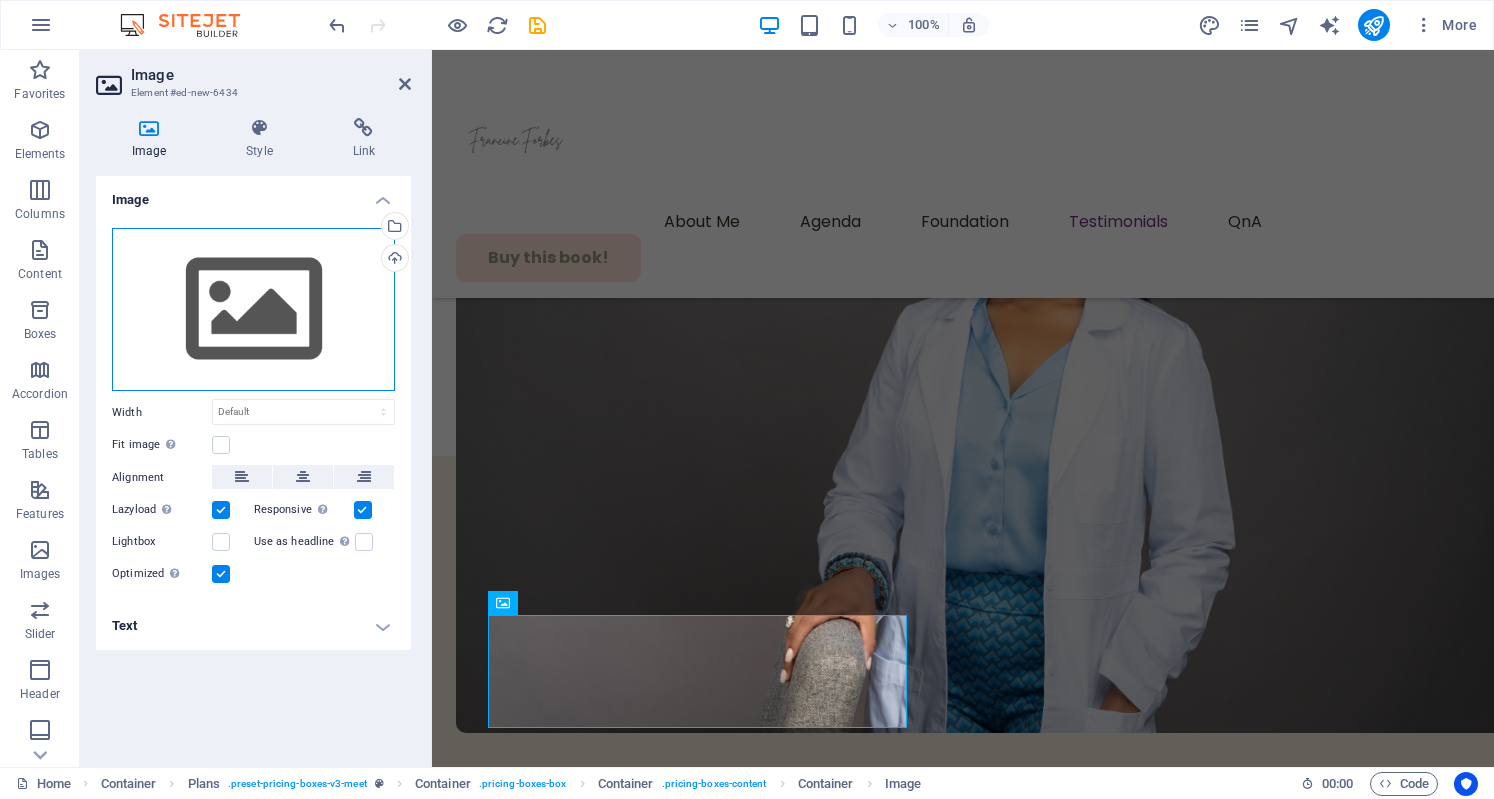 click on "Drag files here, click to choose files or select files from Files or our free stock photos & videos" at bounding box center (253, 310) 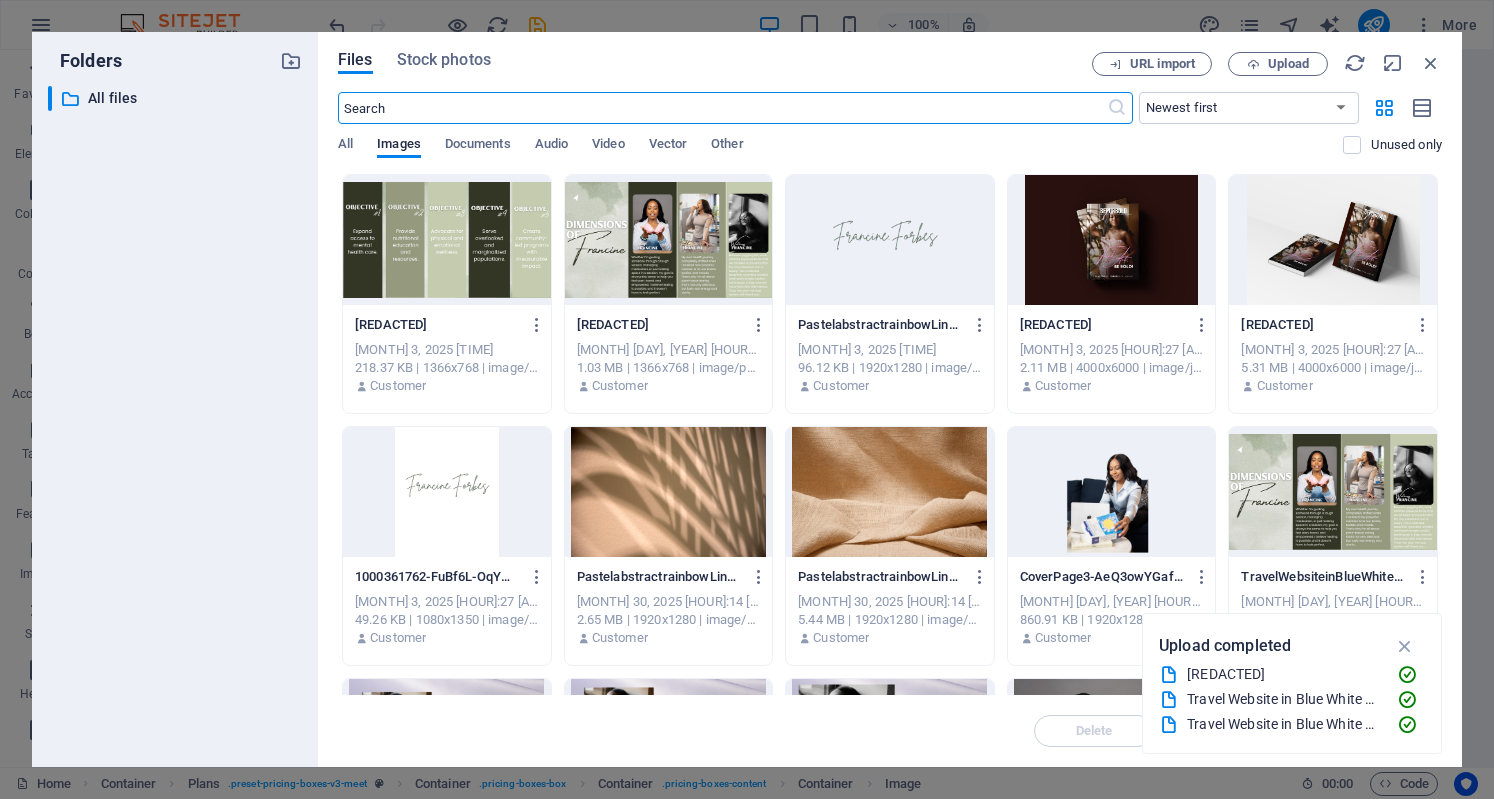 scroll, scrollTop: 8904, scrollLeft: 0, axis: vertical 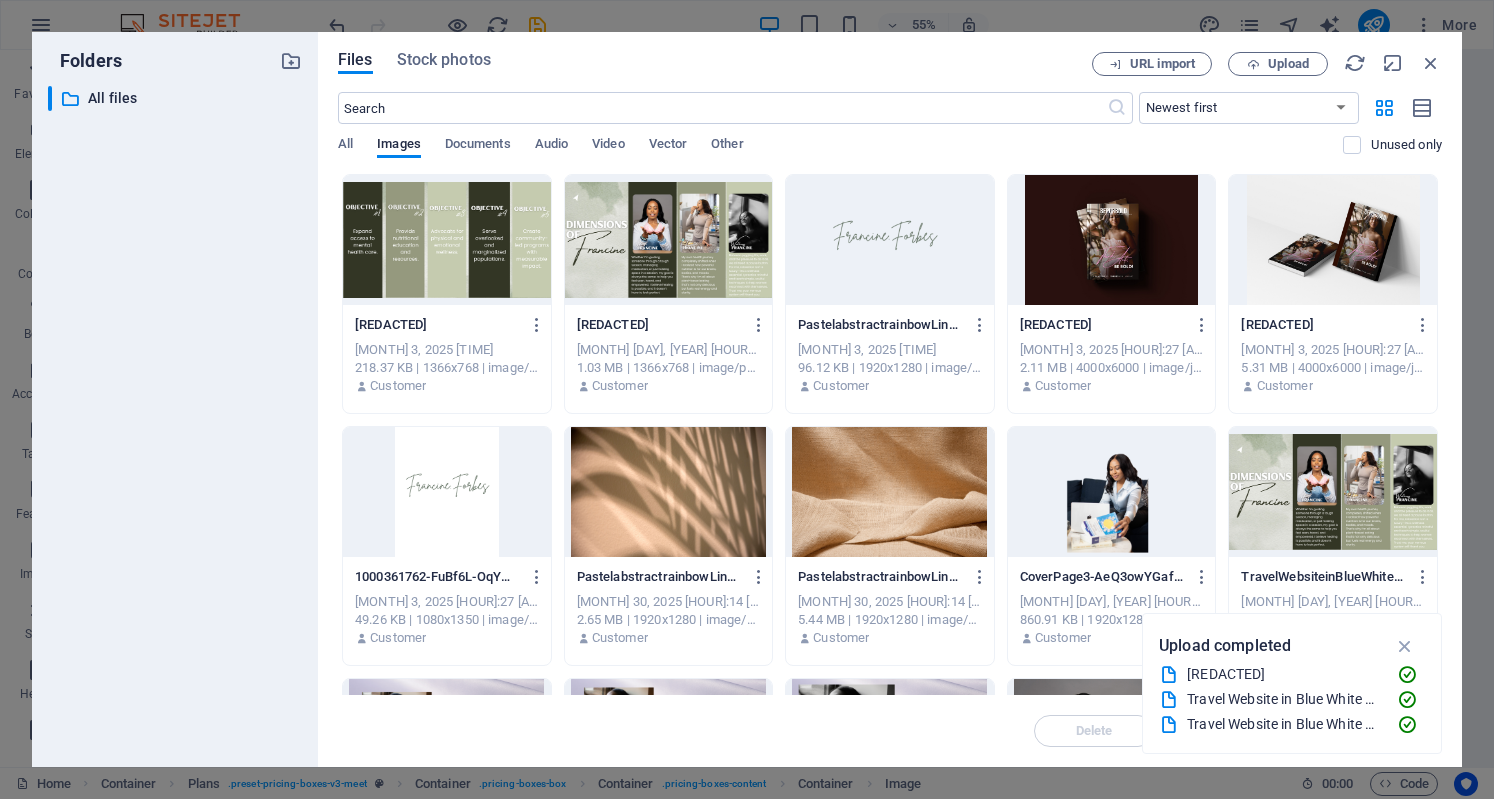 click at bounding box center [1112, 240] 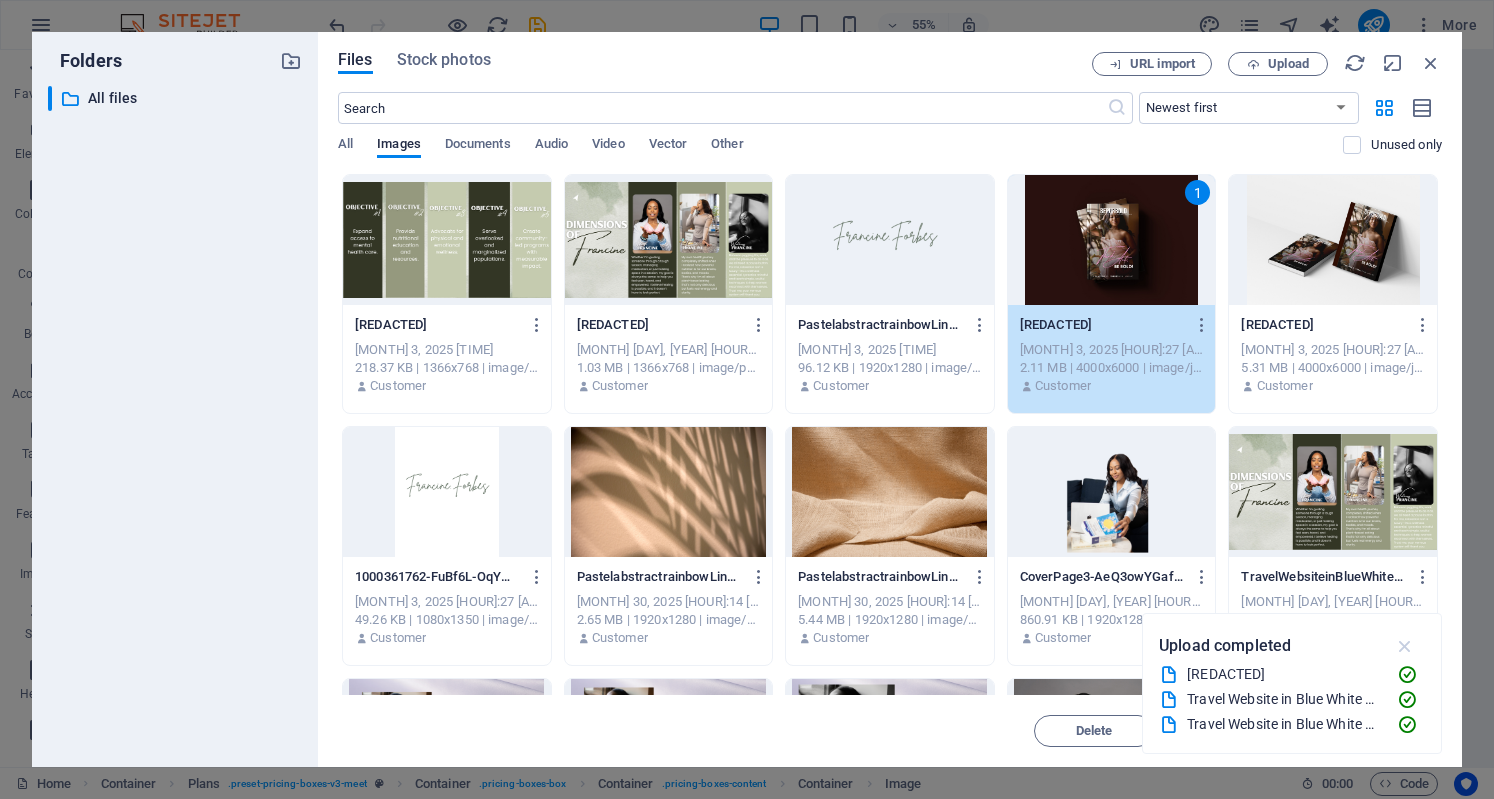 click at bounding box center (1405, 646) 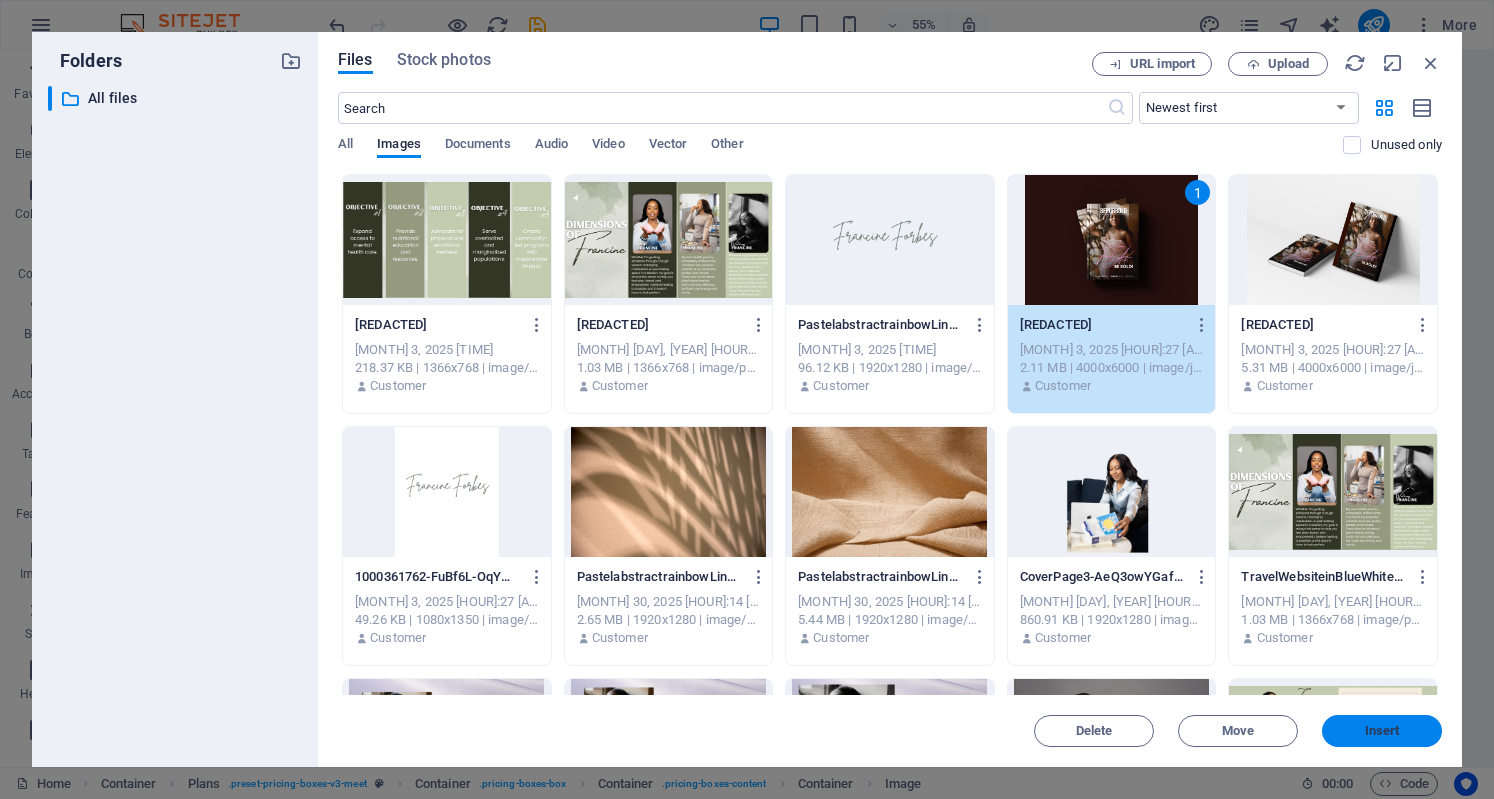 click on "Insert" at bounding box center [1382, 731] 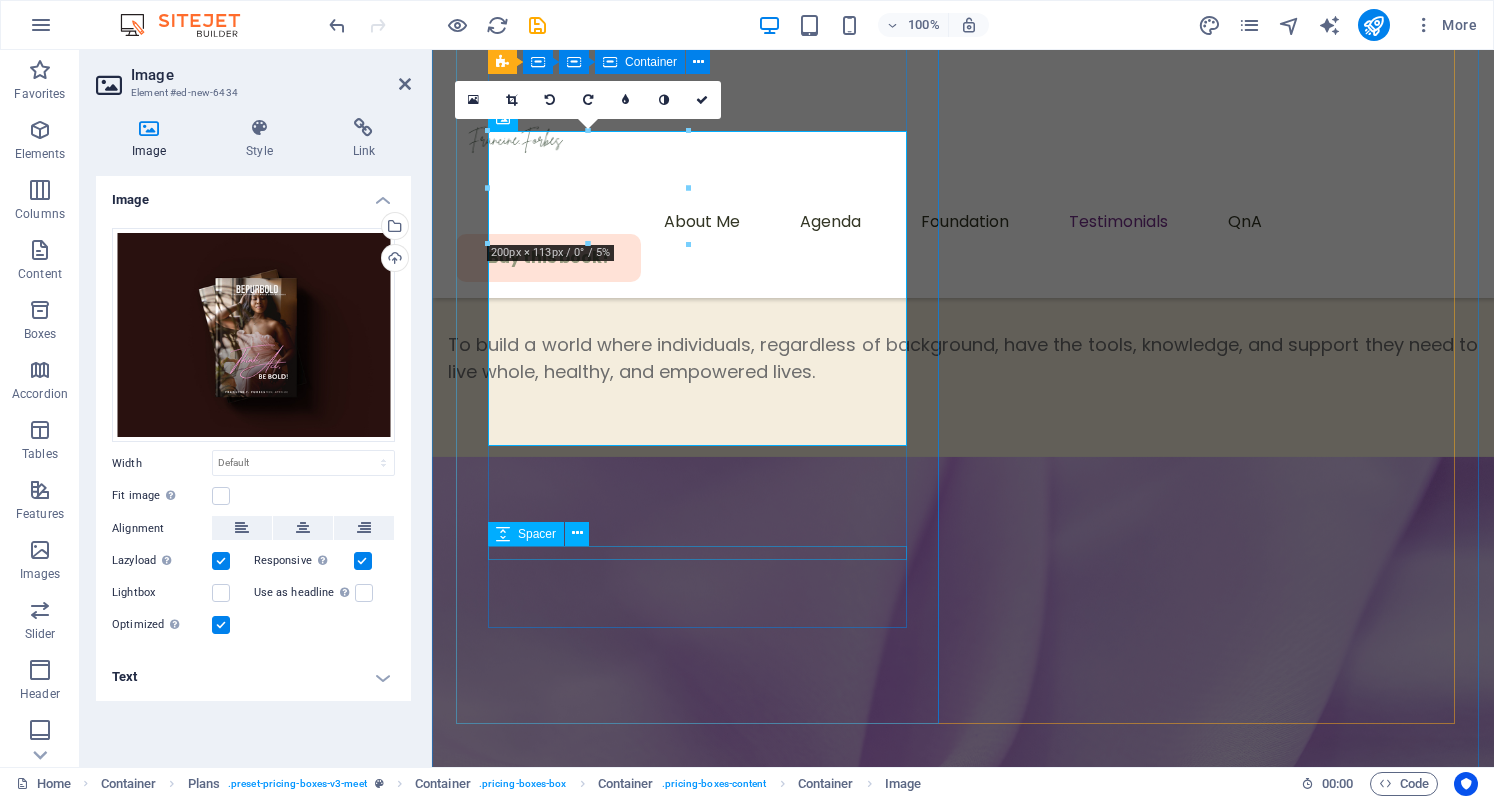 scroll, scrollTop: 9413, scrollLeft: 0, axis: vertical 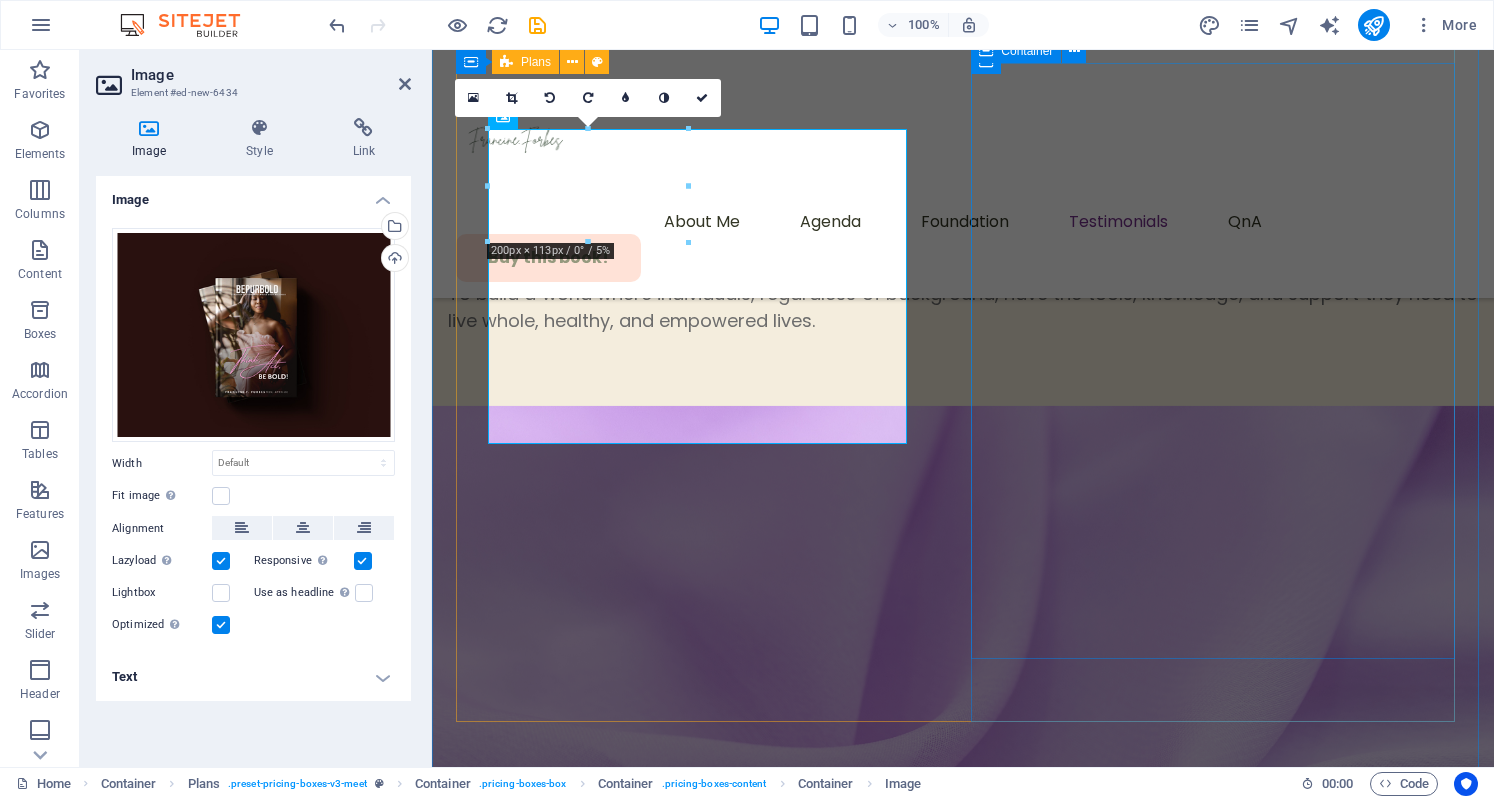click on "$199   $229
$199   $229
Lorem ipsum dolor sit amet, consectetur adipiscing elit. Suspendisse varius enim in eros elementum tristique. All features of a standard ticket Priority seating in all sessions Access to VIP lounge and networking area Exclusive Q&A sessions with keynote speakers VIP dinner with industry experts Get ticket" at bounding box center [963, 48399] 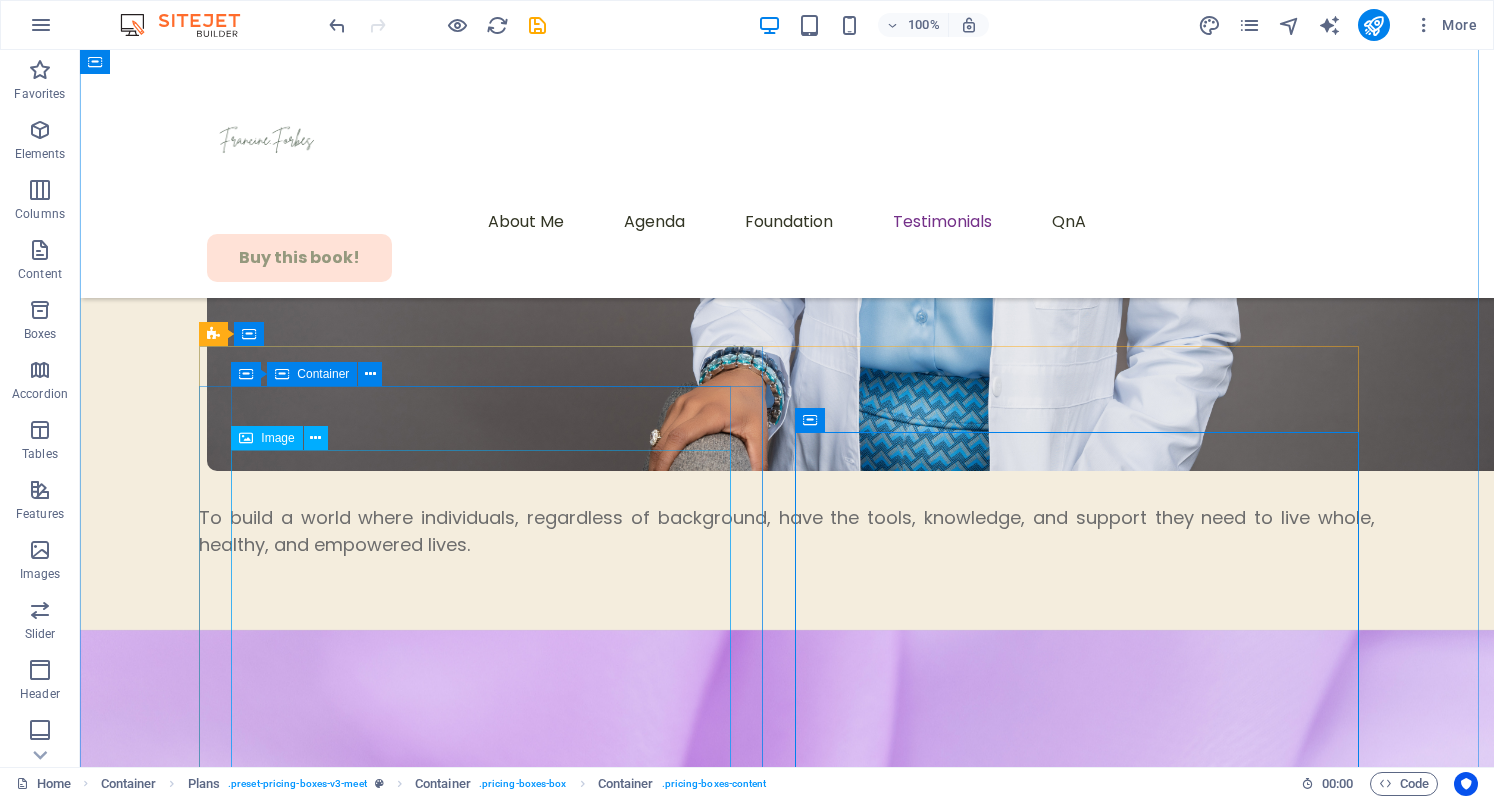 scroll, scrollTop: 8886, scrollLeft: 0, axis: vertical 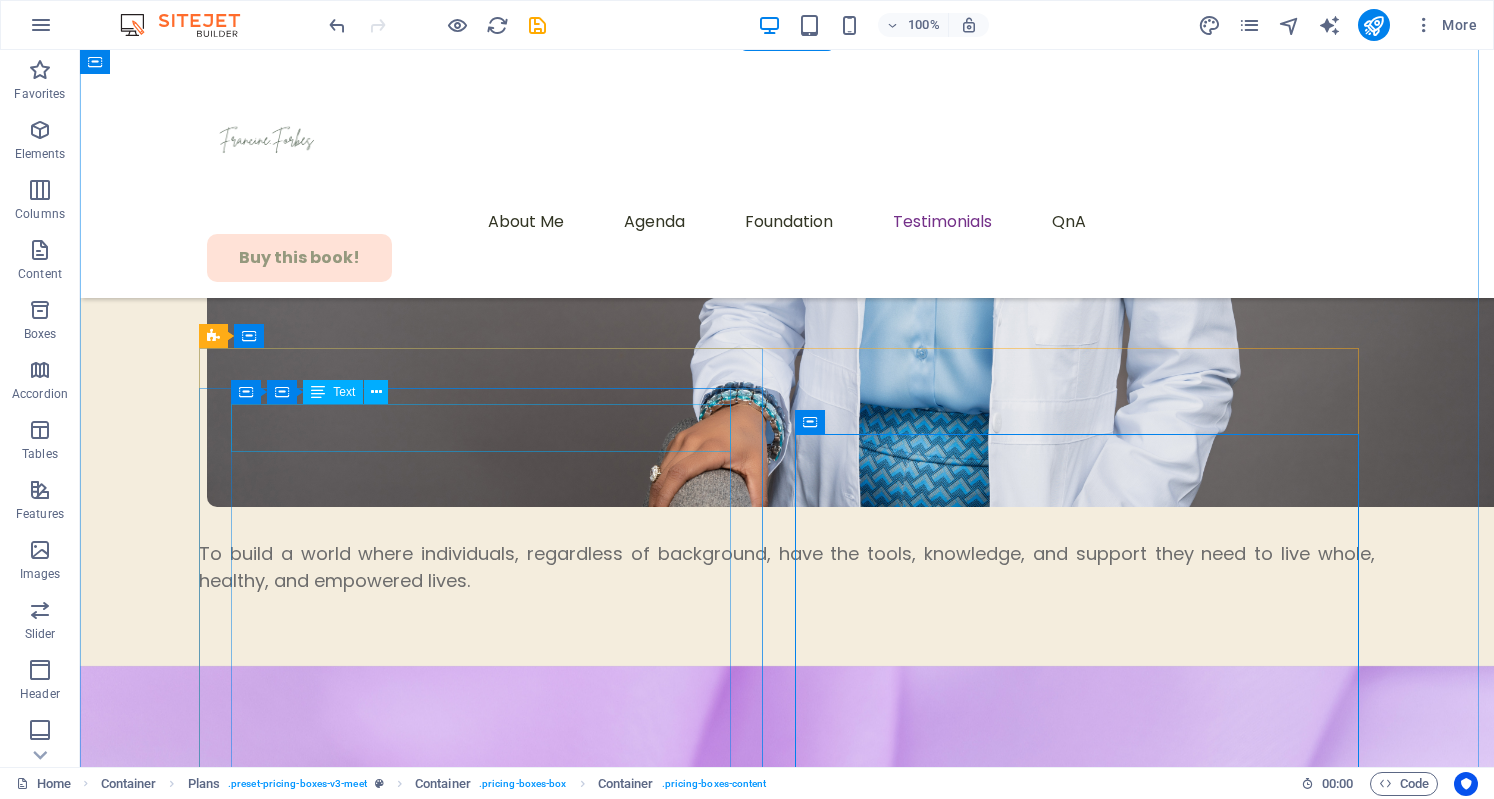 click on "Lorem ipsum dolor sit amet, consectetur adipiscing elit. Suspendisse varius enim in eros elementum tristique." at bounding box center [787, 52841] 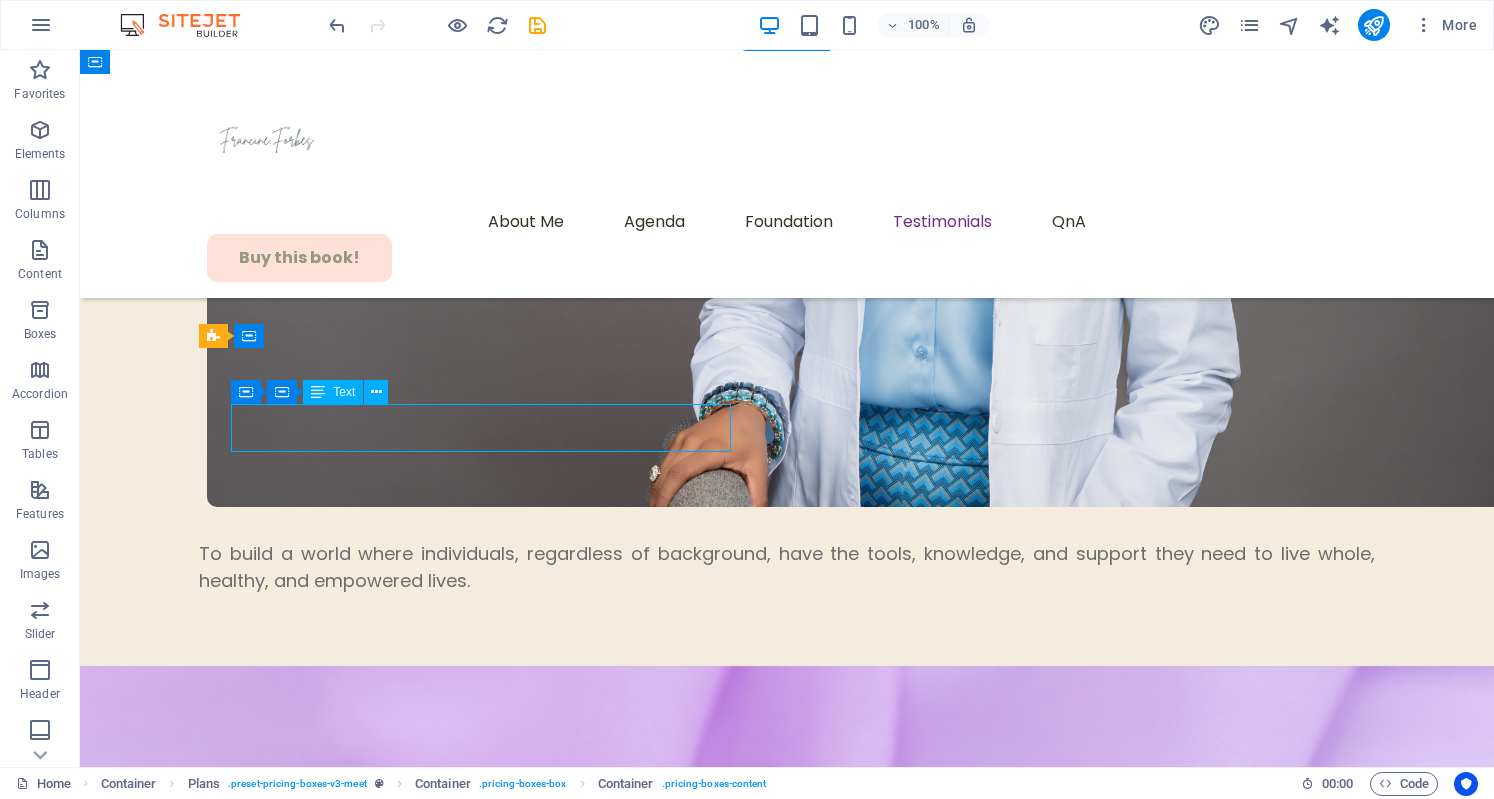 click on "Lorem ipsum dolor sit amet, consectetur adipiscing elit. Suspendisse varius enim in eros elementum tristique." at bounding box center (787, 52841) 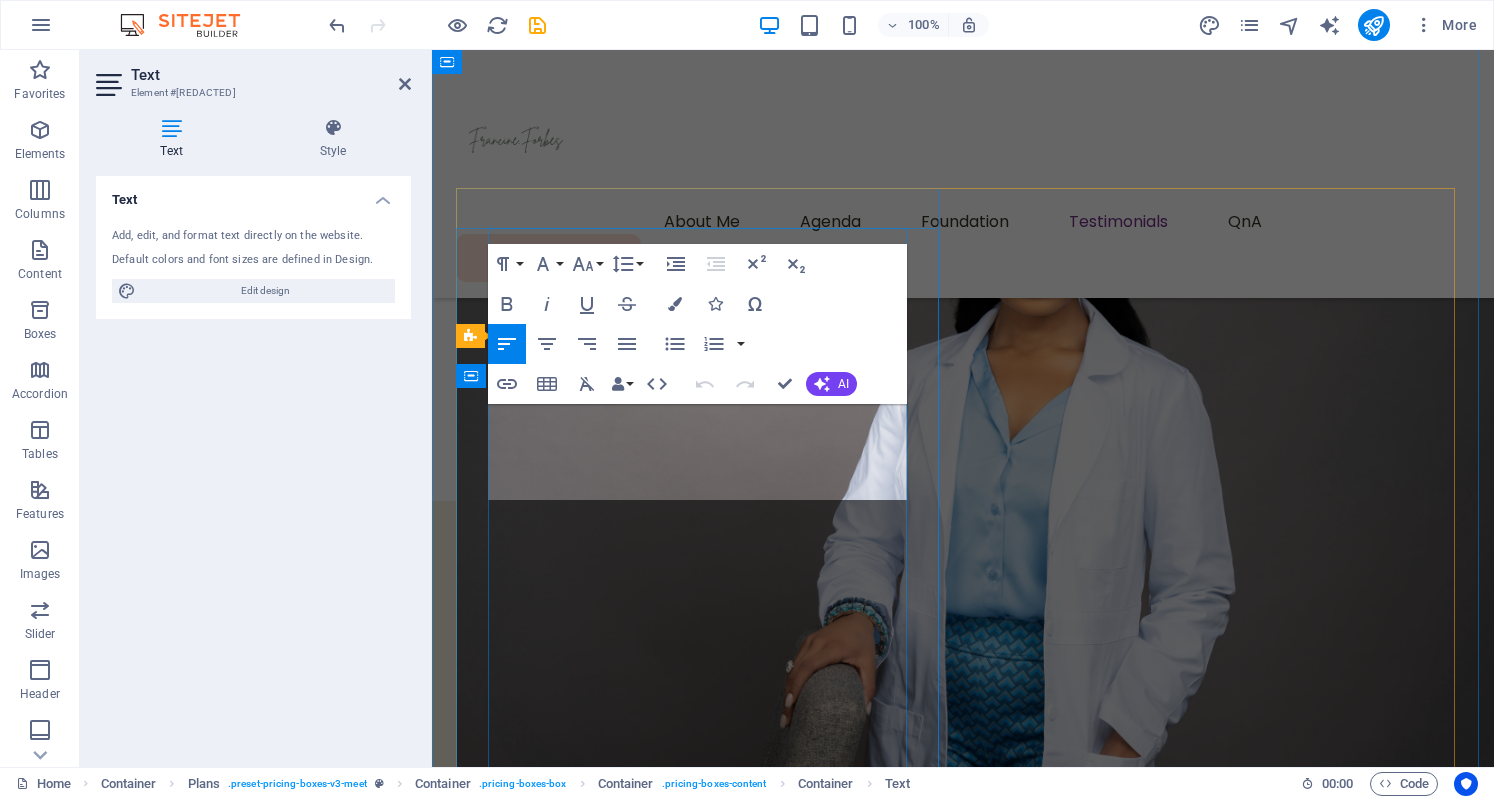 scroll, scrollTop: 9042, scrollLeft: 0, axis: vertical 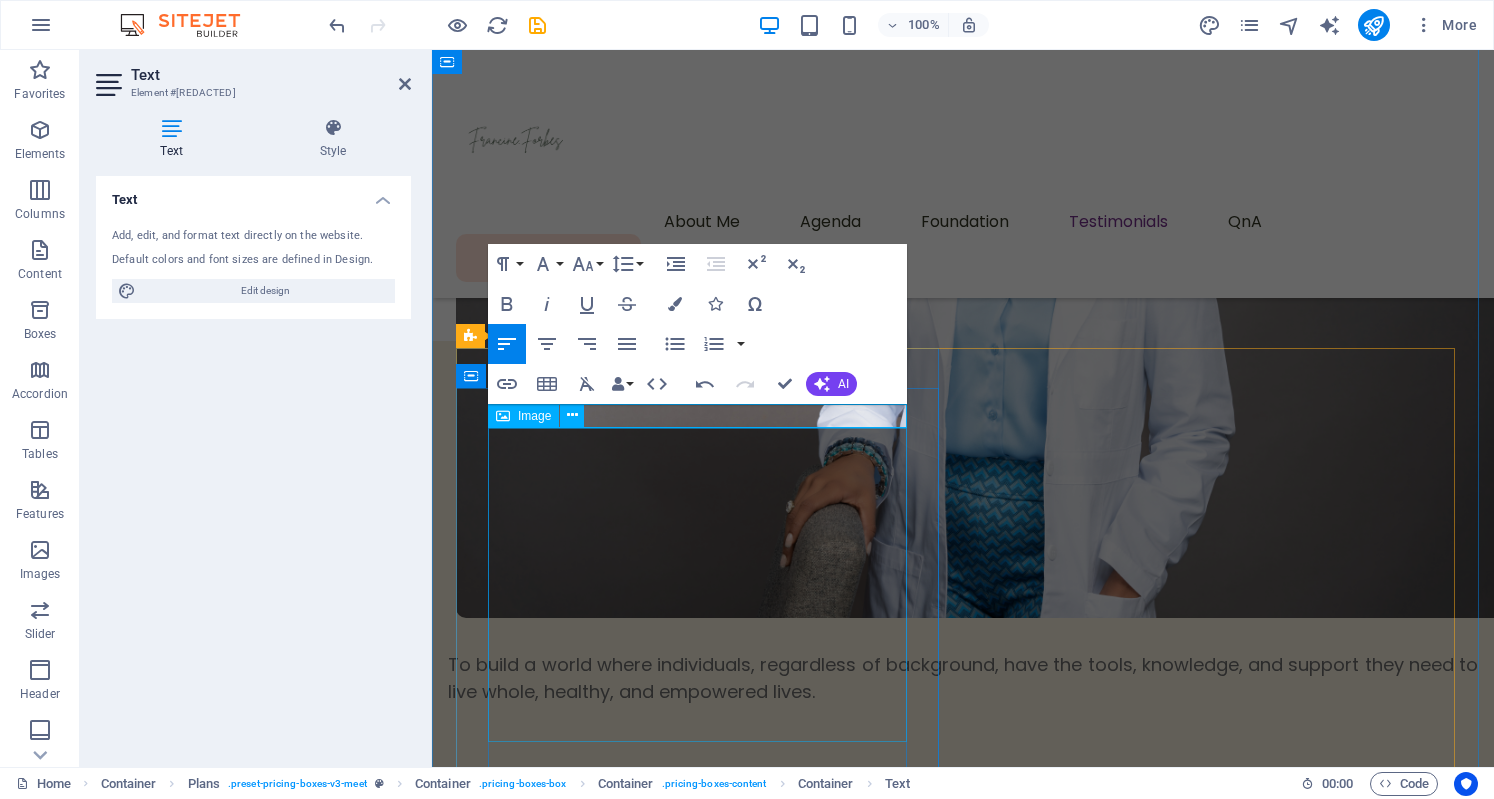 click on "Lorem Access to all general sessions Access to breakout sessions Conference materials and program Lunch and refreshments Get ticket" at bounding box center [963, 47711] 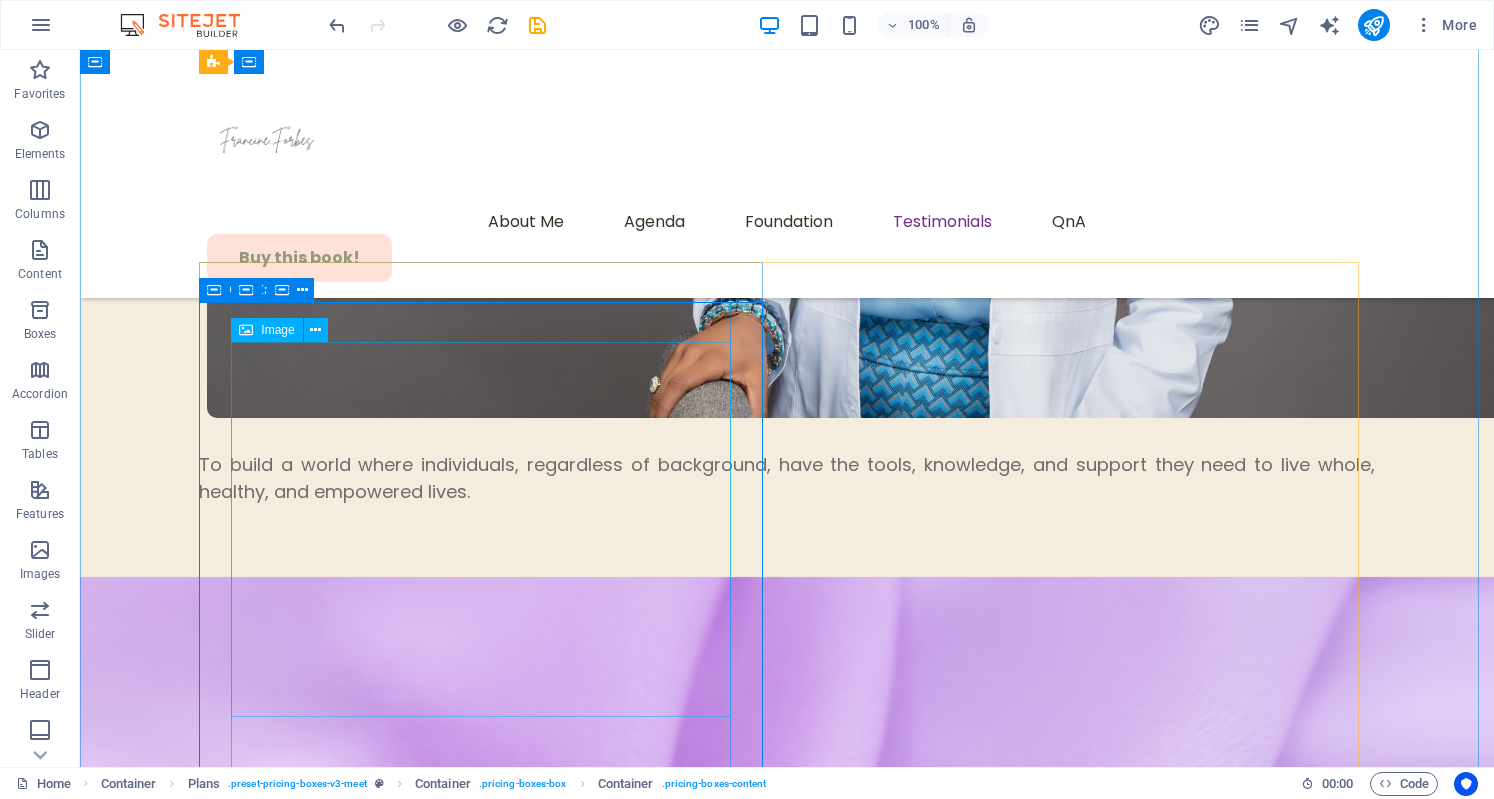 scroll, scrollTop: 8972, scrollLeft: 0, axis: vertical 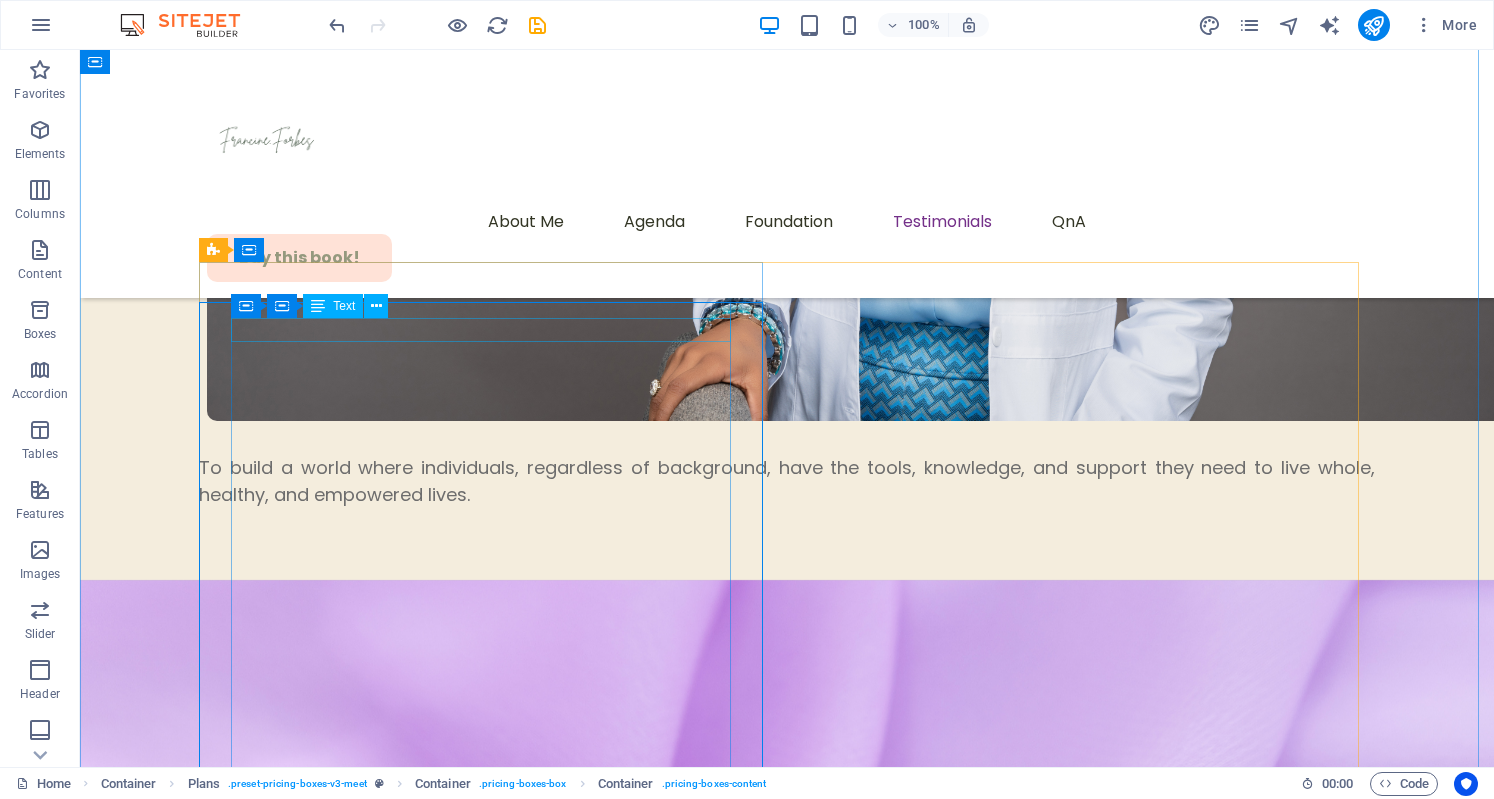 click on "Lorem" at bounding box center [787, 52743] 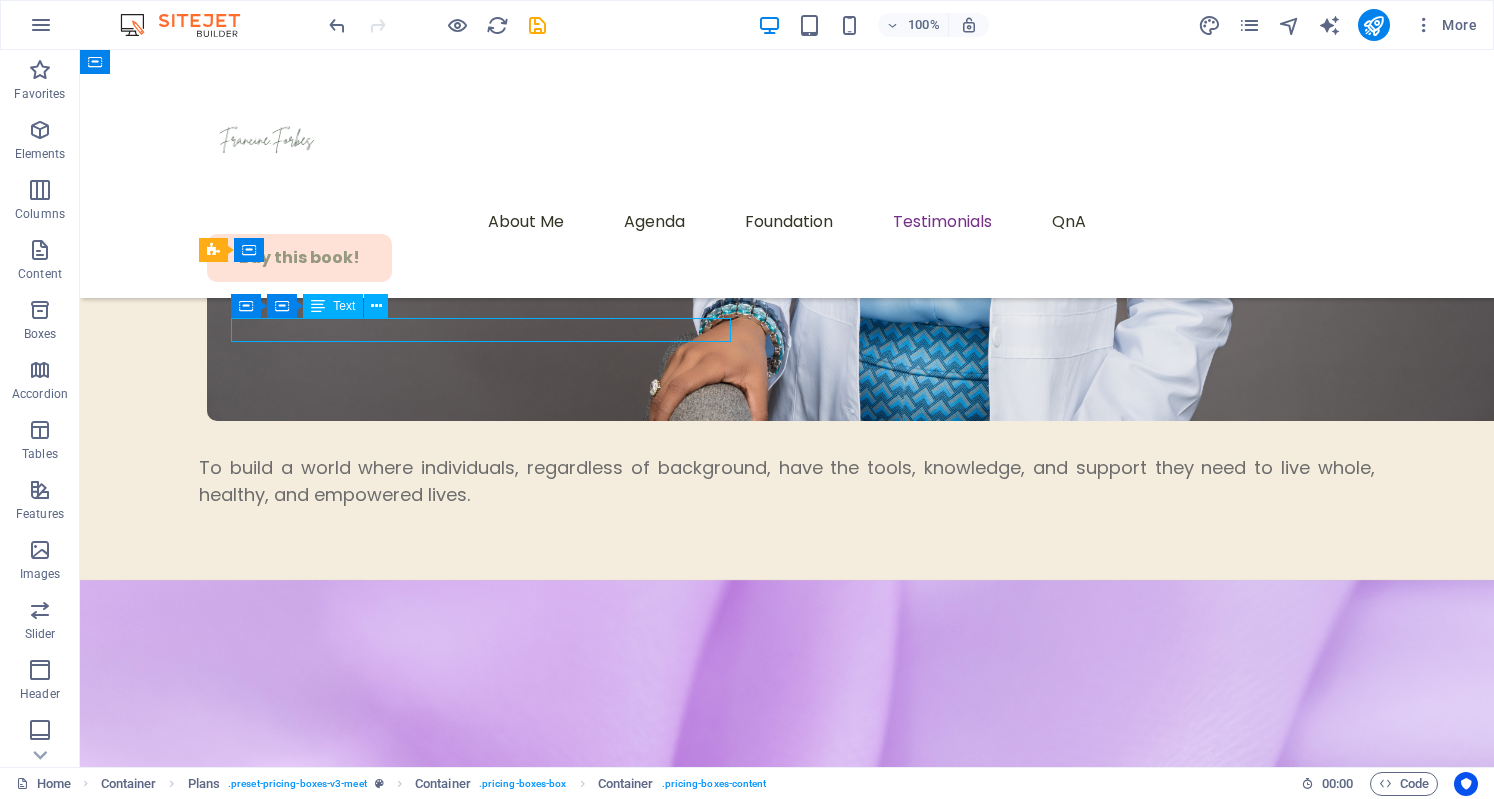 click on "Lorem" at bounding box center (787, 52743) 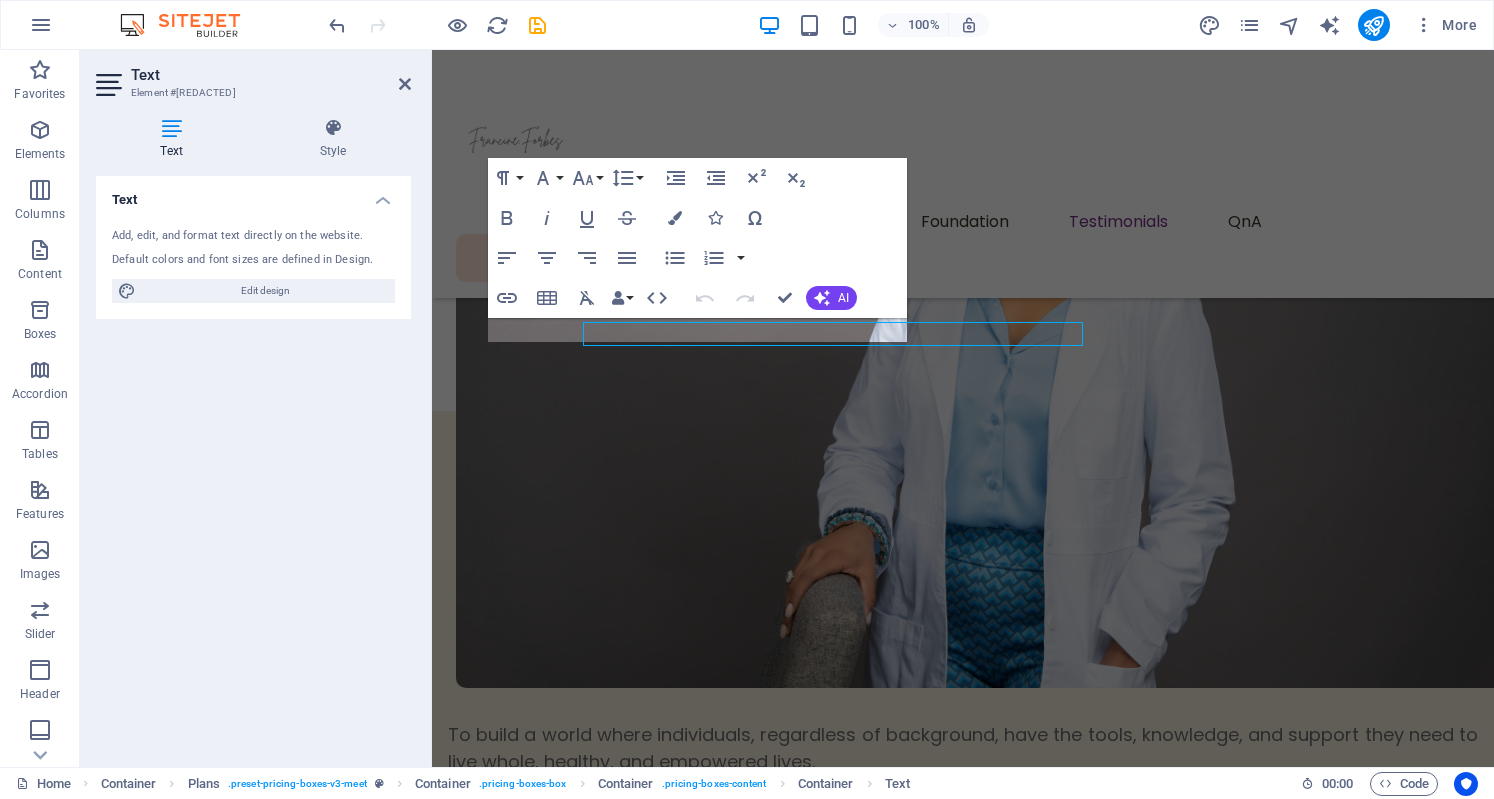 scroll, scrollTop: 9128, scrollLeft: 0, axis: vertical 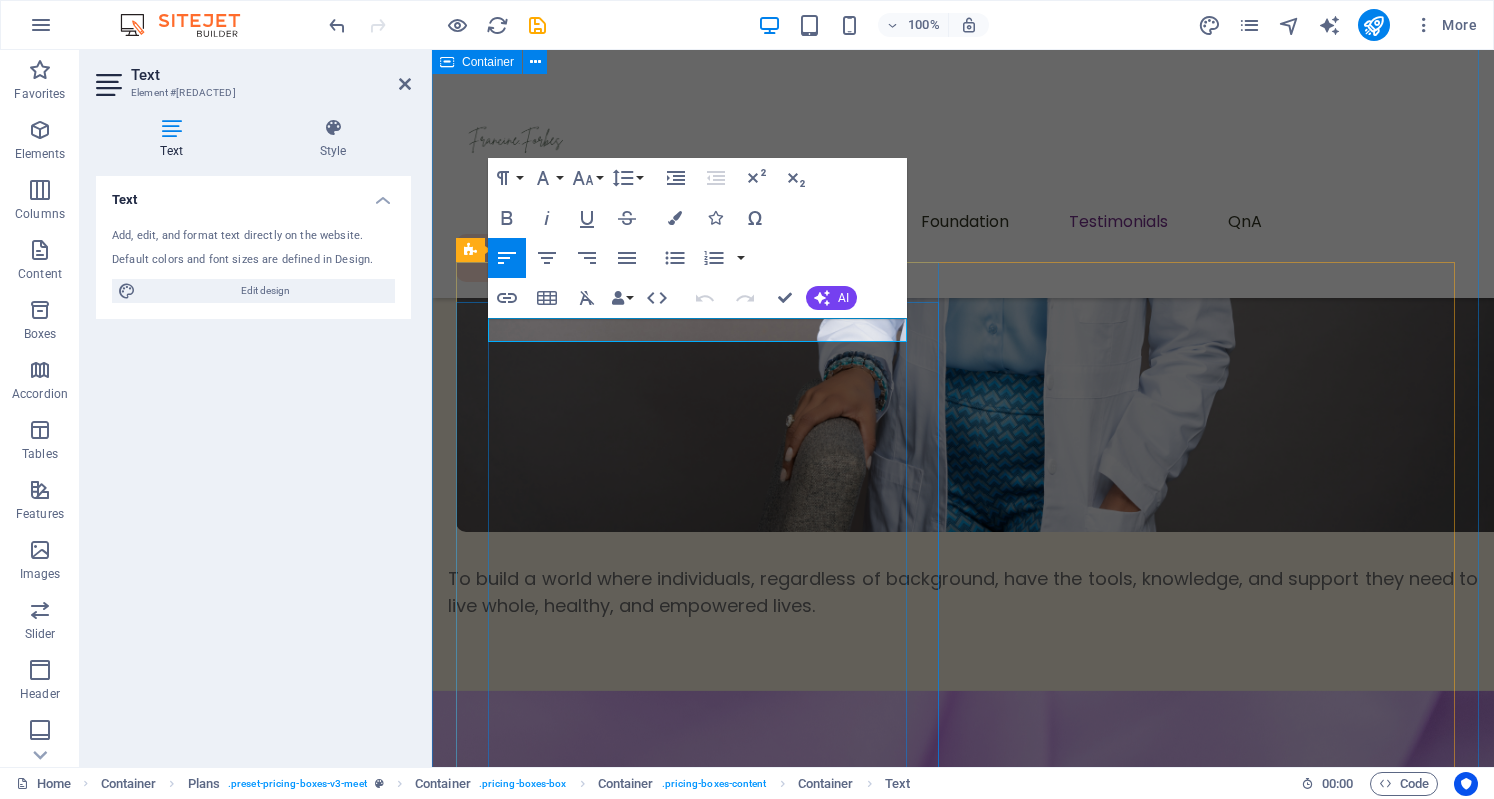 click on "Lorem" at bounding box center (963, 47062) 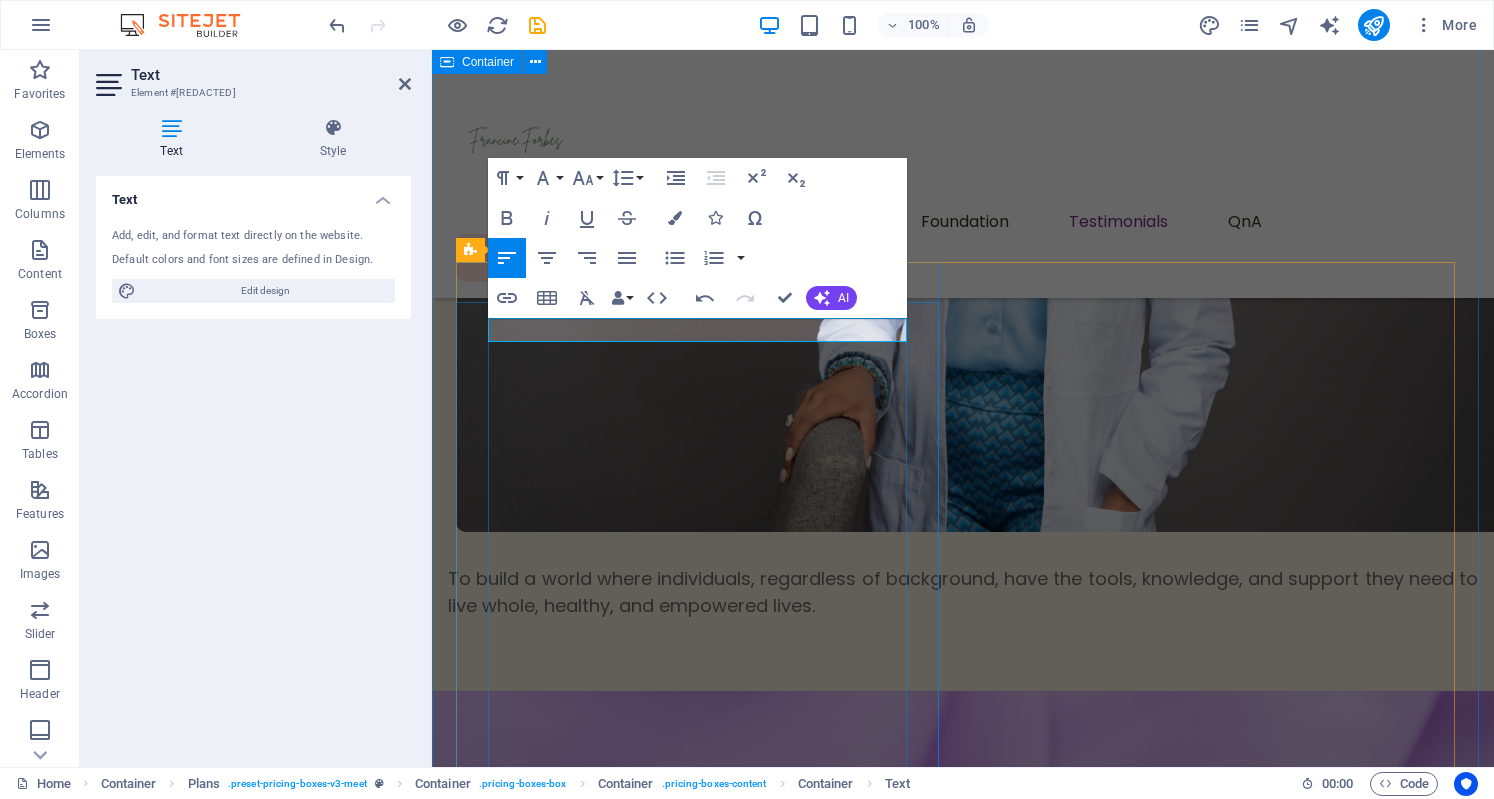 type 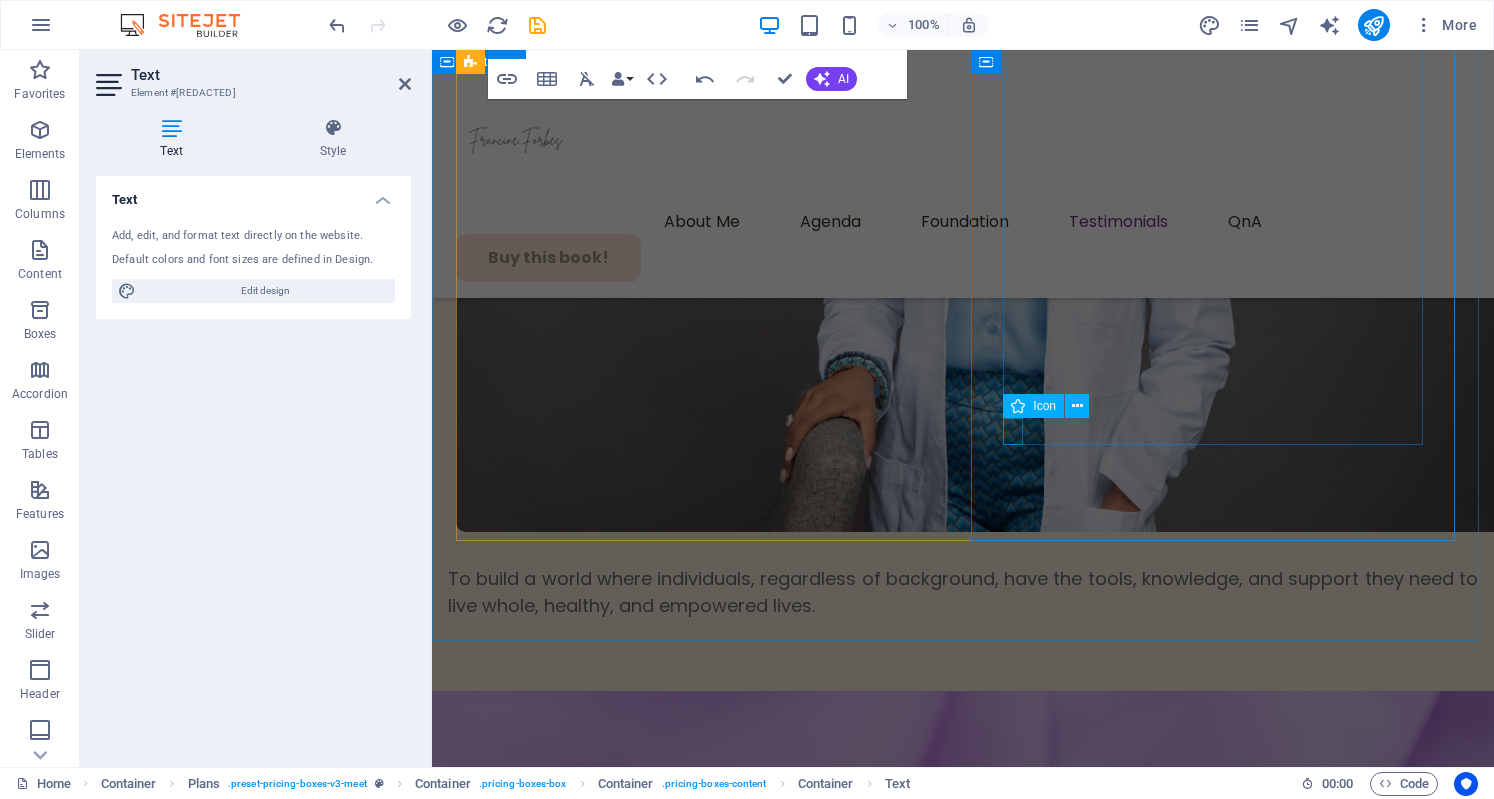 scroll, scrollTop: 9531, scrollLeft: 0, axis: vertical 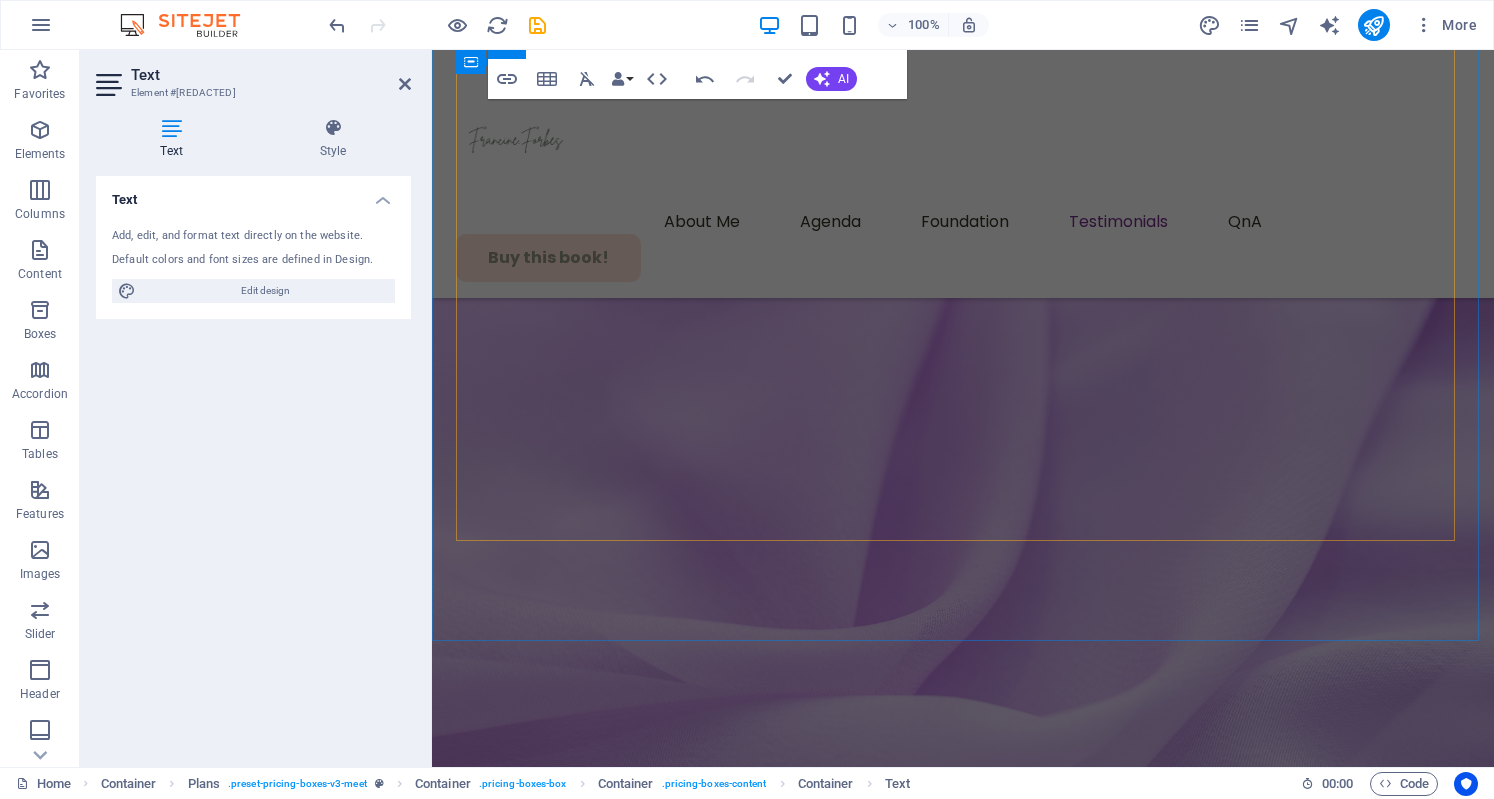 click on "​The Book... Access to all general sessions Access to breakout sessions Conference materials and program Lunch and refreshments Get ticket VIP Ticket VIP Ticket $199 $229
$199 $229
Lorem ipsum dolor sit amet, consectetur adipiscing elit. Suspendisse varius enim in eros elementum tristique. All features of a standard ticket Priority seating in all sessions Access to VIP lounge and networking area Exclusive Q&A sessions with keynote speakers VIP dinner with industry experts Get ticket Early Discount" at bounding box center [963, 47591] 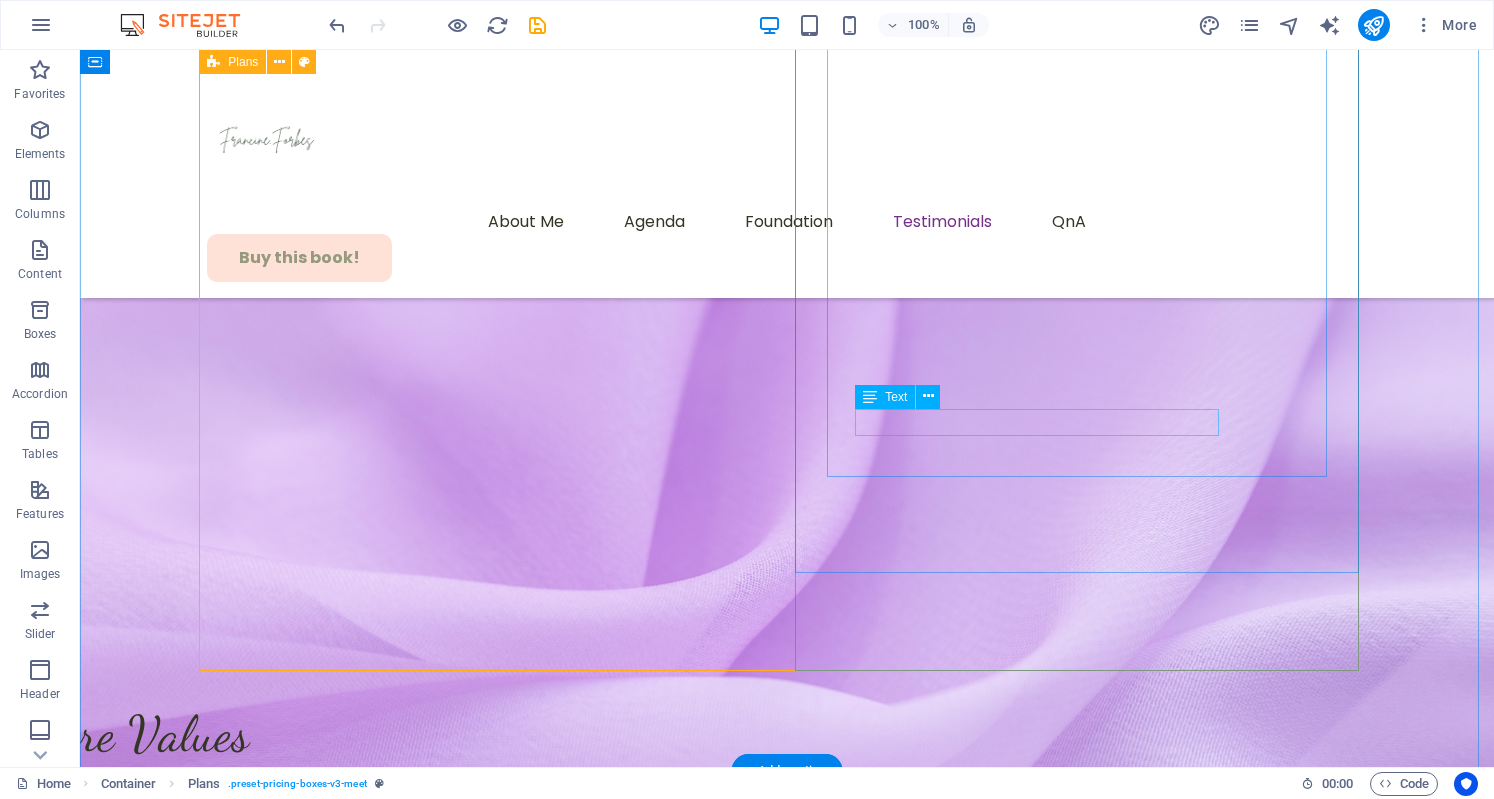 scroll, scrollTop: 9296, scrollLeft: 0, axis: vertical 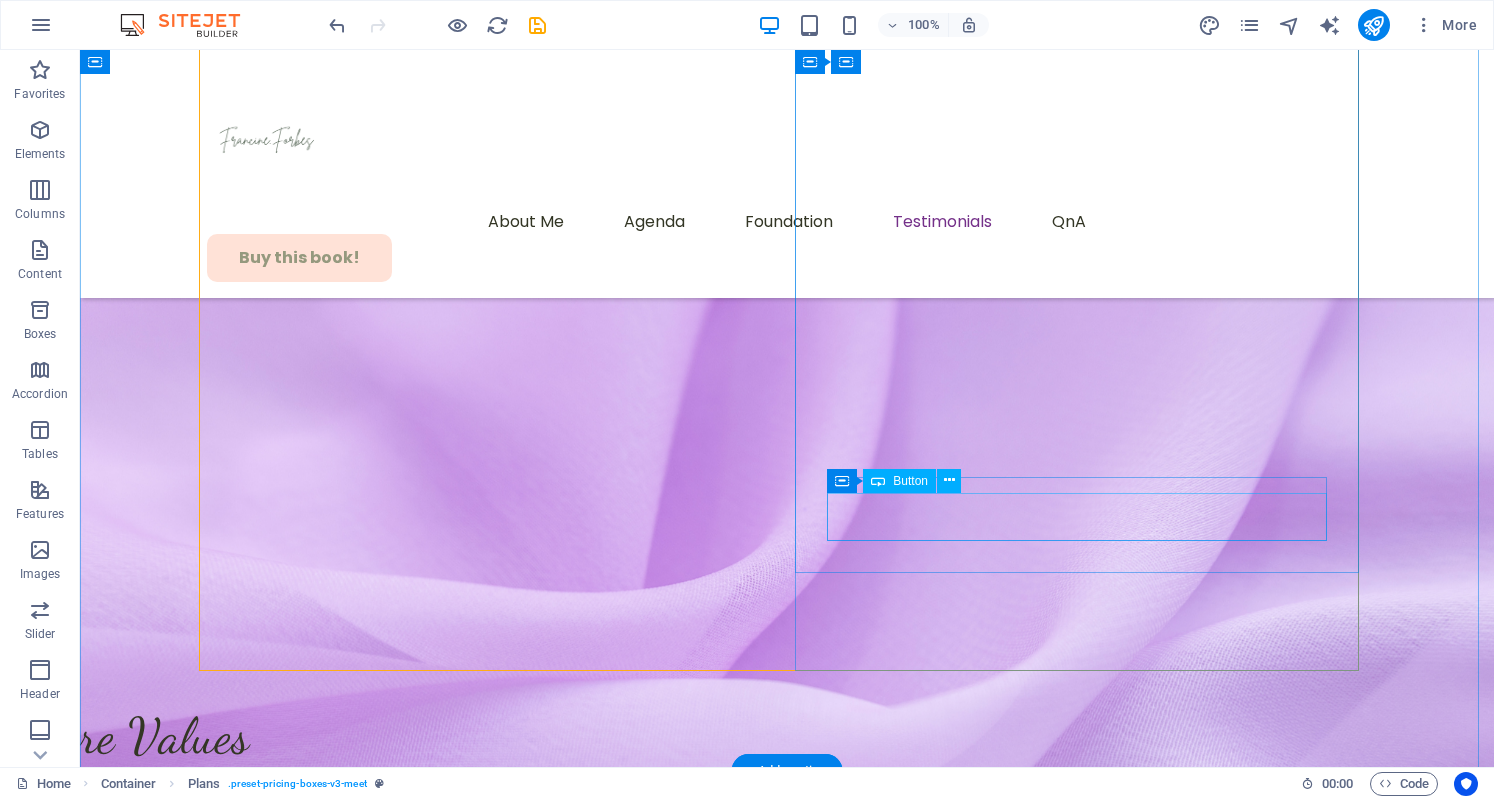 click on "Get ticket" at bounding box center (787, 54296) 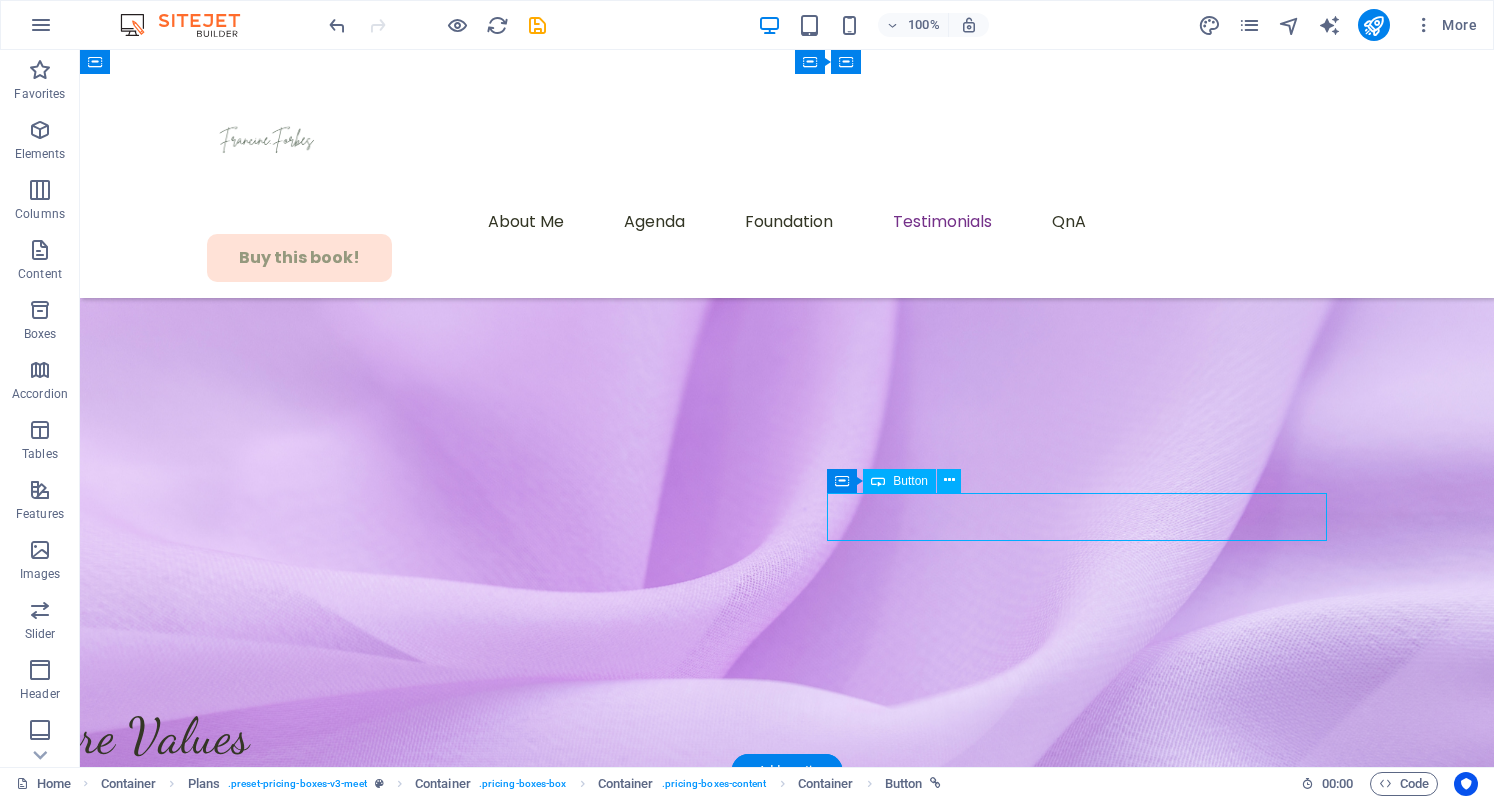 click on "Get ticket" at bounding box center [787, 54296] 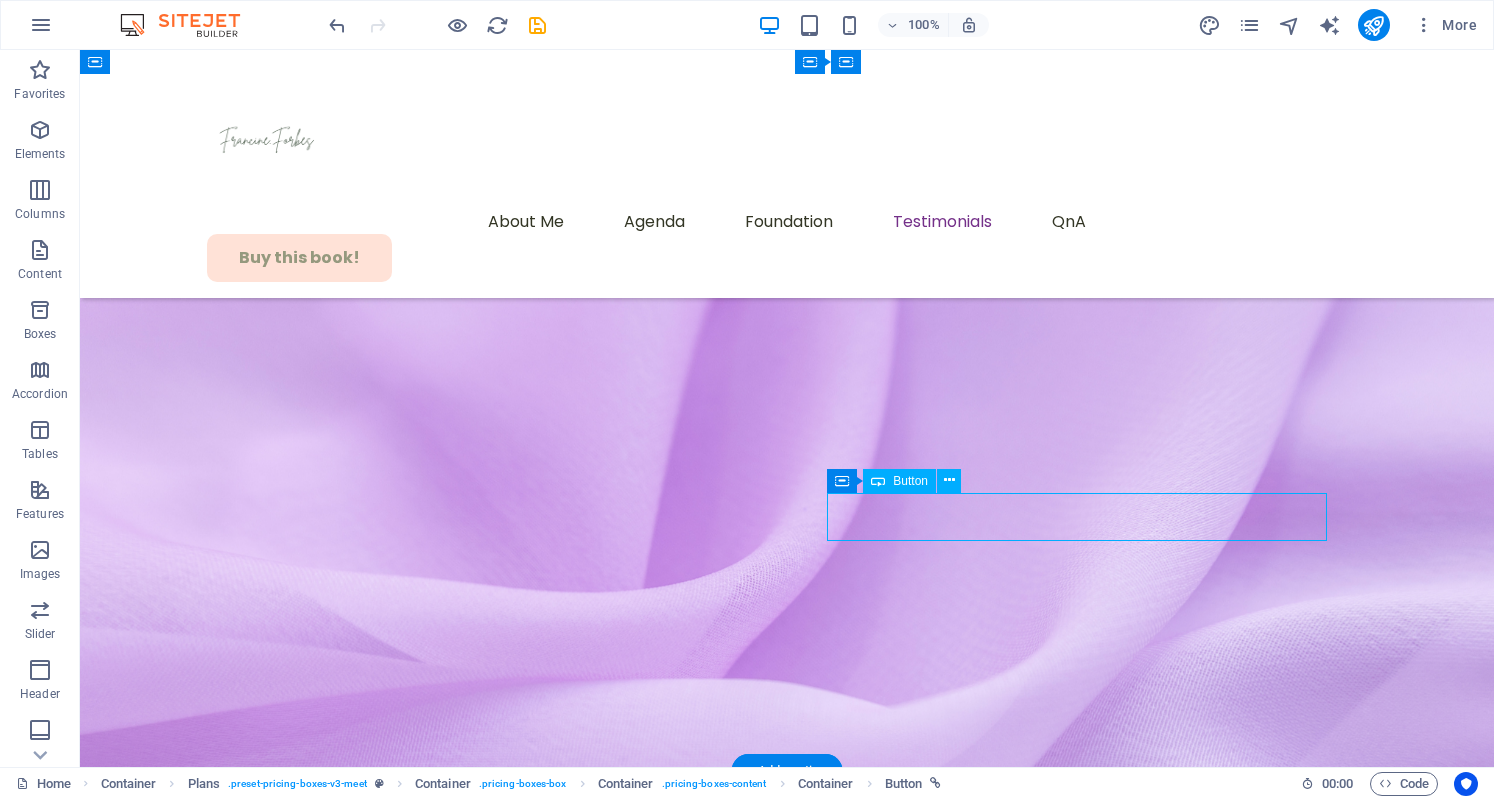 select on "%" 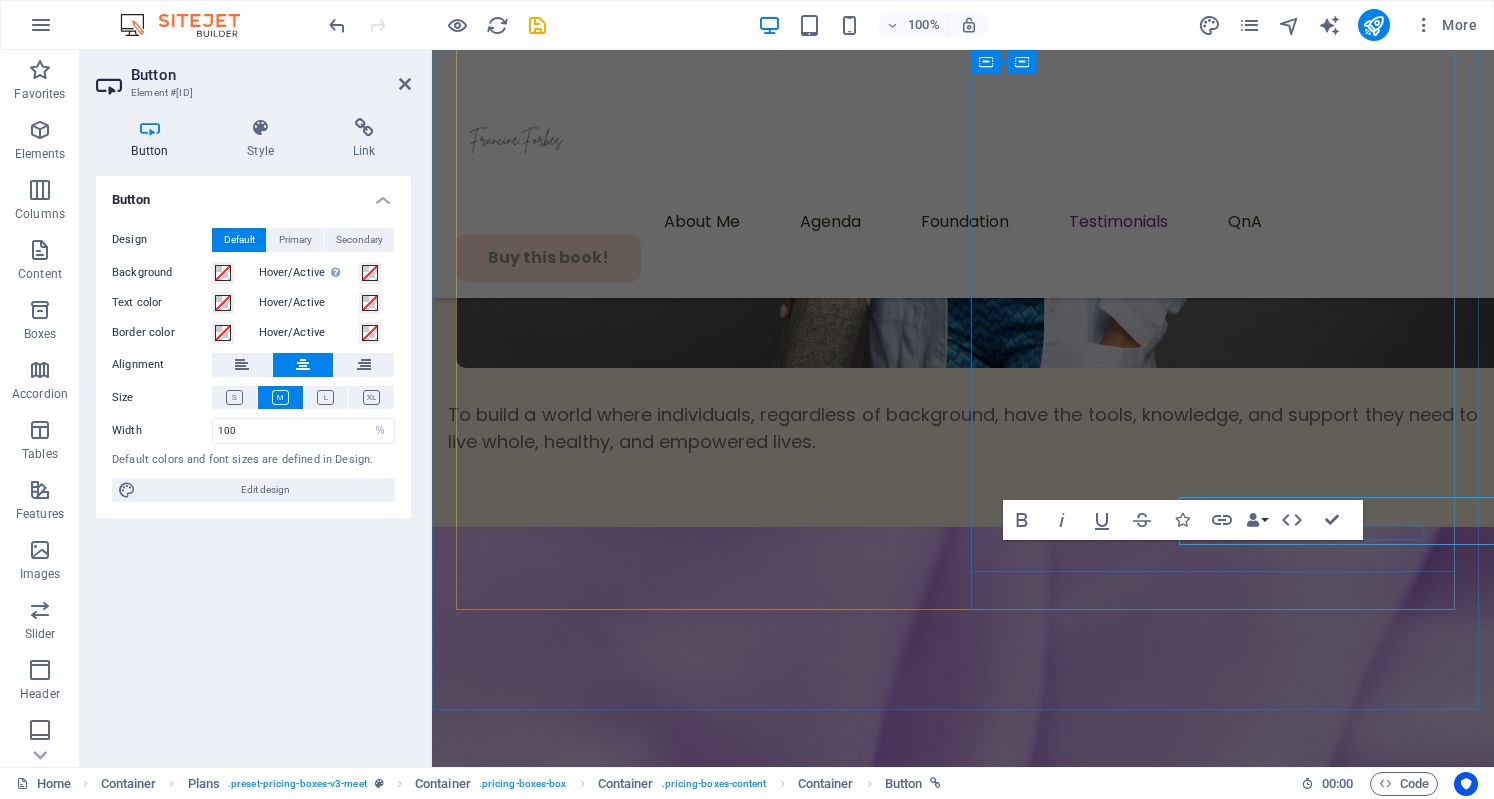 scroll, scrollTop: 9452, scrollLeft: 0, axis: vertical 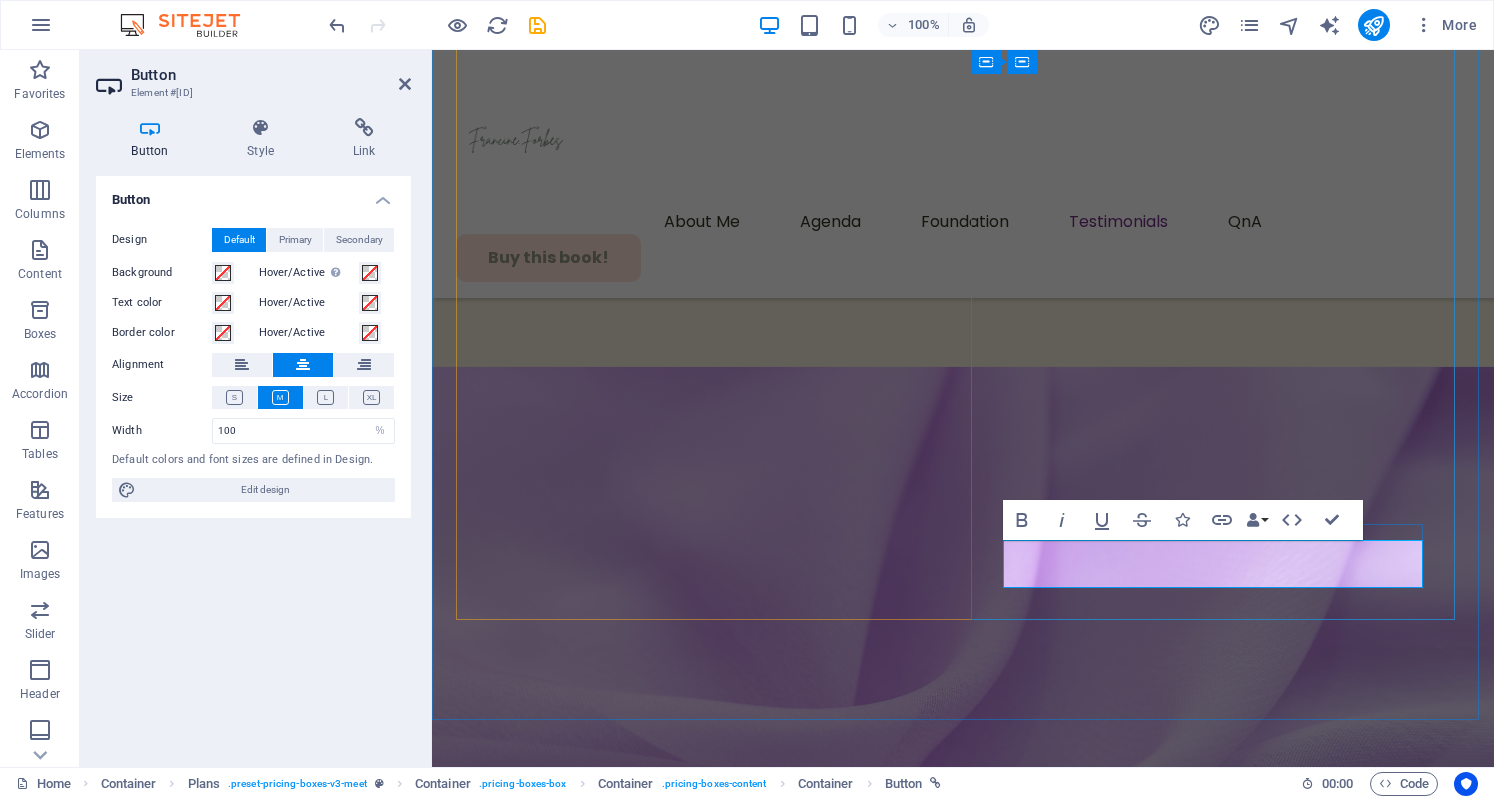 type 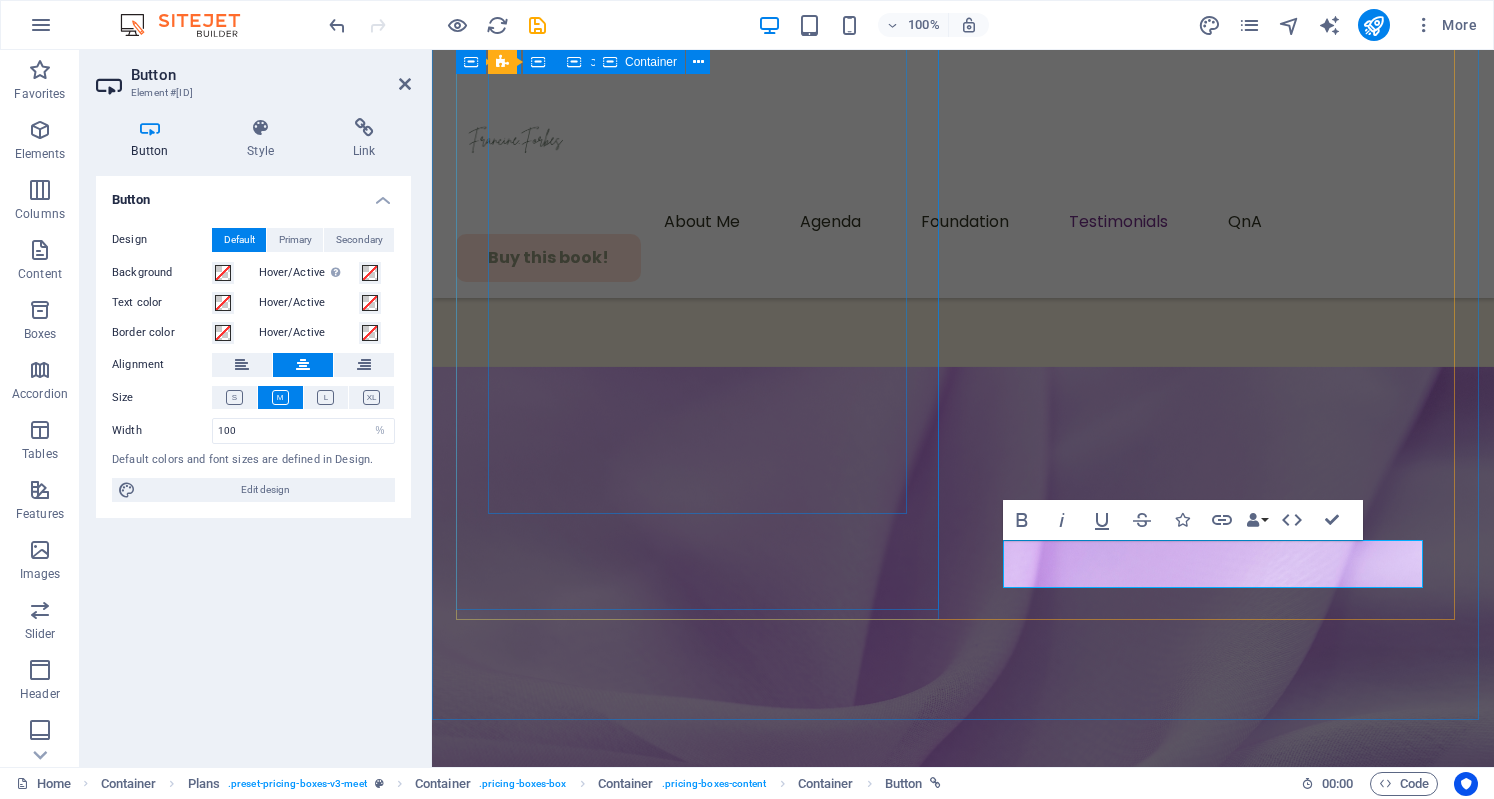 click on "The Book... Access to all general sessions Access to breakout sessions Conference materials and program Lunch and refreshments" at bounding box center [963, 47253] 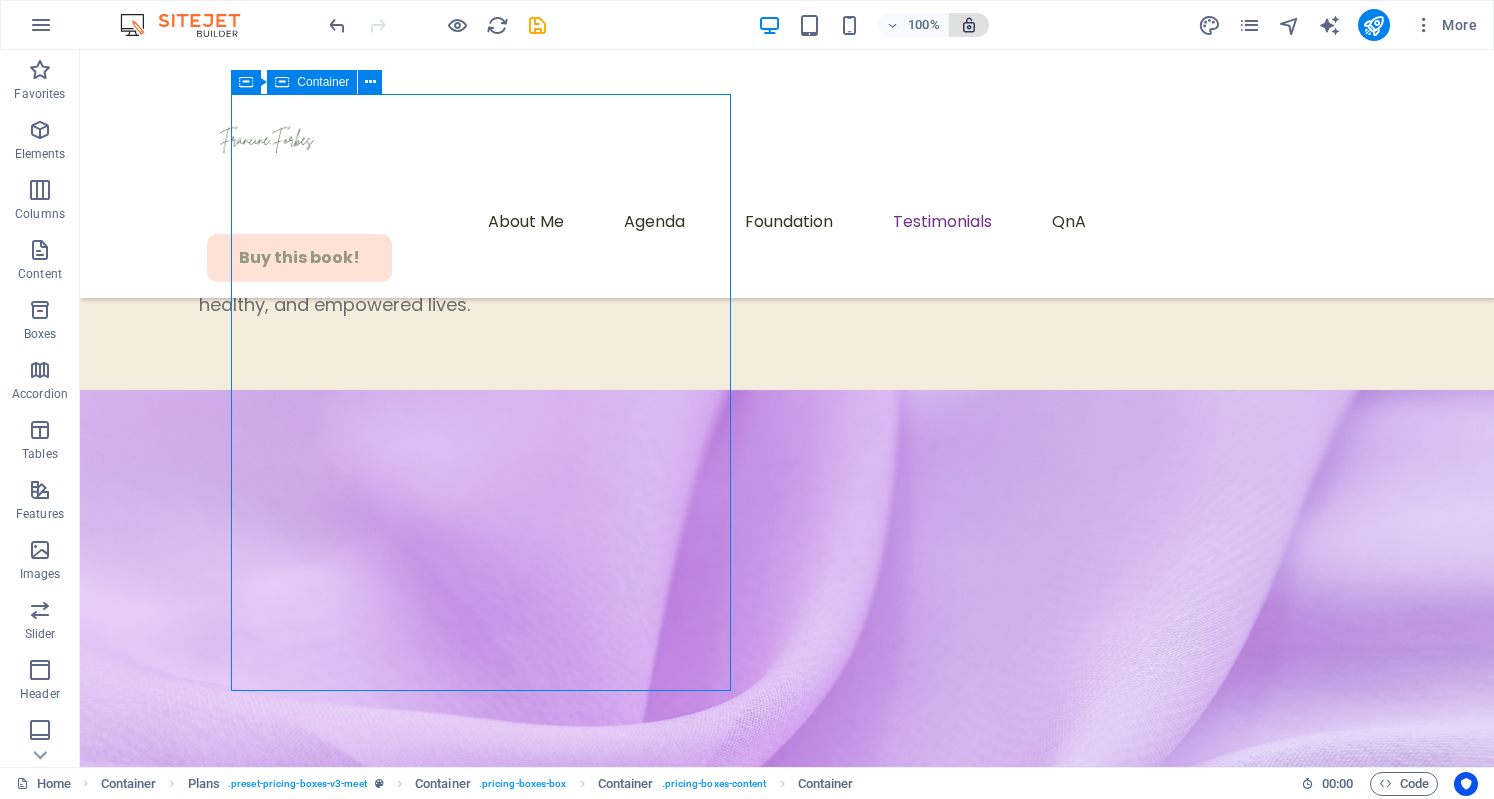 scroll, scrollTop: 9180, scrollLeft: 0, axis: vertical 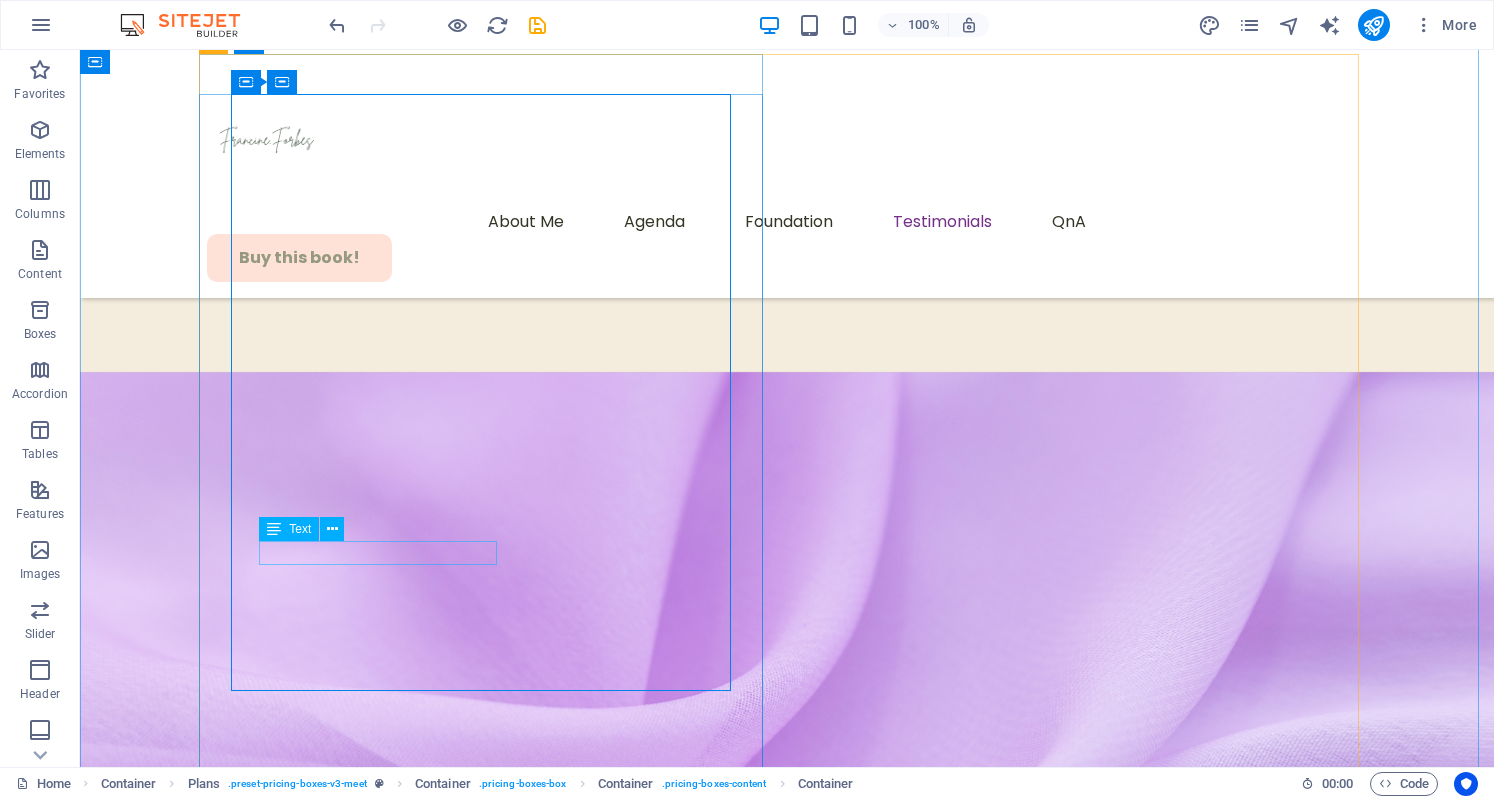 click on "Access to all general sessions" at bounding box center (787, 53386) 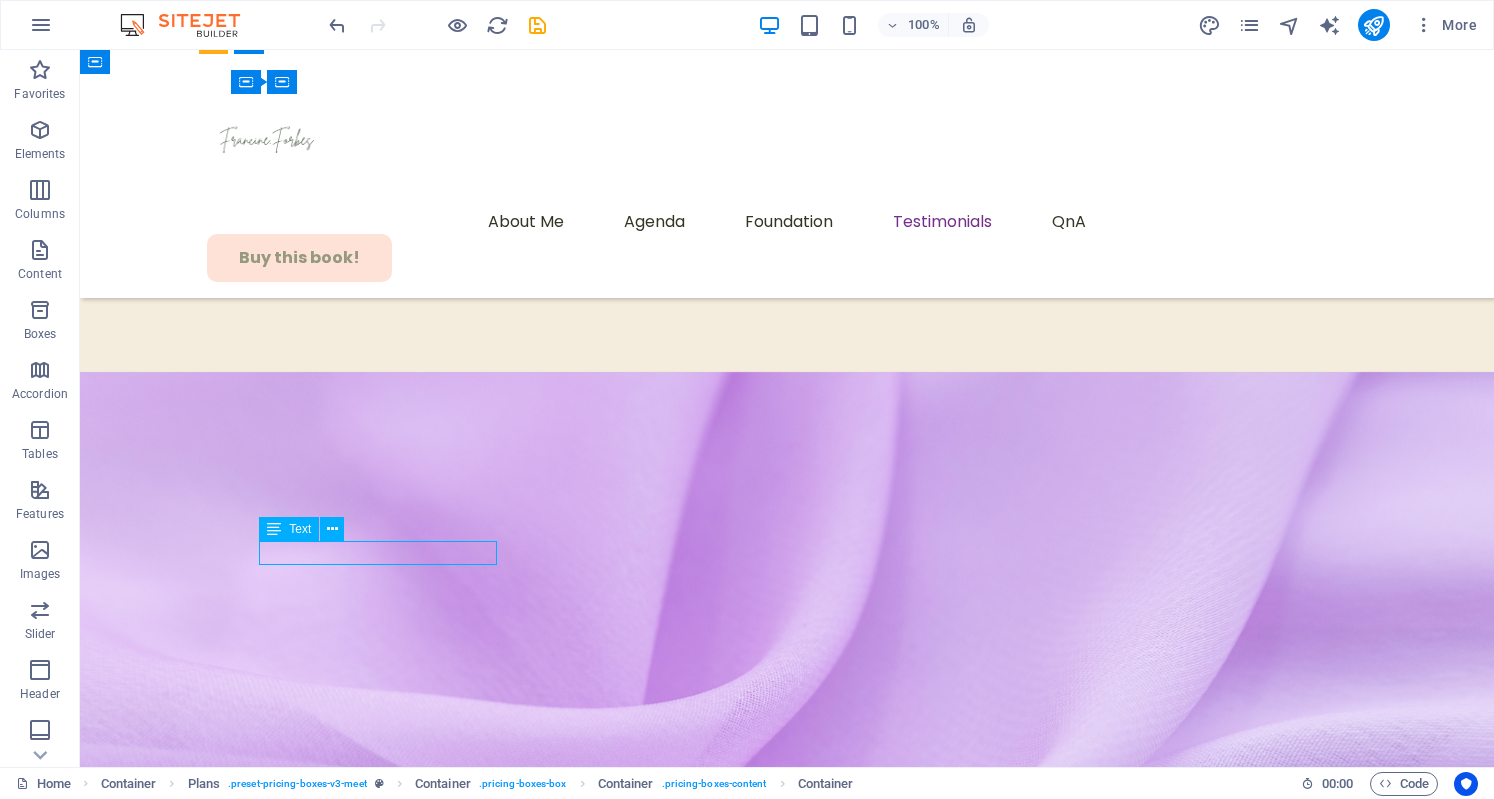 click on "Access to all general sessions" at bounding box center (787, 53386) 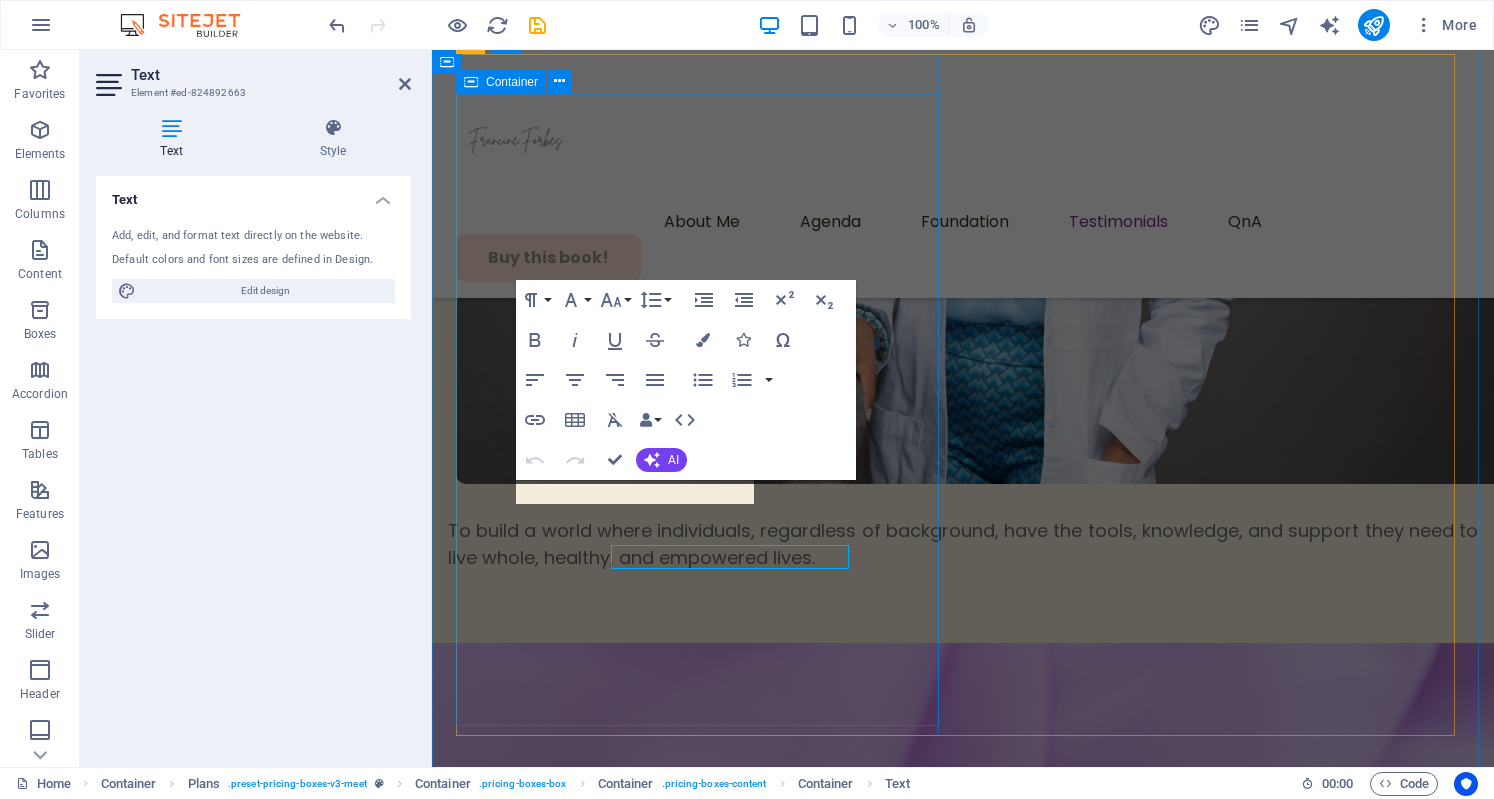 scroll, scrollTop: 9336, scrollLeft: 0, axis: vertical 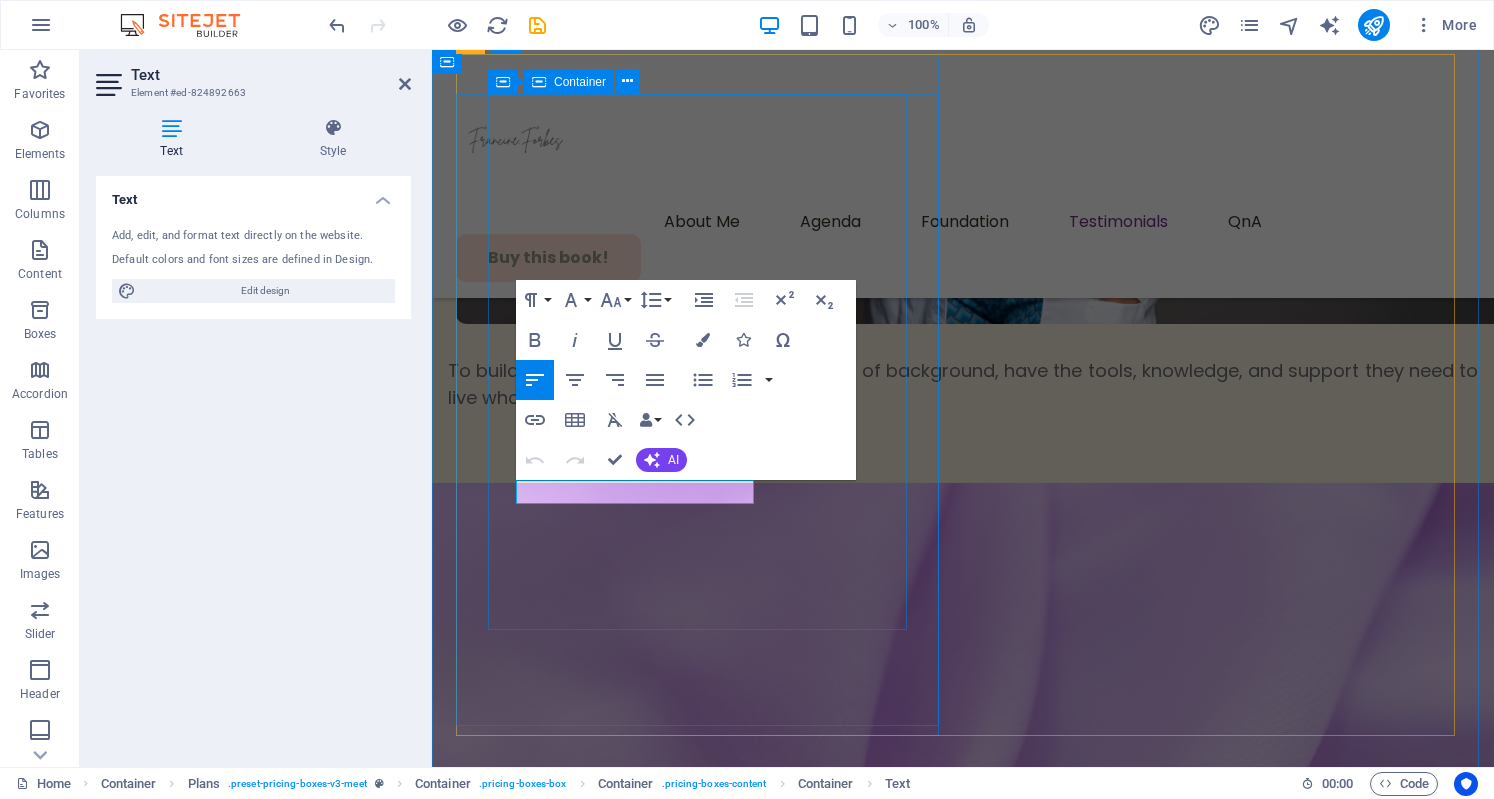 click on "Access to all general sessions" at bounding box center [605, 47704] 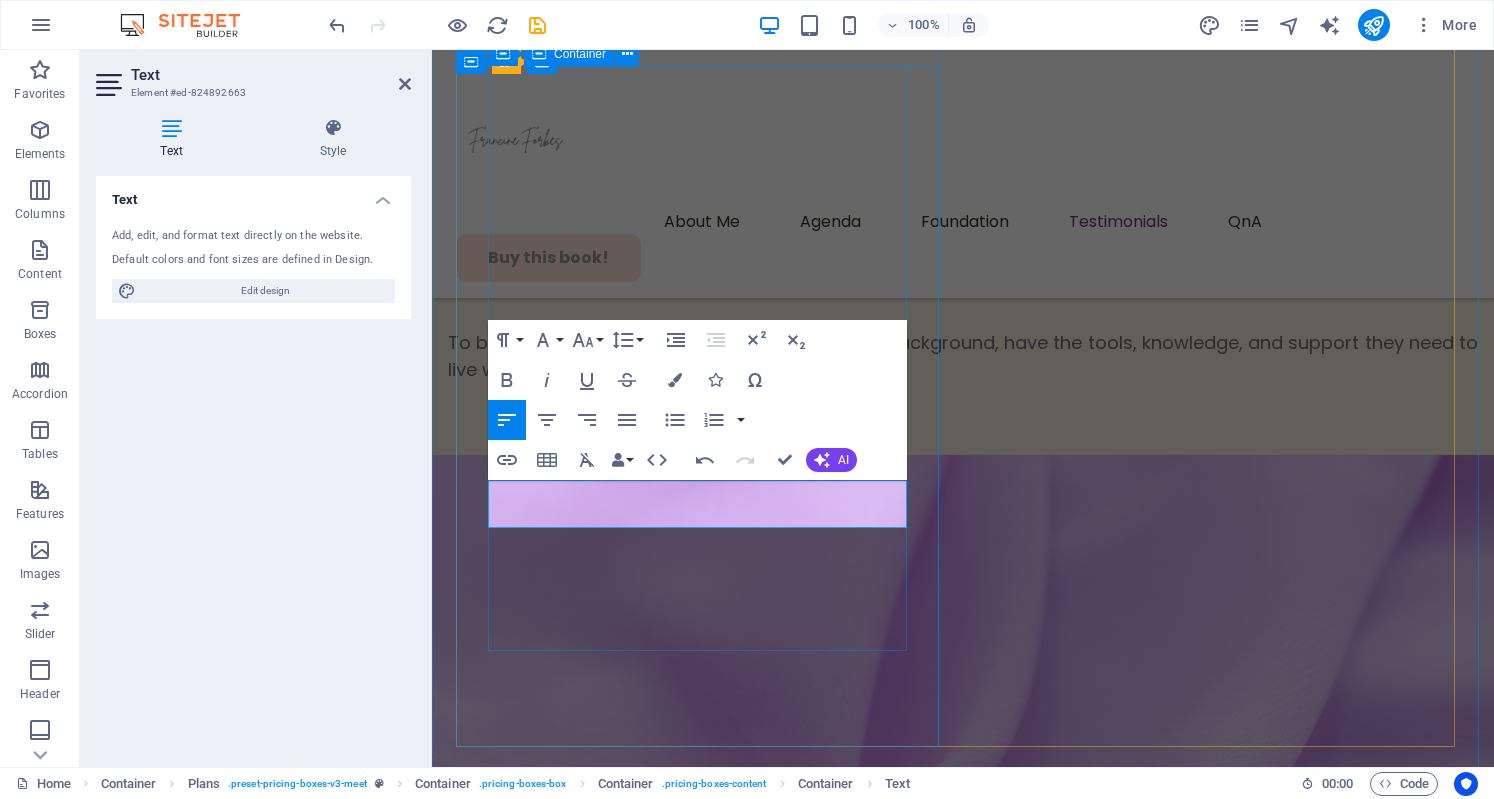 click on "The Book... This book is your blueprint for bold, whole-body wellness. Access to breakout sessions Conference materials and program Lunch and refreshments" at bounding box center [963, 47341] 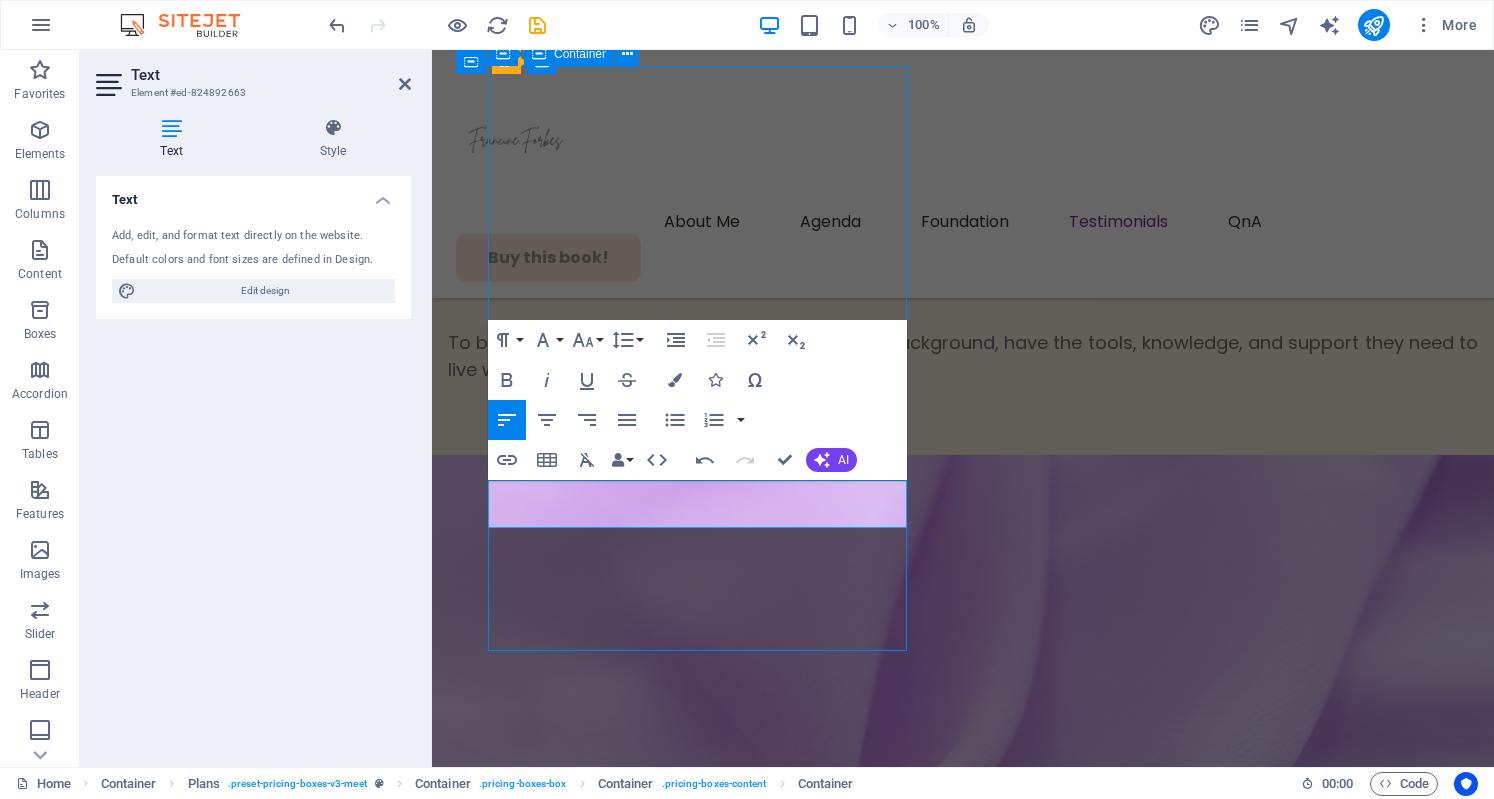 scroll, scrollTop: 9241, scrollLeft: 0, axis: vertical 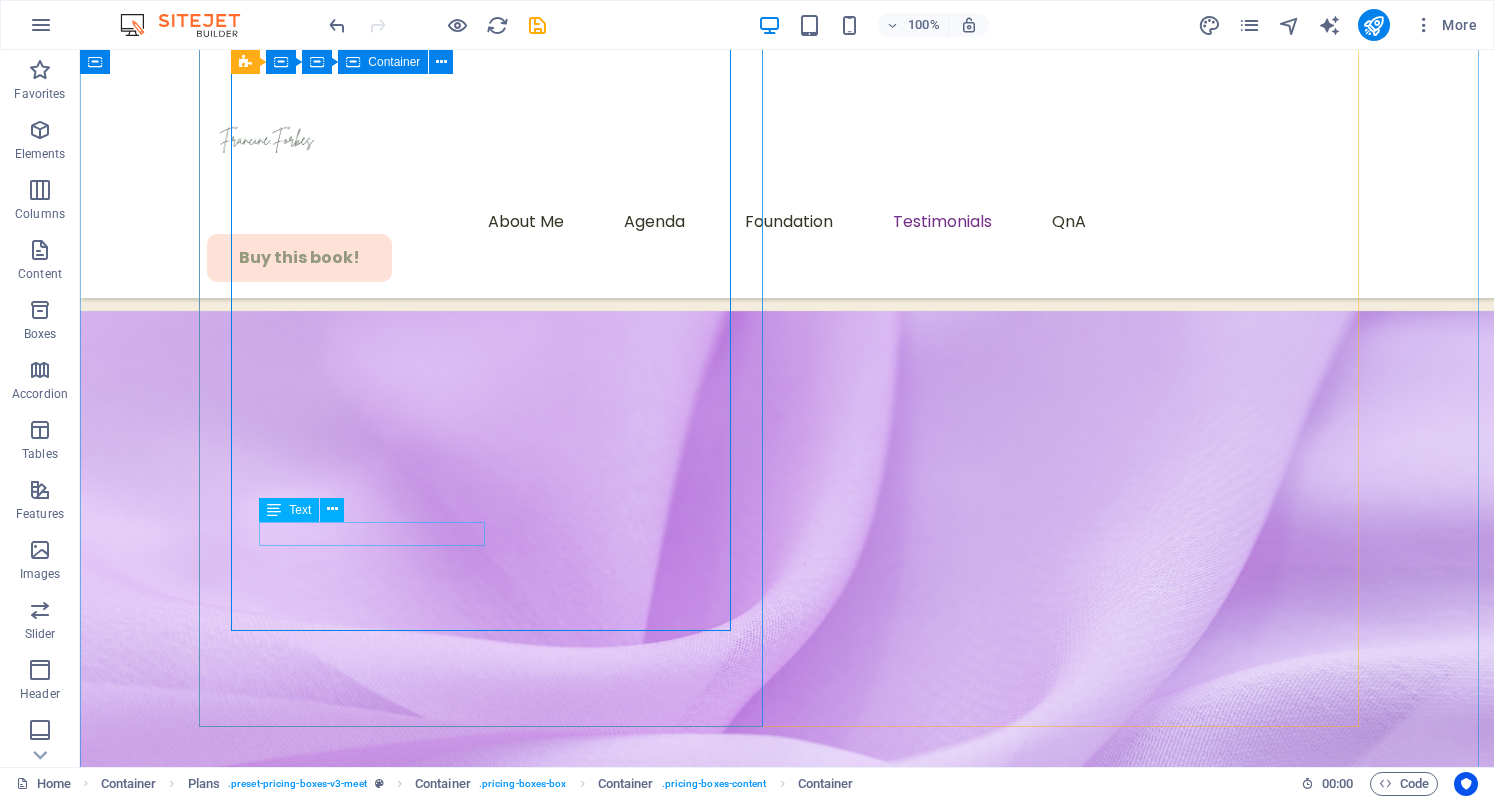 click on "Access to breakout sessions" at bounding box center [787, 53390] 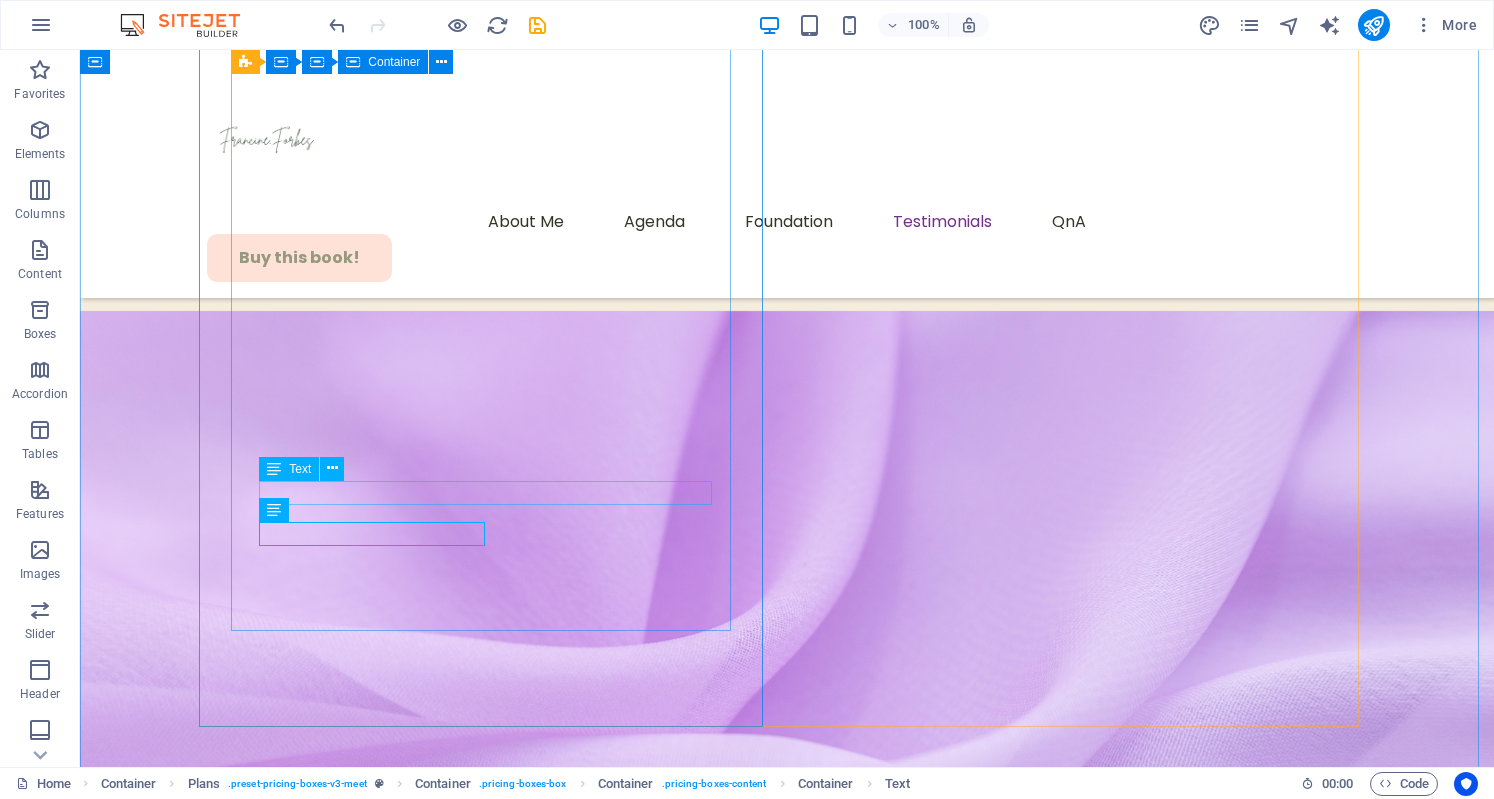 click on "This book is your blueprint for bold, whole-body wellness." at bounding box center [787, 53325] 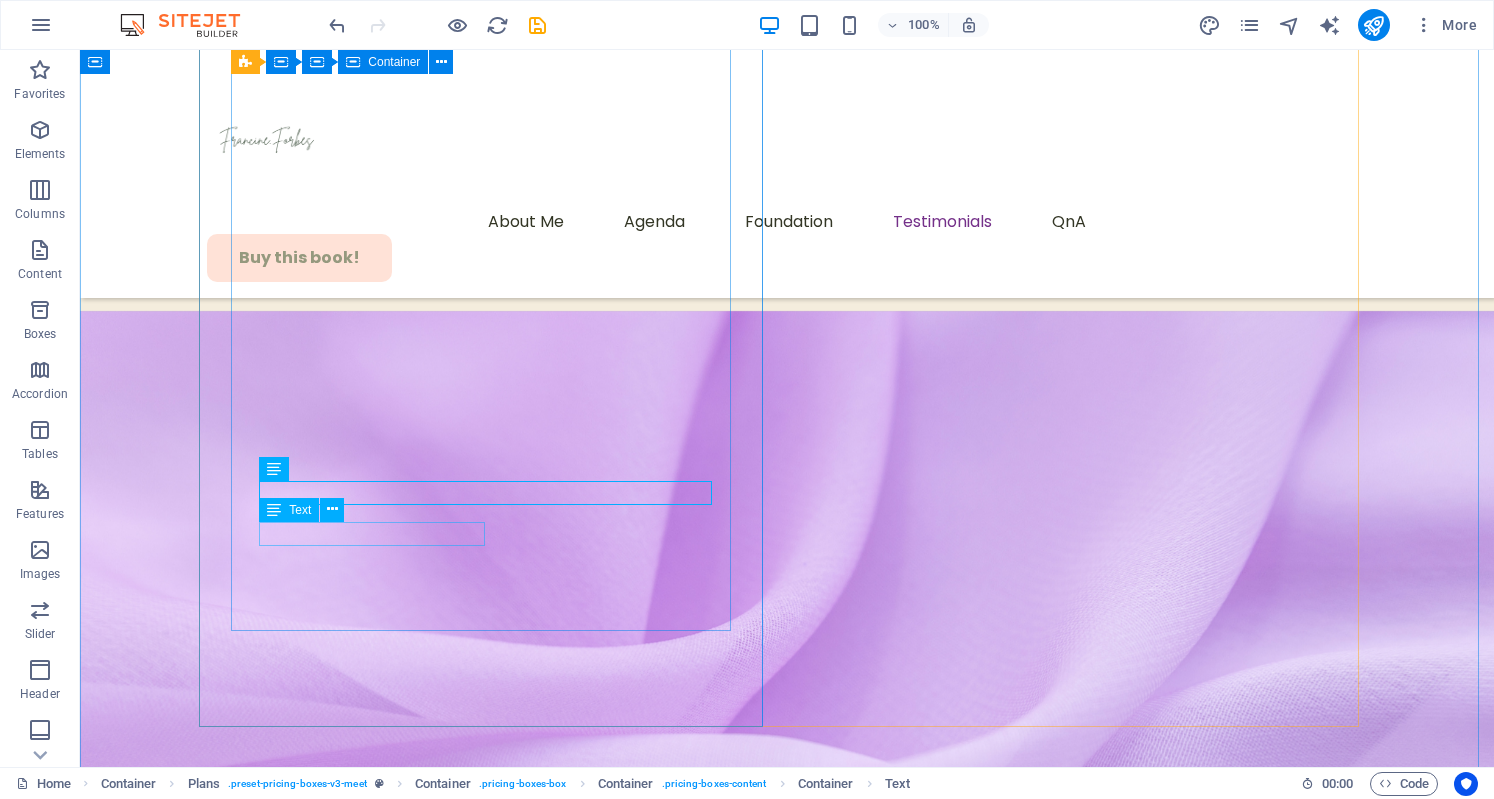 click on "Access to breakout sessions" at bounding box center (787, 53390) 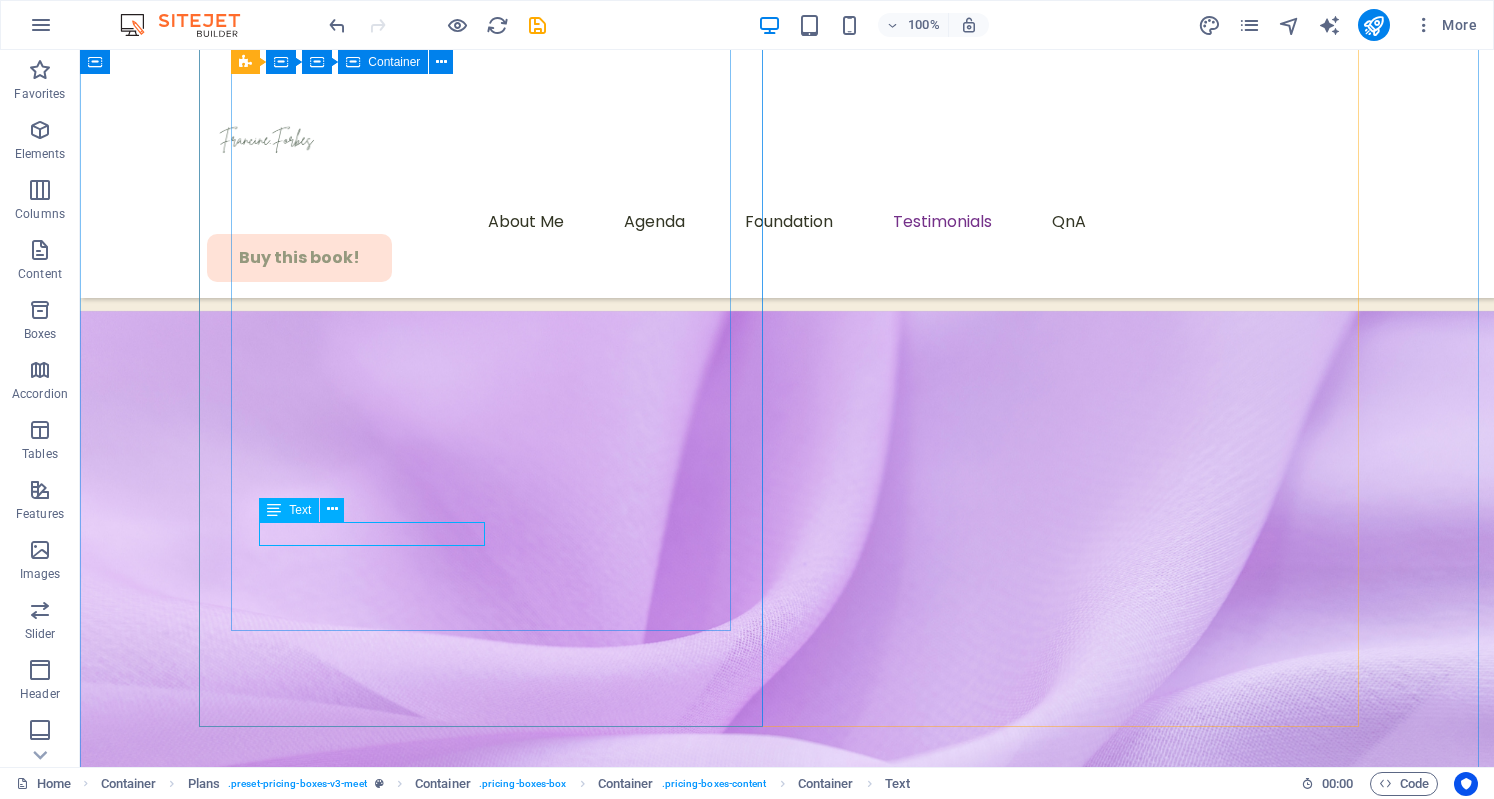 click on "Access to breakout sessions" at bounding box center [787, 53390] 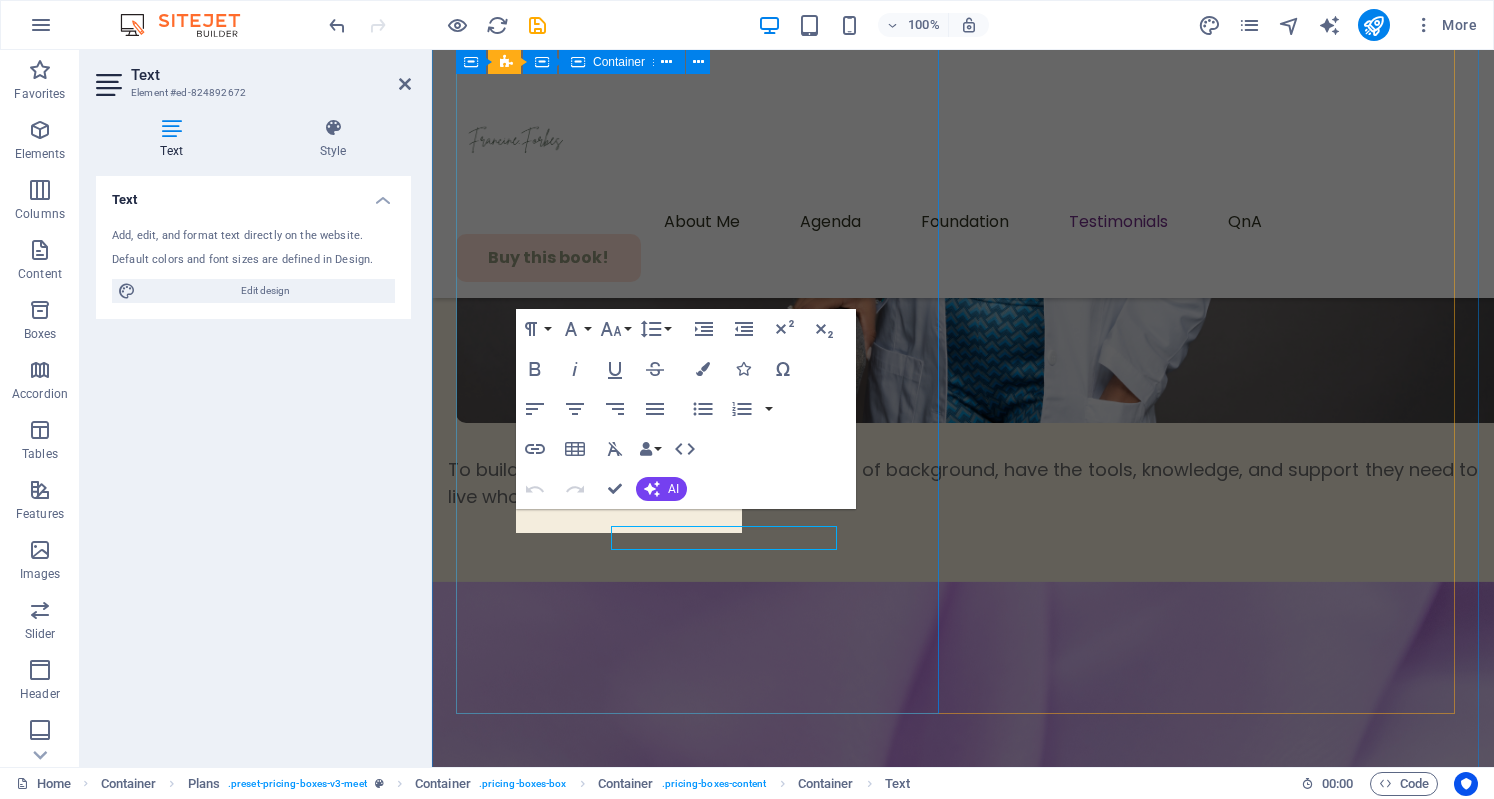 scroll, scrollTop: 9397, scrollLeft: 0, axis: vertical 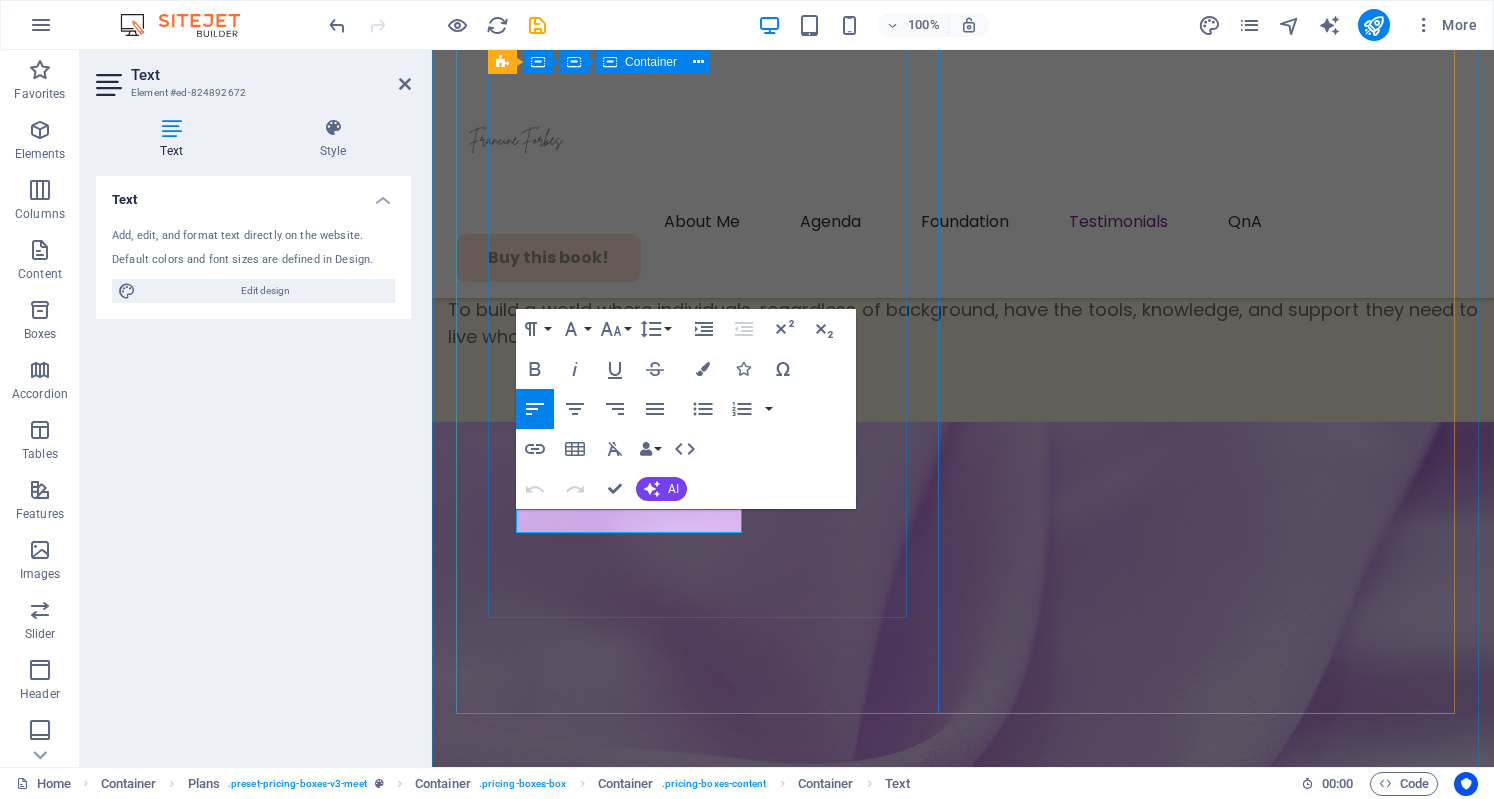 click on "Access to breakout sessions" at bounding box center [600, 47708] 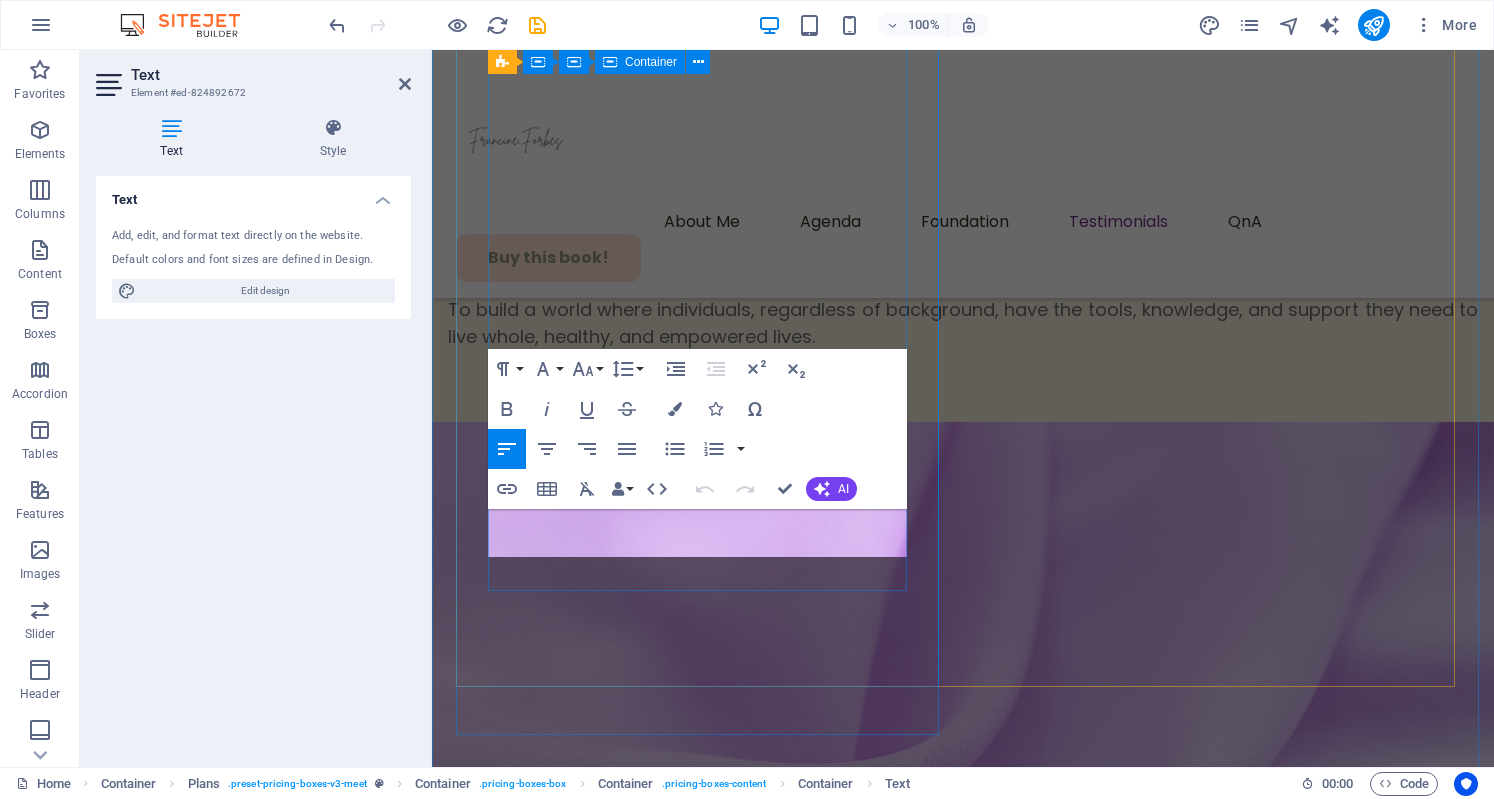 scroll, scrollTop: 9424, scrollLeft: 0, axis: vertical 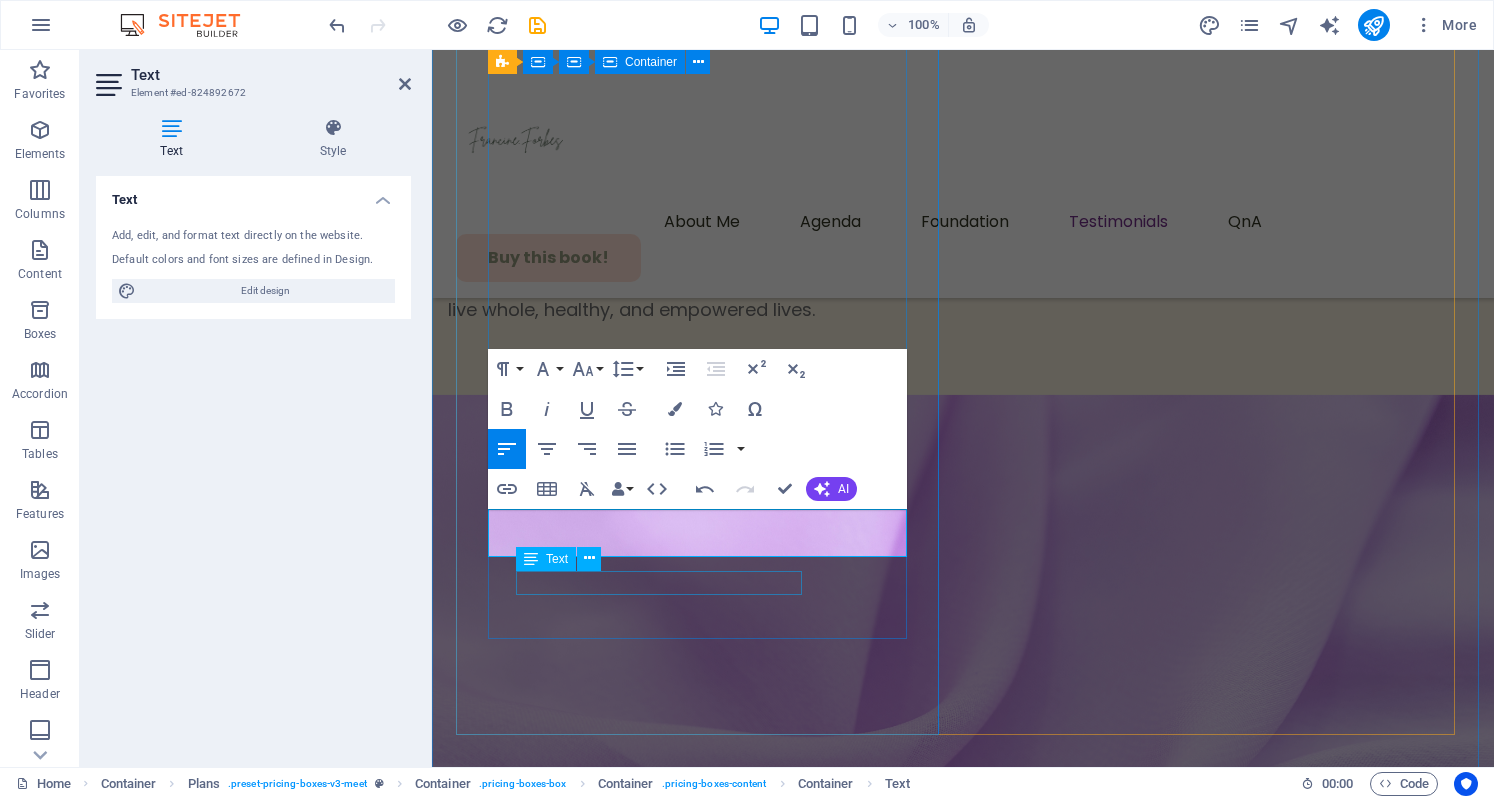 click on "Conference materials and program" at bounding box center [963, 47747] 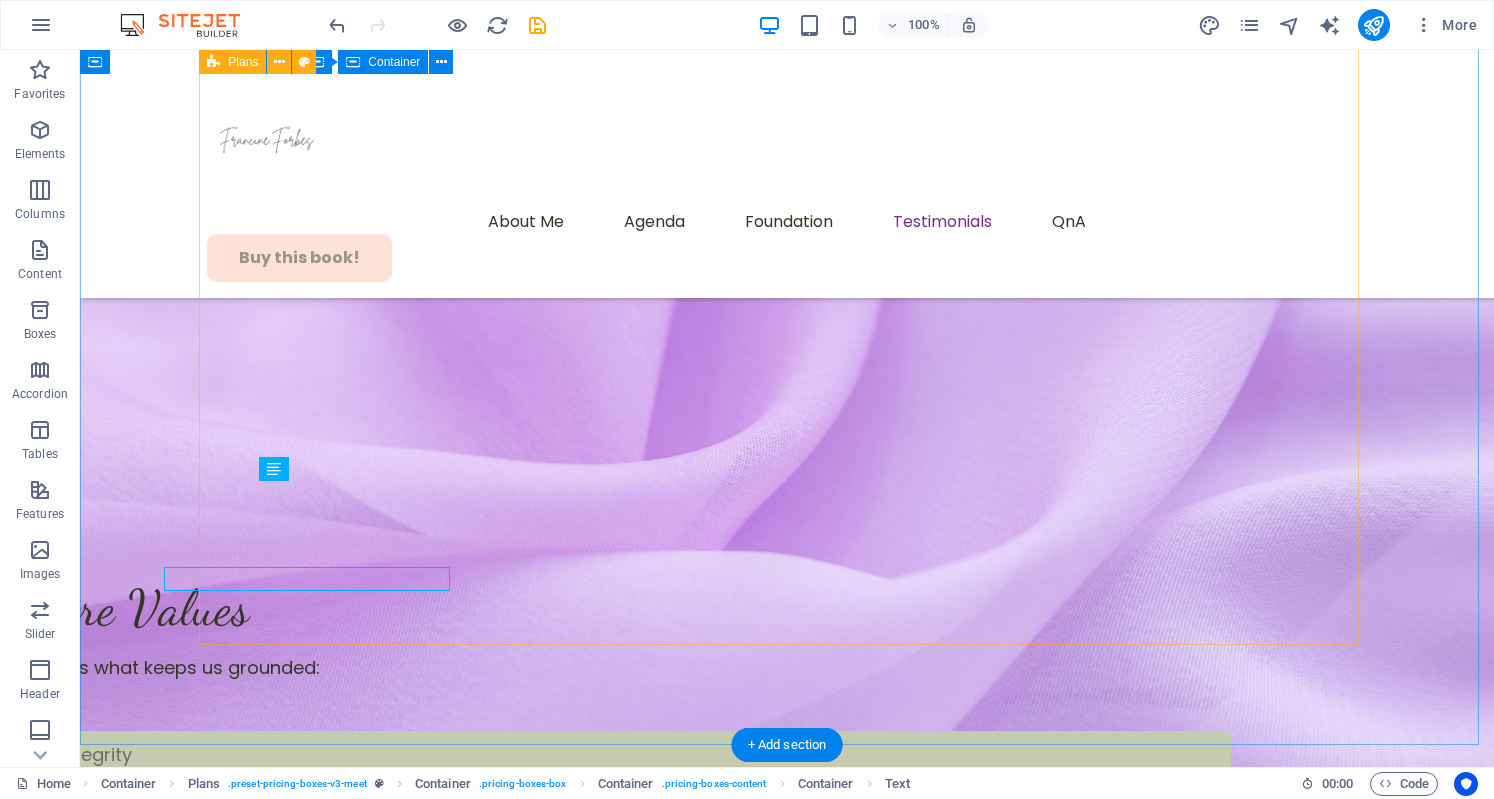 scroll, scrollTop: 9268, scrollLeft: 0, axis: vertical 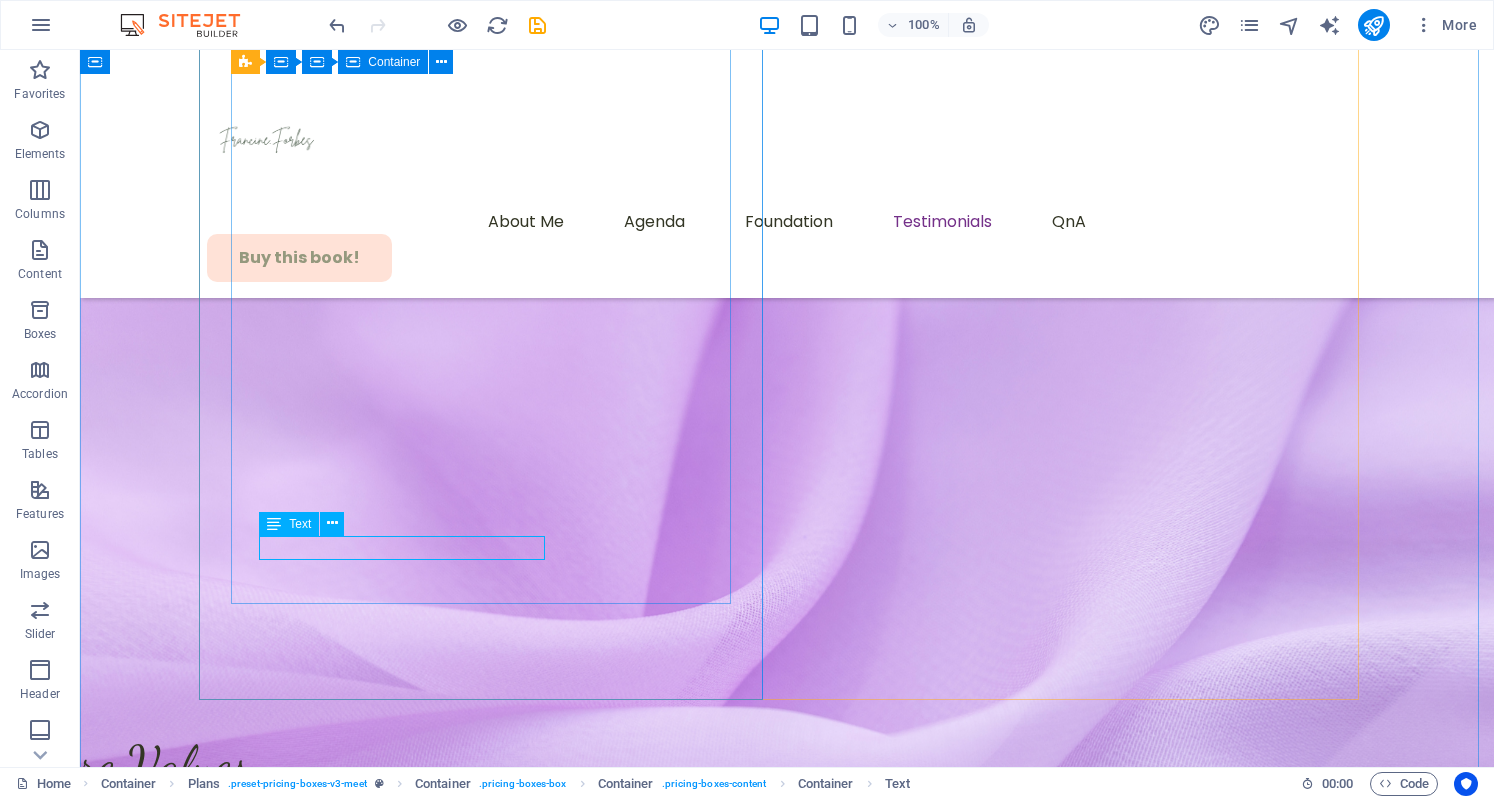 click on "Conference materials and program" at bounding box center [787, 53428] 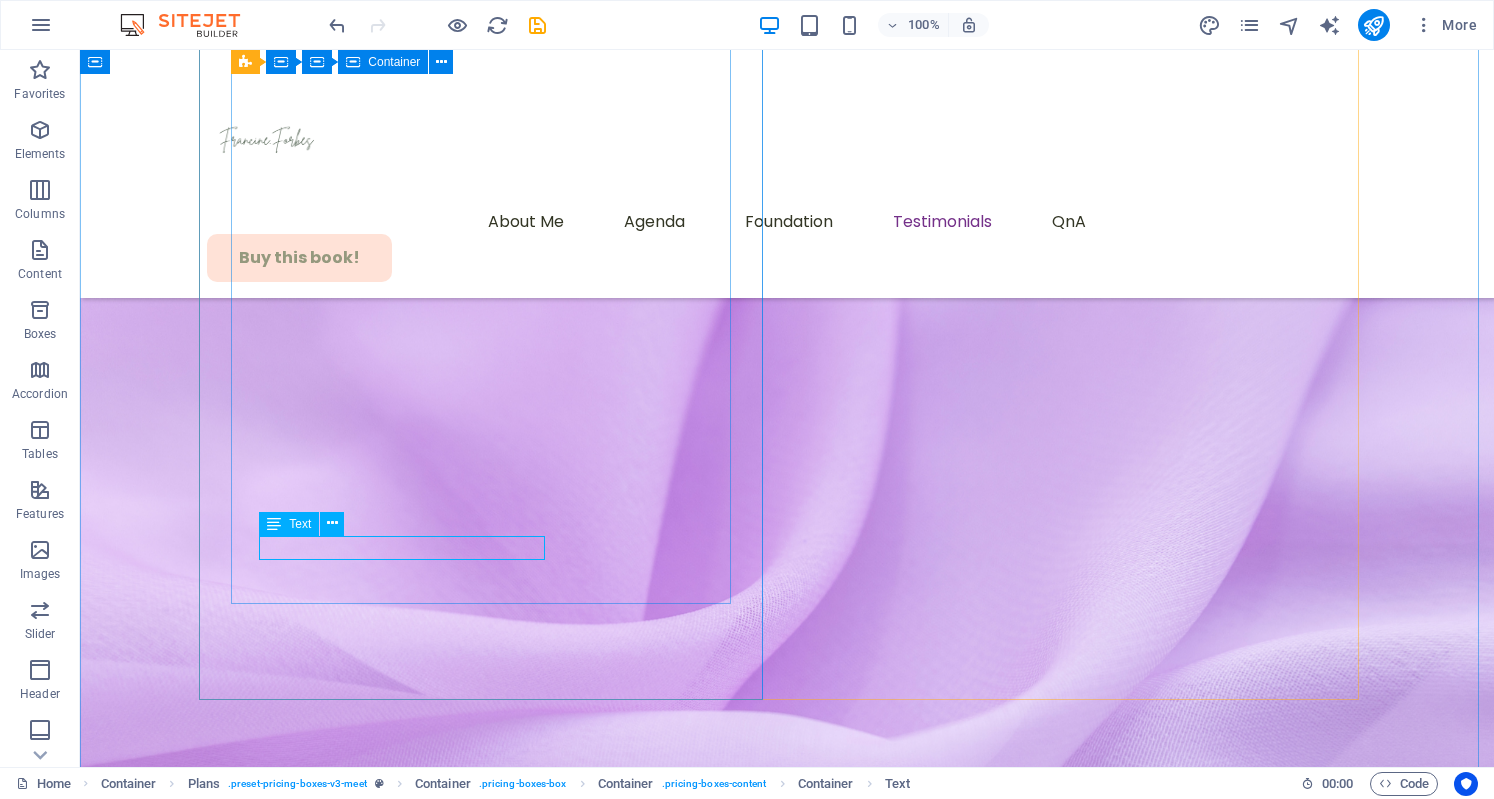 scroll, scrollTop: 9424, scrollLeft: 0, axis: vertical 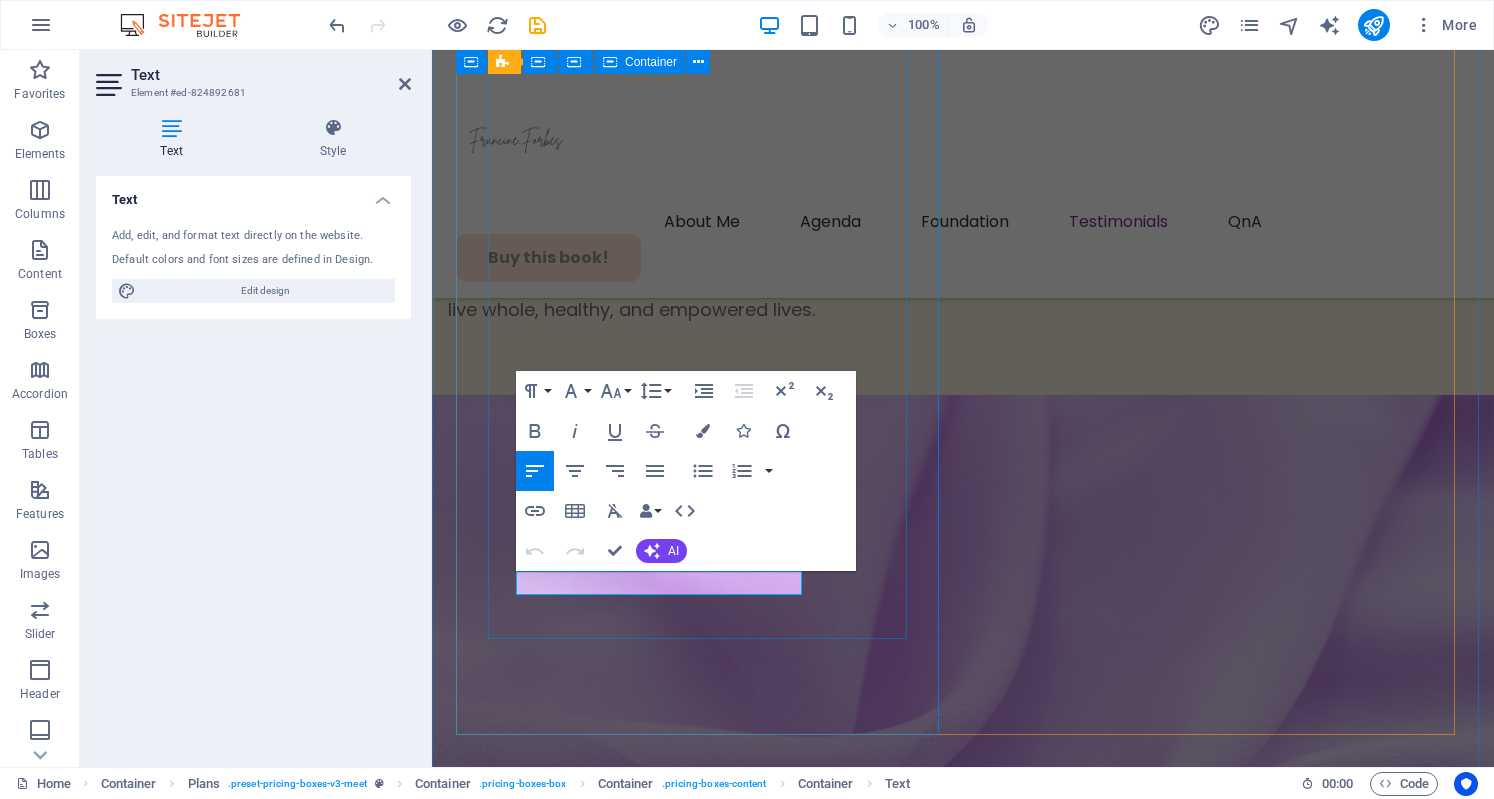click on "Conference materials and program" at bounding box center (629, 47746) 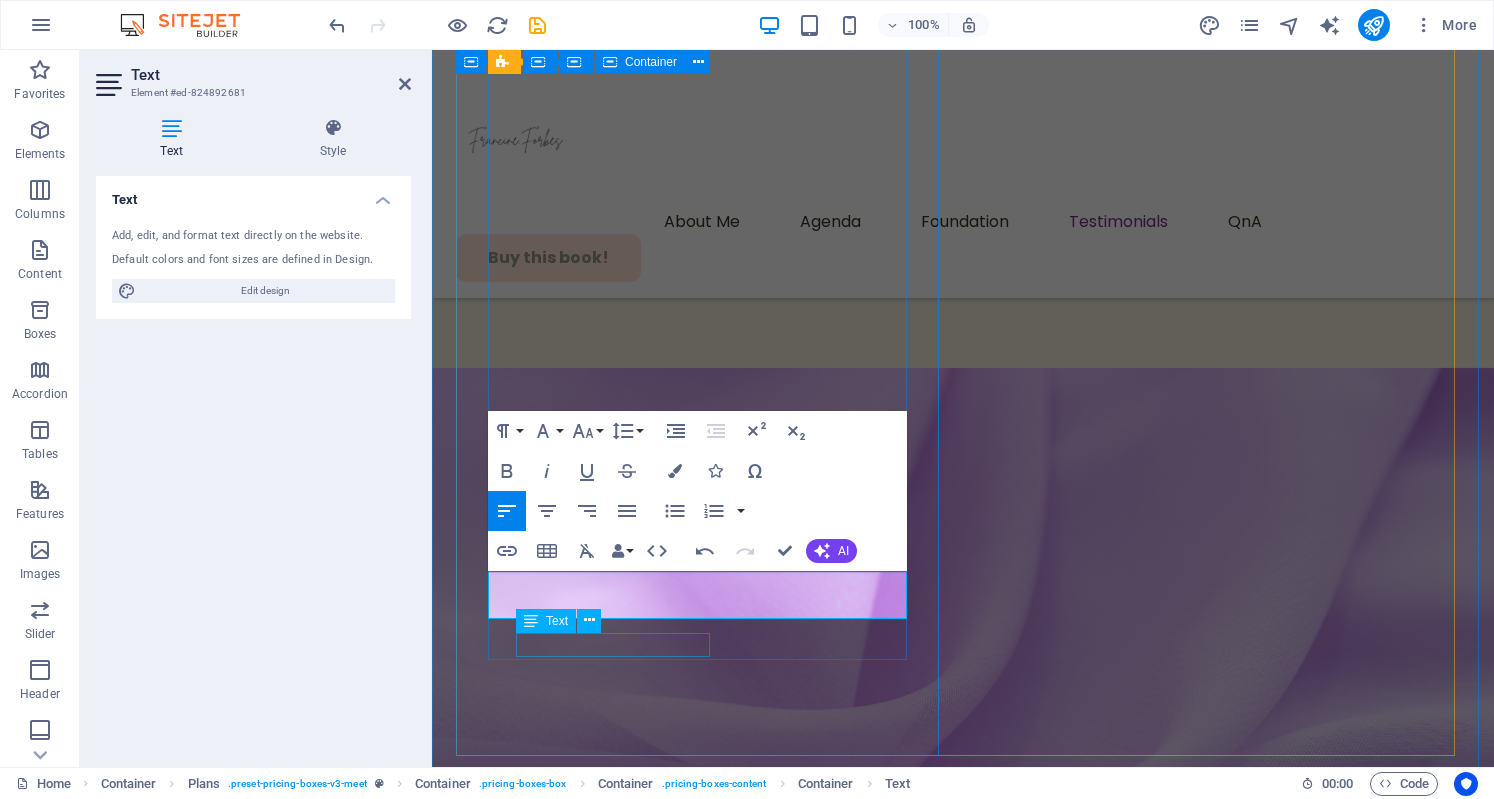 click on "Lunch and refreshments" at bounding box center (963, 47785) 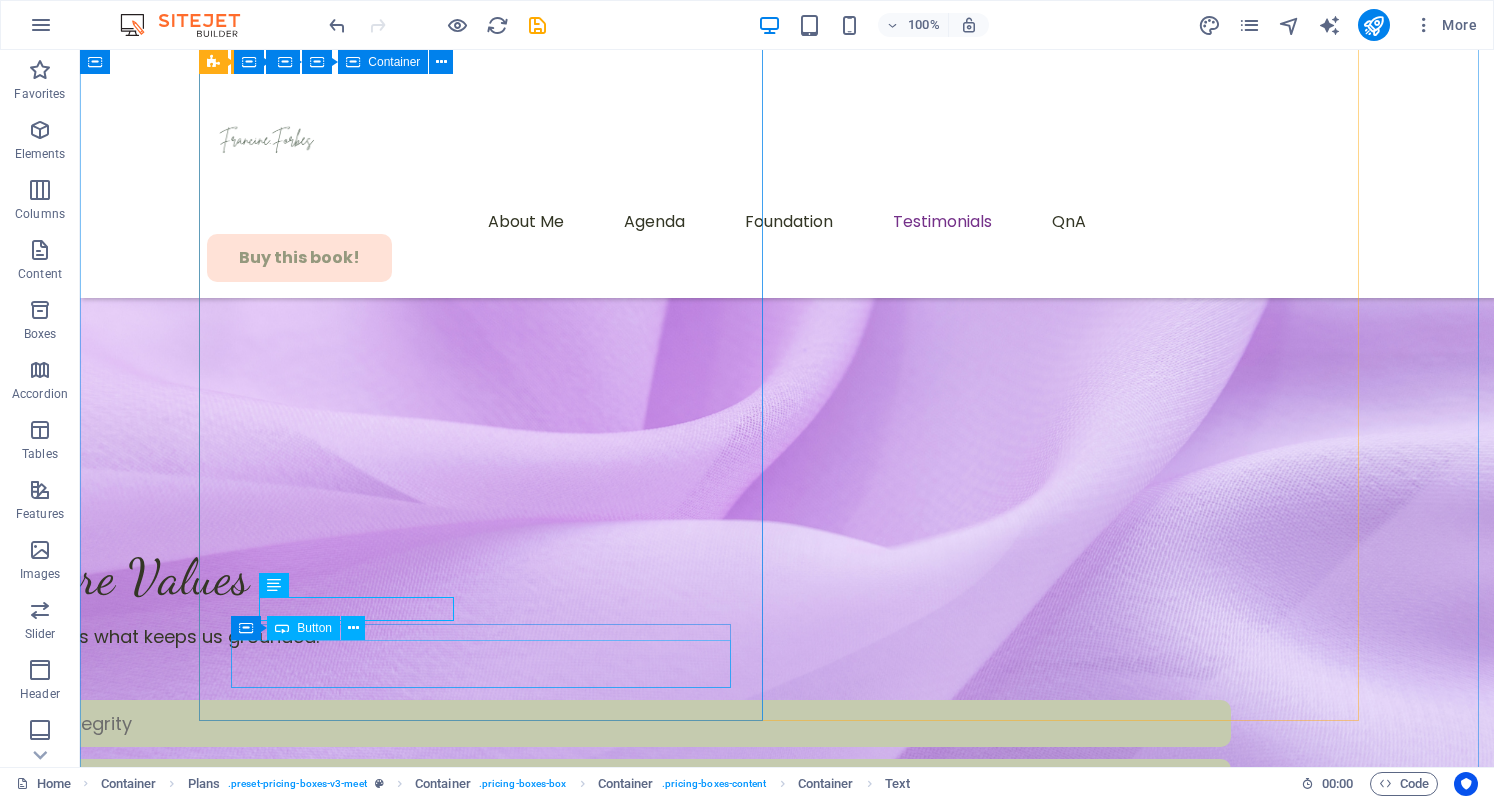 scroll, scrollTop: 9295, scrollLeft: 0, axis: vertical 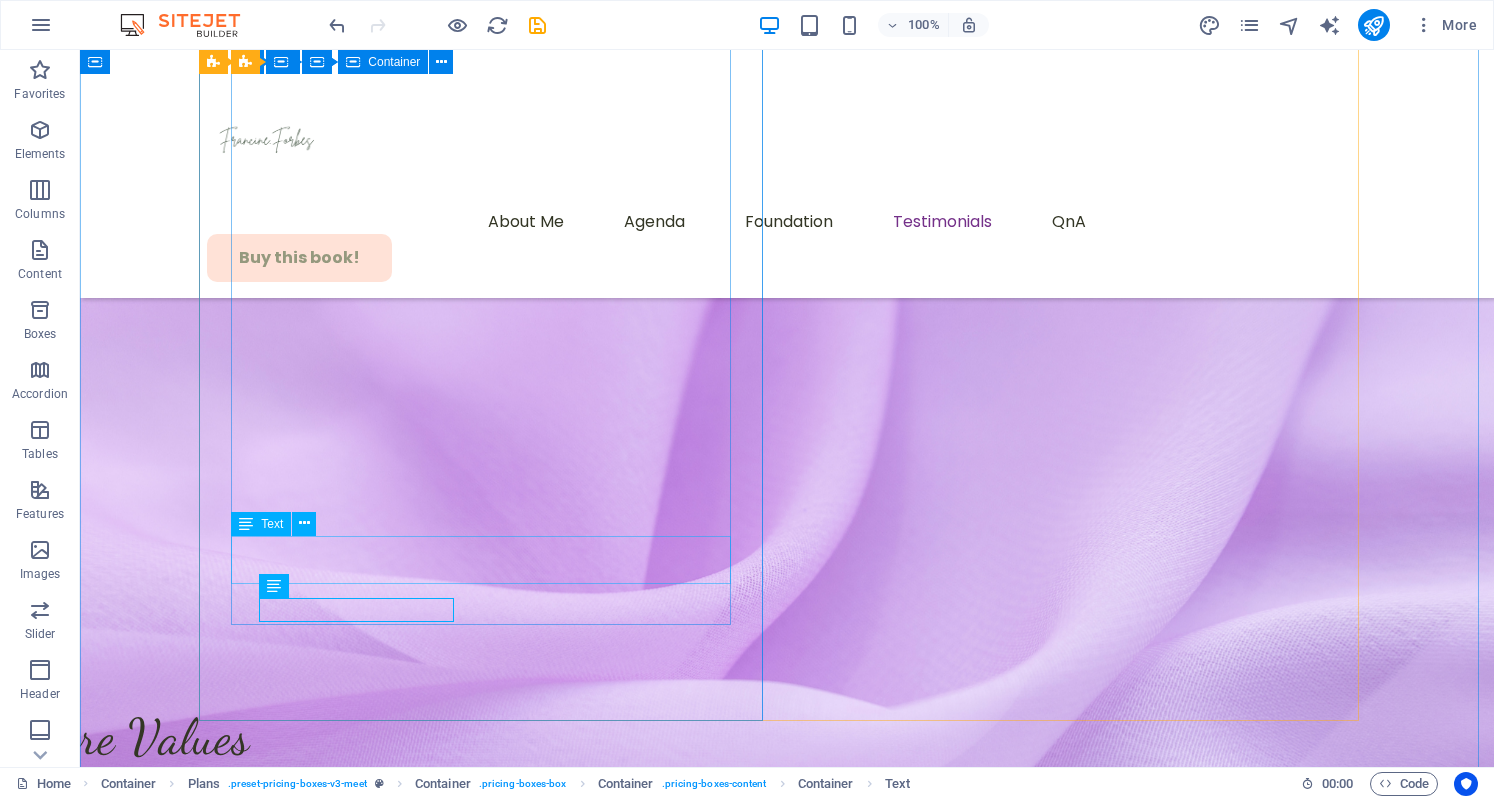 click on "Empowered women create lasting wellness from the inside out." at bounding box center [787, 53401] 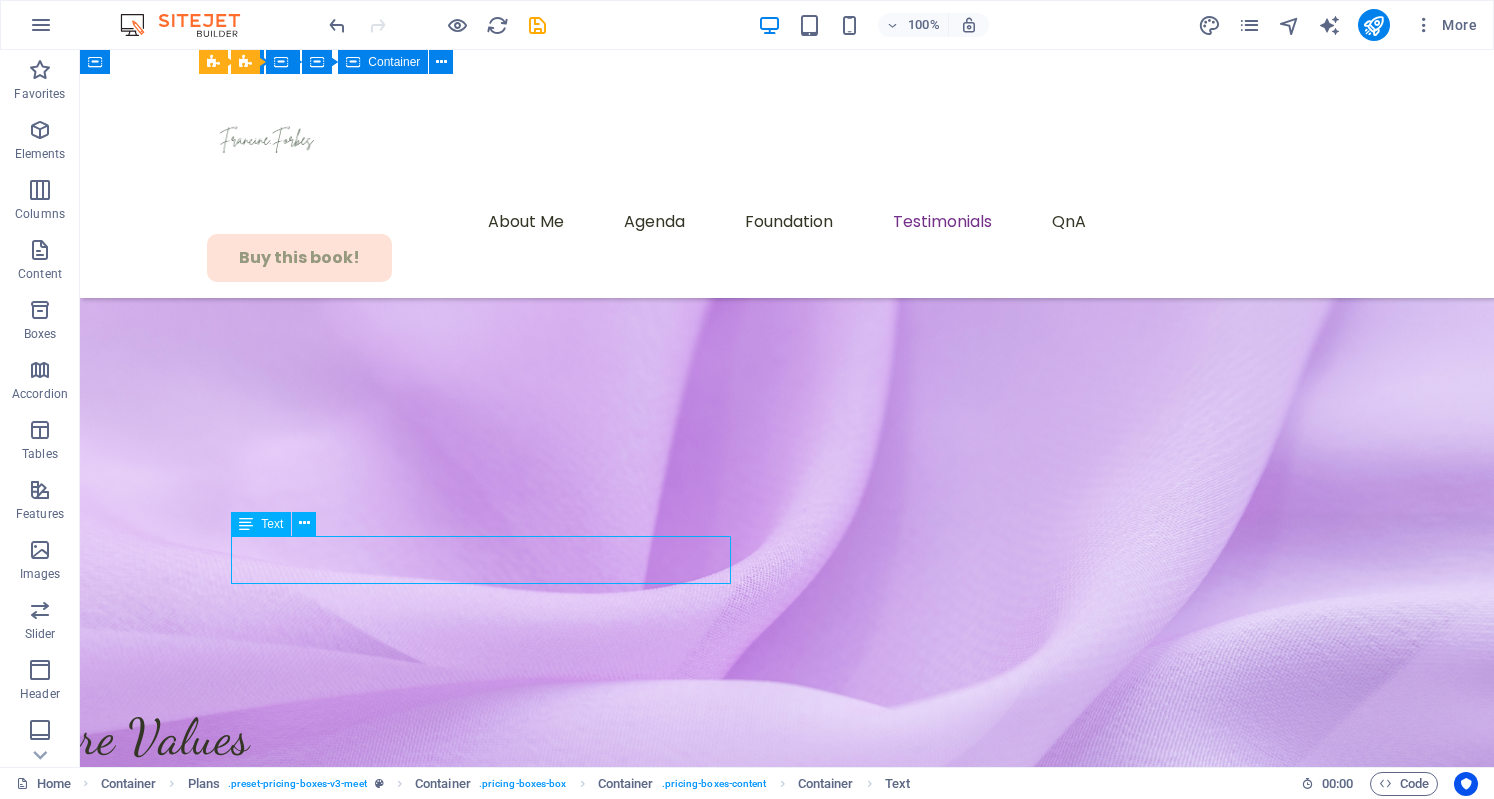click on "Empowered women create lasting wellness from the inside out." at bounding box center [787, 53401] 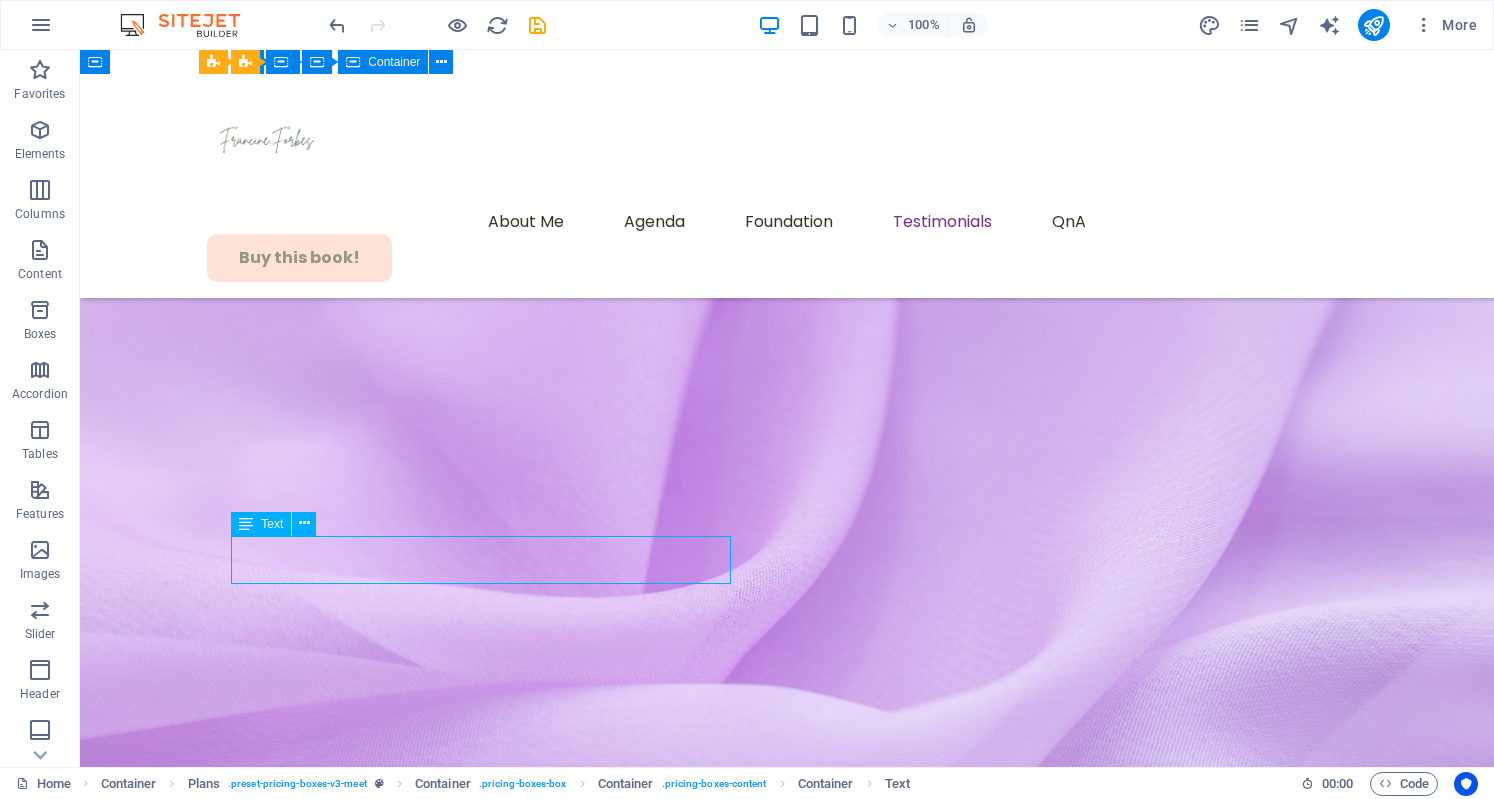 scroll, scrollTop: 9451, scrollLeft: 0, axis: vertical 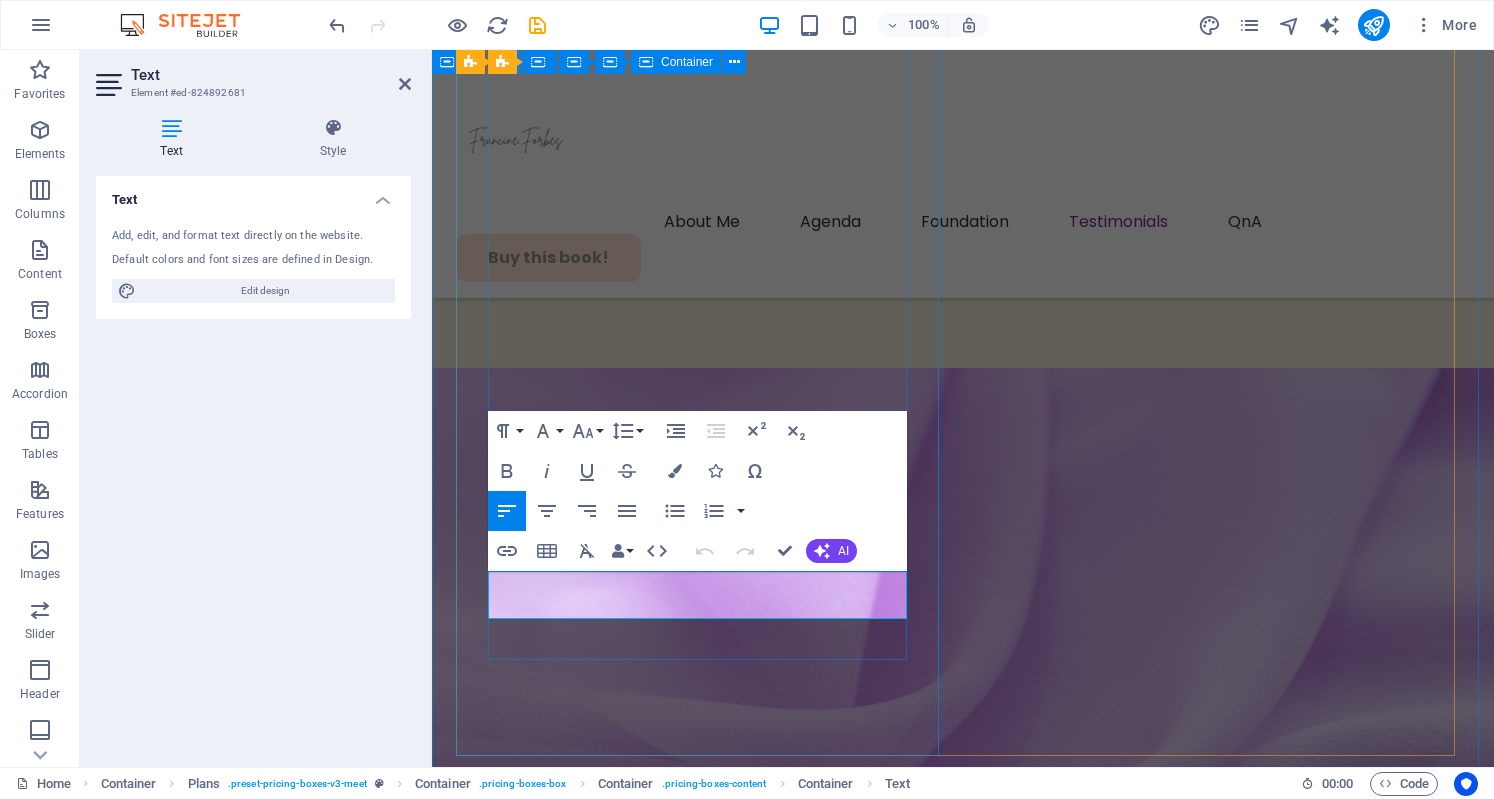click on "Empowered women create lasting wellness from the inside out." at bounding box center (963, 47720) 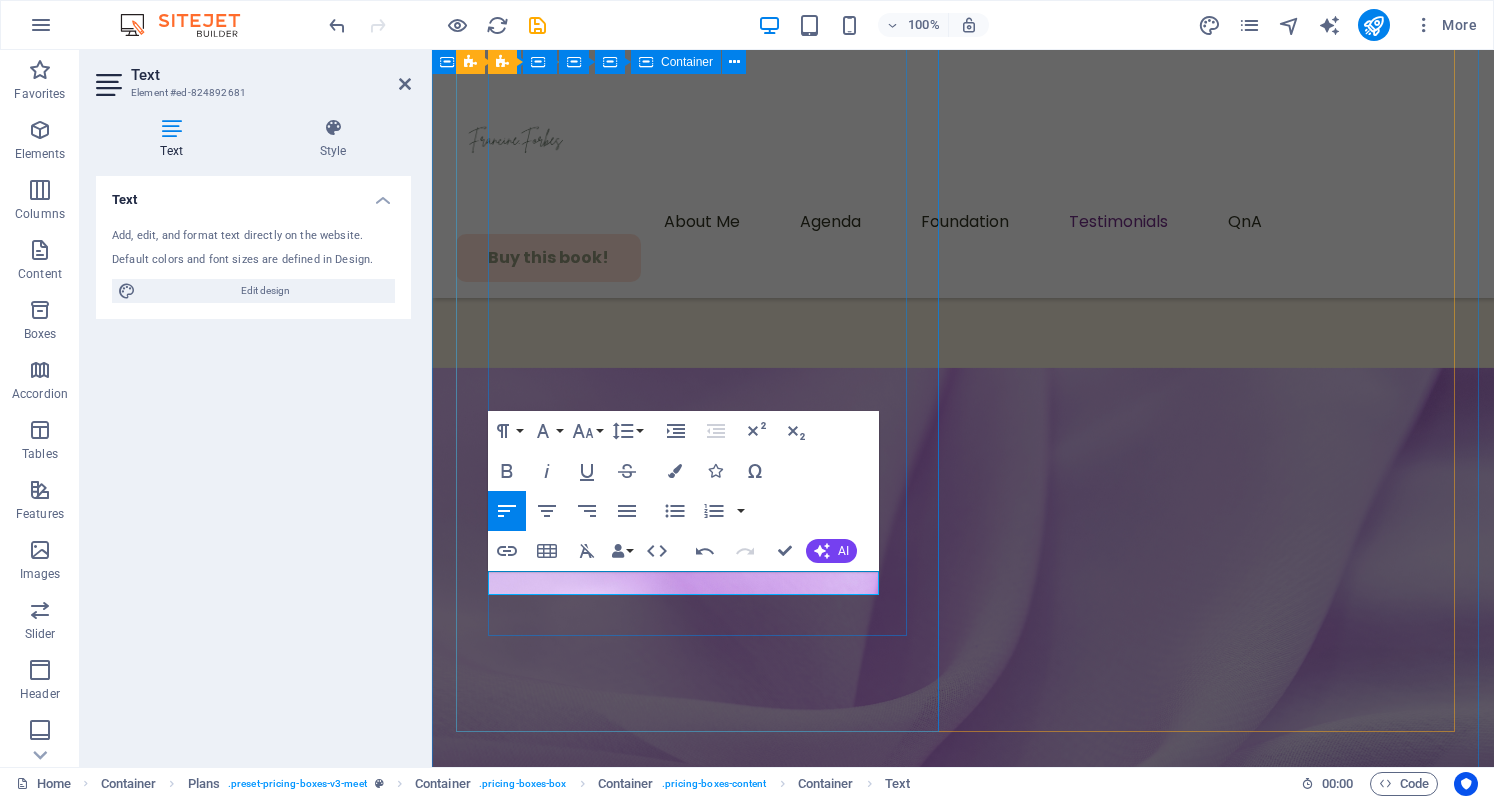 type 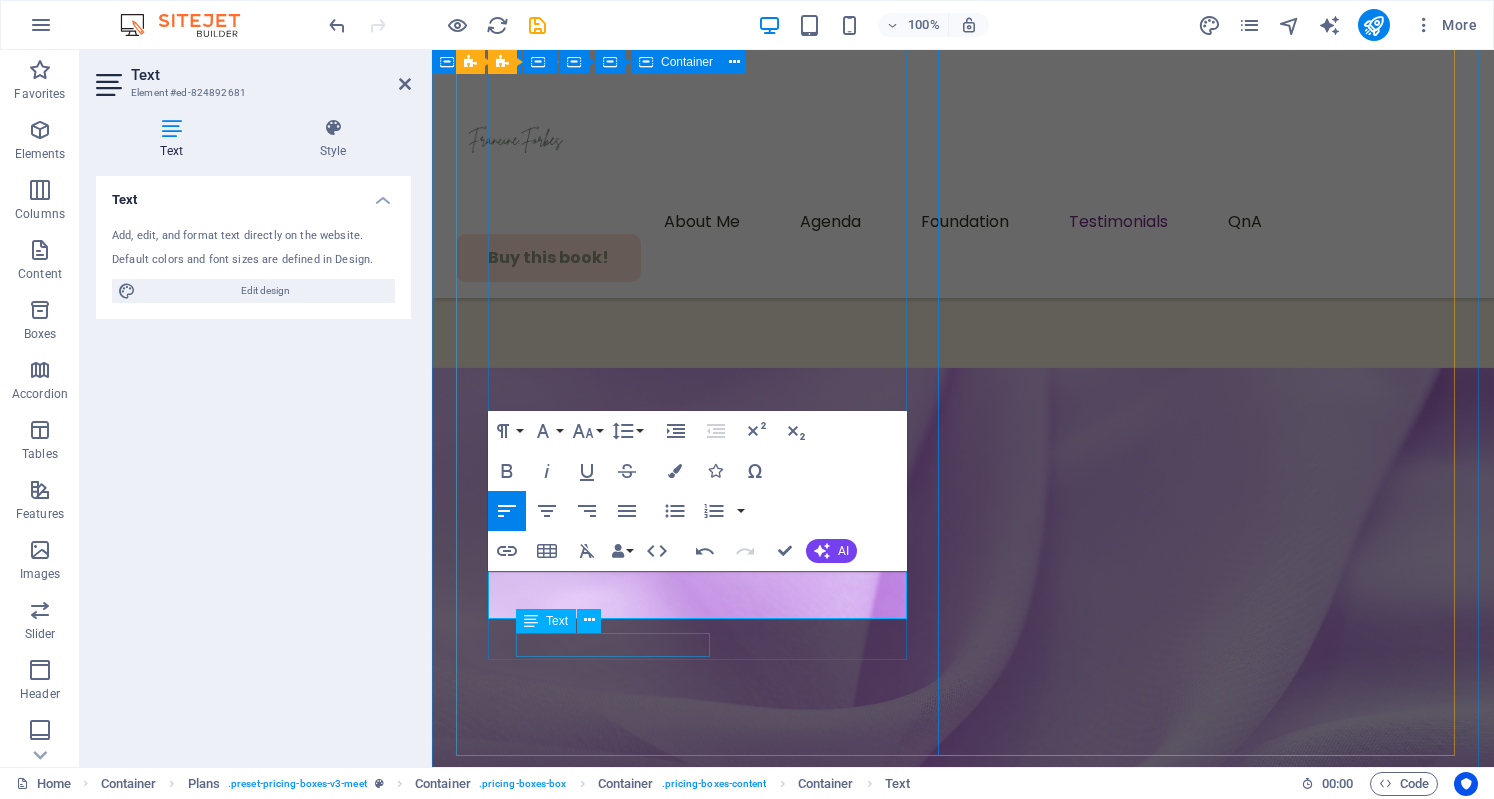 click on "Lunch and refreshments" at bounding box center (963, 47785) 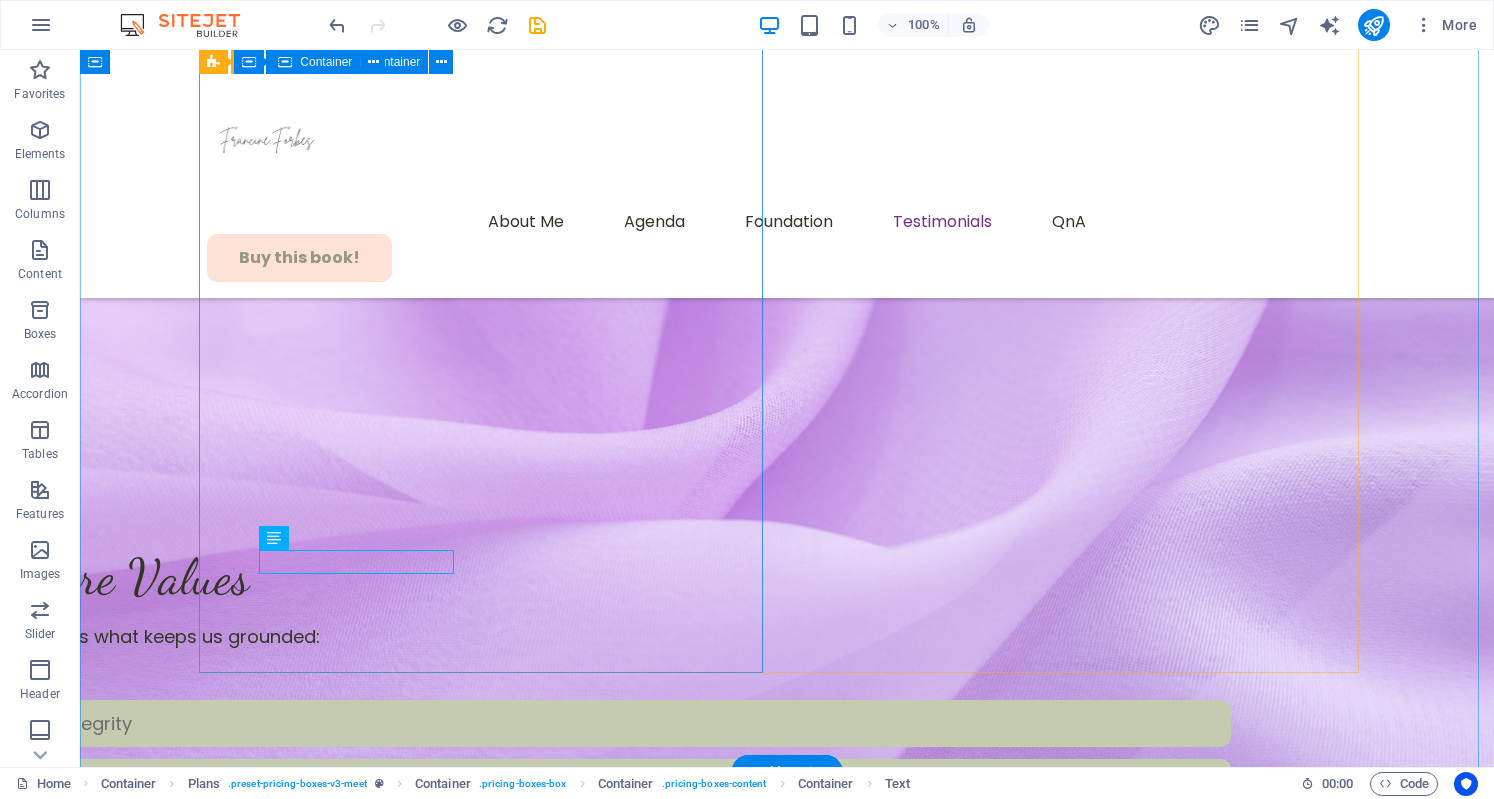 scroll, scrollTop: 9295, scrollLeft: 0, axis: vertical 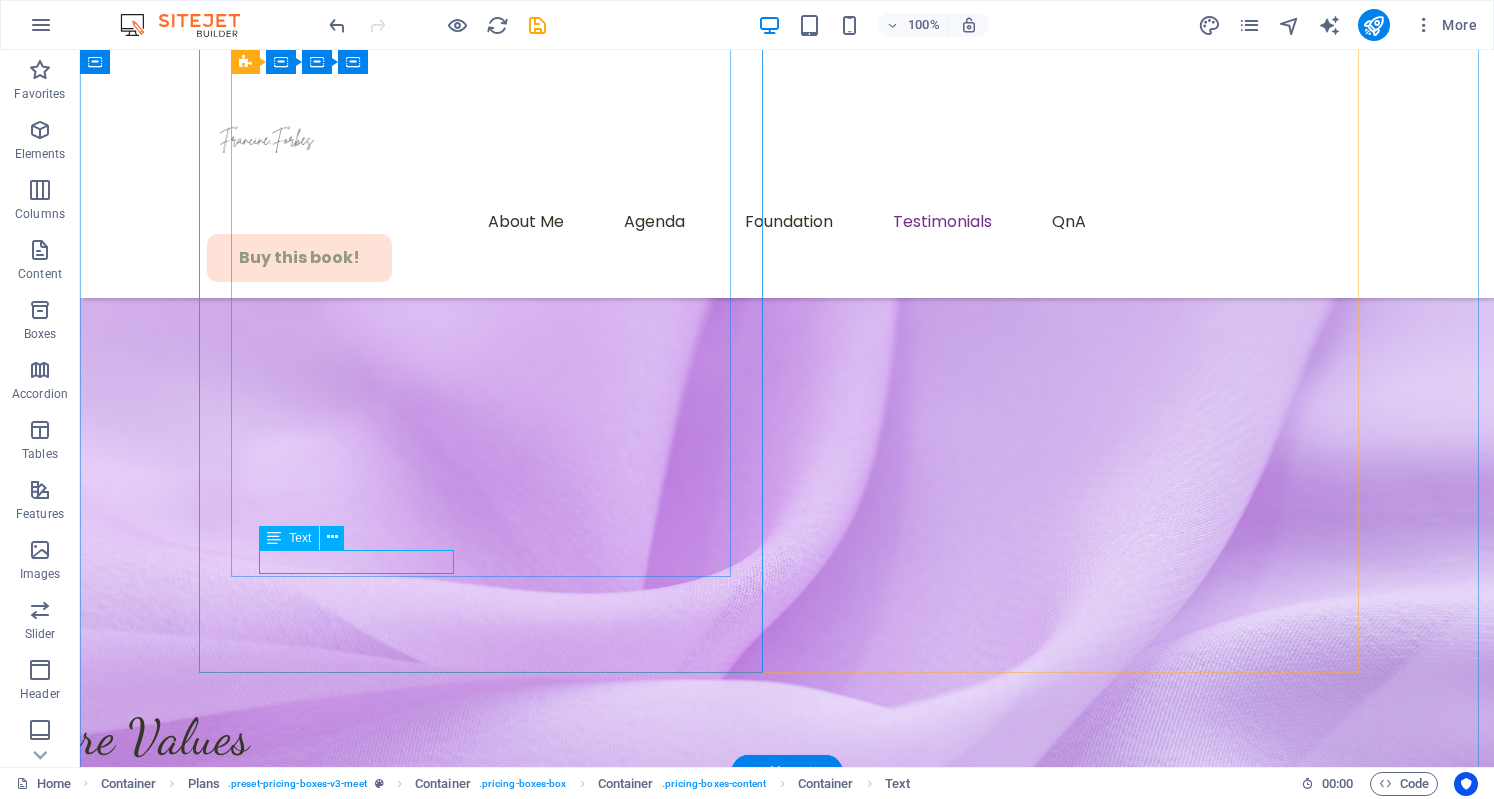 click on "Lunch and refreshments" at bounding box center [787, 53466] 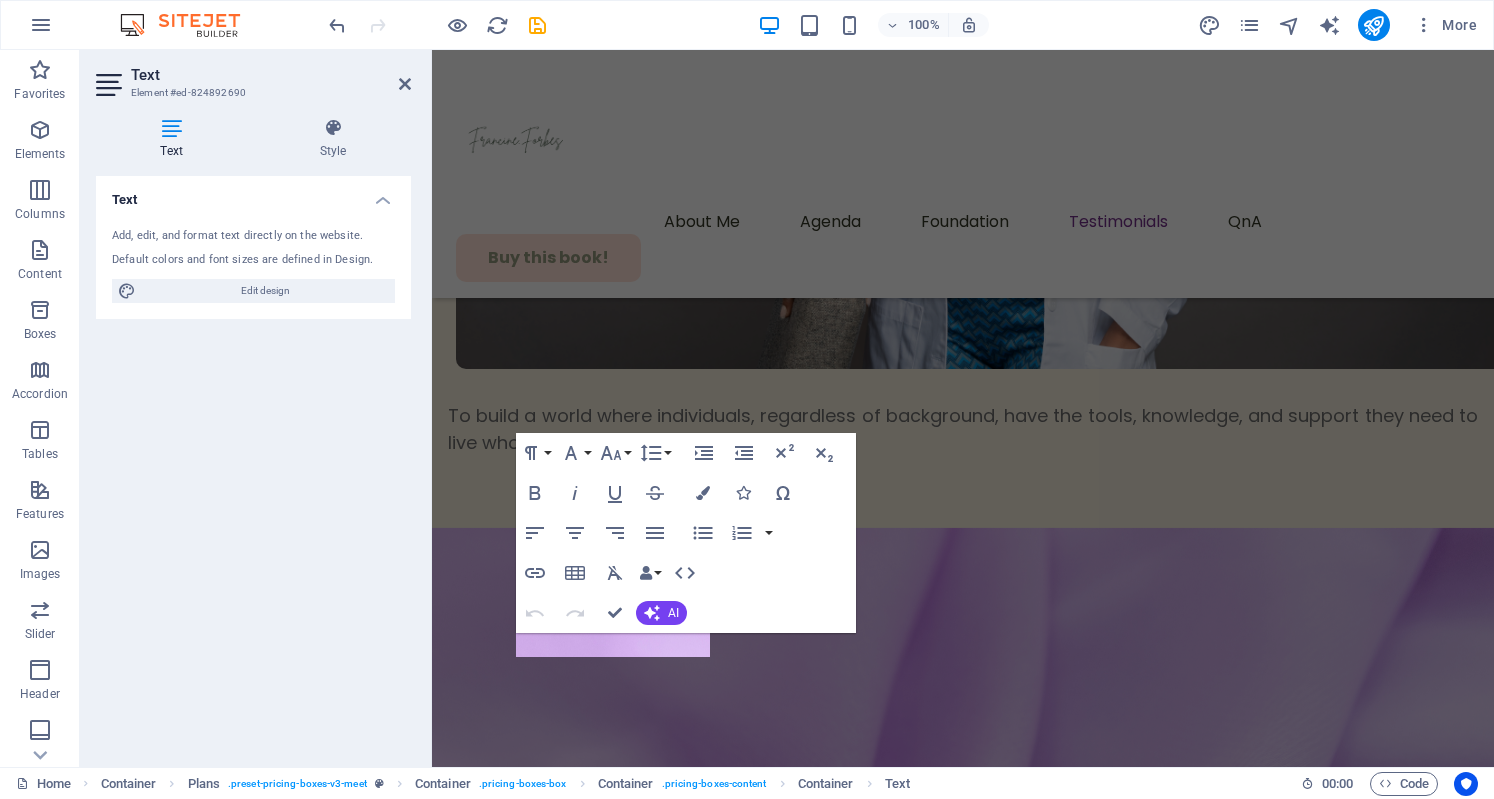 scroll, scrollTop: 9451, scrollLeft: 0, axis: vertical 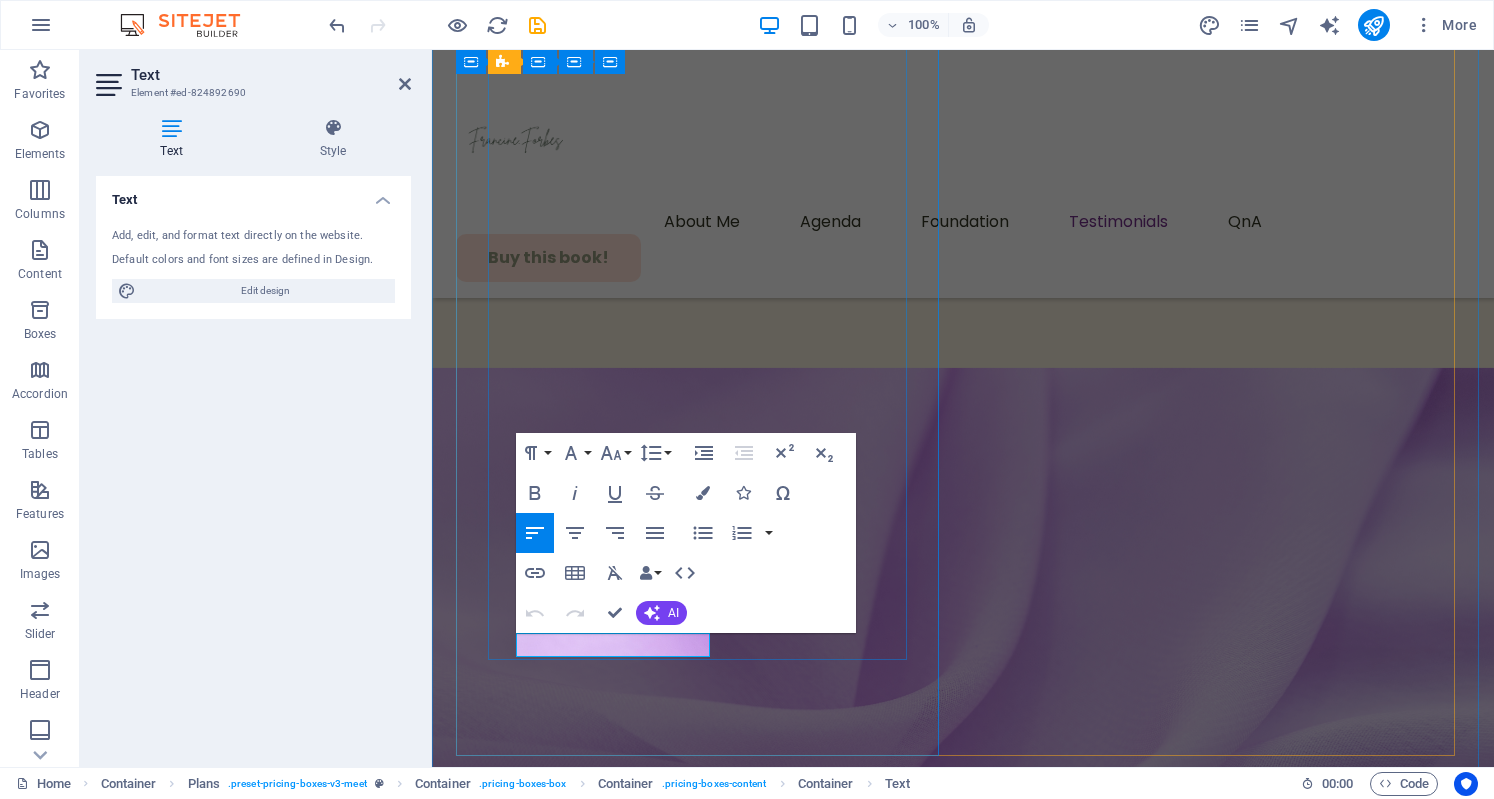 click on "Lunch and refreshments" at bounding box center (584, 47784) 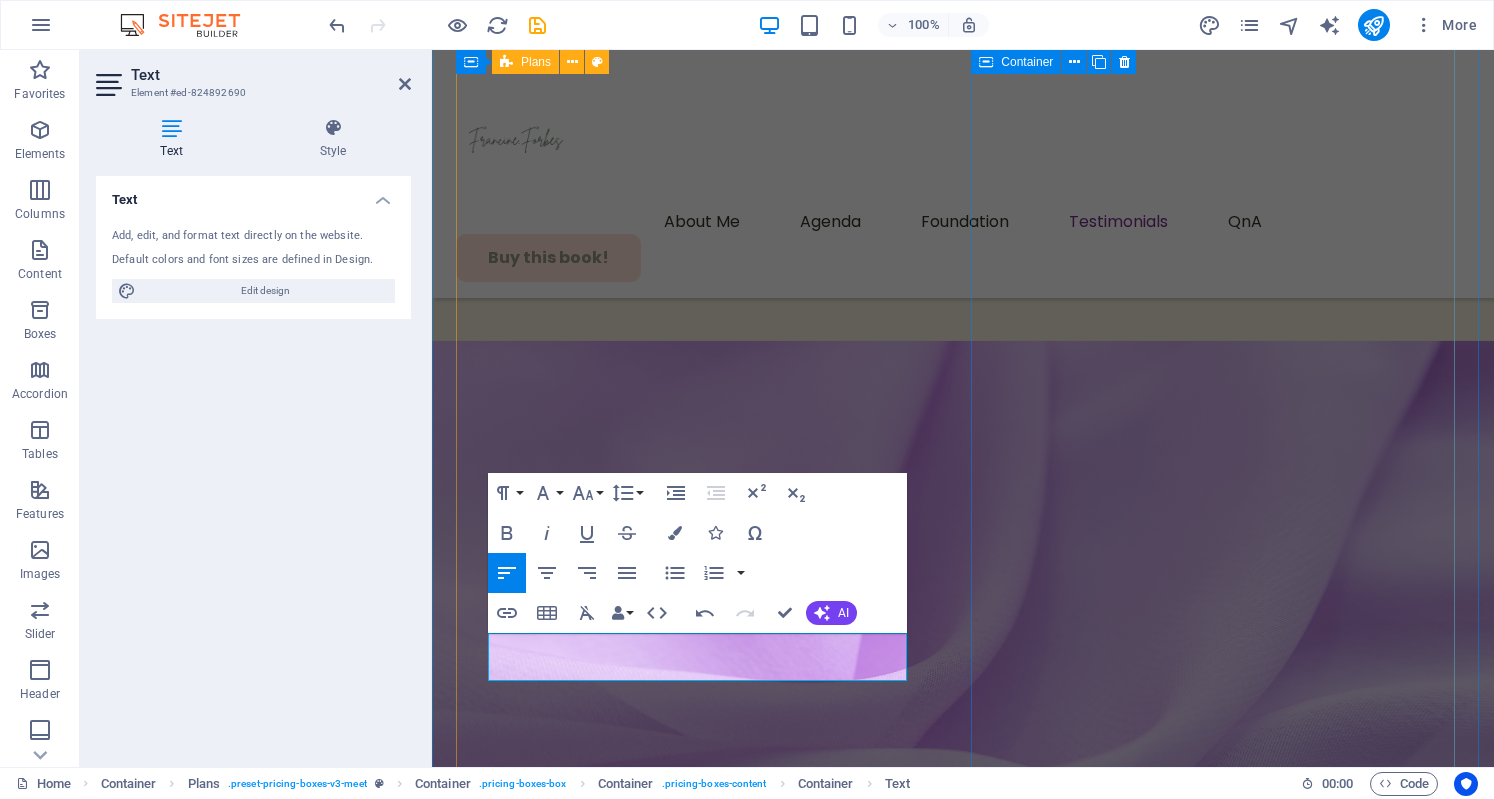 click on "VIP Ticket VIP Ticket $199 $229
$199 $229
Lorem ipsum dolor sit amet, consectetur adipiscing elit. Suspendisse varius enim in eros elementum tristique. All features of a standard ticket Priority seating in all sessions Access to VIP lounge and networking area Exclusive Q&A sessions with keynote speakers VIP dinner with industry experts Buy my book! Early Discount" at bounding box center (963, 48263) 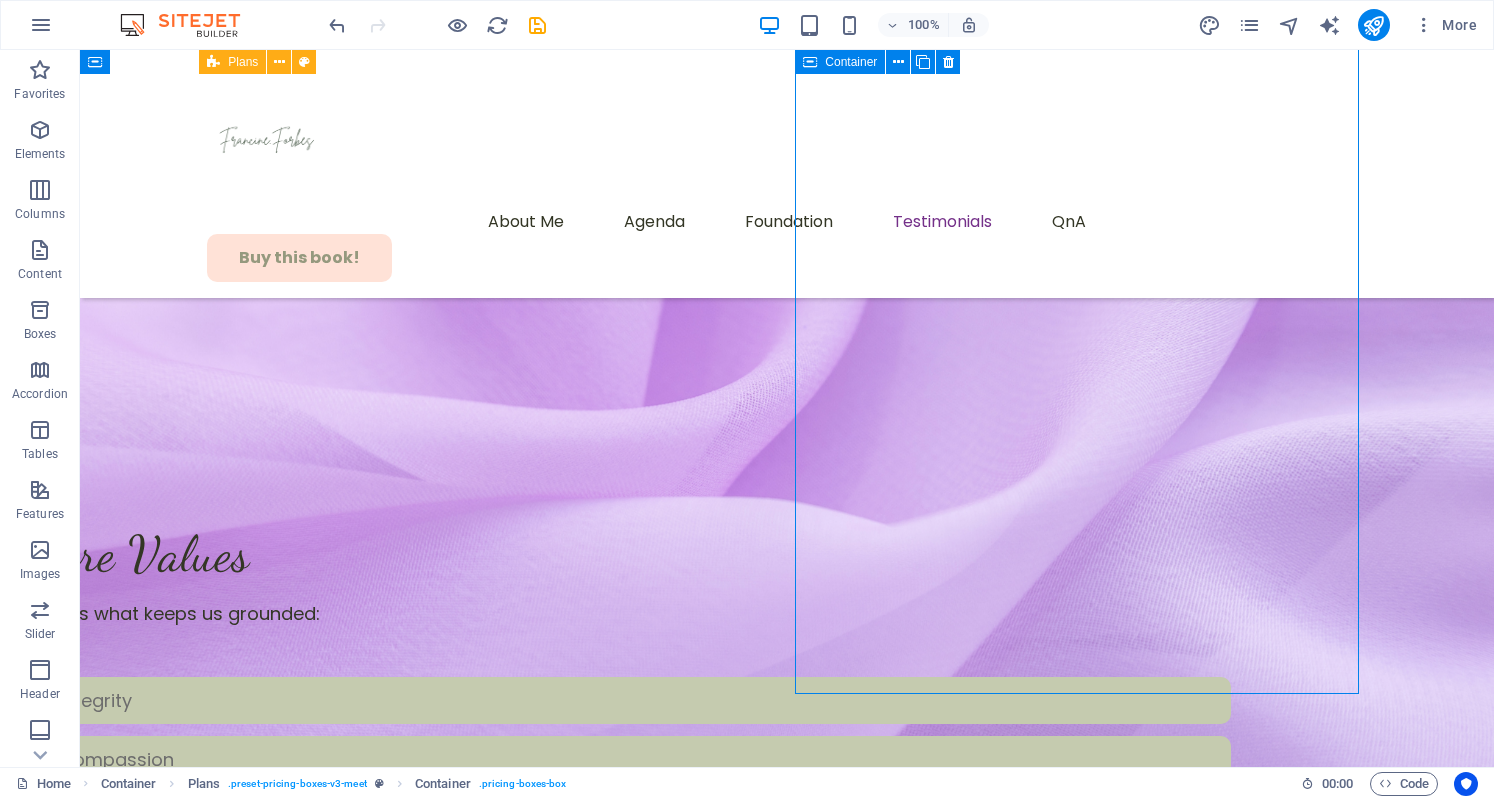 scroll, scrollTop: 9322, scrollLeft: 0, axis: vertical 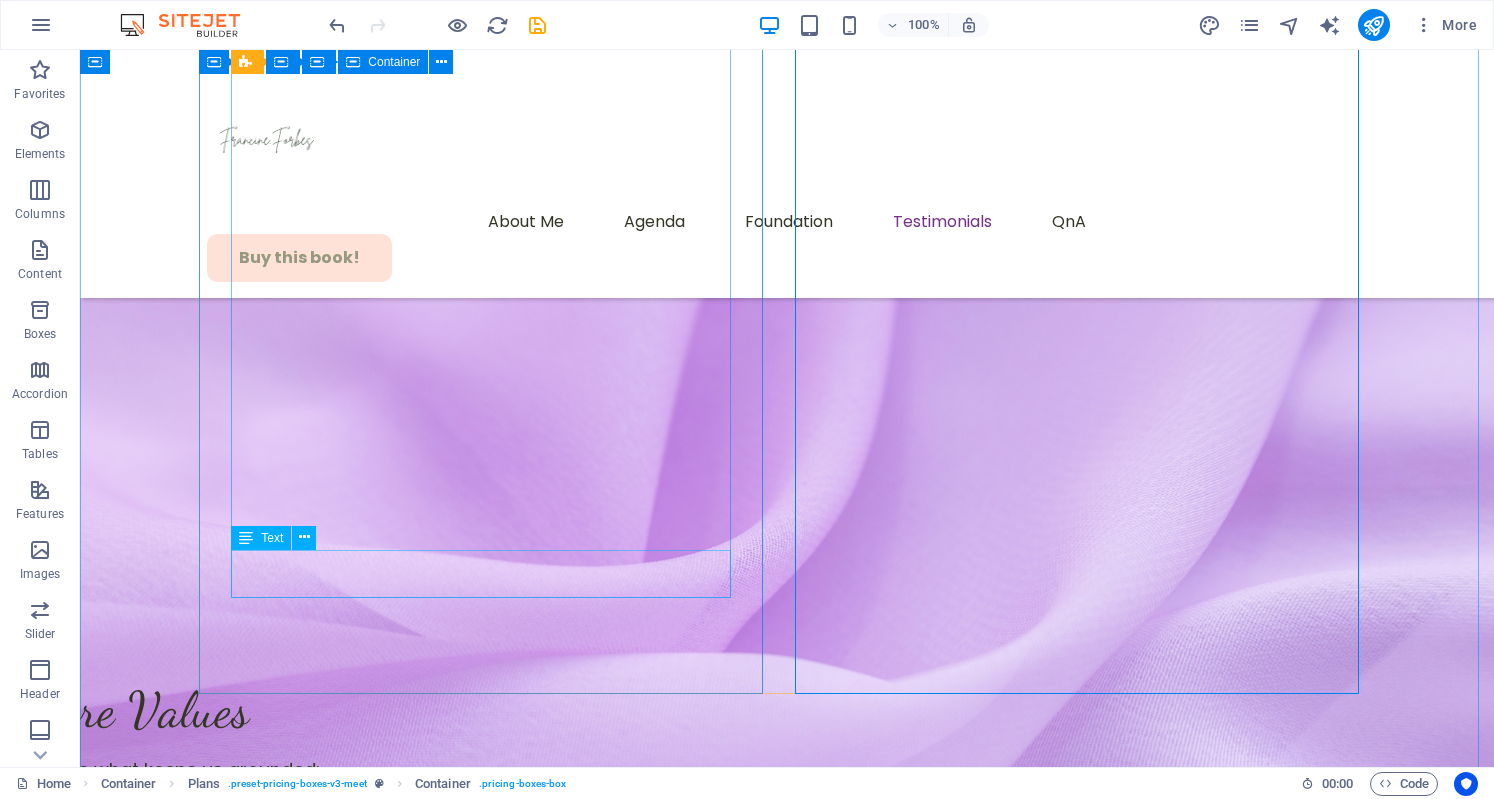 click on "Transform your mindset, heal your body, and reclaim your confidence." at bounding box center [787, 53439] 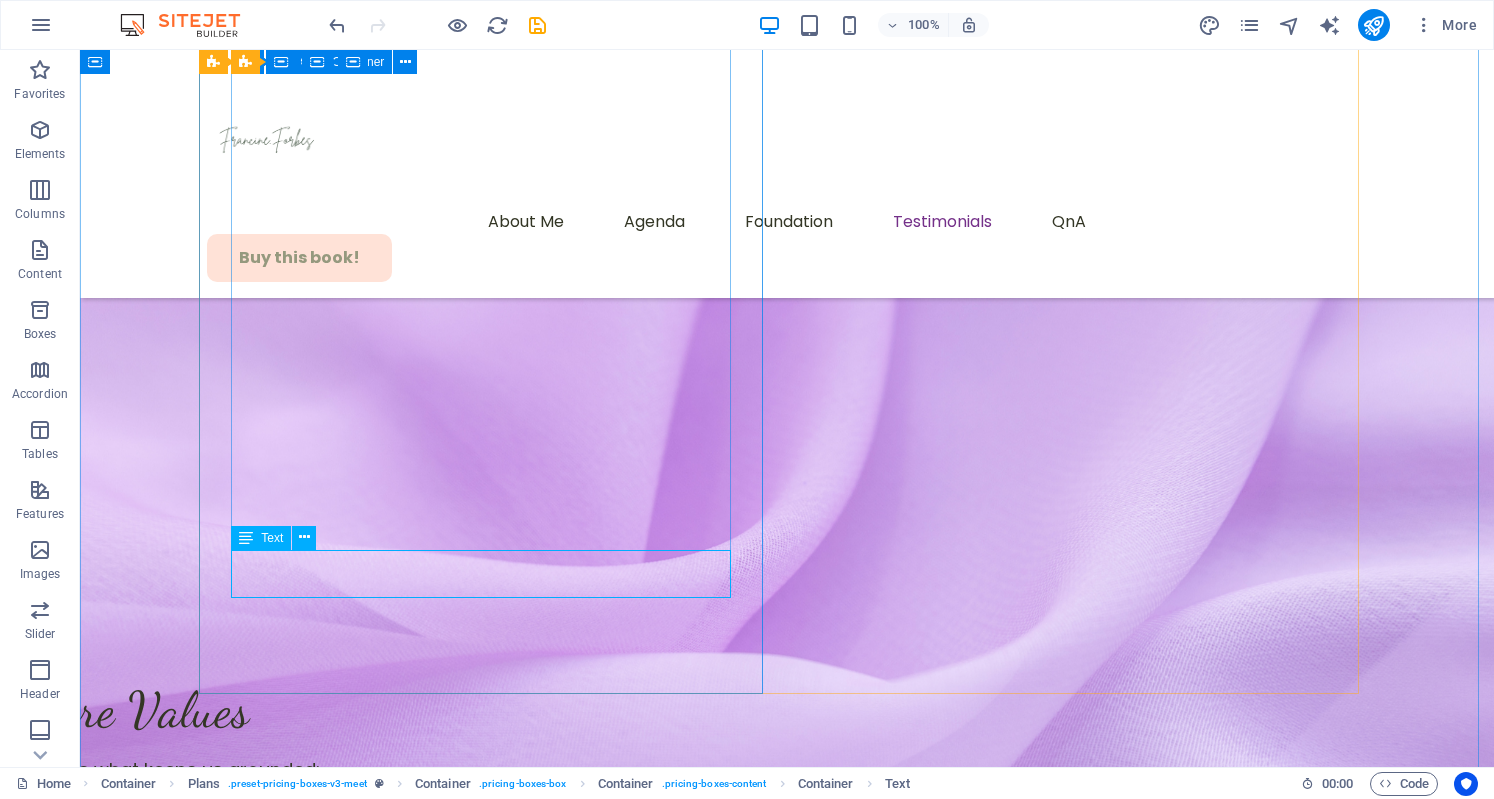 click on "Transform your mindset, heal your body, and reclaim your confidence." at bounding box center (787, 53439) 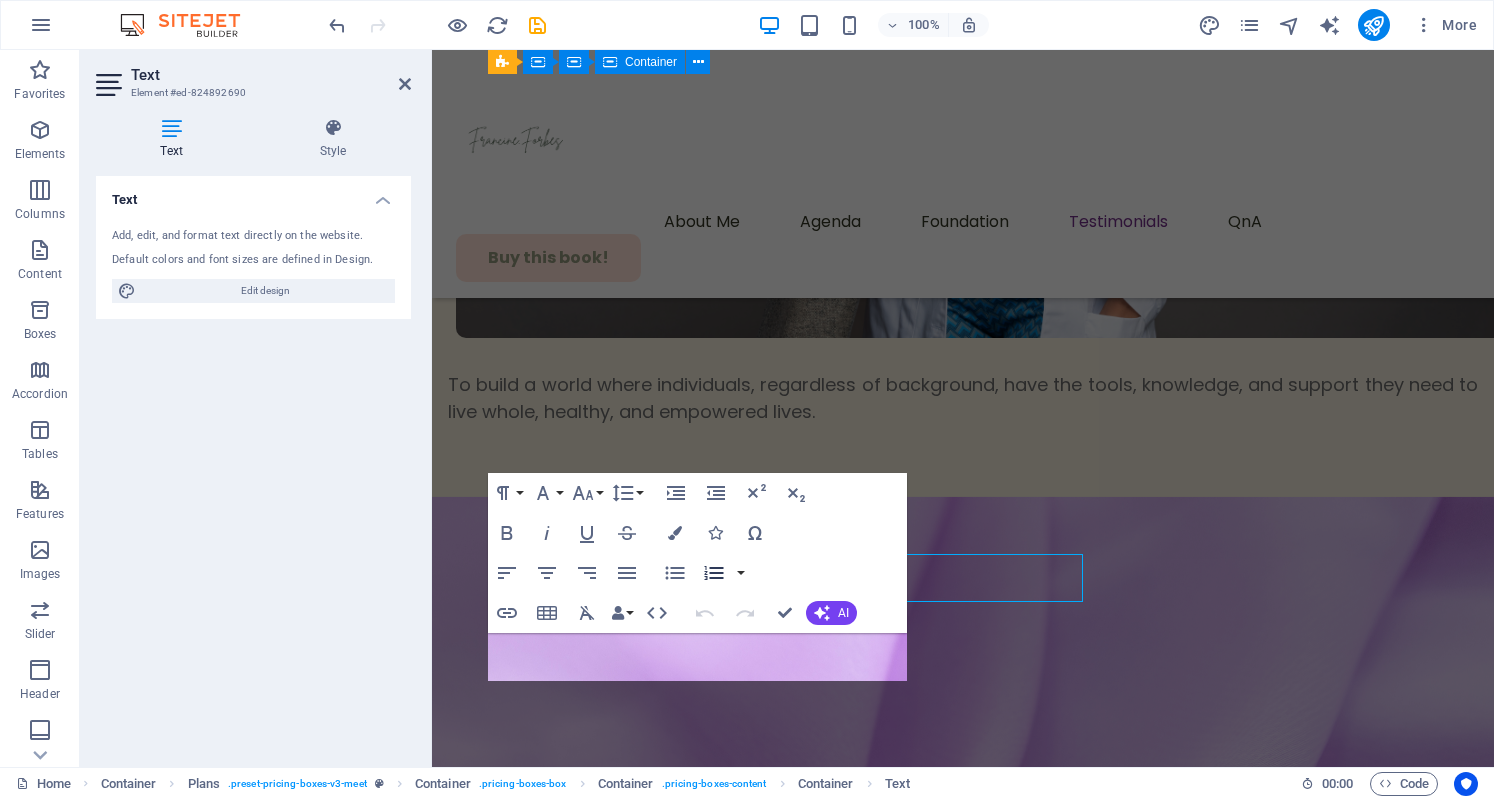 scroll, scrollTop: 9478, scrollLeft: 0, axis: vertical 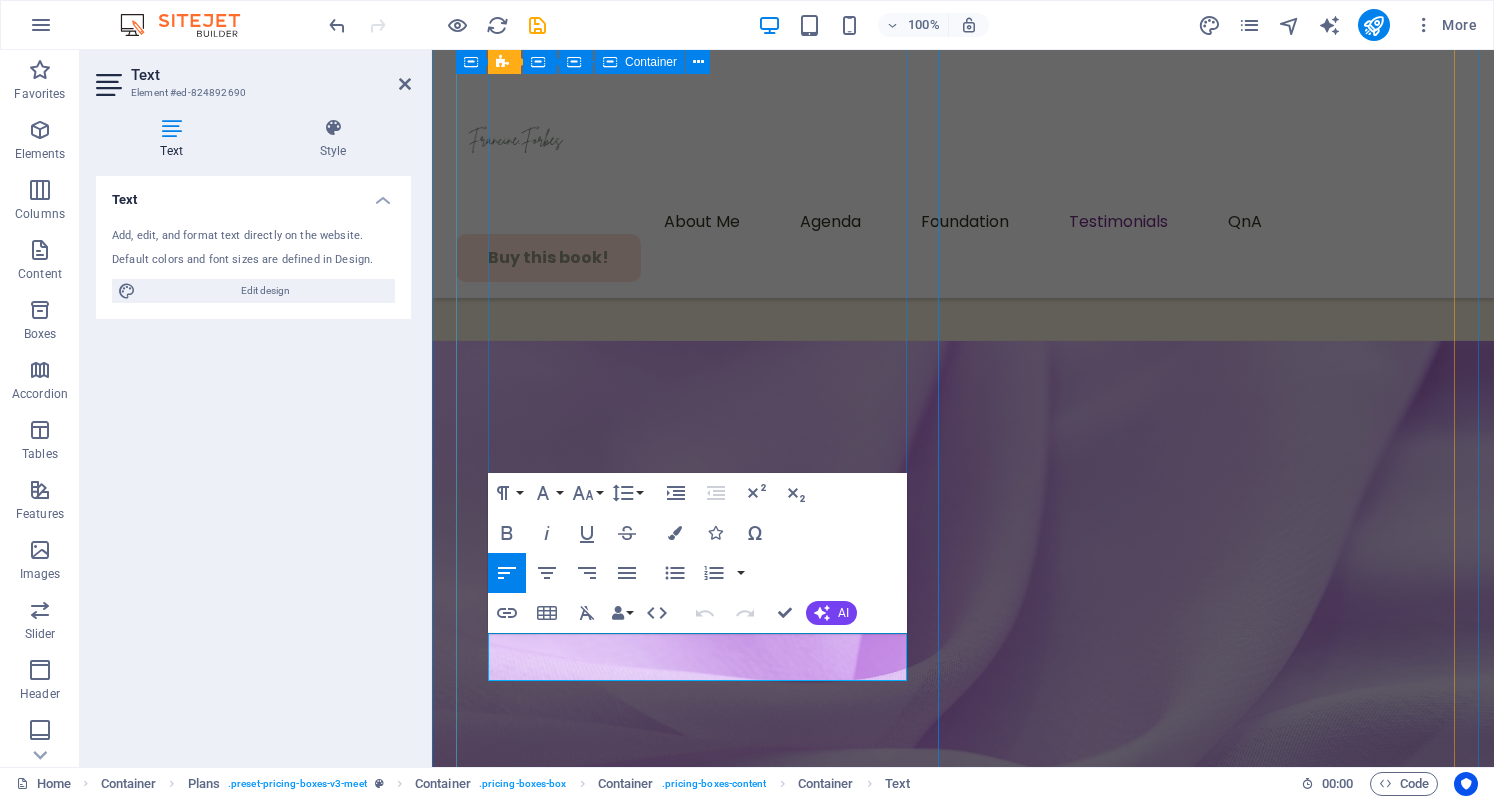 click on "Transform your mindset, heal your body, and reclaim your confidence." at bounding box center [963, 47758] 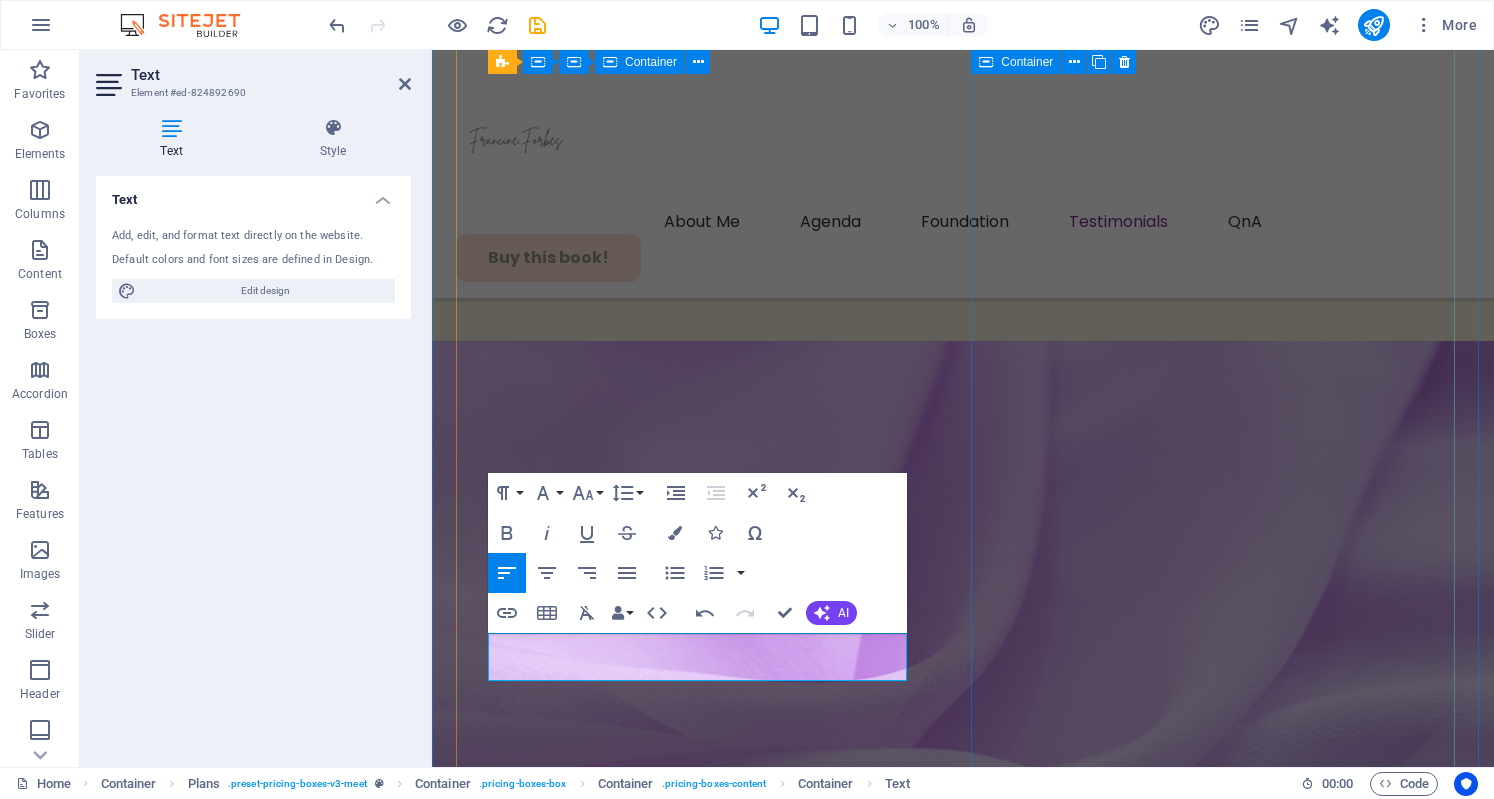 click on "VIP Ticket VIP Ticket $199 $229
$199 $229
Lorem ipsum dolor sit amet, consectetur adipiscing elit. Suspendisse varius enim in eros elementum tristique. All features of a standard ticket Priority seating in all sessions Access to VIP lounge and networking area Exclusive Q&A sessions with keynote speakers VIP dinner with industry experts Buy my book! Early Discount" at bounding box center [963, 48263] 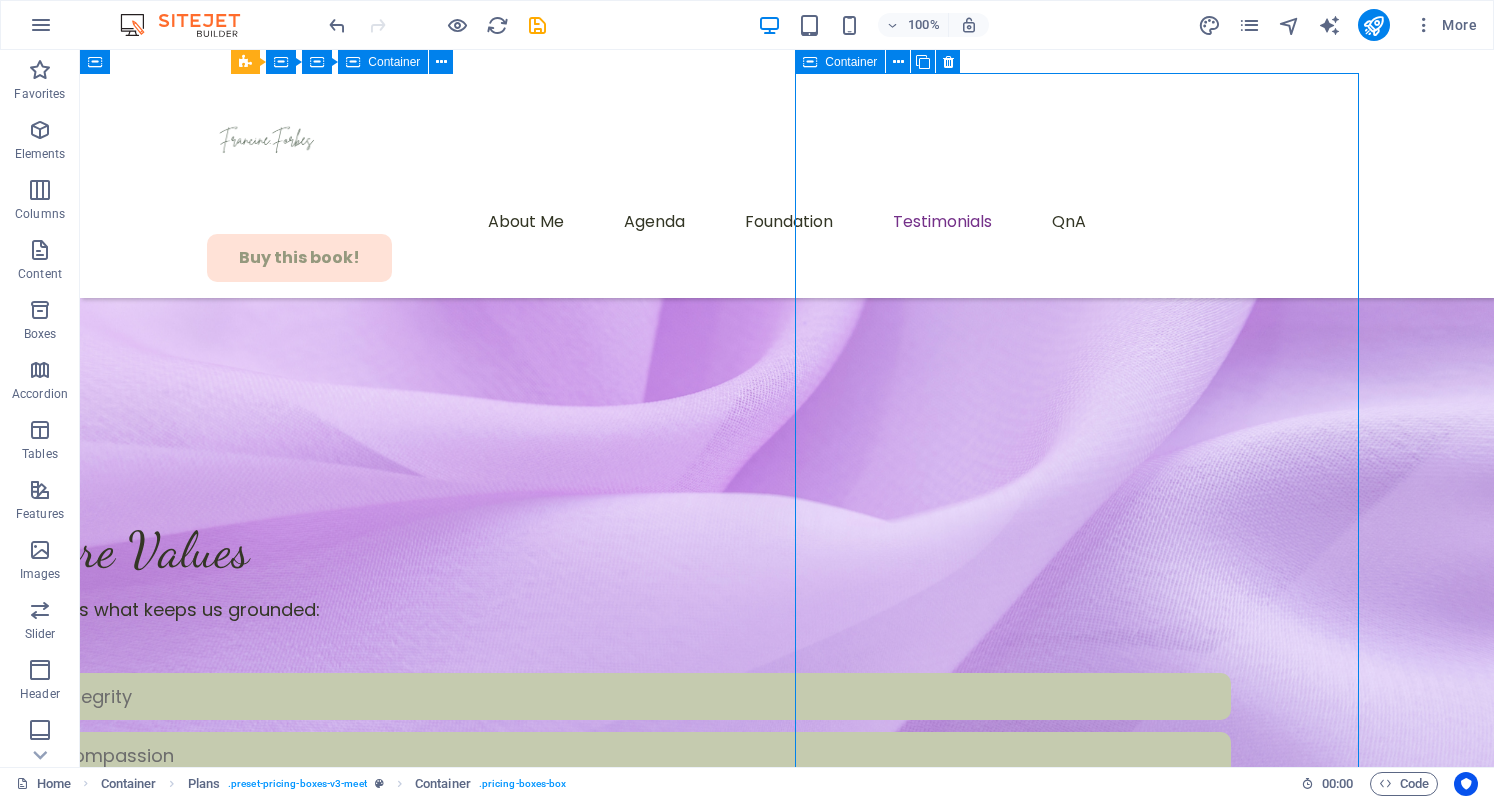 scroll, scrollTop: 9322, scrollLeft: 0, axis: vertical 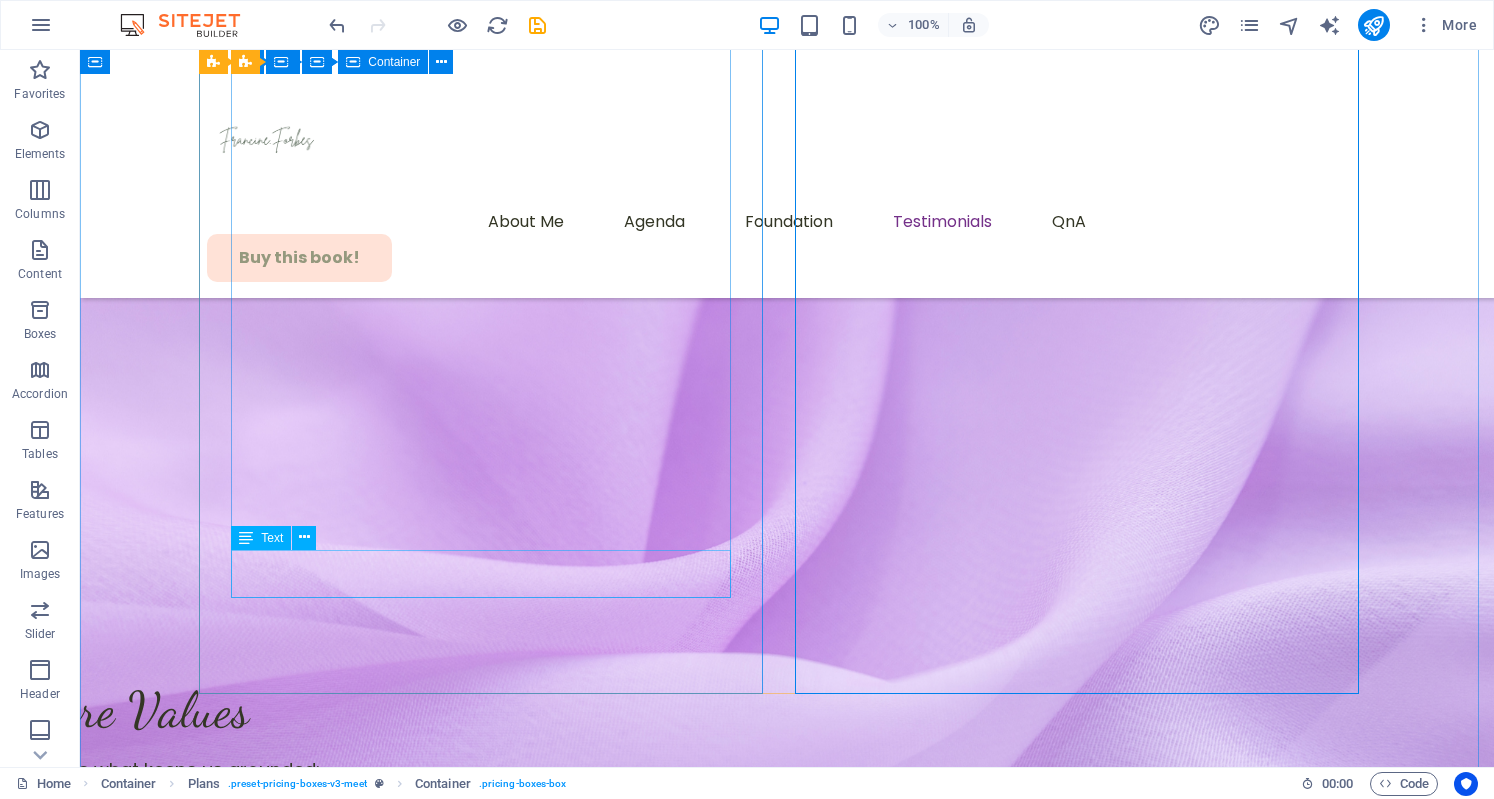 click on "Transform your mindset, heal your body, and reclaim your spark." at bounding box center [787, 53439] 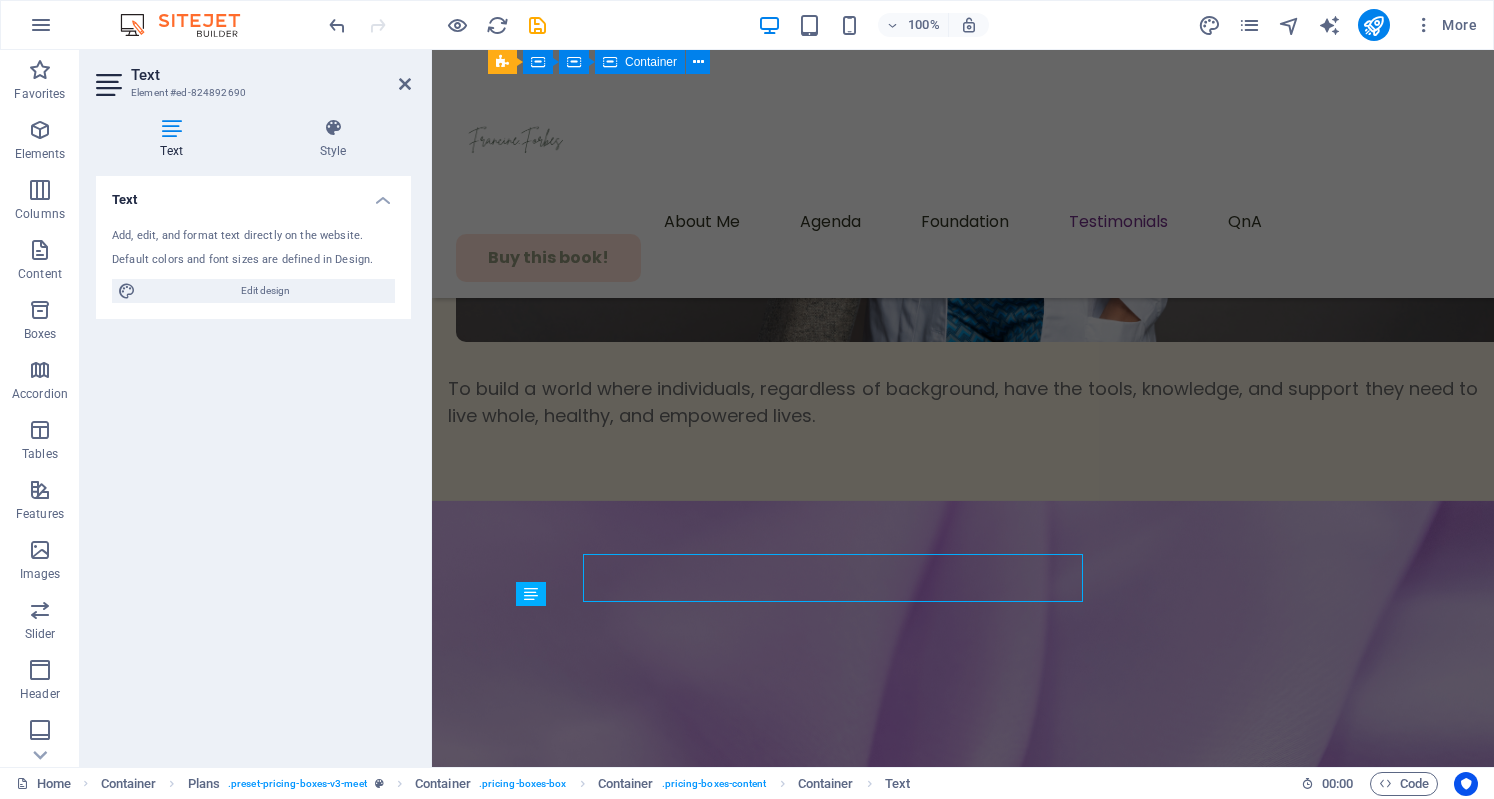 scroll, scrollTop: 9478, scrollLeft: 0, axis: vertical 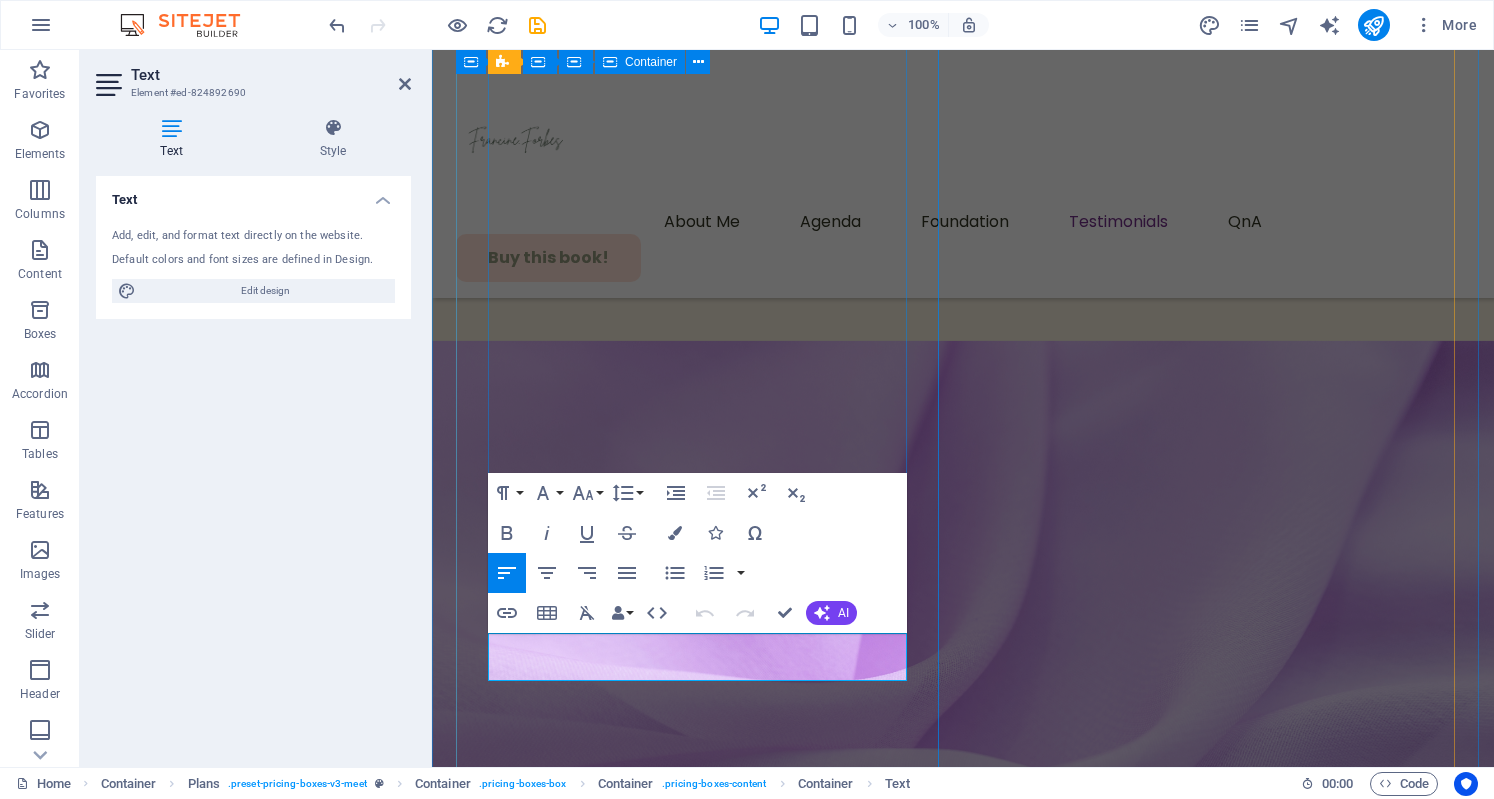 click on "Transform your mindset, heal your body, and reclaim your spark." at bounding box center [963, 47758] 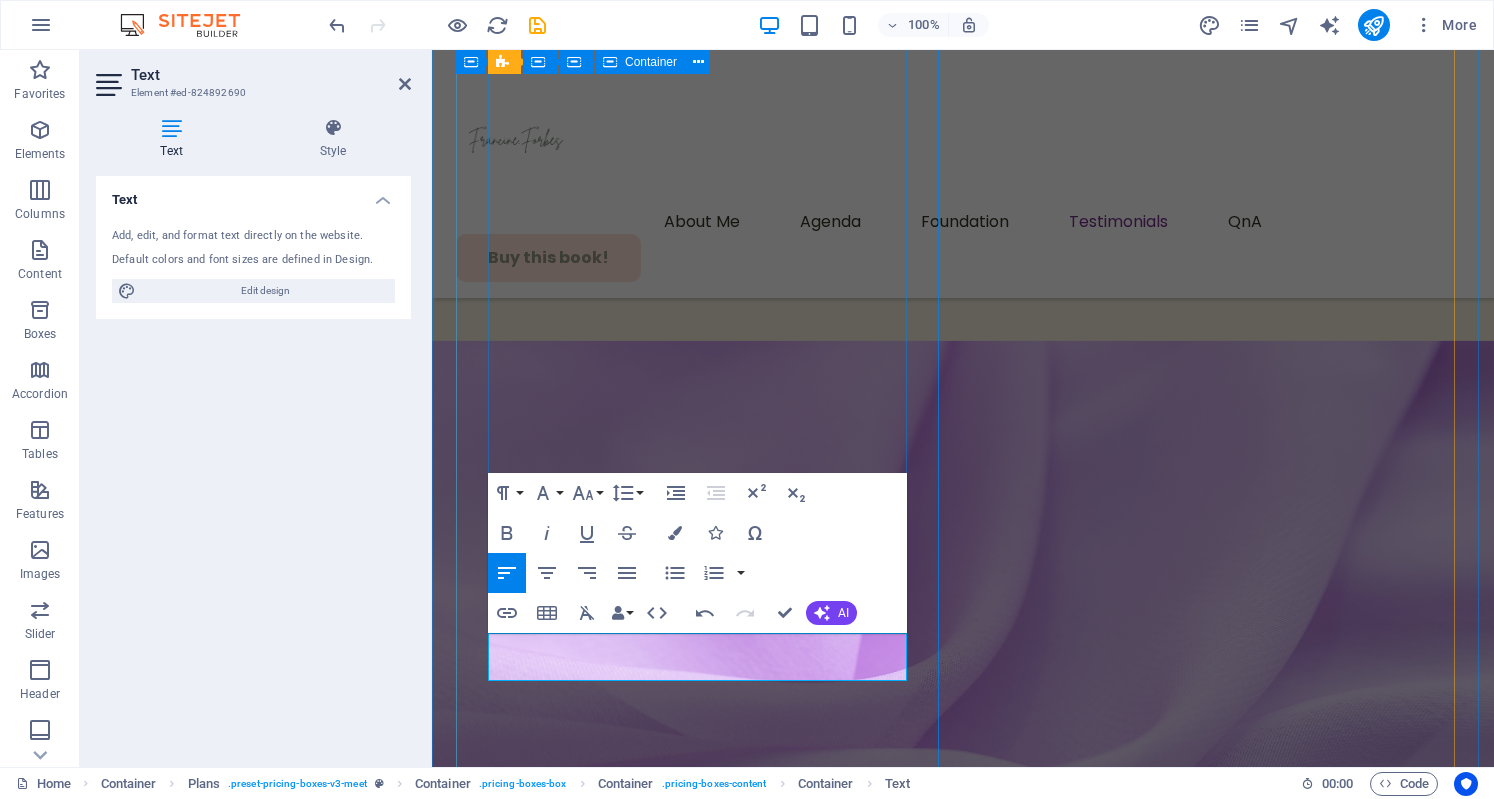 click on "Transfo mindset, heal your body, and reclaim your spark." at bounding box center [963, 47758] 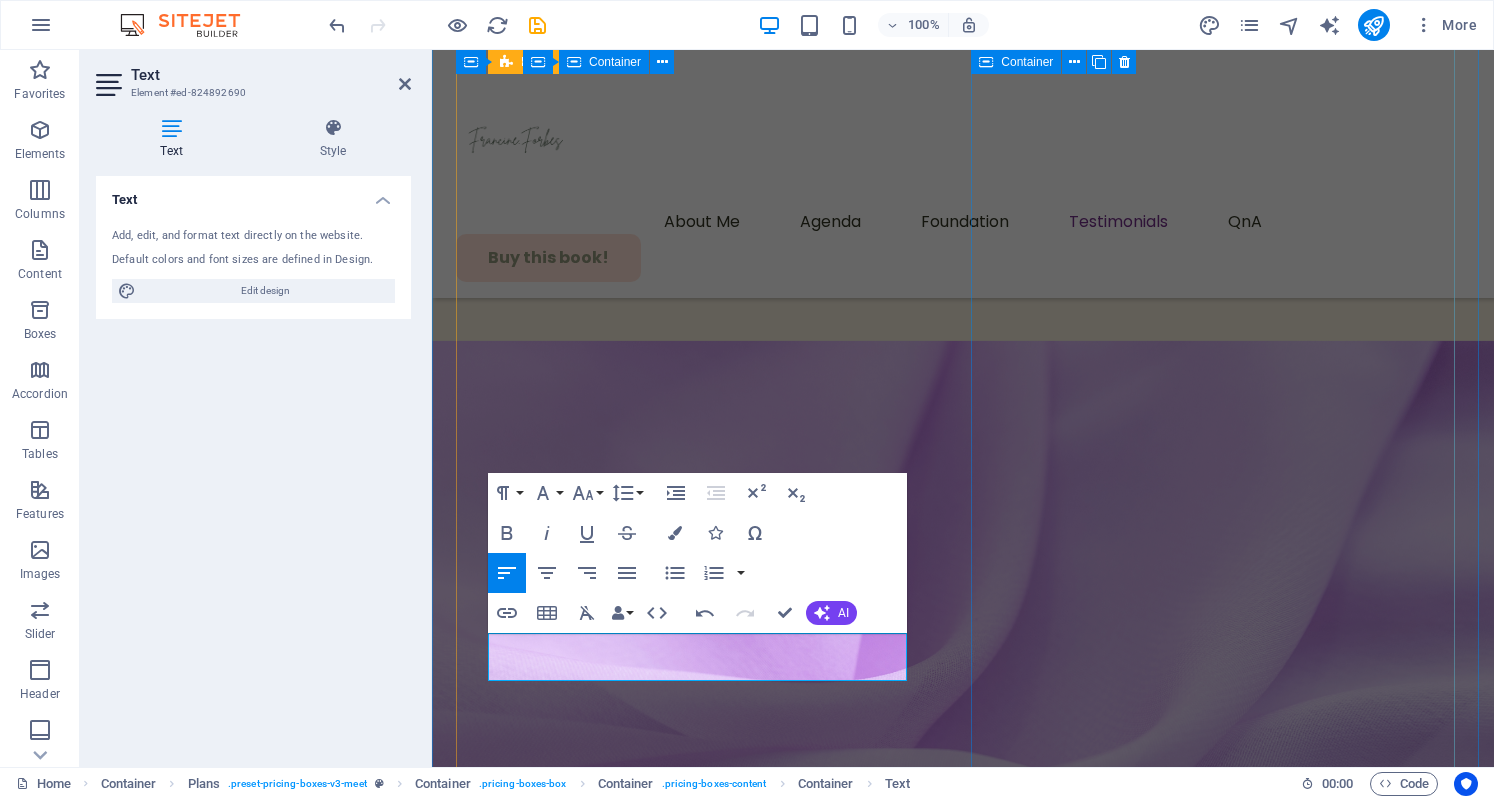 click on "VIP Ticket VIP Ticket $199 $229
$199 $229
Lorem ipsum dolor sit amet, consectetur adipiscing elit. Suspendisse varius enim in eros elementum tristique. All features of a standard ticket Priority seating in all sessions Access to VIP lounge and networking area Exclusive Q&A sessions with keynote speakers VIP dinner with industry experts Buy my book! Early Discount" at bounding box center (963, 48263) 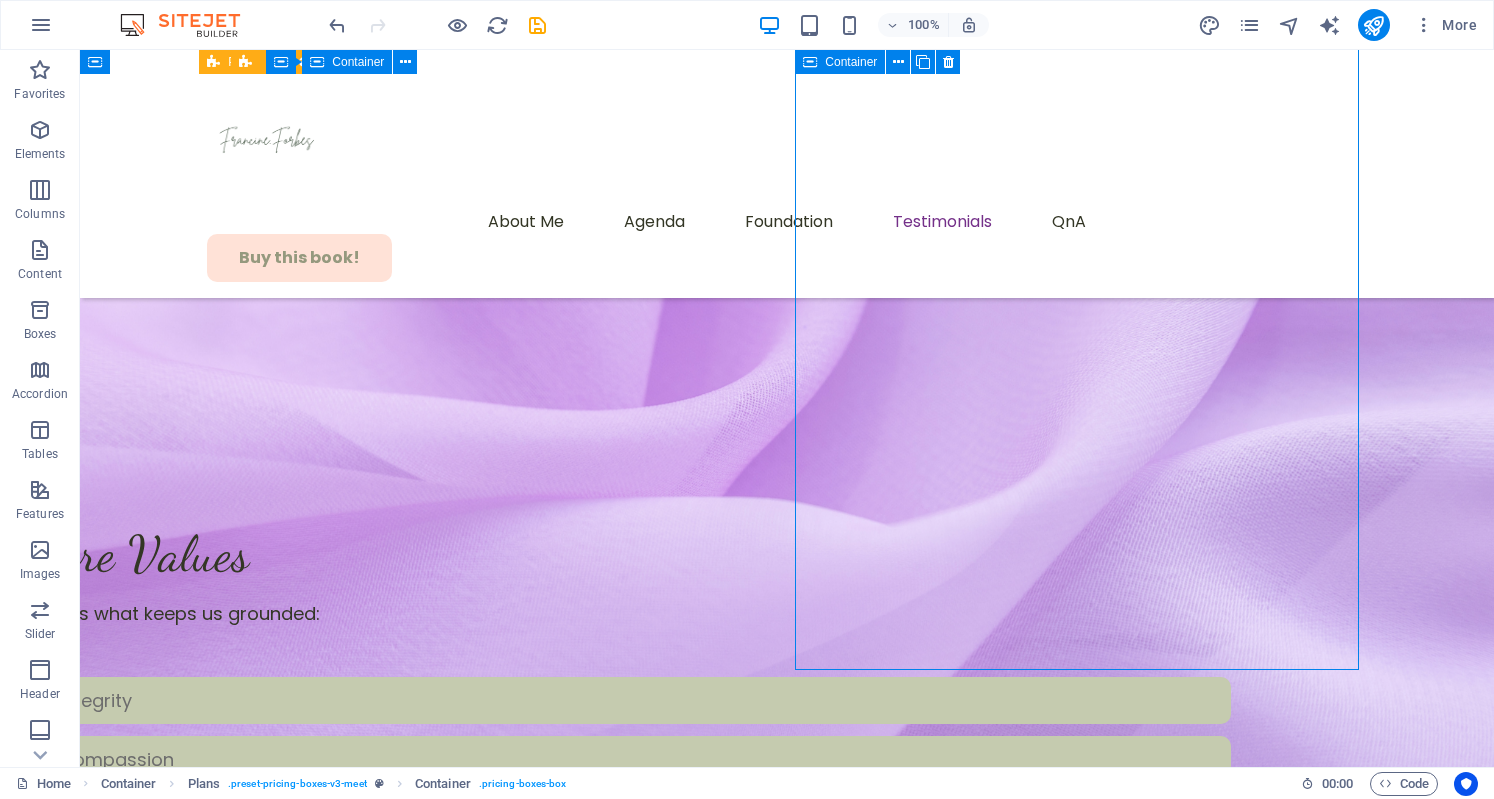 scroll, scrollTop: 9322, scrollLeft: 0, axis: vertical 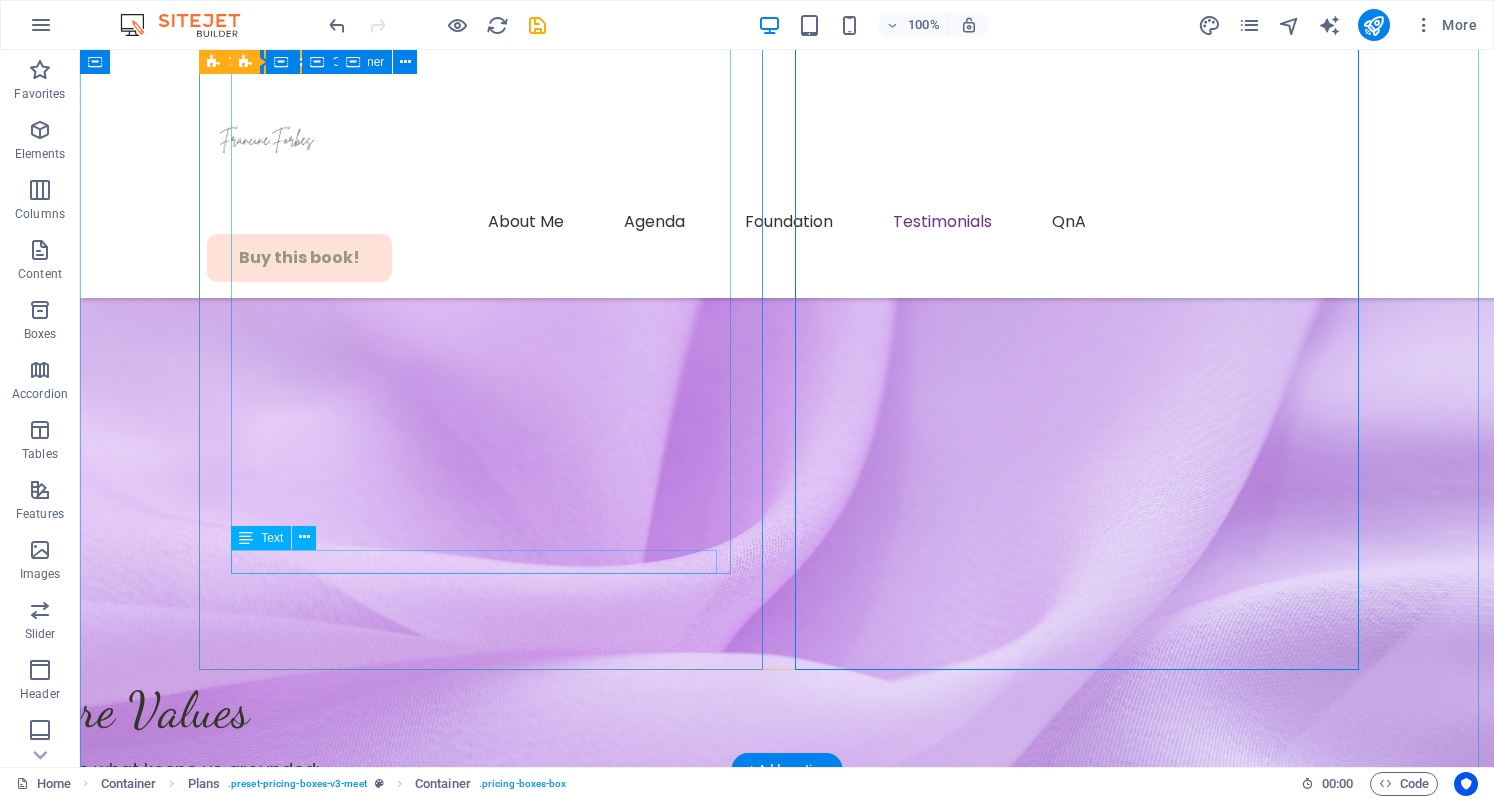 click on "Renew your mindset, heal your body, and reclaim your spark." at bounding box center (787, 53439) 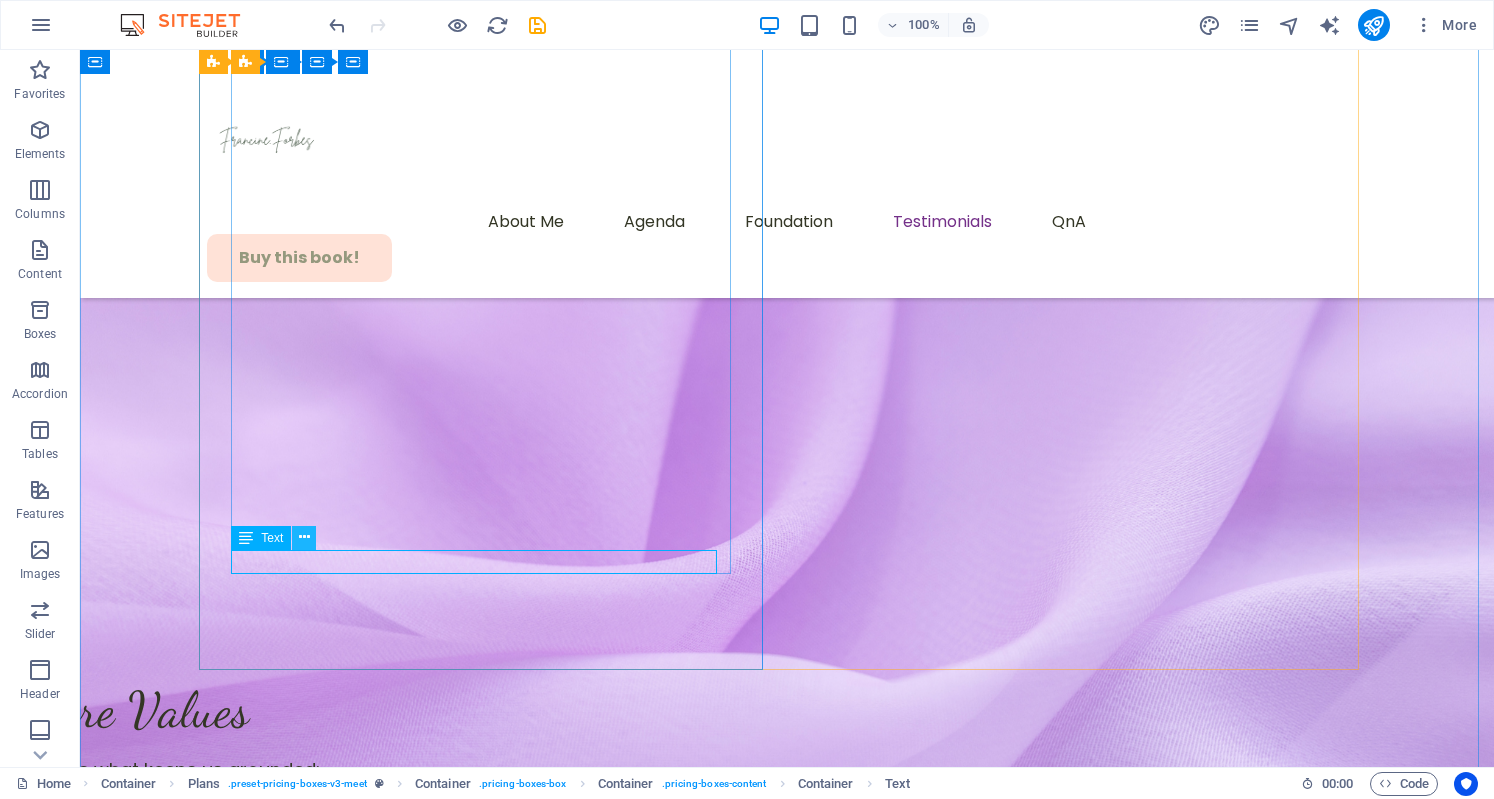 click at bounding box center (304, 537) 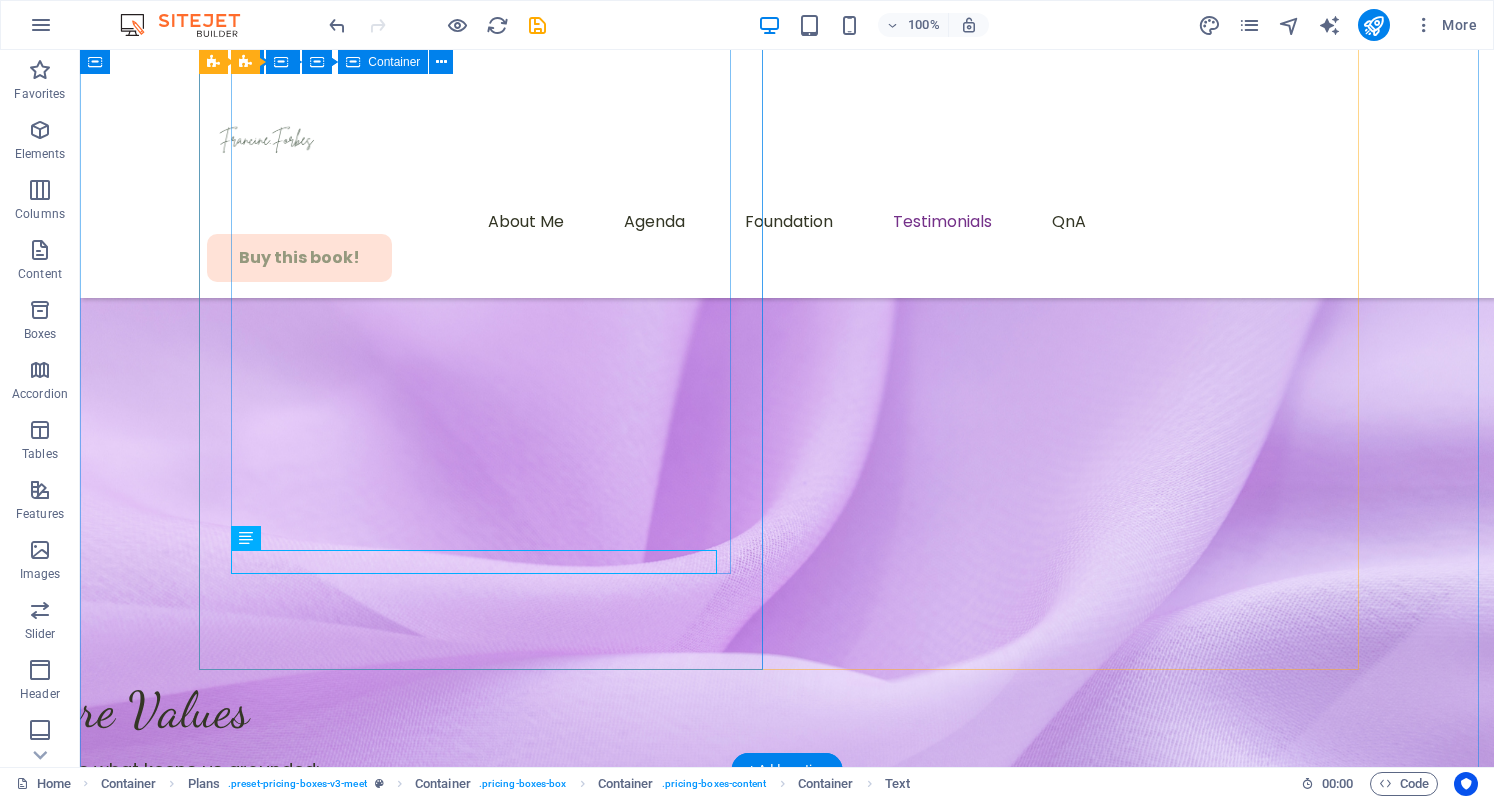 click on "The Book... This book is your blueprint for bold, whole-body wellness. She lost the weight, found herself, and built a movement. Bold women create lasting wellness from the inside out. Renew your mindset, heal your body, and reclaim your spark." at bounding box center (787, 52908) 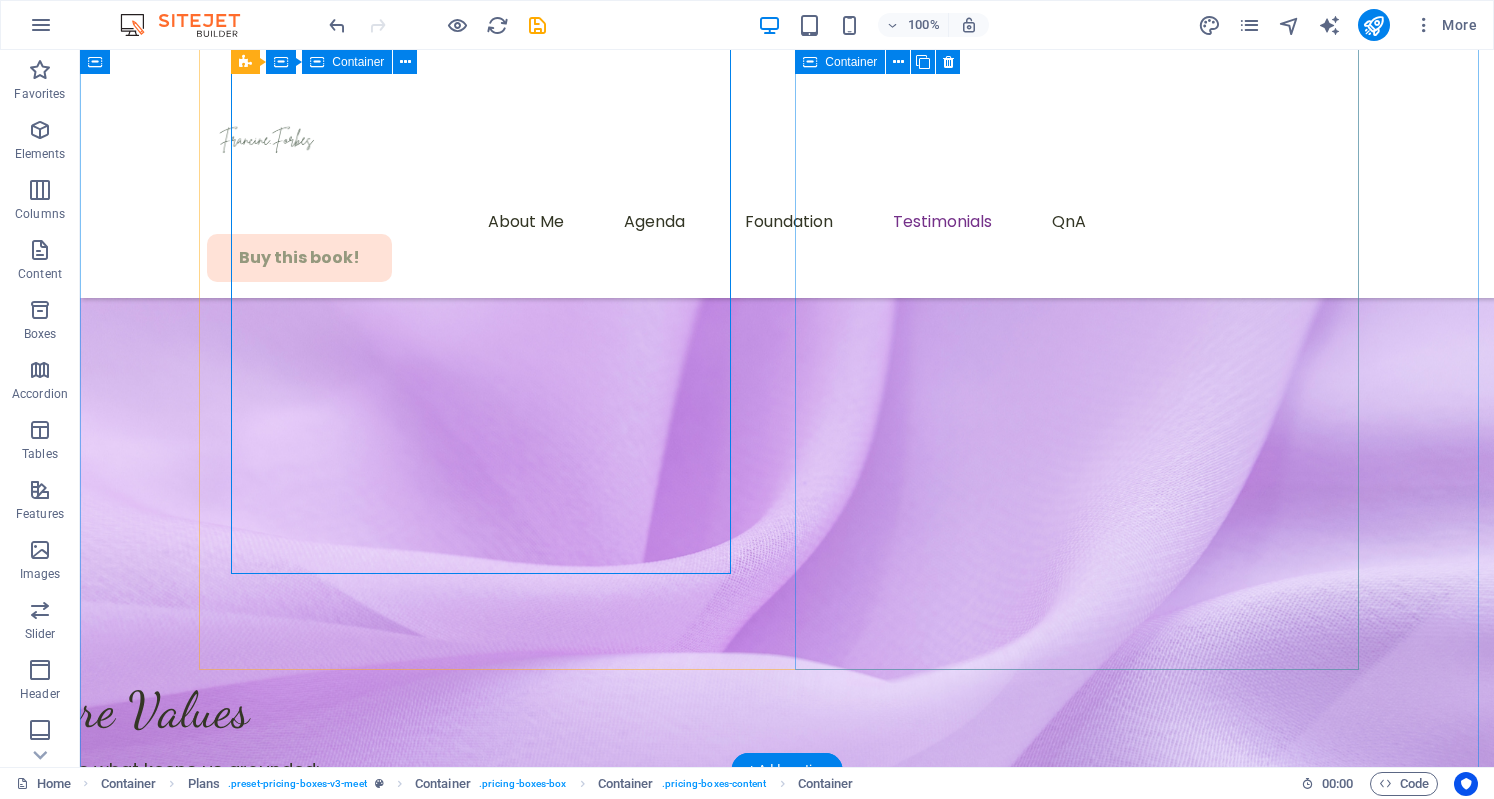 click on "VIP Ticket VIP Ticket $199 $229
$199 $229
Lorem ipsum dolor sit amet, consectetur adipiscing elit. Suspendisse varius enim in eros elementum tristique. All features of a standard ticket Priority seating in all sessions Access to VIP lounge and networking area Exclusive Q&A sessions with keynote speakers VIP dinner with industry experts Buy my book! Early Discount" at bounding box center (787, 53944) 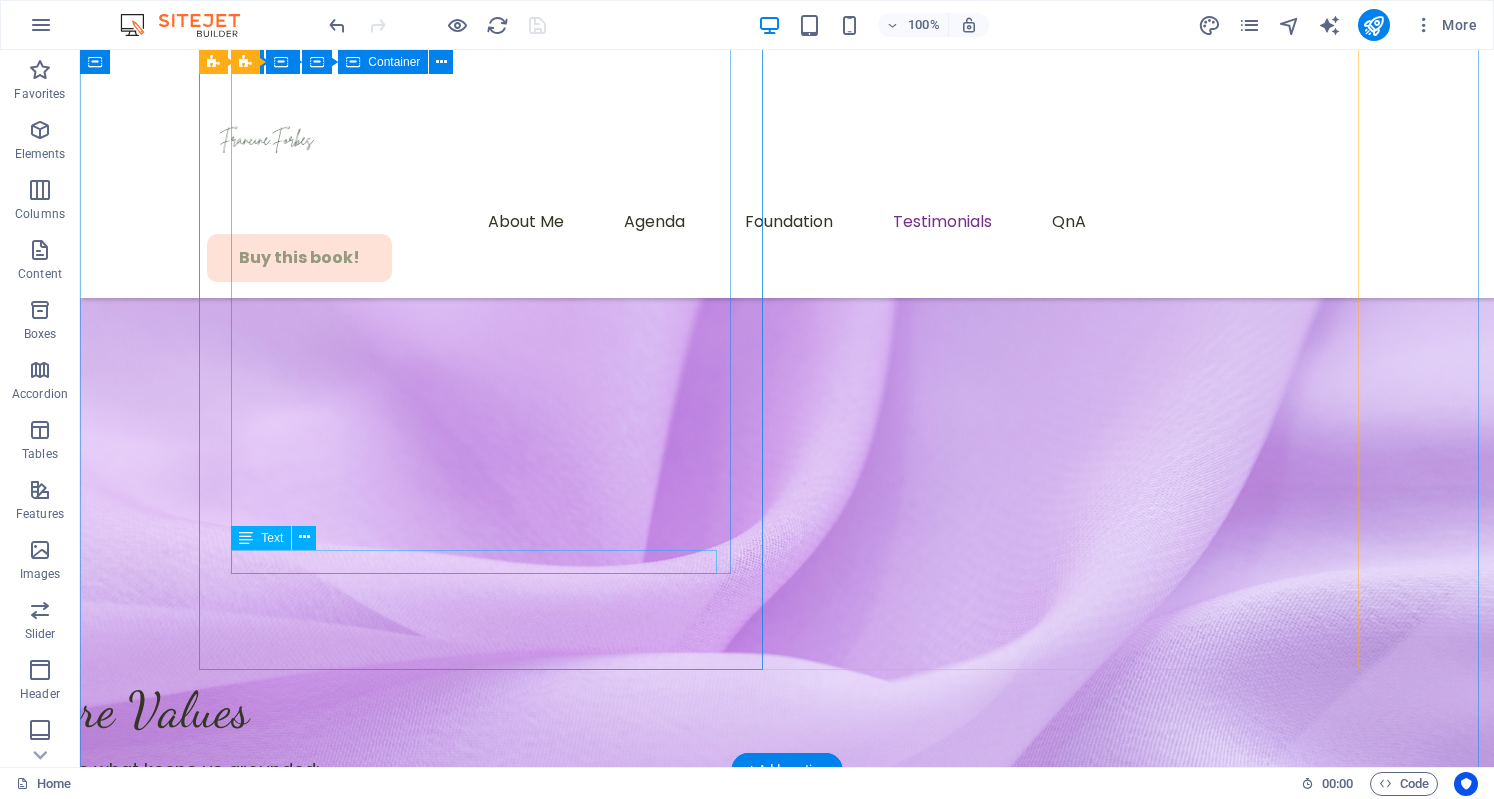 click on "Renew your mindset, heal your body, and reclaim your spark." at bounding box center [787, 53439] 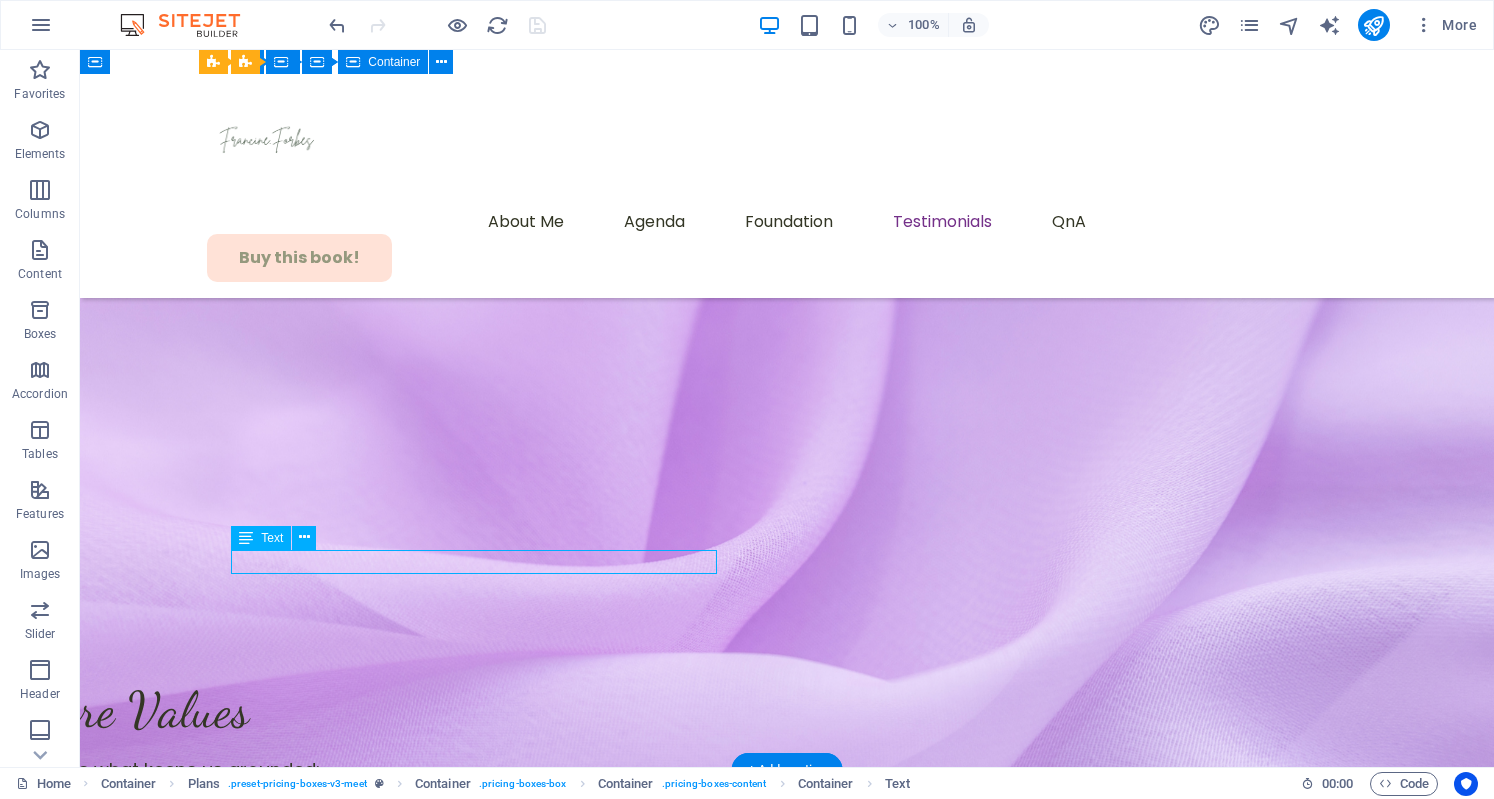 click on "Renew your mindset, heal your body, and reclaim your spark." at bounding box center (787, 53439) 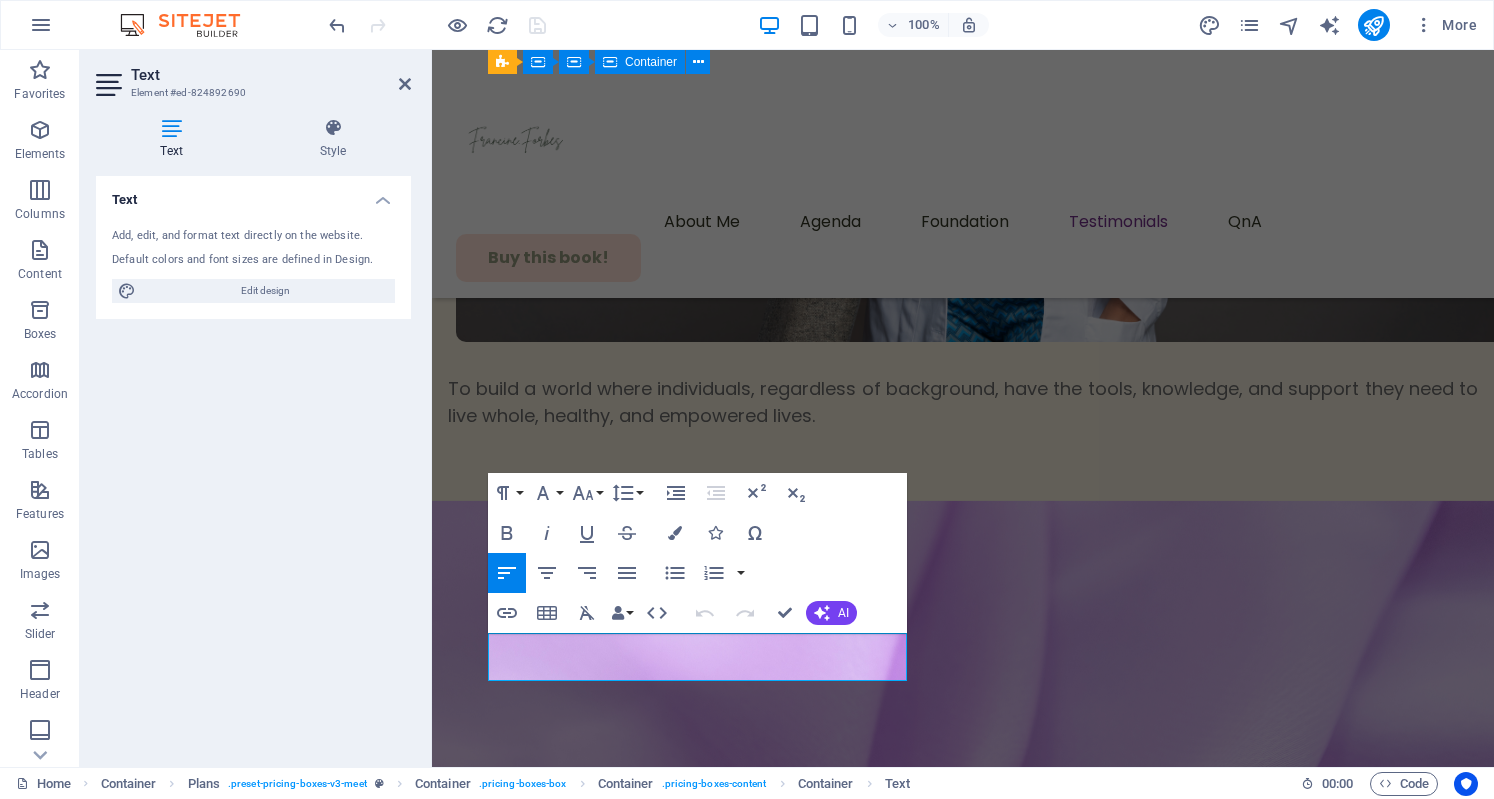 scroll, scrollTop: 9478, scrollLeft: 0, axis: vertical 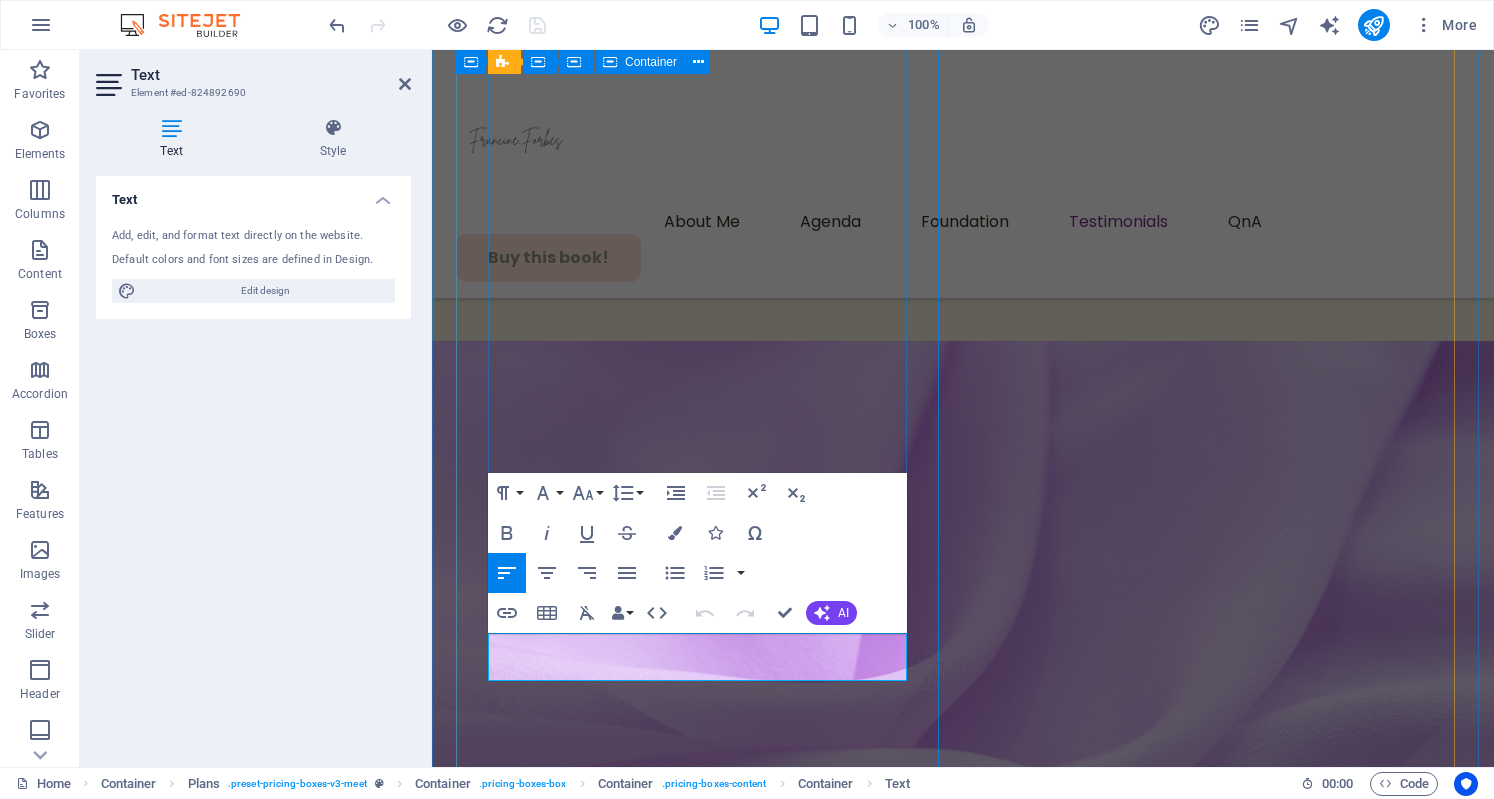 click on "Renew your mindset, heal your body, and reclaim your spark." at bounding box center [963, 47758] 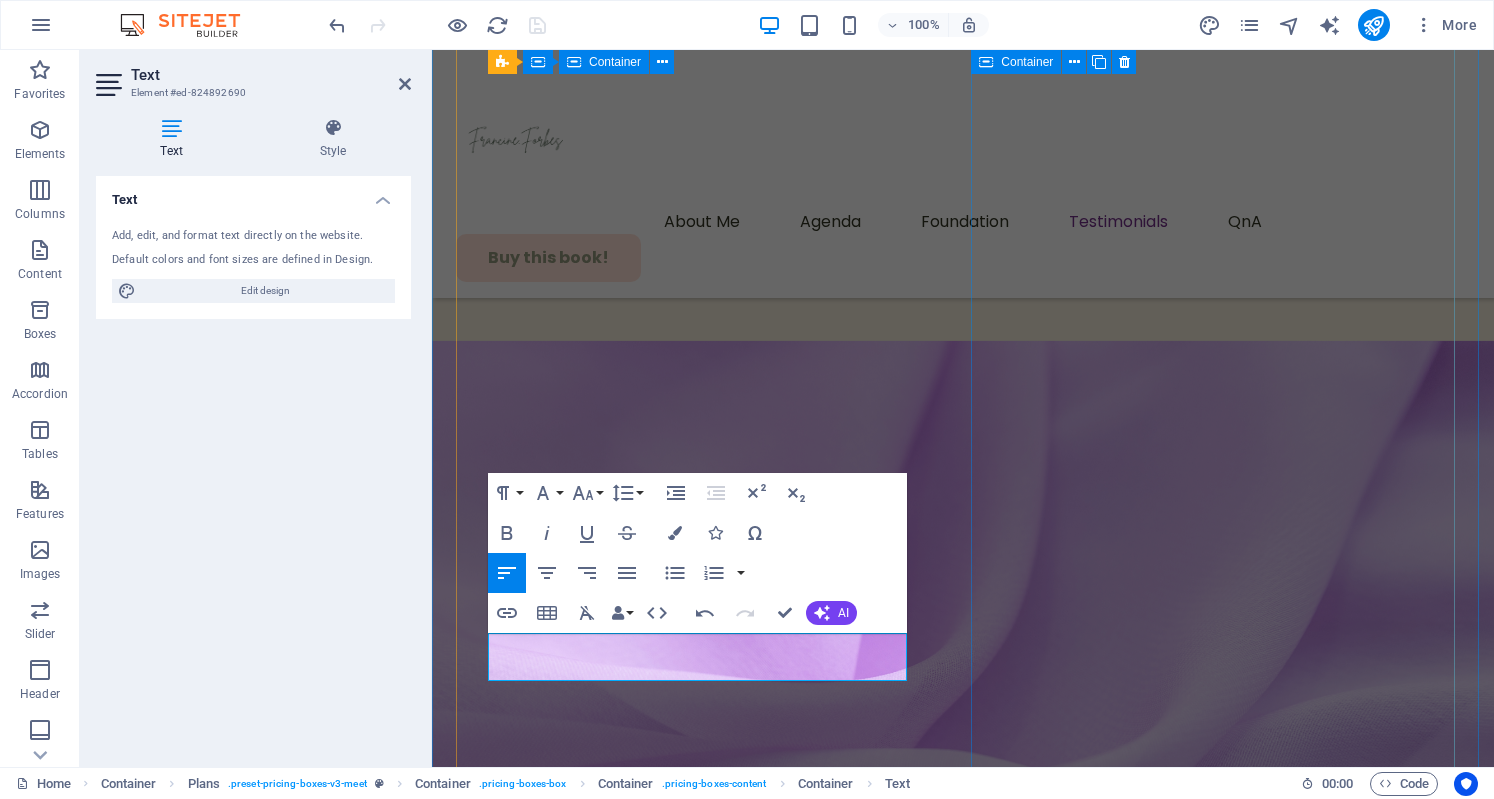 click on "VIP Ticket VIP Ticket $199 $229
$199 $229
Lorem ipsum dolor sit amet, consectetur adipiscing elit. Suspendisse varius enim in eros elementum tristique. All features of a standard ticket Priority seating in all sessions Access to VIP lounge and networking area Exclusive Q&A sessions with keynote speakers VIP dinner with industry experts Buy my book! Early Discount" at bounding box center (963, 48263) 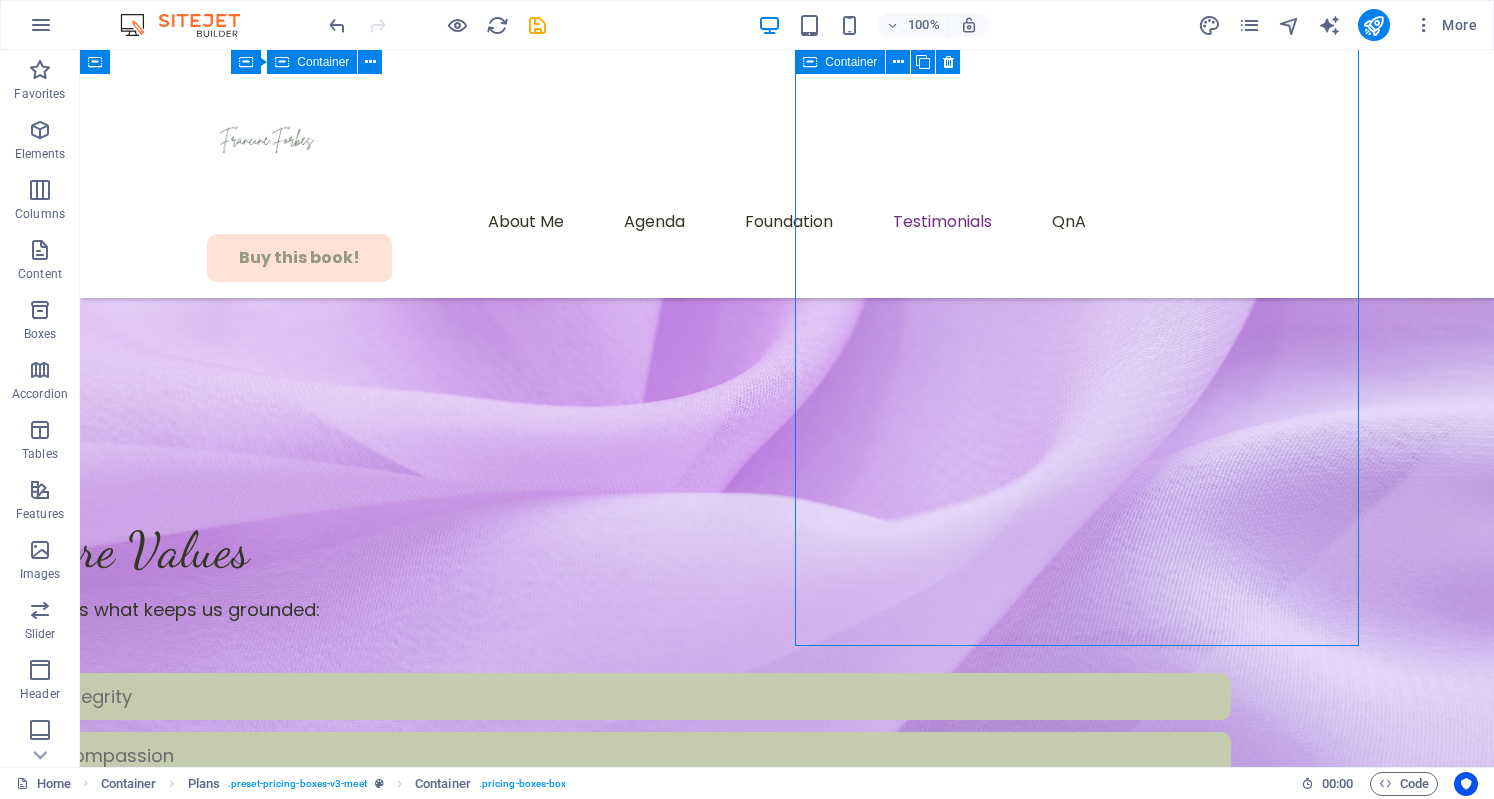 scroll, scrollTop: 9322, scrollLeft: 0, axis: vertical 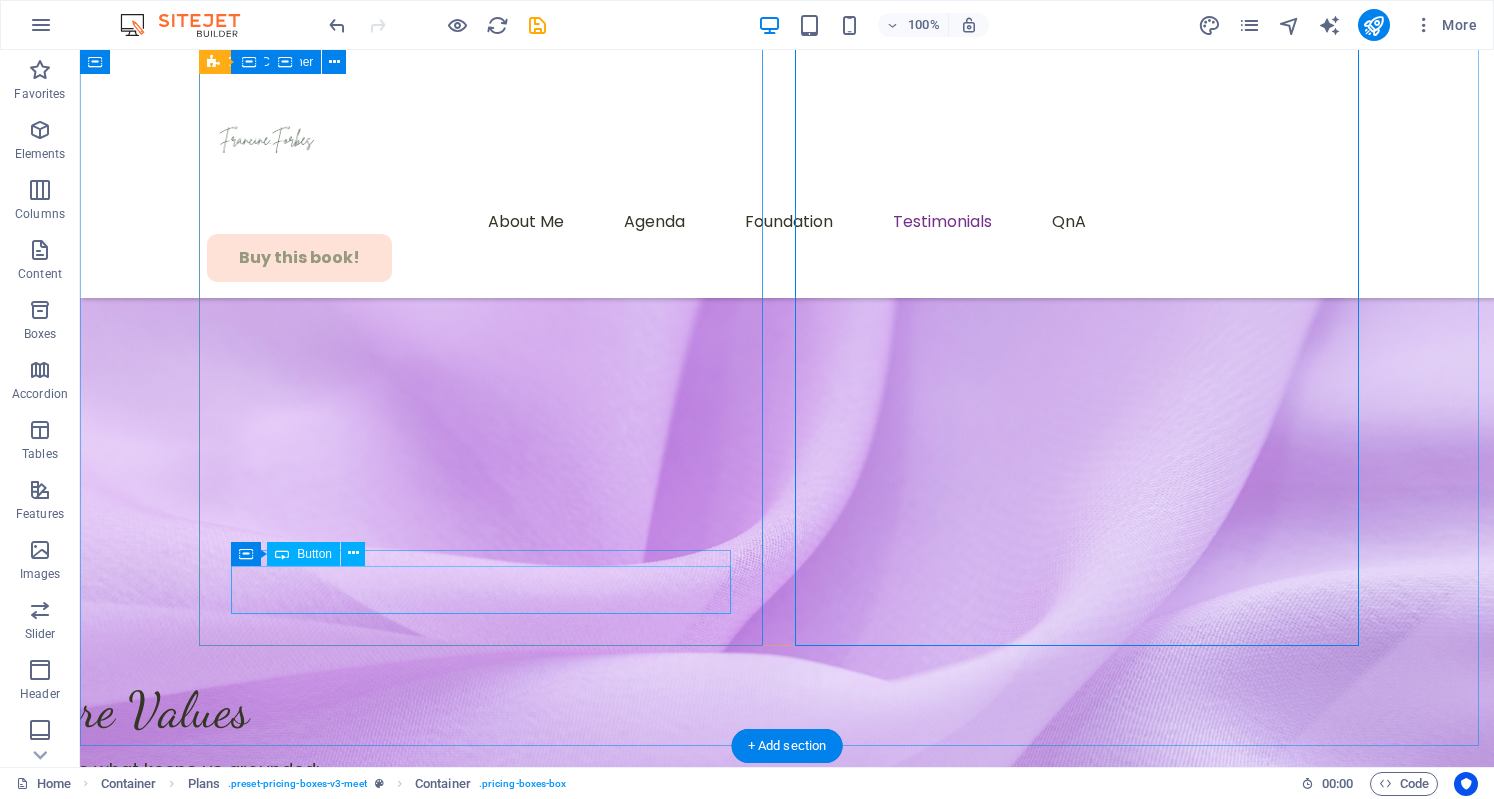 click on "Get ticket" at bounding box center (787, 53491) 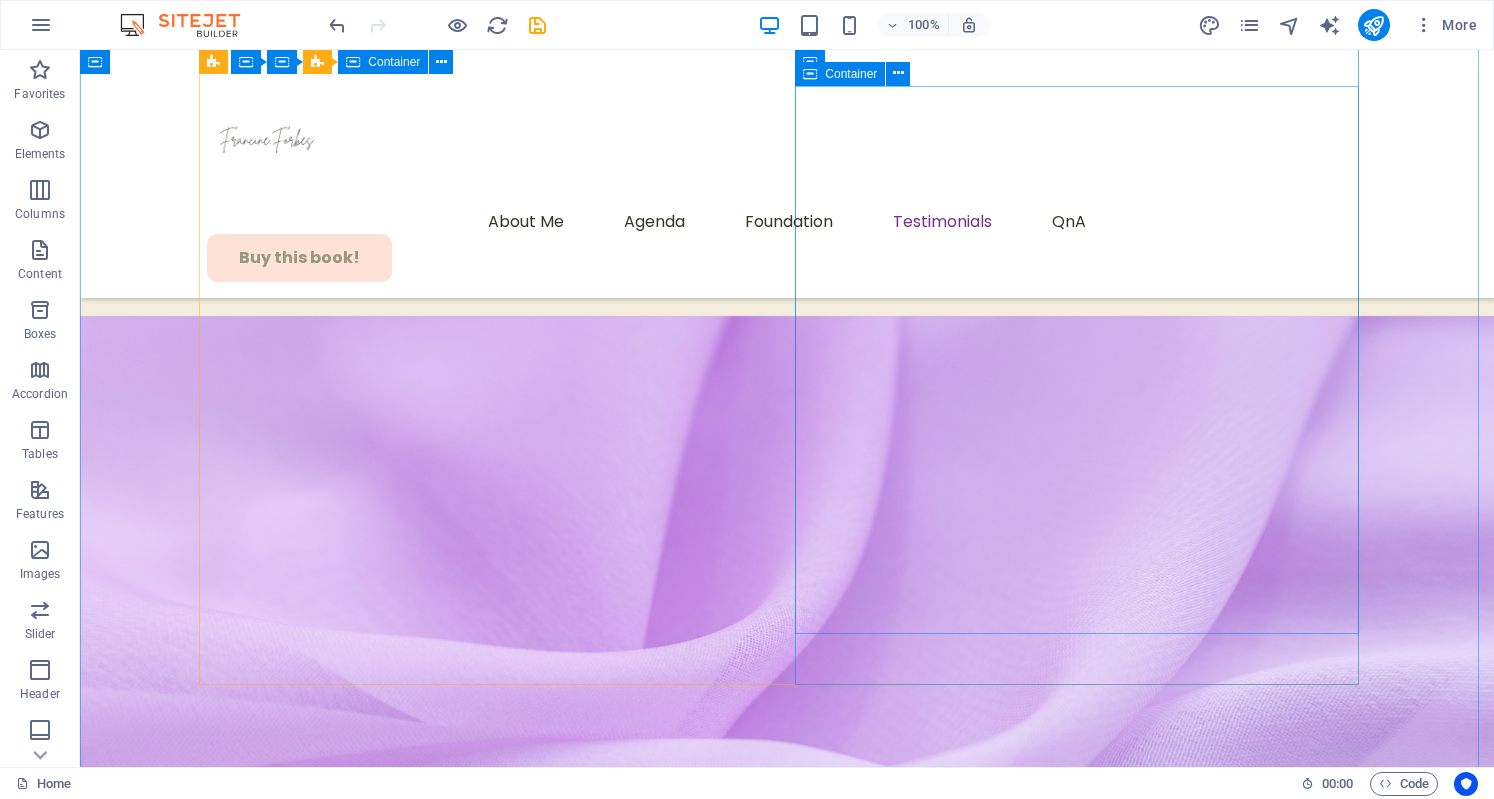 scroll, scrollTop: 9235, scrollLeft: 0, axis: vertical 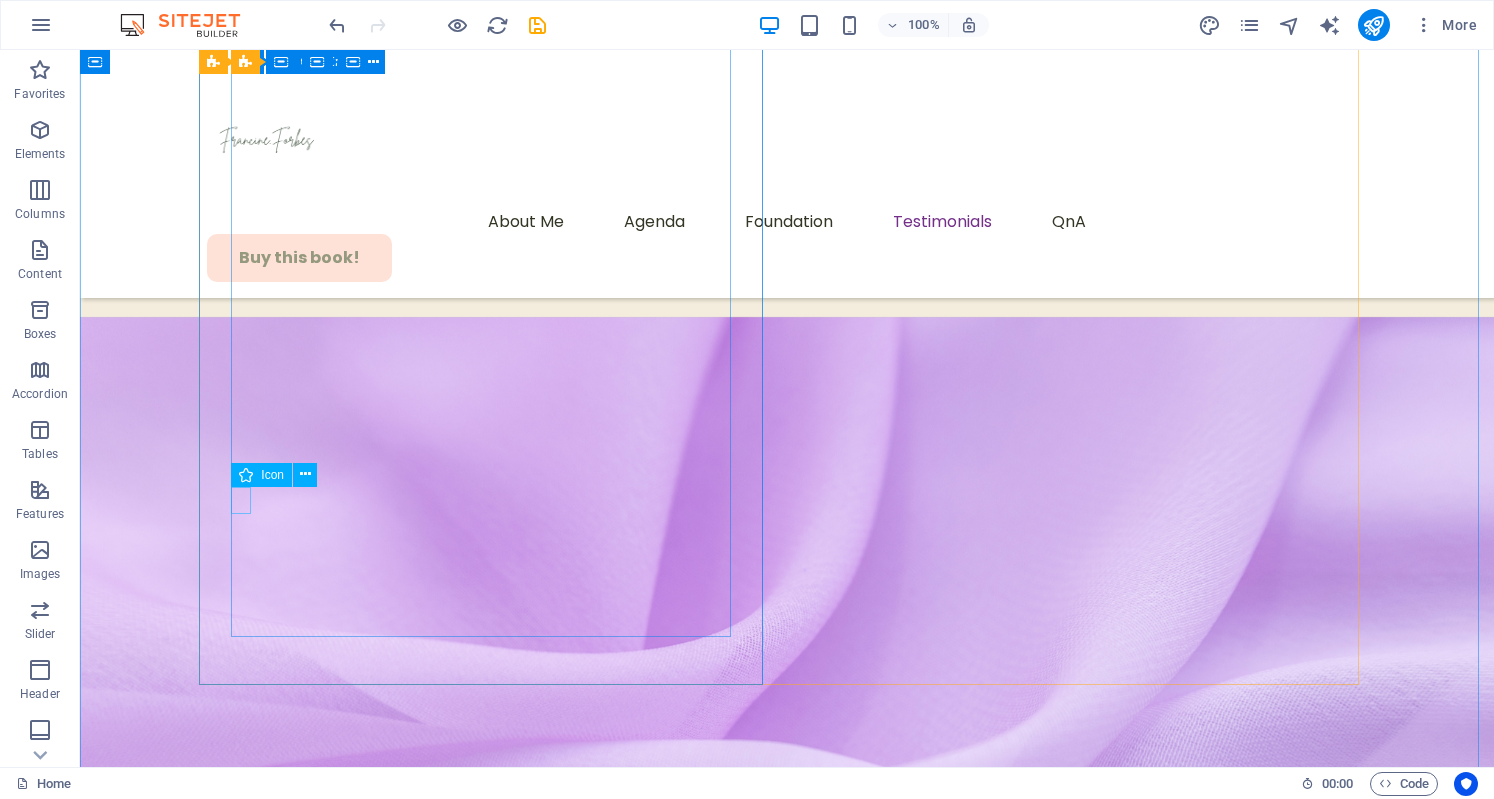 click at bounding box center (783, 53305) 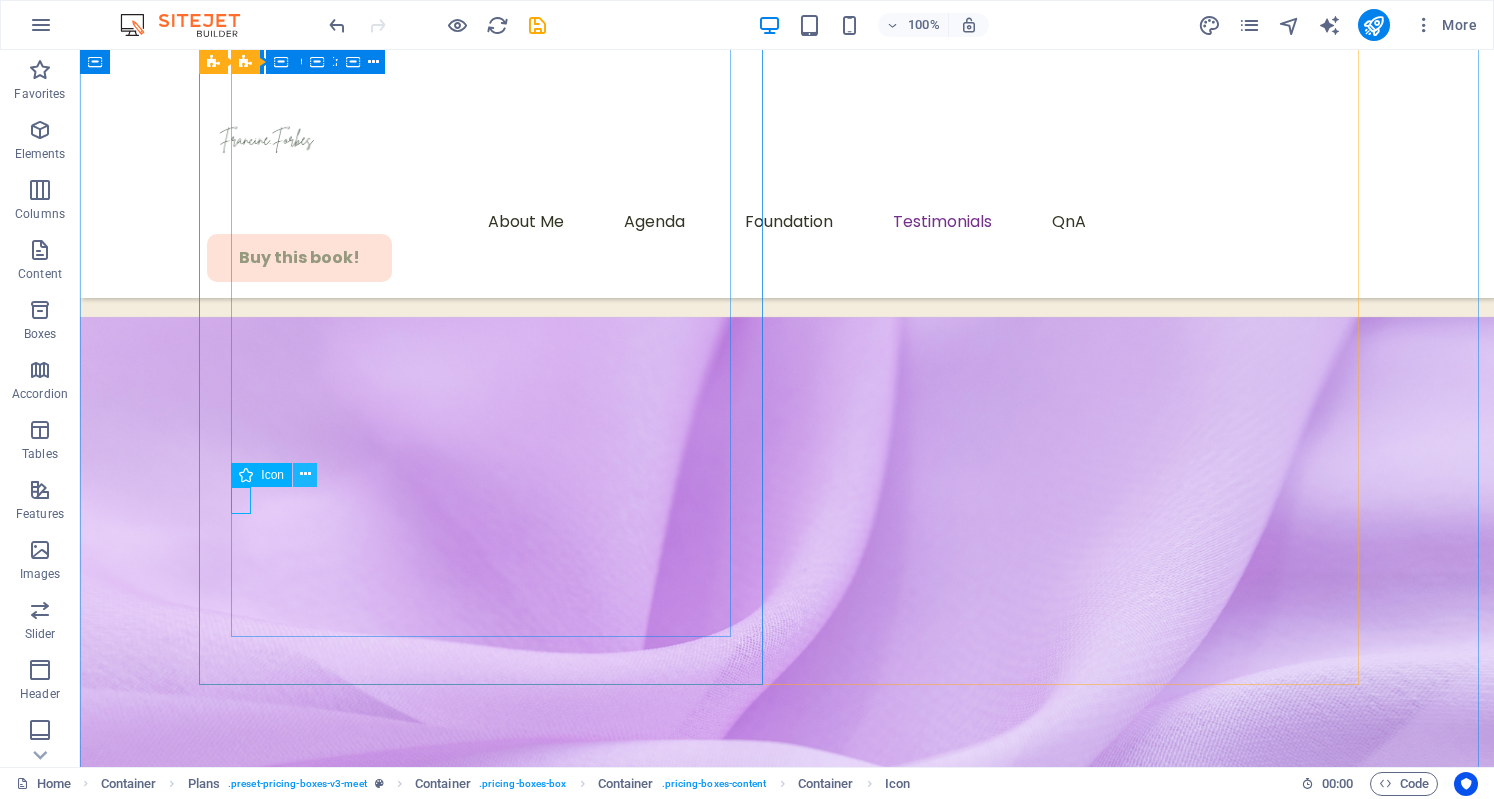 click at bounding box center [305, 474] 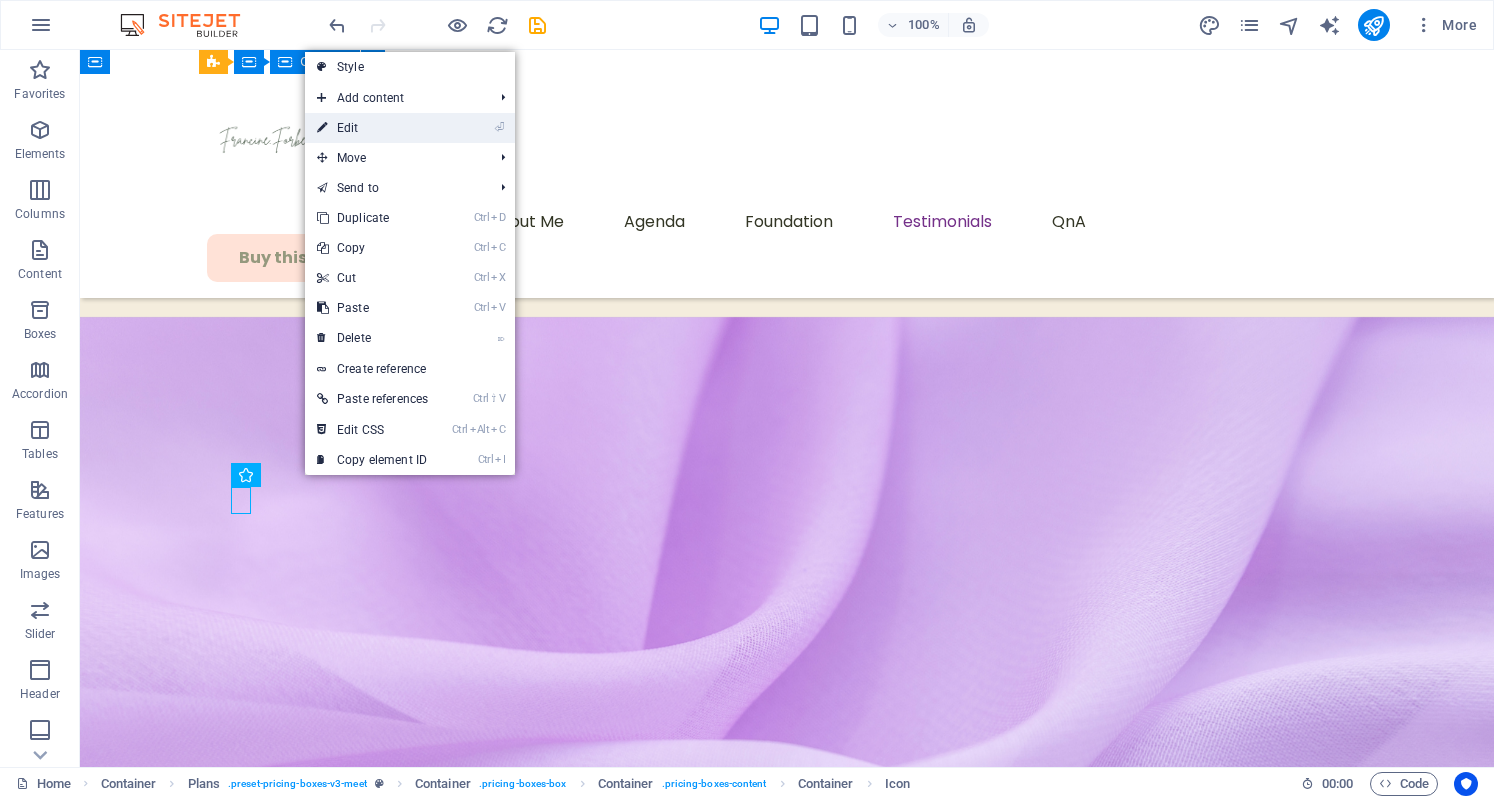 click on "⏎  Edit" at bounding box center (372, 128) 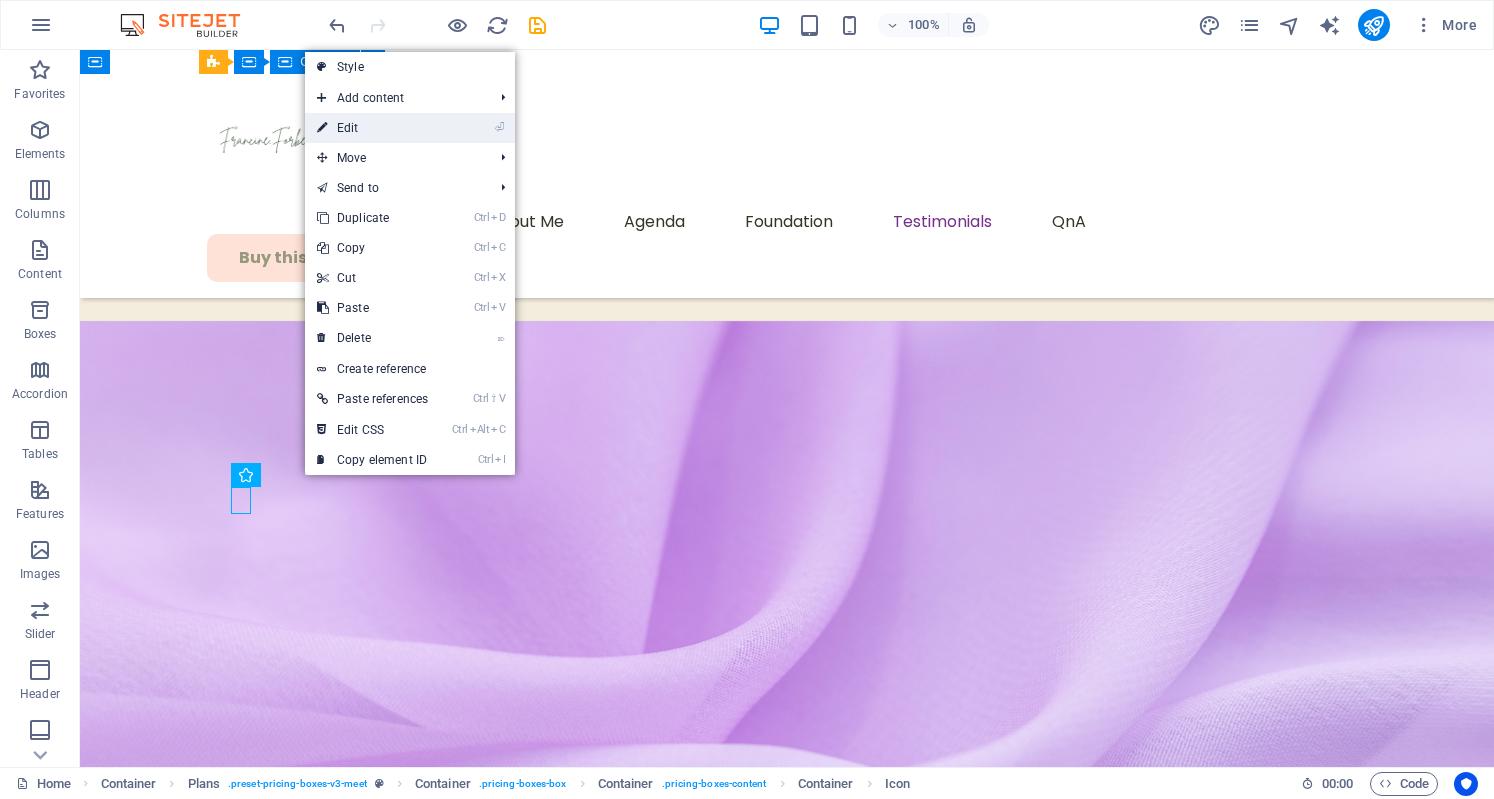 select on "xMidYMid" 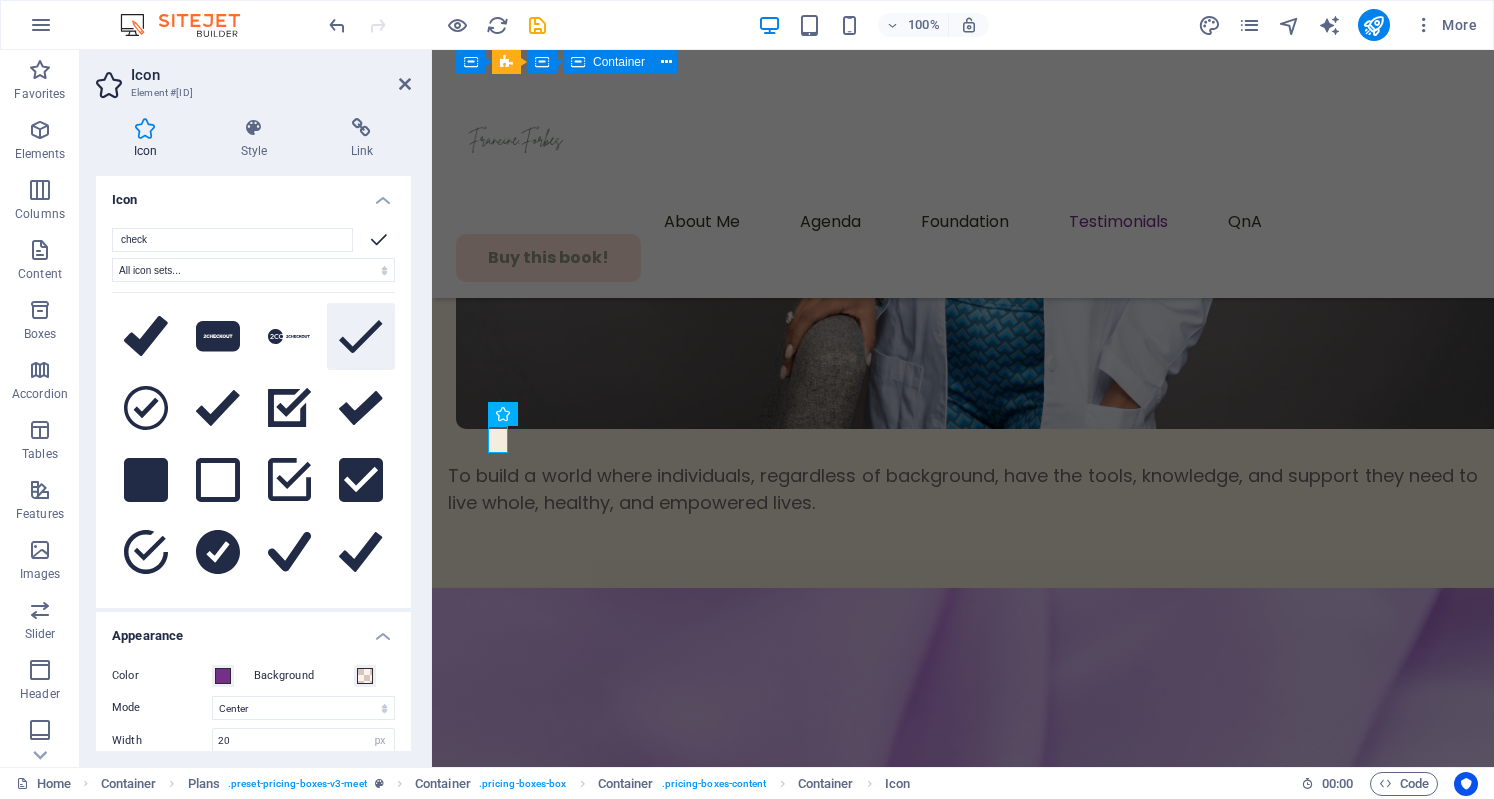 scroll, scrollTop: 9391, scrollLeft: 0, axis: vertical 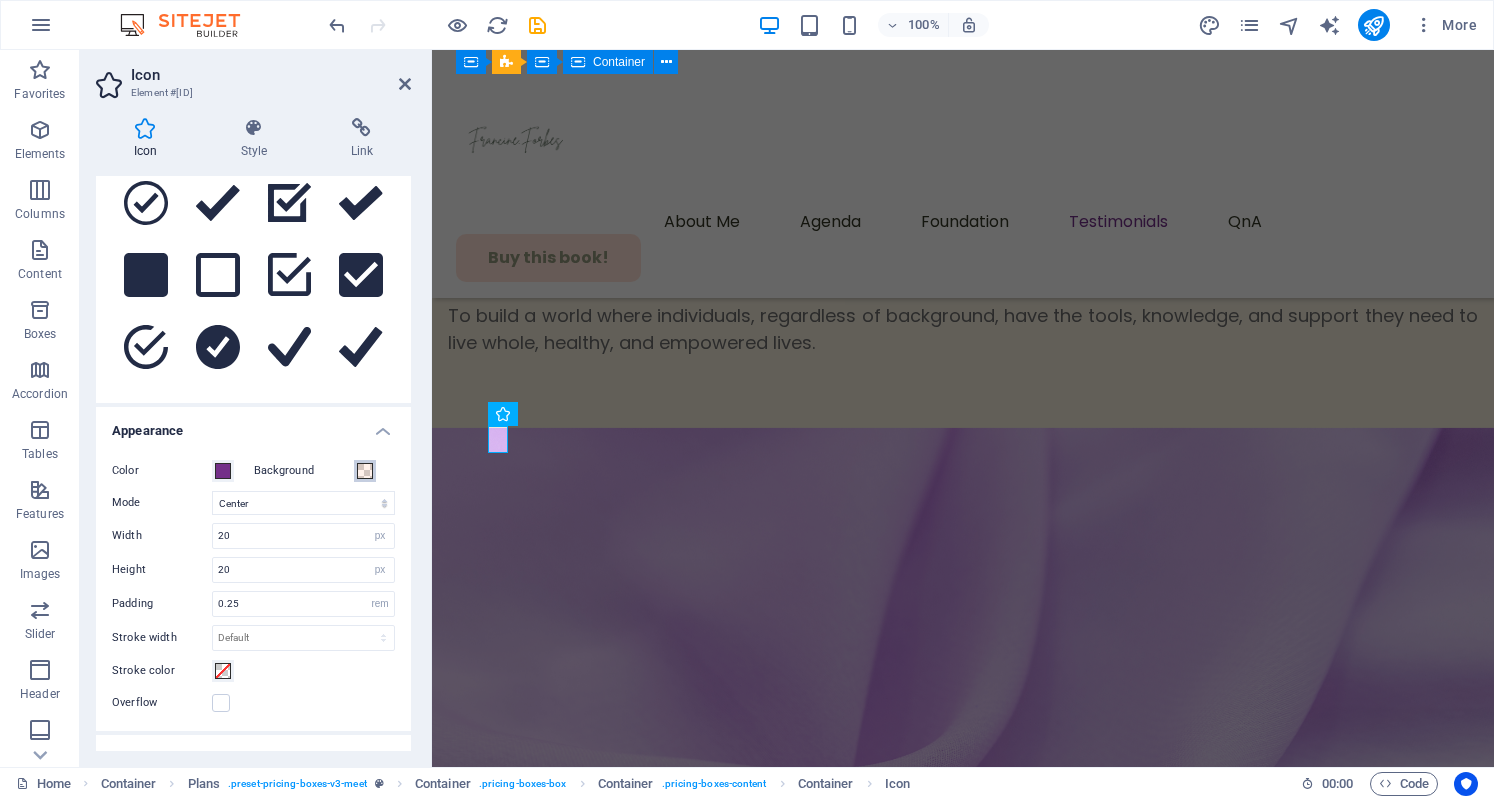 click at bounding box center (365, 471) 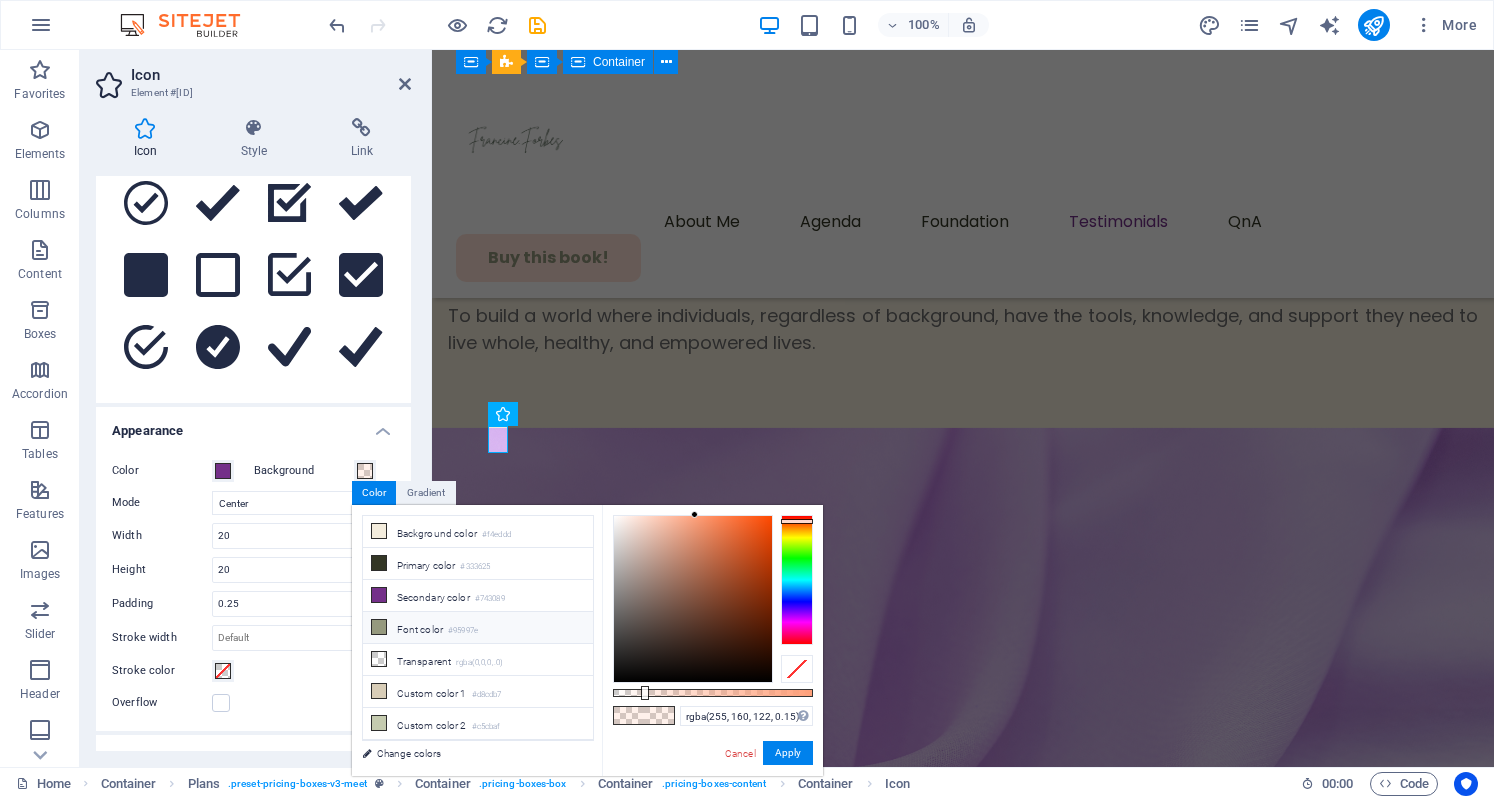click on "#95997e" at bounding box center (463, 631) 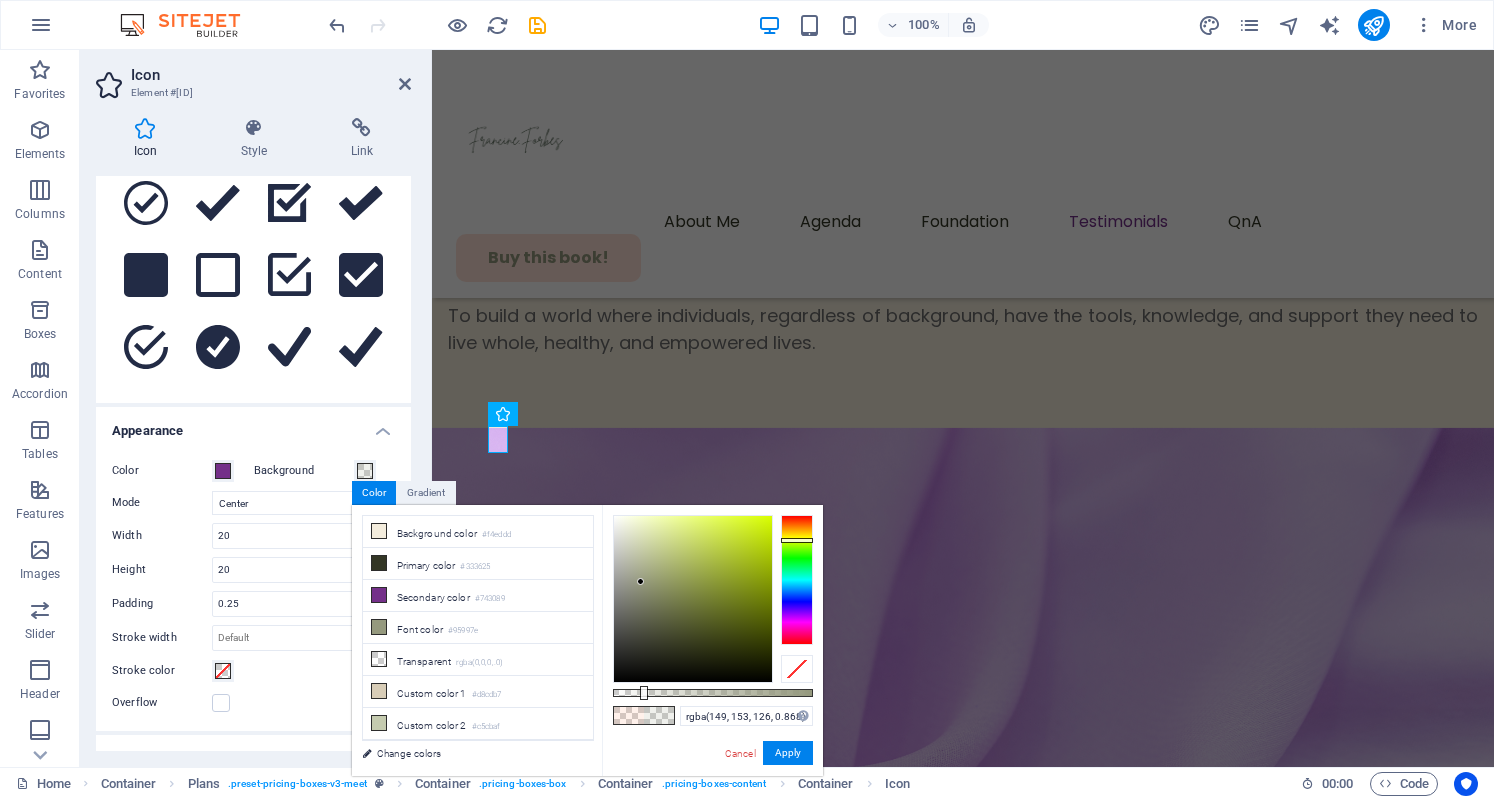 type on "#95997e" 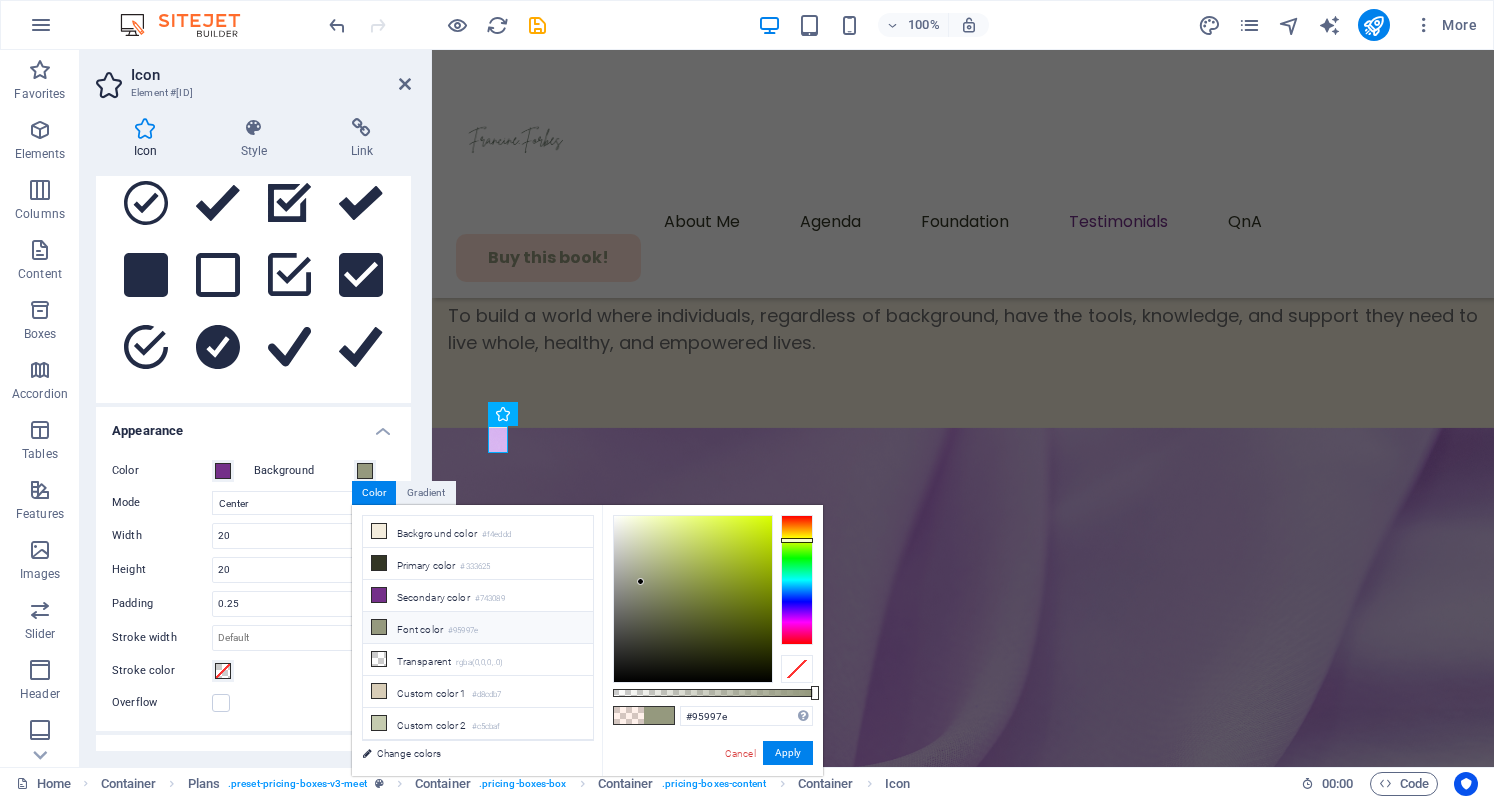 drag, startPoint x: 642, startPoint y: 692, endPoint x: 849, endPoint y: 711, distance: 207.87015 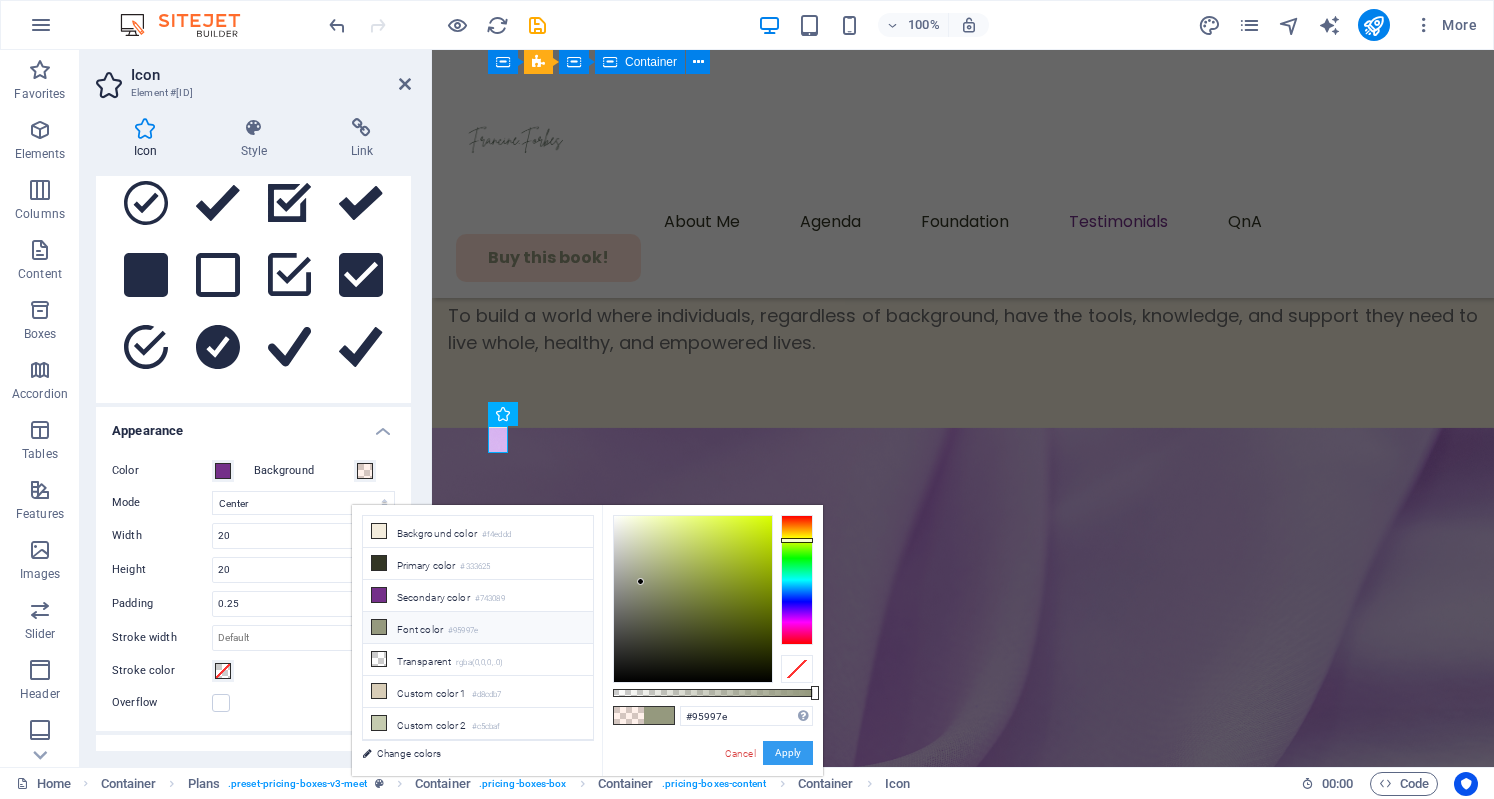 click on "Apply" at bounding box center (788, 753) 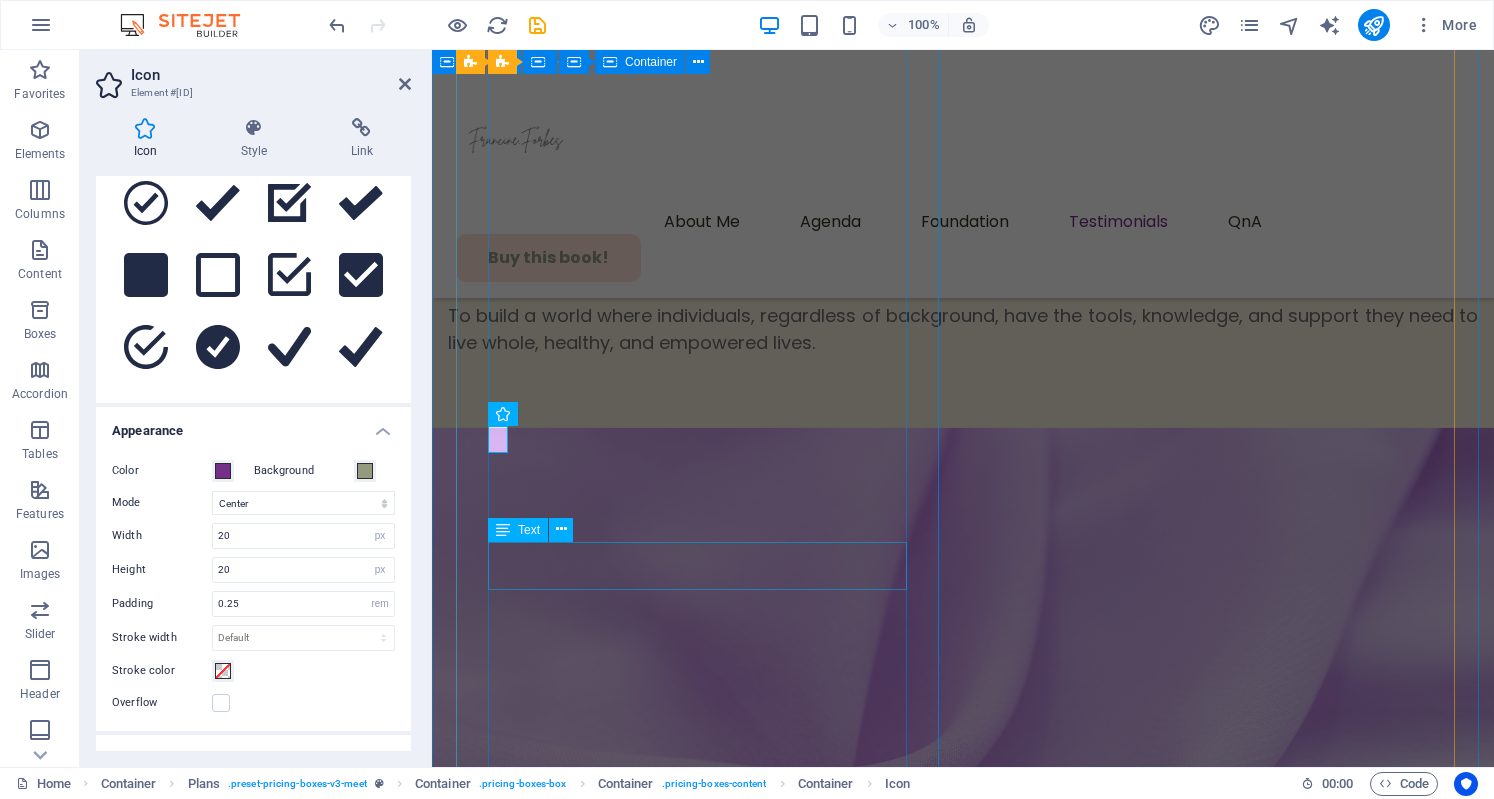 click on "She lost the weight, found herself, and built a movement." at bounding box center (963, 47715) 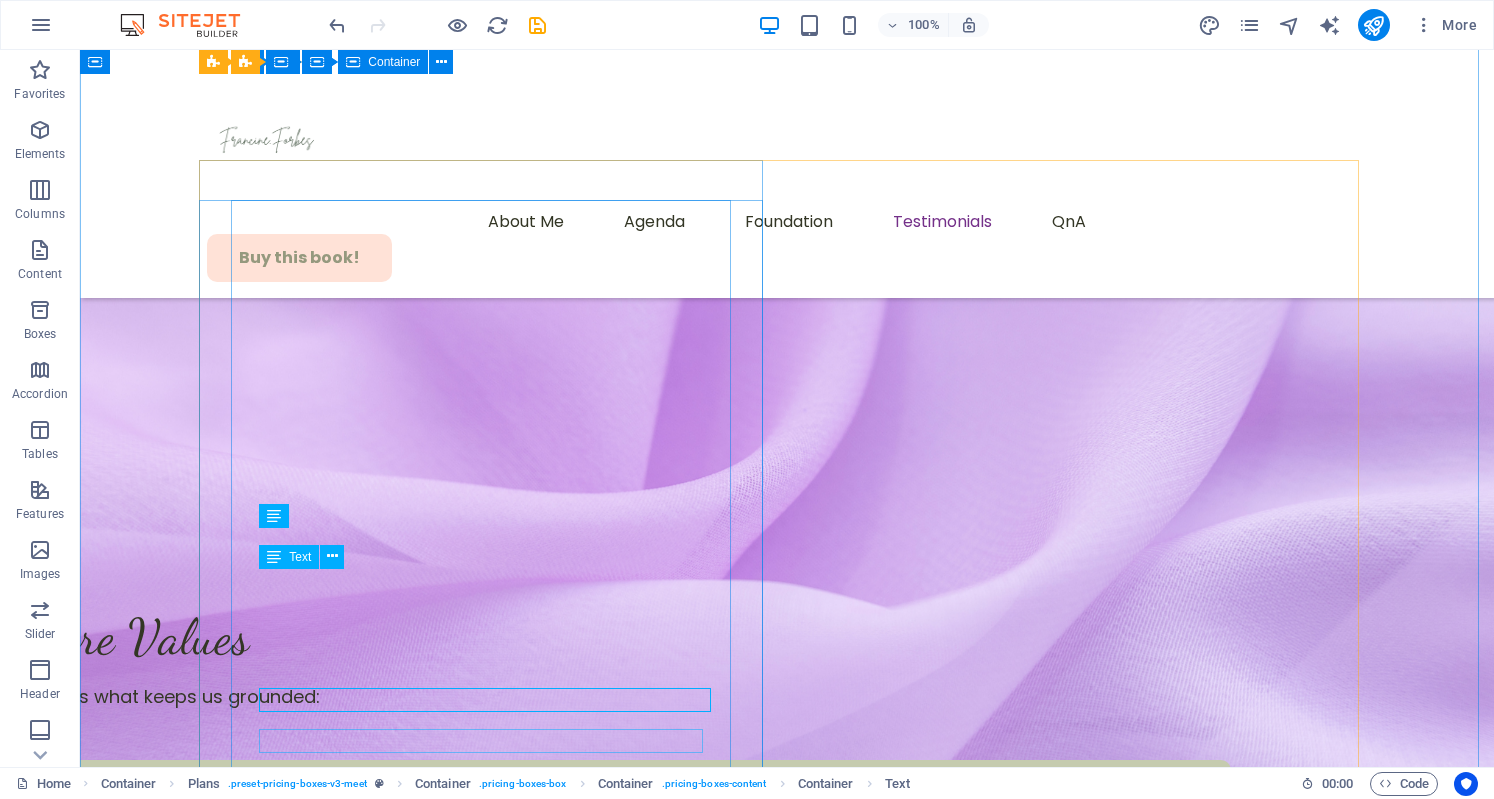 scroll, scrollTop: 9235, scrollLeft: 0, axis: vertical 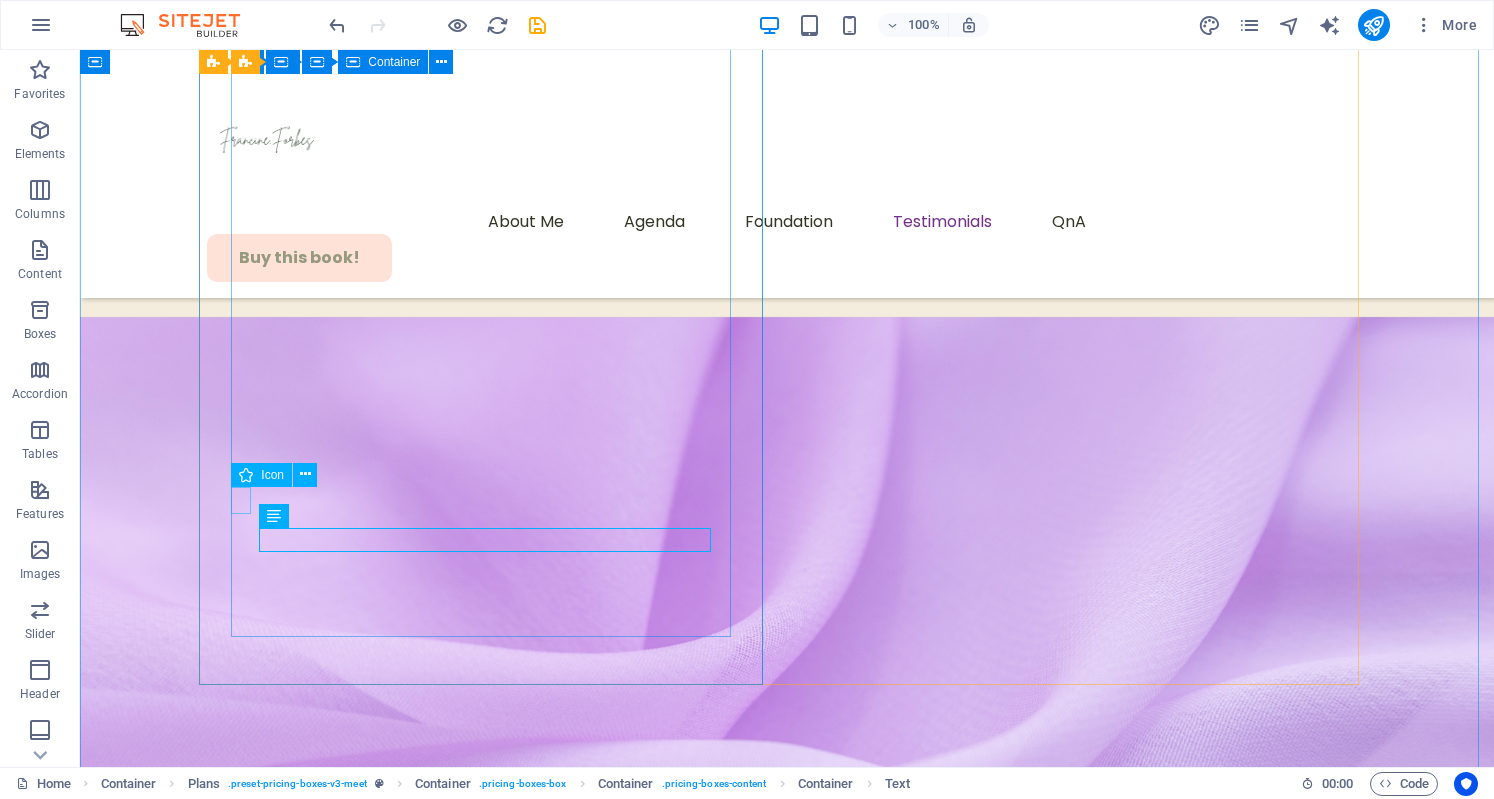 click at bounding box center (783, 53305) 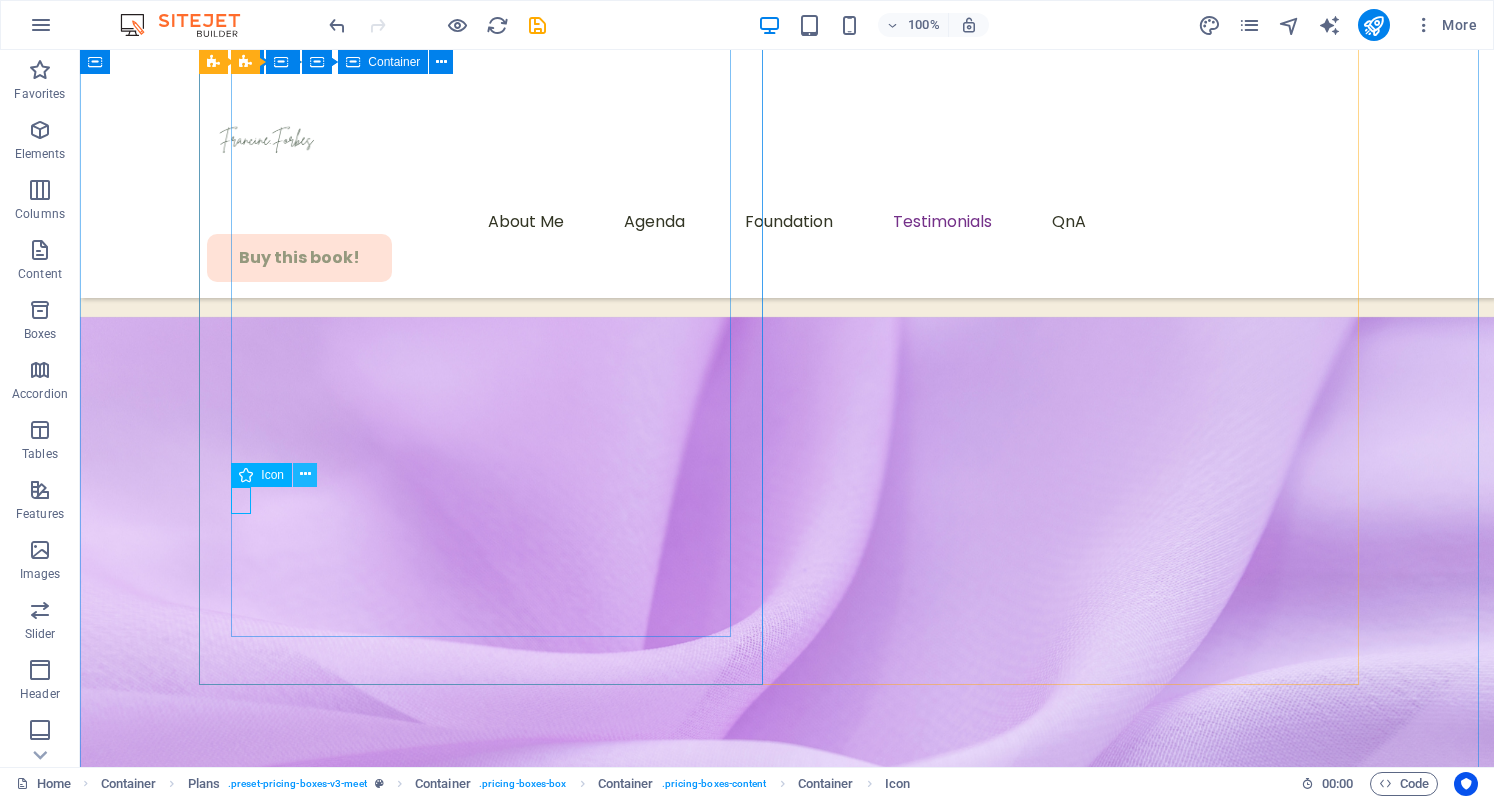 click at bounding box center (305, 474) 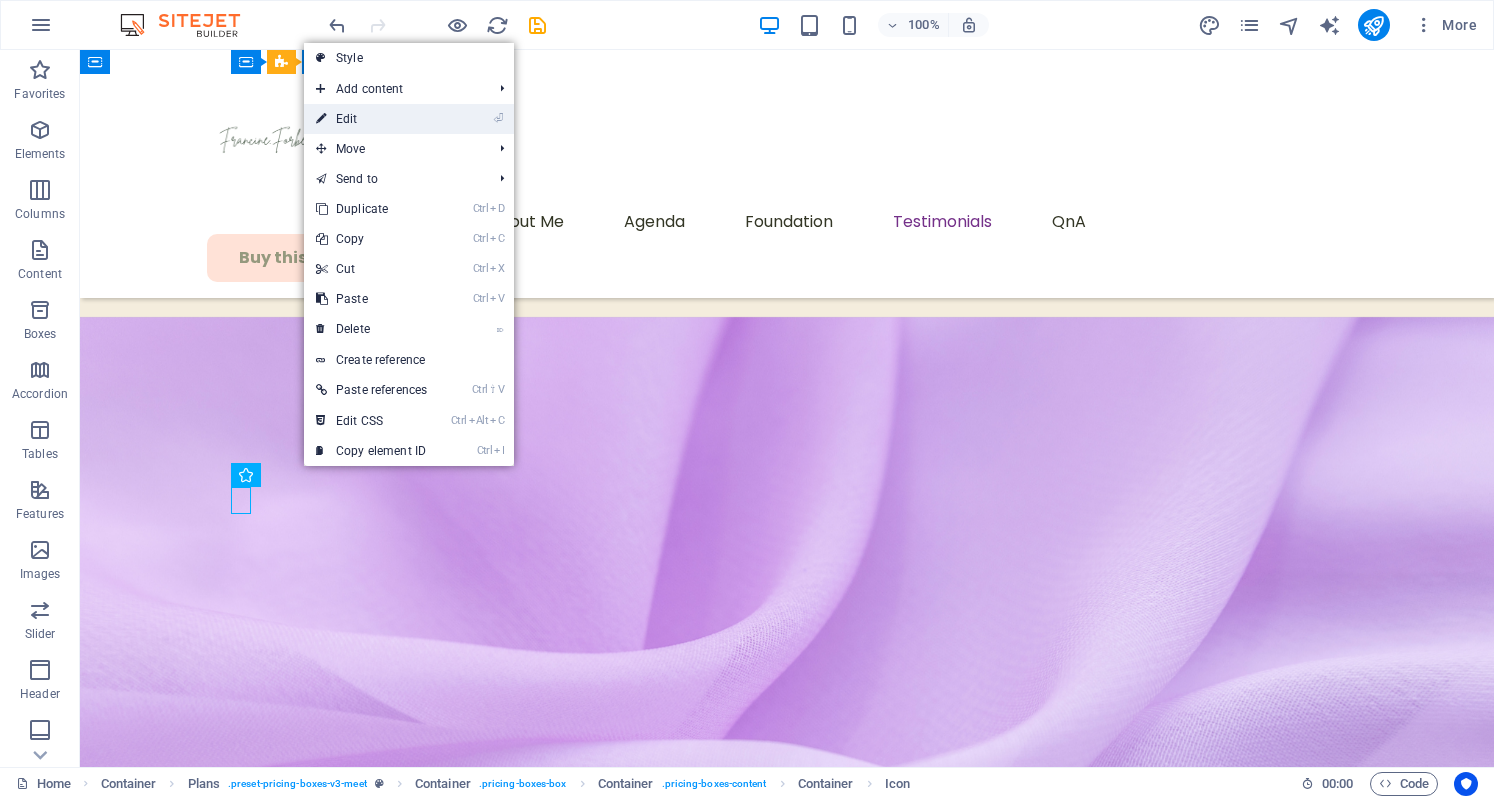 click on "⏎  Edit" at bounding box center (371, 119) 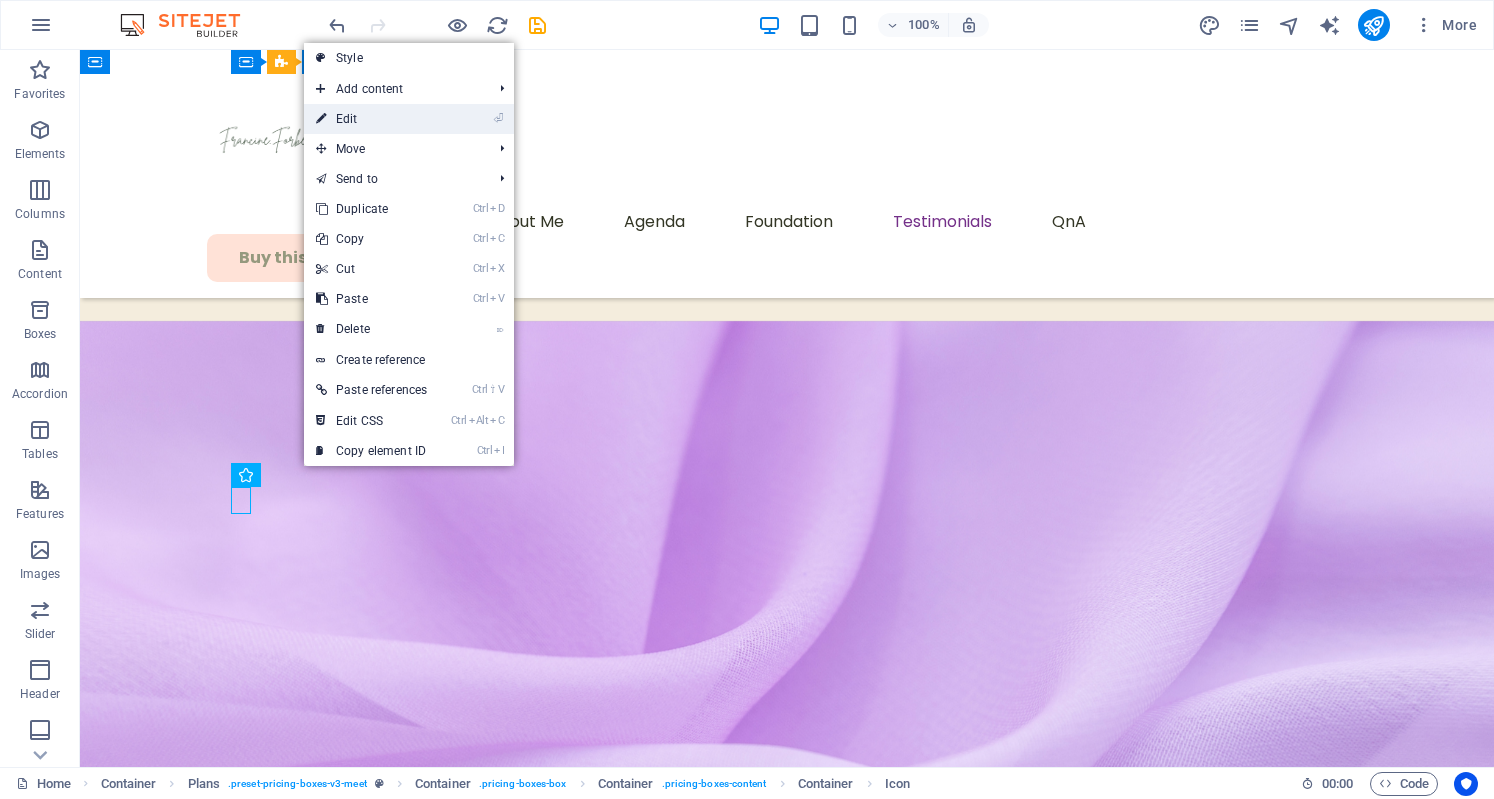 select on "xMidYMid" 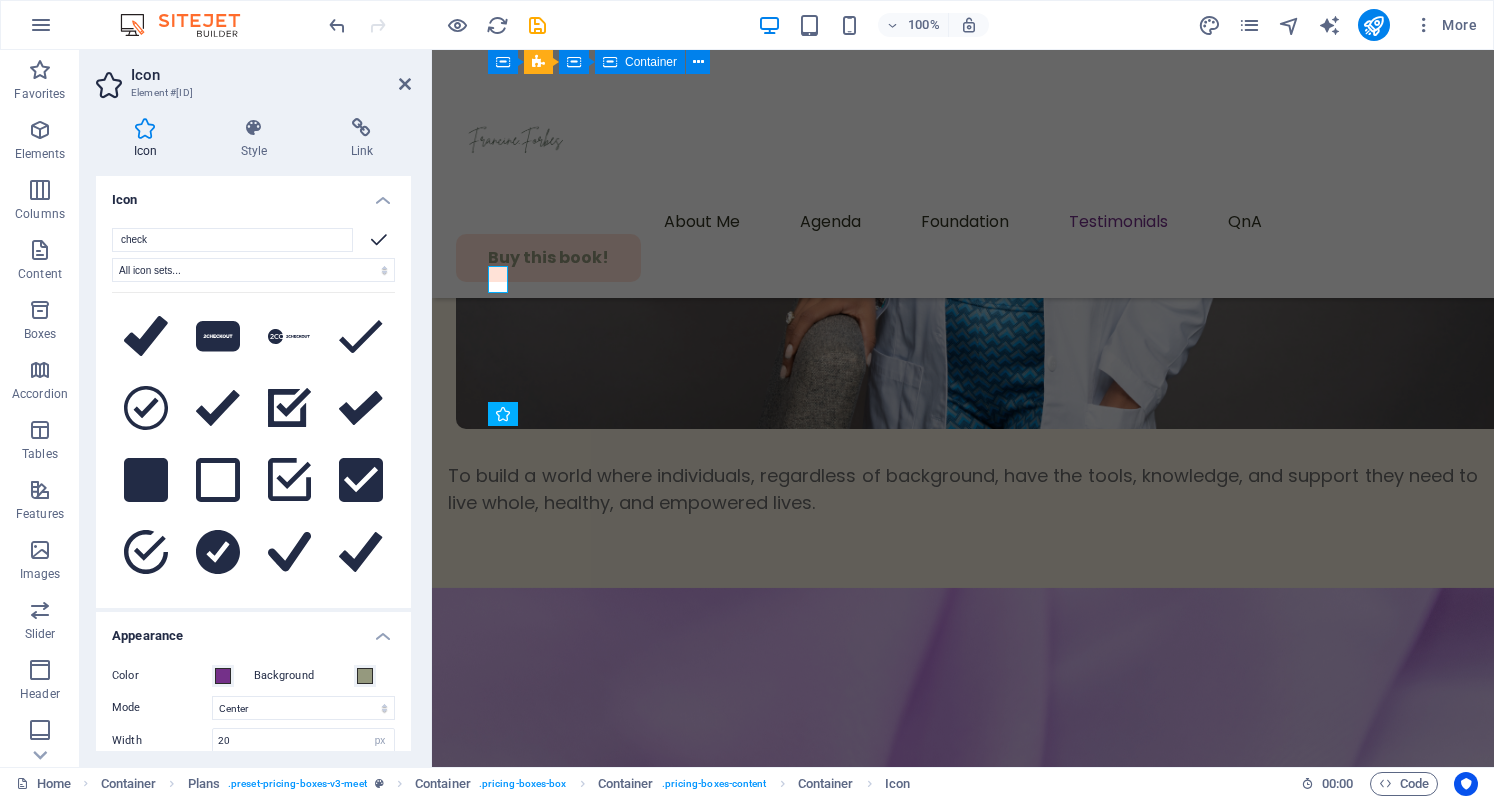 scroll, scrollTop: 9391, scrollLeft: 0, axis: vertical 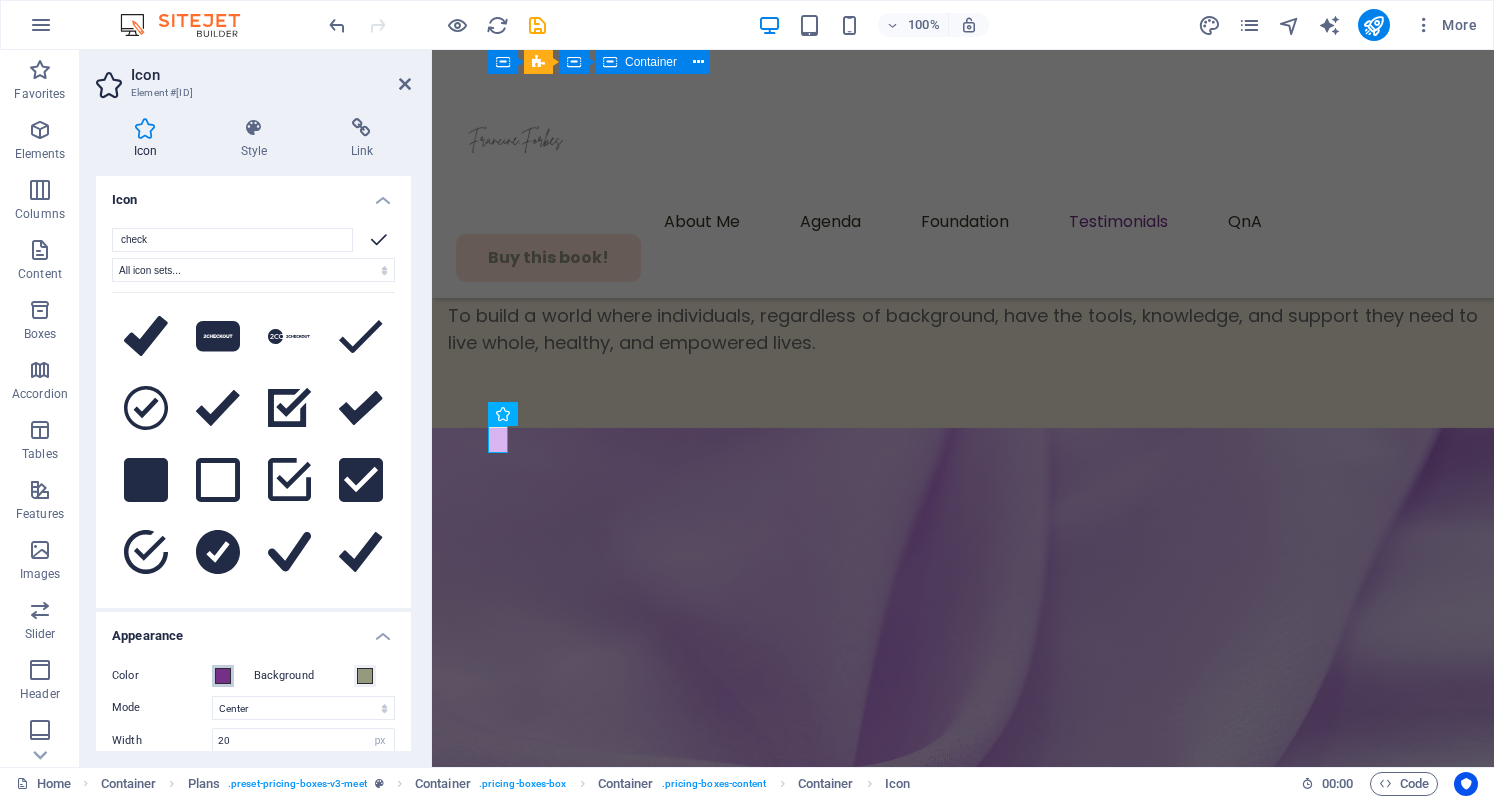 click at bounding box center (223, 676) 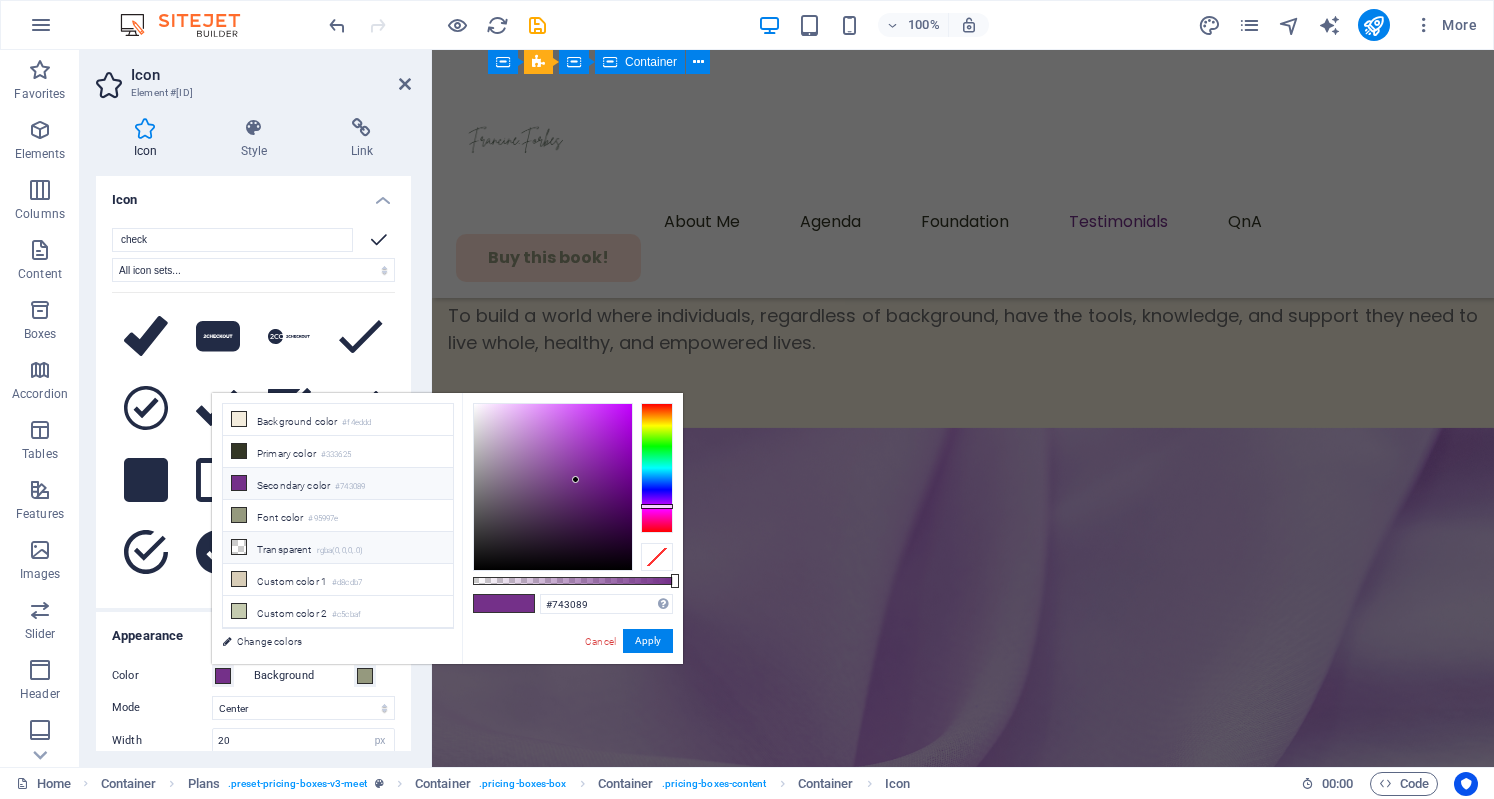 click on "Transparent
rgba(0,0,0,.0)" at bounding box center [338, 548] 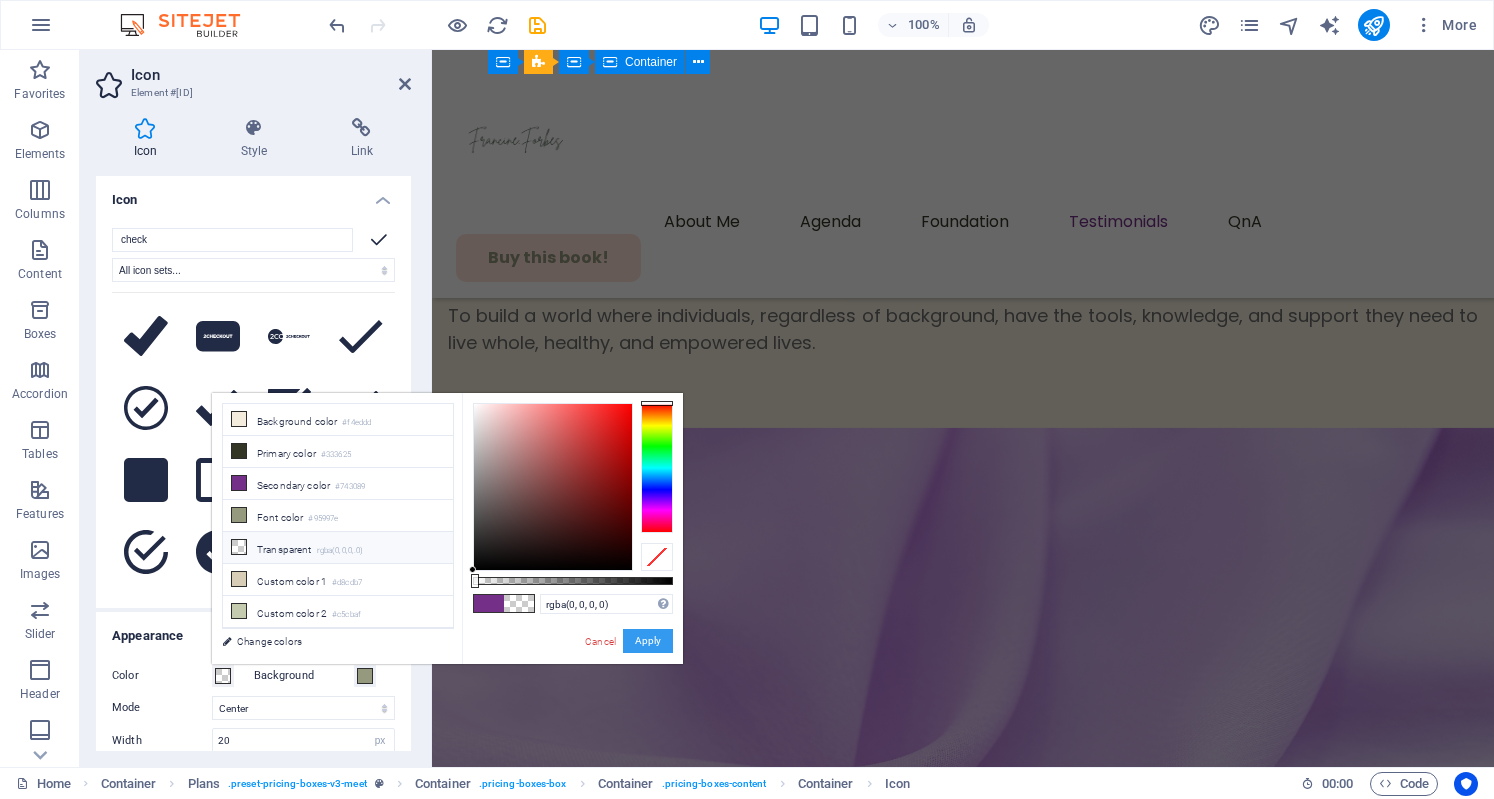 click on "Apply" at bounding box center (648, 641) 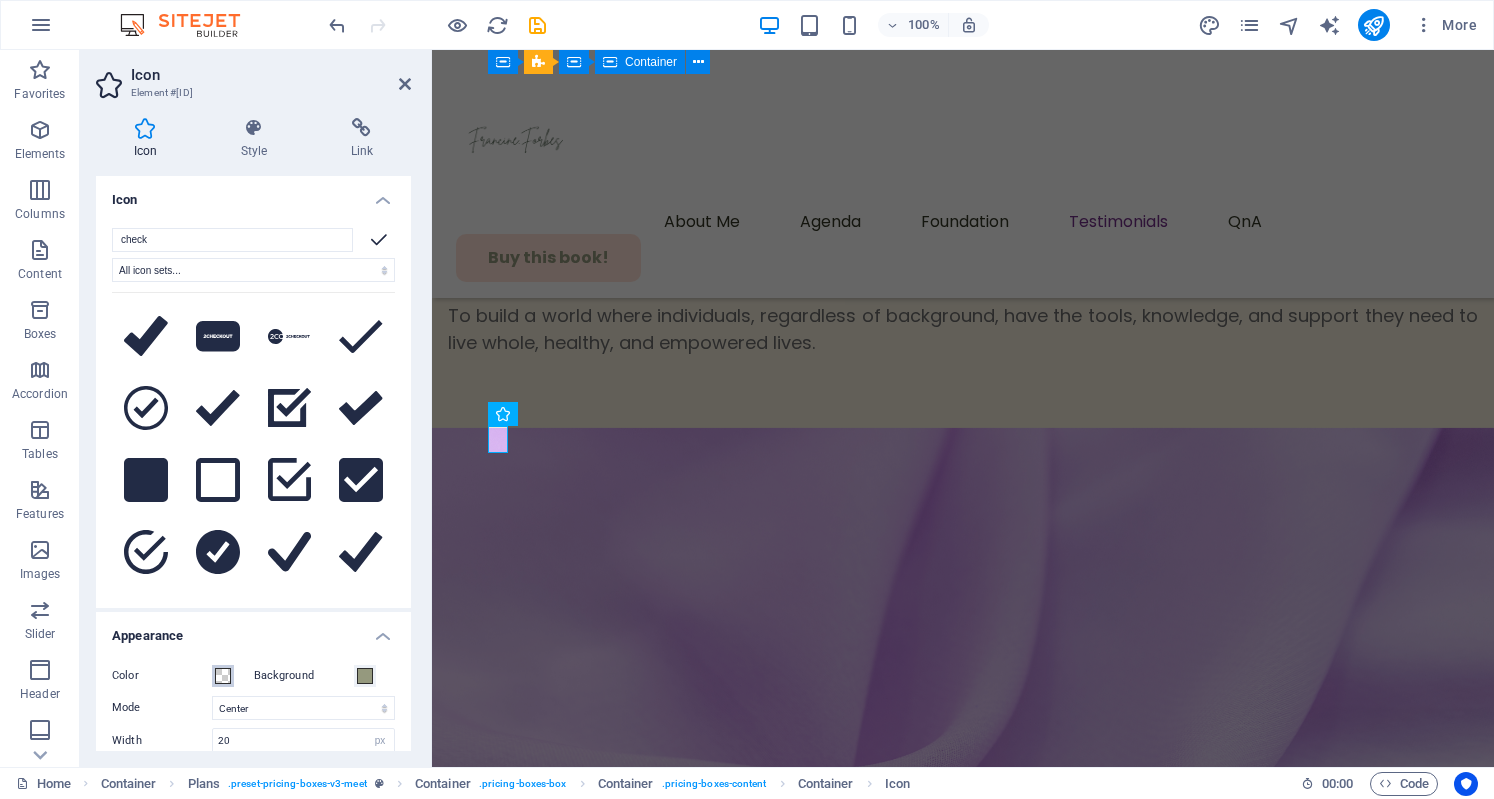 click at bounding box center [223, 676] 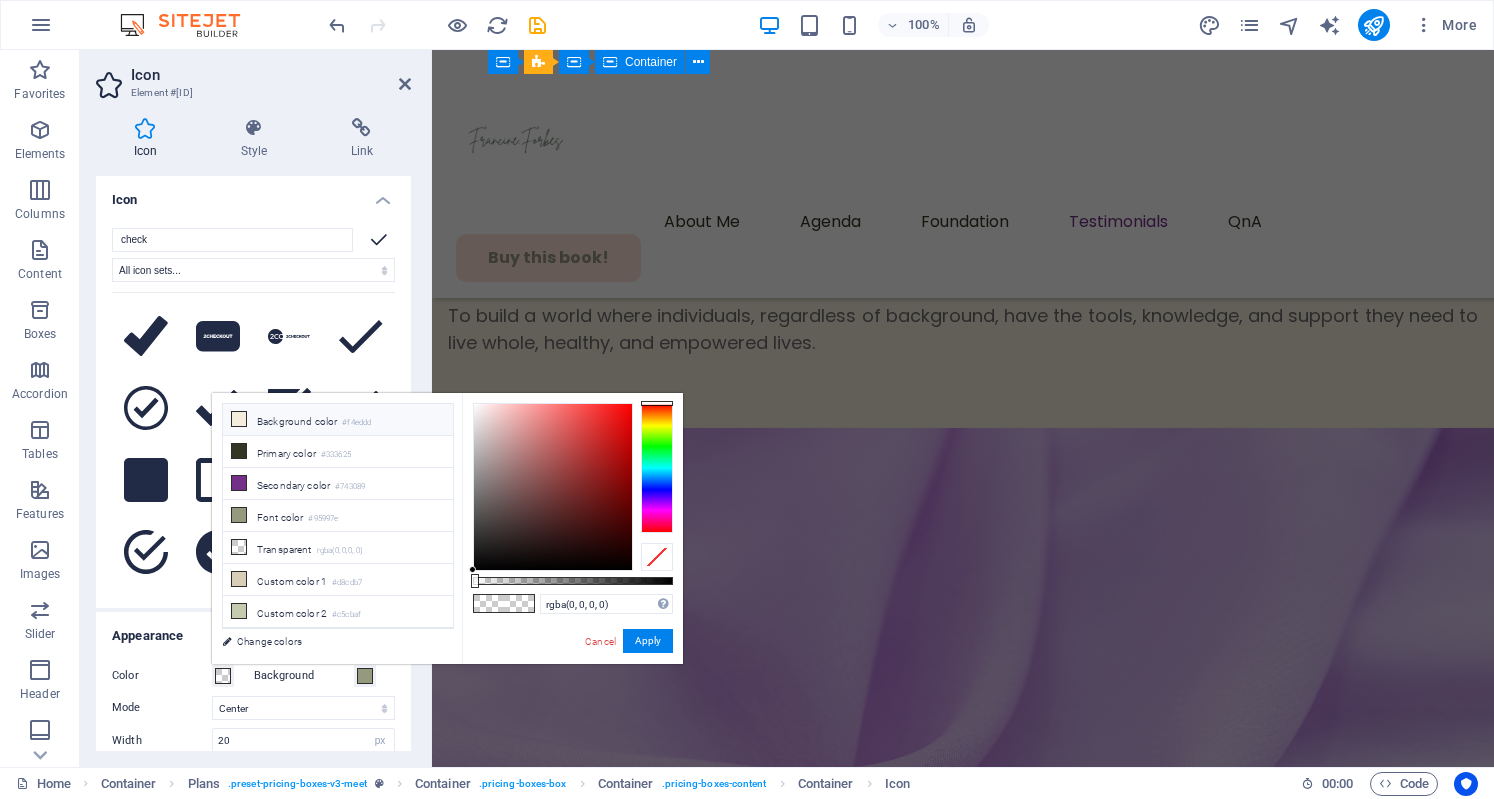click on "#f4eddd" at bounding box center [356, 423] 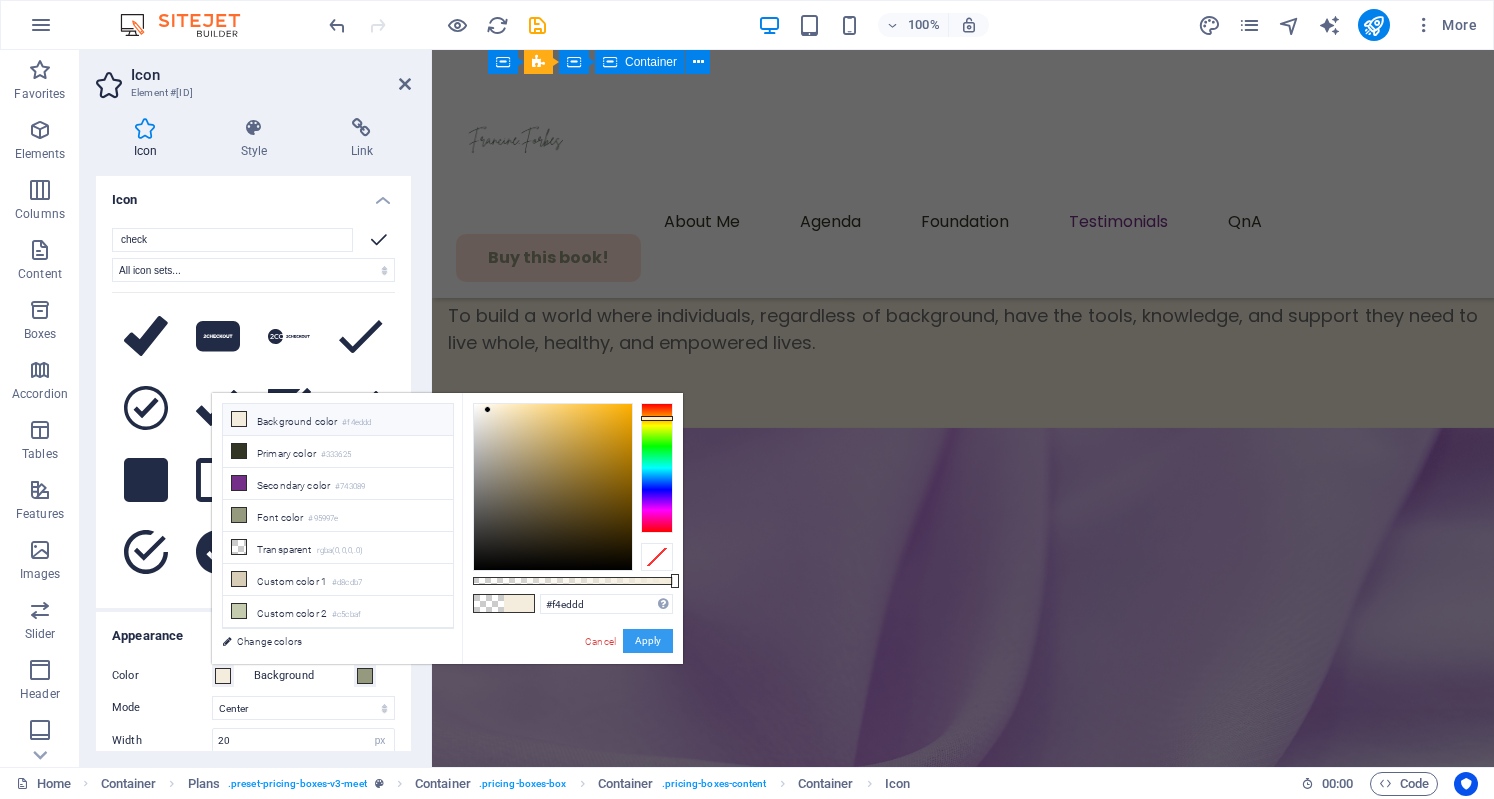 click on "Apply" at bounding box center (648, 641) 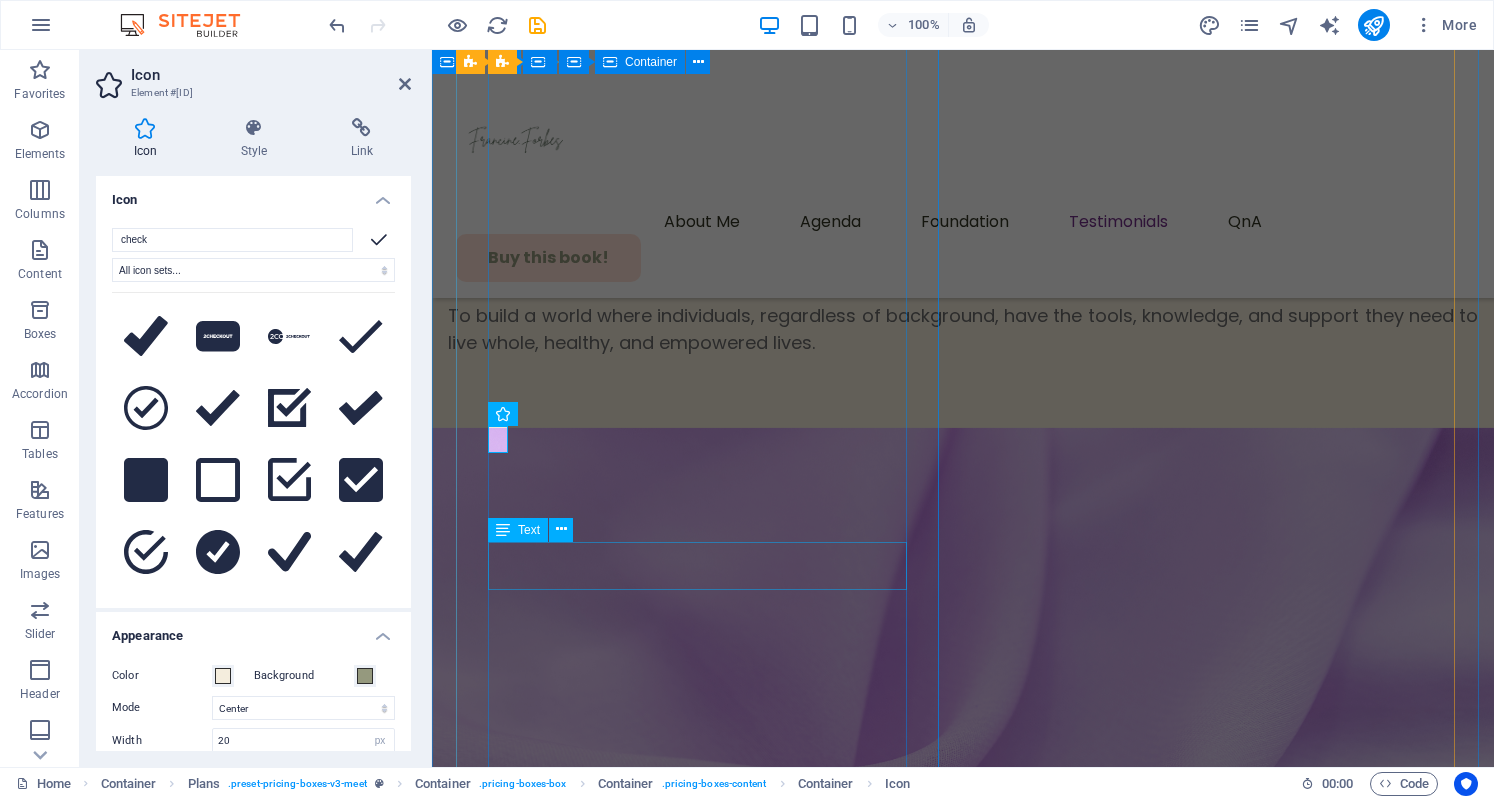 click on "She lost the weight, found herself, and built a movement." at bounding box center [963, 47715] 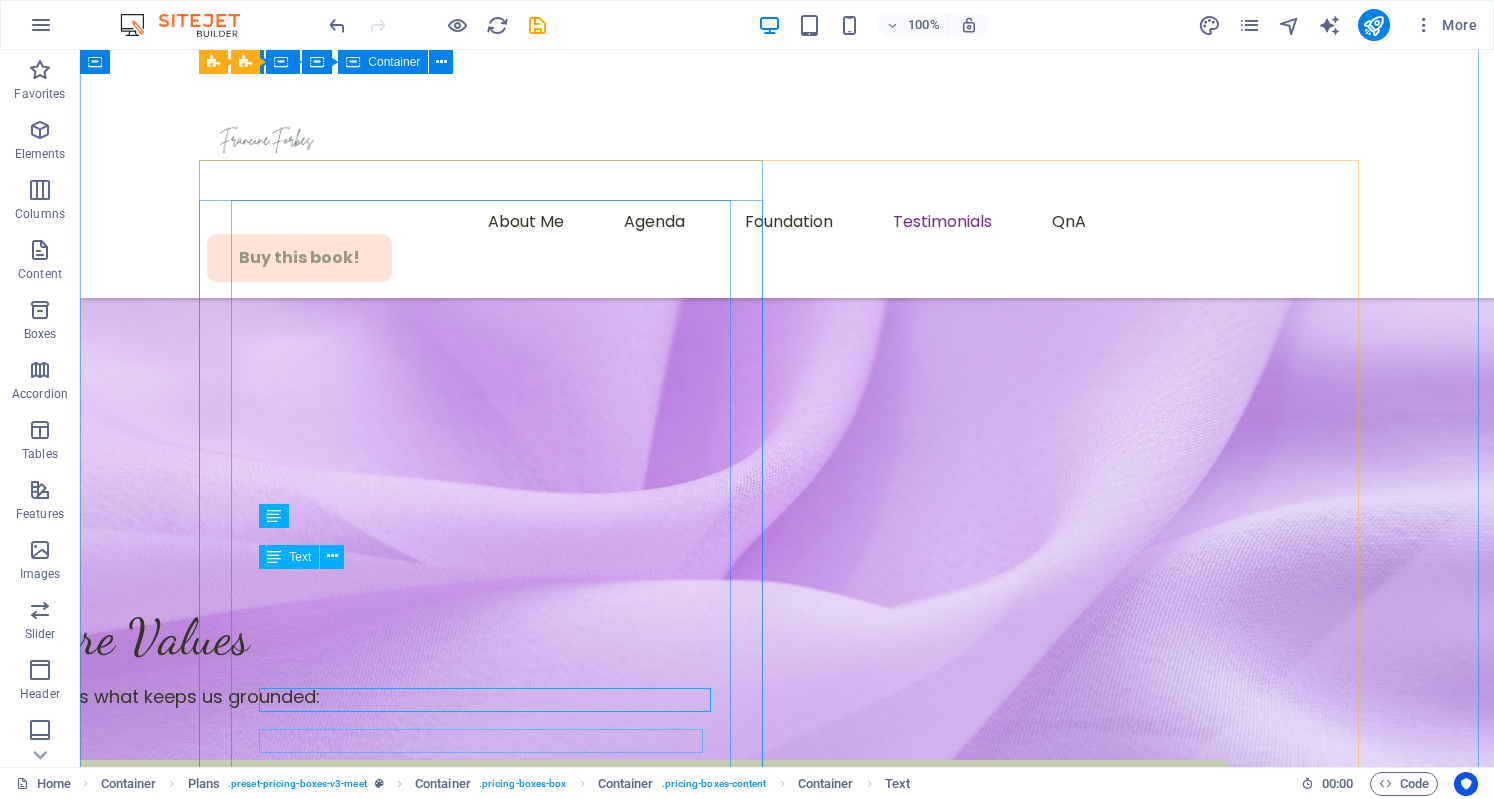scroll, scrollTop: 9235, scrollLeft: 0, axis: vertical 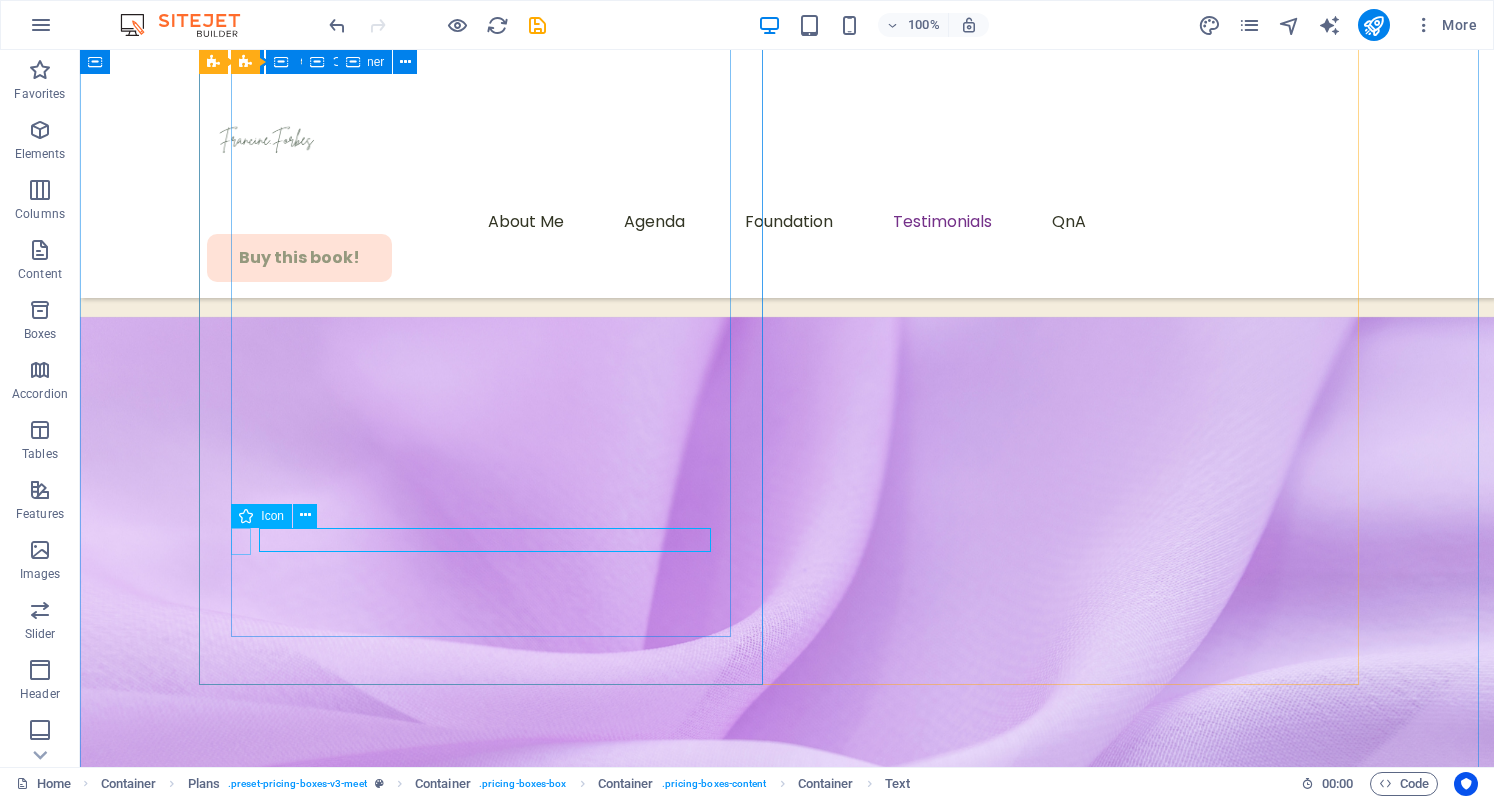 click at bounding box center [783, 53370] 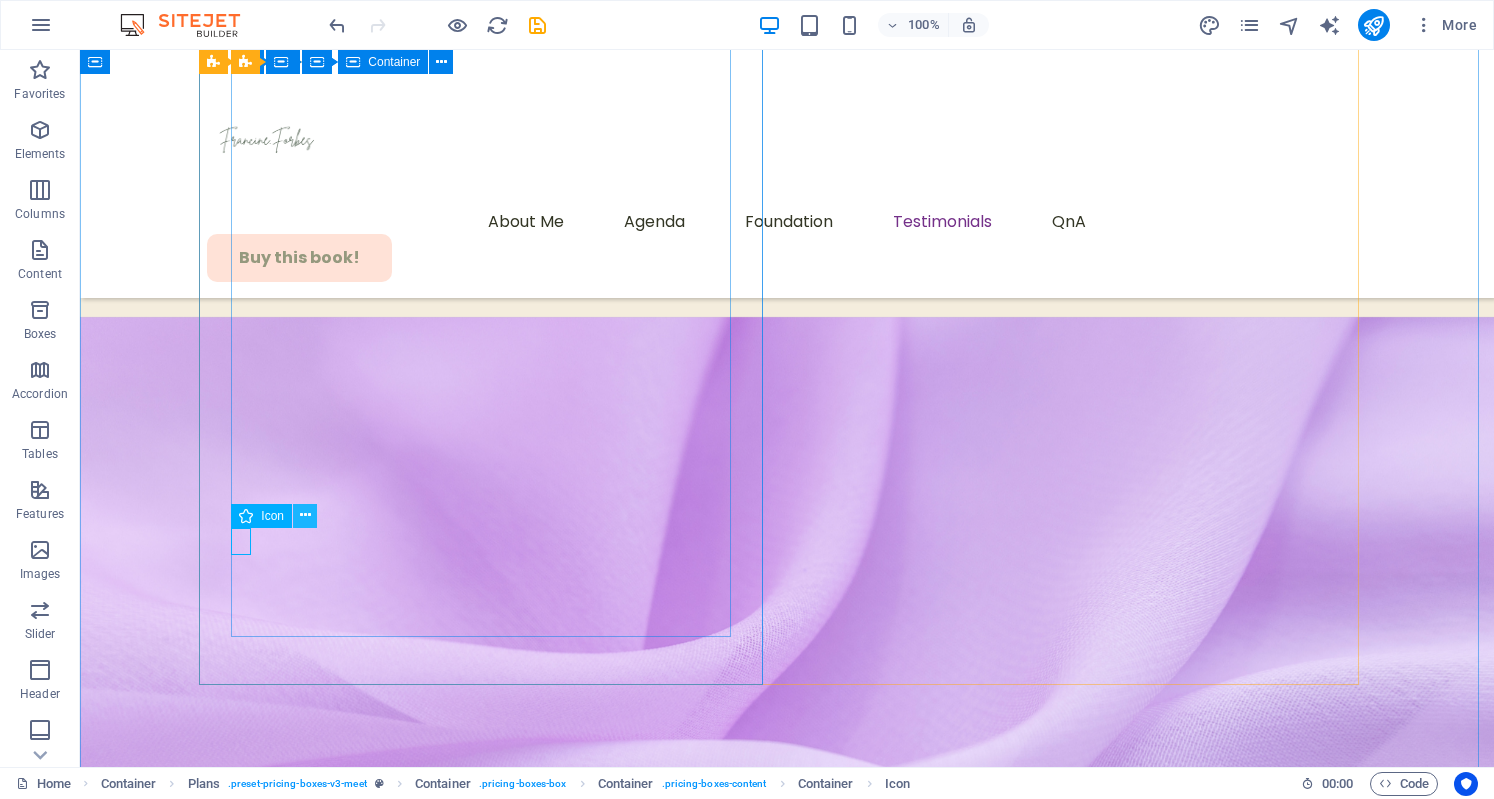 click at bounding box center (305, 515) 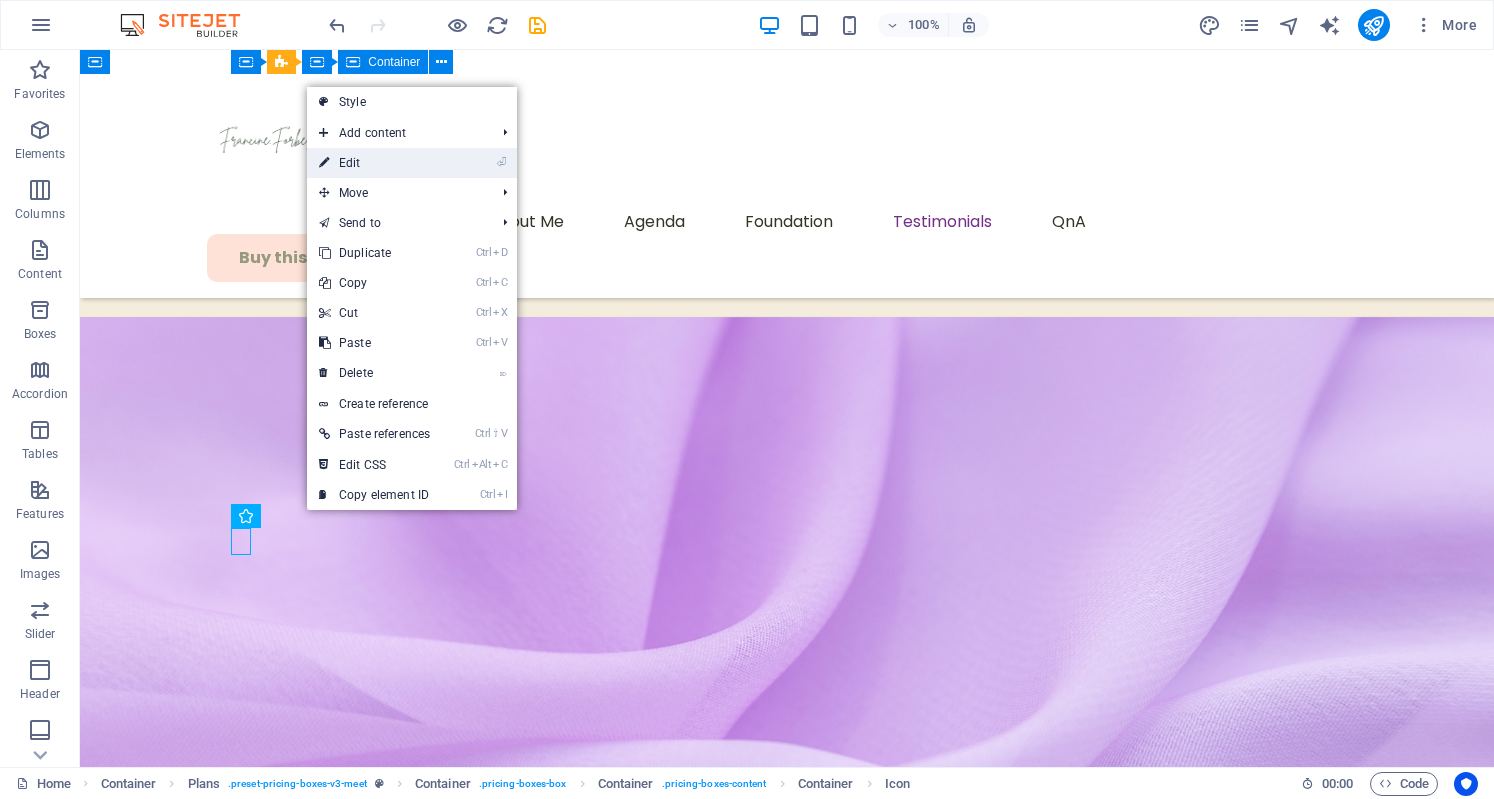 click on "⏎  Edit" at bounding box center [374, 163] 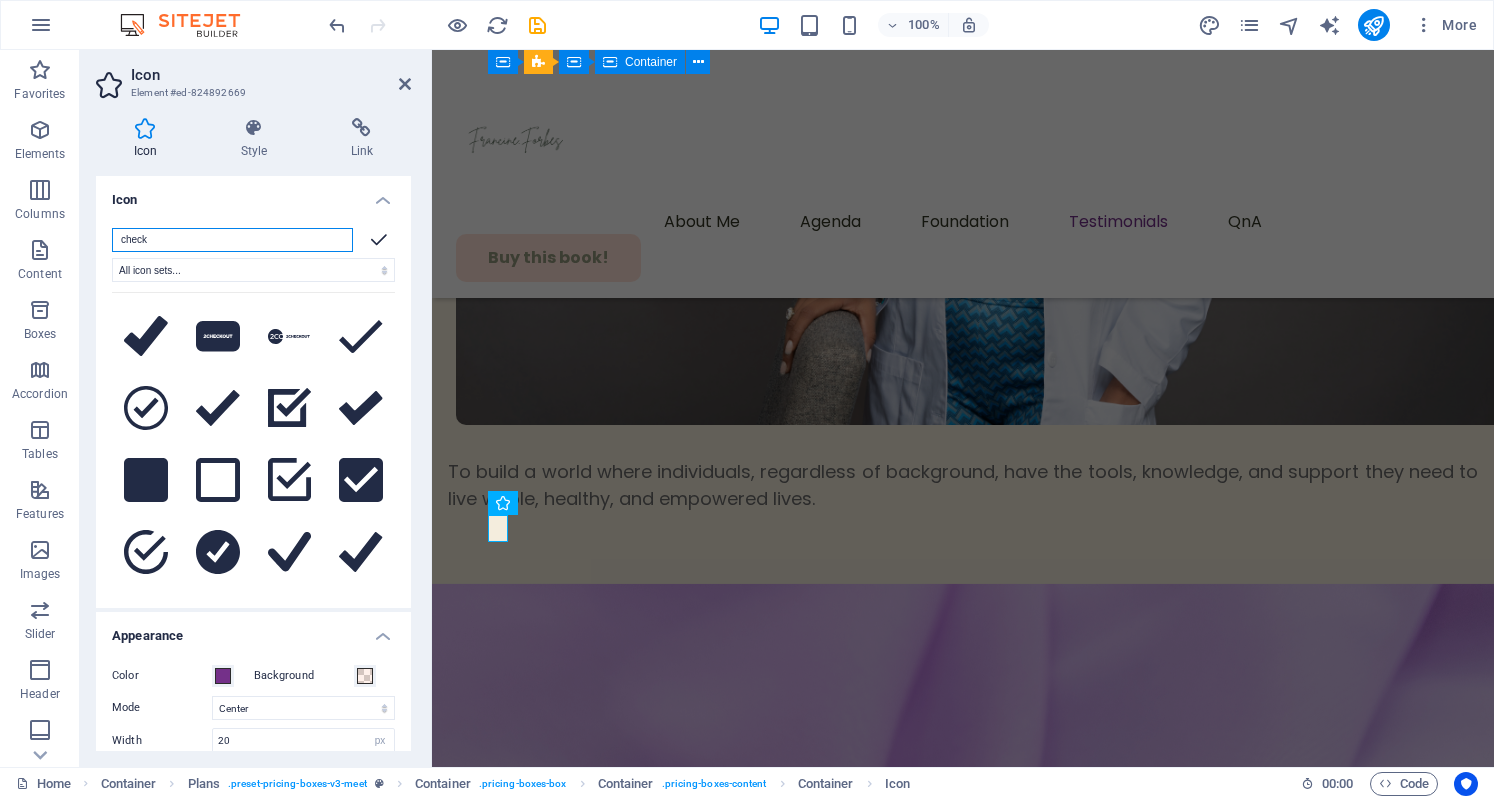 scroll, scrollTop: 9391, scrollLeft: 0, axis: vertical 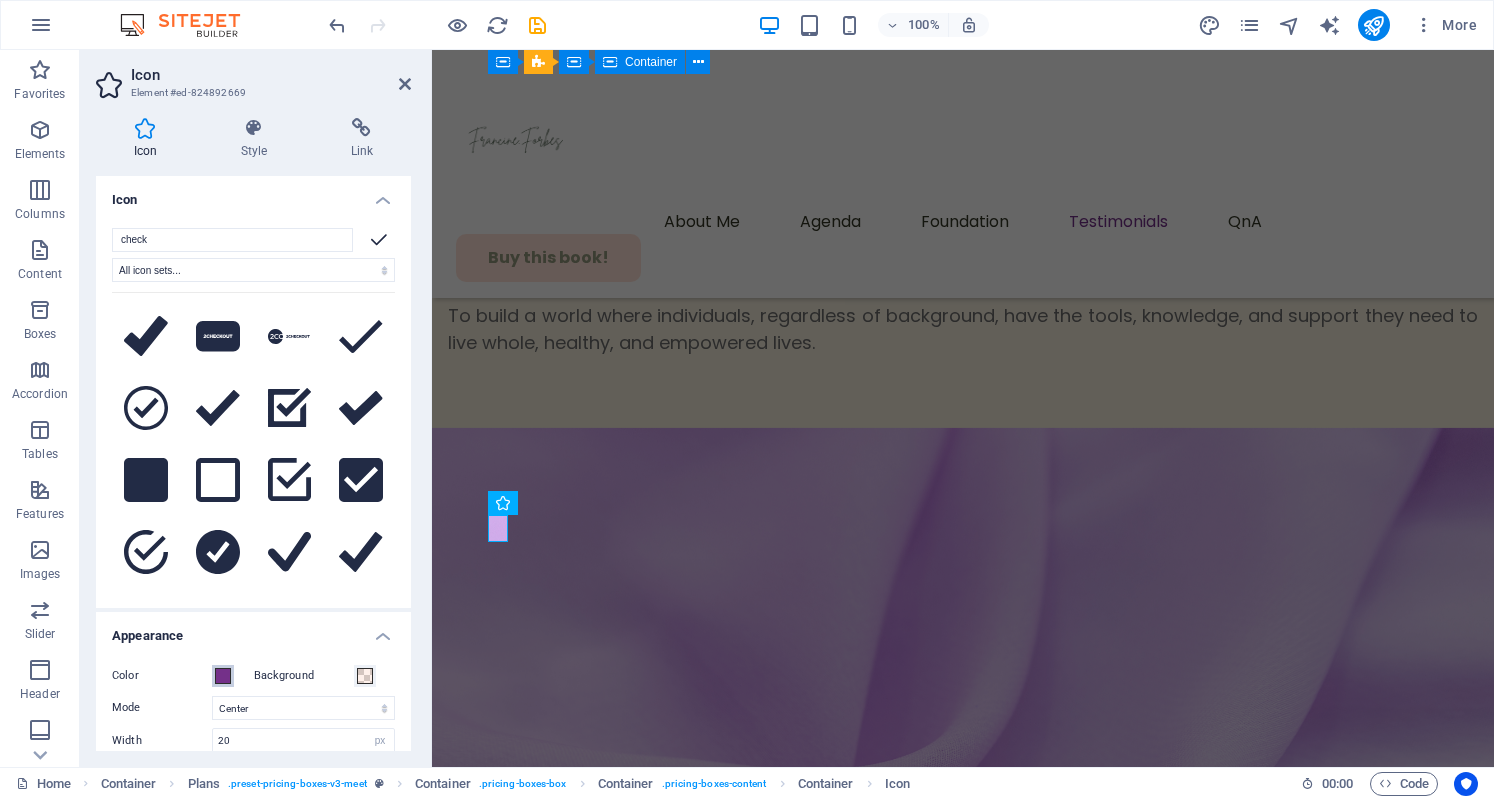 click on "Color" at bounding box center (223, 676) 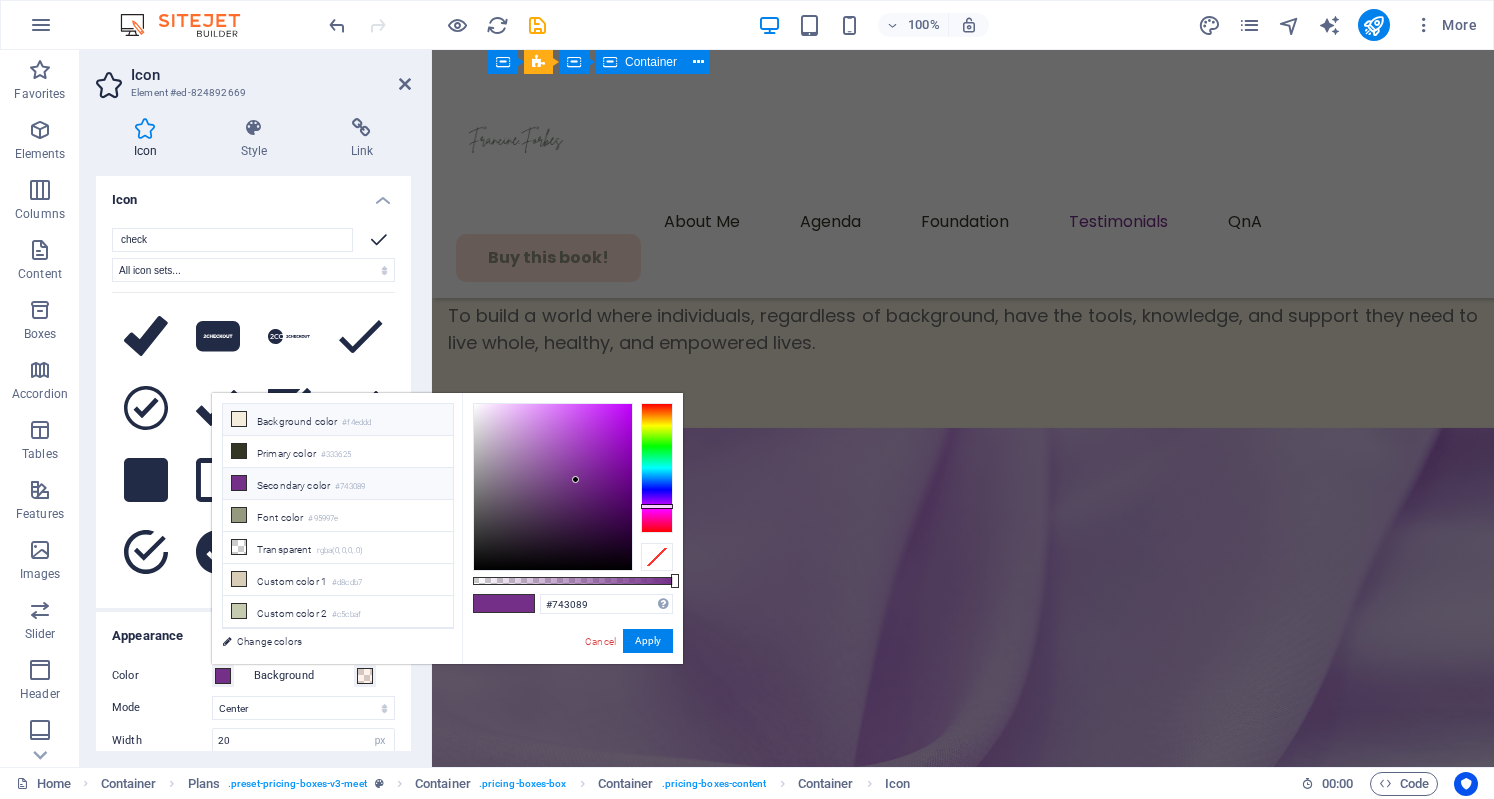 click on "Background color
#f4eddd" at bounding box center [338, 420] 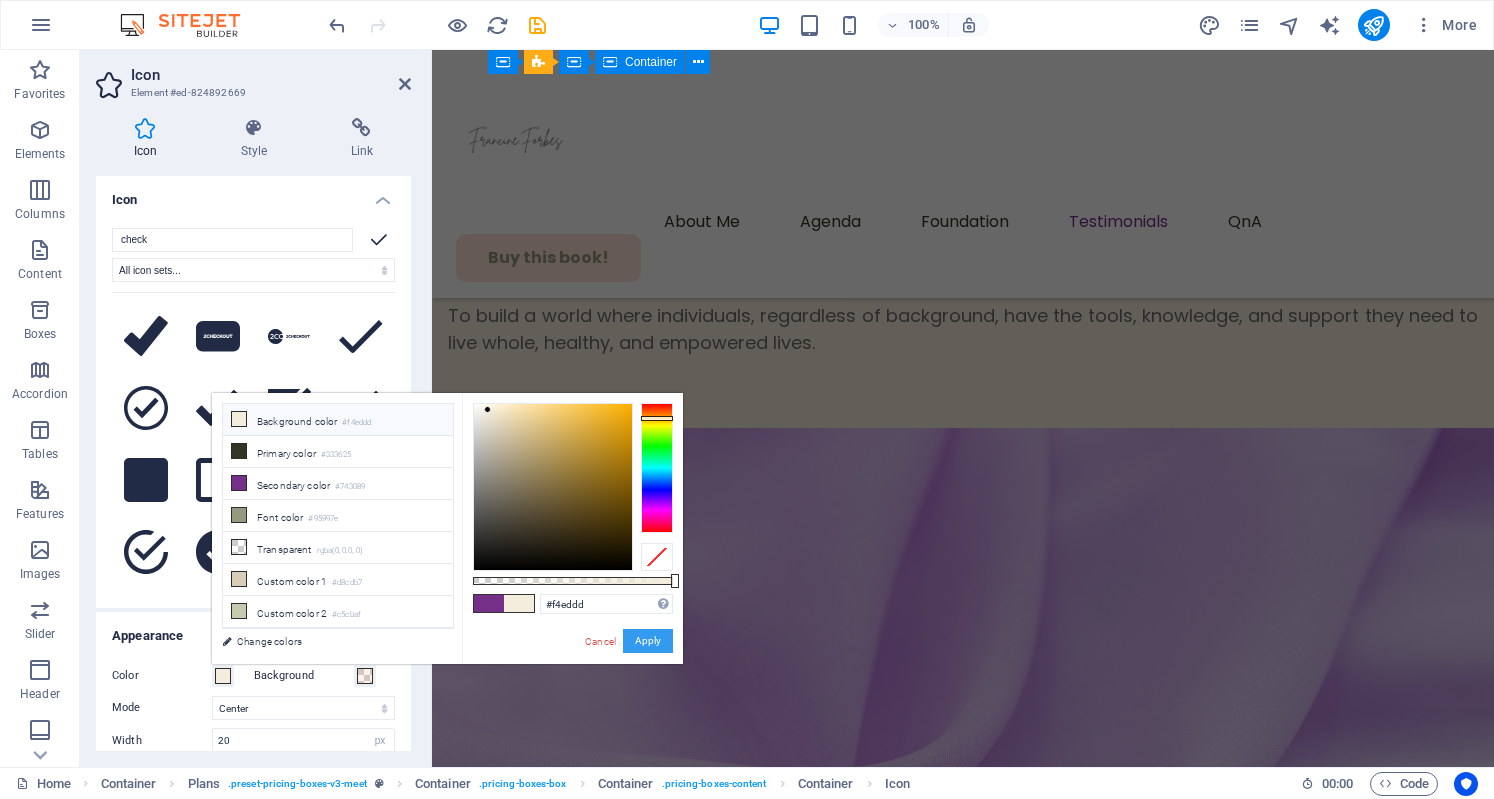 click on "Apply" at bounding box center [648, 641] 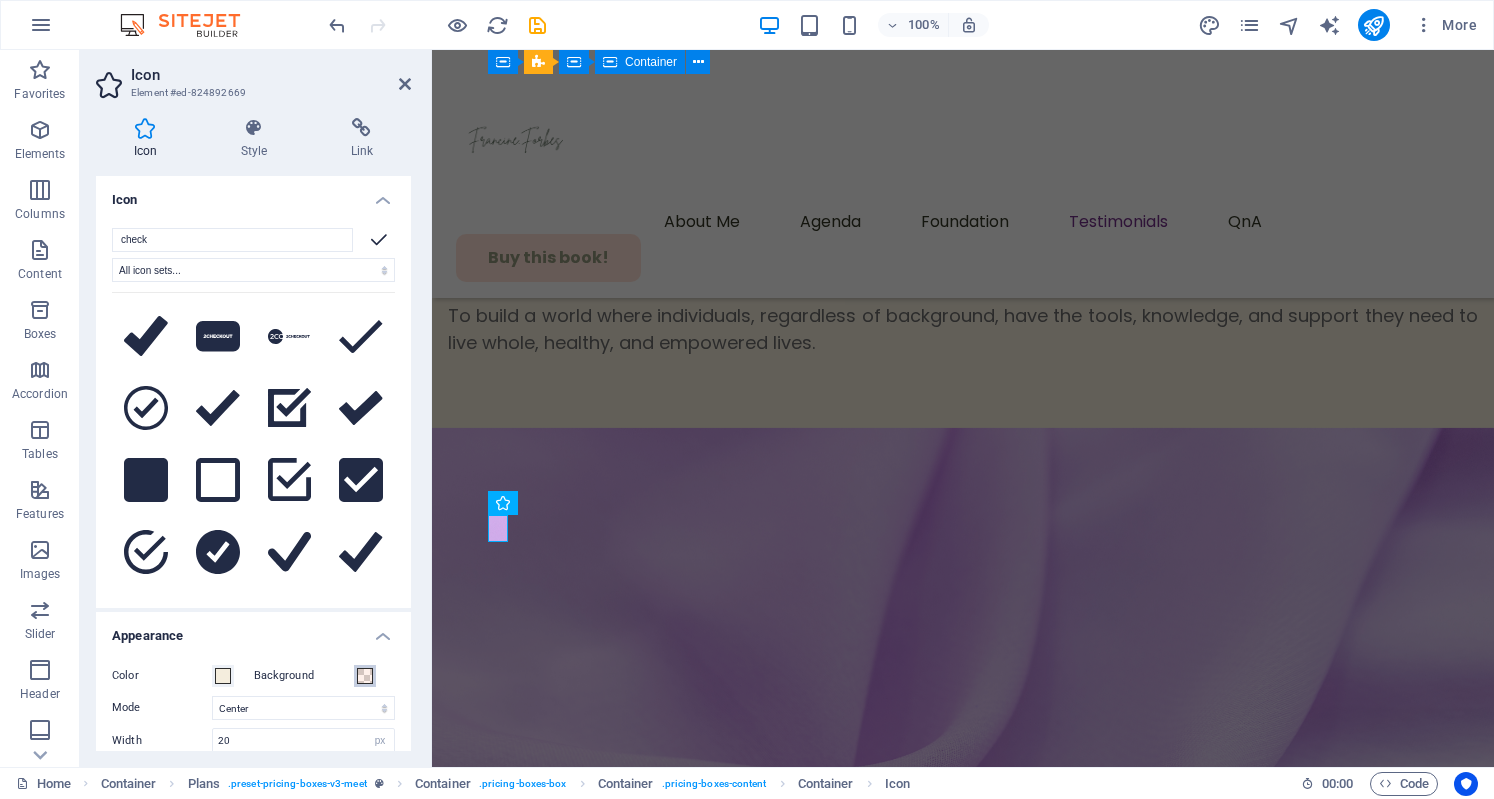 click at bounding box center (365, 676) 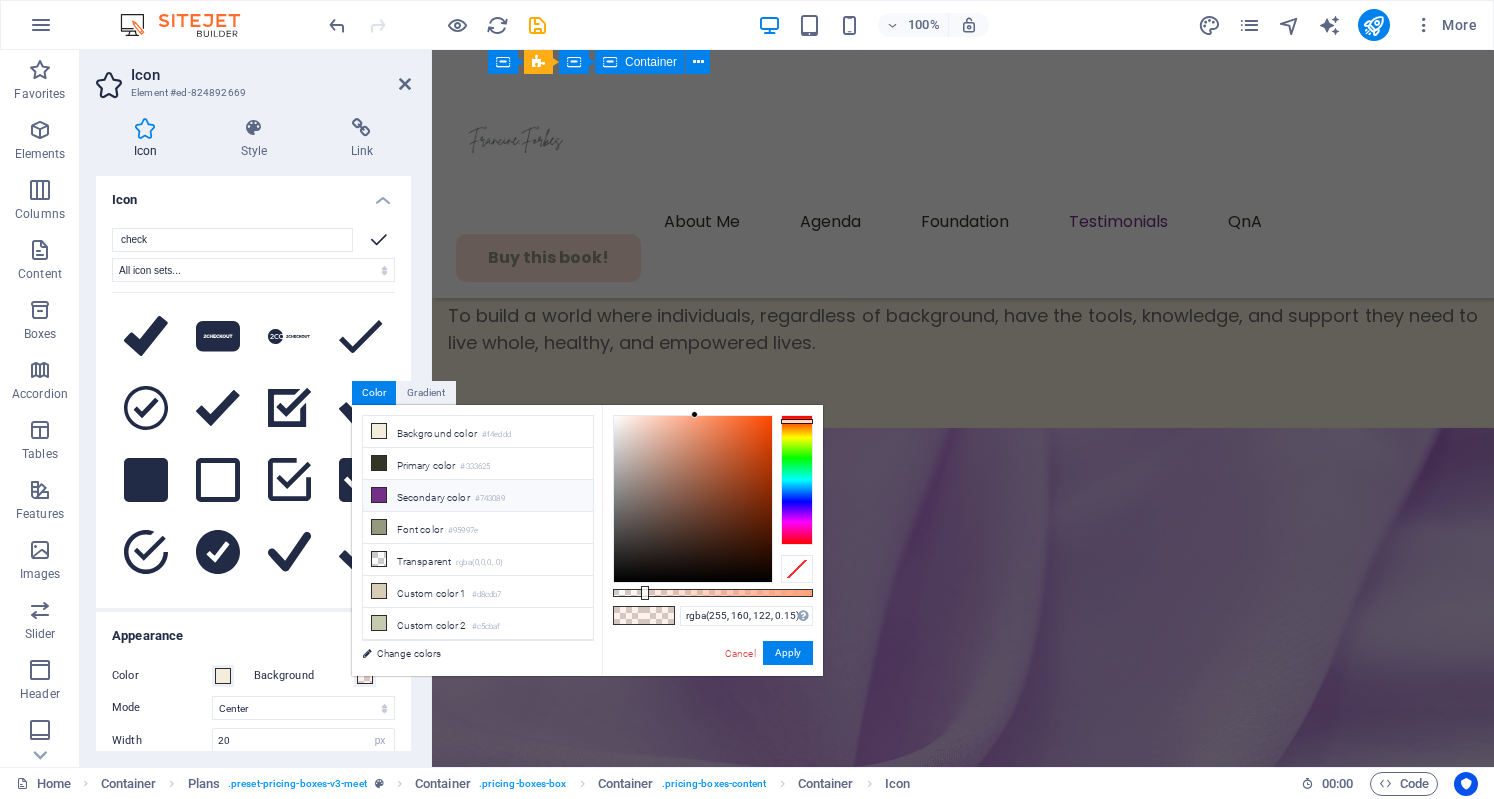 click on "Secondary color
#743089" at bounding box center (478, 496) 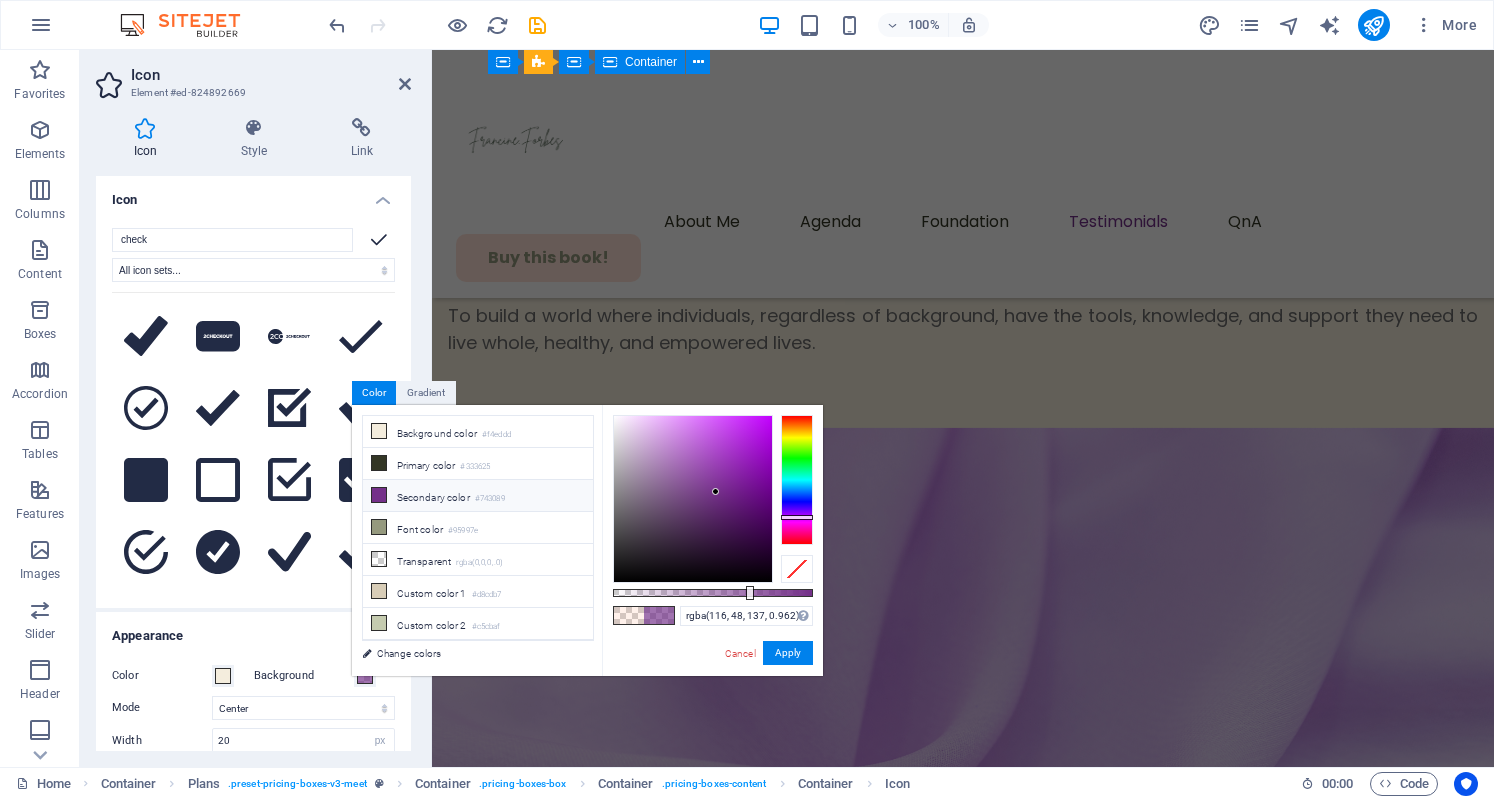 type on "#743089" 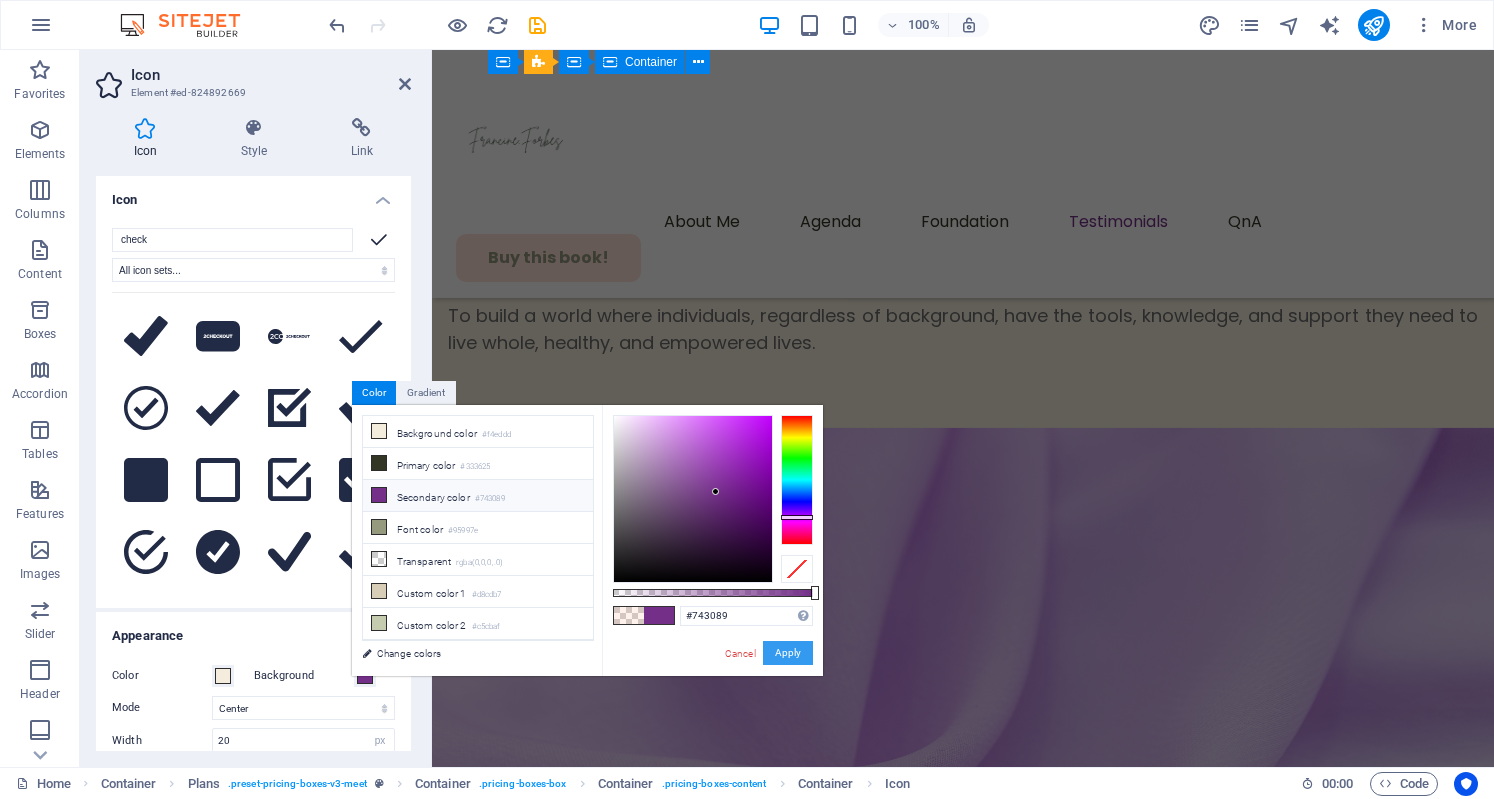 click on "Apply" at bounding box center (788, 653) 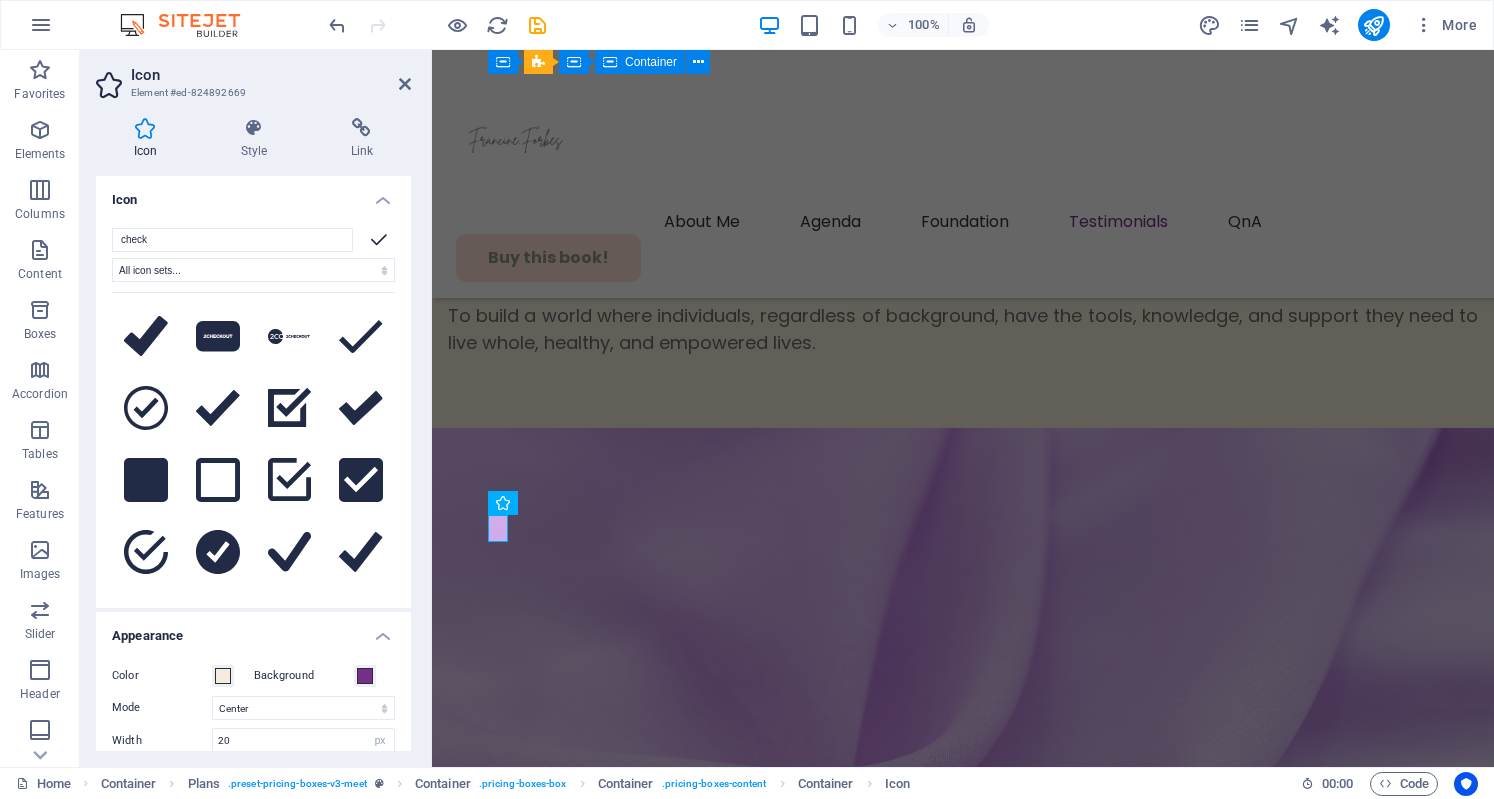 click on "The Book... This book is your blueprint for bold, whole-body wellness. She lost the weight, found herself, and built a movement. Bold women create lasting wellness from the inside out. Renew your mindset, heal your body, and claim your spark." at bounding box center (963, 47314) 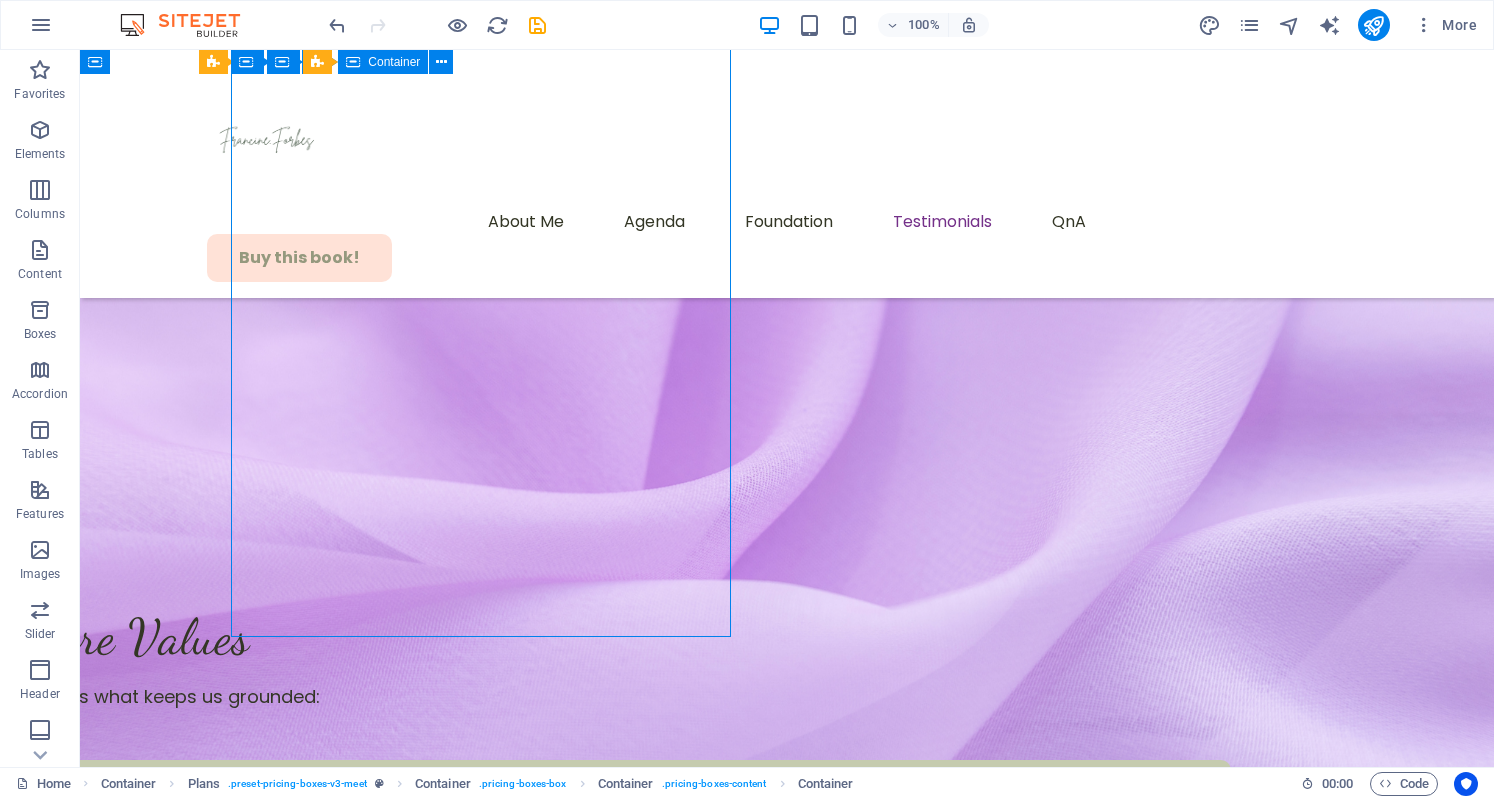 scroll, scrollTop: 9235, scrollLeft: 0, axis: vertical 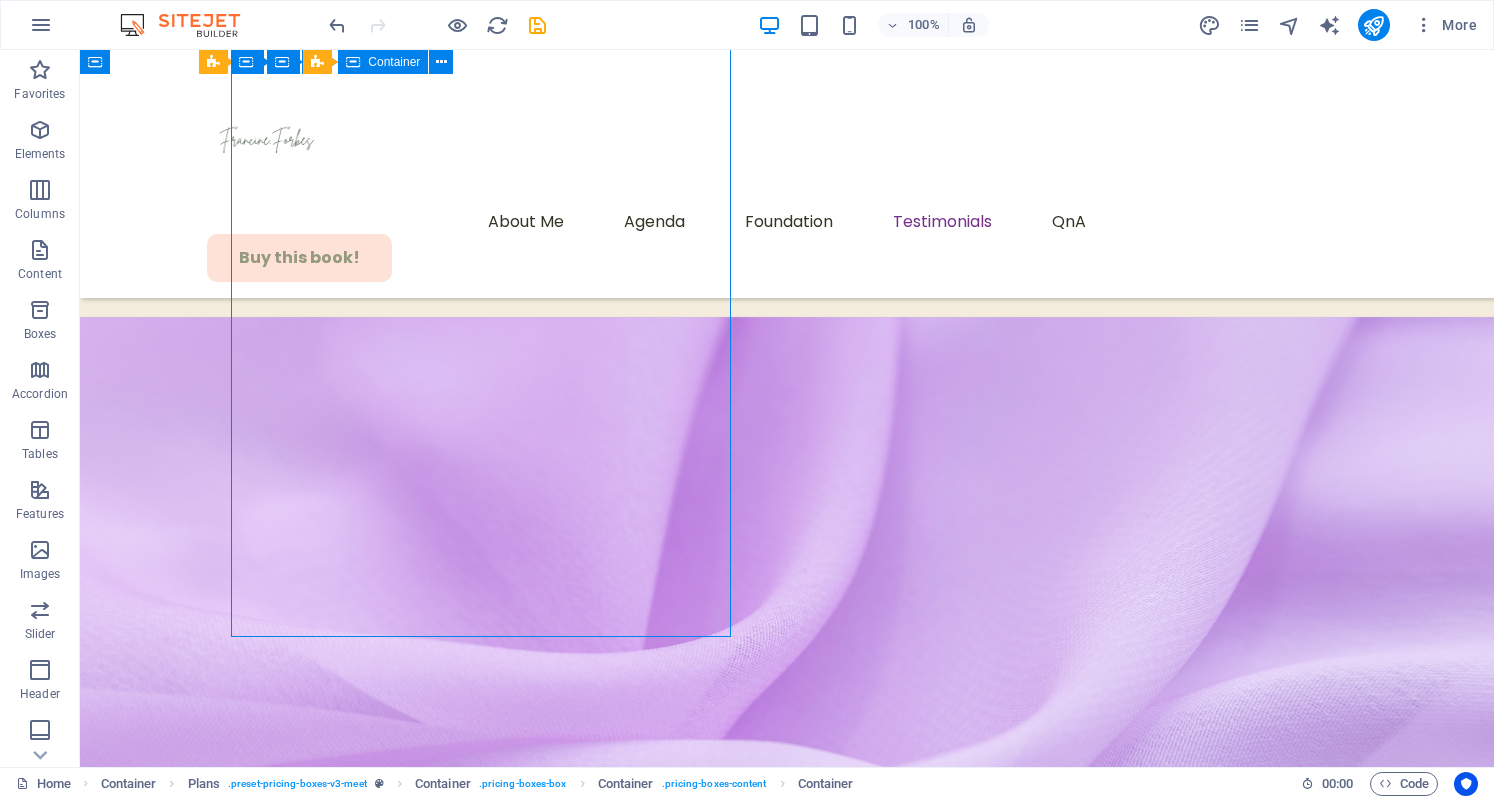 click at bounding box center (783, 53305) 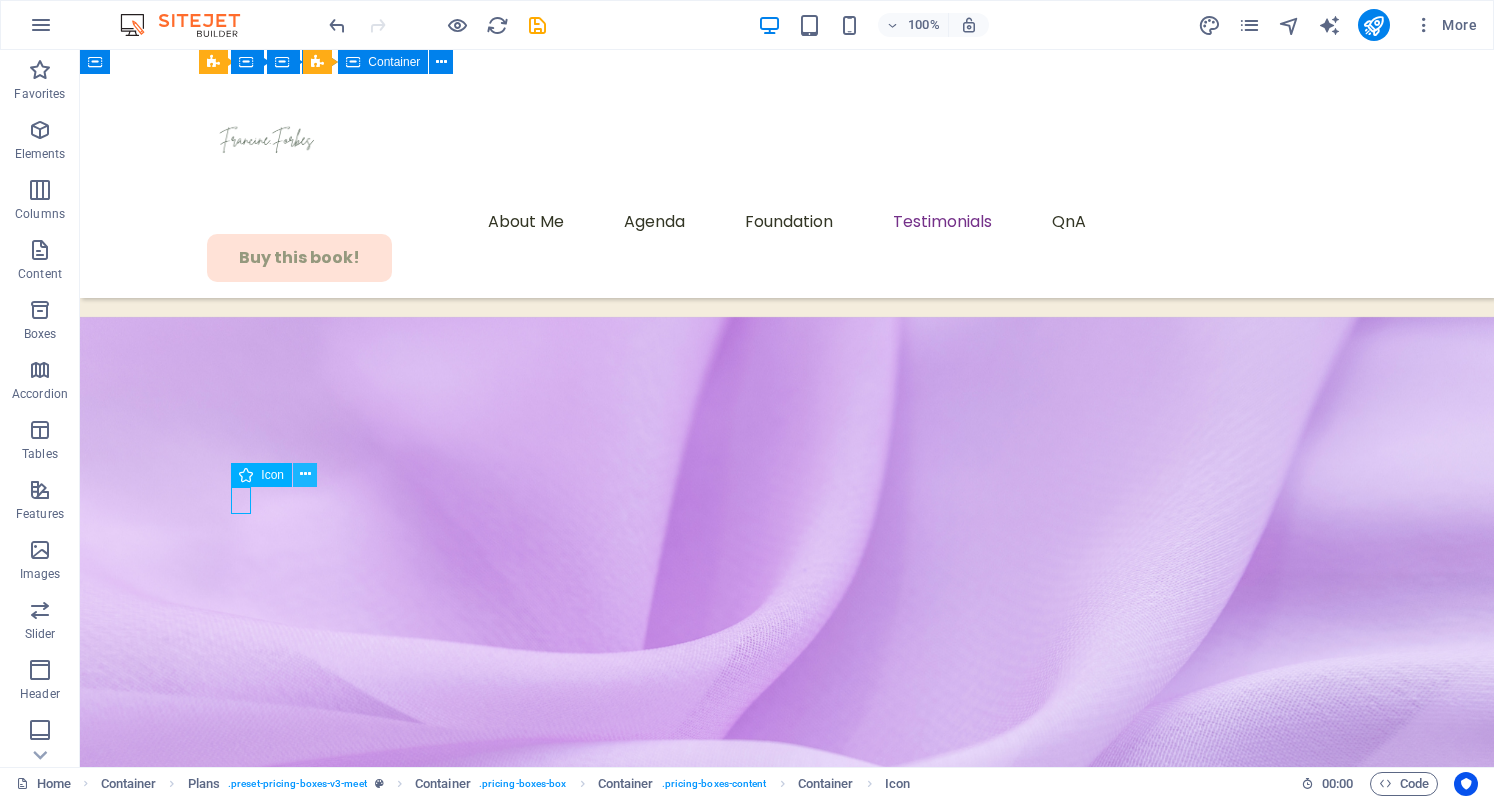 click at bounding box center [305, 474] 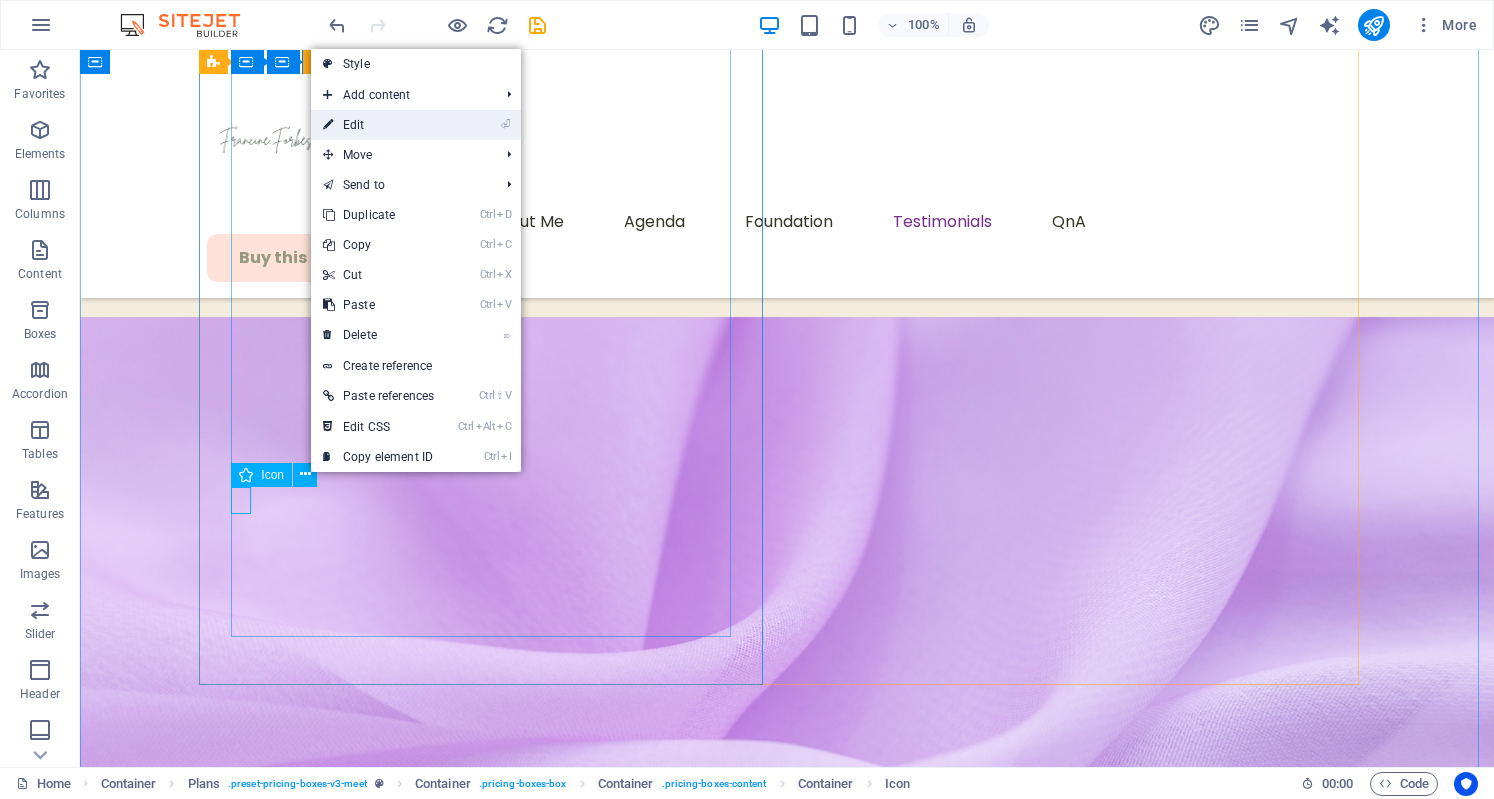 click on "⏎  Edit" at bounding box center [378, 125] 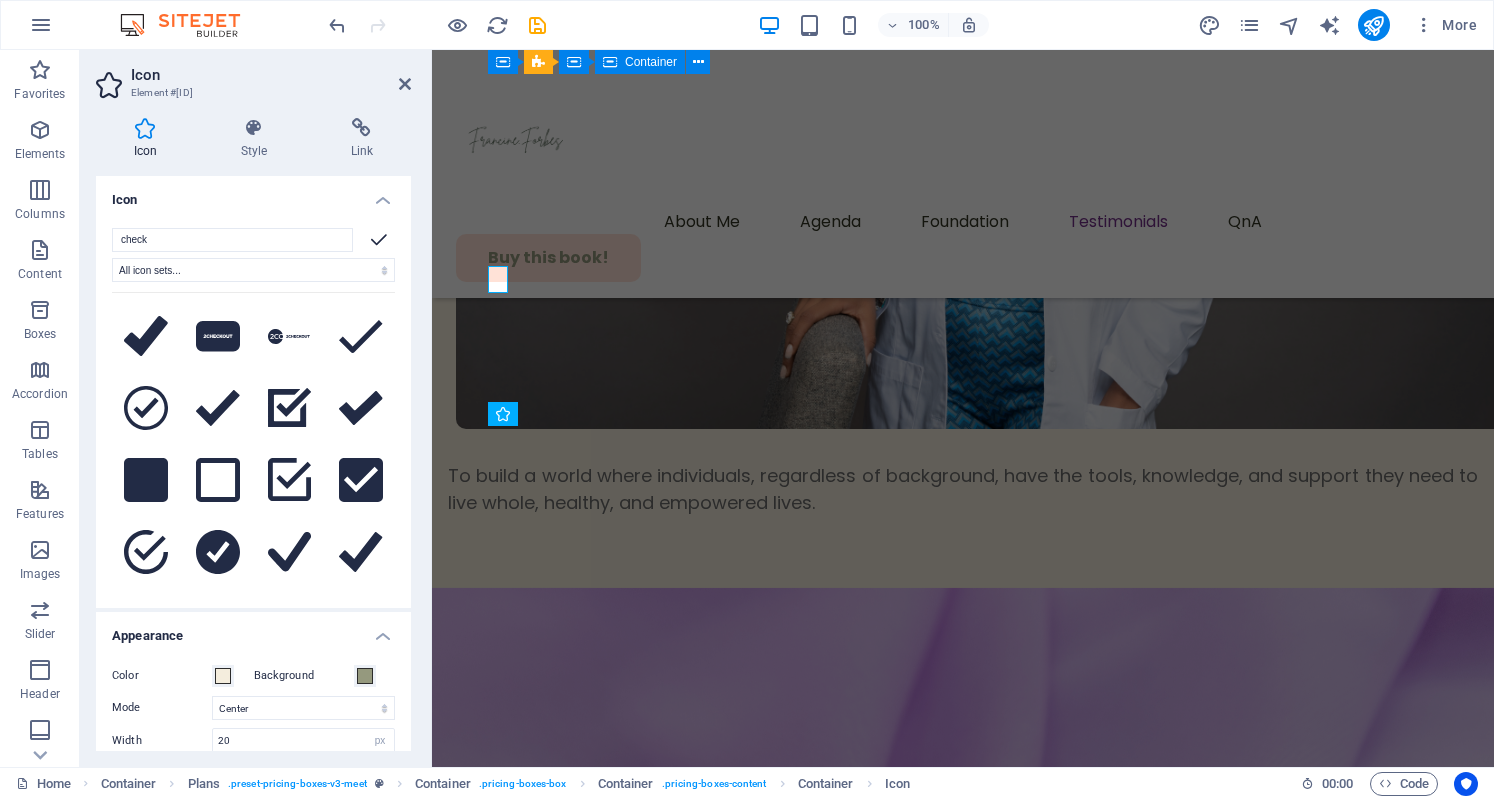scroll, scrollTop: 9391, scrollLeft: 0, axis: vertical 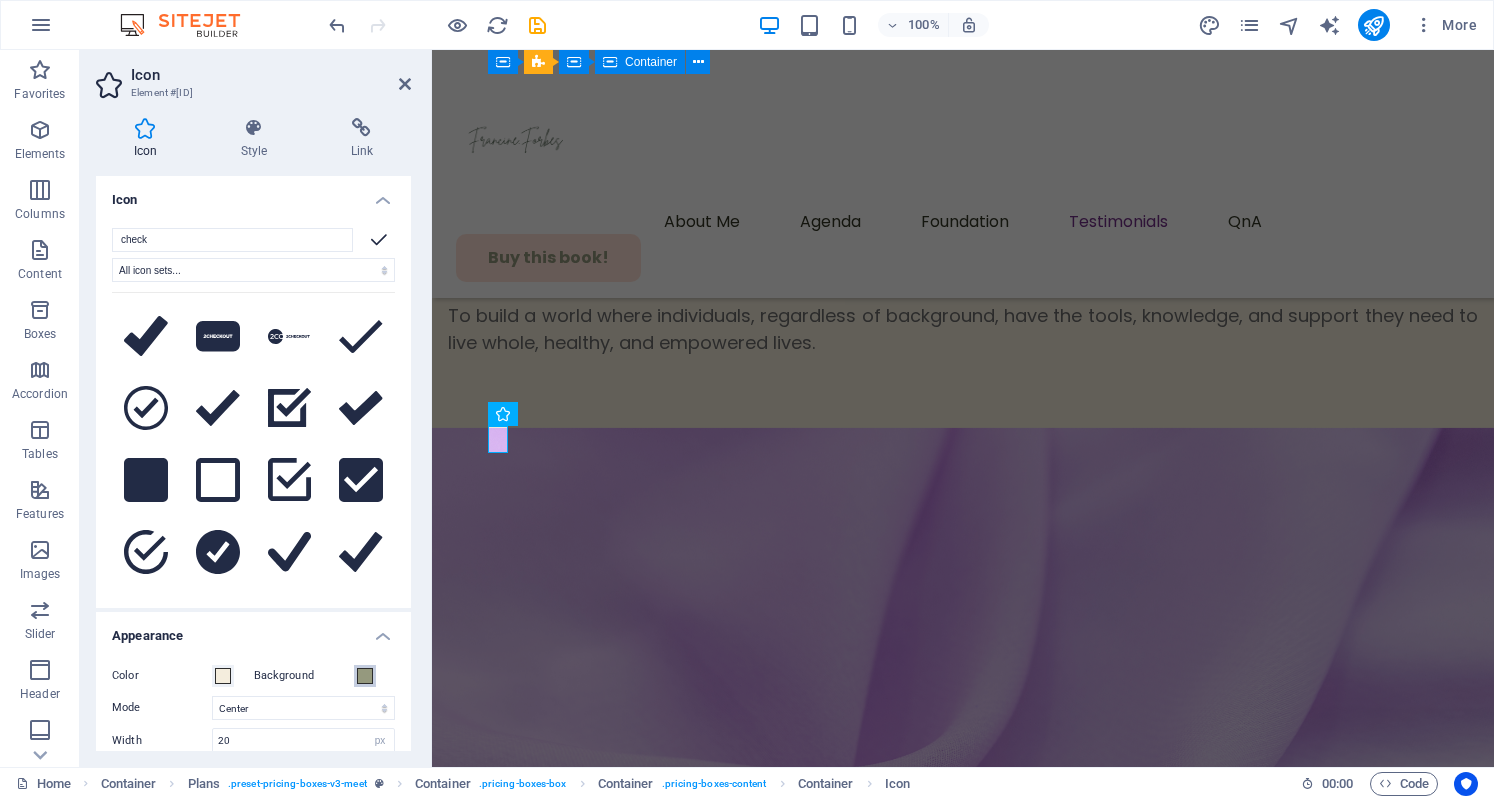 click at bounding box center (365, 676) 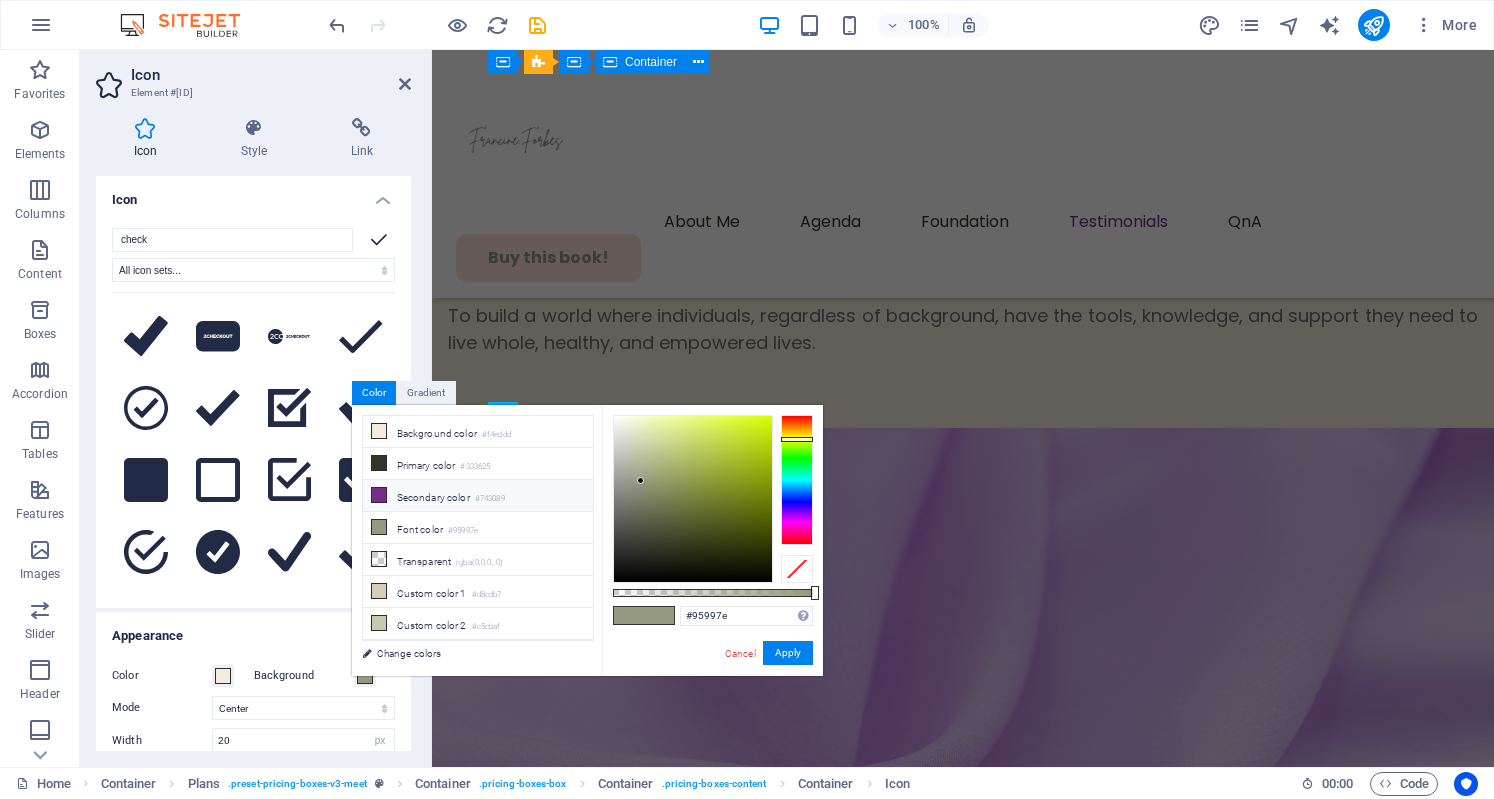 click on "Secondary color
#743089" at bounding box center (478, 496) 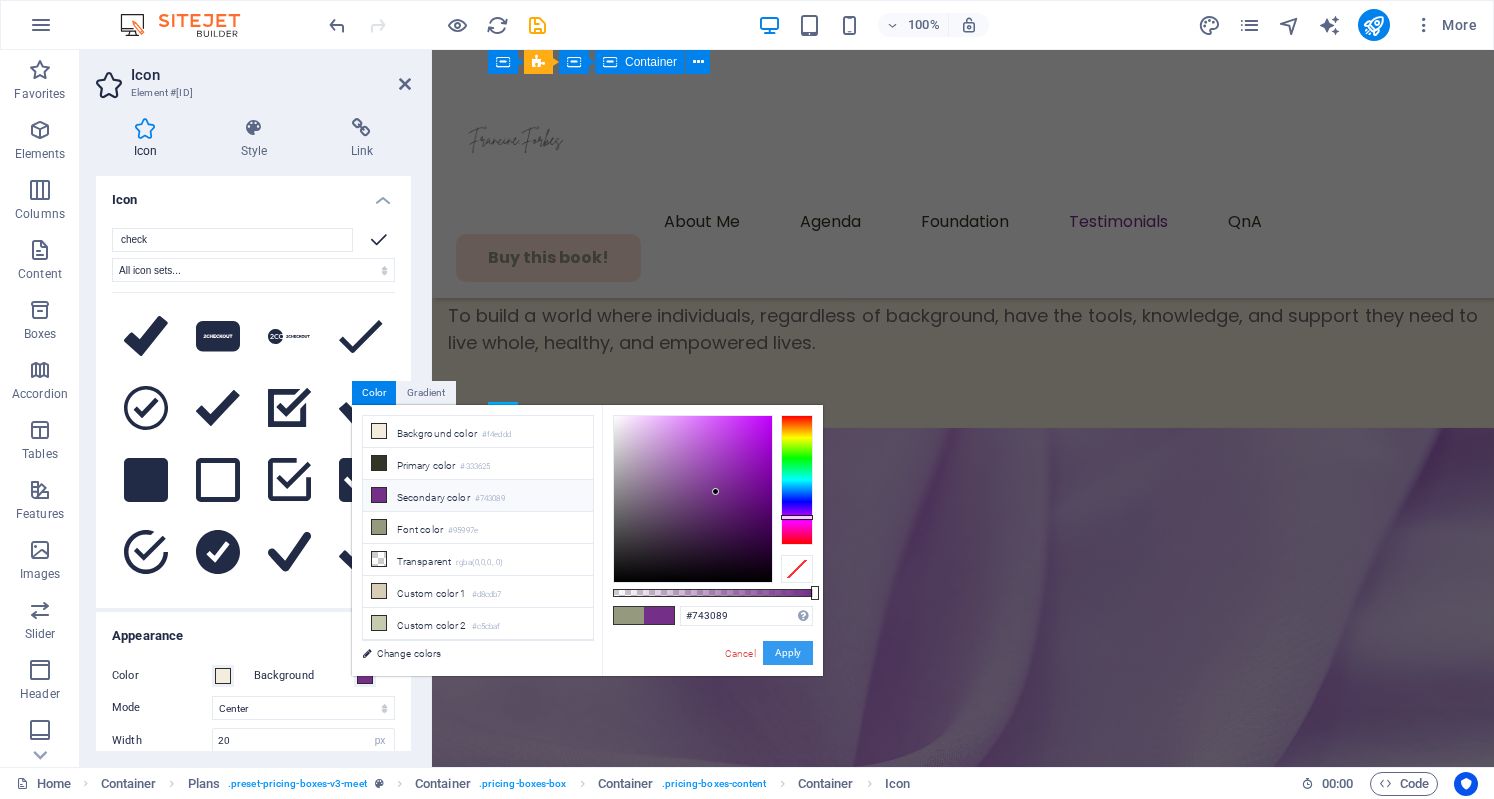 click on "Apply" at bounding box center (788, 653) 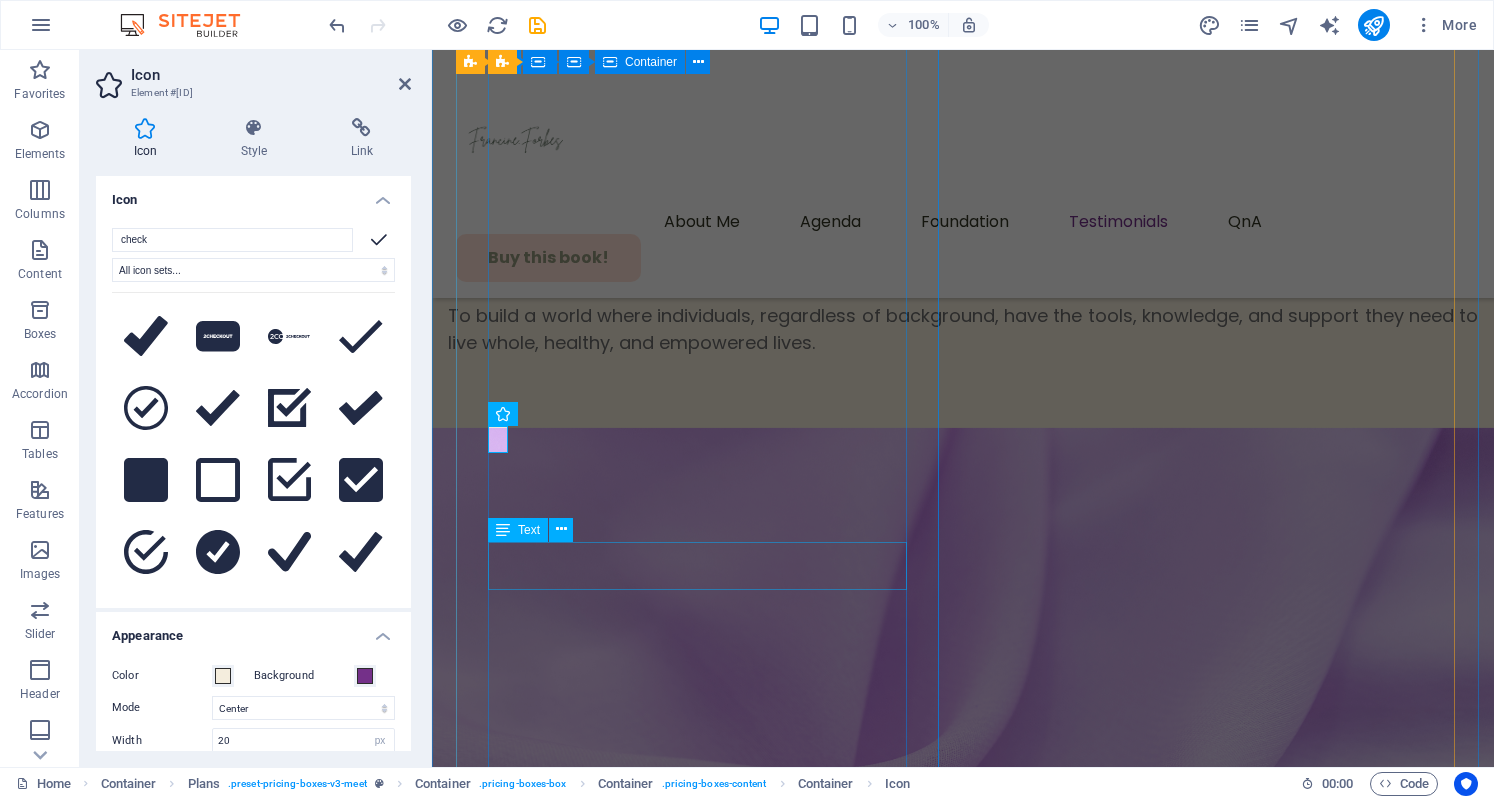 click on "She lost the weight, found herself, and built a movement." at bounding box center (963, 47715) 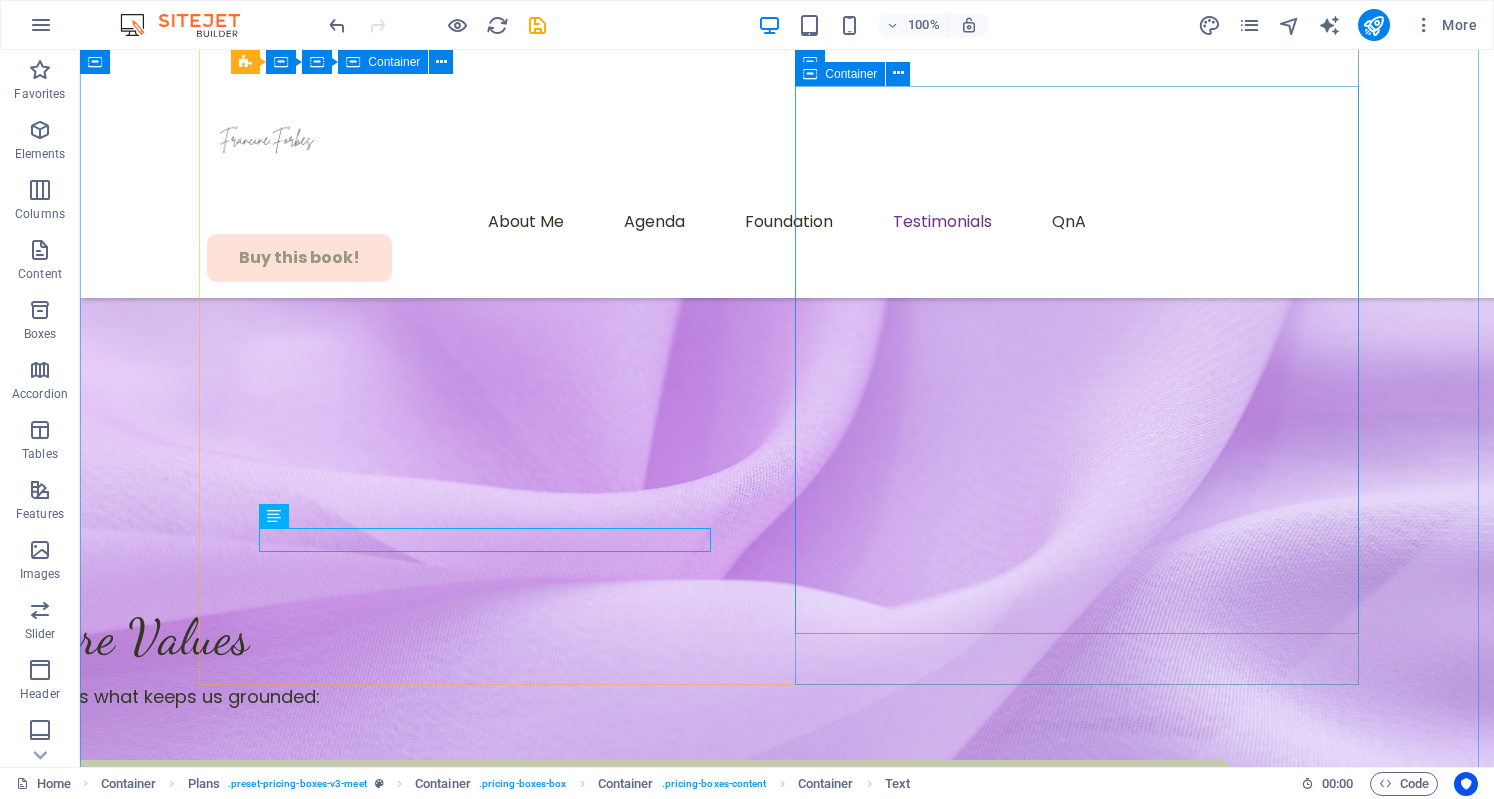 scroll, scrollTop: 9235, scrollLeft: 0, axis: vertical 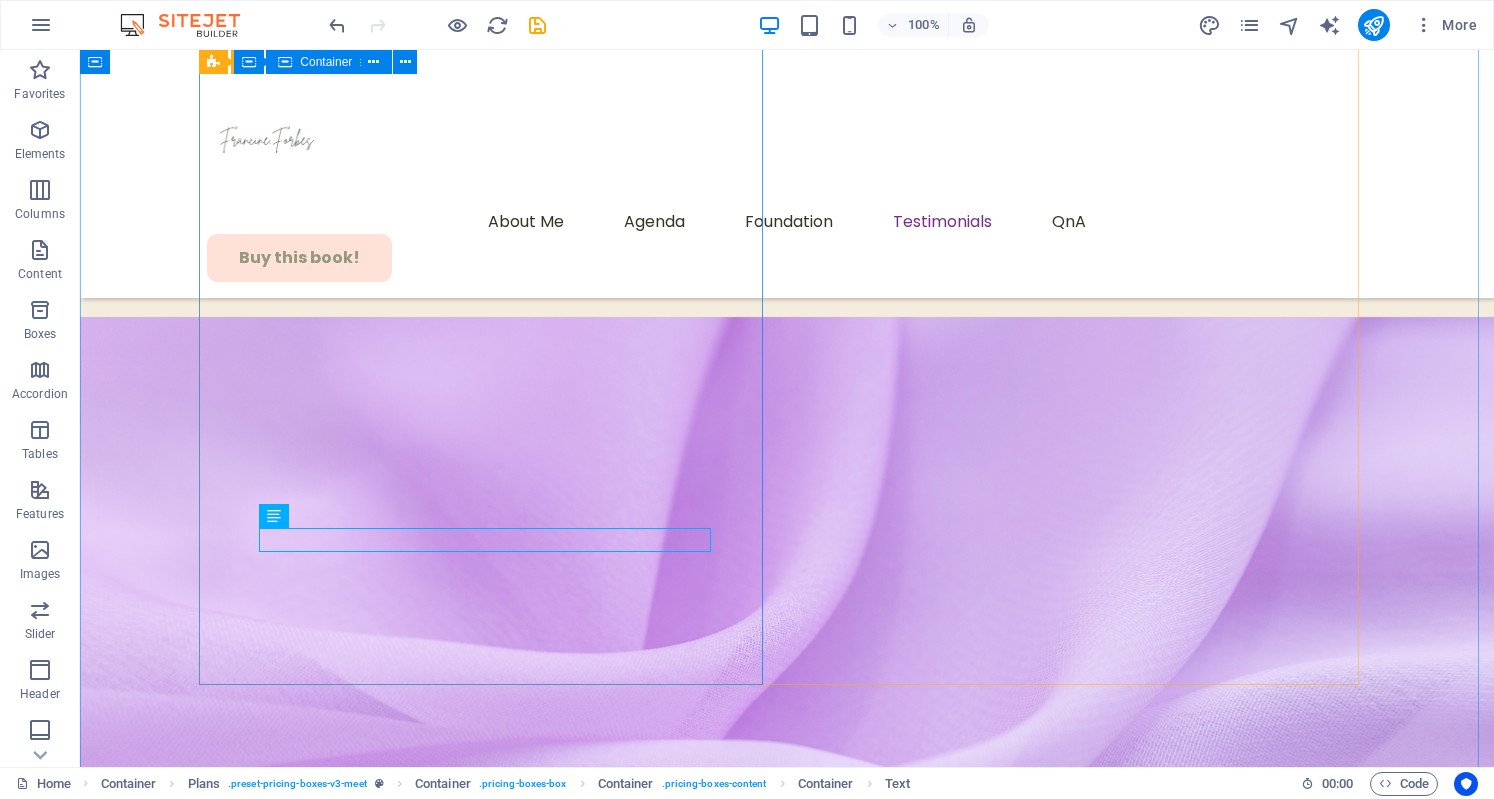 click on "The Book... This book is your blueprint for bold, whole-body wellness. She lost the weight, found herself, and built a movement. Bold women create lasting wellness from the inside out. Renew your mindset, heal your body, and claim your spark." at bounding box center (787, 53019) 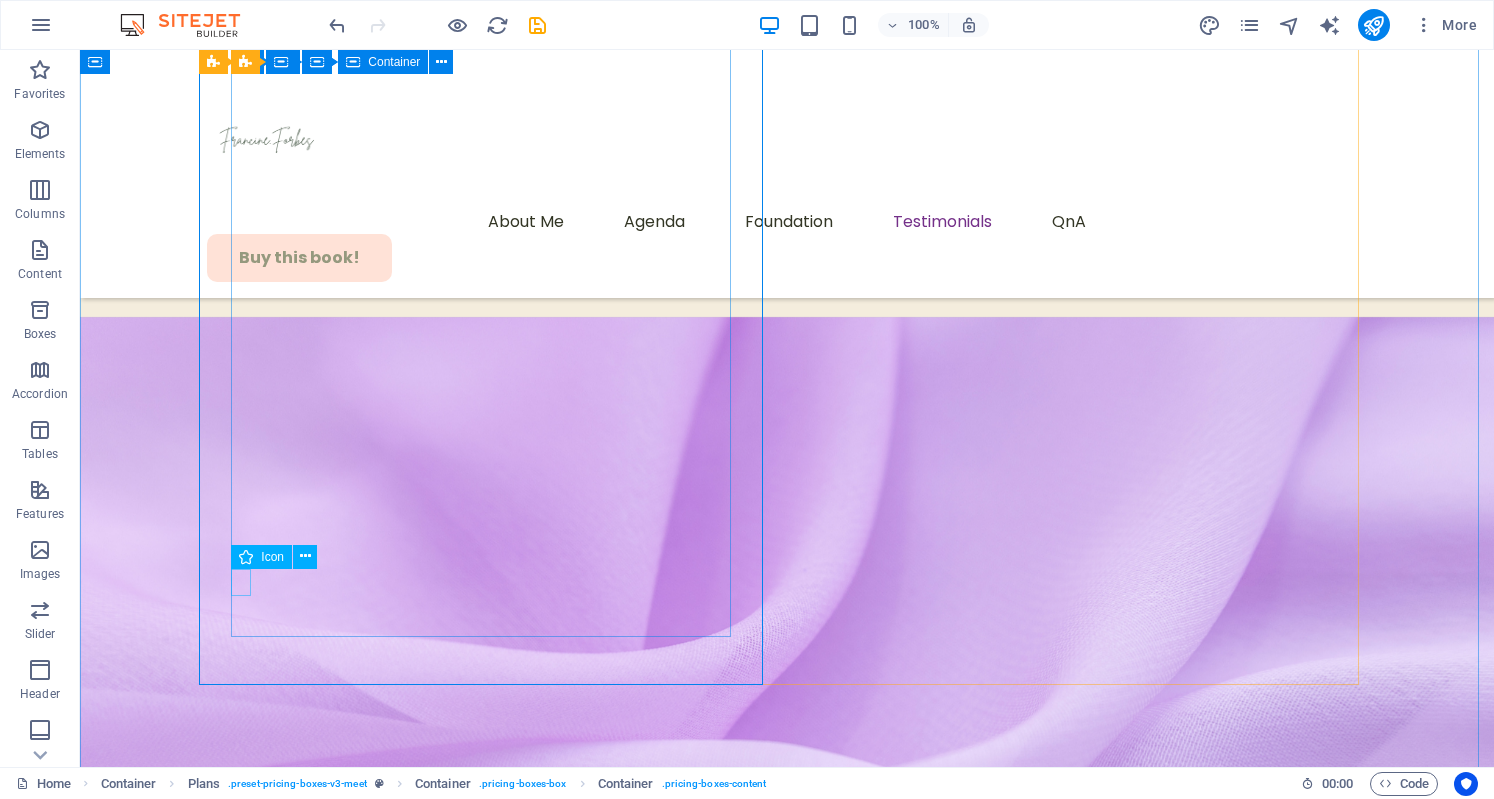 click at bounding box center (783, 53435) 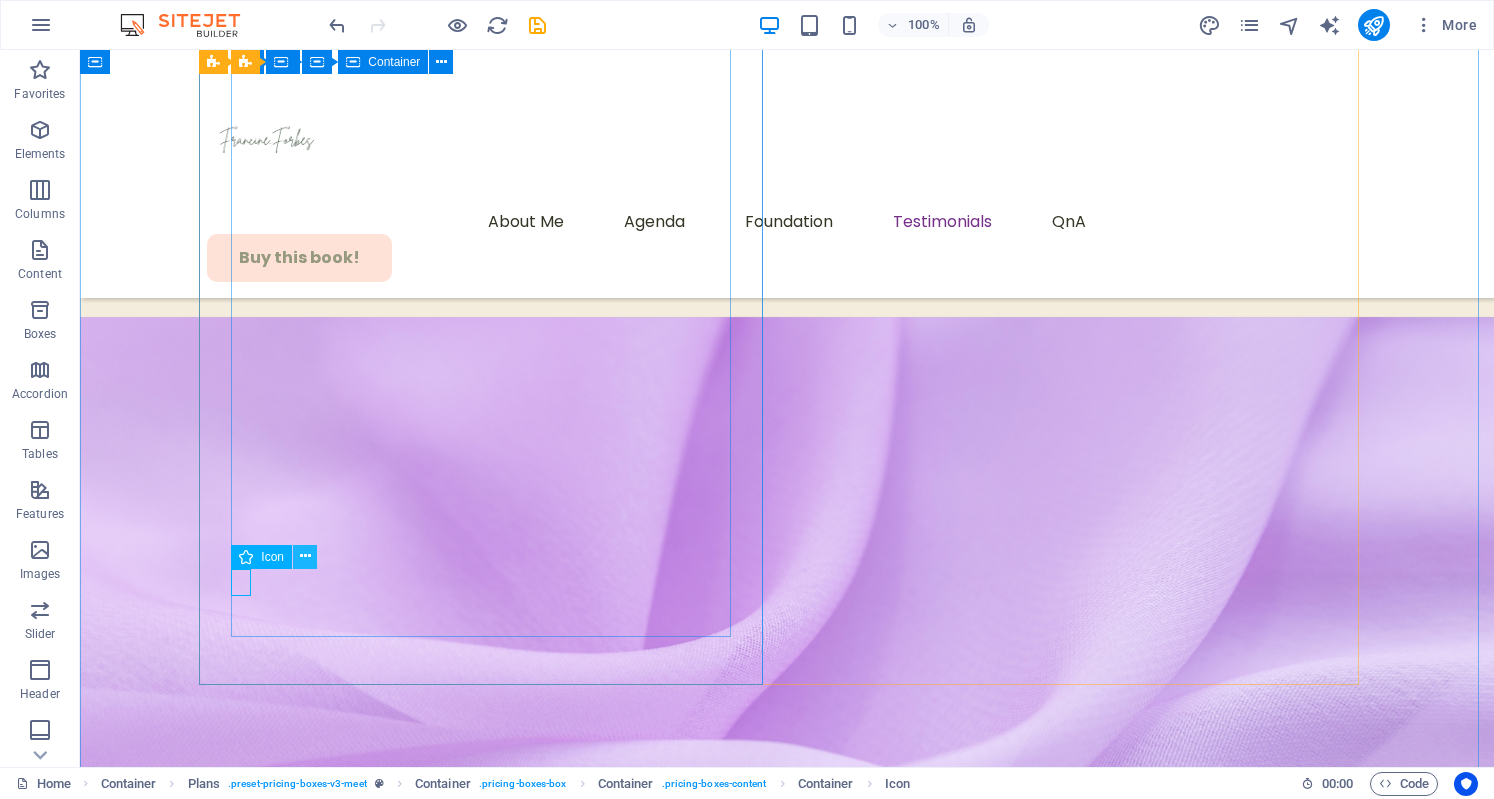 click at bounding box center (305, 556) 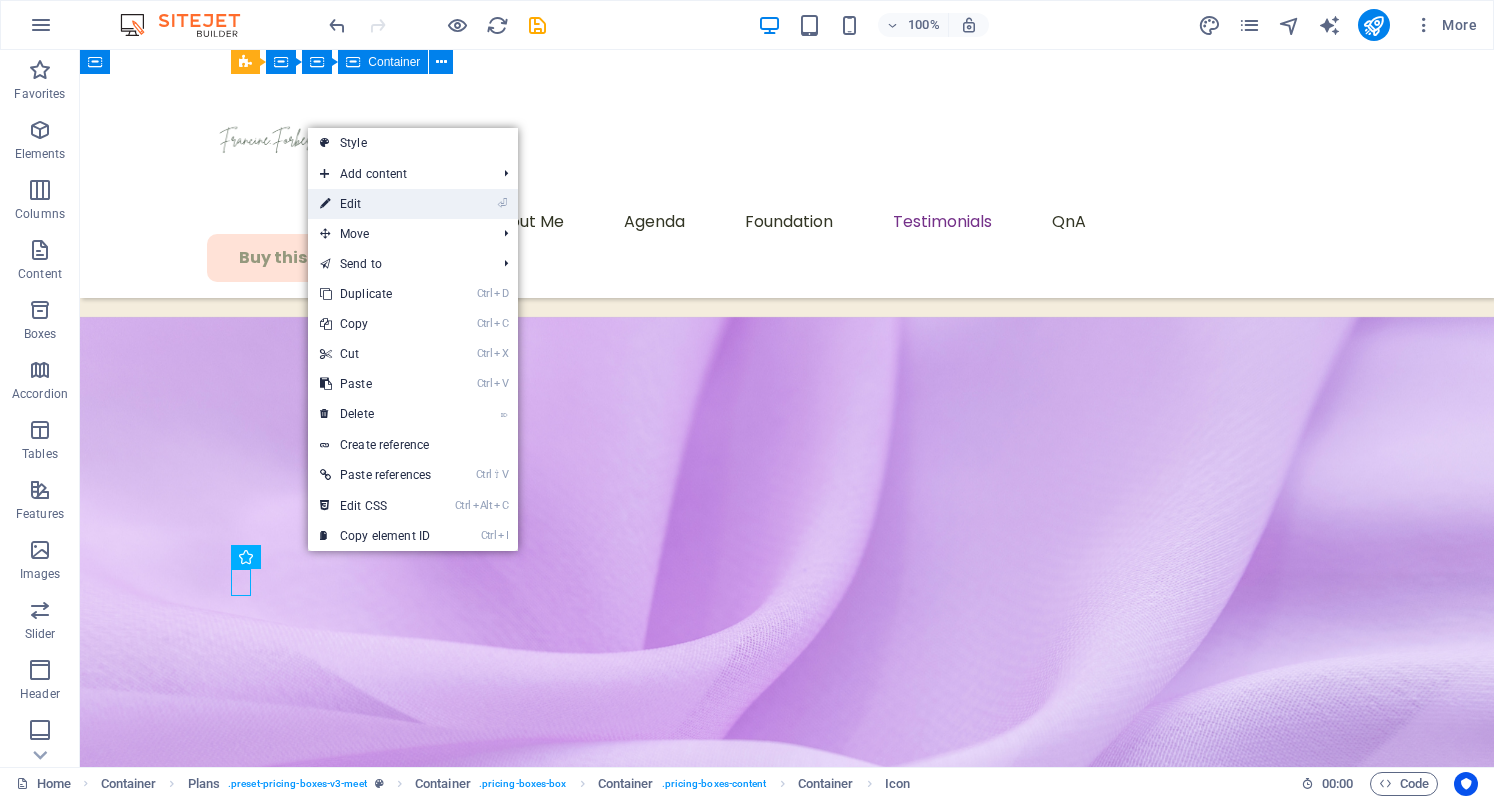 click on "⏎  Edit" at bounding box center [375, 204] 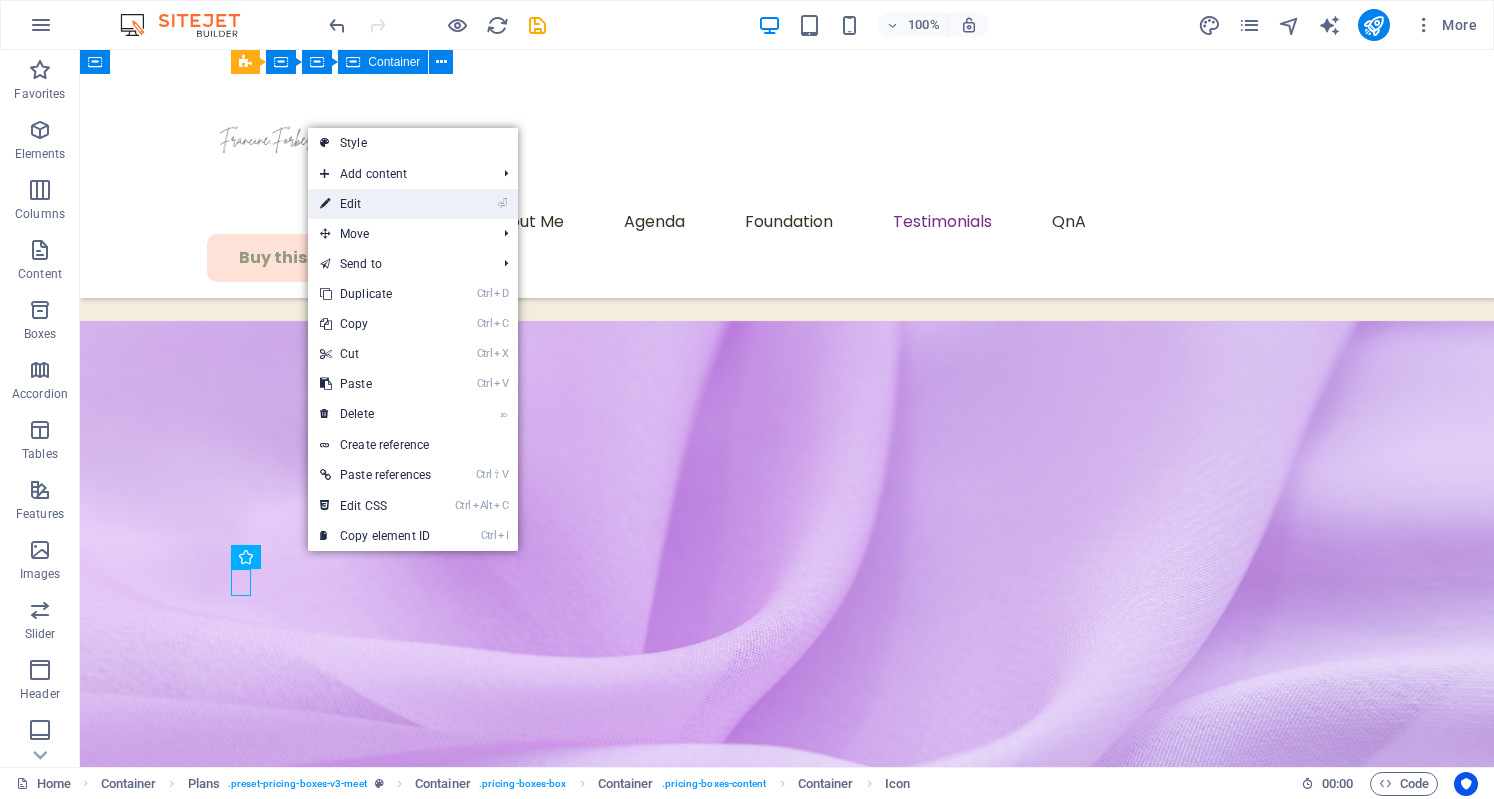 select on "xMidYMid" 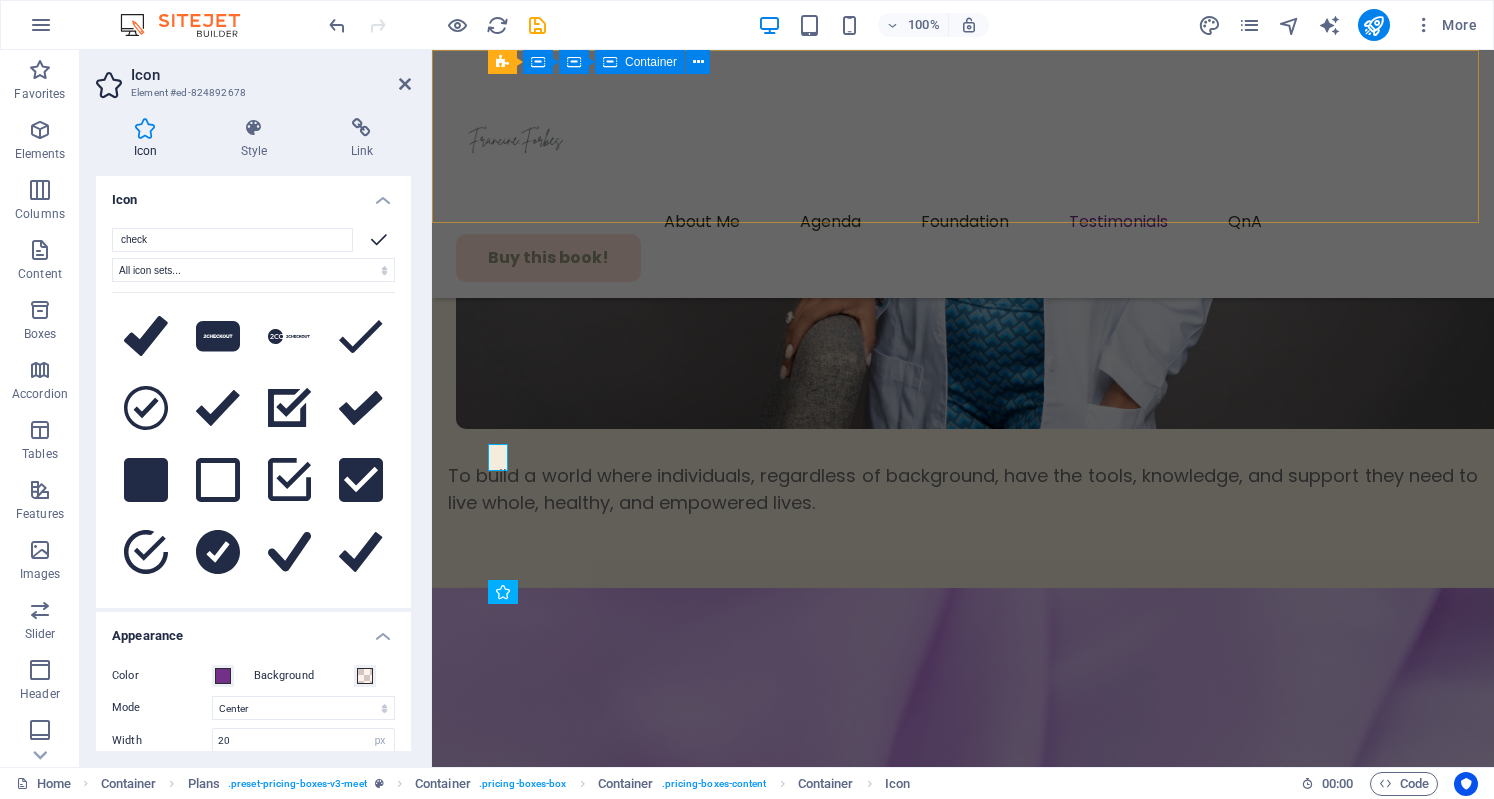 scroll, scrollTop: 9391, scrollLeft: 0, axis: vertical 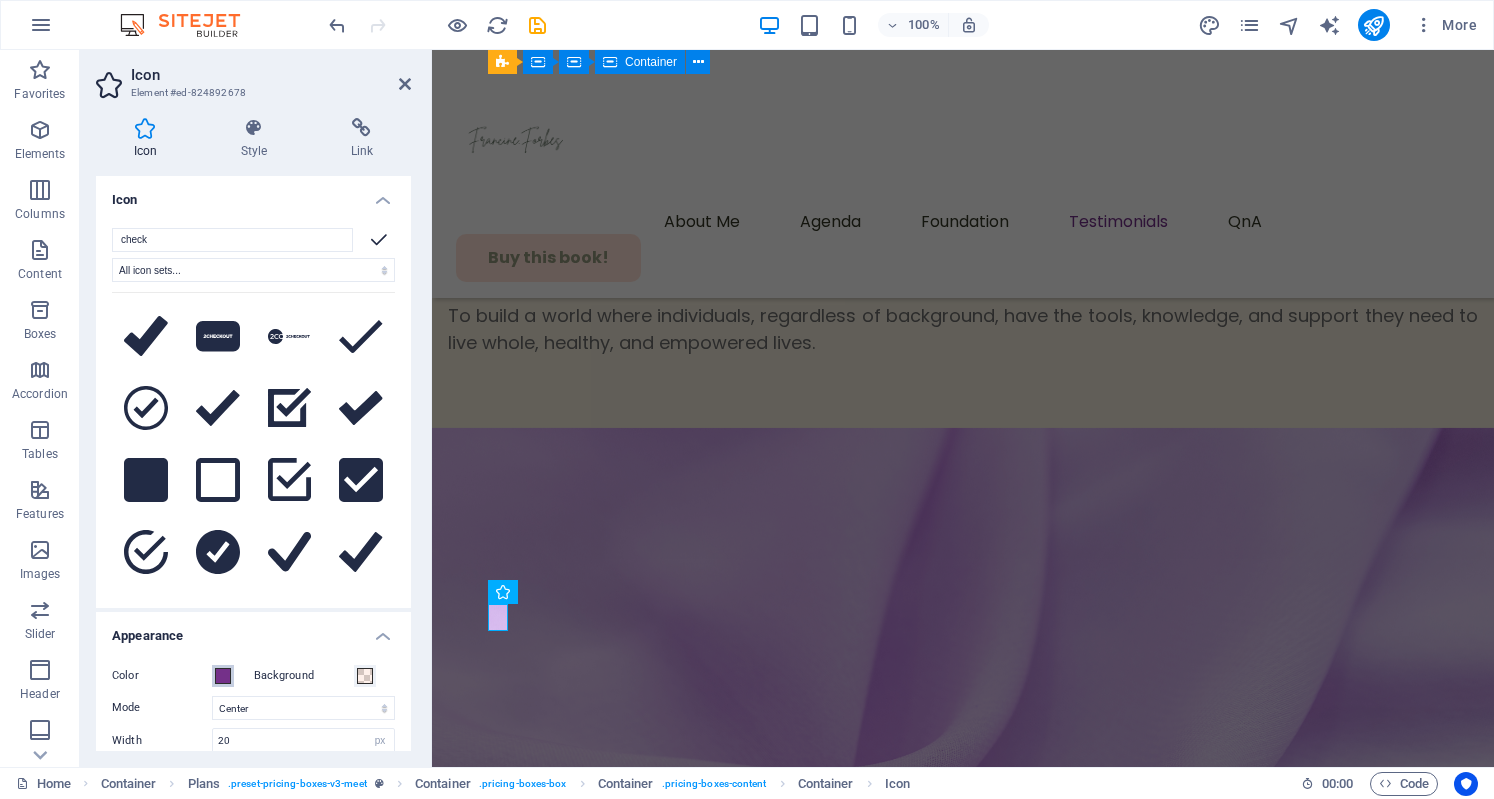 click at bounding box center (223, 676) 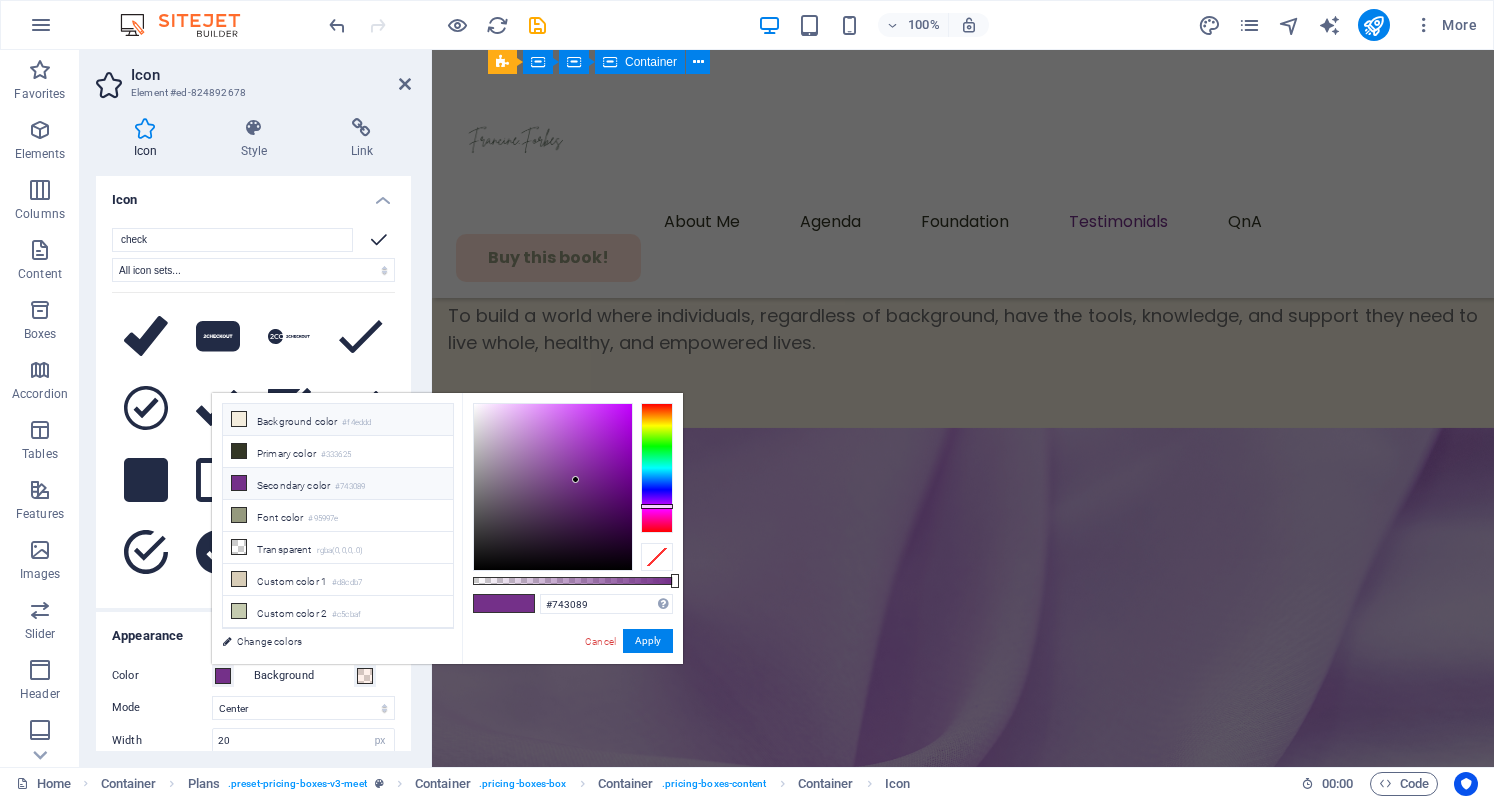 click on "Background color
#f4eddd" at bounding box center (338, 420) 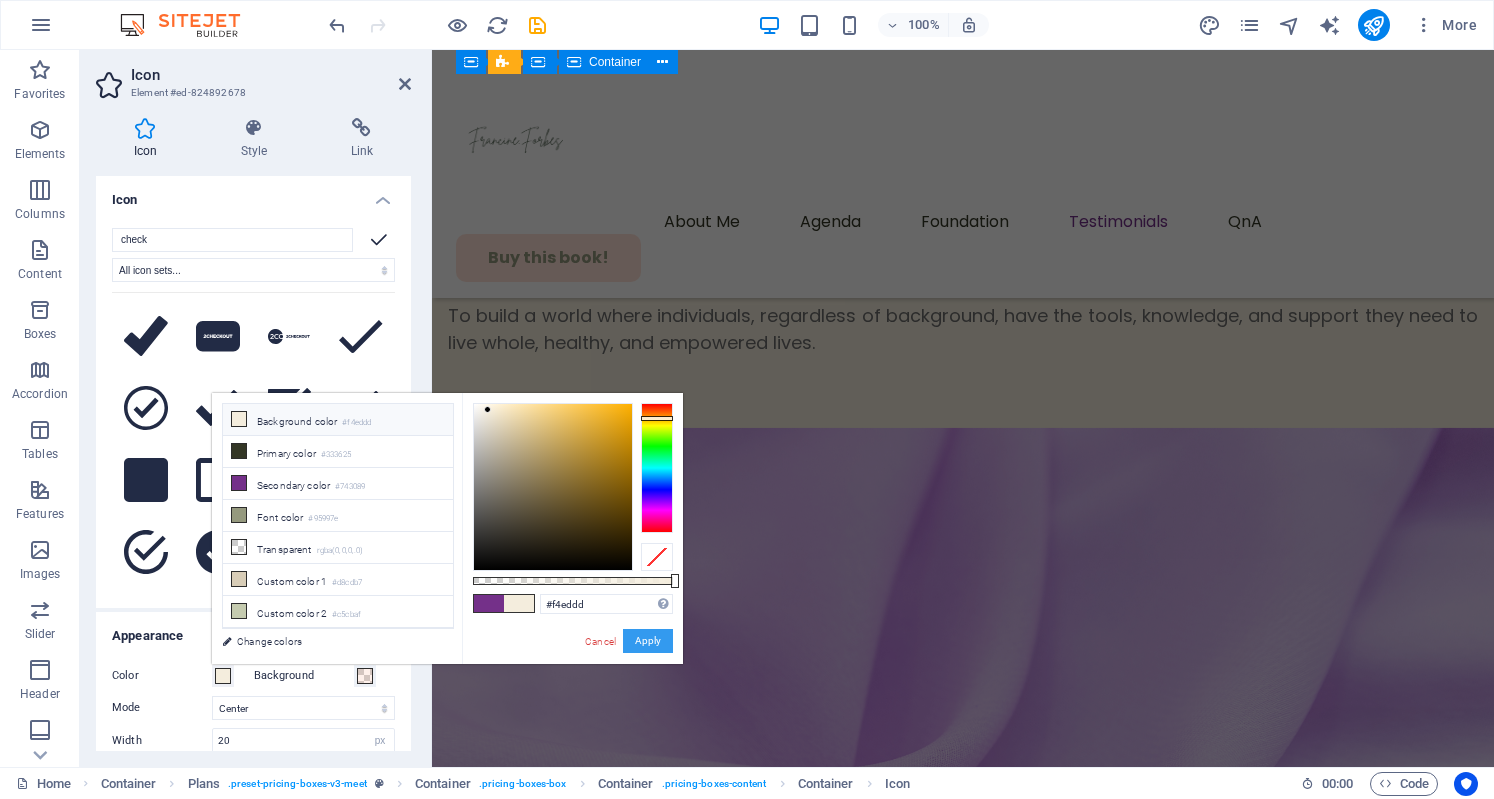 click on "Apply" at bounding box center (648, 641) 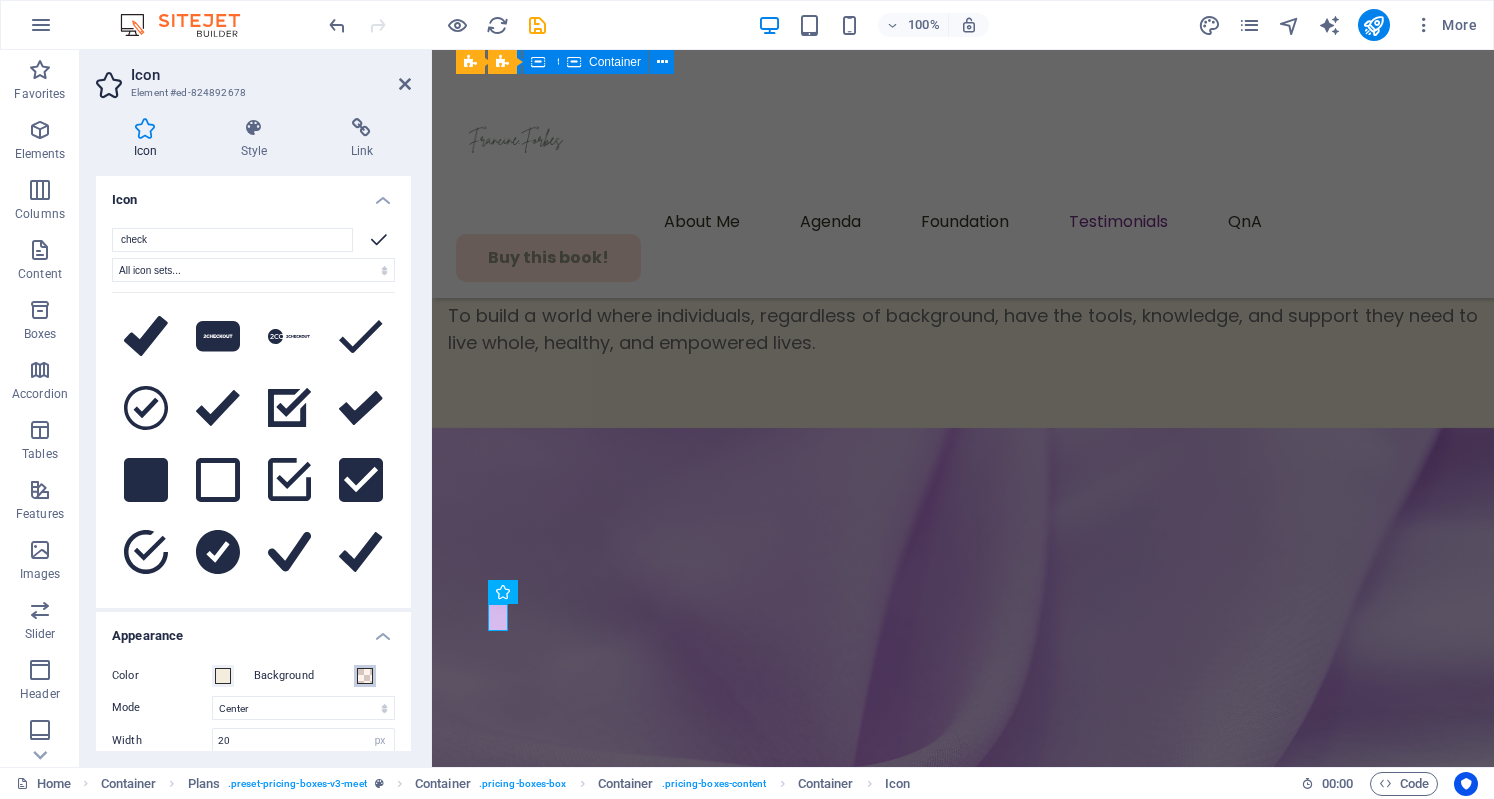click on "Background" at bounding box center (365, 676) 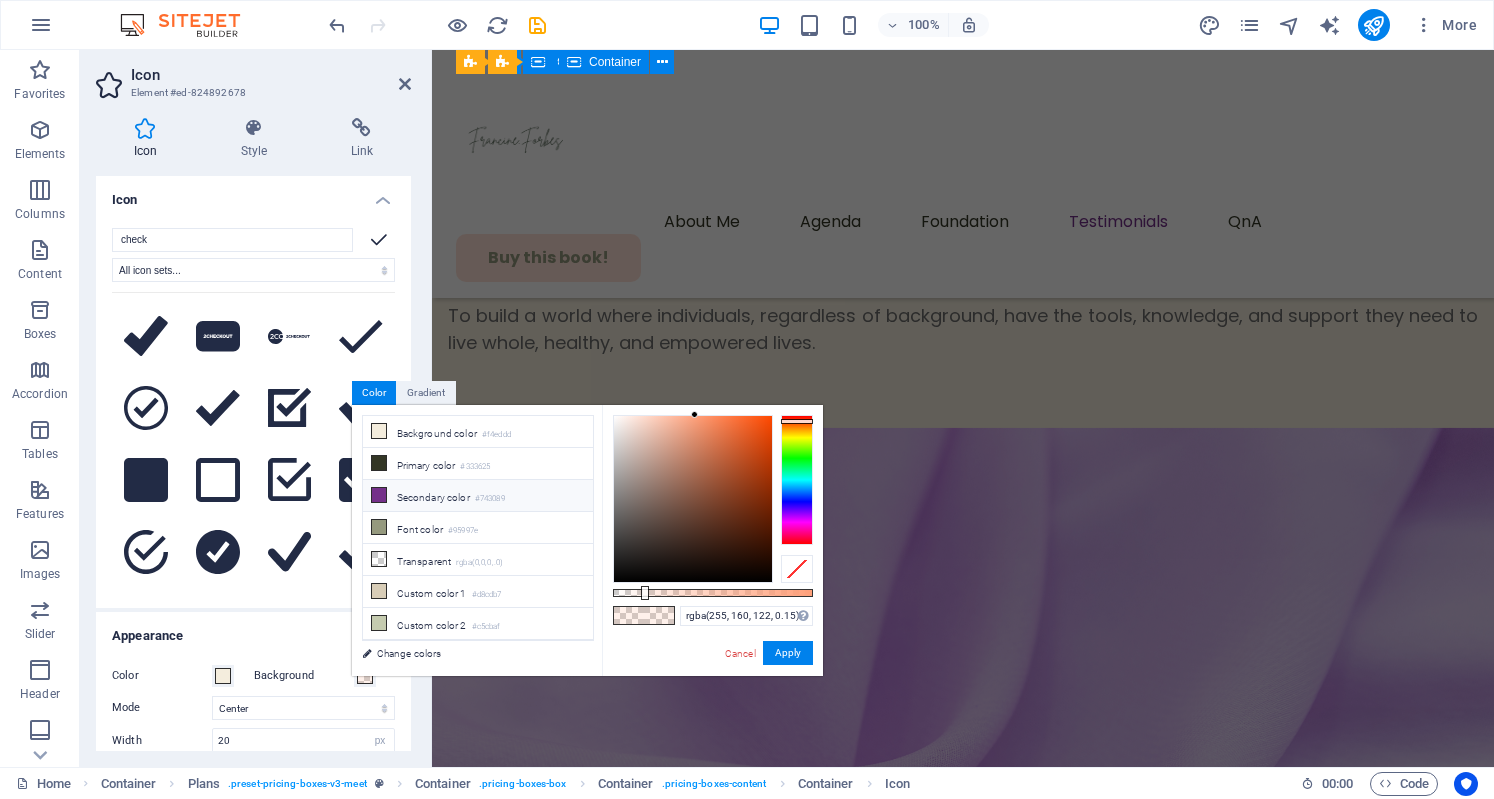 click on "Secondary color
#743089" at bounding box center (478, 496) 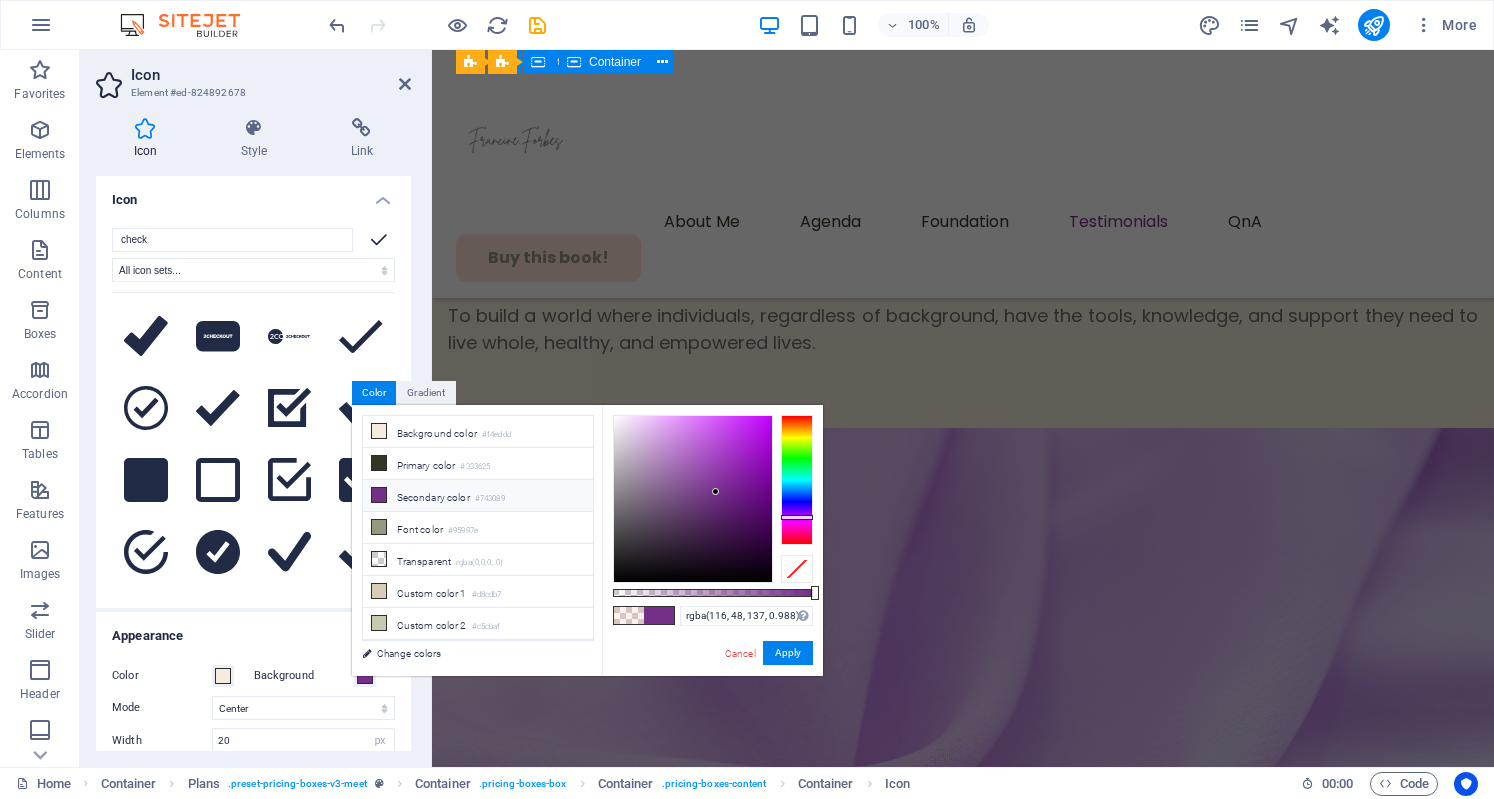 type on "#743089" 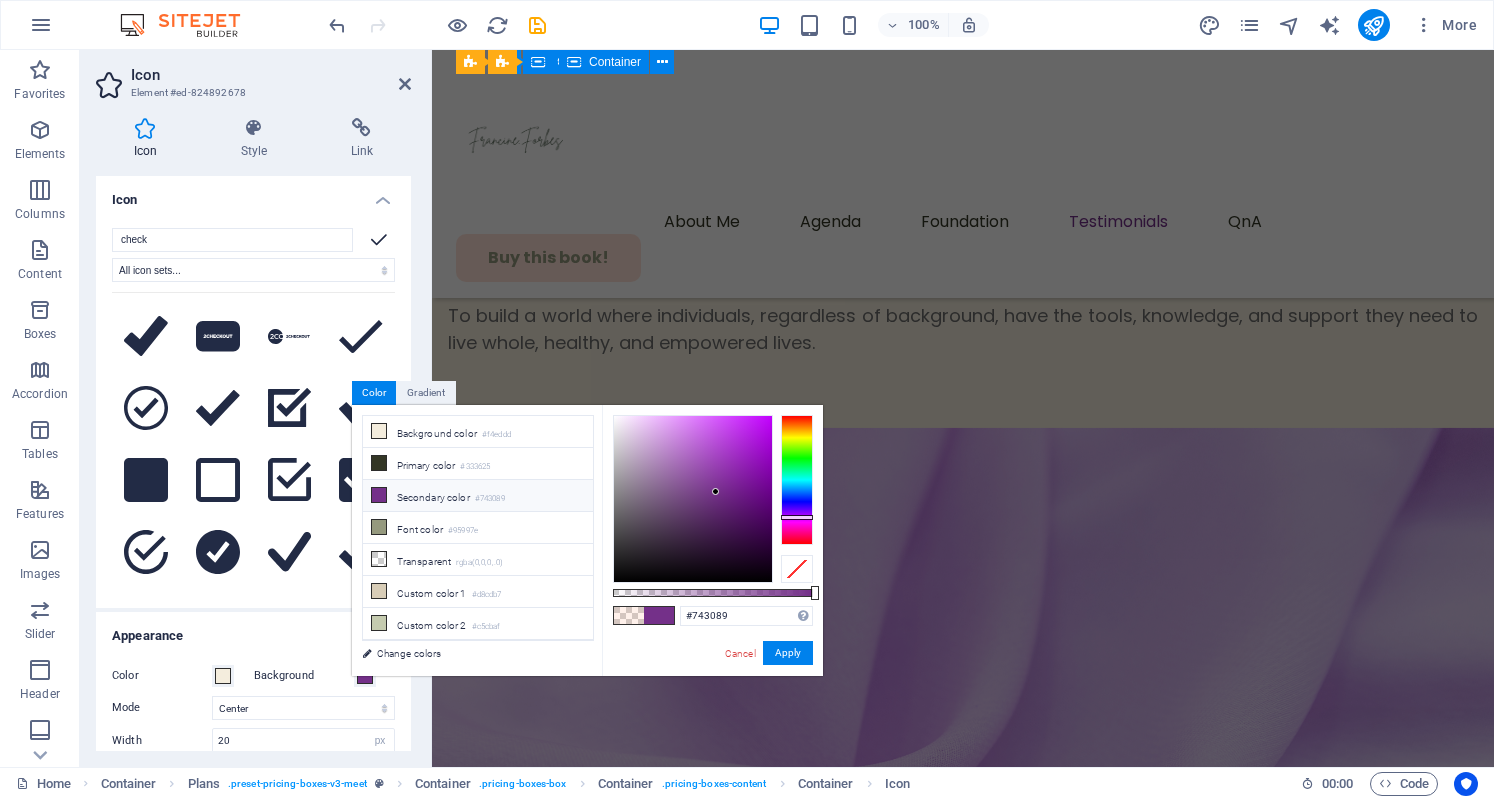 drag, startPoint x: 641, startPoint y: 591, endPoint x: 818, endPoint y: 609, distance: 177.9129 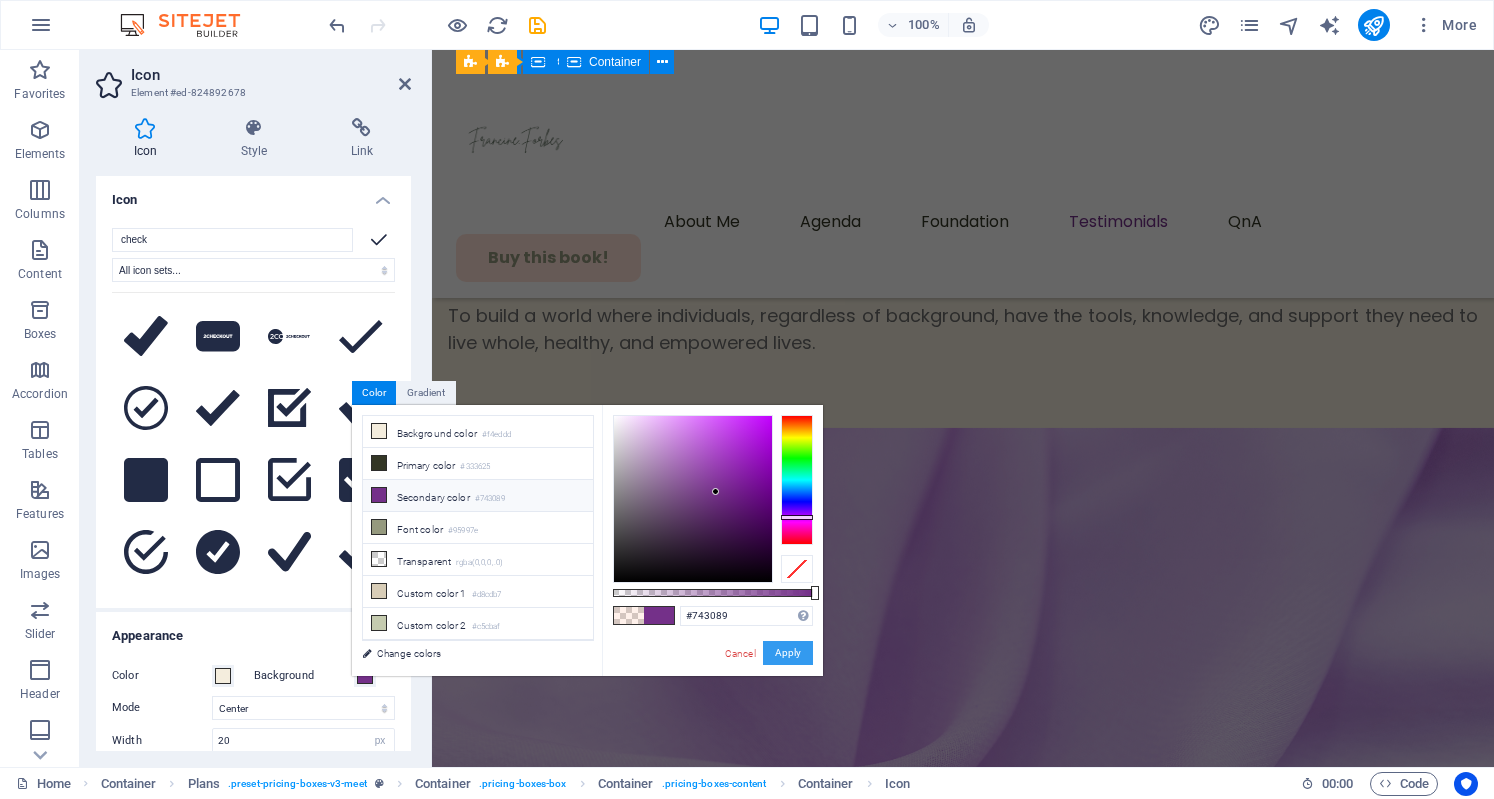 click on "Apply" at bounding box center (788, 653) 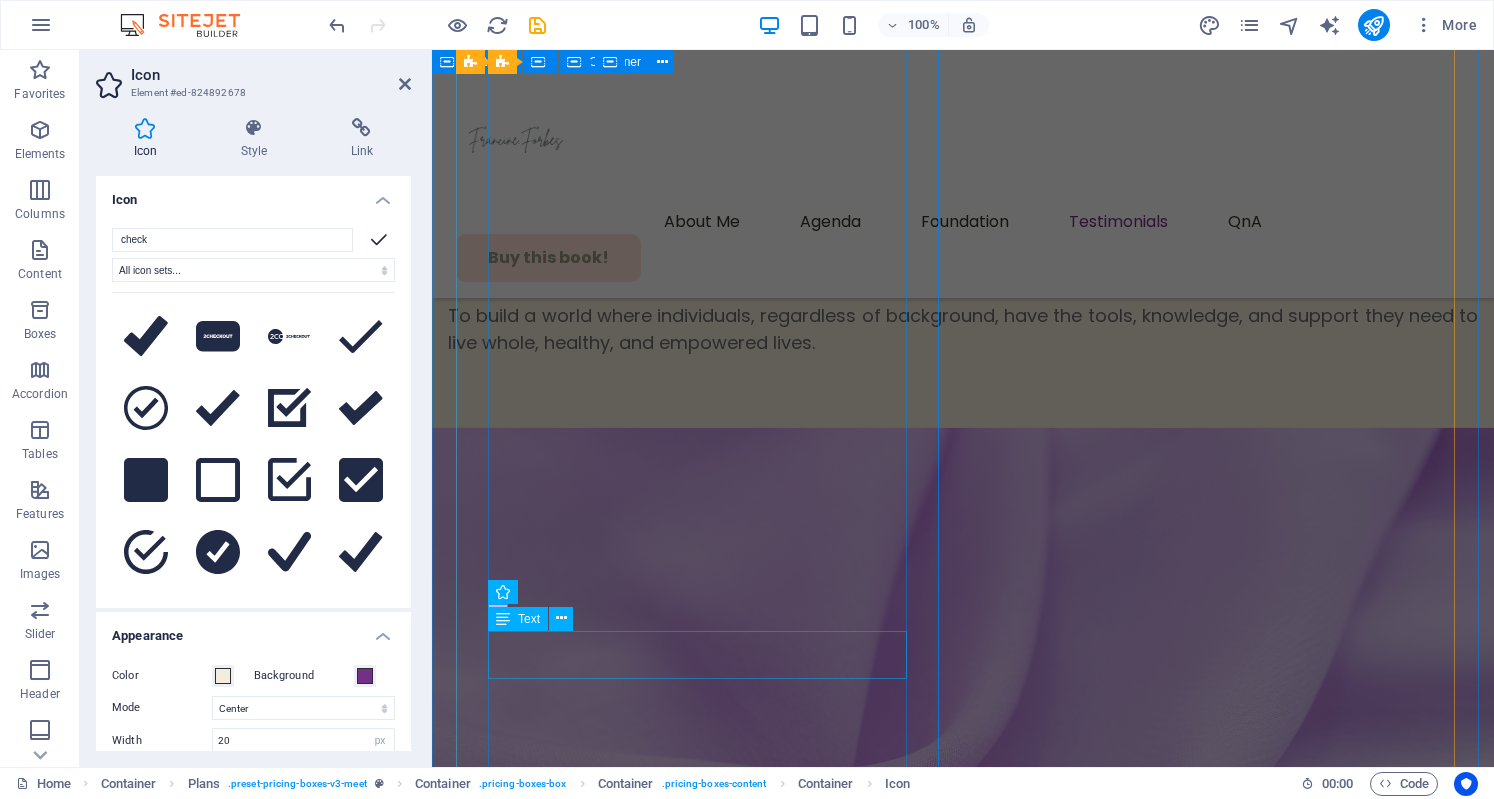 click on "Bold women create lasting wellness from the inside out." at bounding box center (963, 47780) 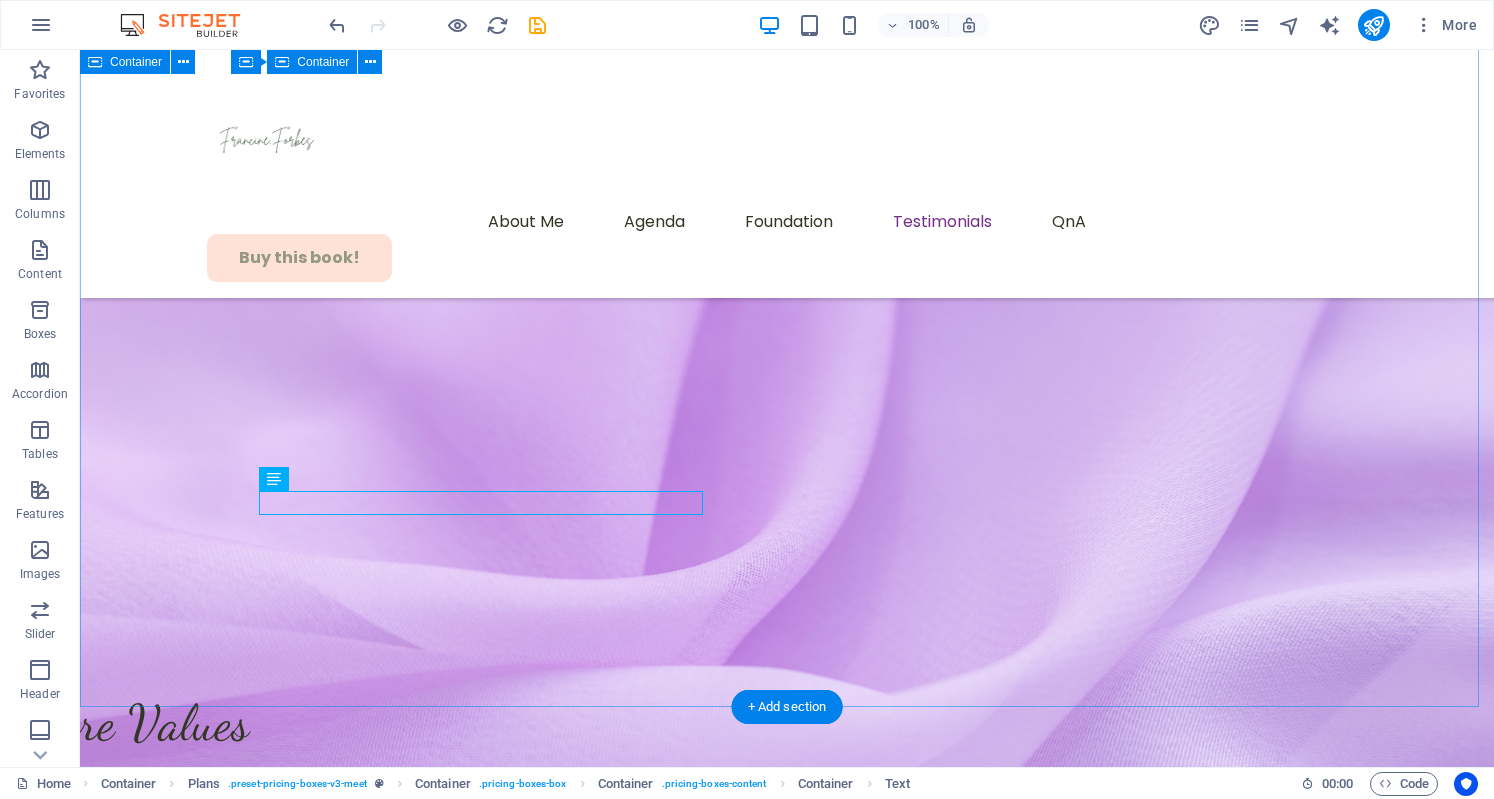 scroll, scrollTop: 9315, scrollLeft: 0, axis: vertical 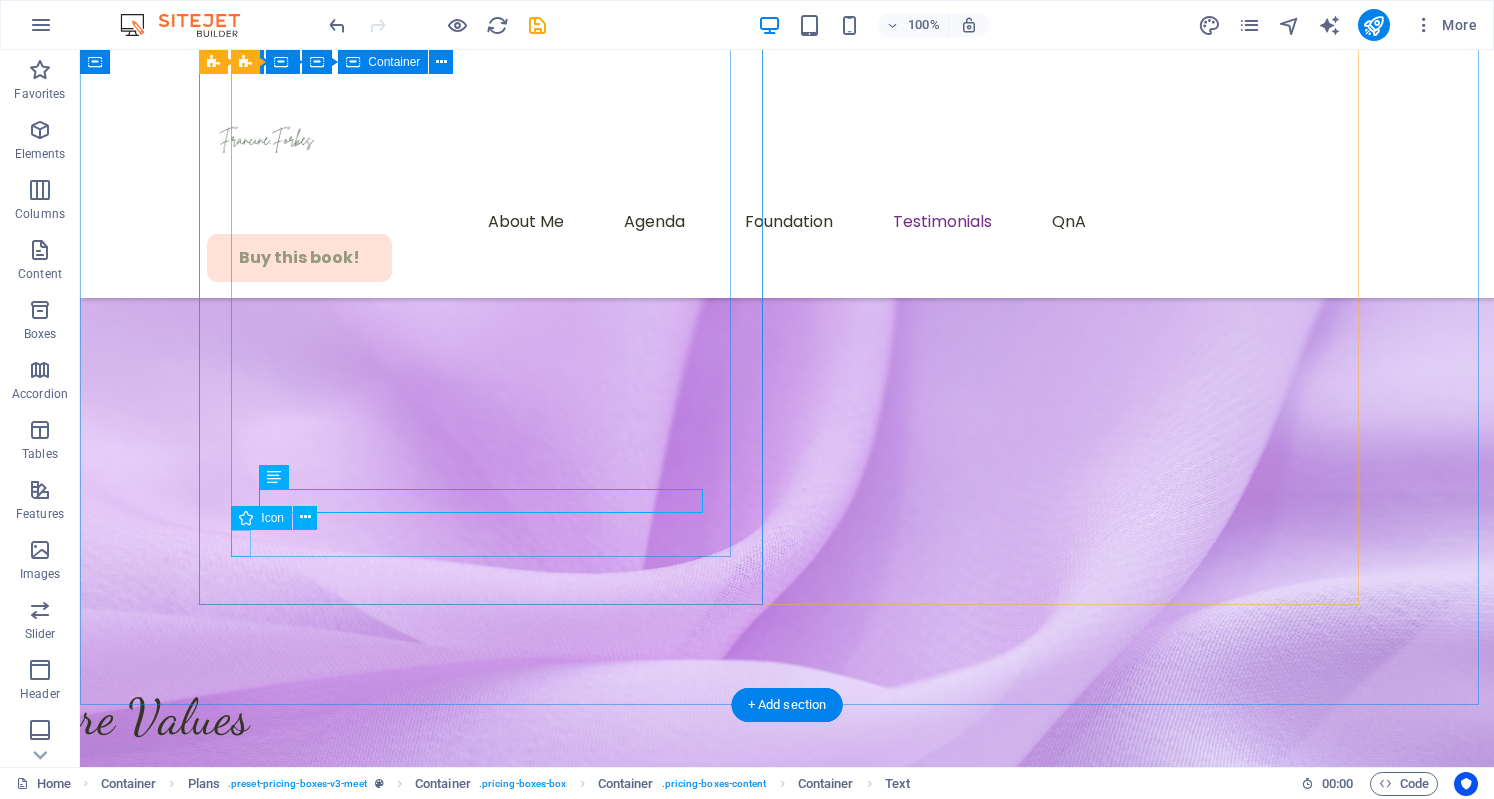 click at bounding box center [783, 53420] 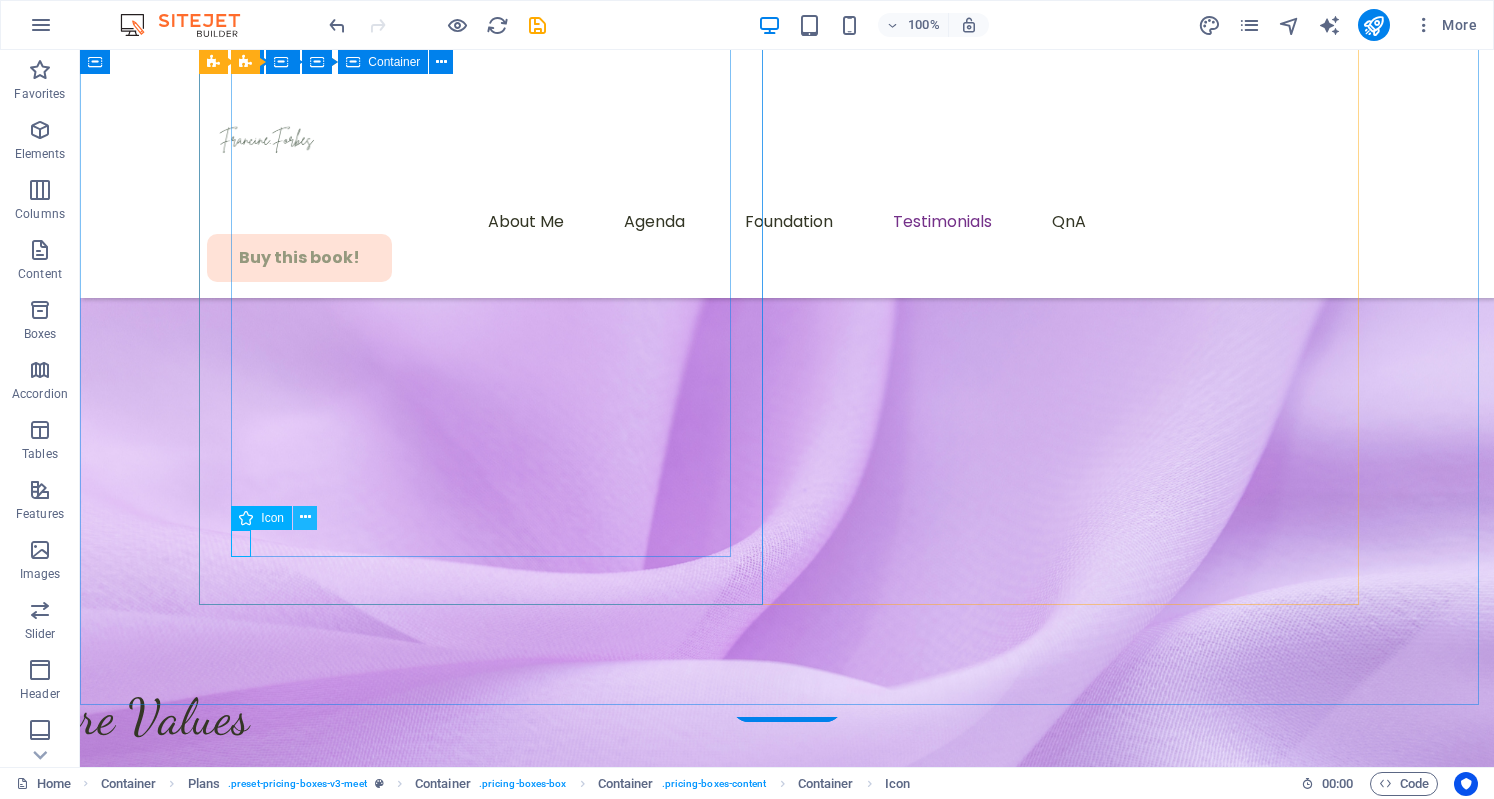 click at bounding box center (305, 517) 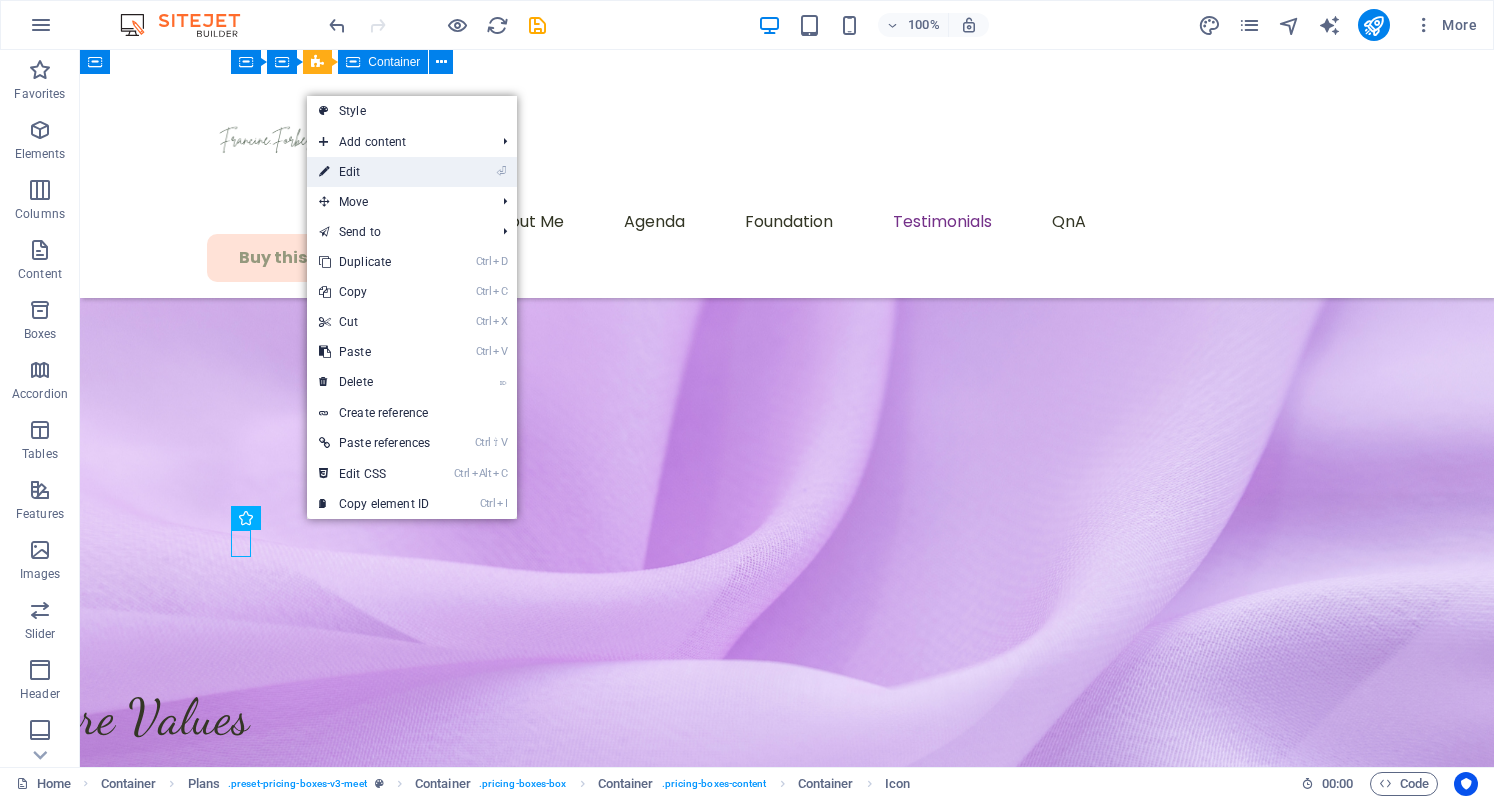 click on "⏎  Edit" at bounding box center (374, 172) 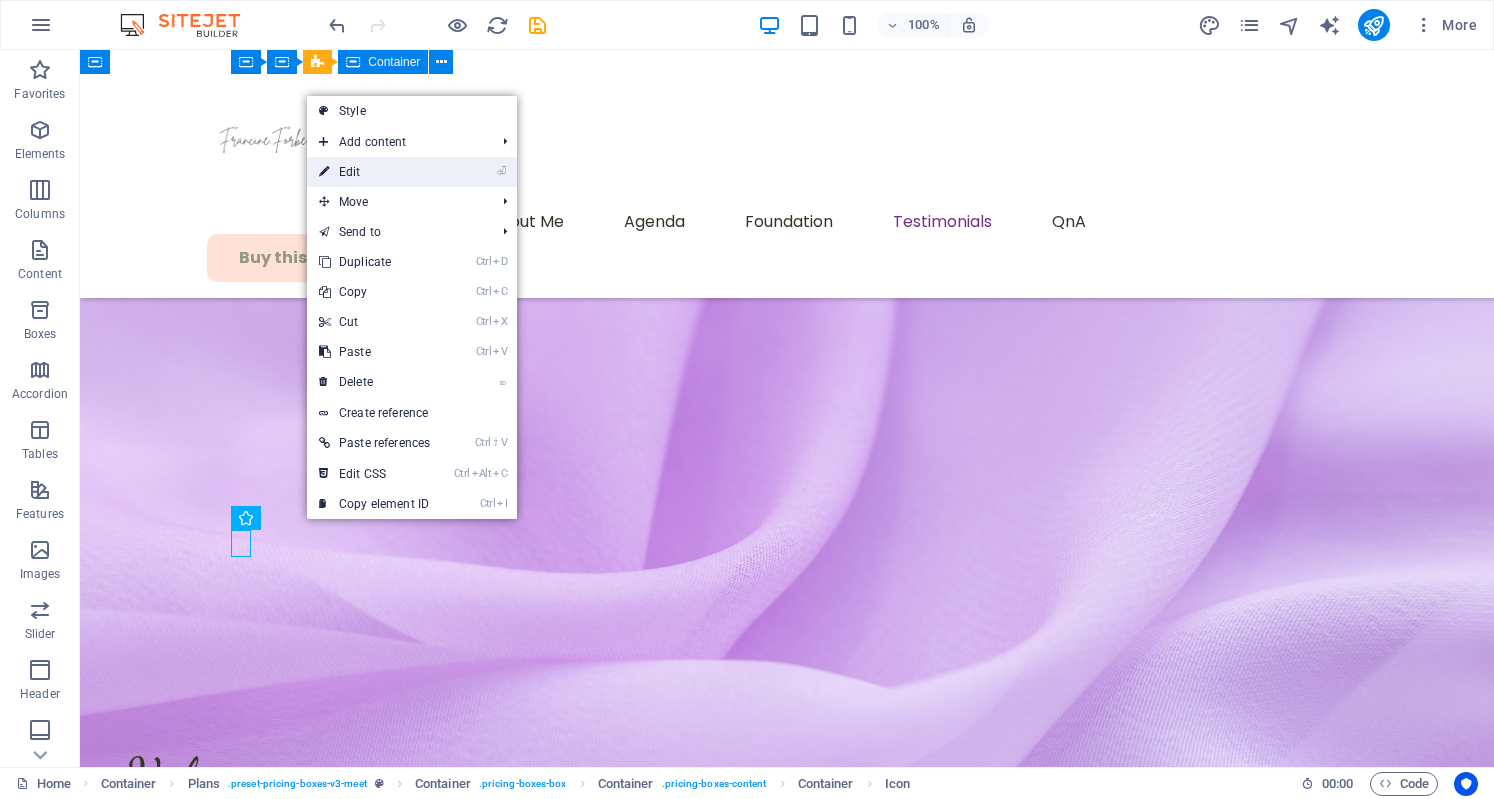 select on "xMidYMid" 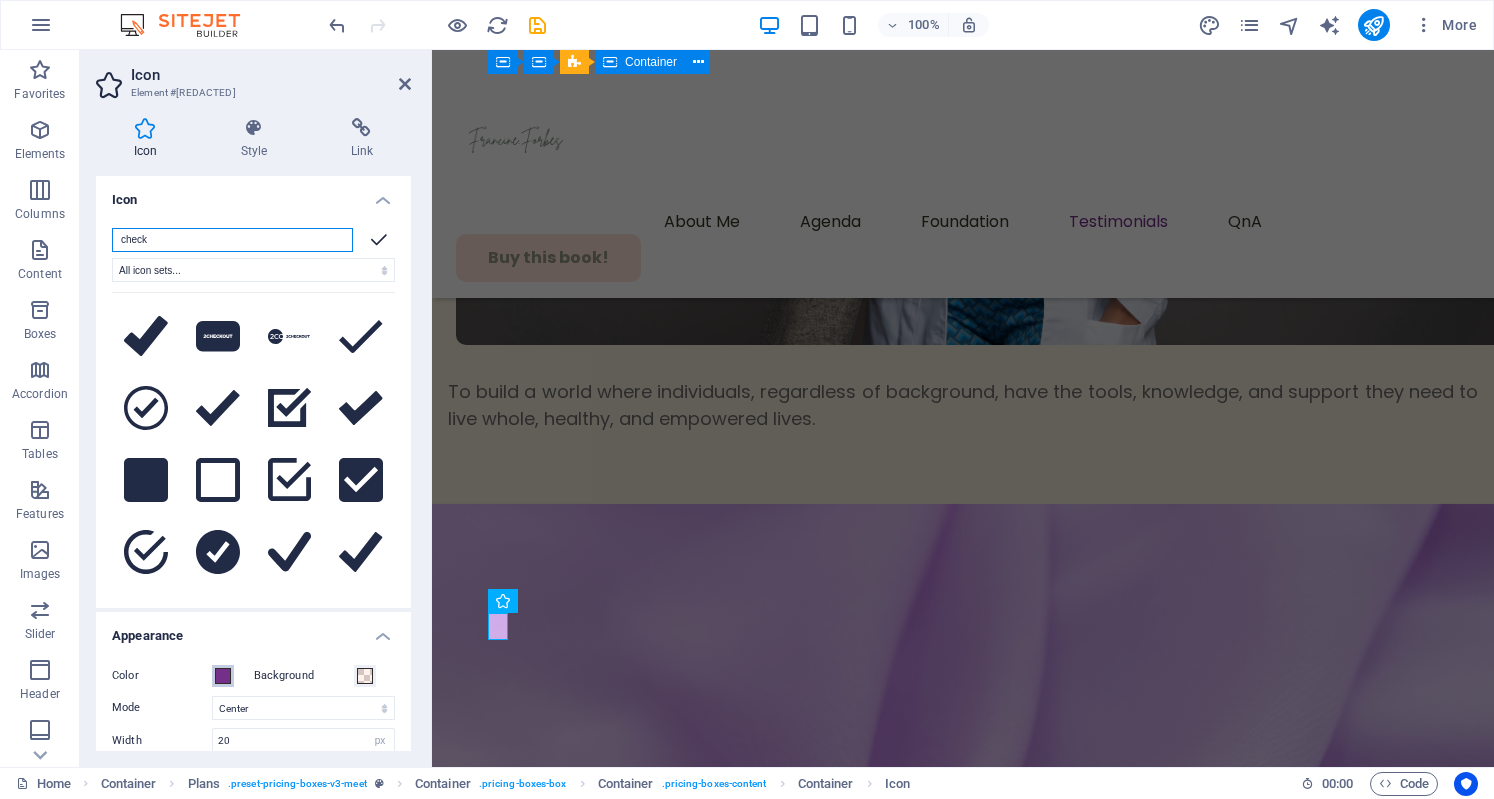 scroll, scrollTop: 9471, scrollLeft: 0, axis: vertical 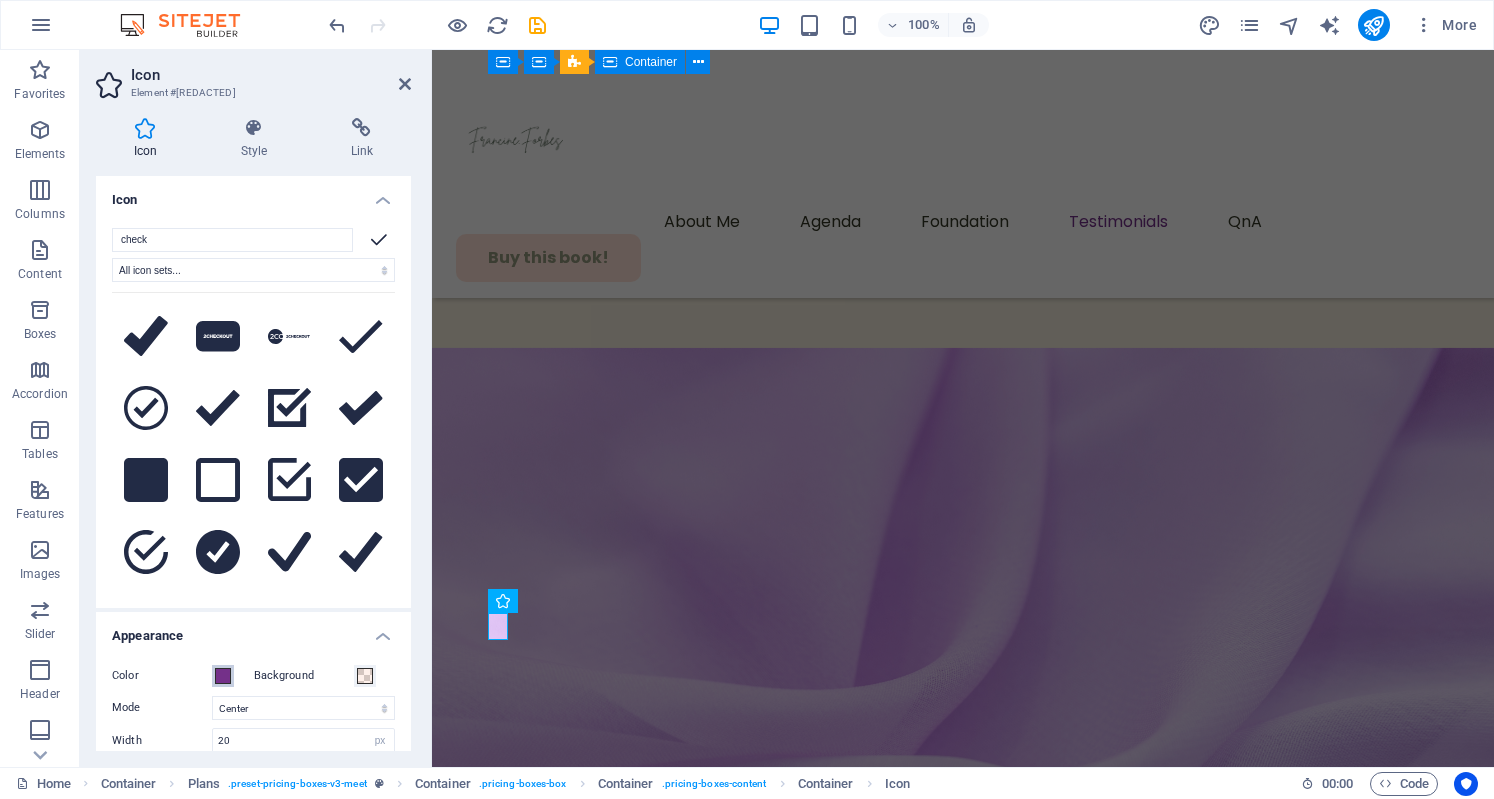 click at bounding box center [223, 676] 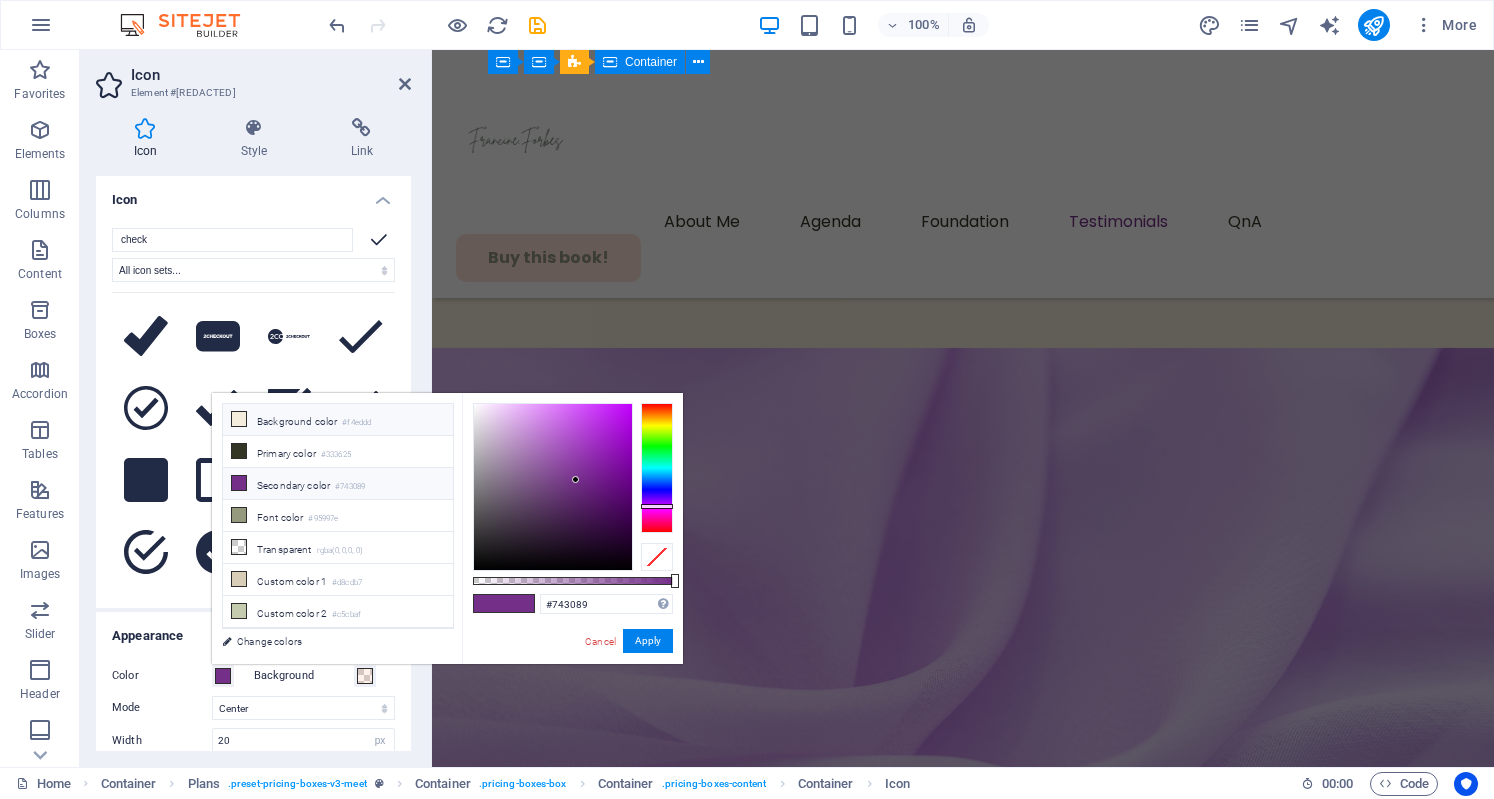 click on "Background color
#f4eddd" at bounding box center [338, 420] 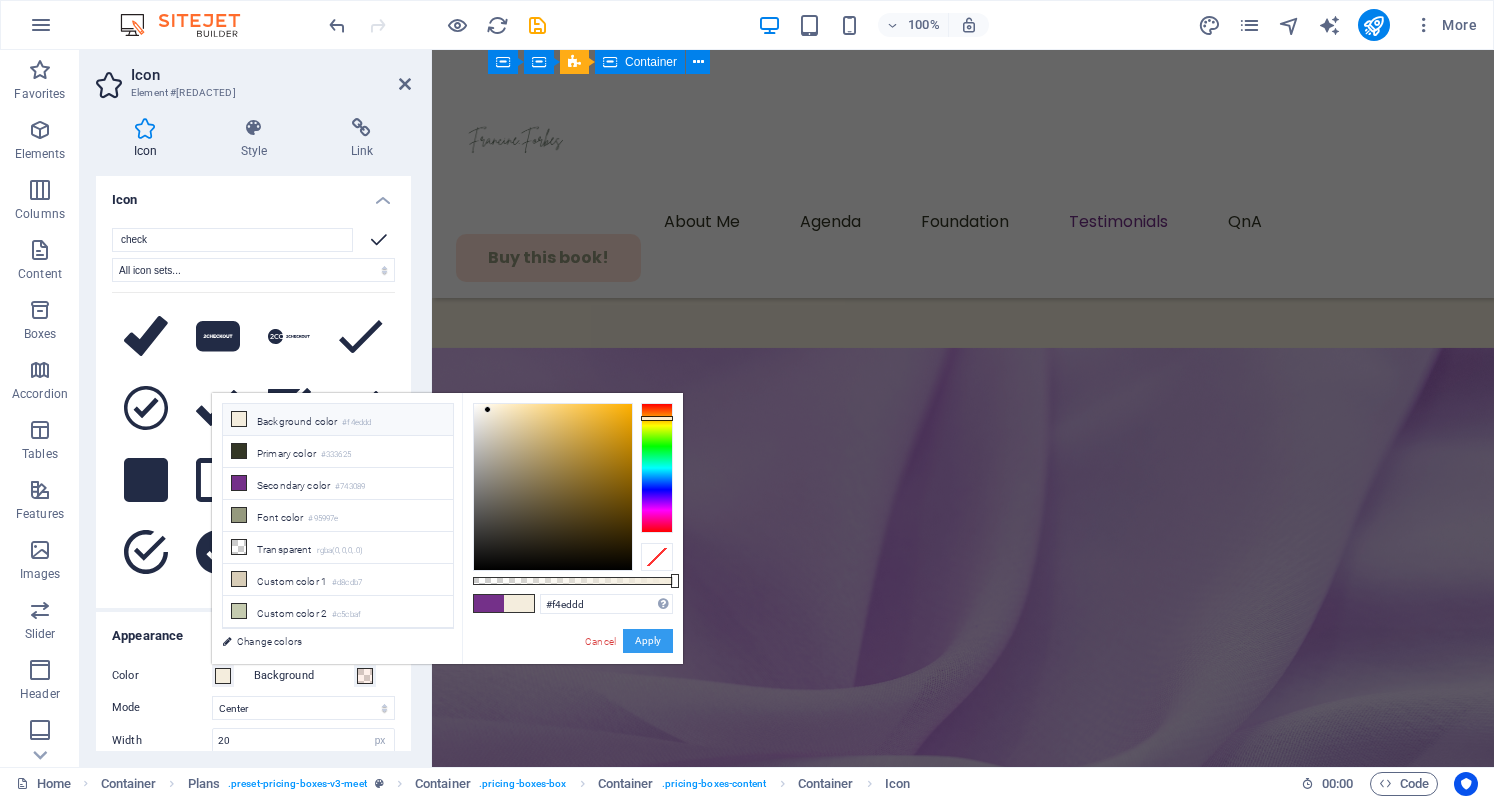 click on "Apply" at bounding box center (648, 641) 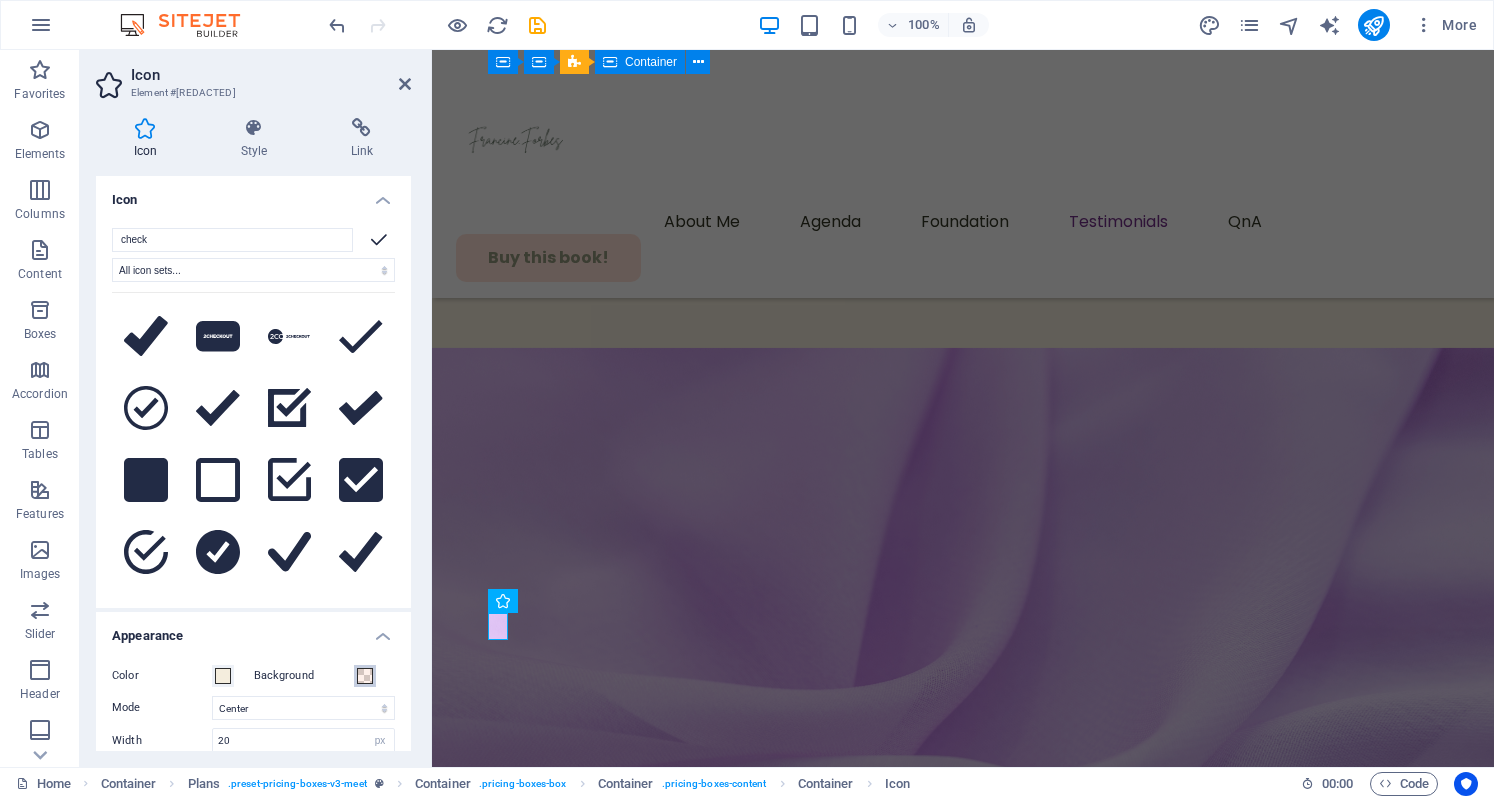 click at bounding box center [365, 676] 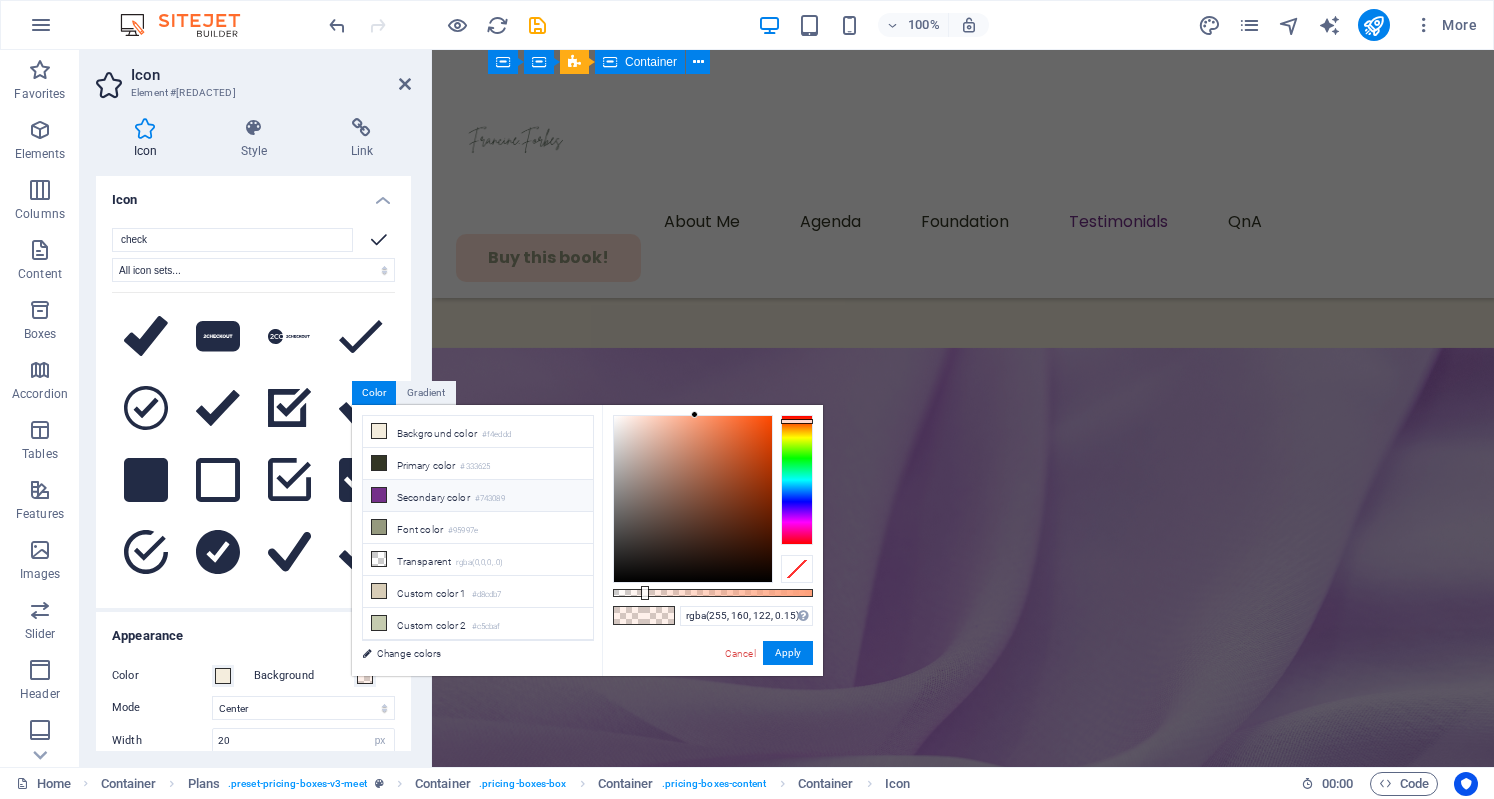 click on "#743089" at bounding box center (490, 499) 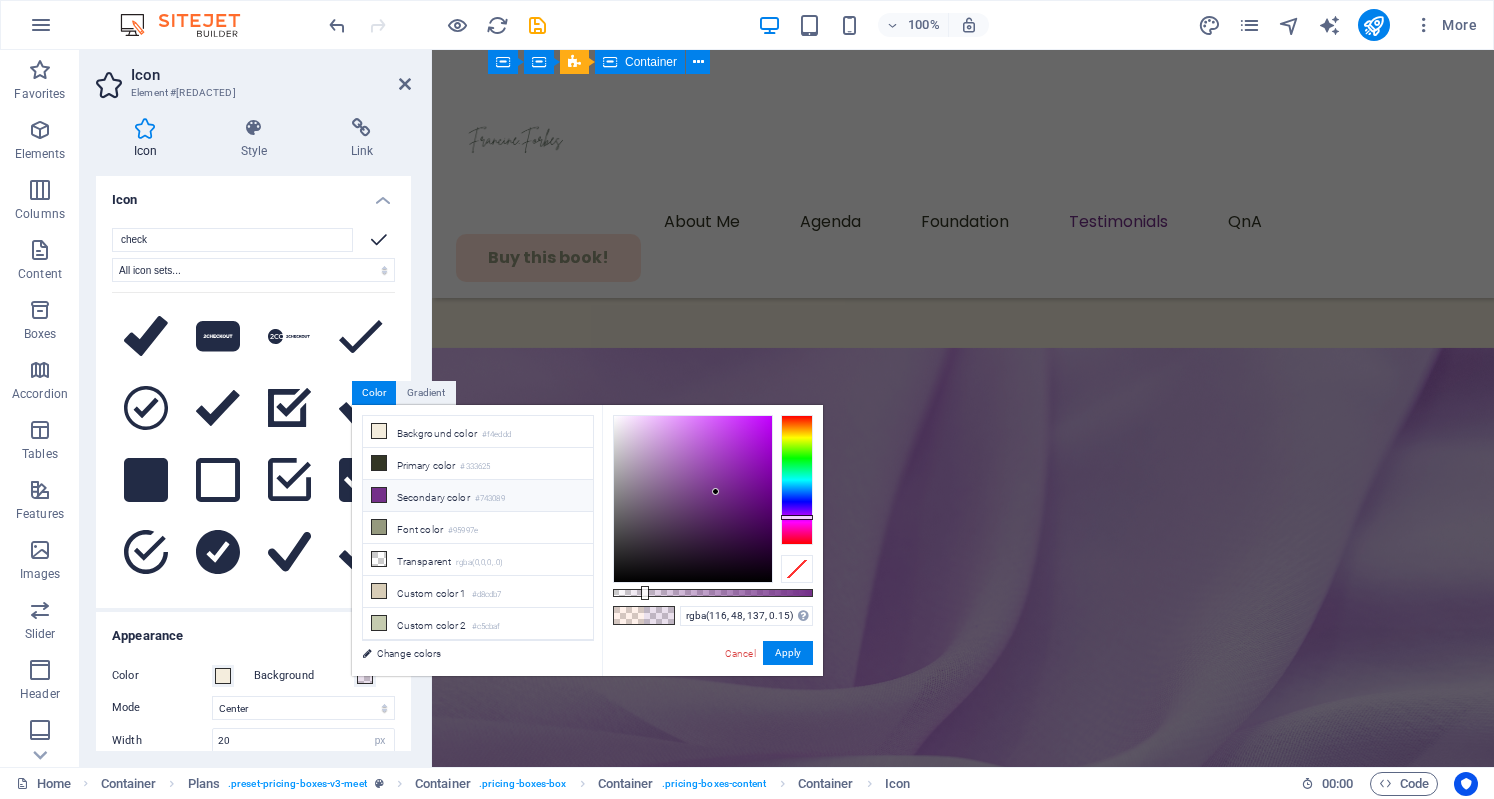 type on "rgba(116, 48, 137, 0.988)" 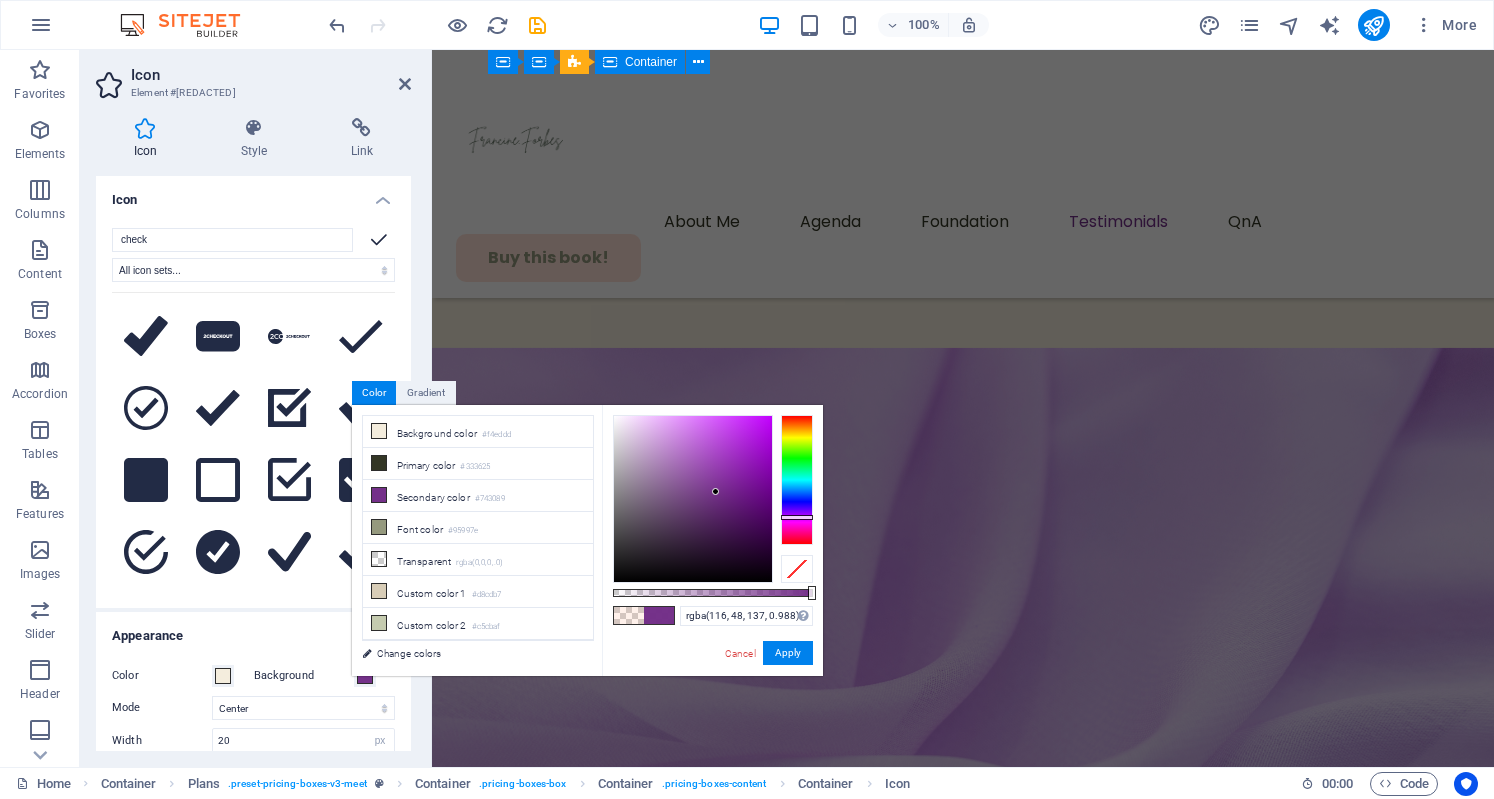 click at bounding box center (713, 593) 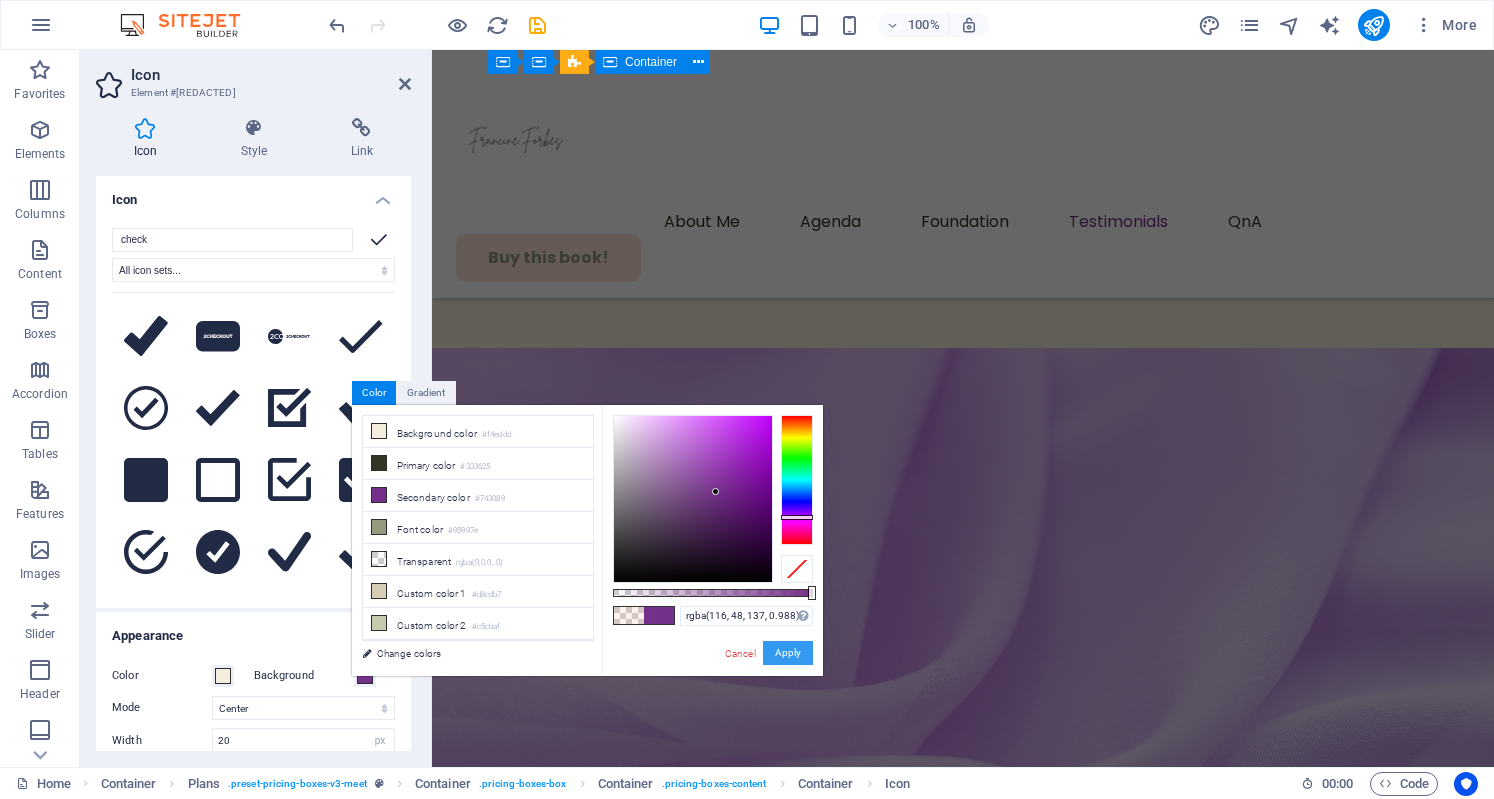 click on "Apply" at bounding box center (788, 653) 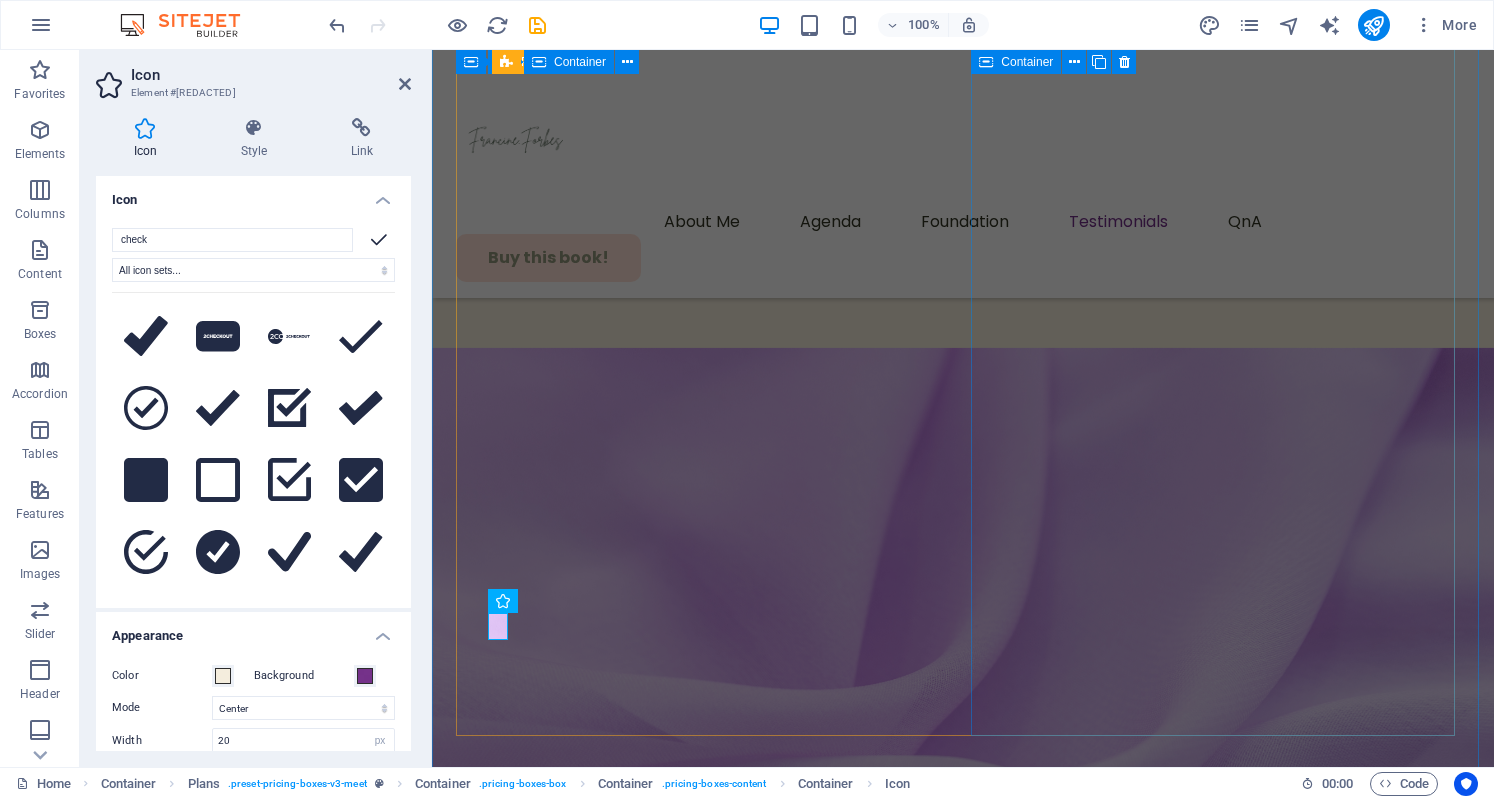 click on "VIP Ticket VIP Ticket $199 $229
$199 $229
Lorem ipsum dolor sit amet, consectetur adipiscing elit. Suspendisse varius enim in eros elementum tristique. All features of a standard ticket Priority seating in all sessions Access to VIP lounge and networking area Exclusive Q&A sessions with keynote speakers VIP dinner with industry experts Buy my book! Early Discount" at bounding box center [963, 48222] 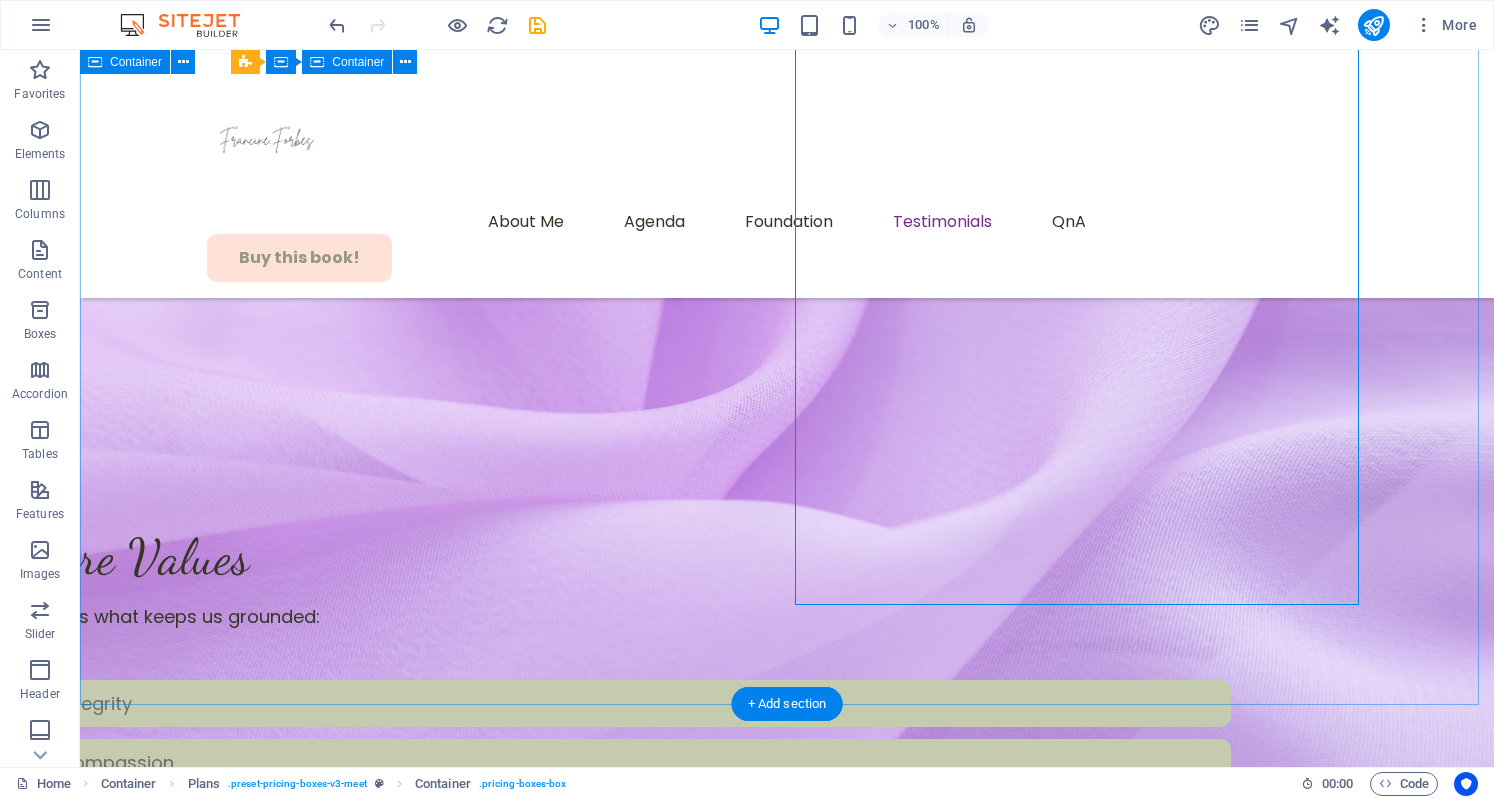 scroll, scrollTop: 9315, scrollLeft: 0, axis: vertical 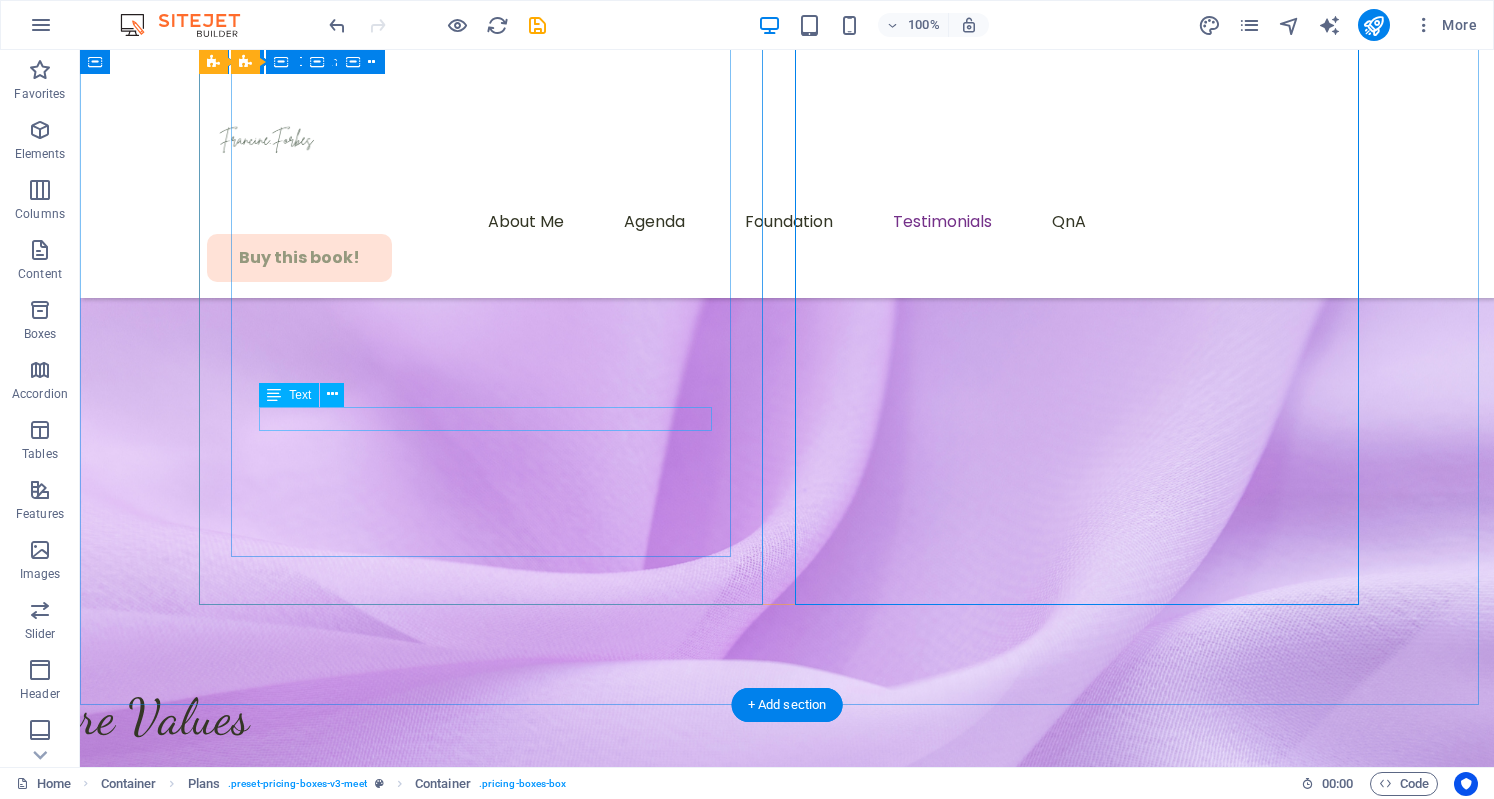 click on "This book is your blueprint for bold, whole-body wellness." at bounding box center [787, 53251] 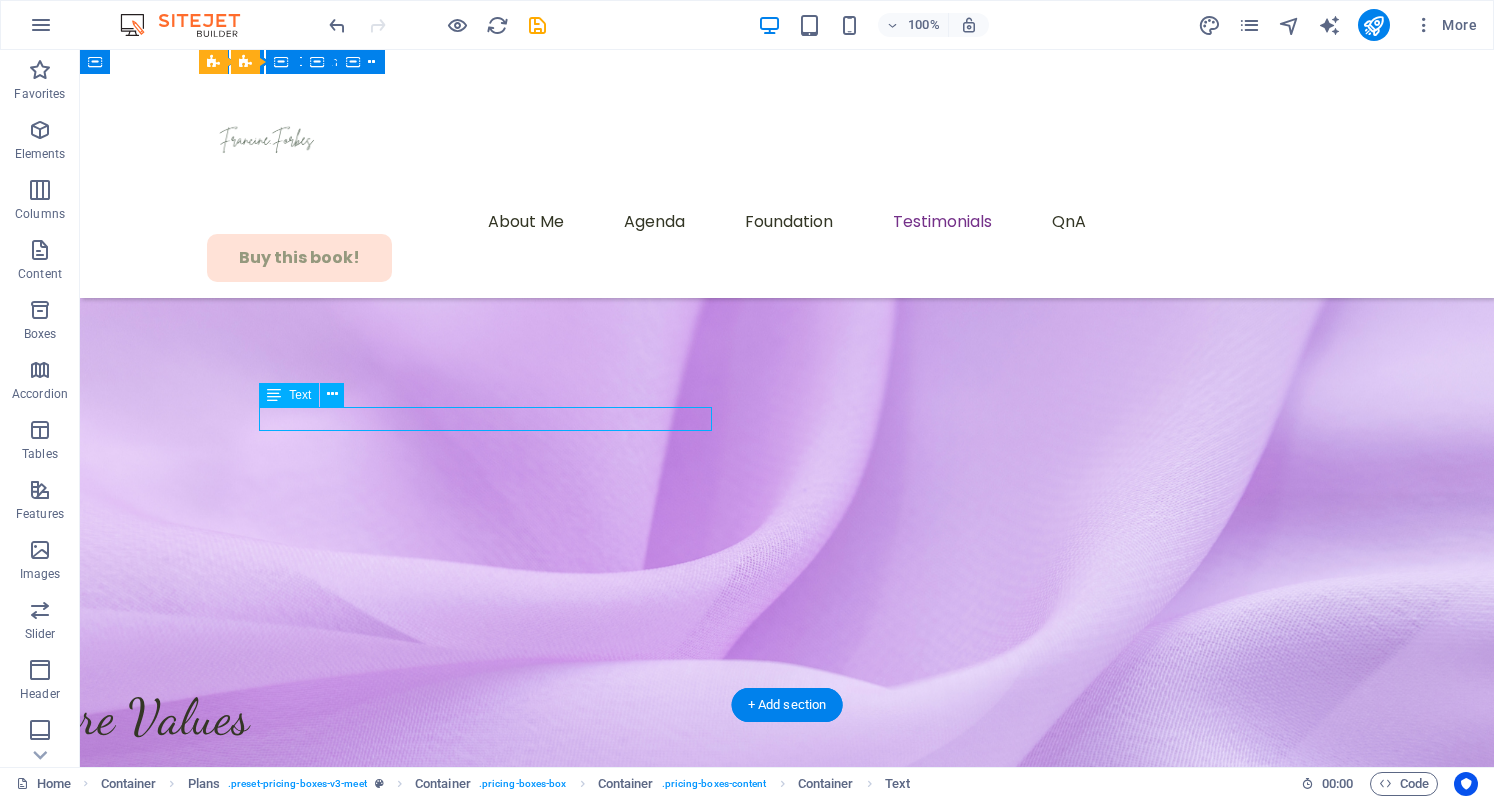 click on "This book is your blueprint for bold, whole-body wellness." at bounding box center (787, 53251) 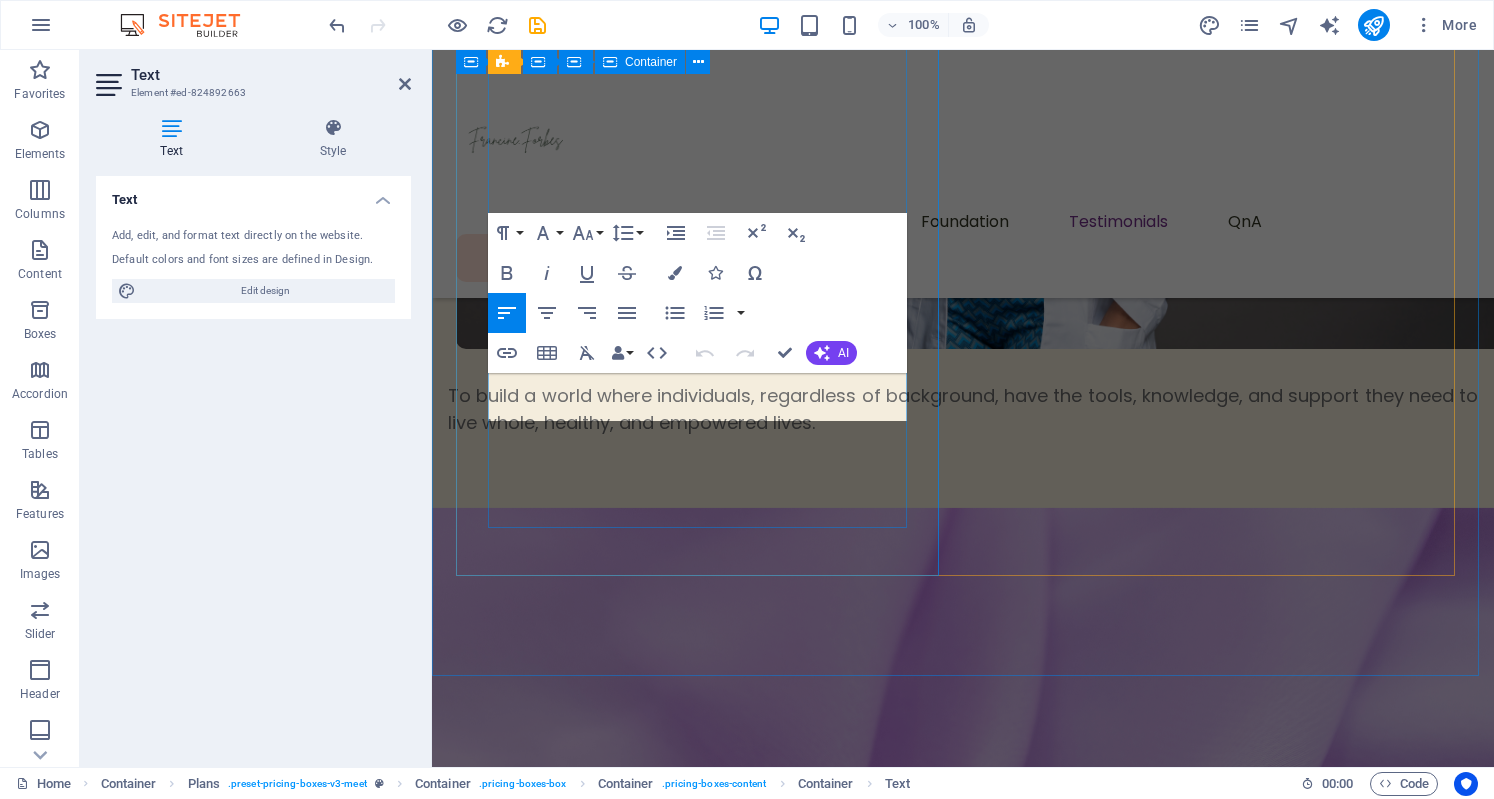 scroll, scrollTop: 9471, scrollLeft: 0, axis: vertical 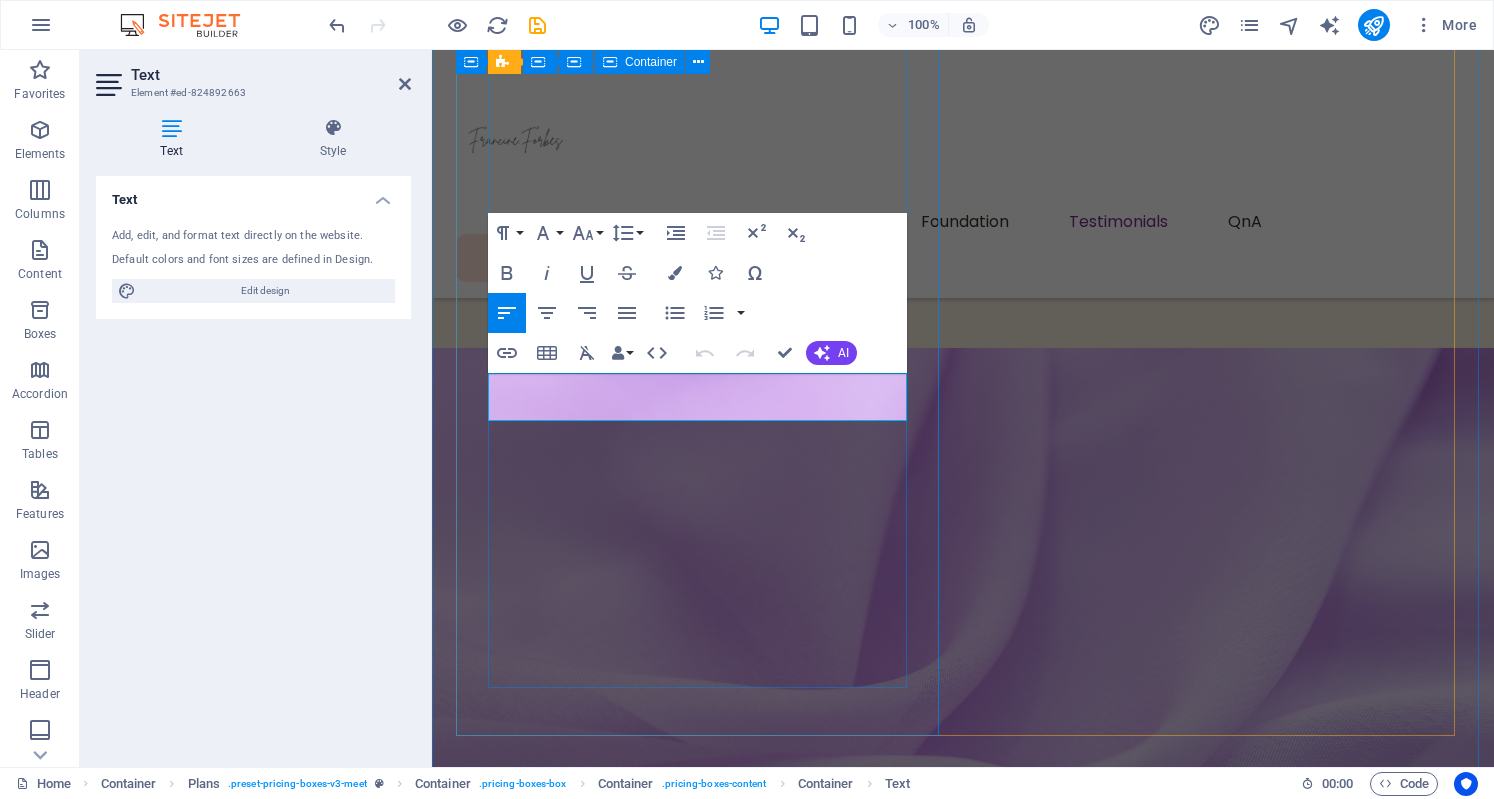 click on "This book is your blueprint for bold, whole-body wellness." at bounding box center [963, 47570] 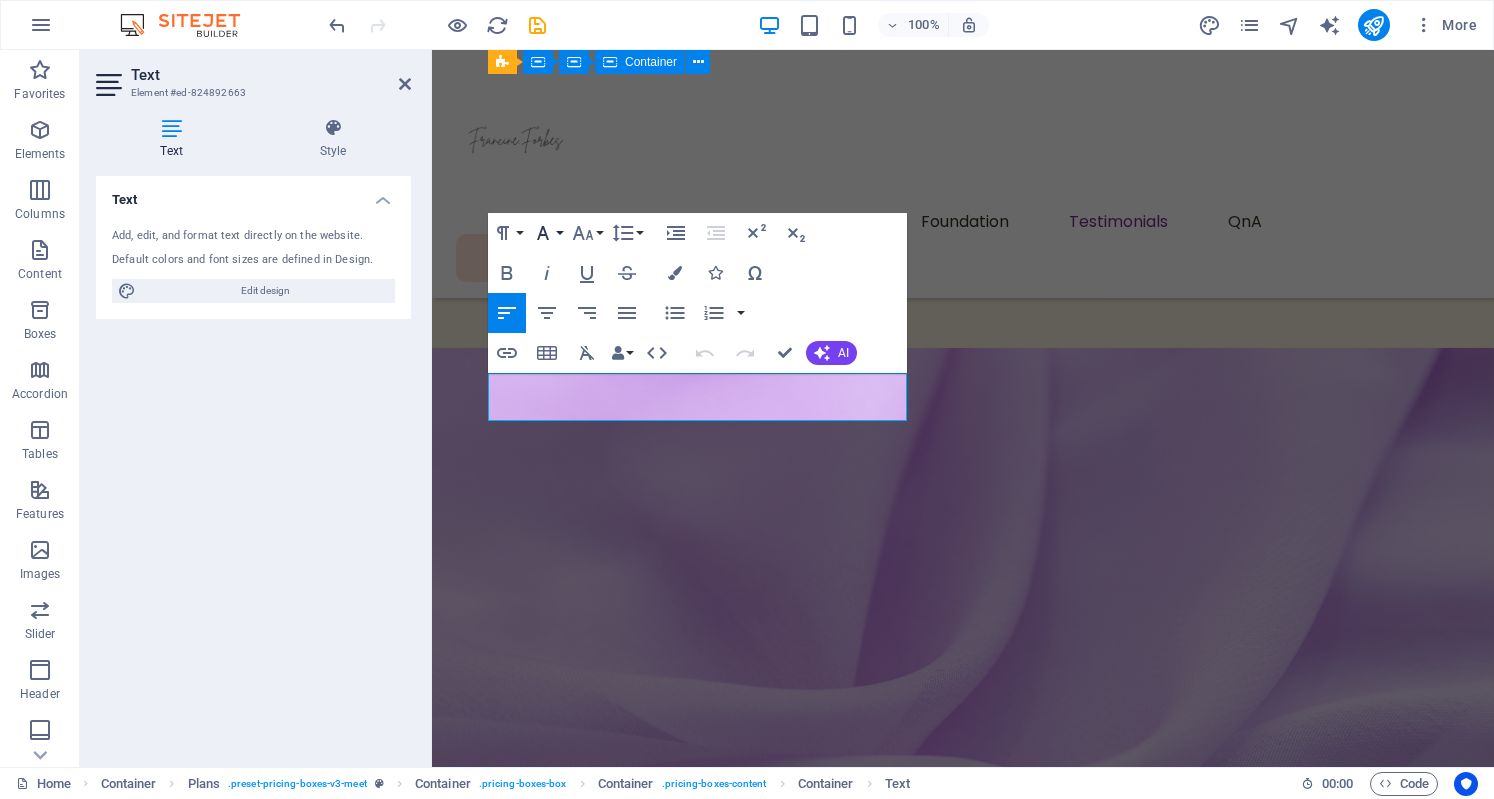 click 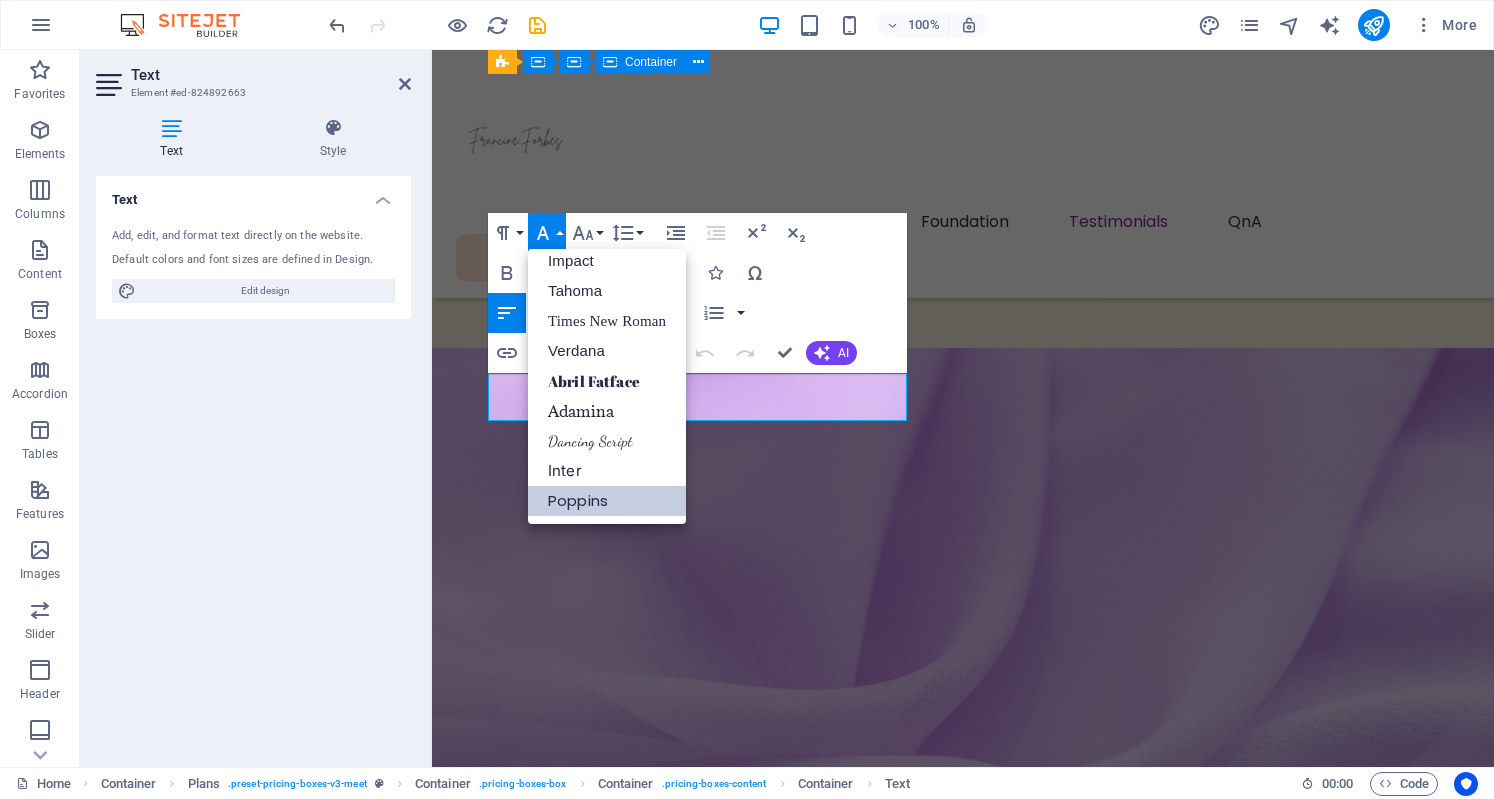 scroll, scrollTop: 70, scrollLeft: 0, axis: vertical 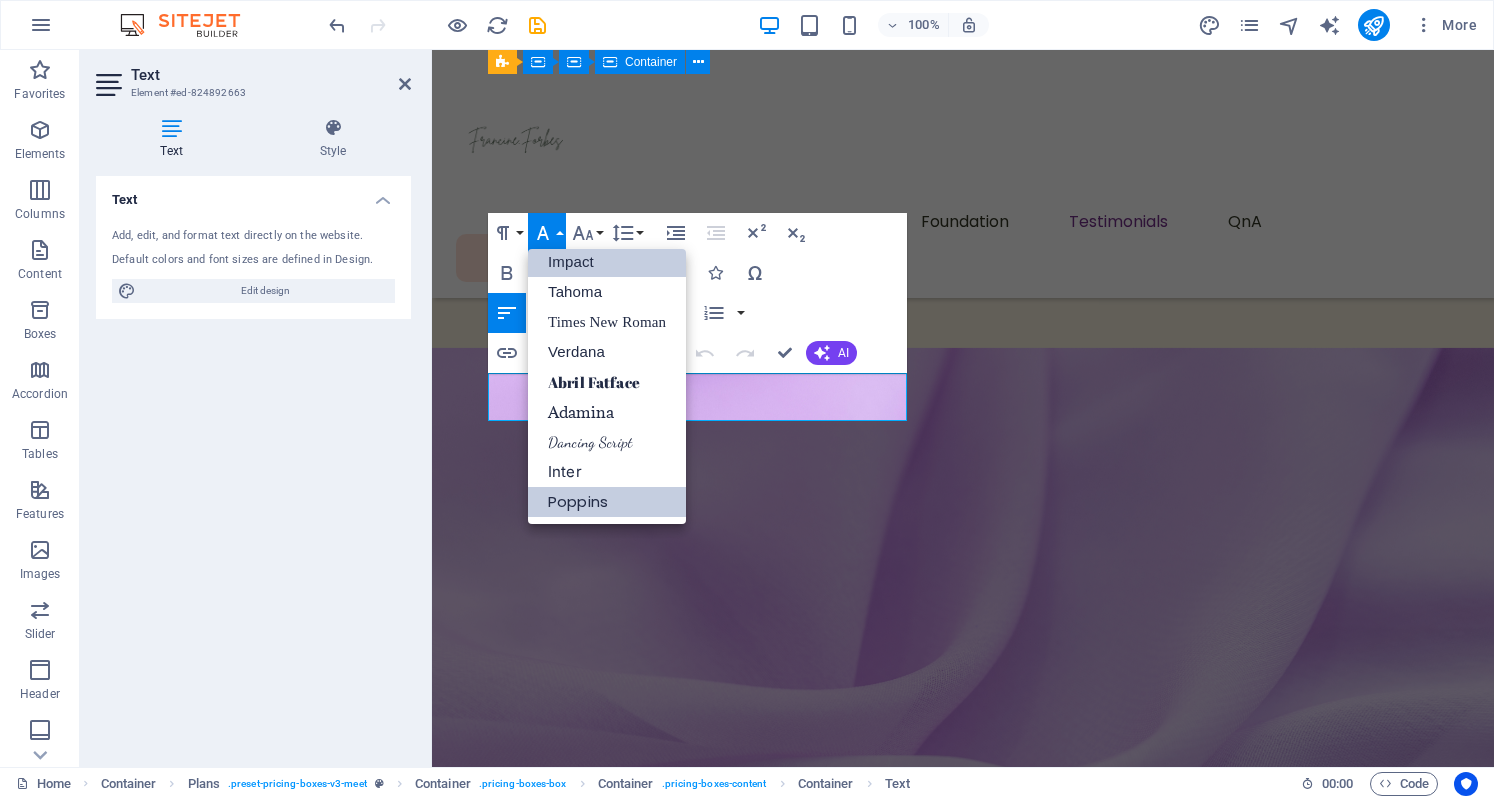 click on "Impact" at bounding box center (607, 262) 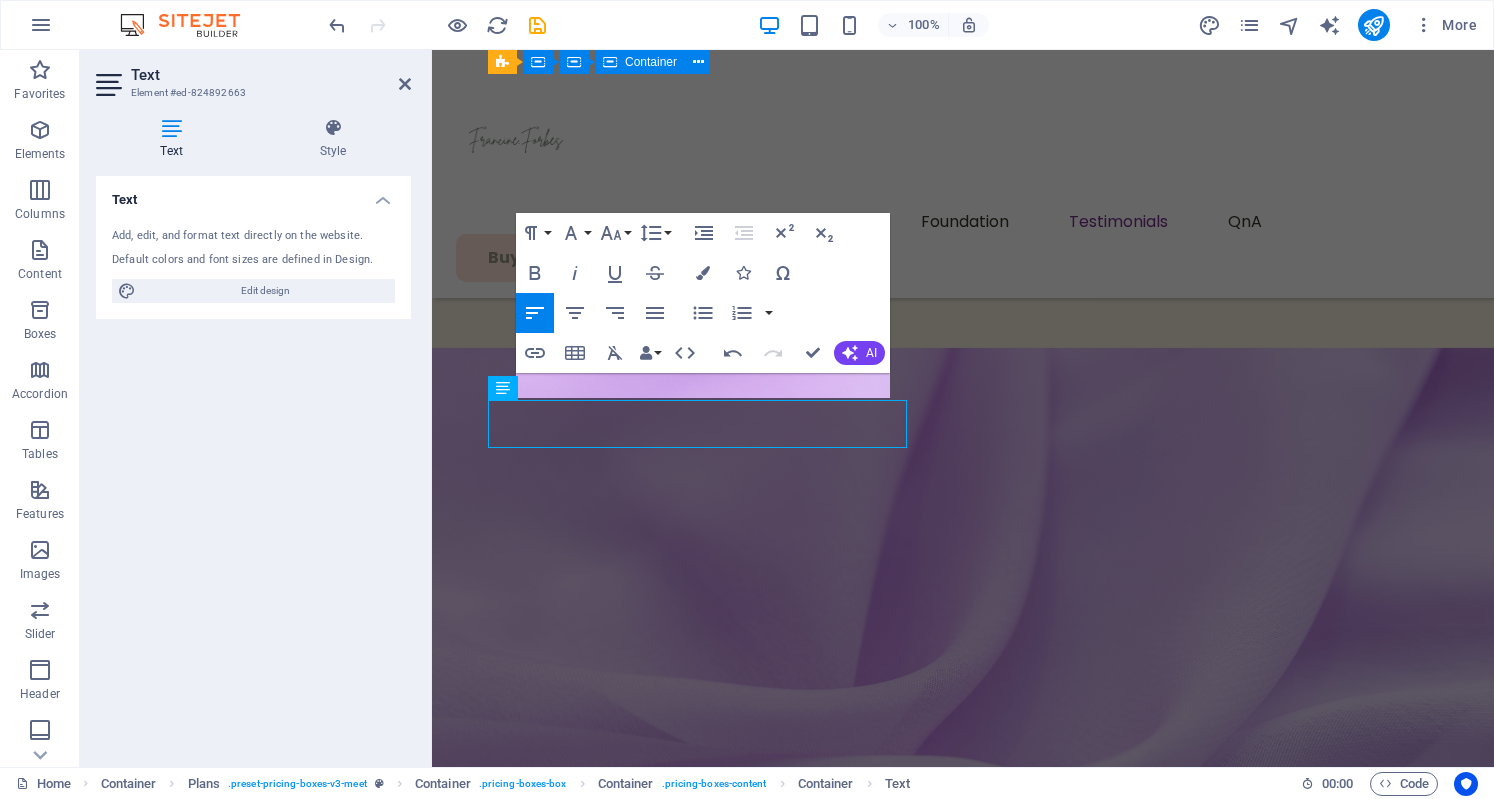 scroll, scrollTop: 9444, scrollLeft: 0, axis: vertical 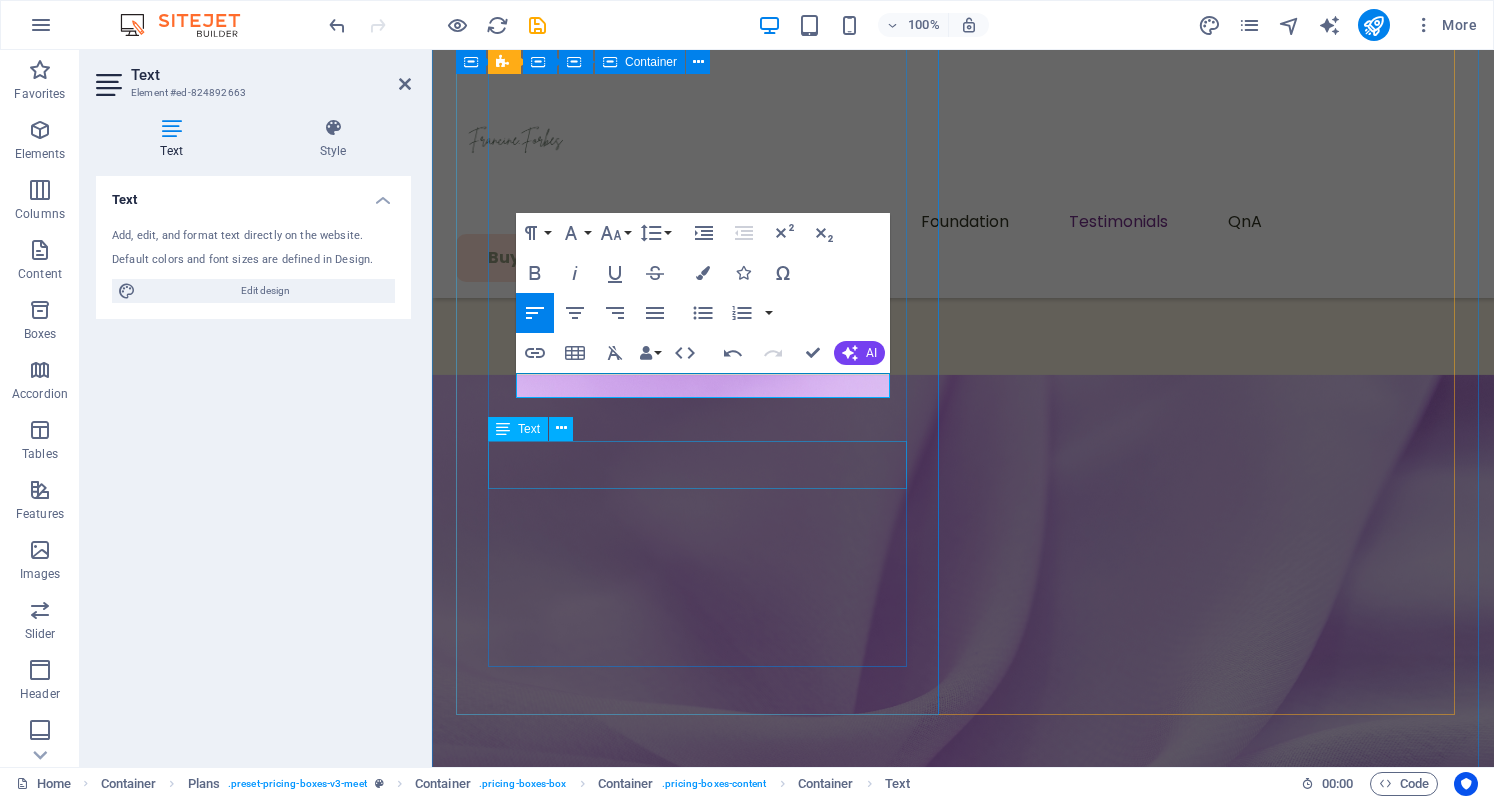 click on "She lost the weight, found herself, and built a movement." at bounding box center [963, 47662] 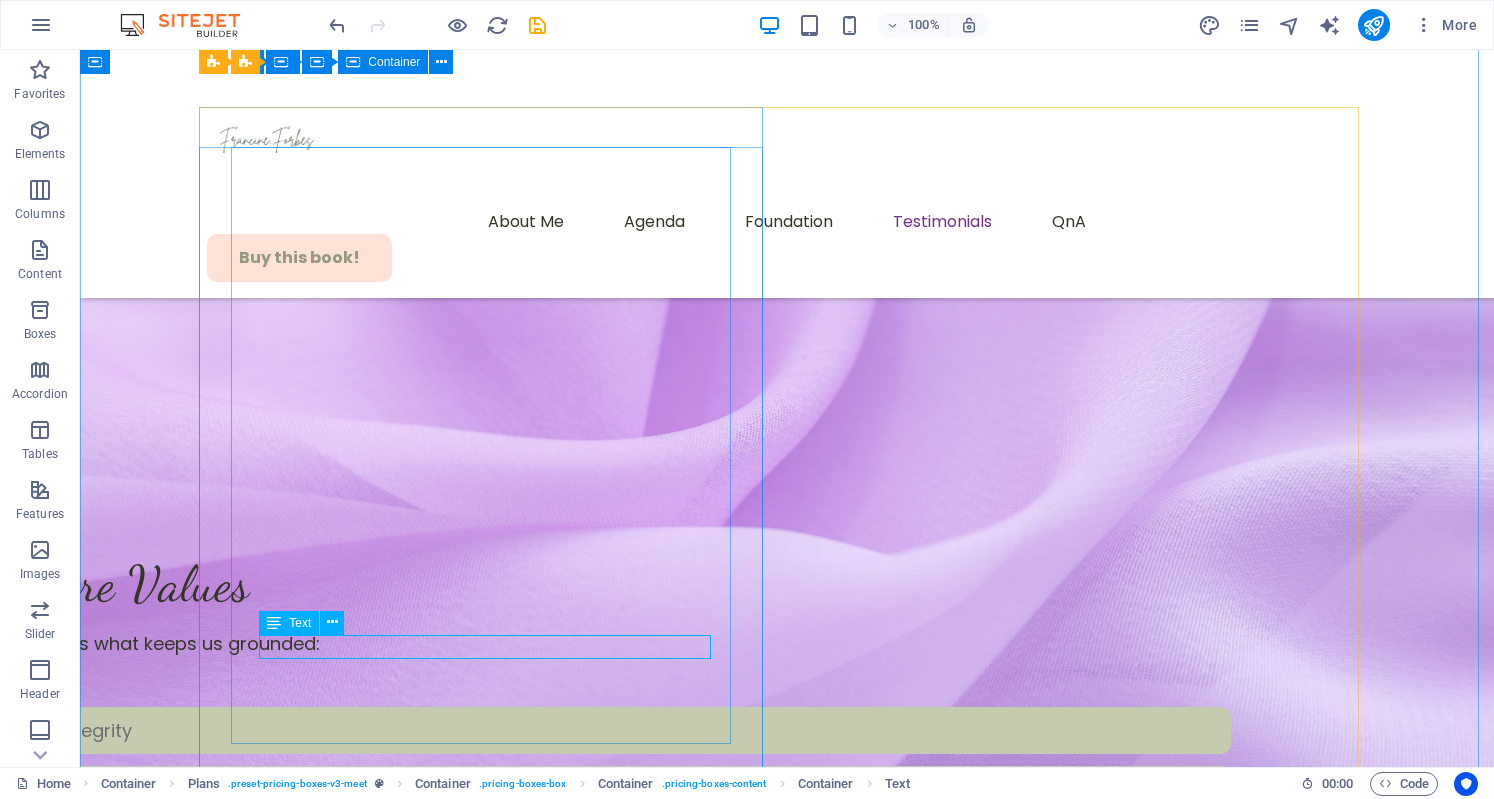 scroll, scrollTop: 9288, scrollLeft: 0, axis: vertical 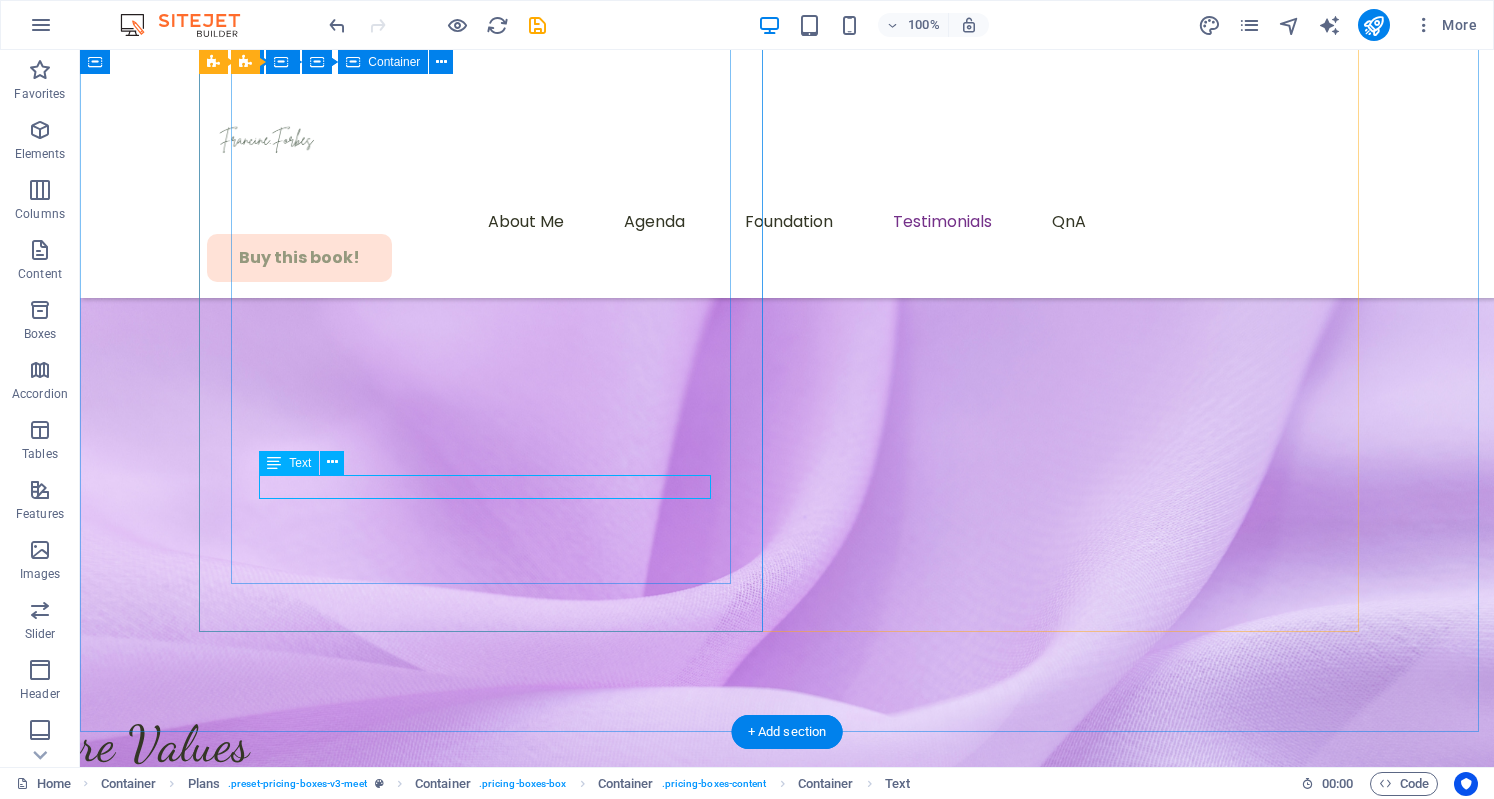 click on "She lost the weight, found herself, and built a movement." at bounding box center (787, 53343) 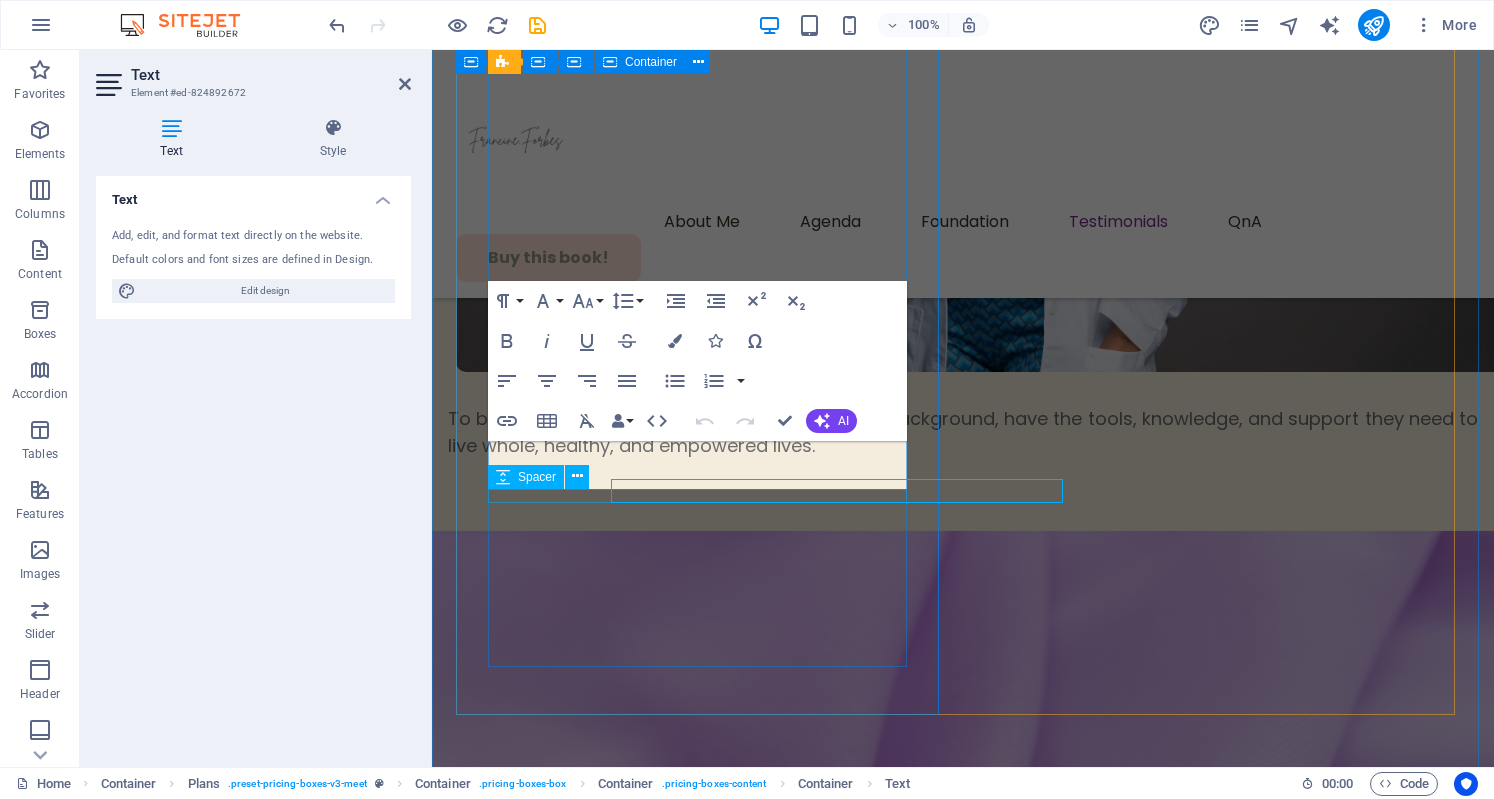 scroll, scrollTop: 9444, scrollLeft: 0, axis: vertical 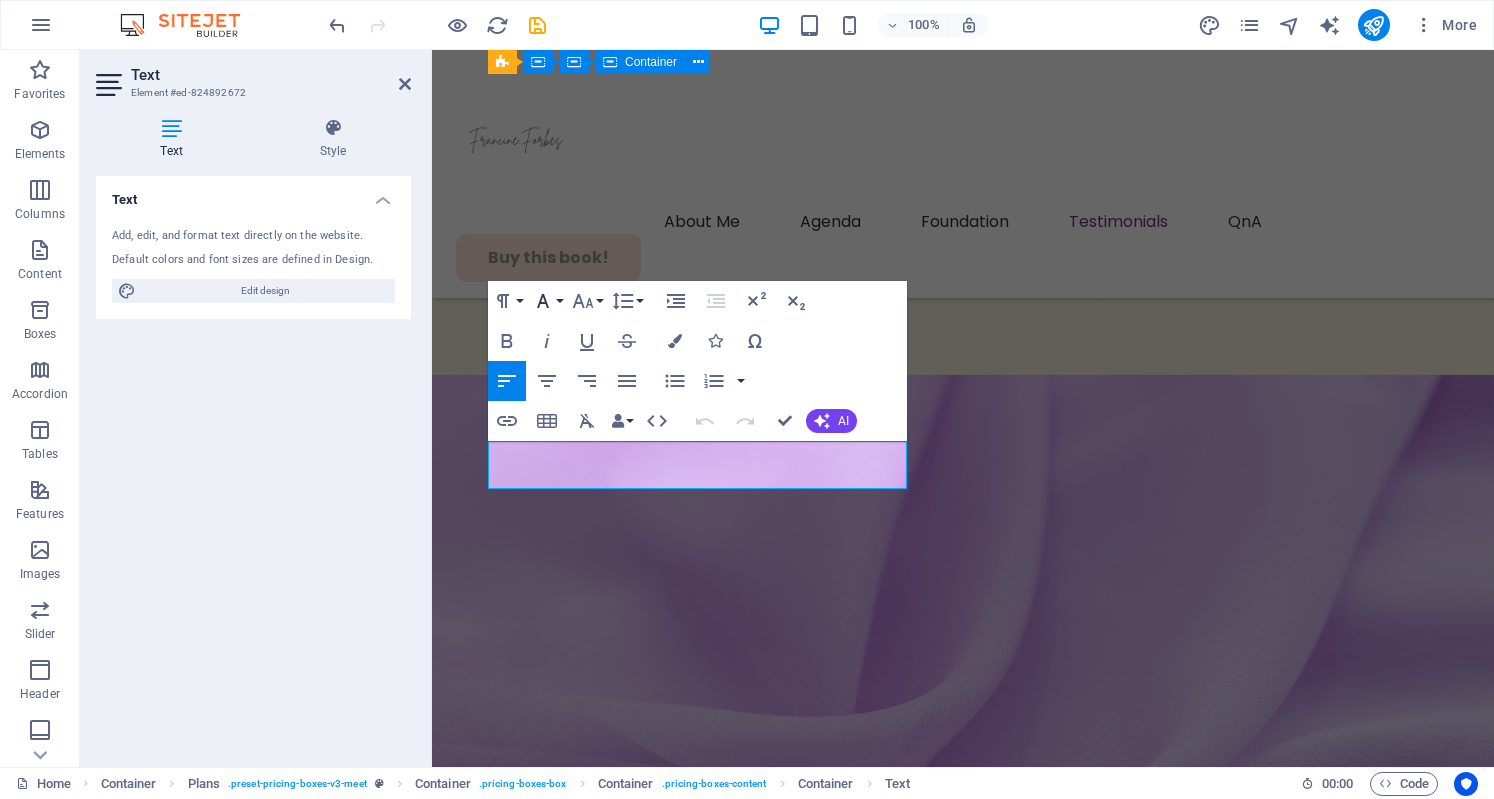 click 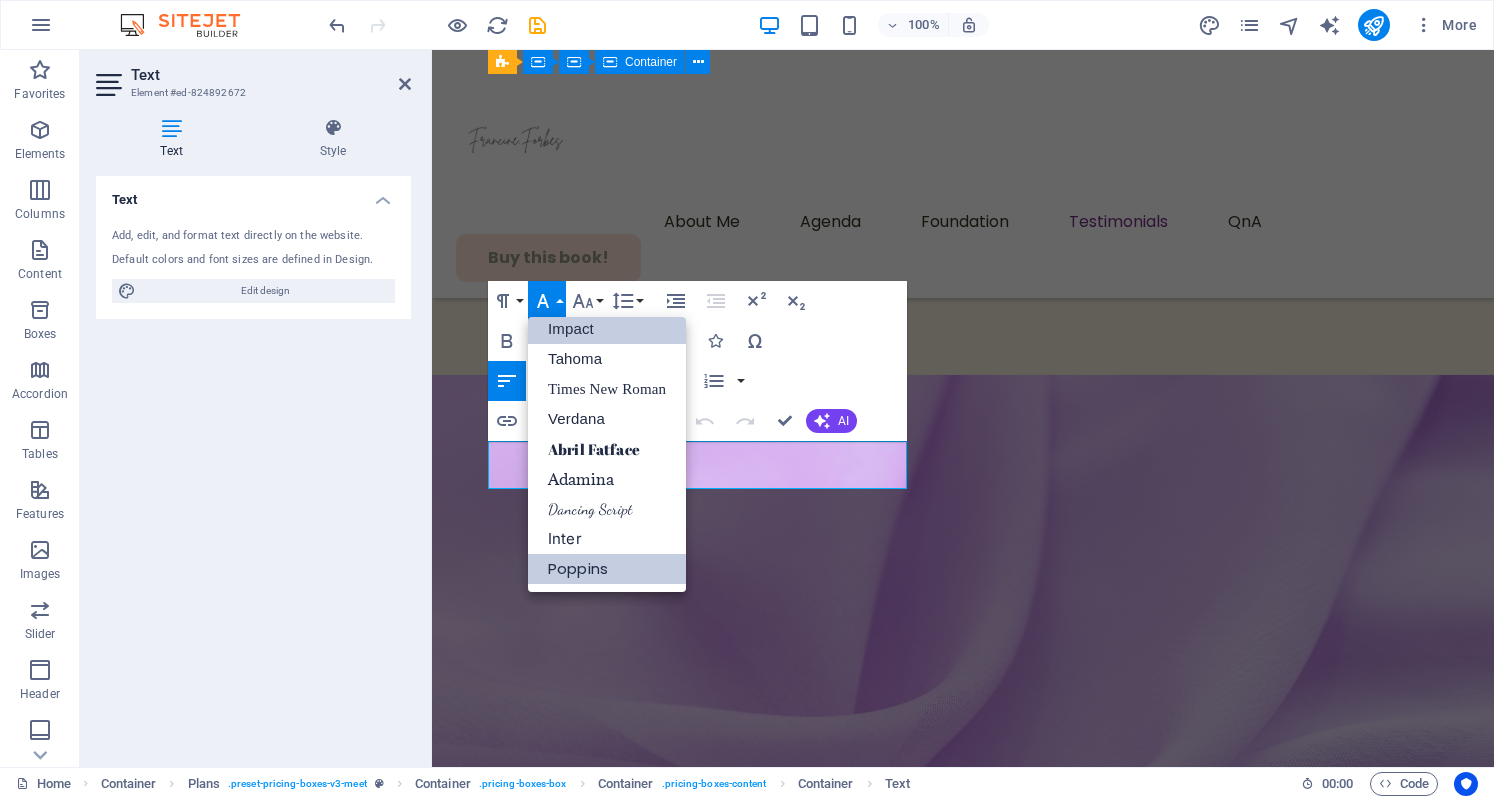 scroll, scrollTop: 70, scrollLeft: 0, axis: vertical 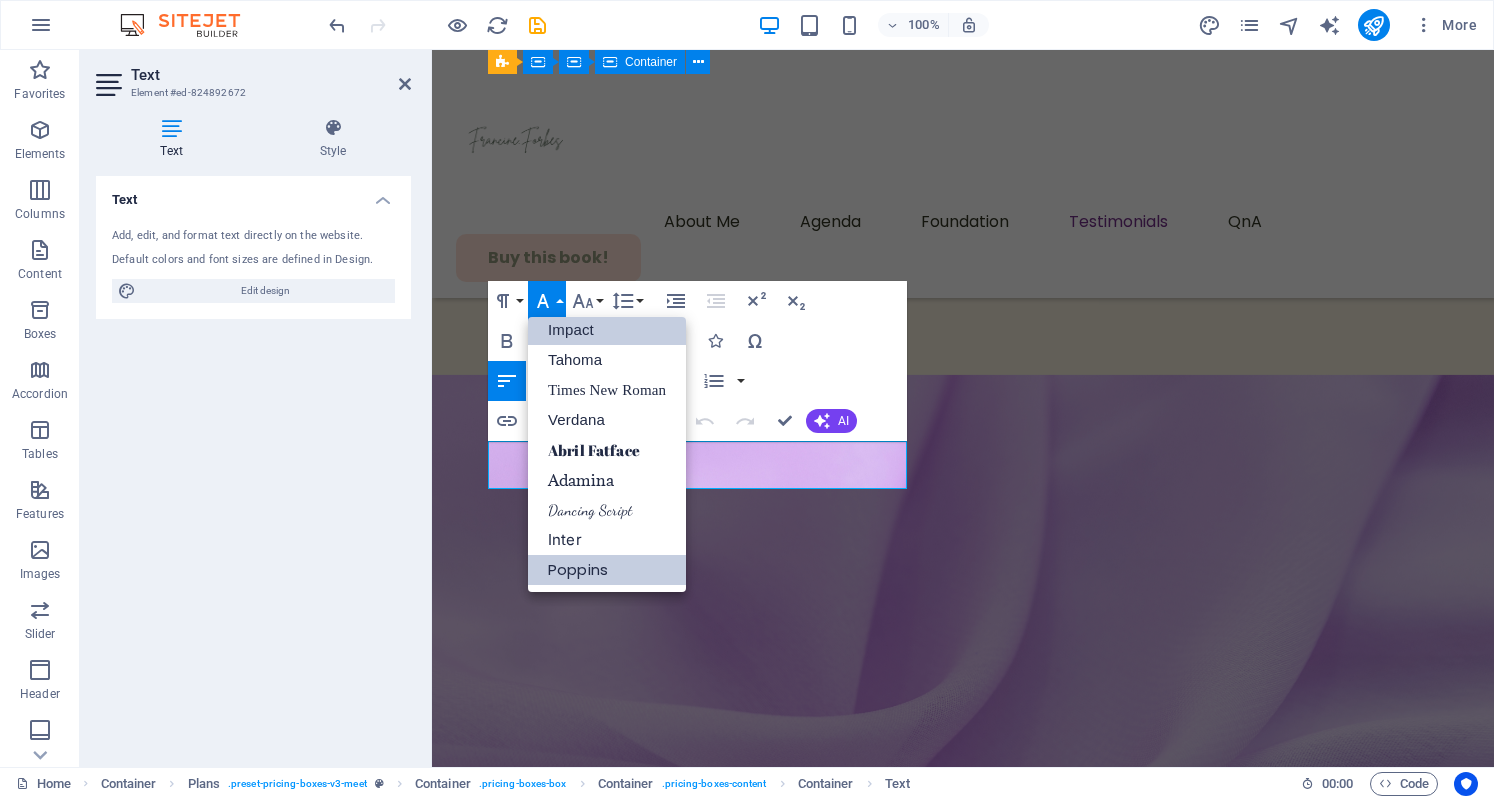 click on "Impact" at bounding box center (607, 330) 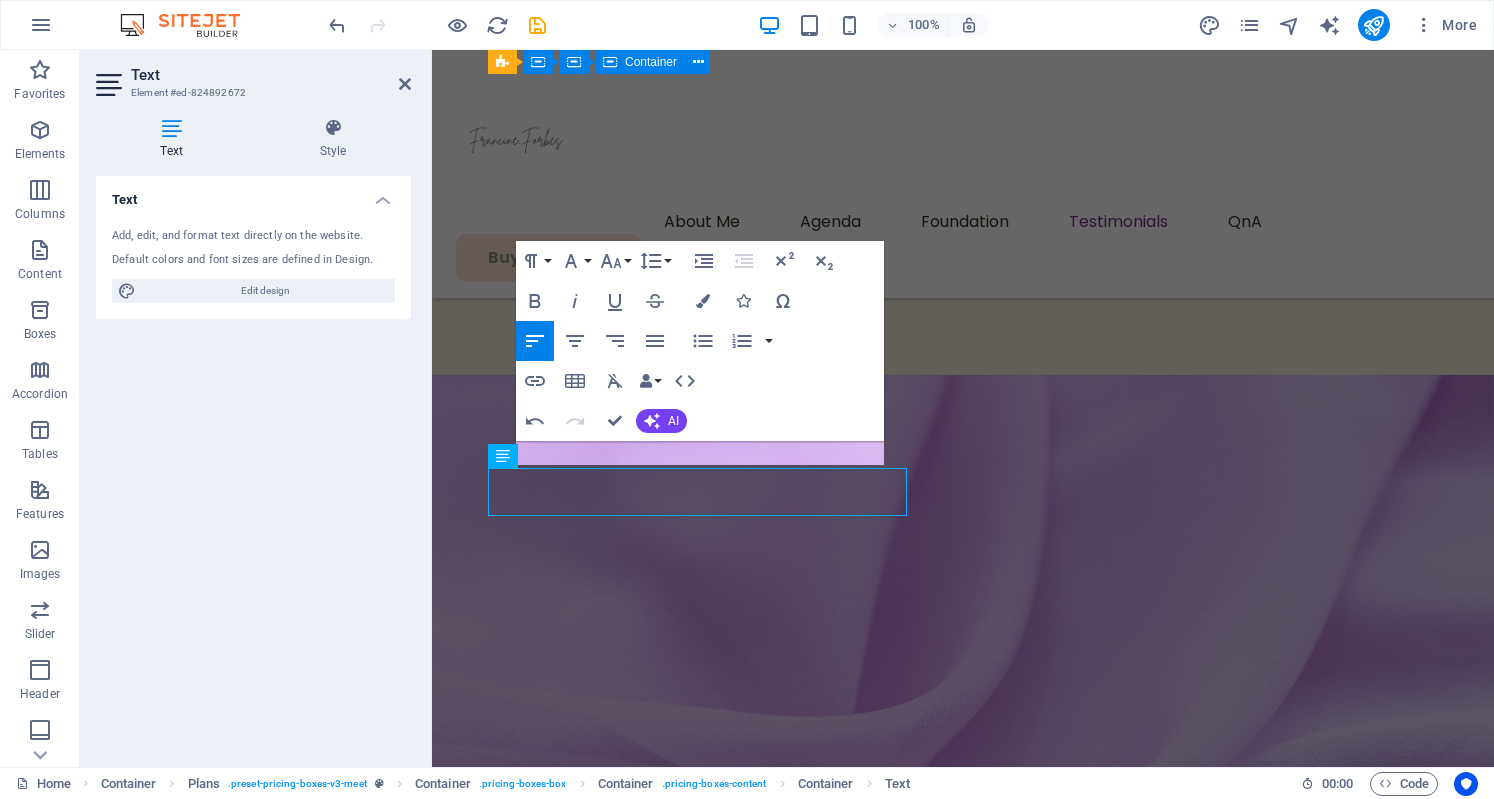 scroll, scrollTop: 9417, scrollLeft: 0, axis: vertical 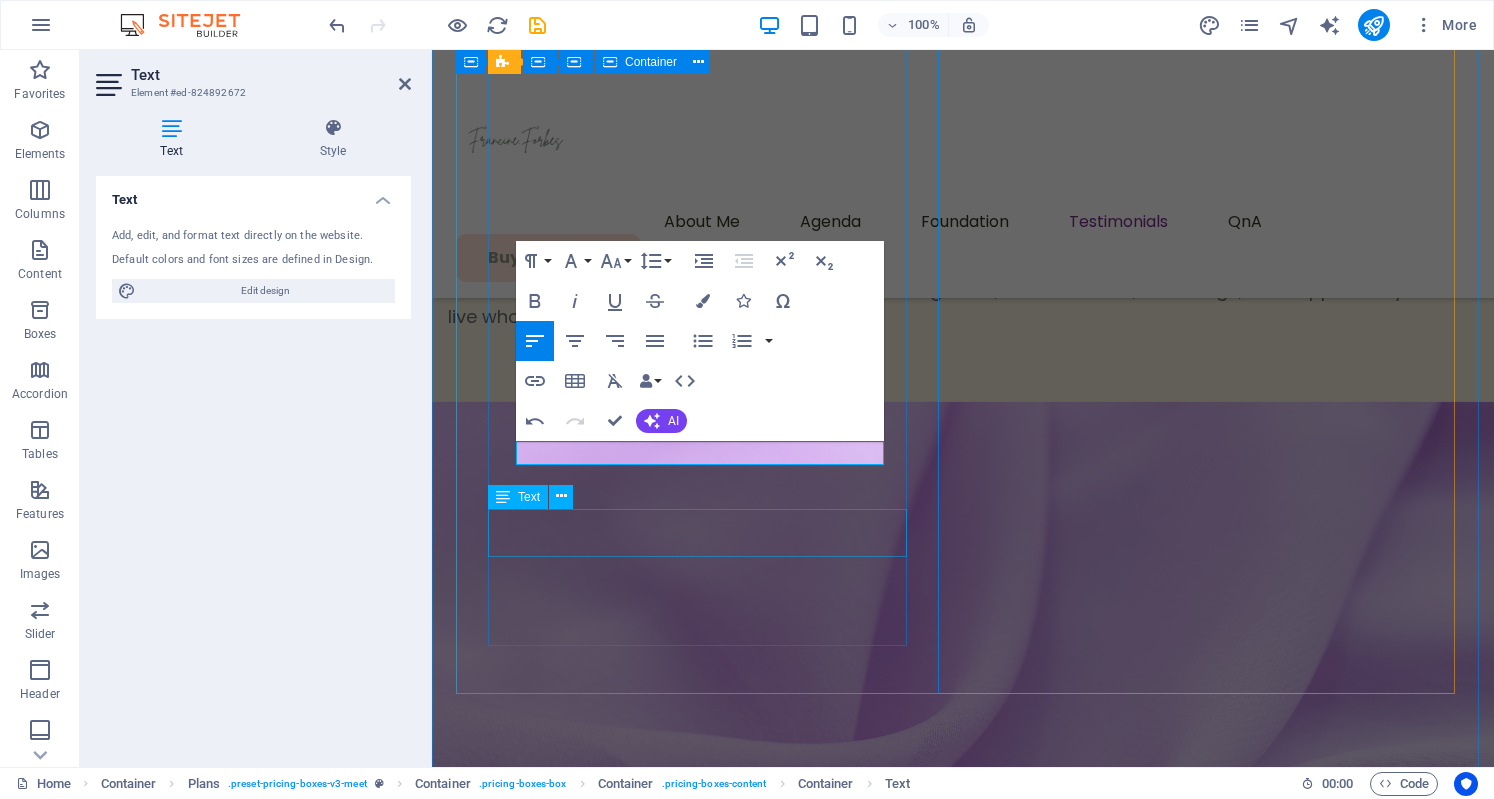 click on "Bold women create lasting wellness from the inside out." at bounding box center [963, 47754] 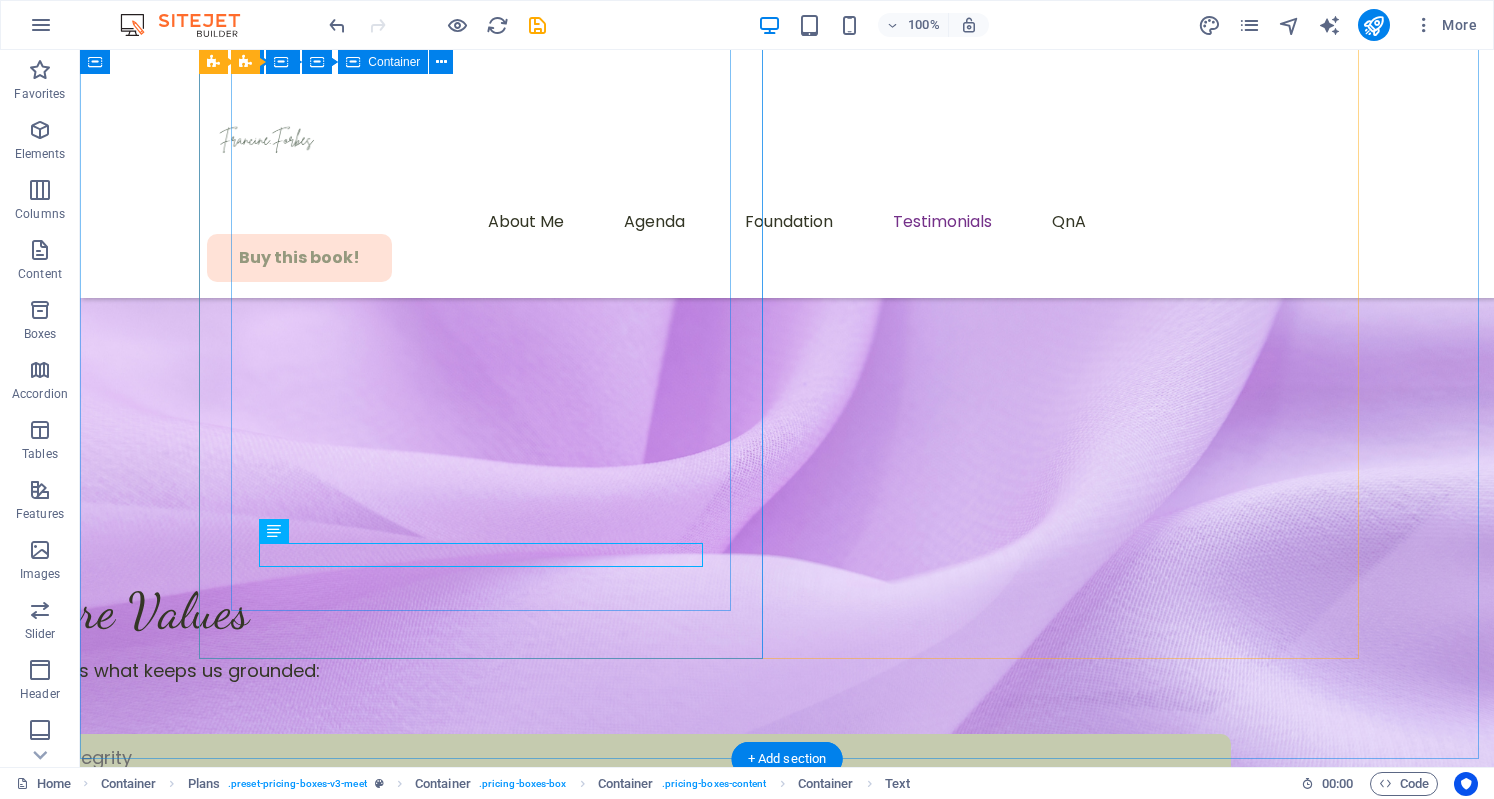 scroll, scrollTop: 9261, scrollLeft: 0, axis: vertical 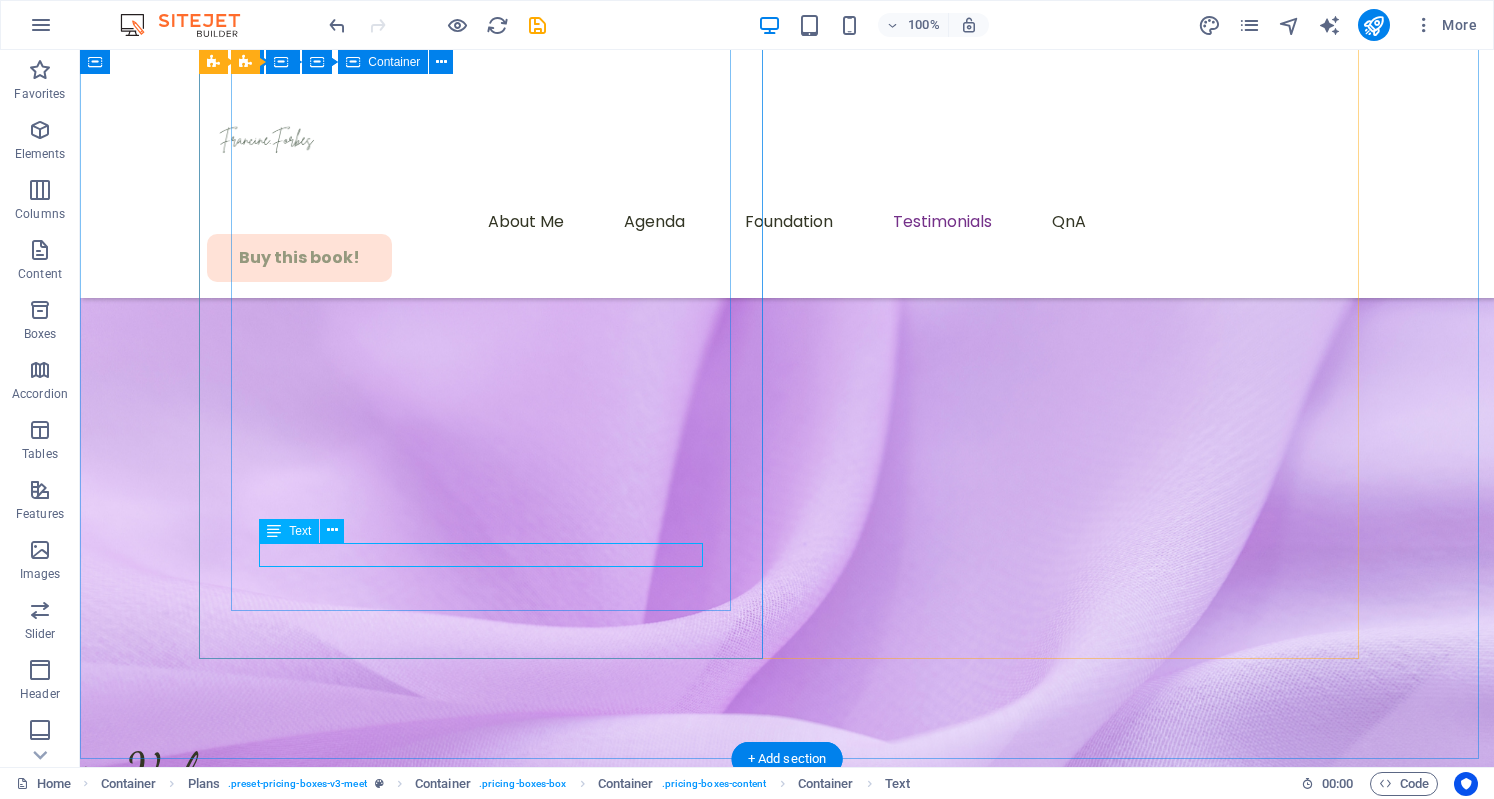 click on "Bold women create lasting wellness from the inside out." at bounding box center [787, 53435] 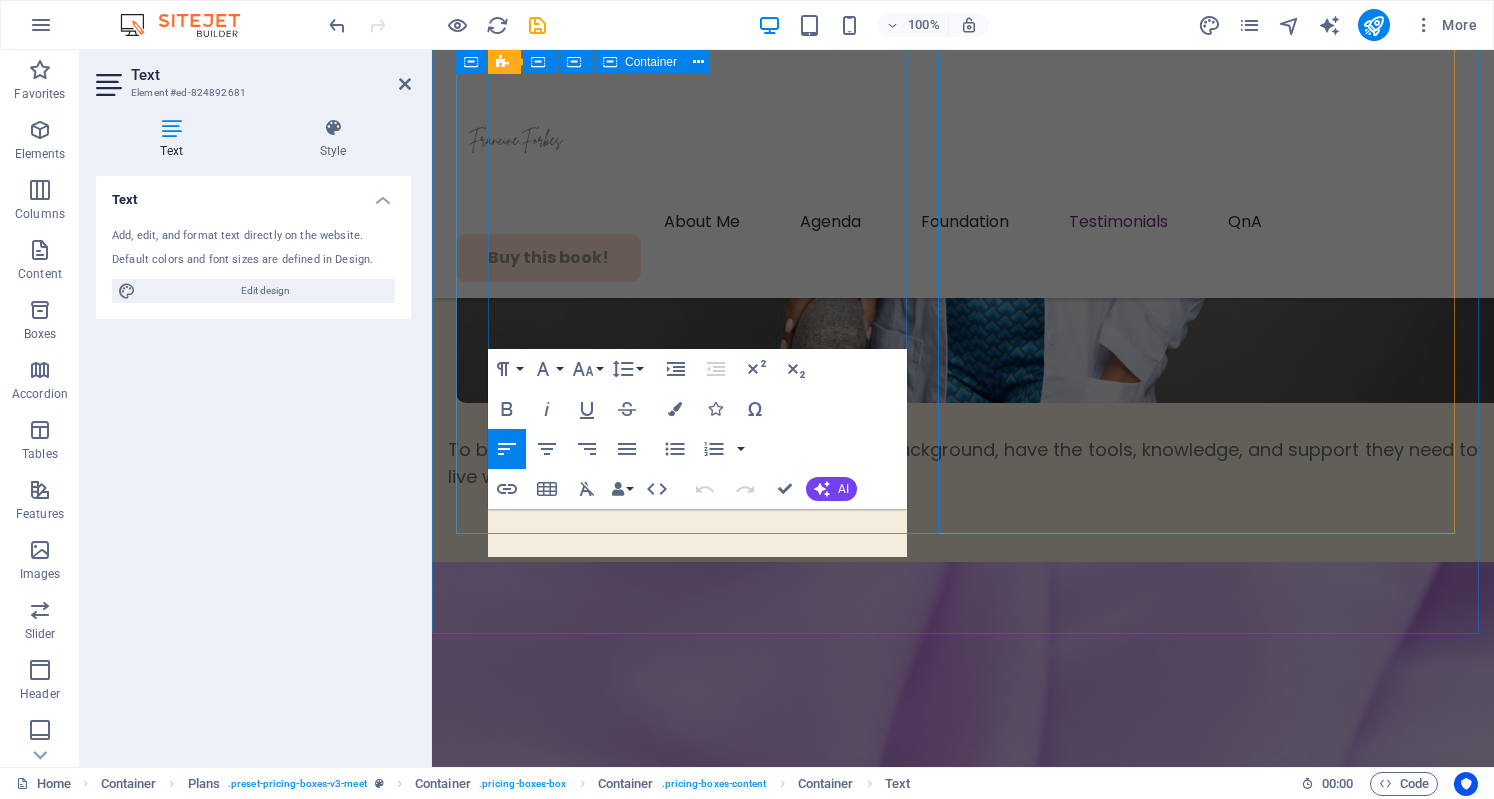 scroll, scrollTop: 9417, scrollLeft: 0, axis: vertical 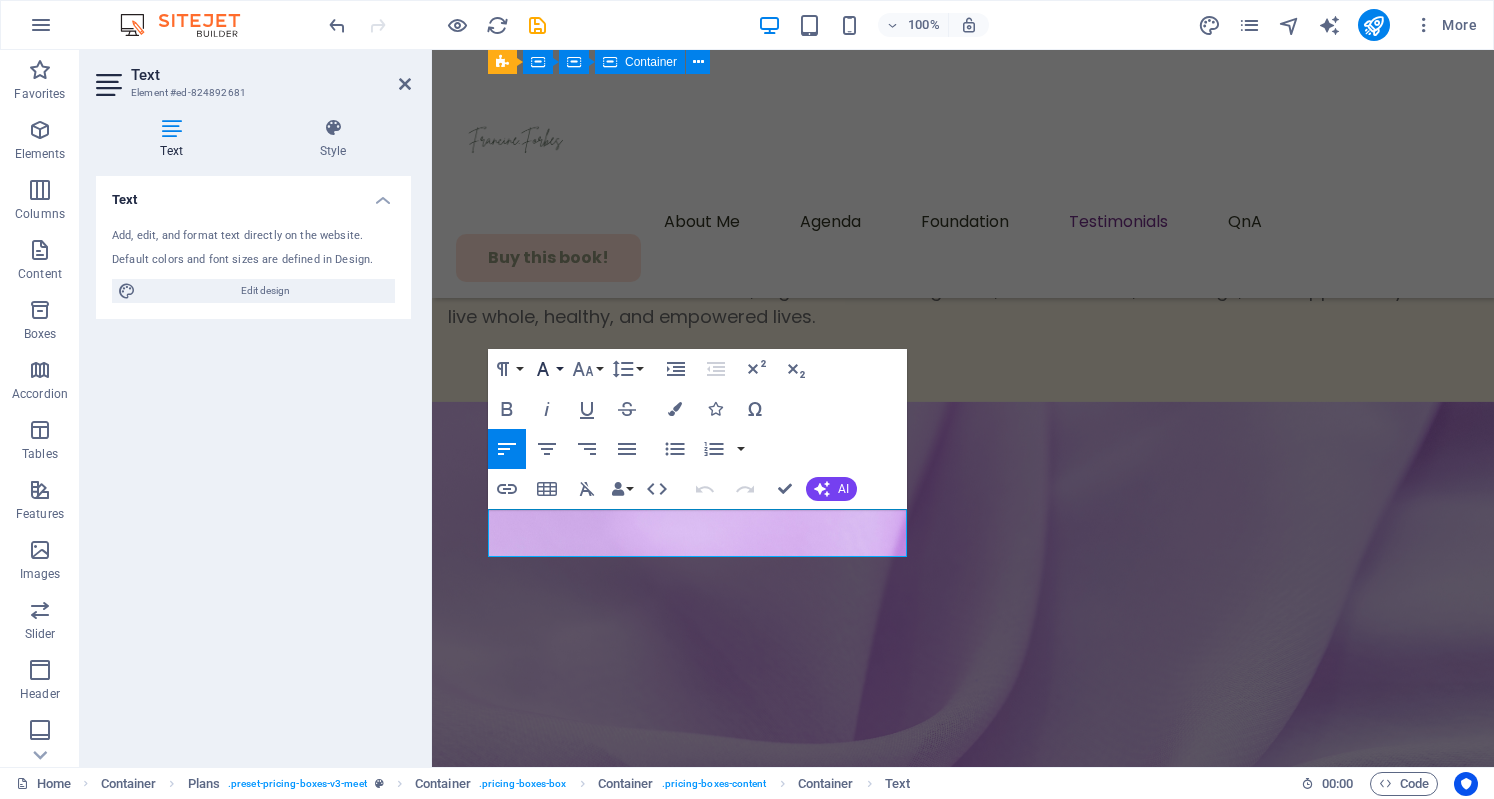 click on "Font Family" at bounding box center (547, 369) 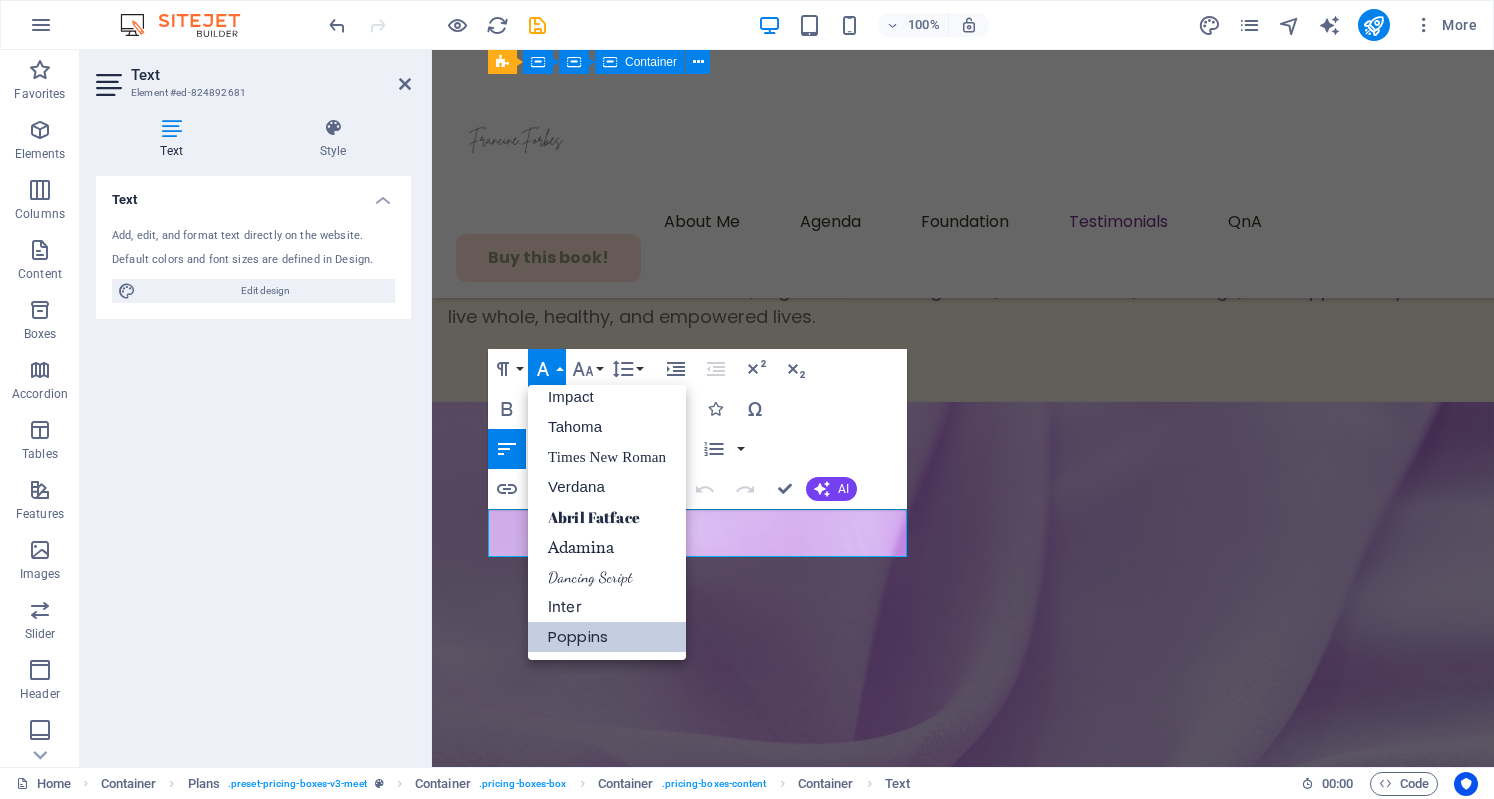 scroll, scrollTop: 70, scrollLeft: 0, axis: vertical 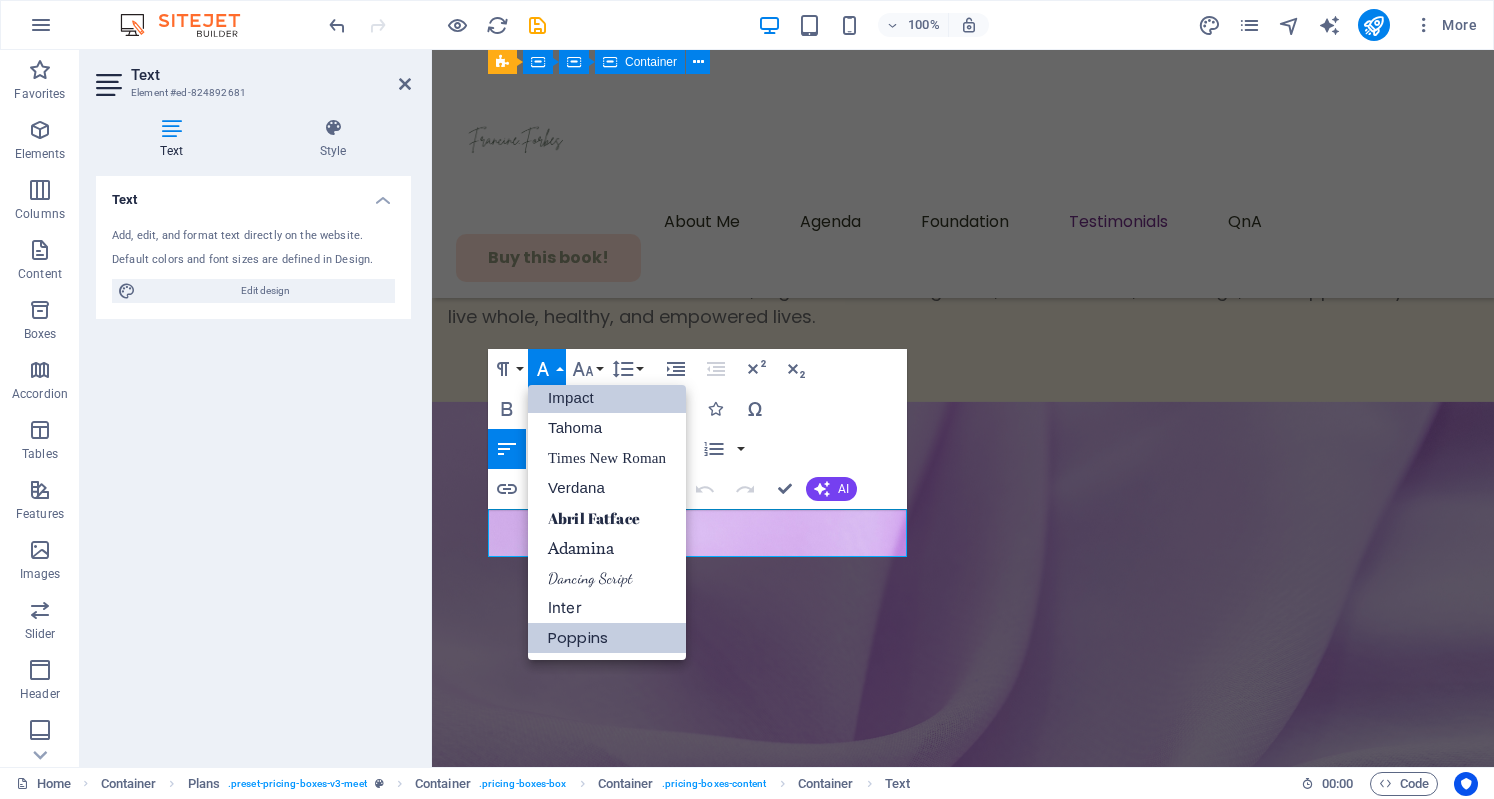 click on "Impact" at bounding box center (607, 398) 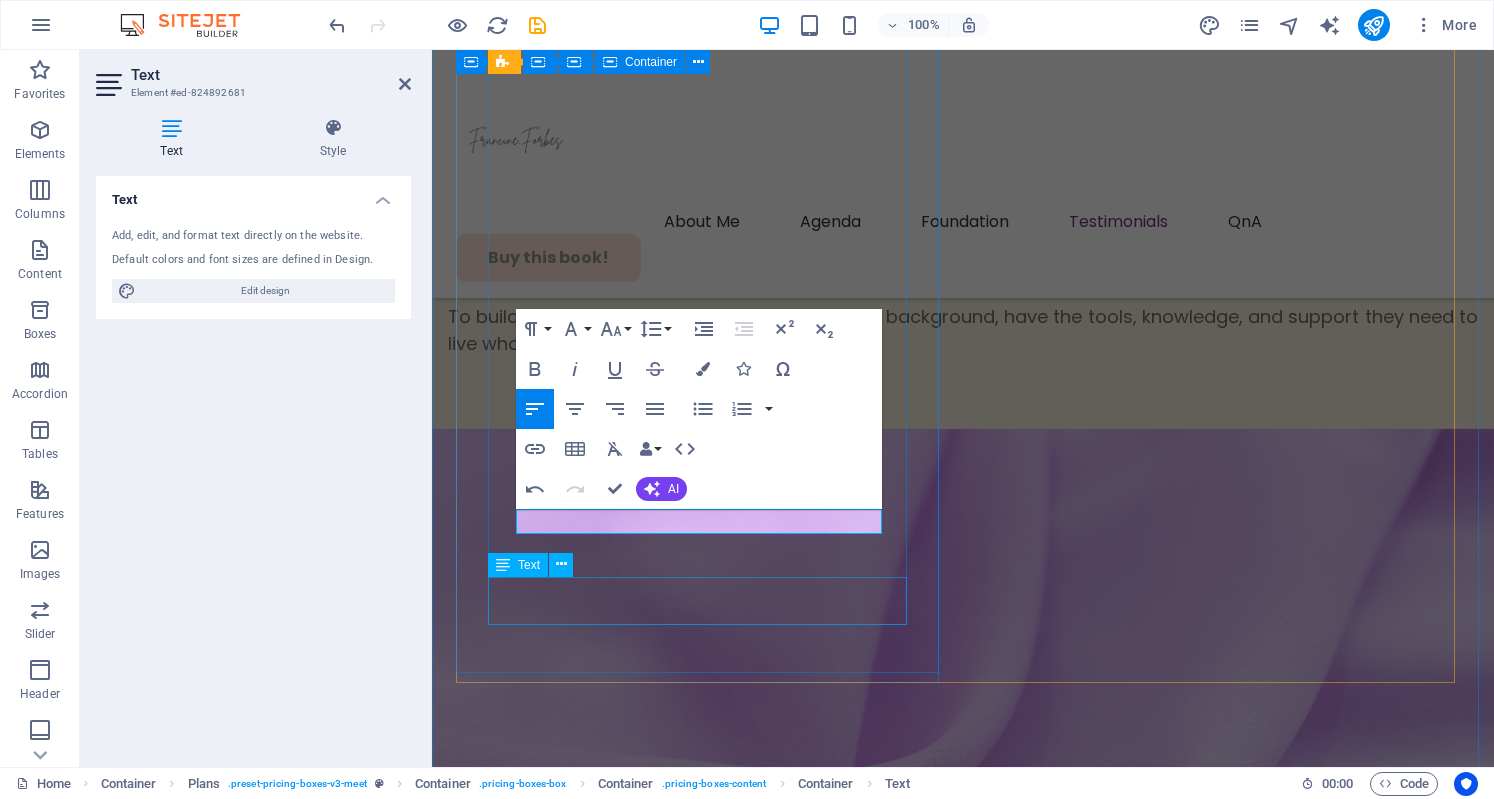 click on "Renew your mindset, heal your body, and claim your spark." at bounding box center [963, 47846] 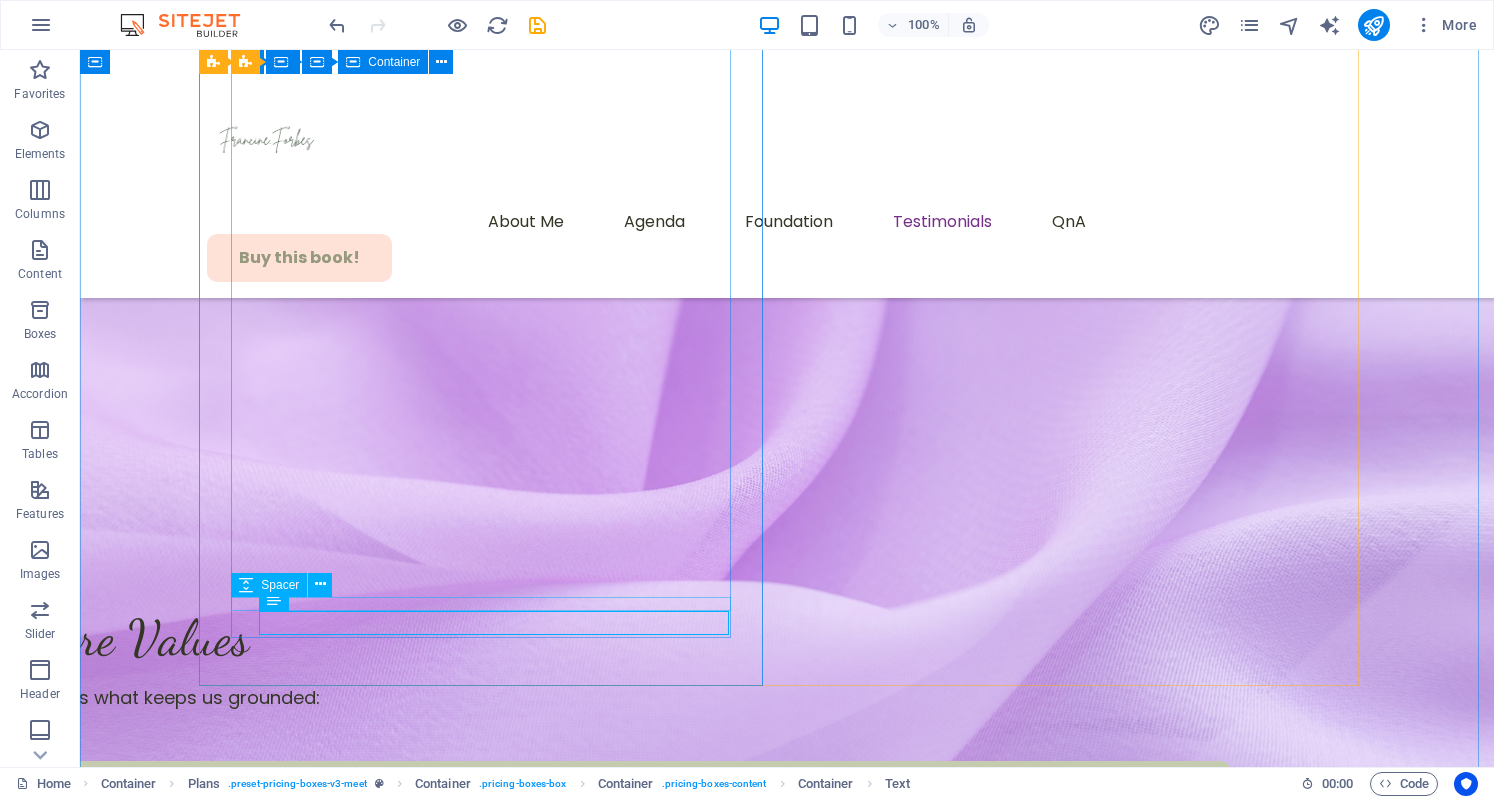 scroll, scrollTop: 9234, scrollLeft: 0, axis: vertical 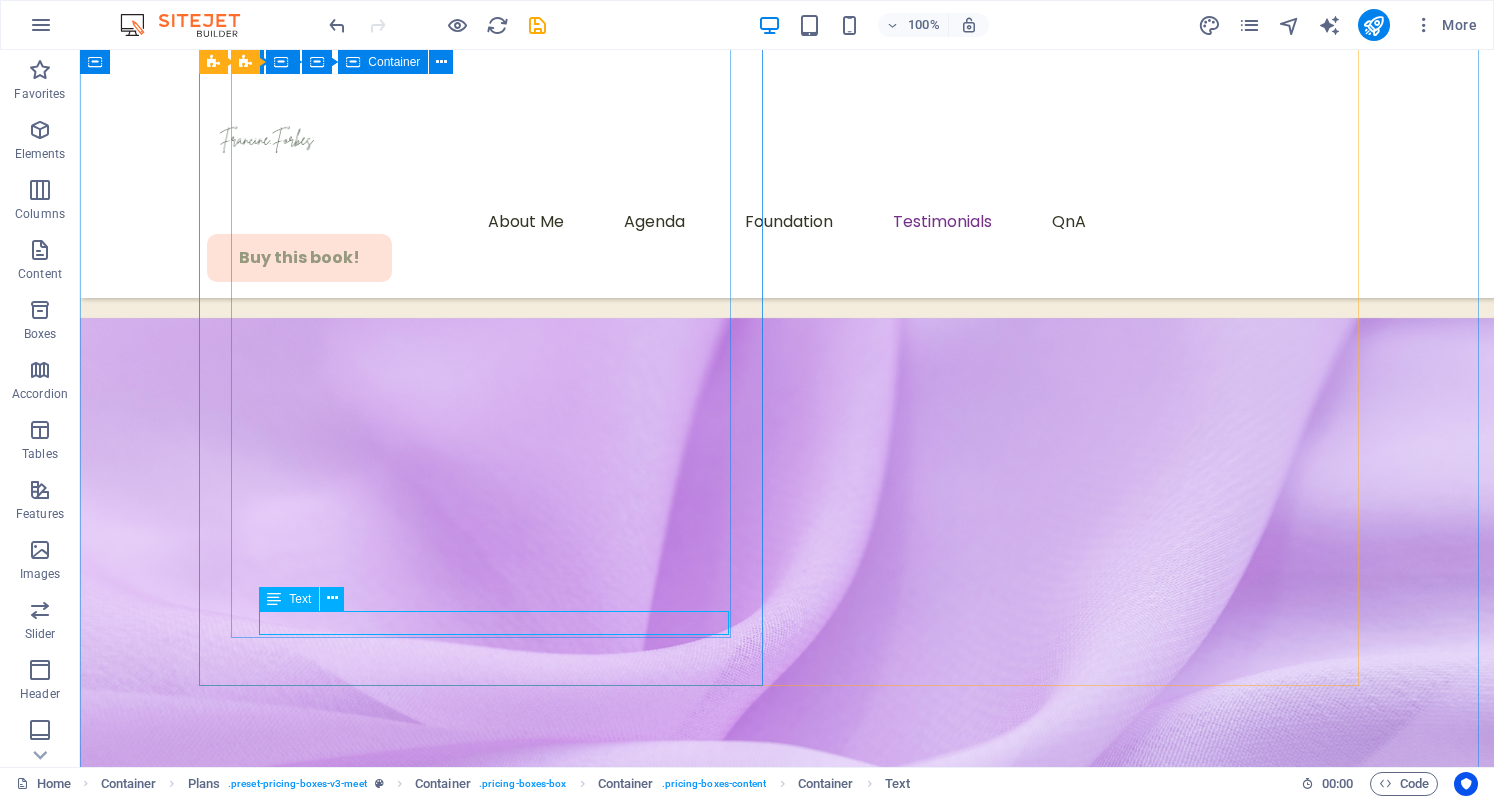 click on "Renew your mindset, heal your body, and claim your spark." at bounding box center (787, 53527) 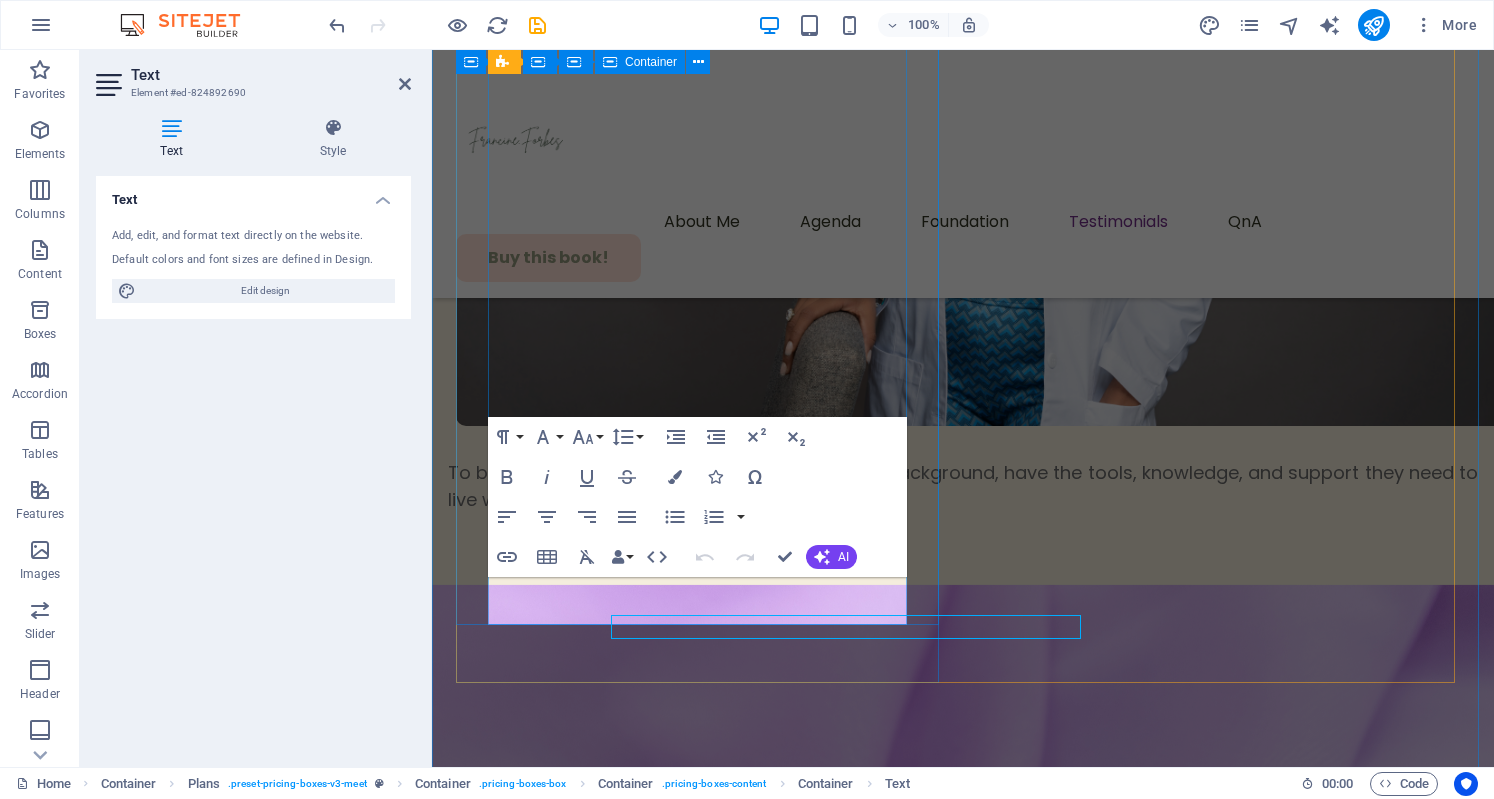scroll, scrollTop: 9390, scrollLeft: 0, axis: vertical 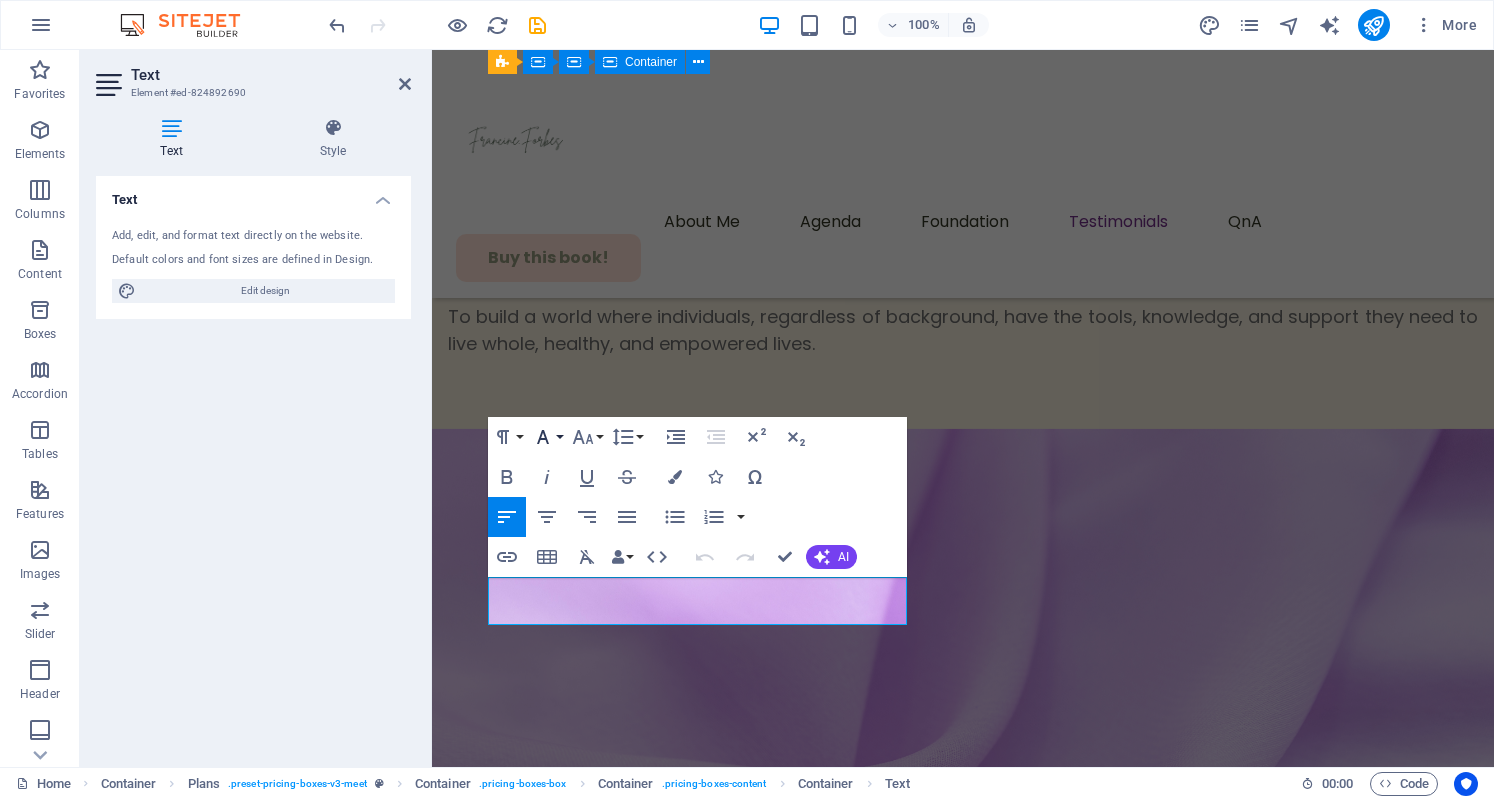 click 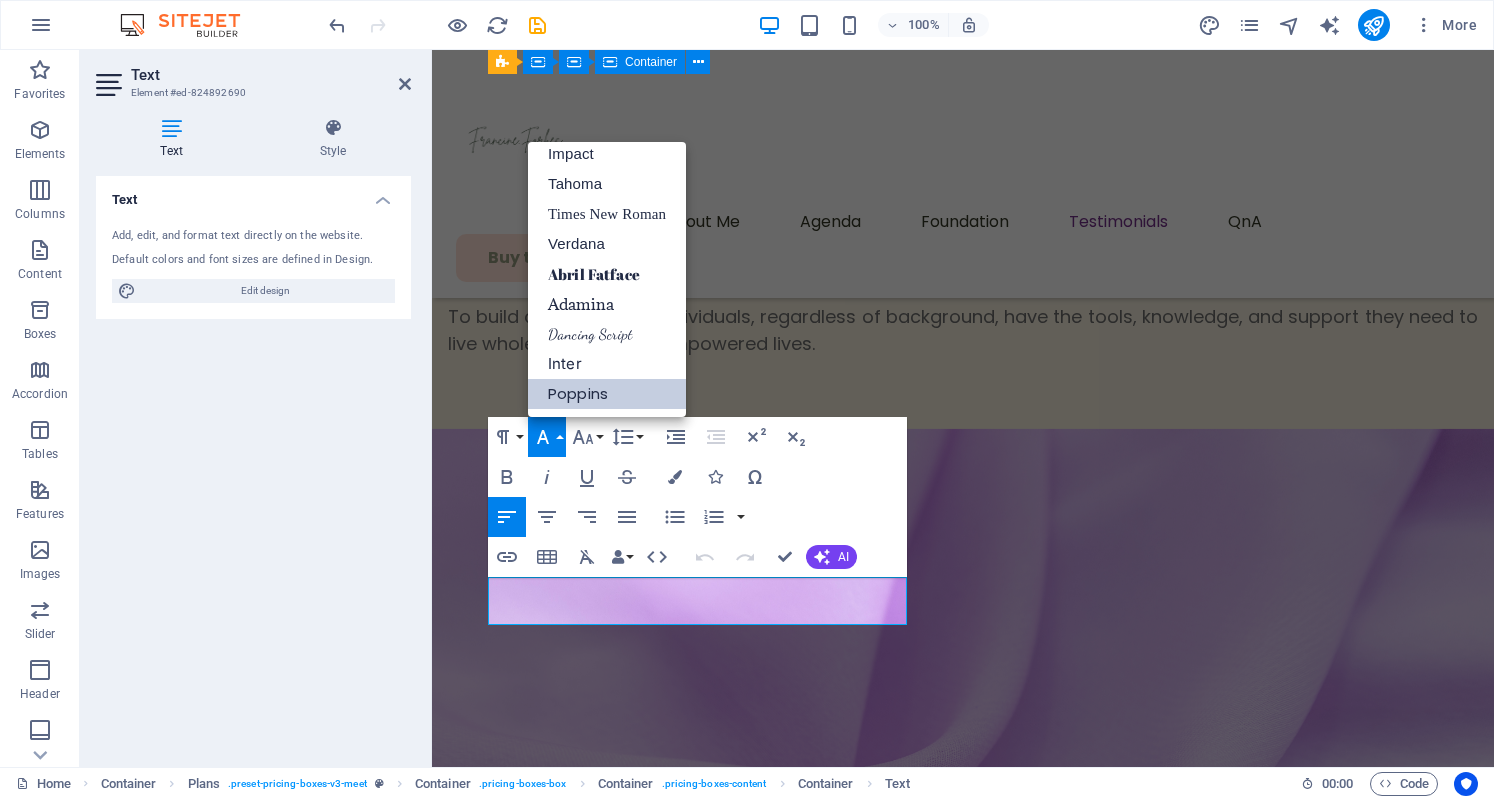 scroll, scrollTop: 70, scrollLeft: 0, axis: vertical 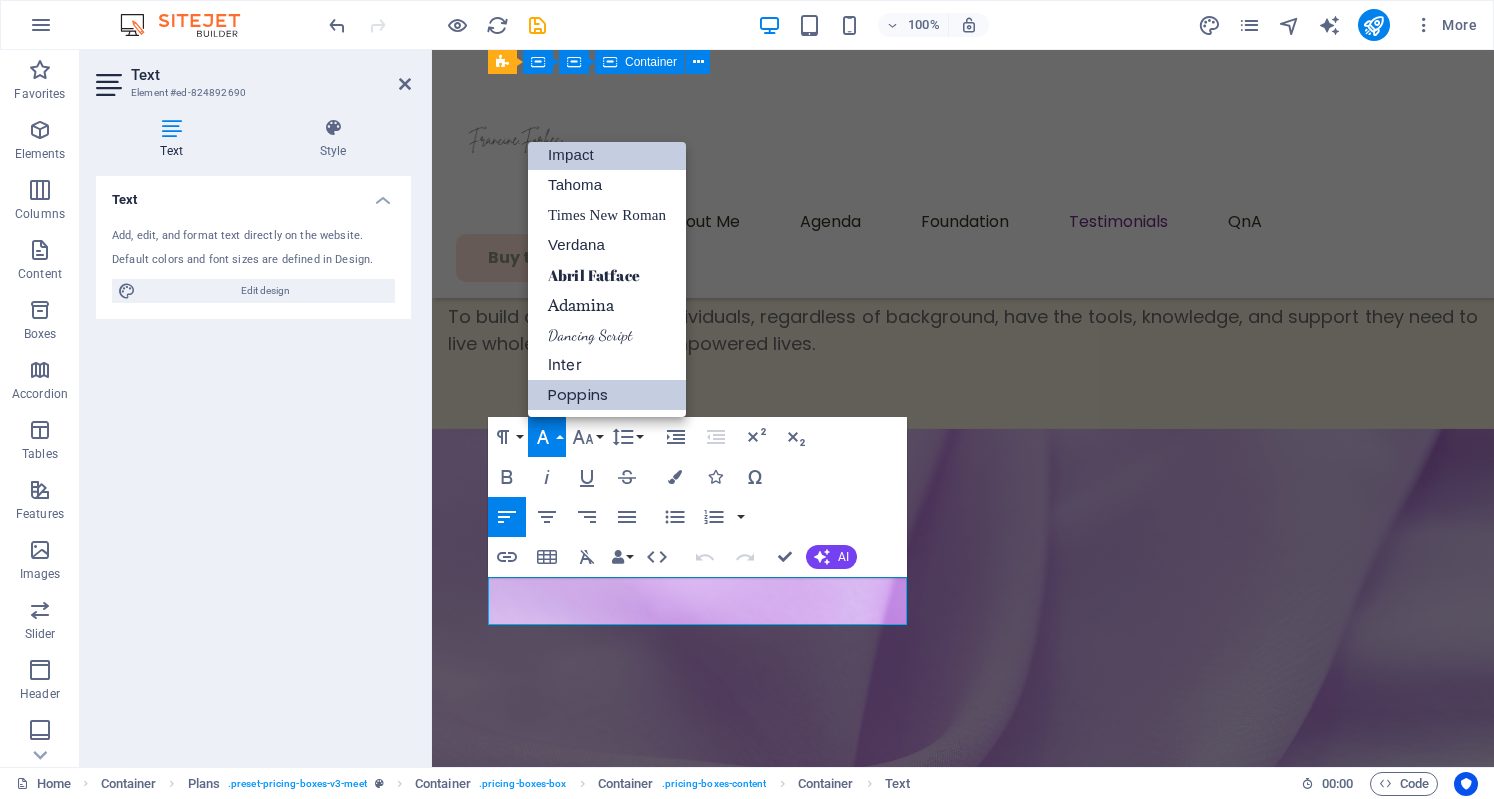 click on "Impact" at bounding box center (607, 155) 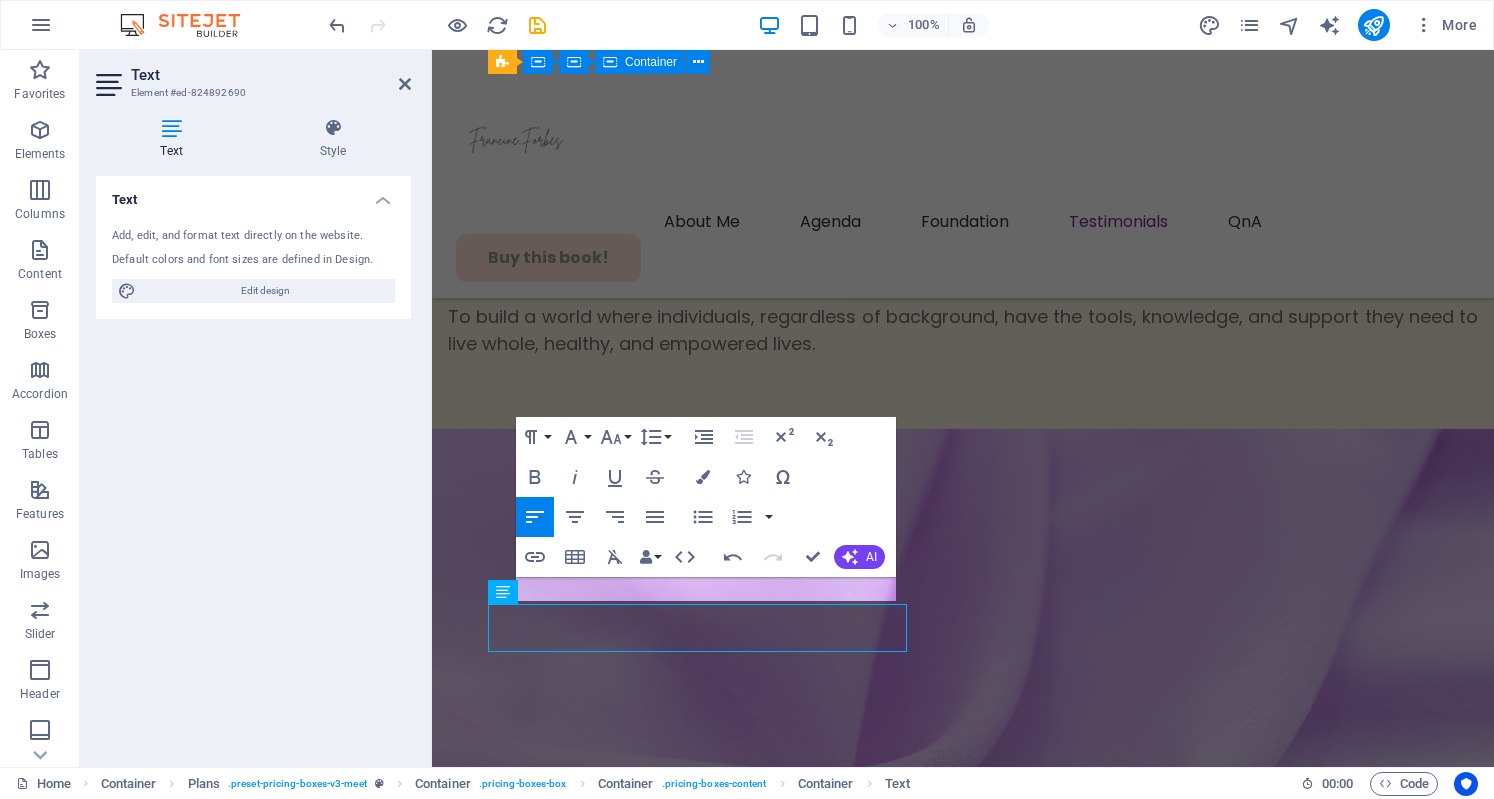 scroll, scrollTop: 9363, scrollLeft: 0, axis: vertical 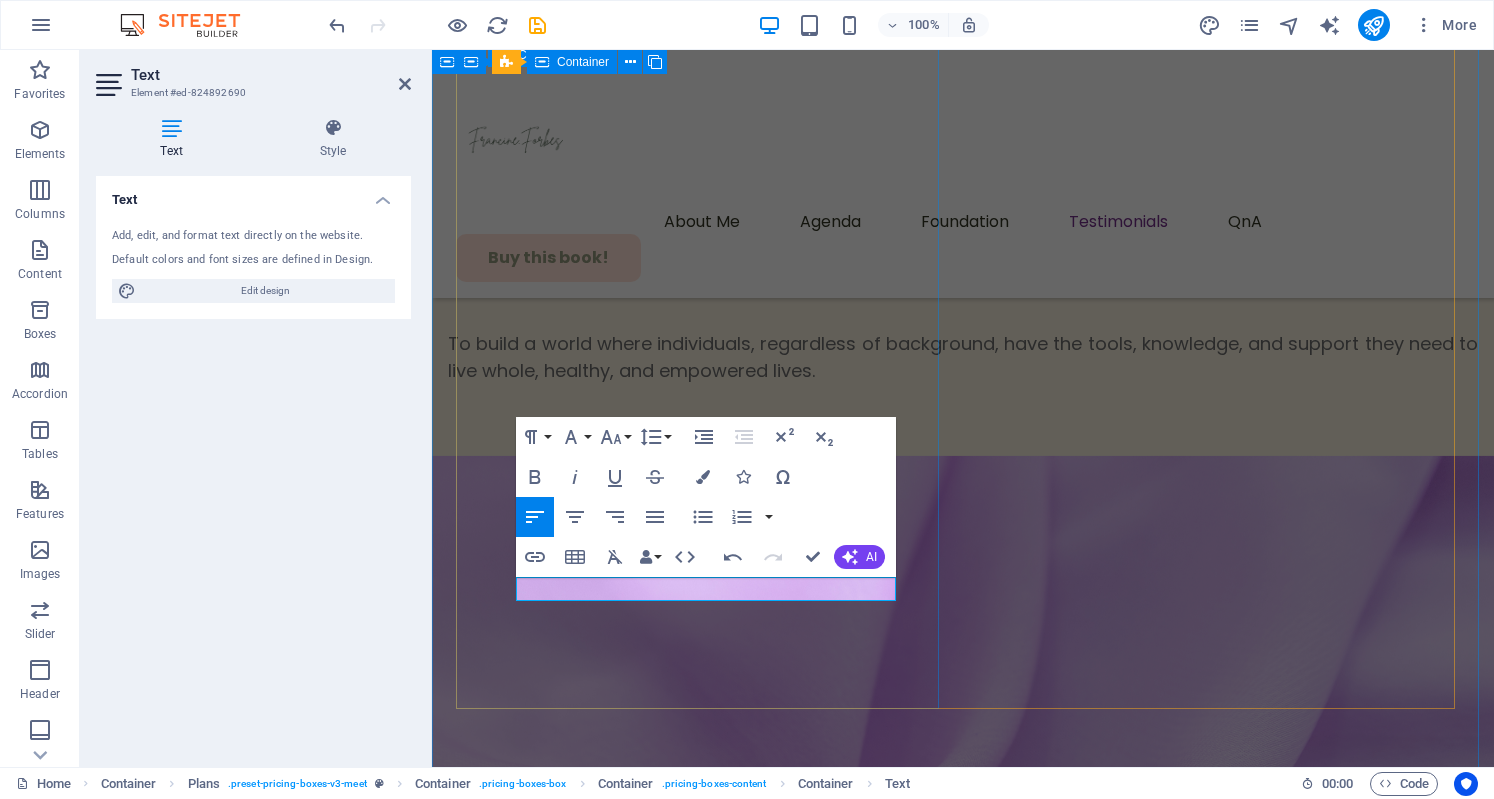 click on "The Book... This book is your blueprint for bold, whole-body wellness. She lost the weight, found herself, and built a movement. Bold women create lasting wellness from the inside out. Renew your mindset, heal your body, and claim your spark." at bounding box center [963, 47346] 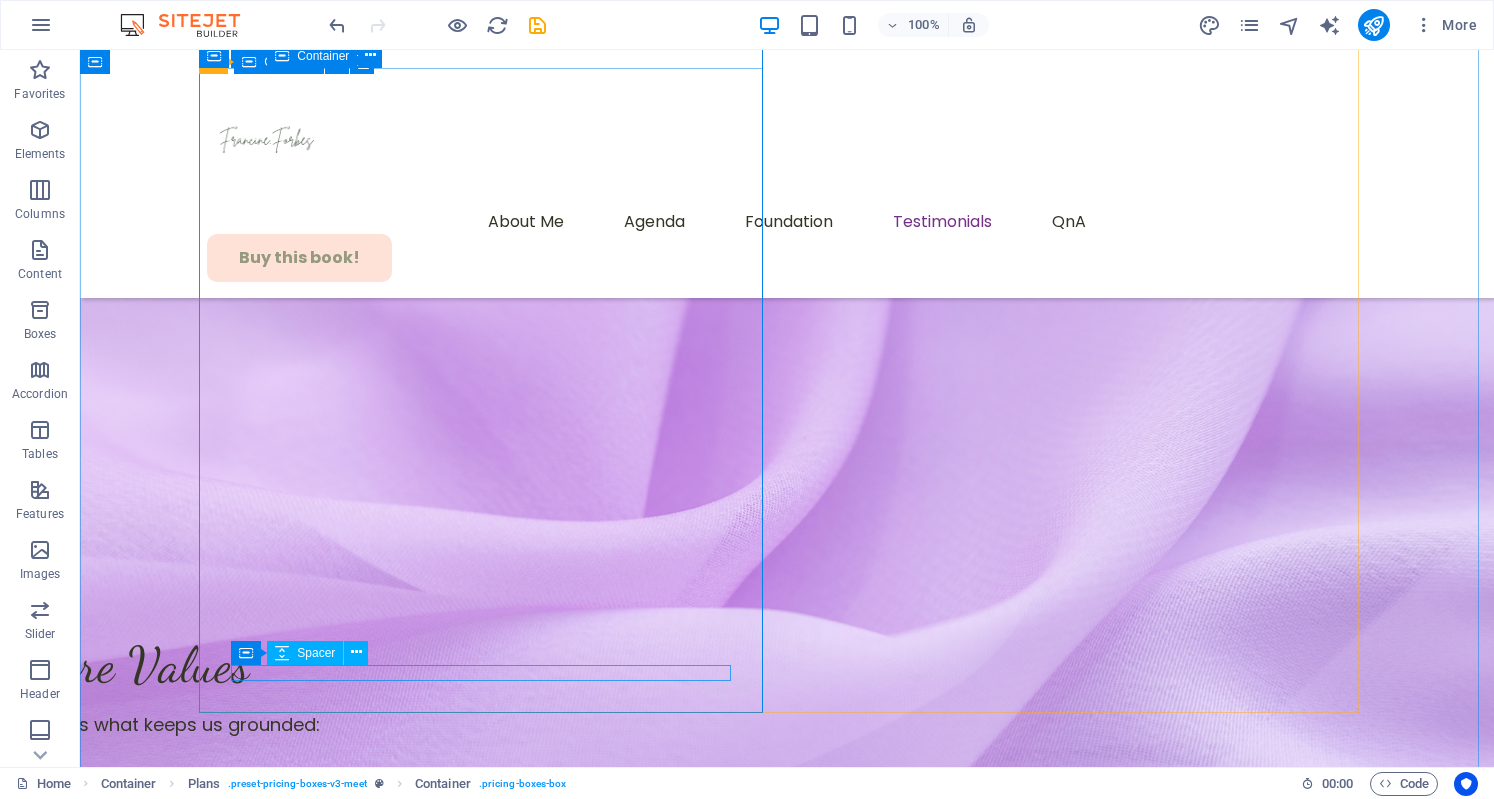 scroll, scrollTop: 9207, scrollLeft: 0, axis: vertical 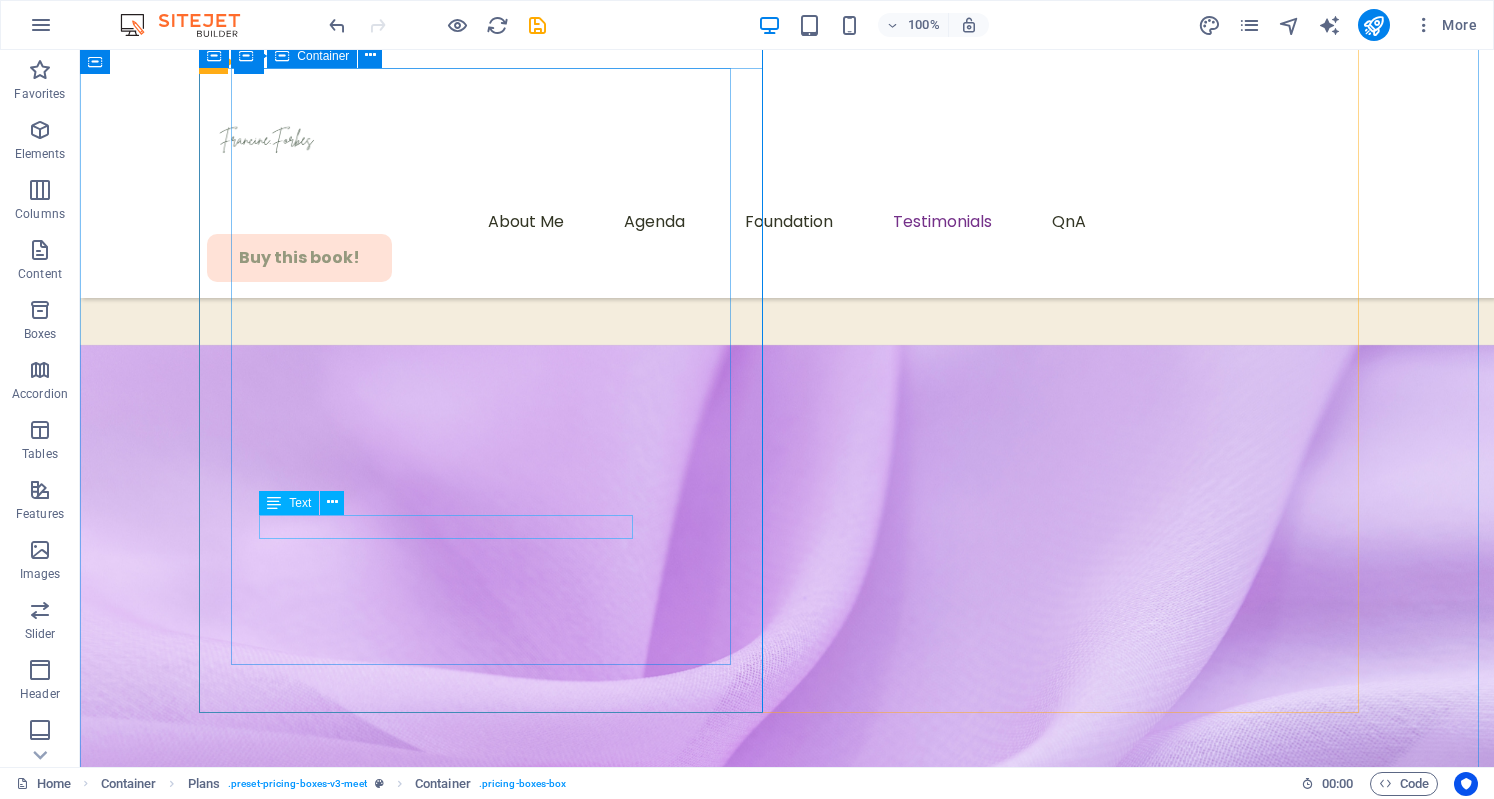 click on "This book is your blueprint for bold, whole-body wellness." at bounding box center [787, 53359] 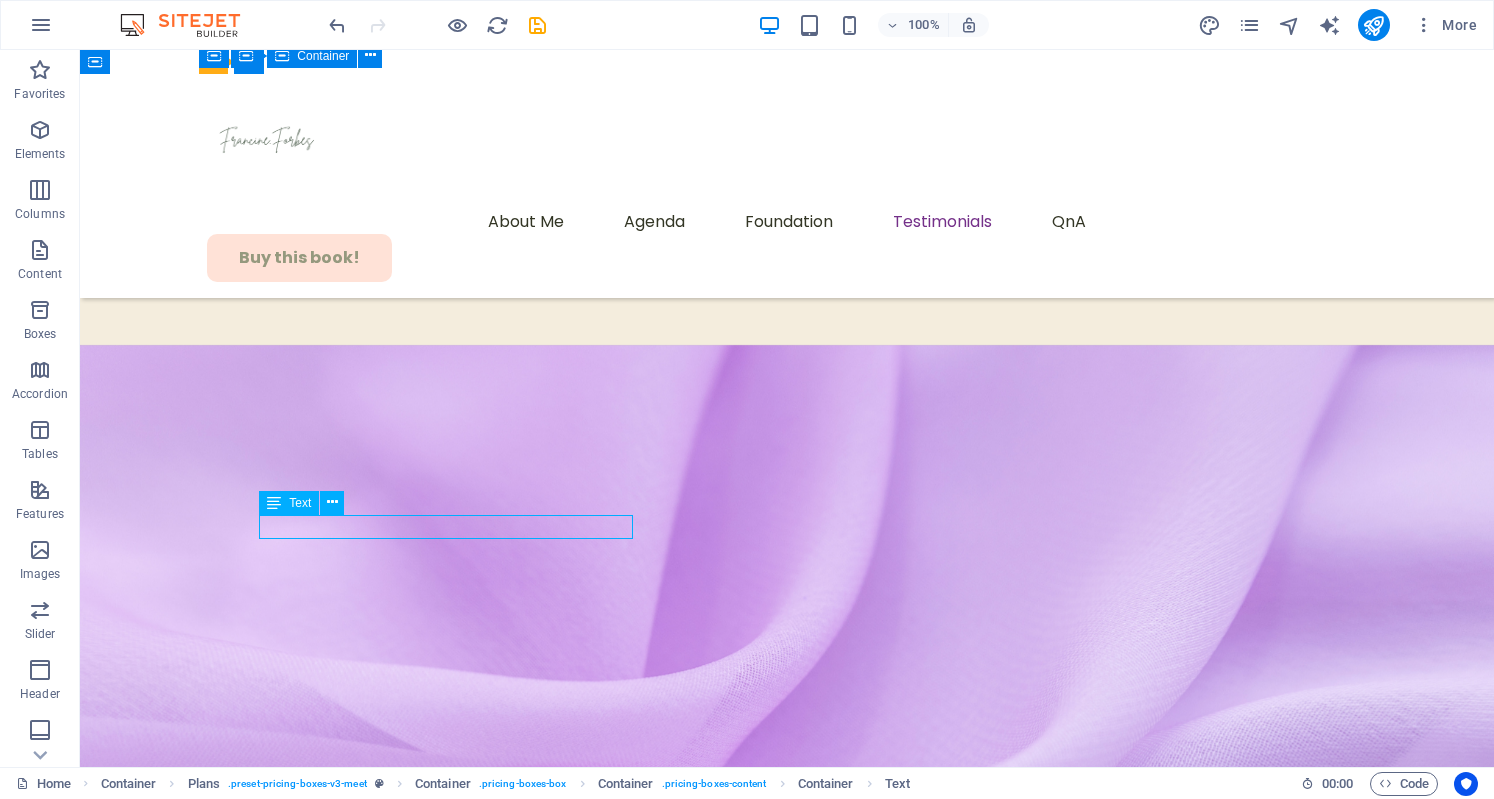 click on "This book is your blueprint for bold, whole-body wellness." at bounding box center [787, 53359] 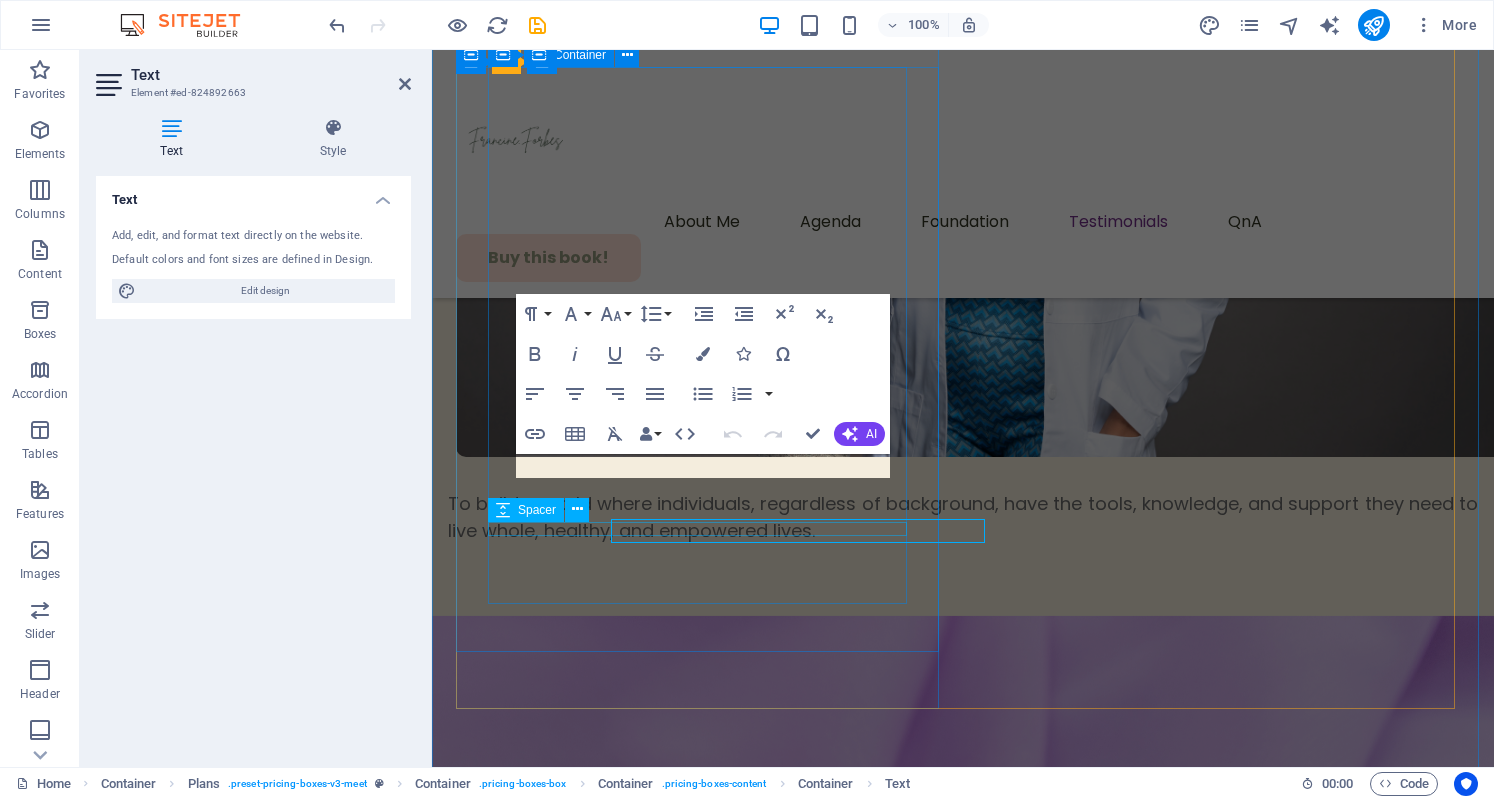 scroll, scrollTop: 9363, scrollLeft: 0, axis: vertical 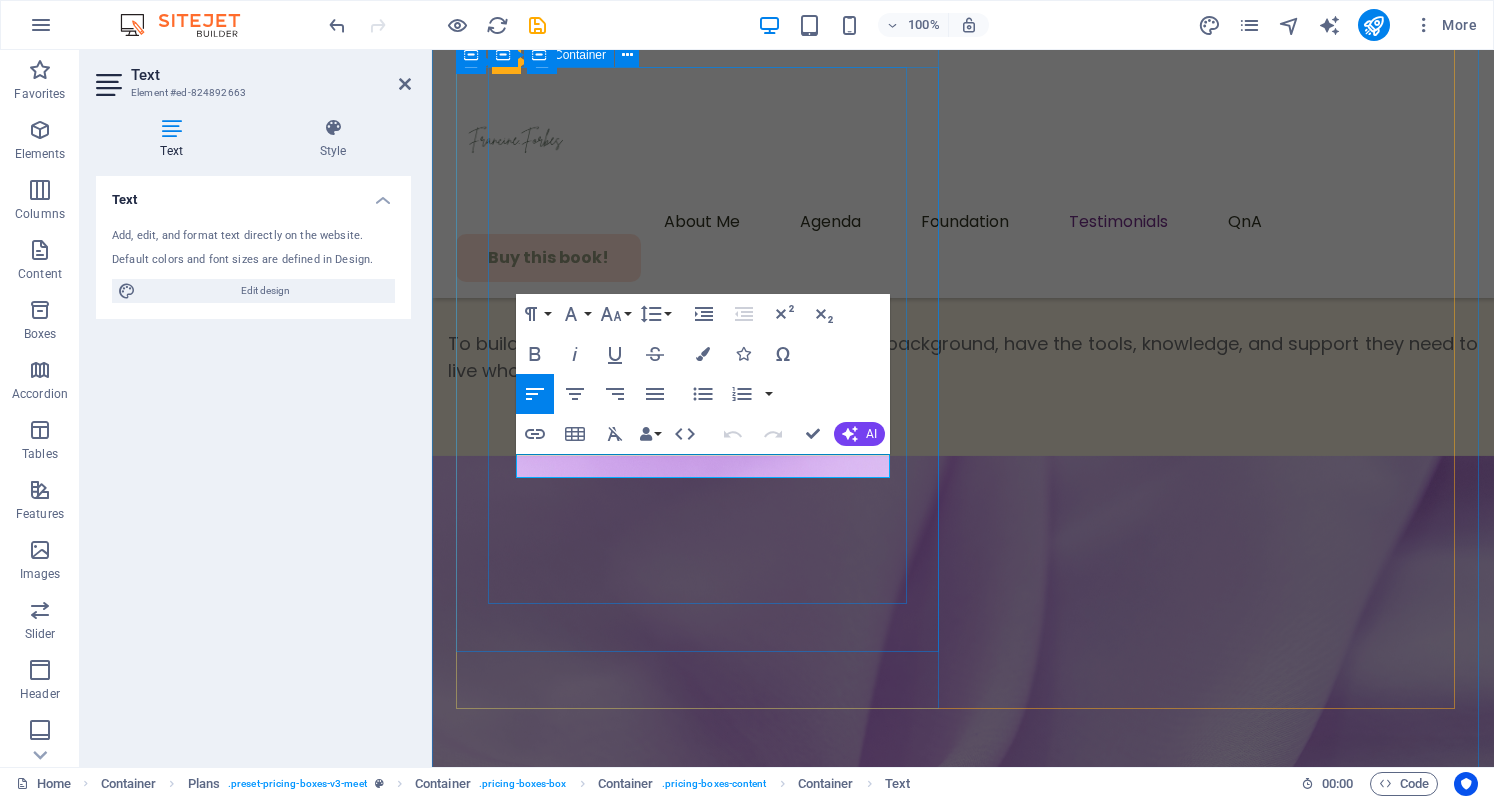 click on "This book is your blueprint for bold, whole-body wellness." at bounding box center [691, 47677] 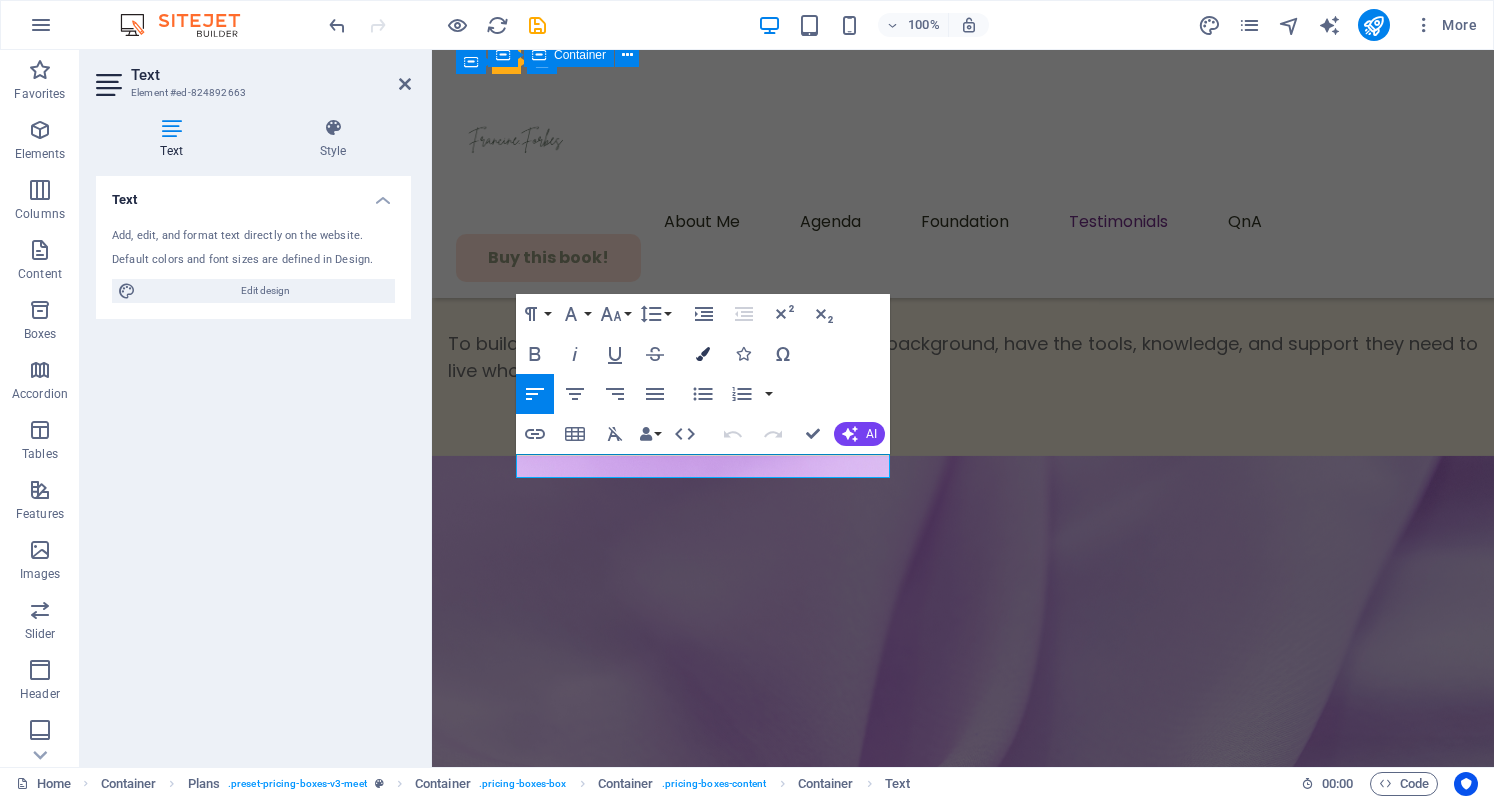 click on "Colors" at bounding box center [703, 354] 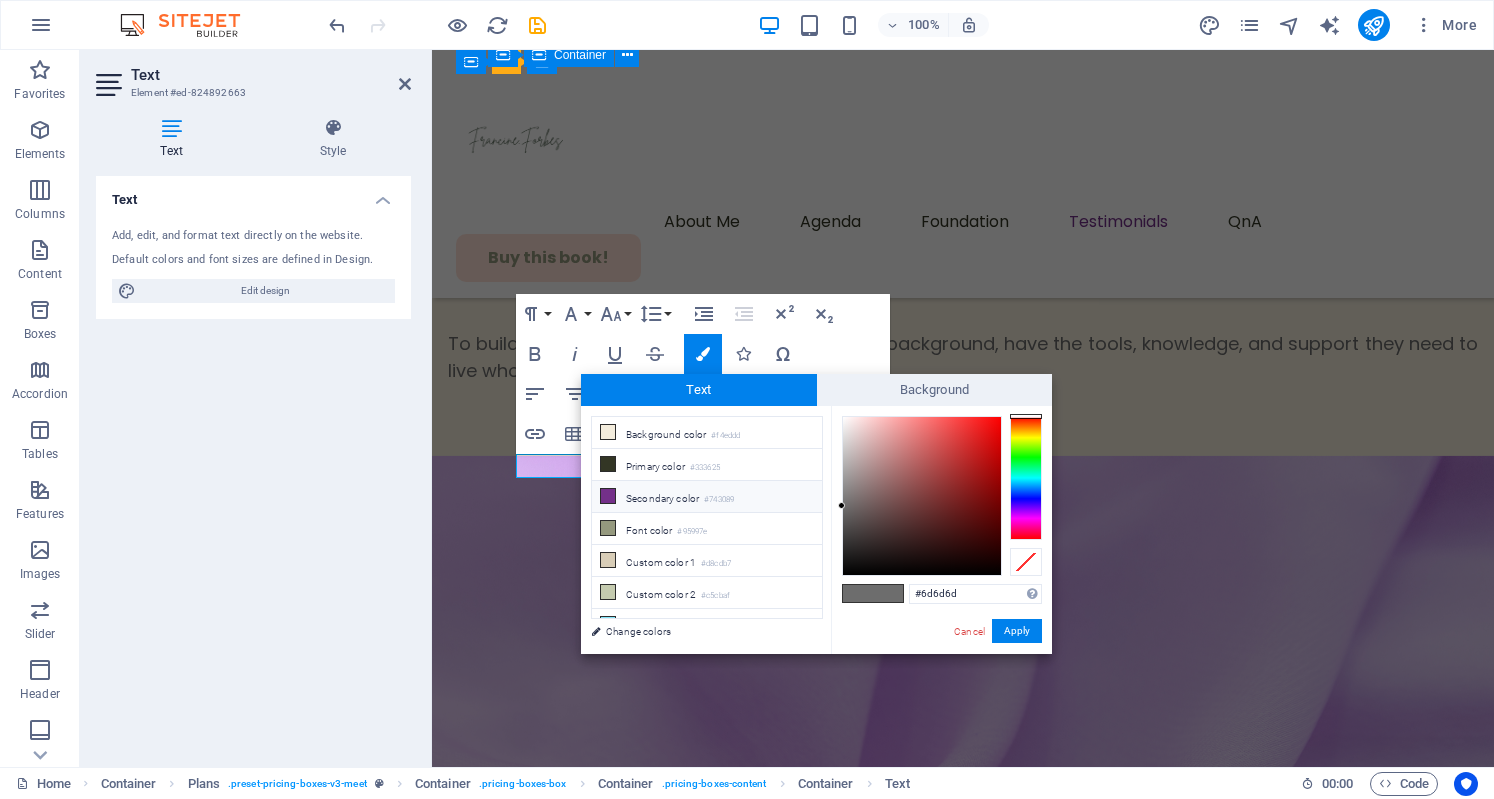 scroll, scrollTop: 74, scrollLeft: 0, axis: vertical 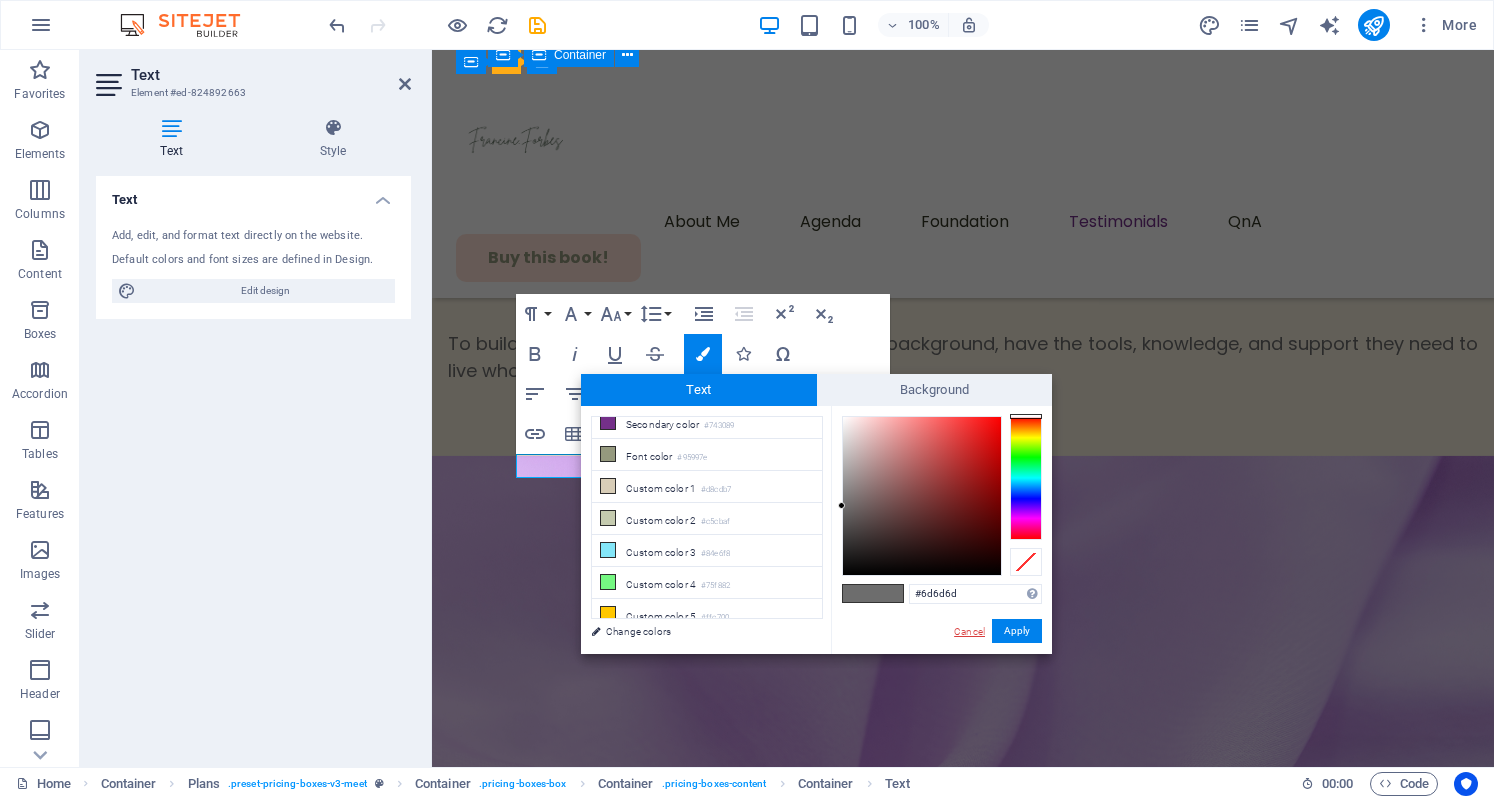 click on "Cancel" at bounding box center [969, 631] 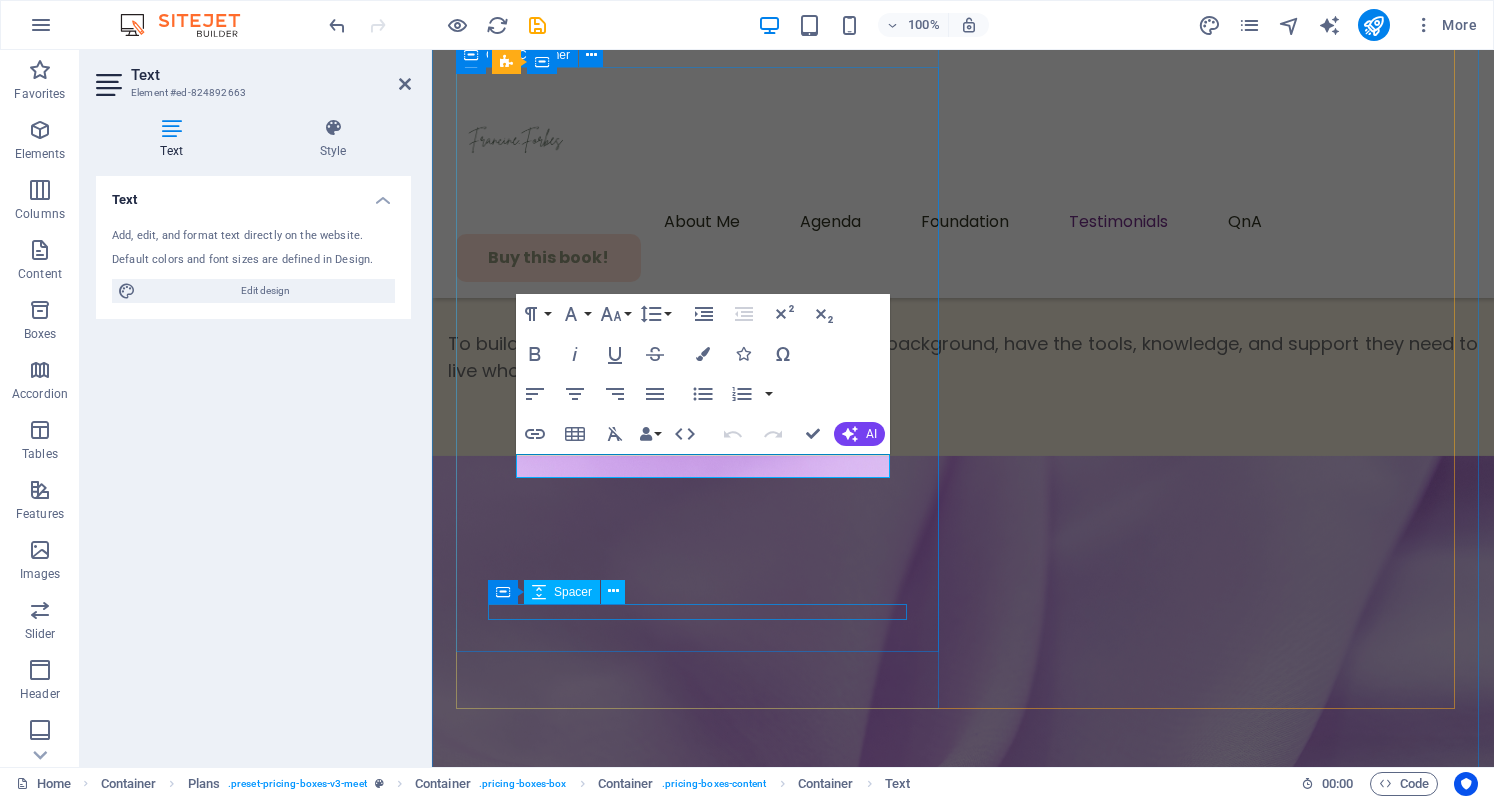 click at bounding box center [963, 47893] 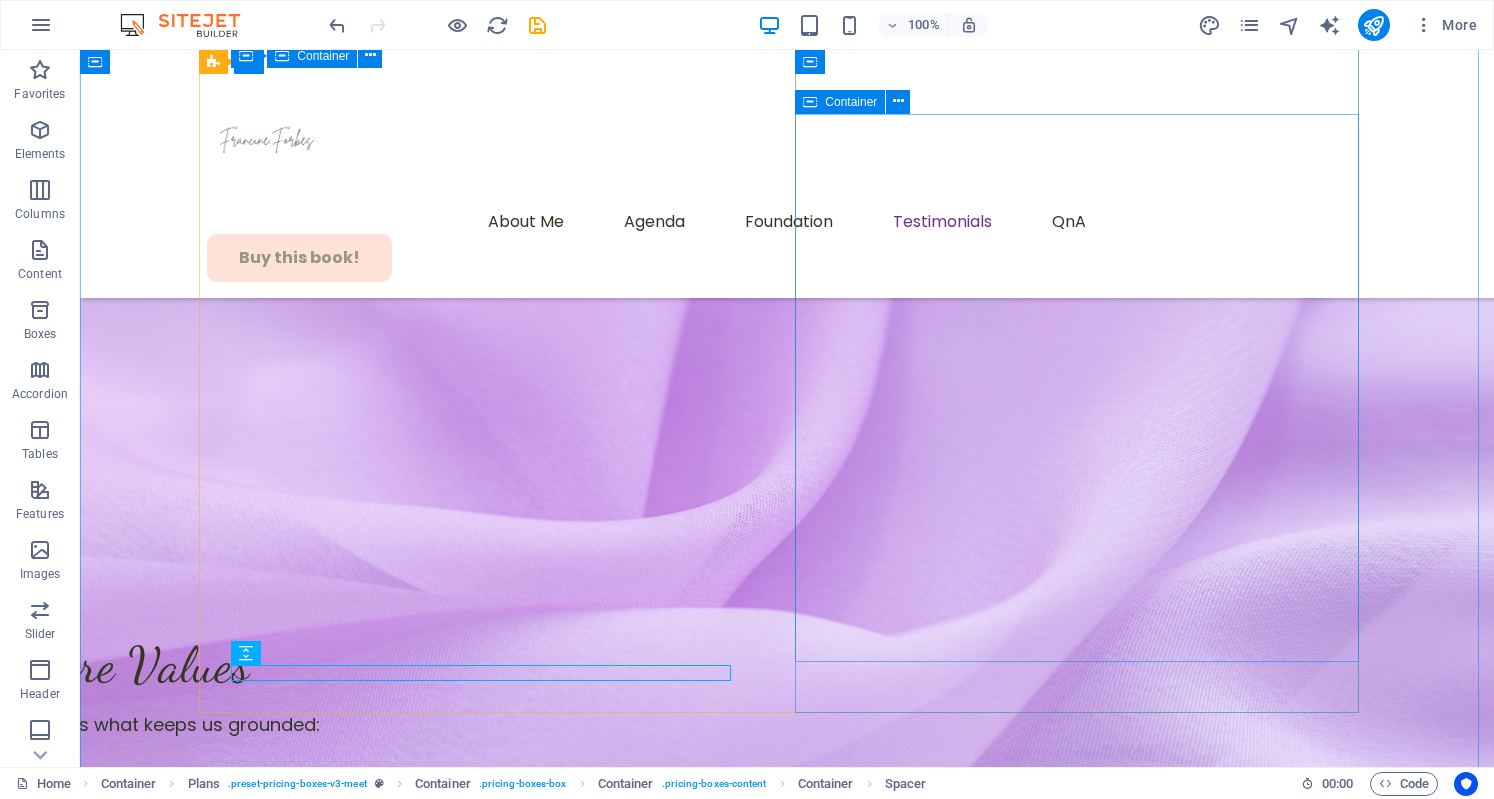 scroll, scrollTop: 9207, scrollLeft: 0, axis: vertical 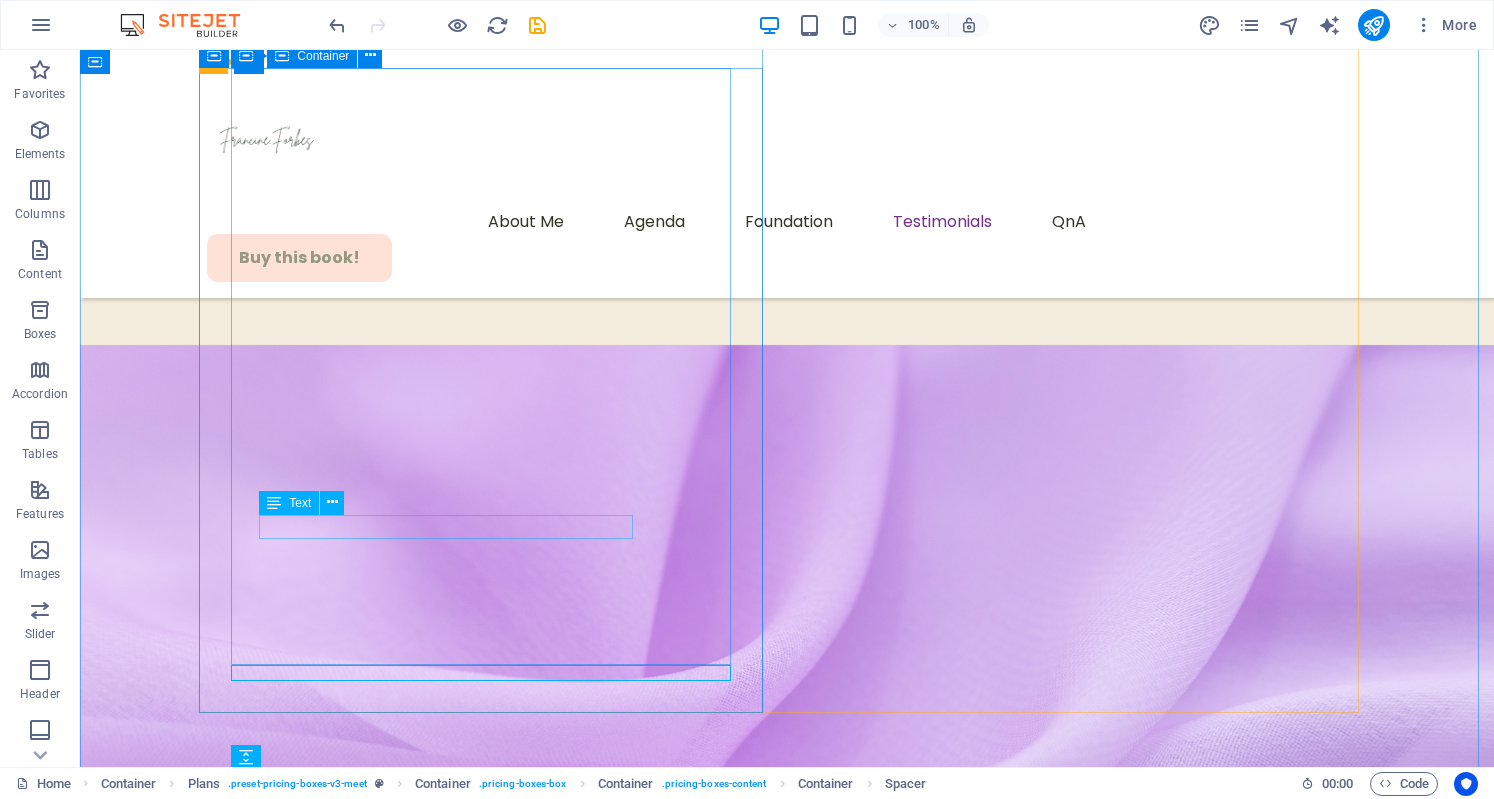 click on "This book is your blueprint for bold, whole-body wellness." at bounding box center [787, 53359] 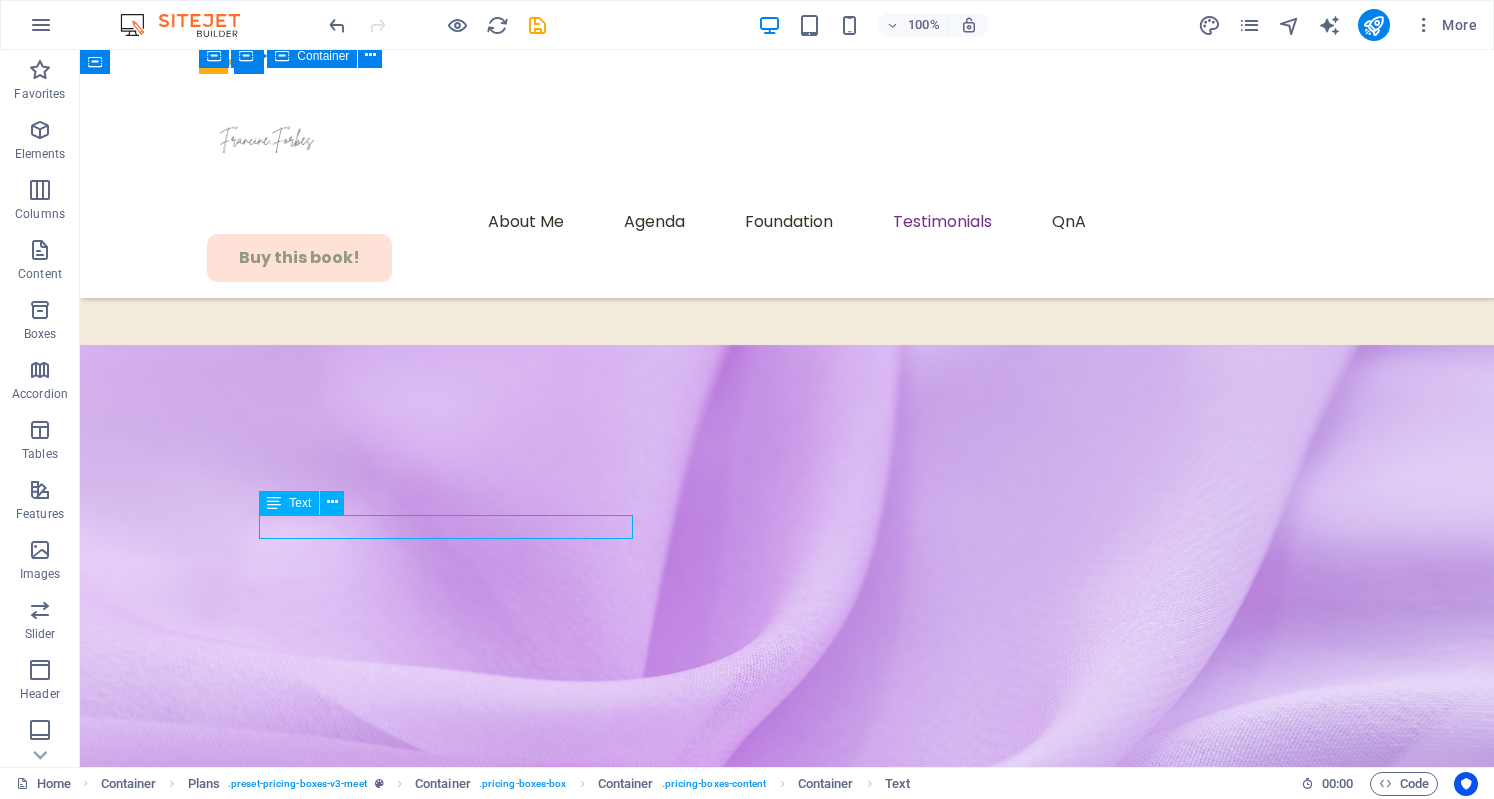 click on "This book is your blueprint for bold, whole-body wellness." at bounding box center (787, 53359) 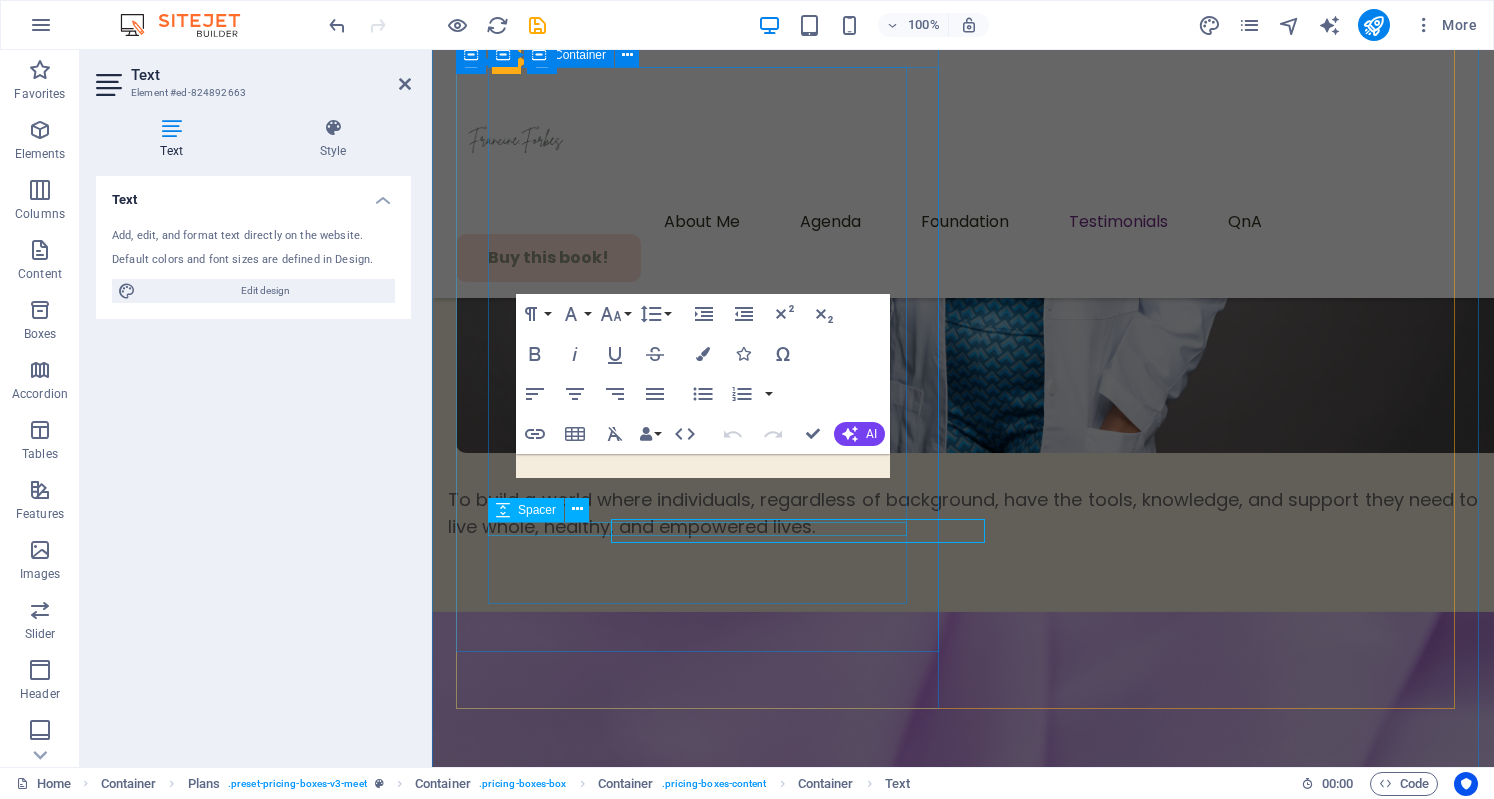 scroll, scrollTop: 9363, scrollLeft: 0, axis: vertical 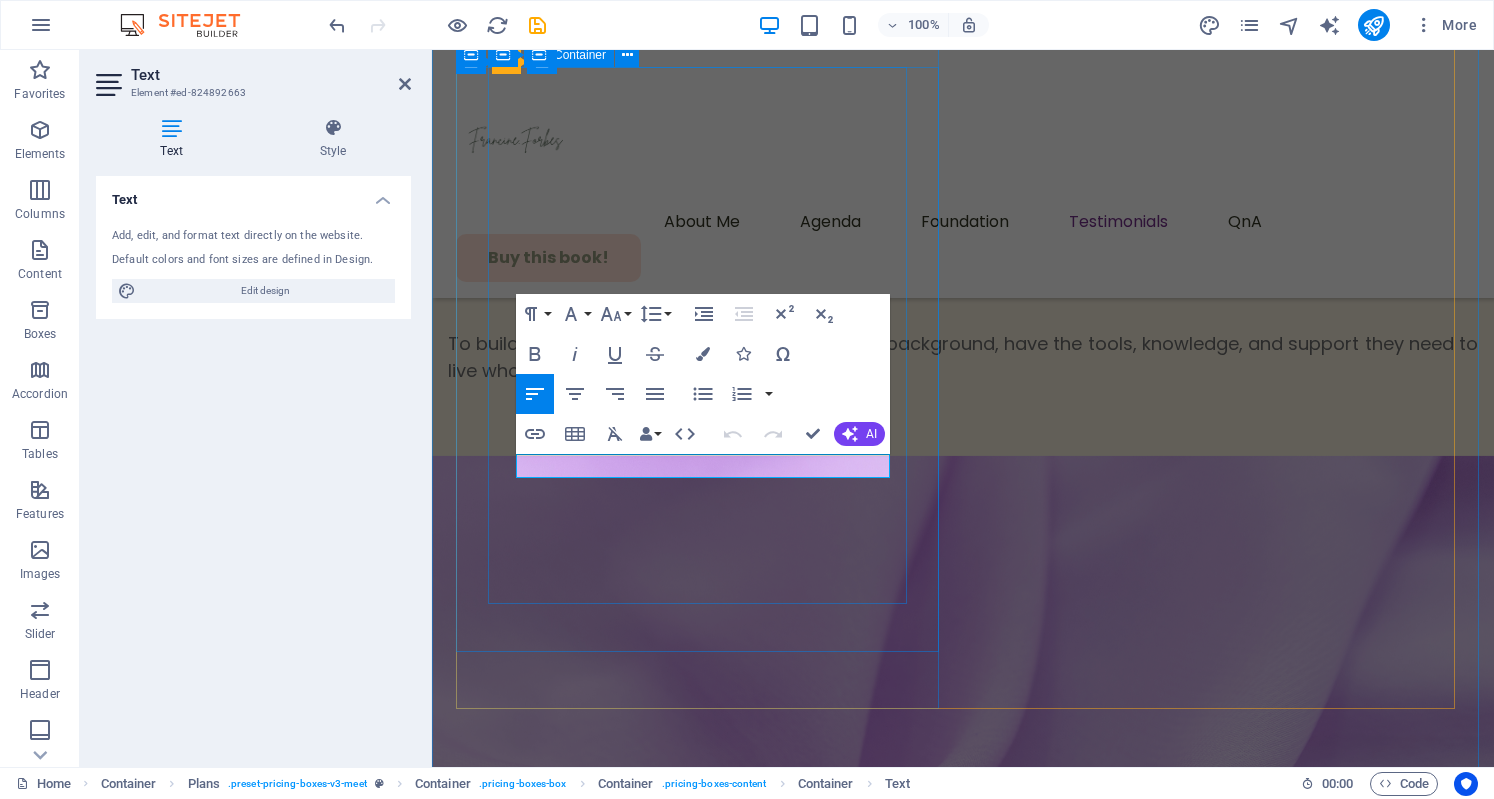 click on "This book is your blueprint for bold, whole-body wellness." at bounding box center [691, 47677] 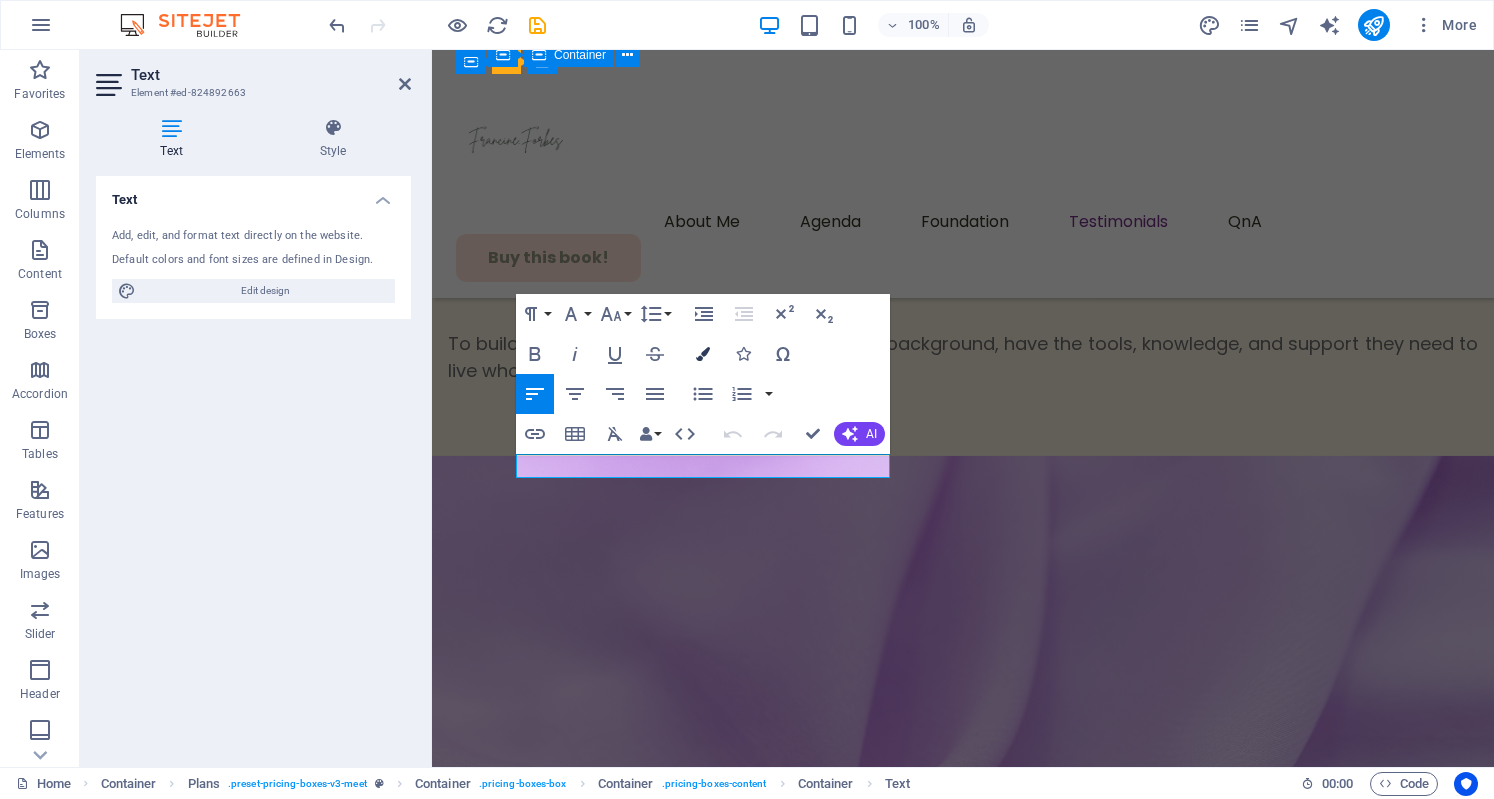 click on "Colors" at bounding box center (703, 354) 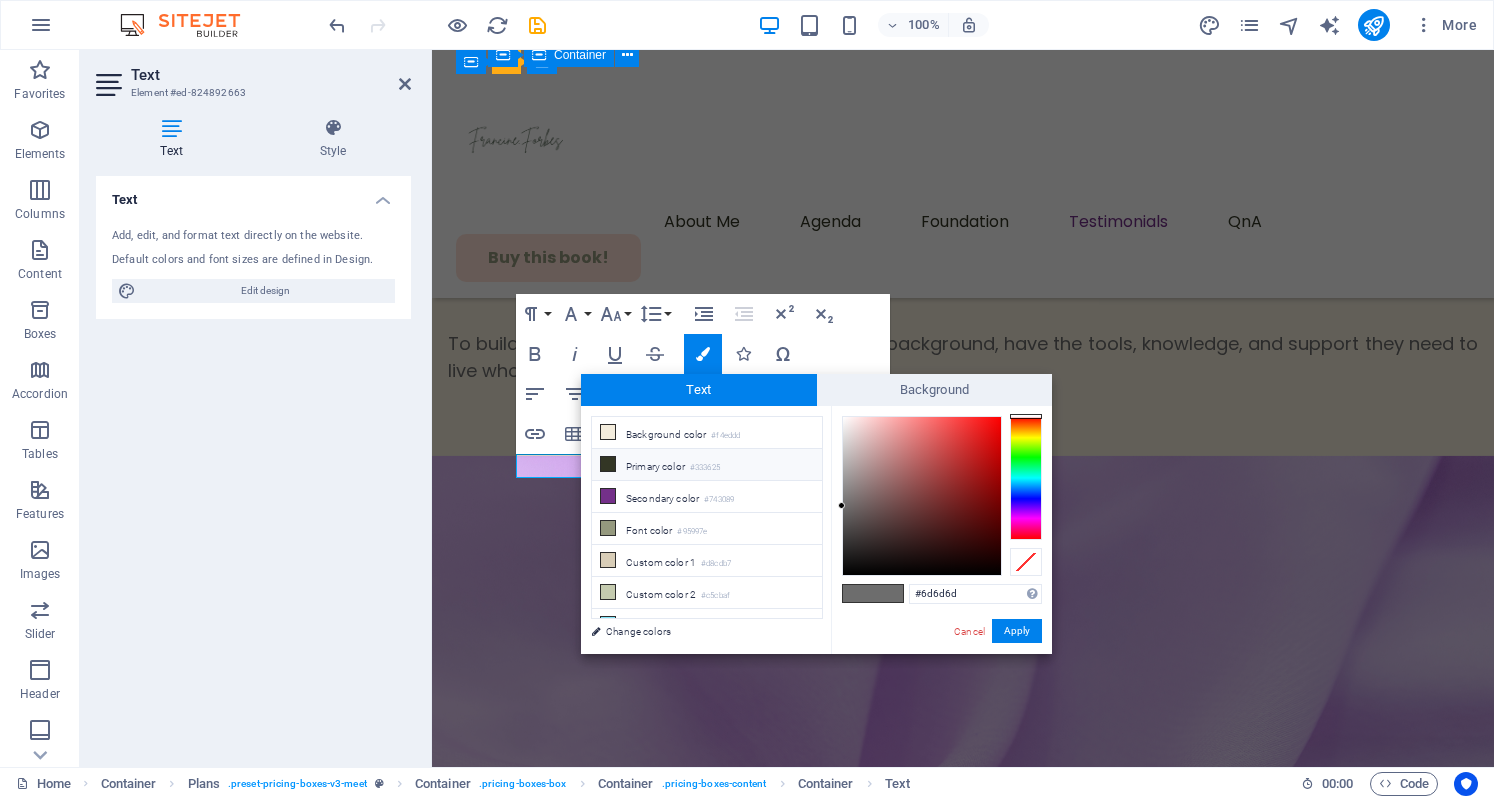 click on "Primary color
#333625" at bounding box center [707, 465] 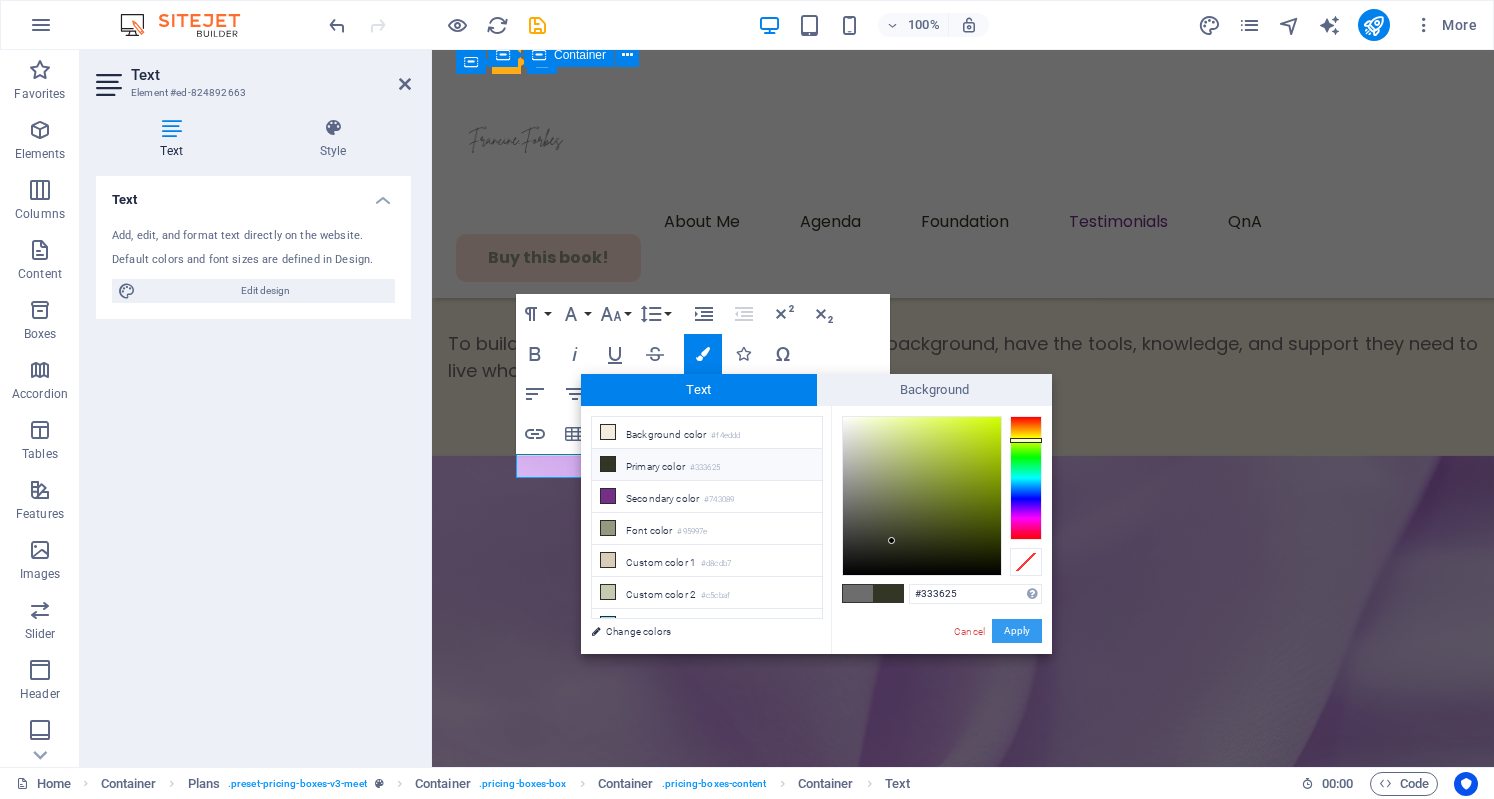 click on "Apply" at bounding box center (1017, 631) 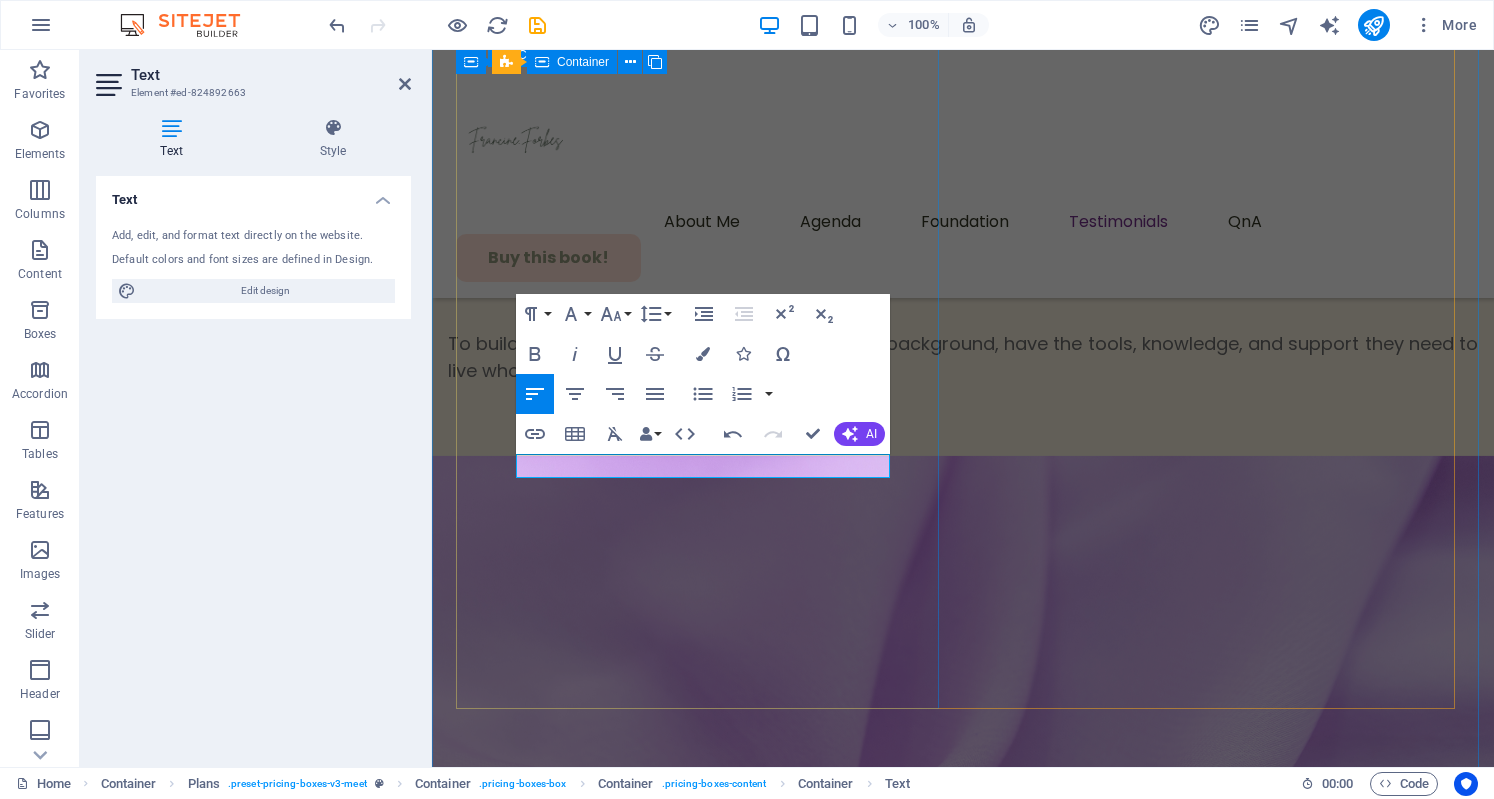 click on "The Book... This book is your blueprint for bold, whole-body wellness. She lost the weight, found herself, and built a movement. Bold women create lasting wellness from the inside out. Renew your mindset, heal your body, and claim your spark." at bounding box center [963, 47346] 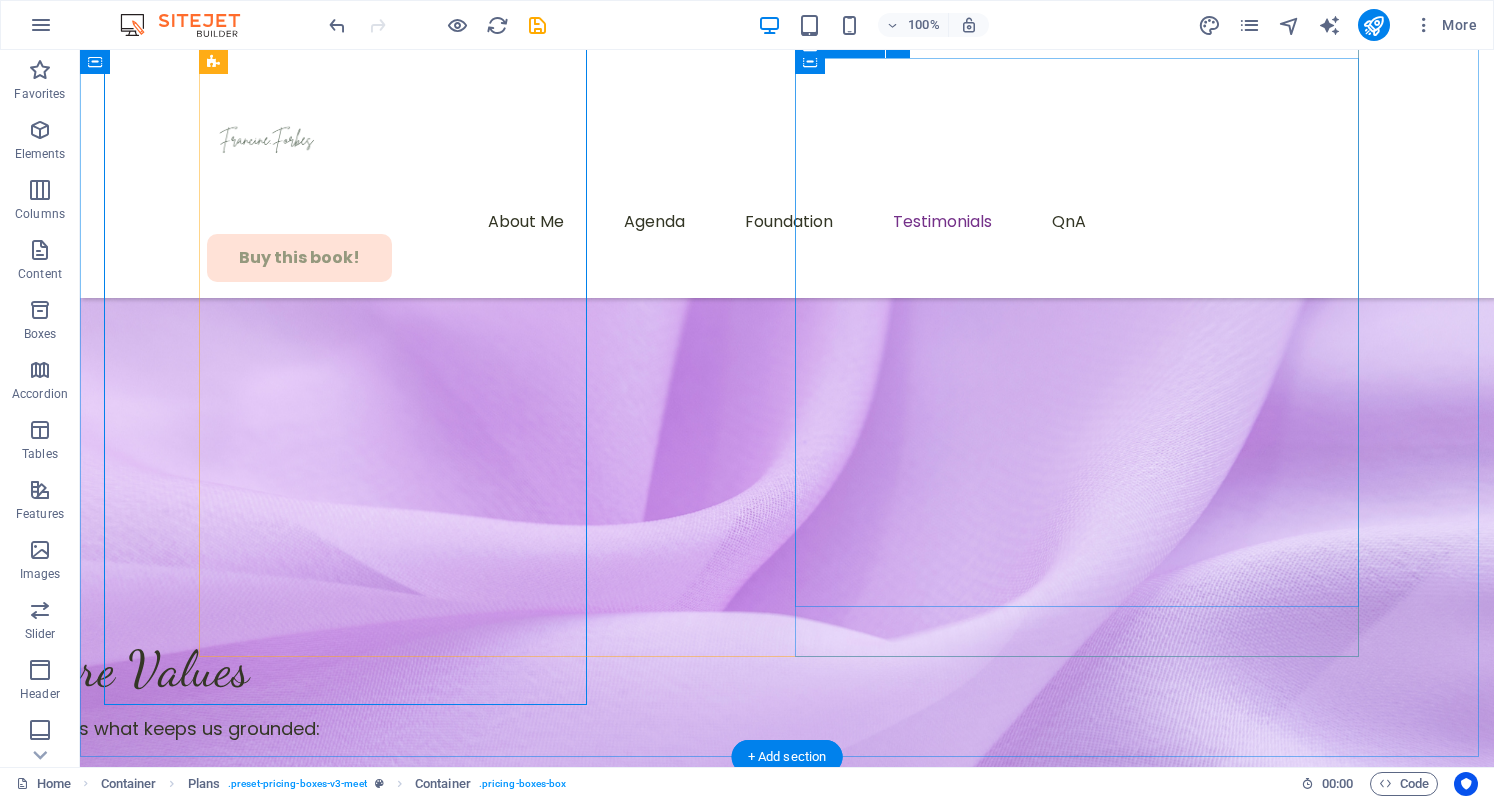 scroll, scrollTop: 9207, scrollLeft: 0, axis: vertical 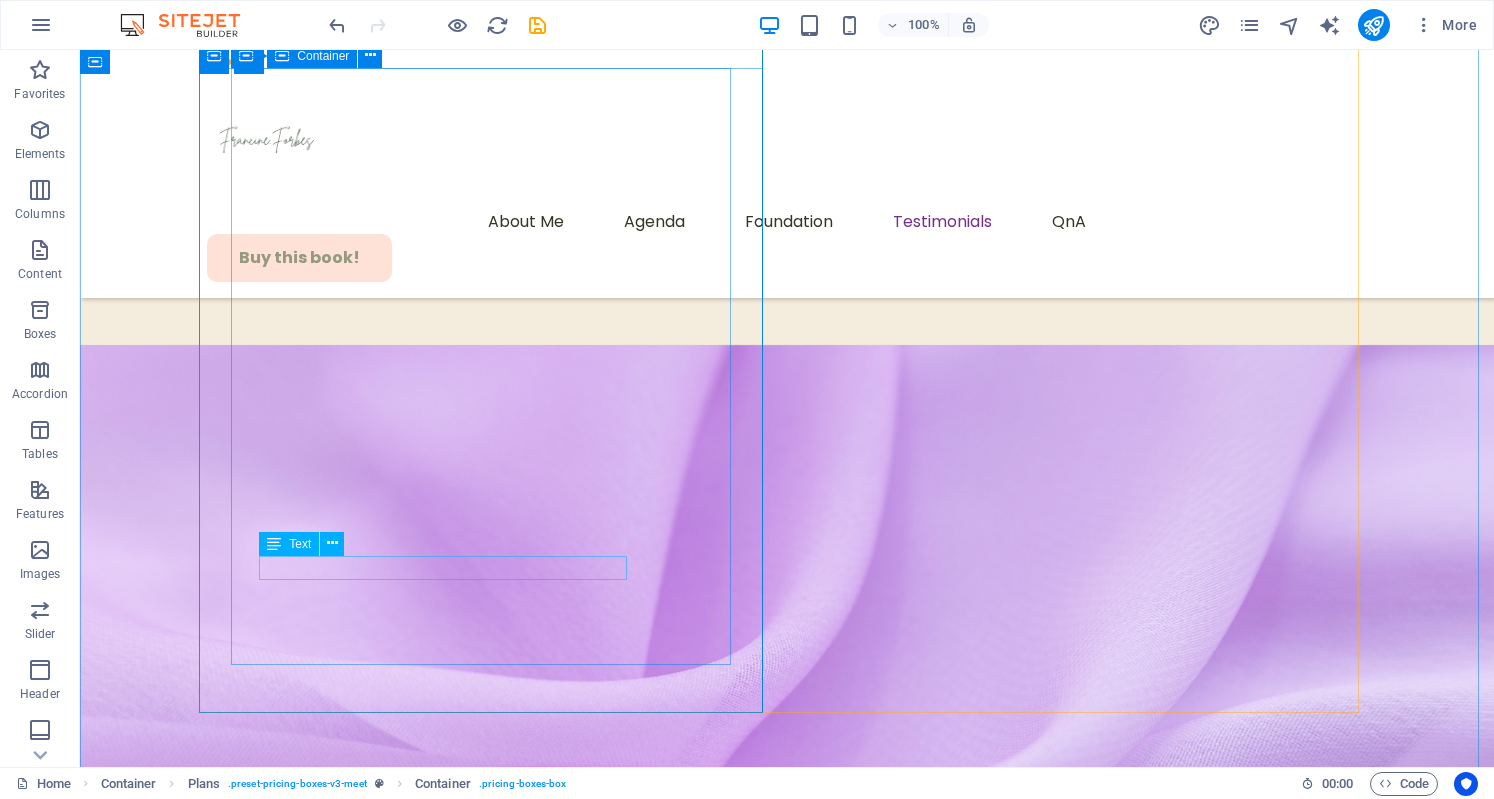 click on "She lost the weight, found herself, and built a movement." at bounding box center (787, 53424) 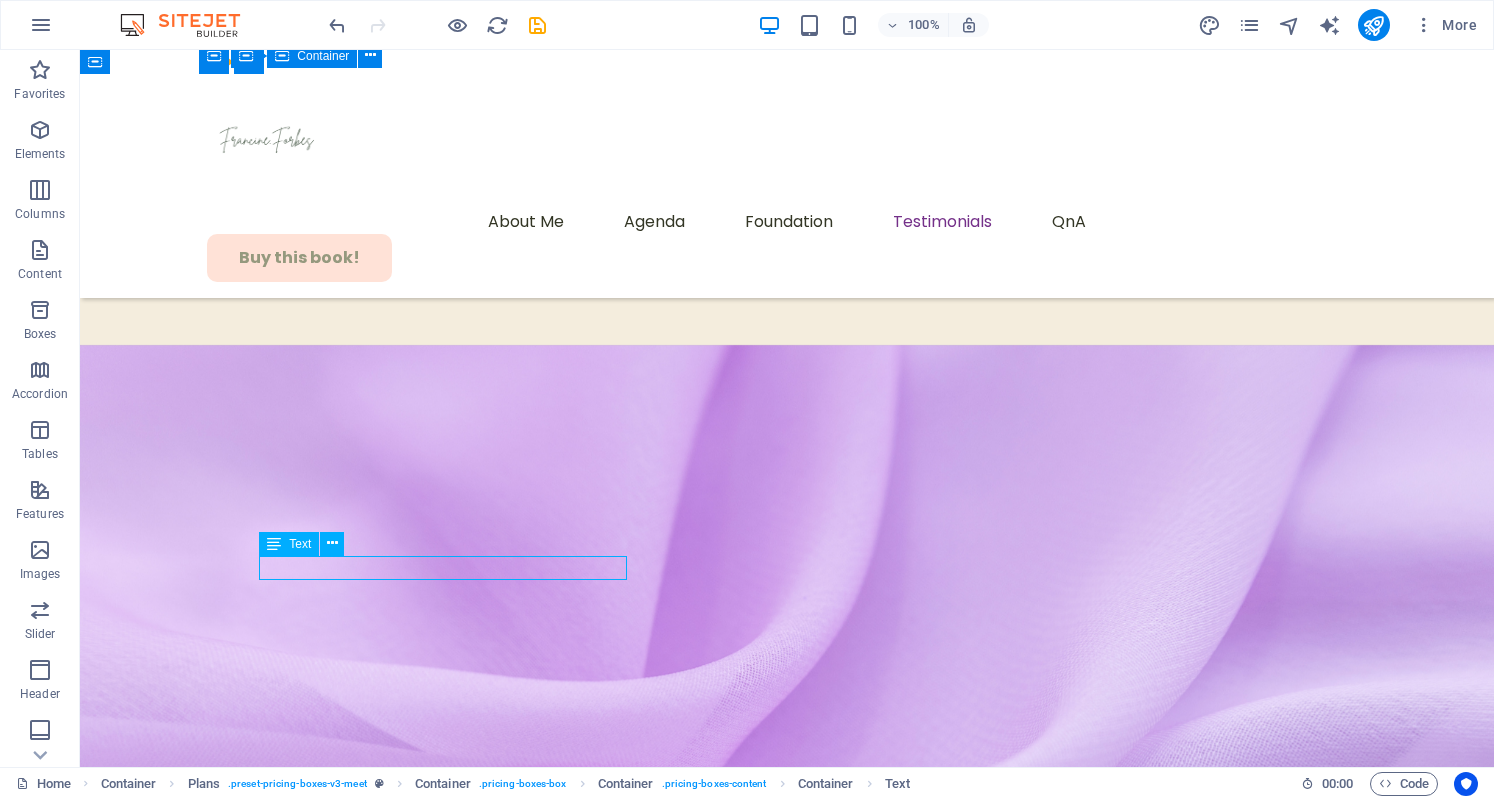 click on "She lost the weight, found herself, and built a movement." at bounding box center [787, 53424] 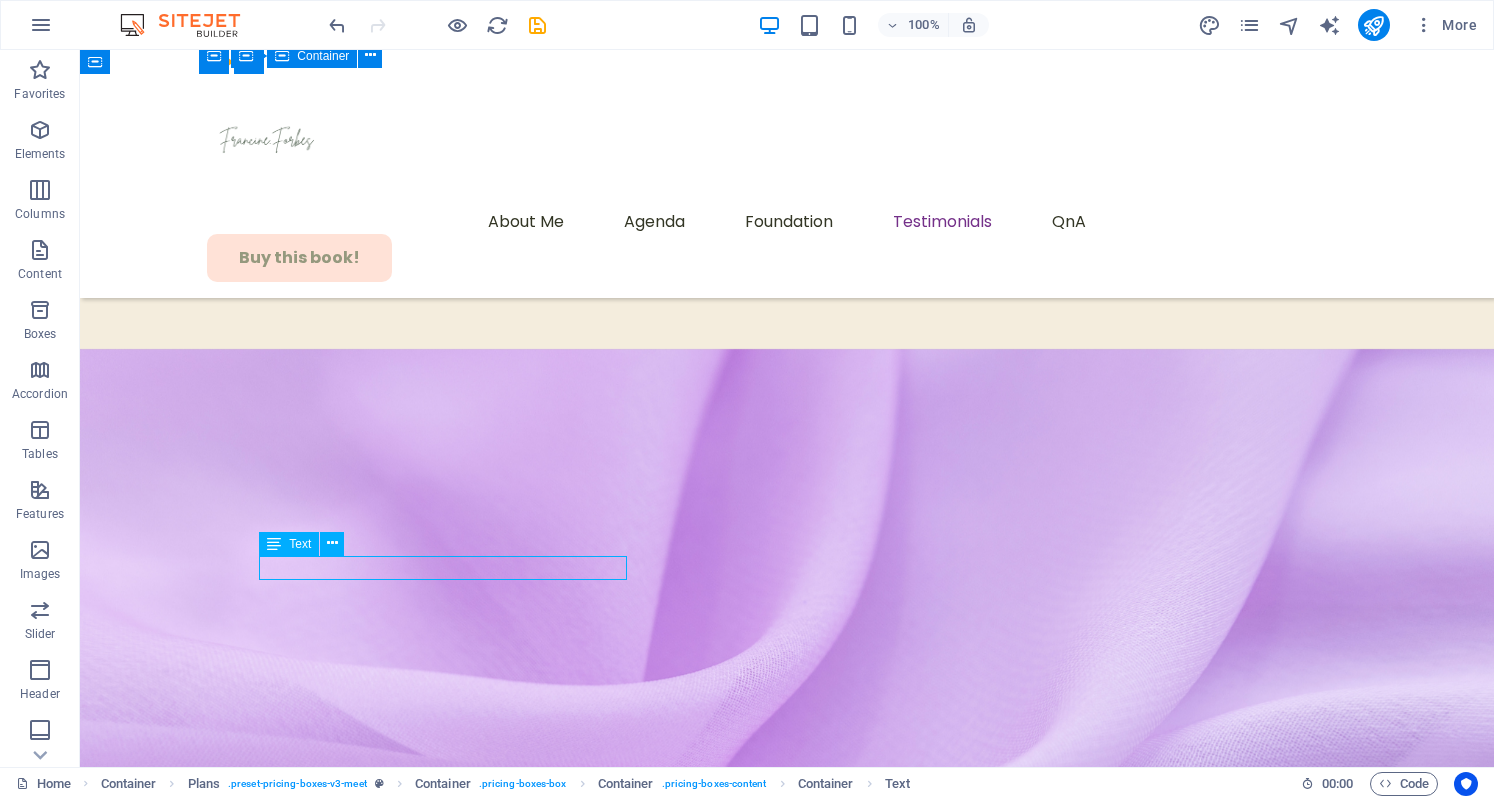 scroll, scrollTop: 9363, scrollLeft: 0, axis: vertical 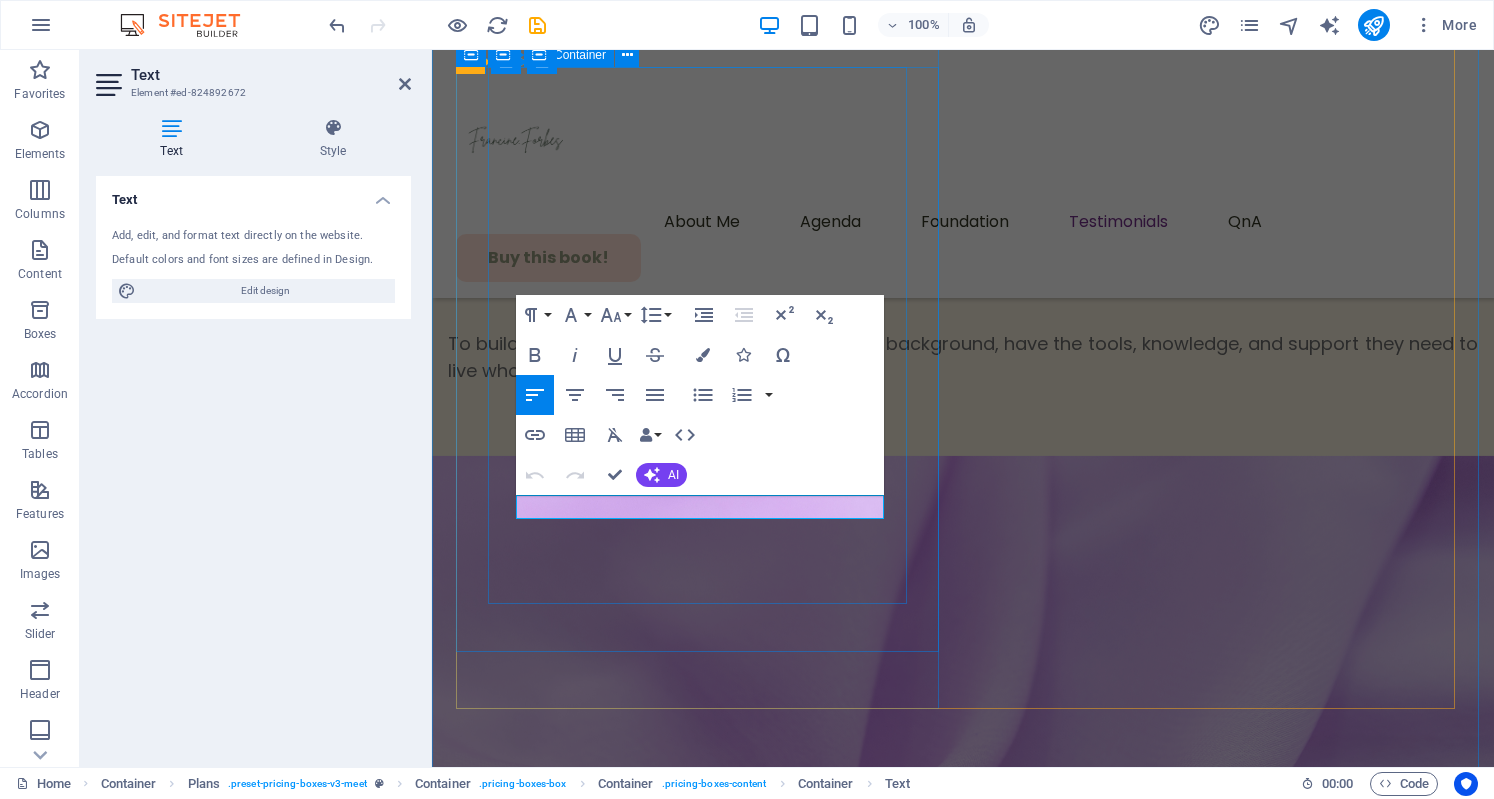 click on "She lost the weight, found herself, and built a movement." at bounding box center [689, 47742] 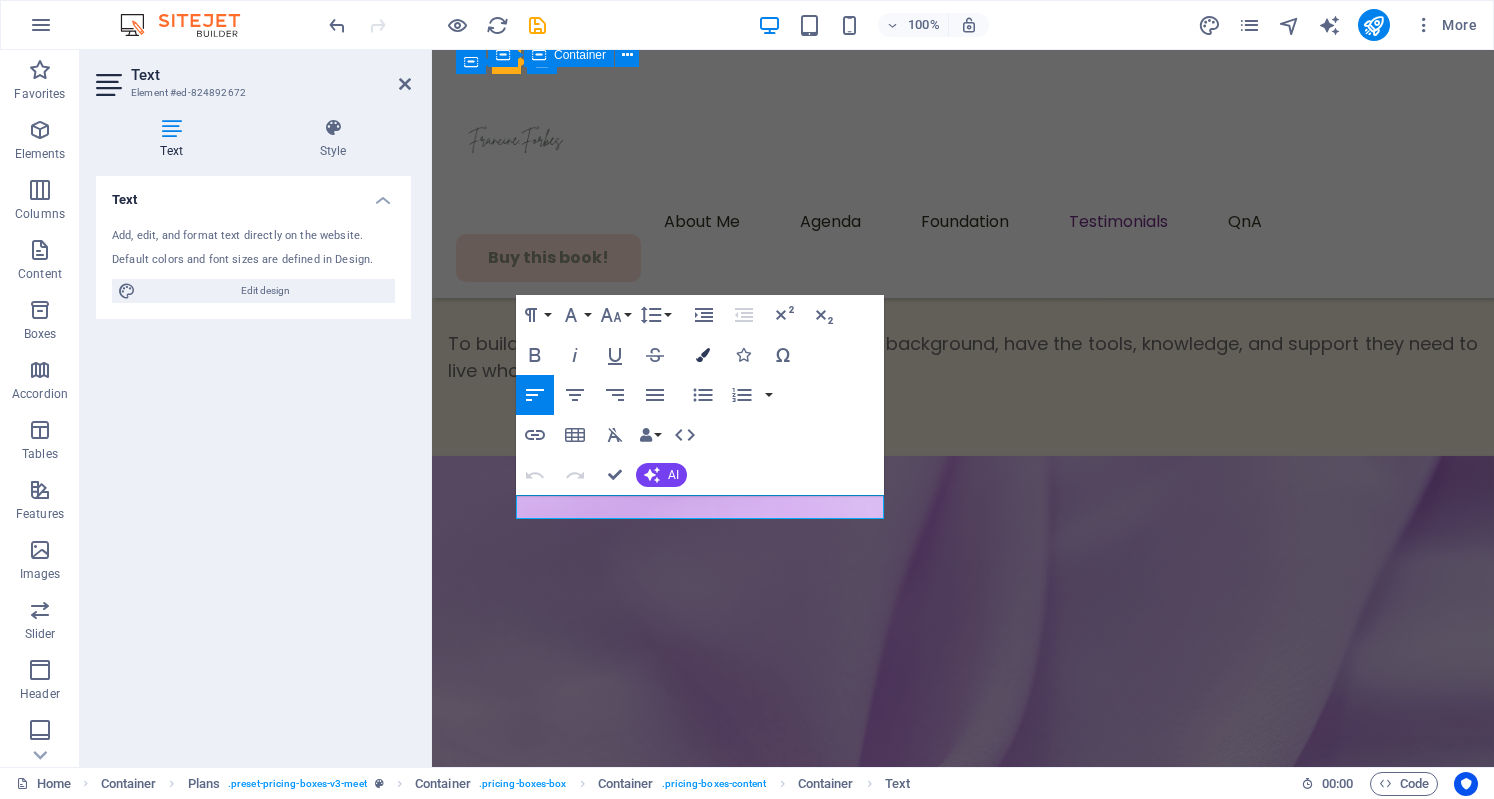 click at bounding box center [703, 355] 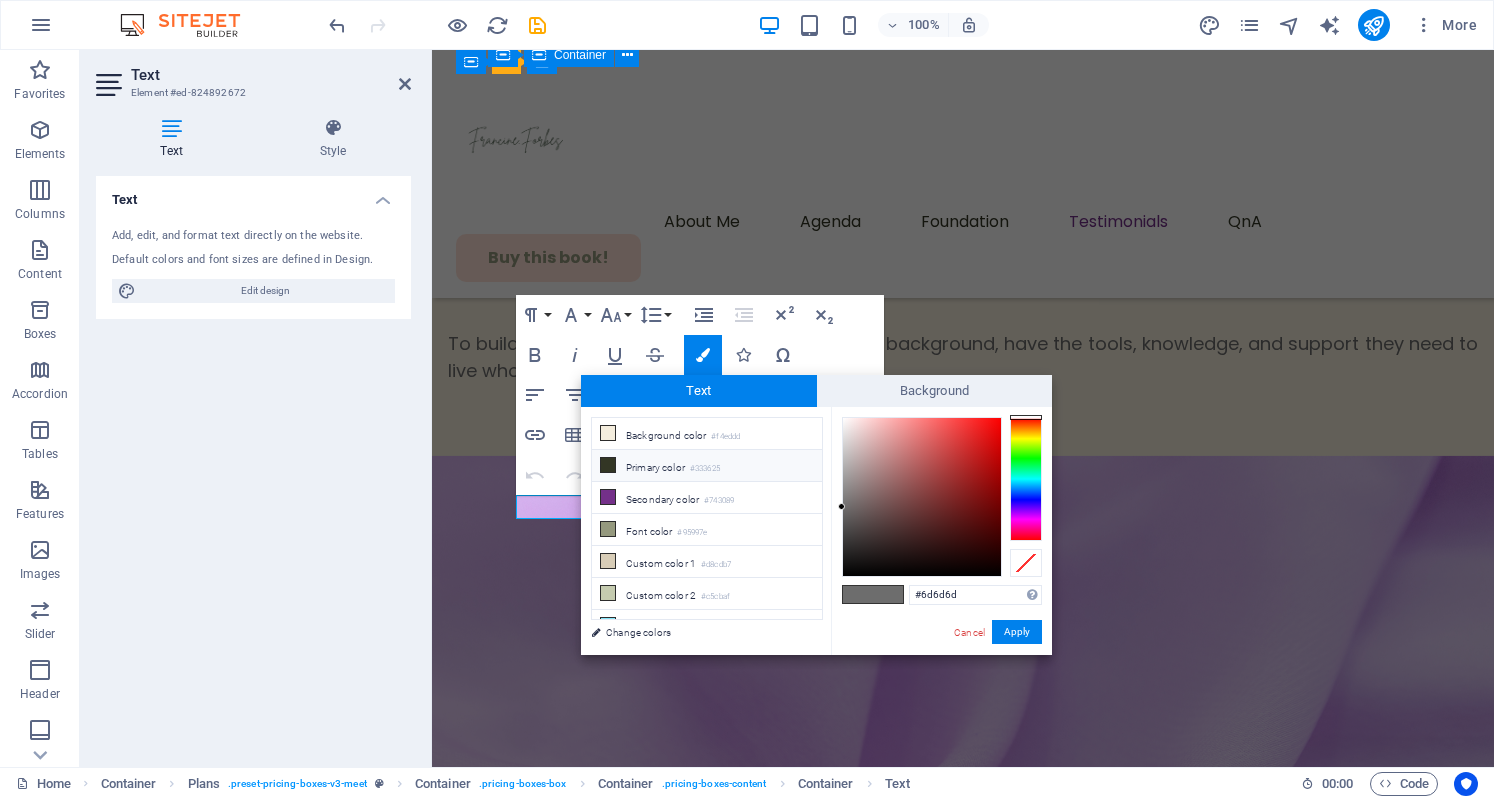 click on "Primary color
#333625" at bounding box center [707, 466] 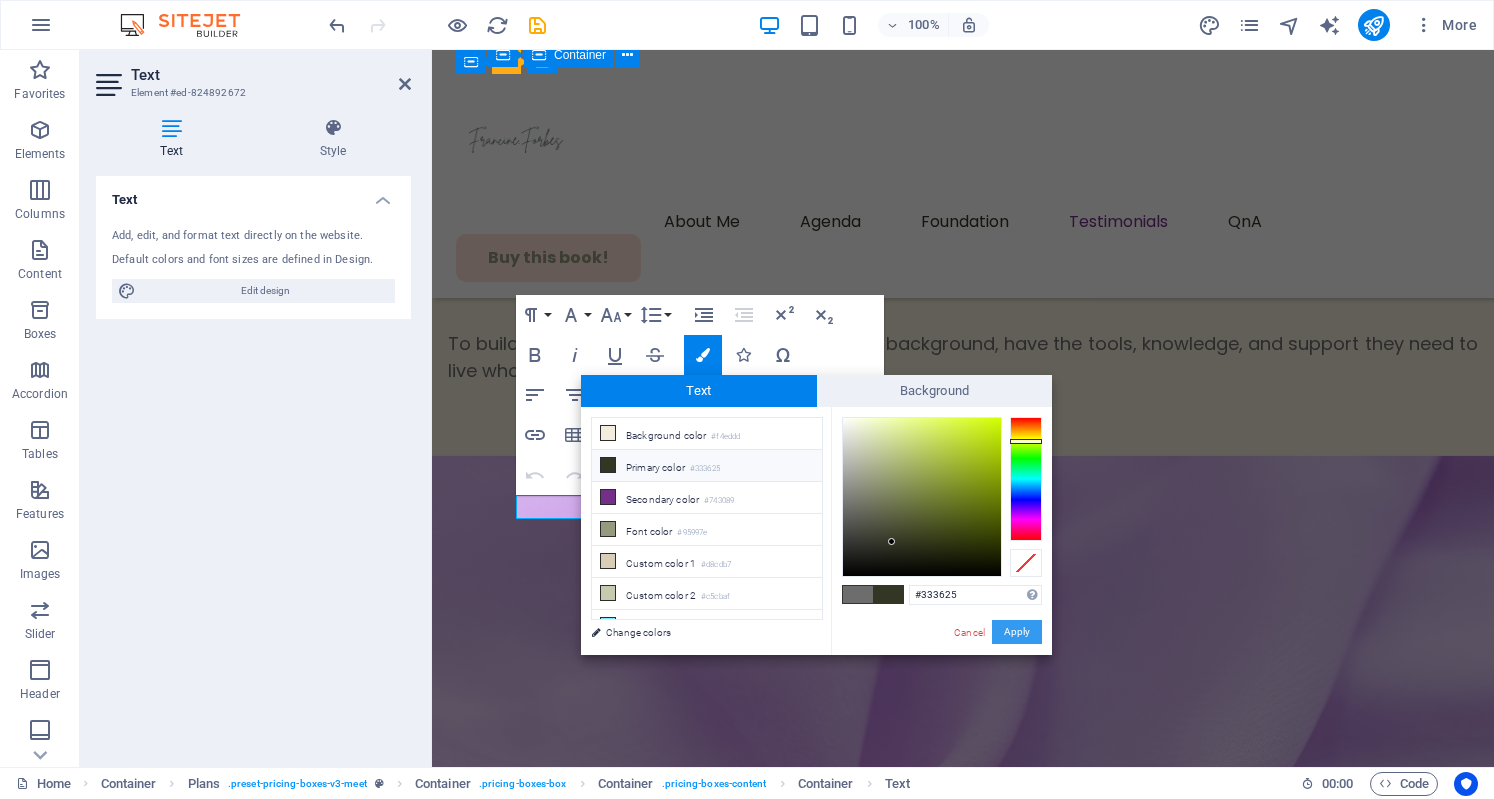 click on "Apply" at bounding box center (1017, 632) 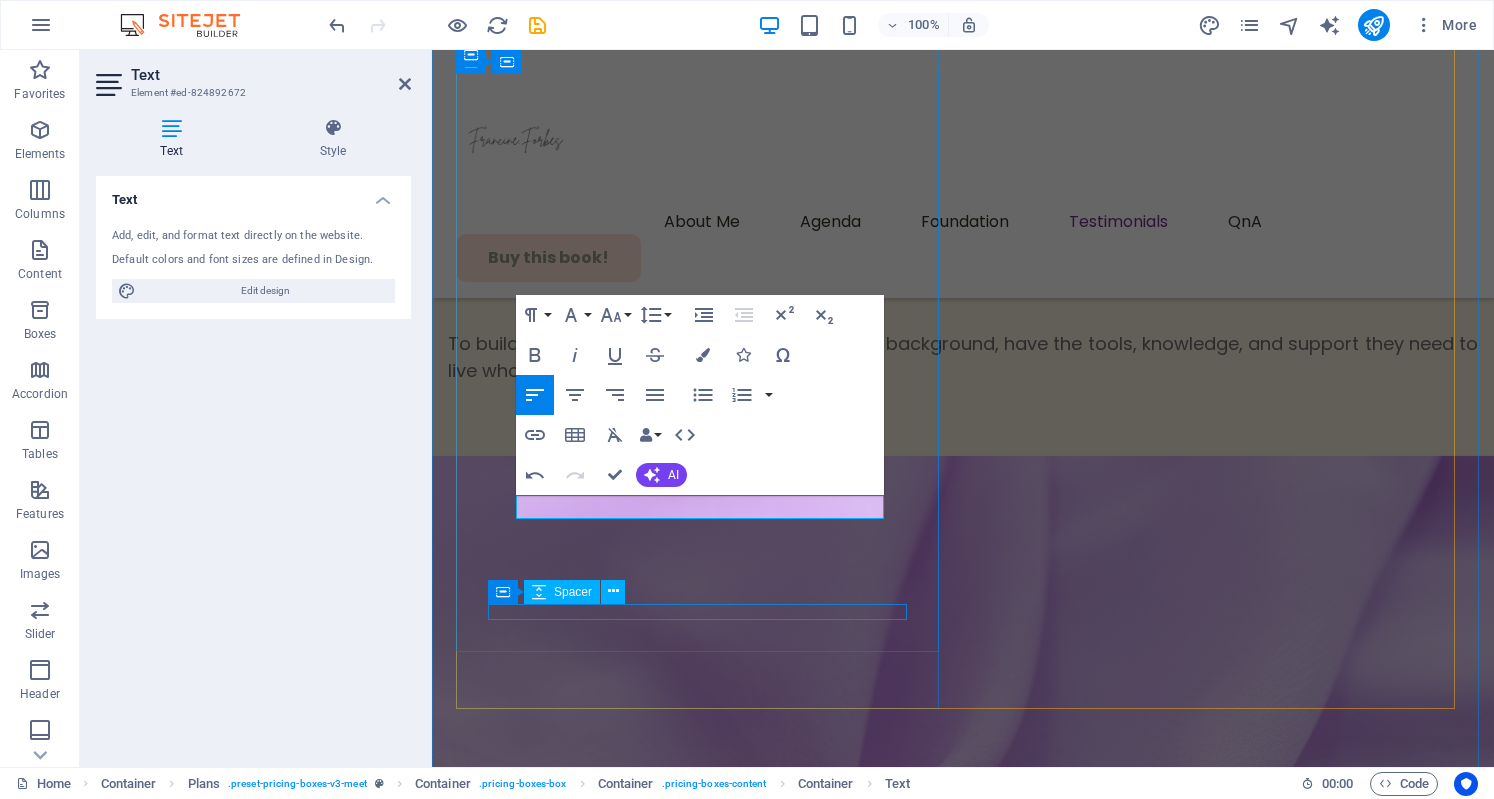 click at bounding box center [963, 47893] 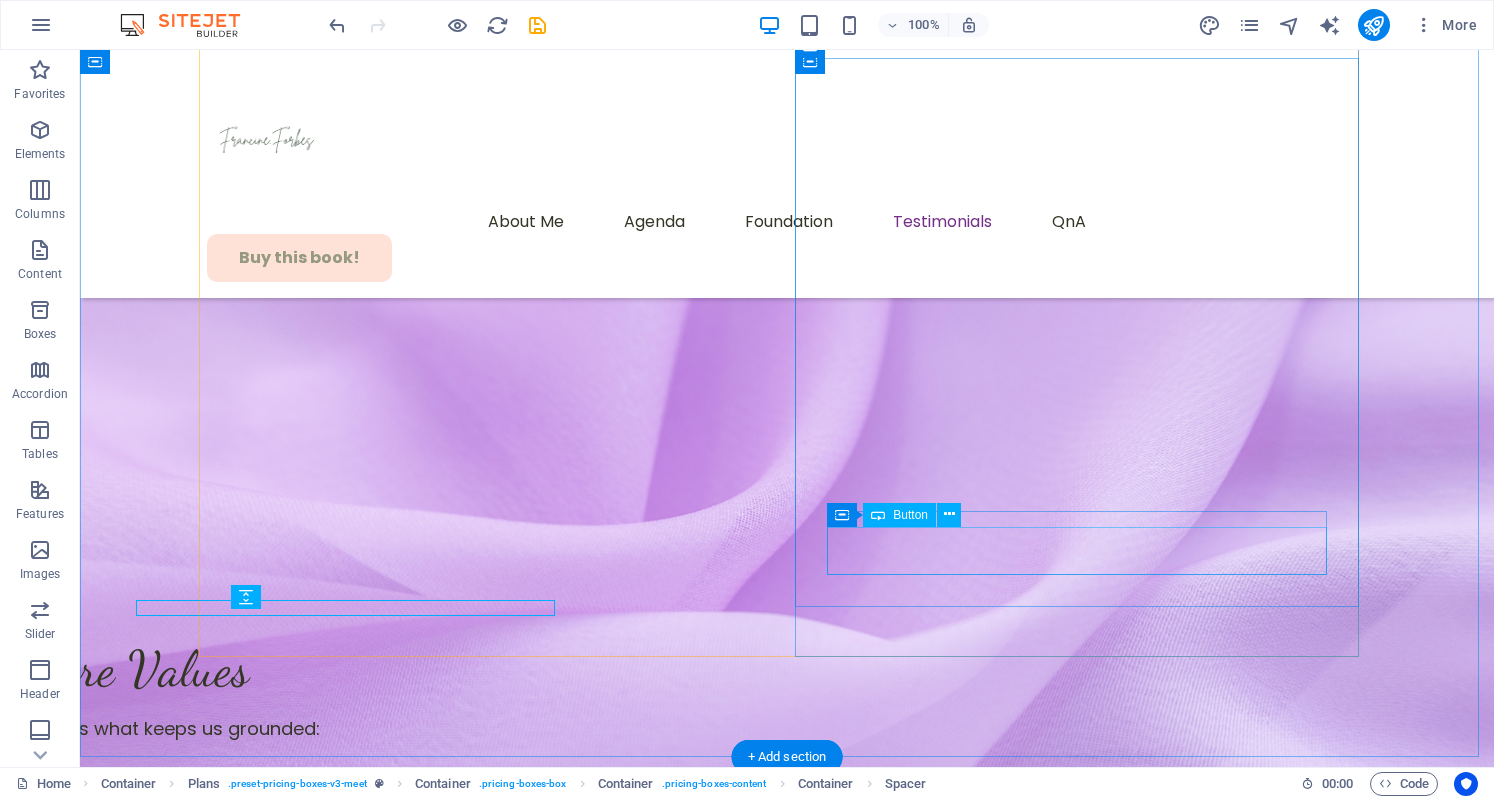 scroll, scrollTop: 9207, scrollLeft: 0, axis: vertical 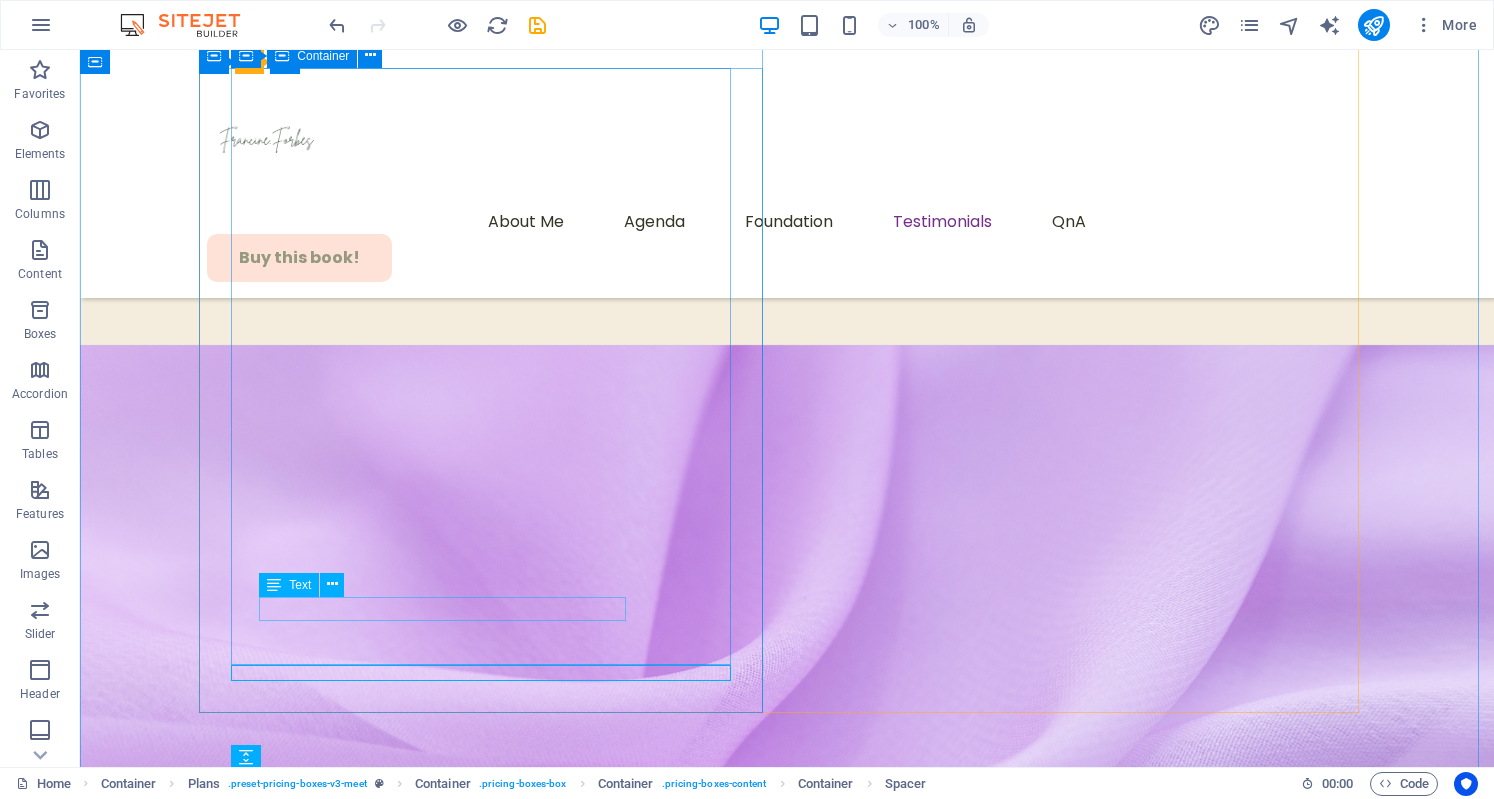 click on "Bold women create lasting wellness from the inside out." at bounding box center (787, 53489) 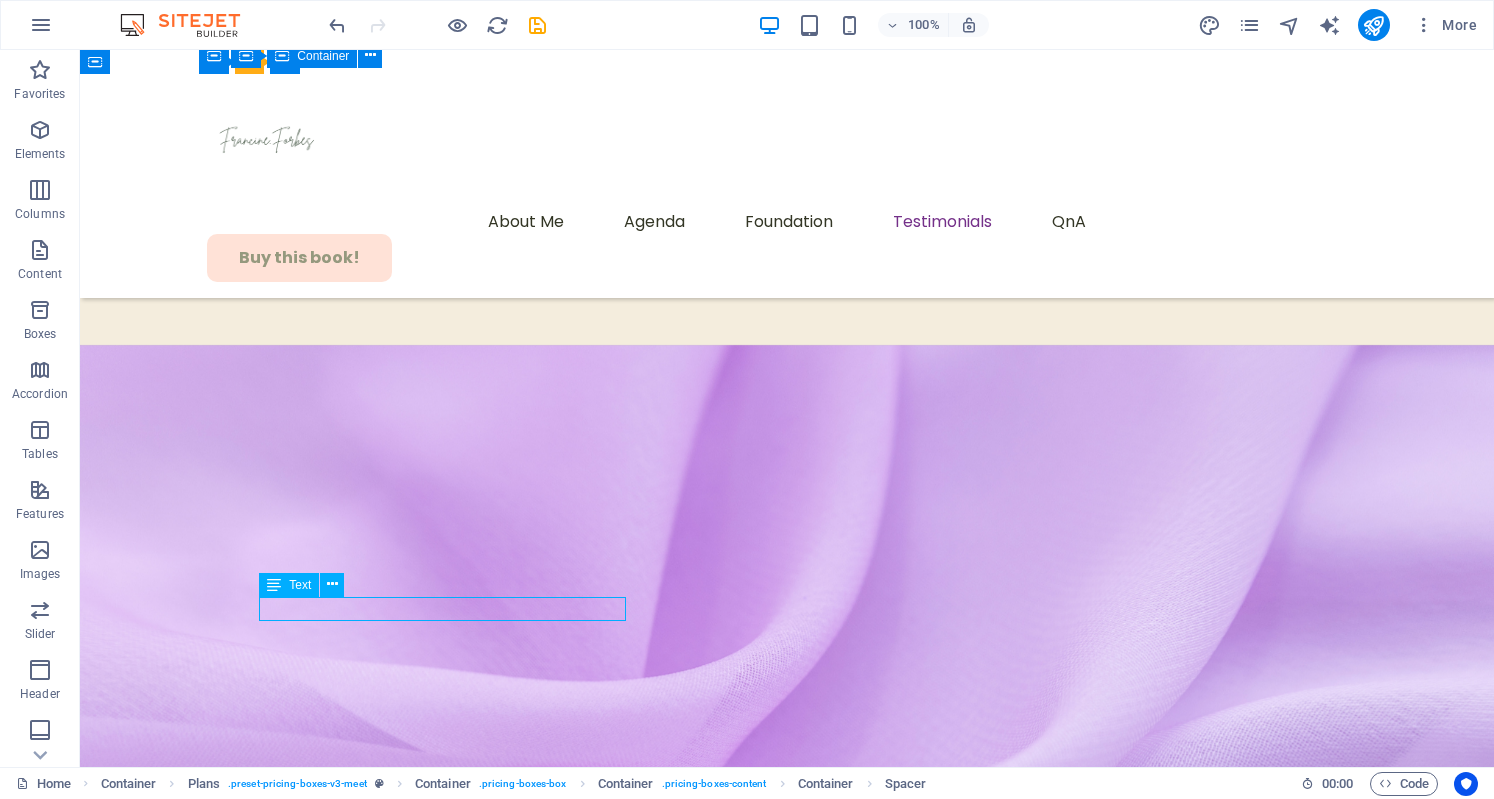click on "Bold women create lasting wellness from the inside out." at bounding box center [787, 53489] 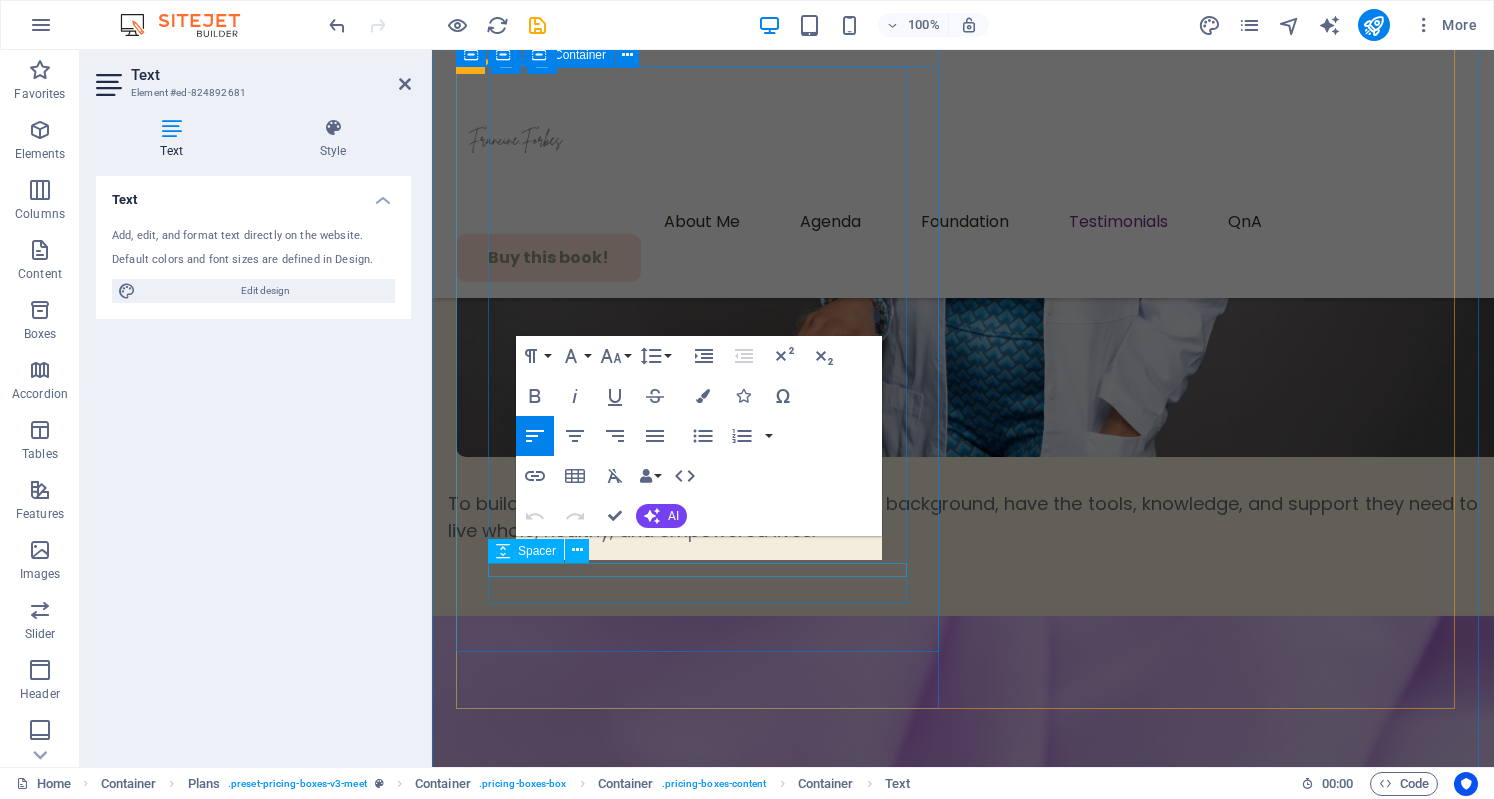 scroll, scrollTop: 9363, scrollLeft: 0, axis: vertical 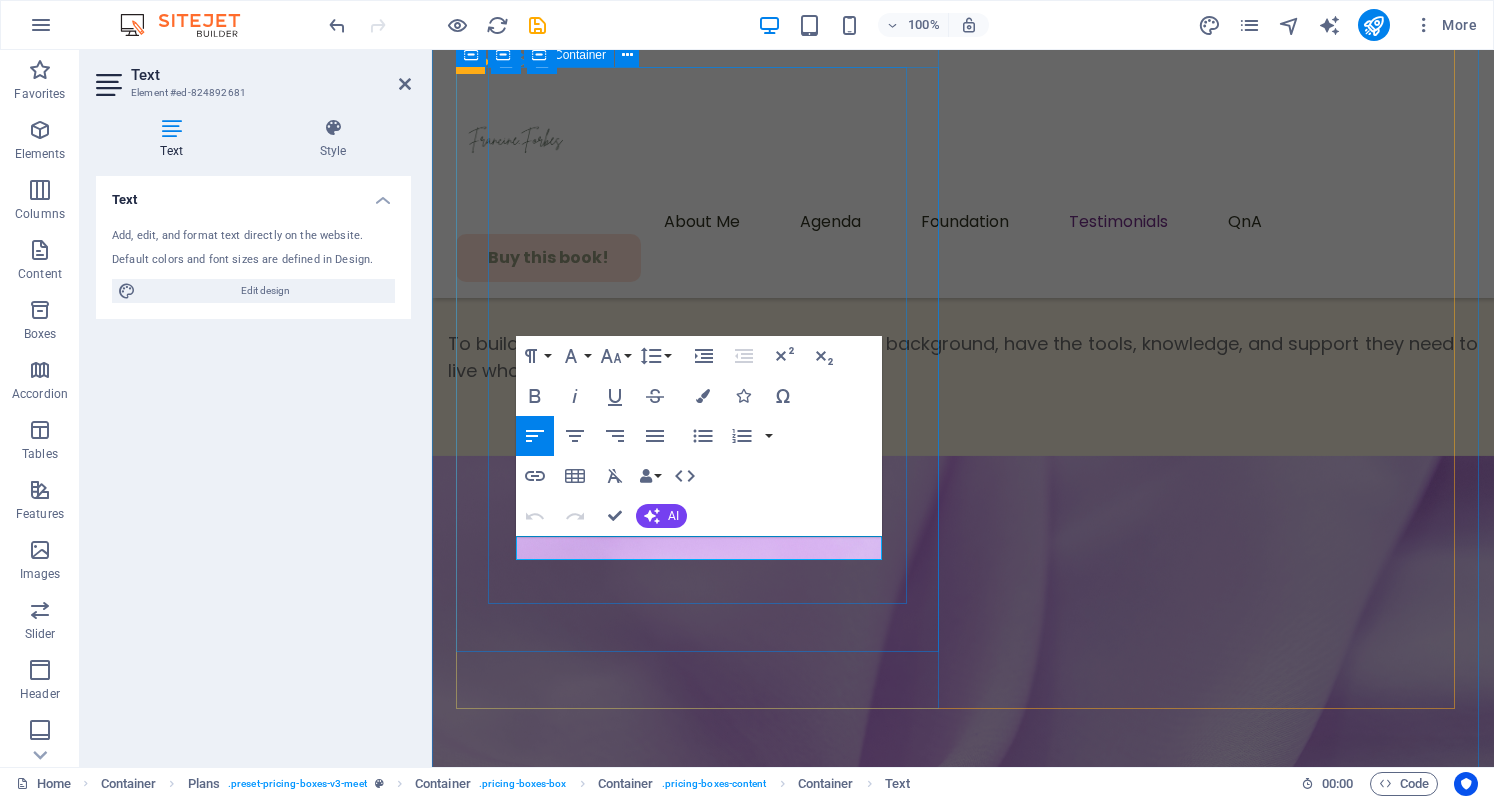 click on "Bold women create lasting wellness from the inside out." at bounding box center (685, 47807) 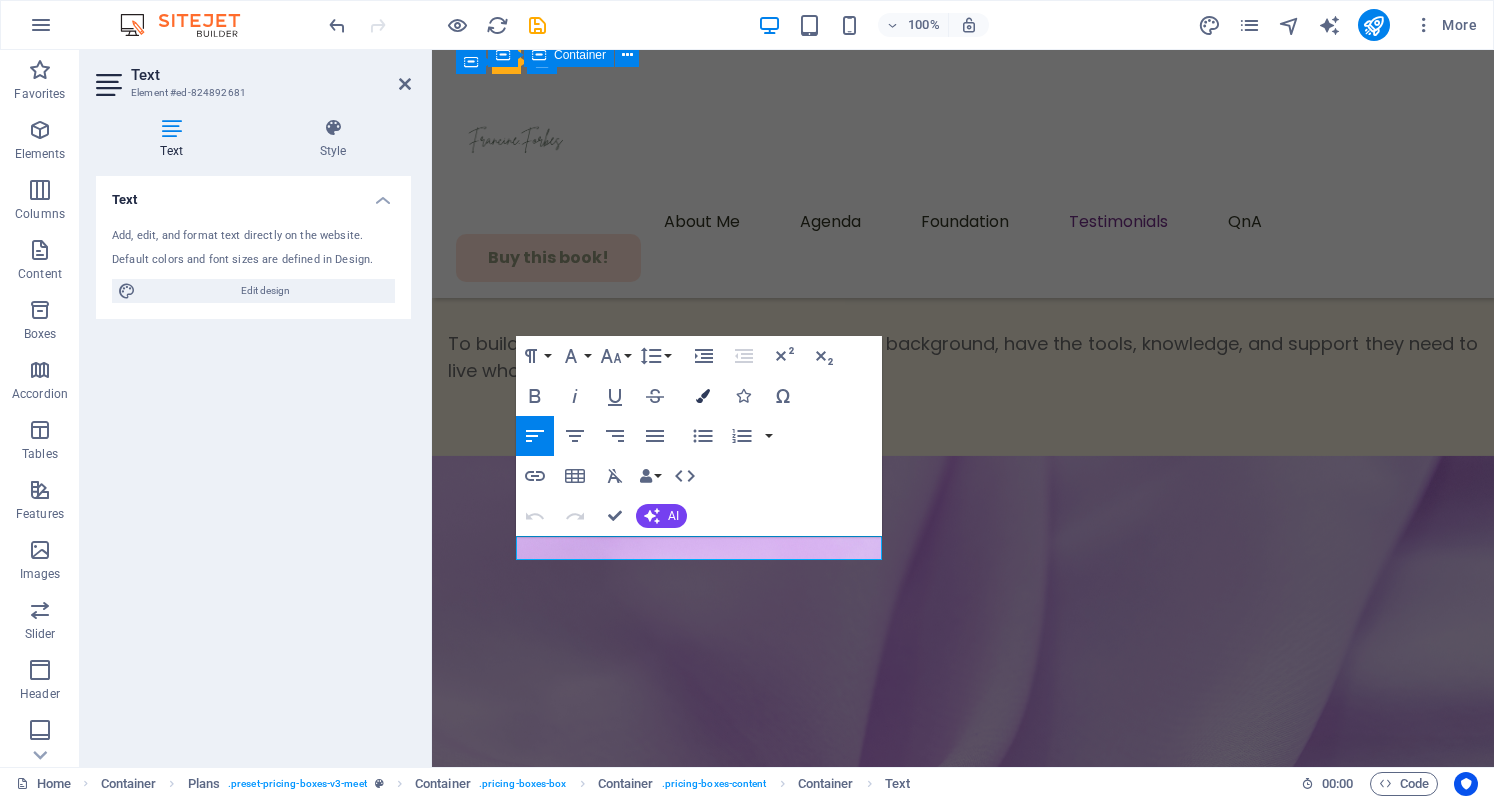 click at bounding box center (703, 396) 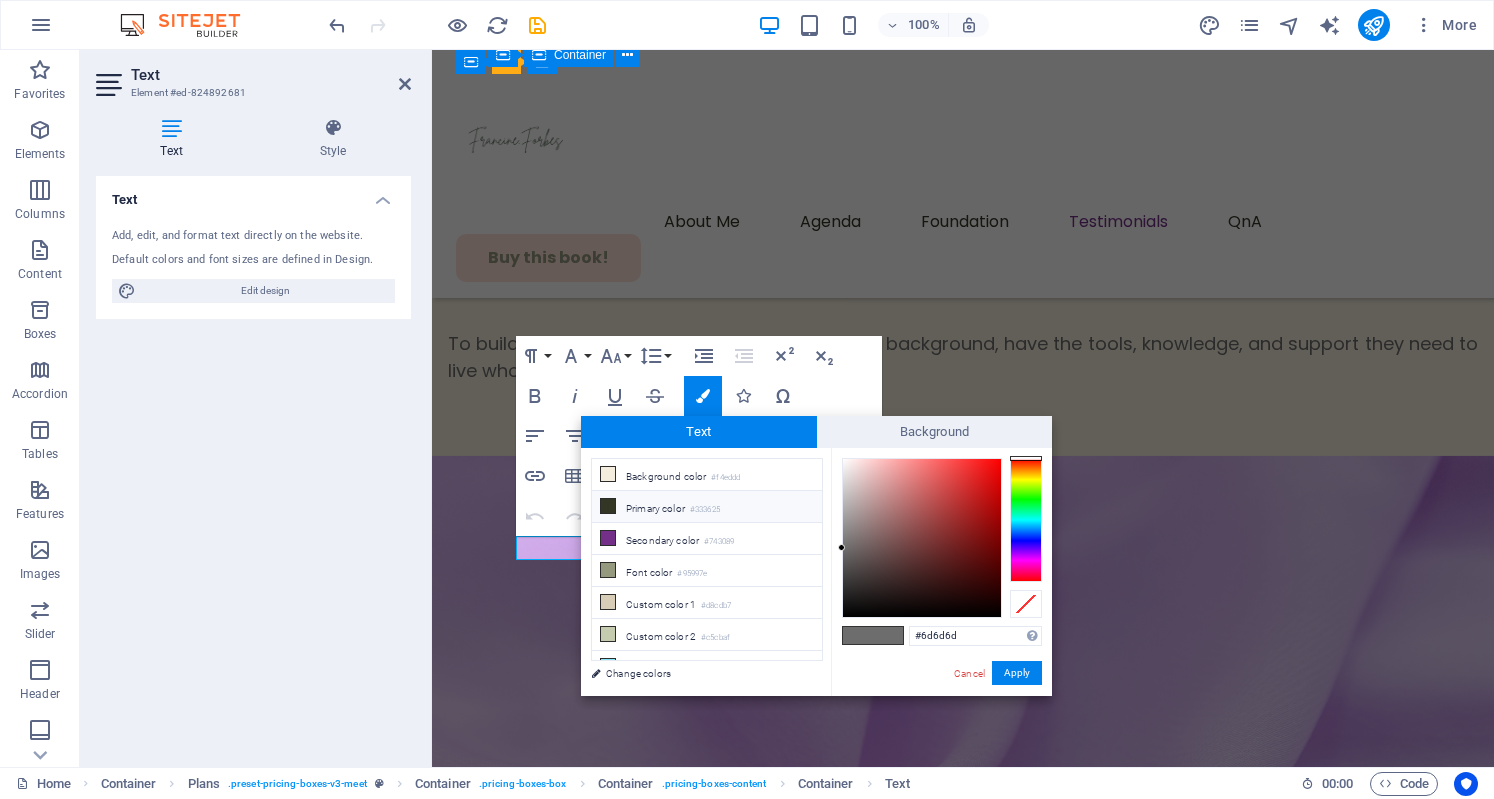 click on "Primary color
#333625" at bounding box center (707, 507) 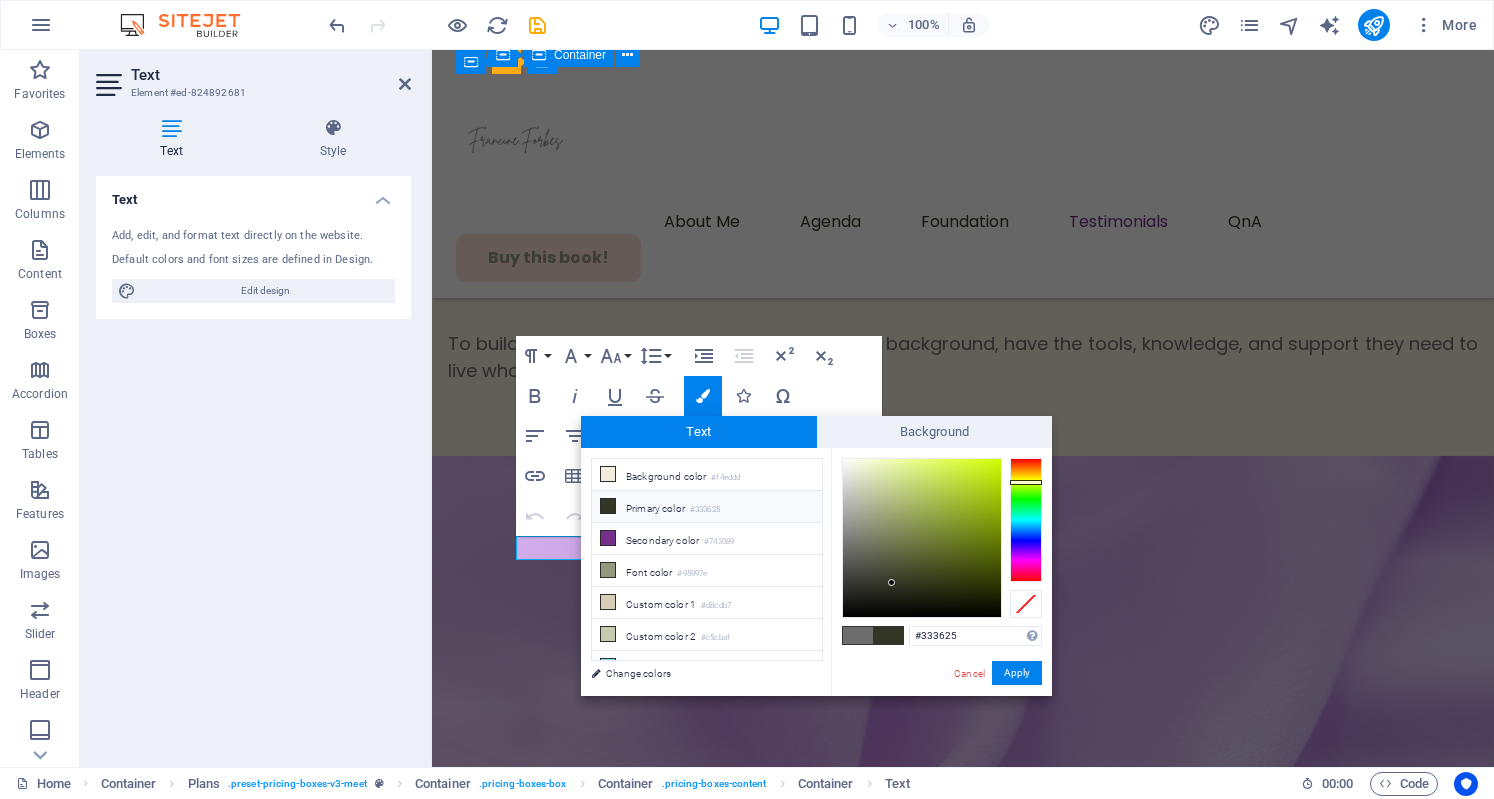 click on "Primary color
#333625" at bounding box center (707, 507) 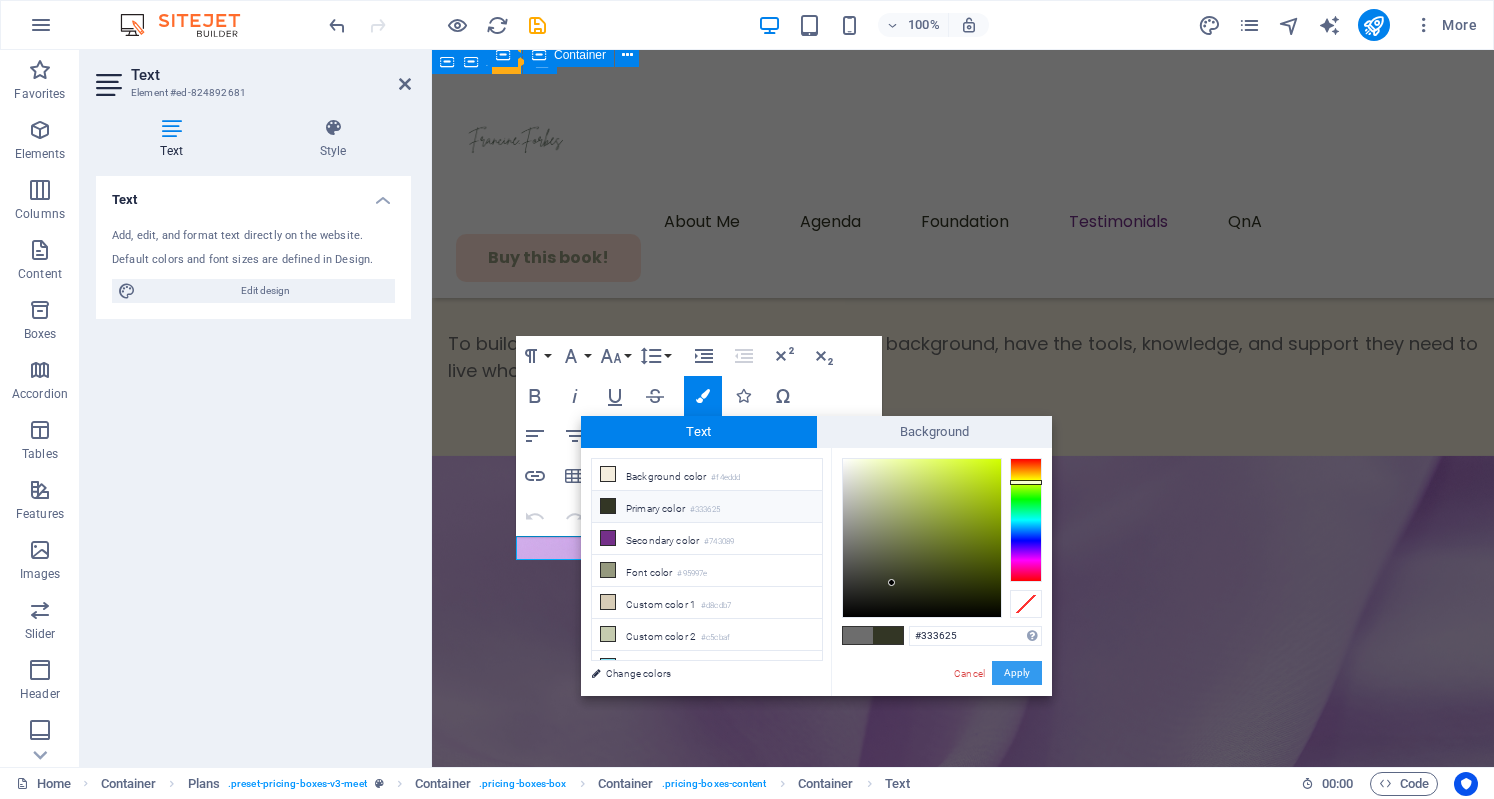 click on "Apply" at bounding box center [1017, 673] 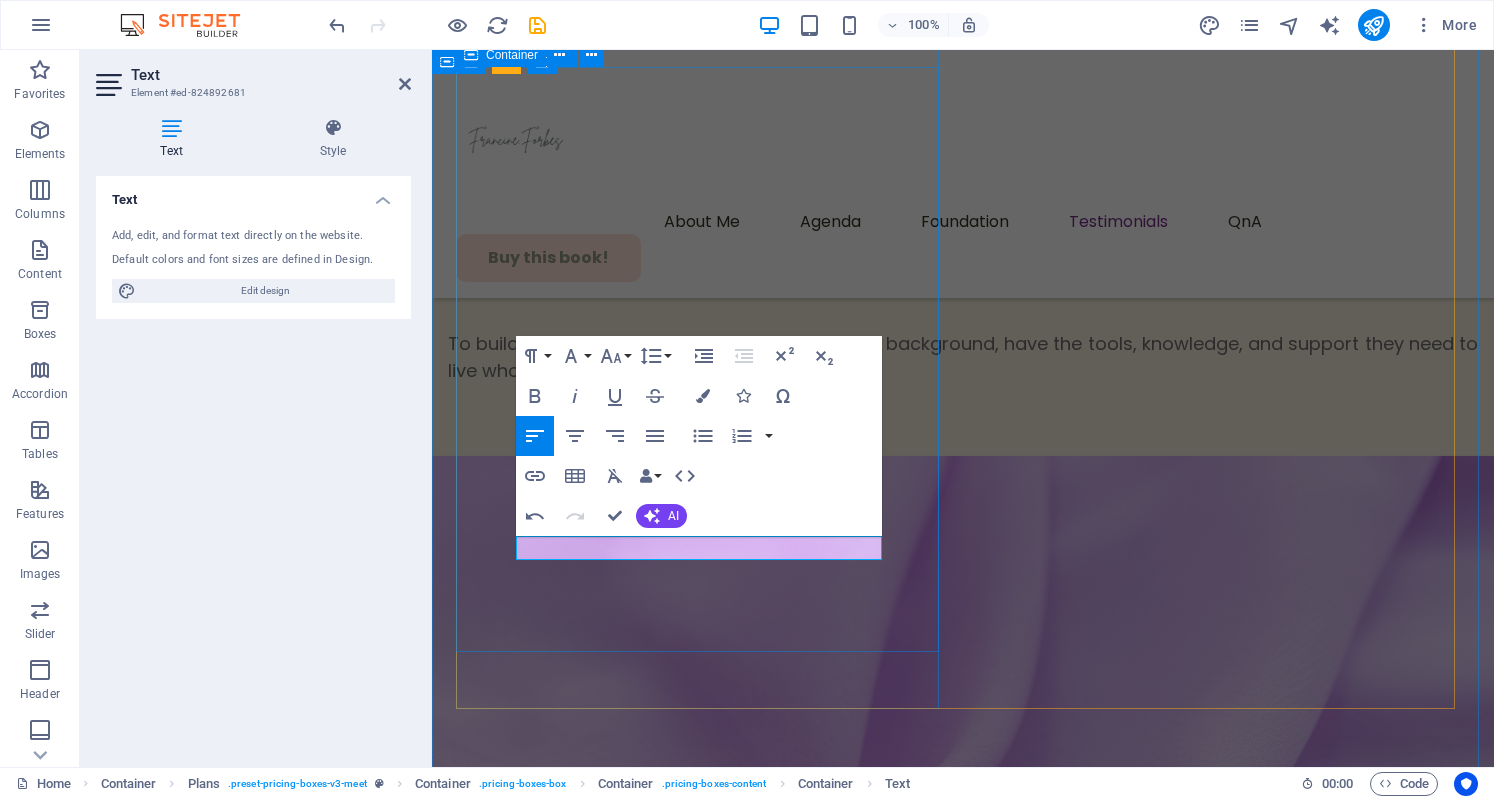 click on "The Book... This book is your blueprint for bold, whole-body wellness. She lost the weight, found herself, and built a movement. Bold women create lasting wellness from the inside out. Renew your mindset, heal your body, and claim your spark." at bounding box center [963, 47366] 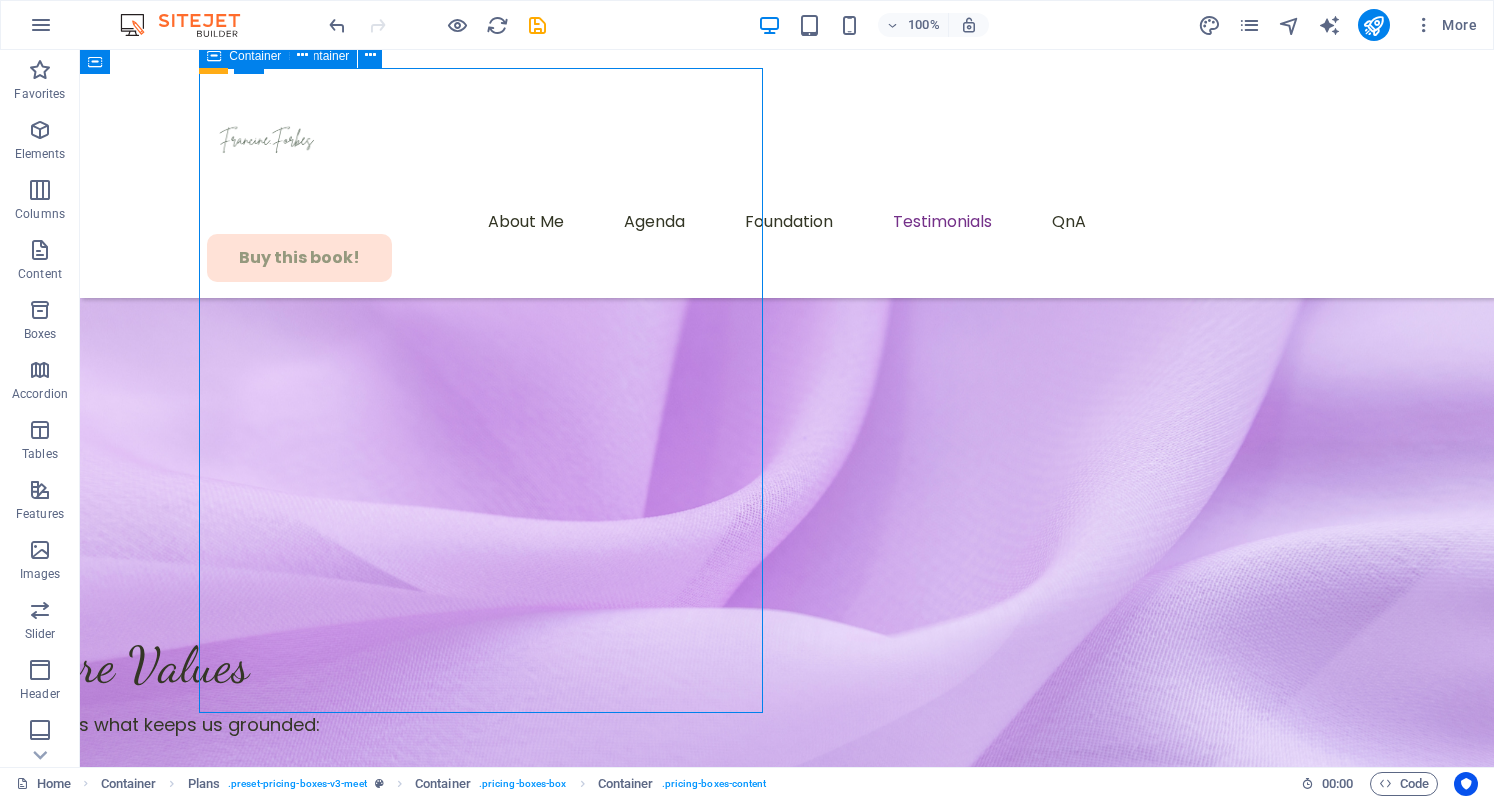 scroll, scrollTop: 9207, scrollLeft: 0, axis: vertical 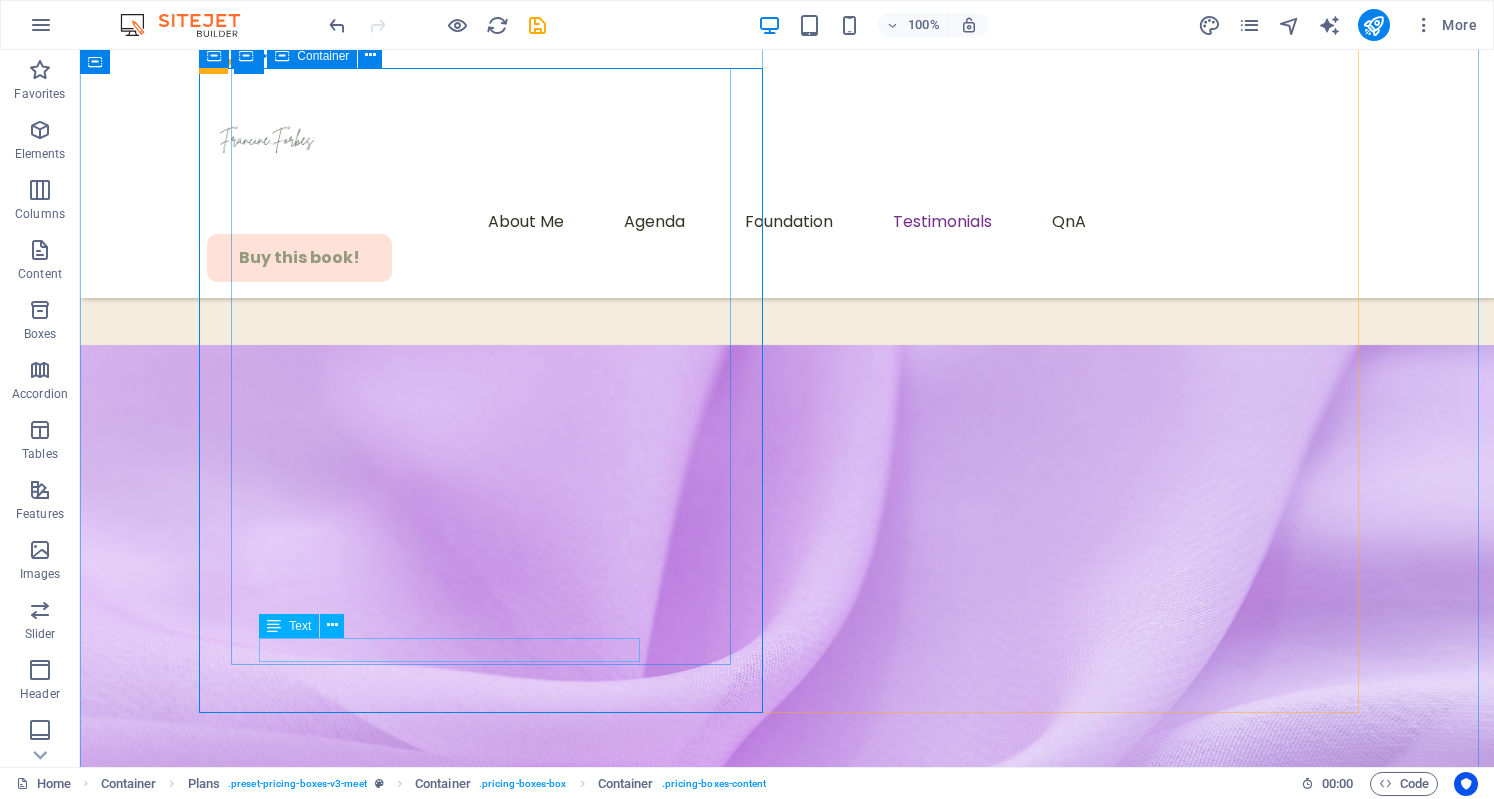 click on "Renew your mindset, heal your body, and claim your spark." at bounding box center (787, 53554) 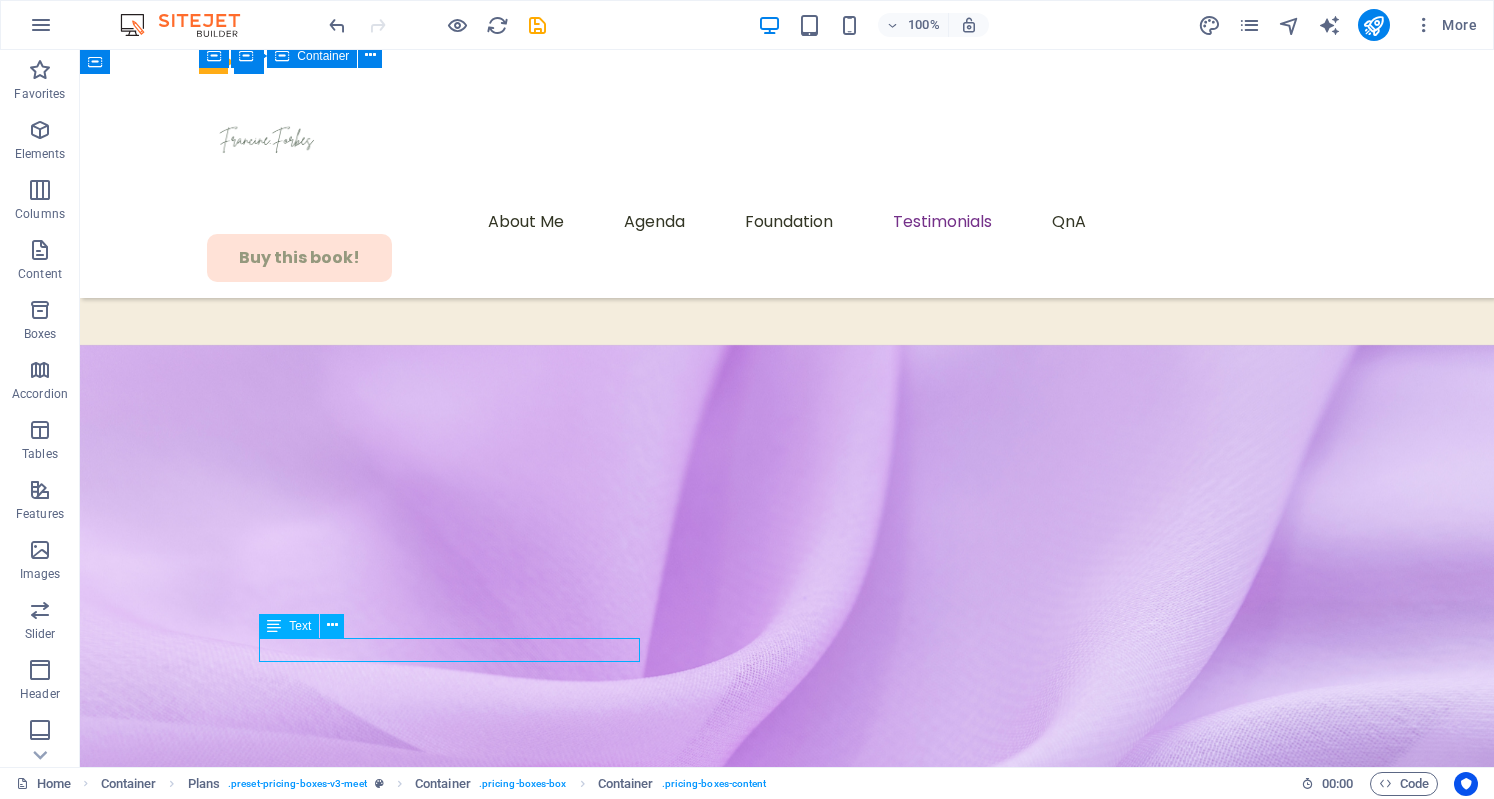 click on "Renew your mindset, heal your body, and claim your spark." at bounding box center (787, 53554) 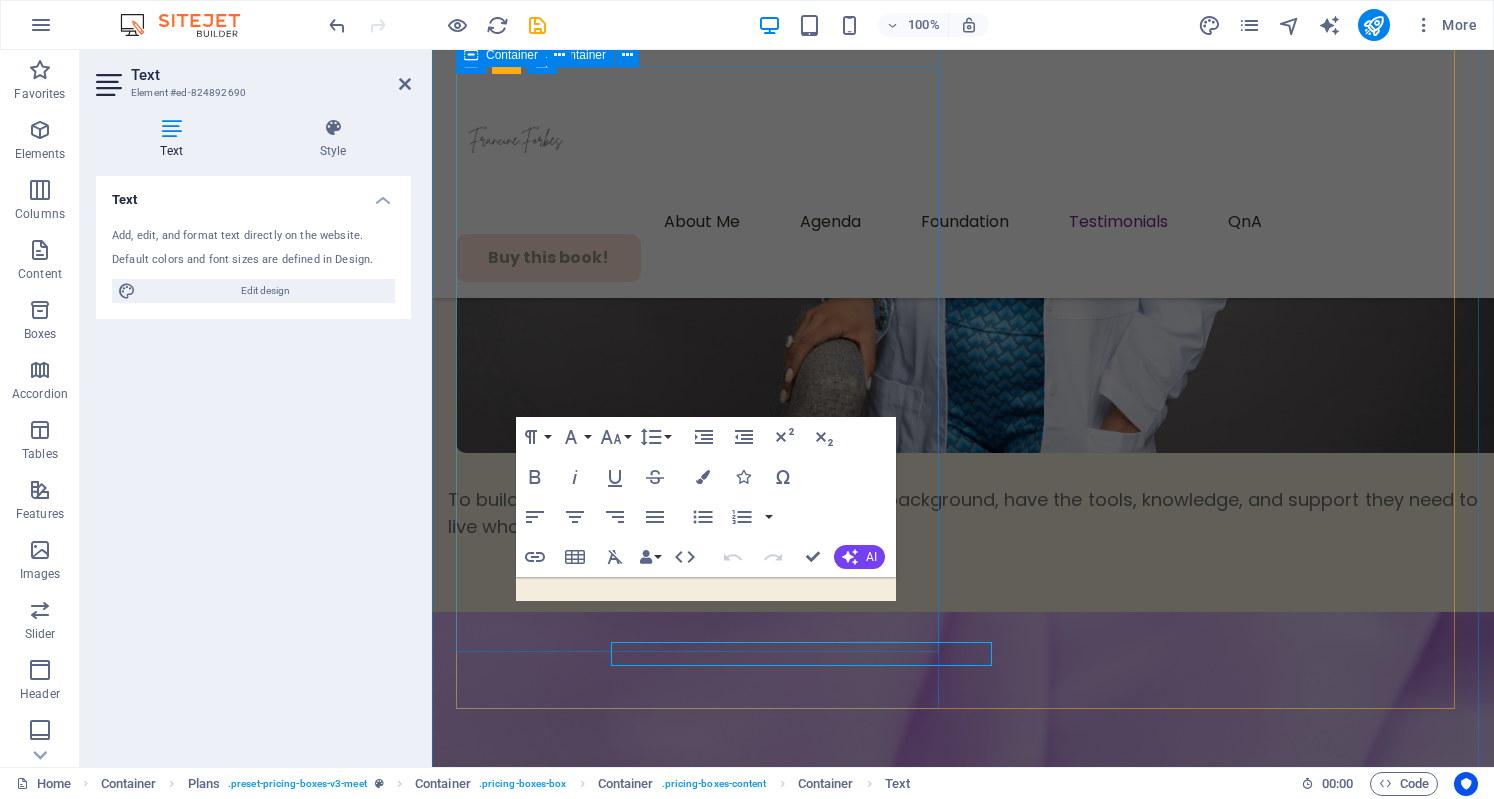 scroll, scrollTop: 9363, scrollLeft: 0, axis: vertical 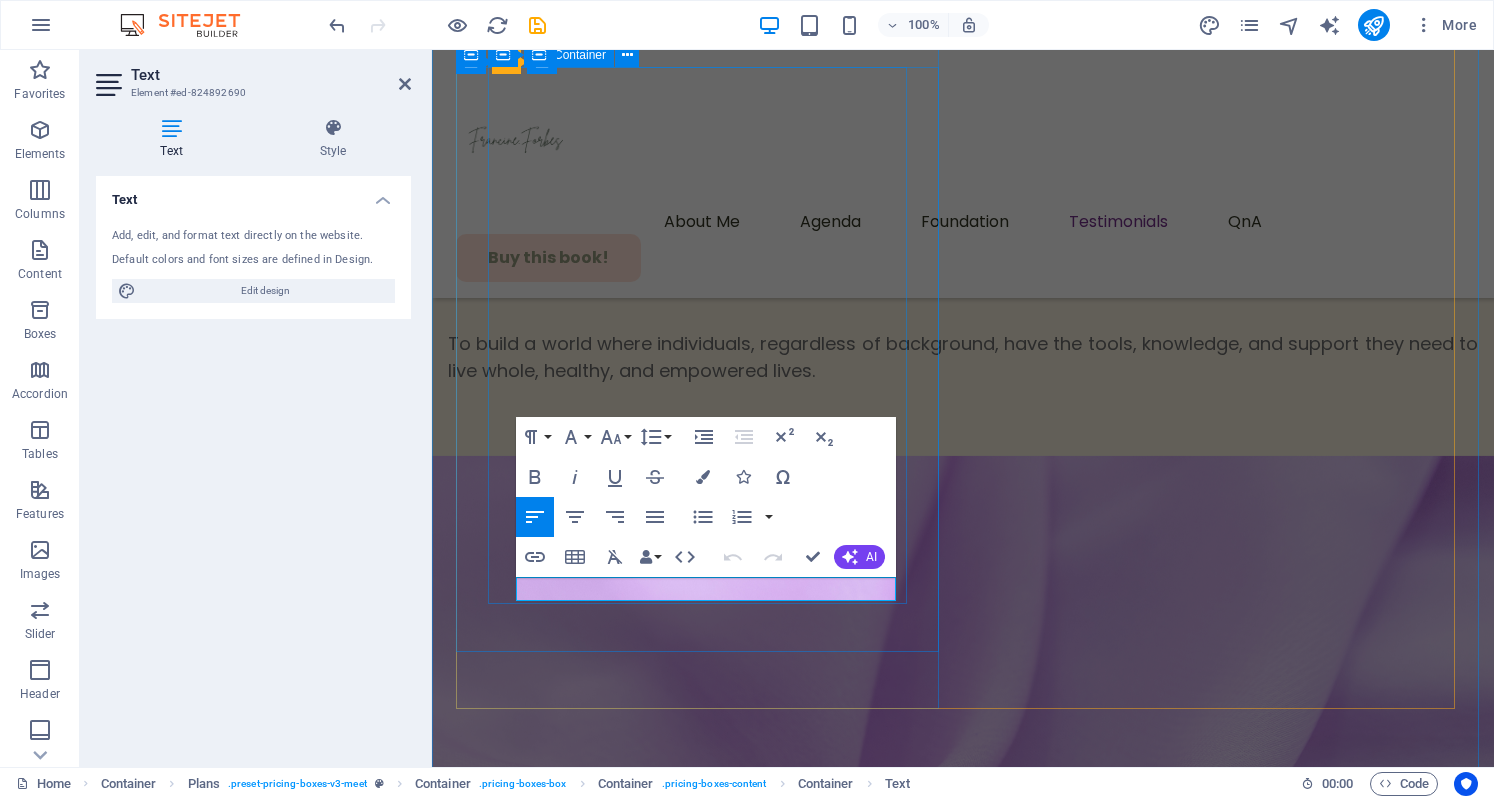 click on "Renew your mindset, heal your body, and claim your spark." at bounding box center (697, 47872) 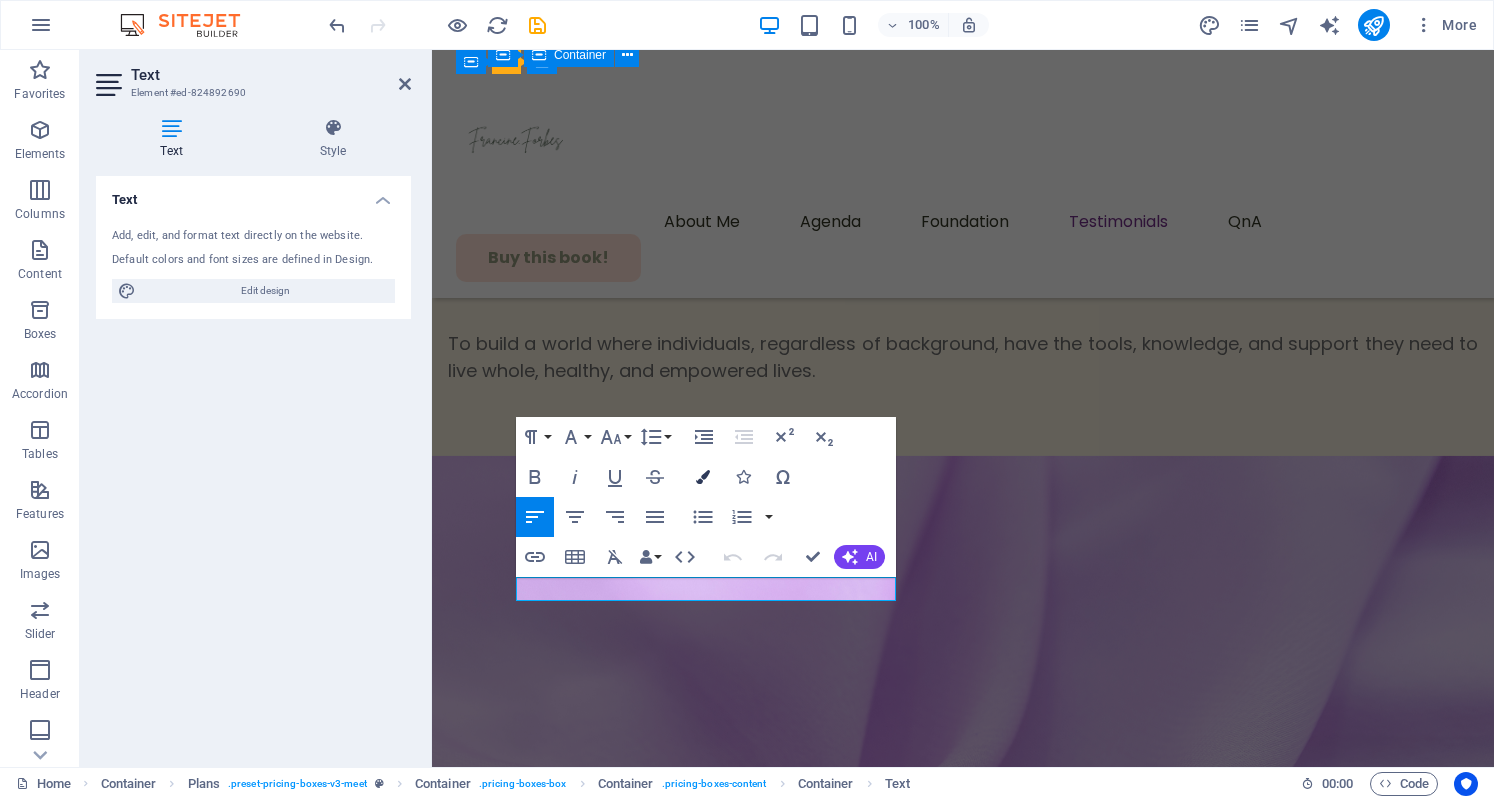 click at bounding box center [703, 477] 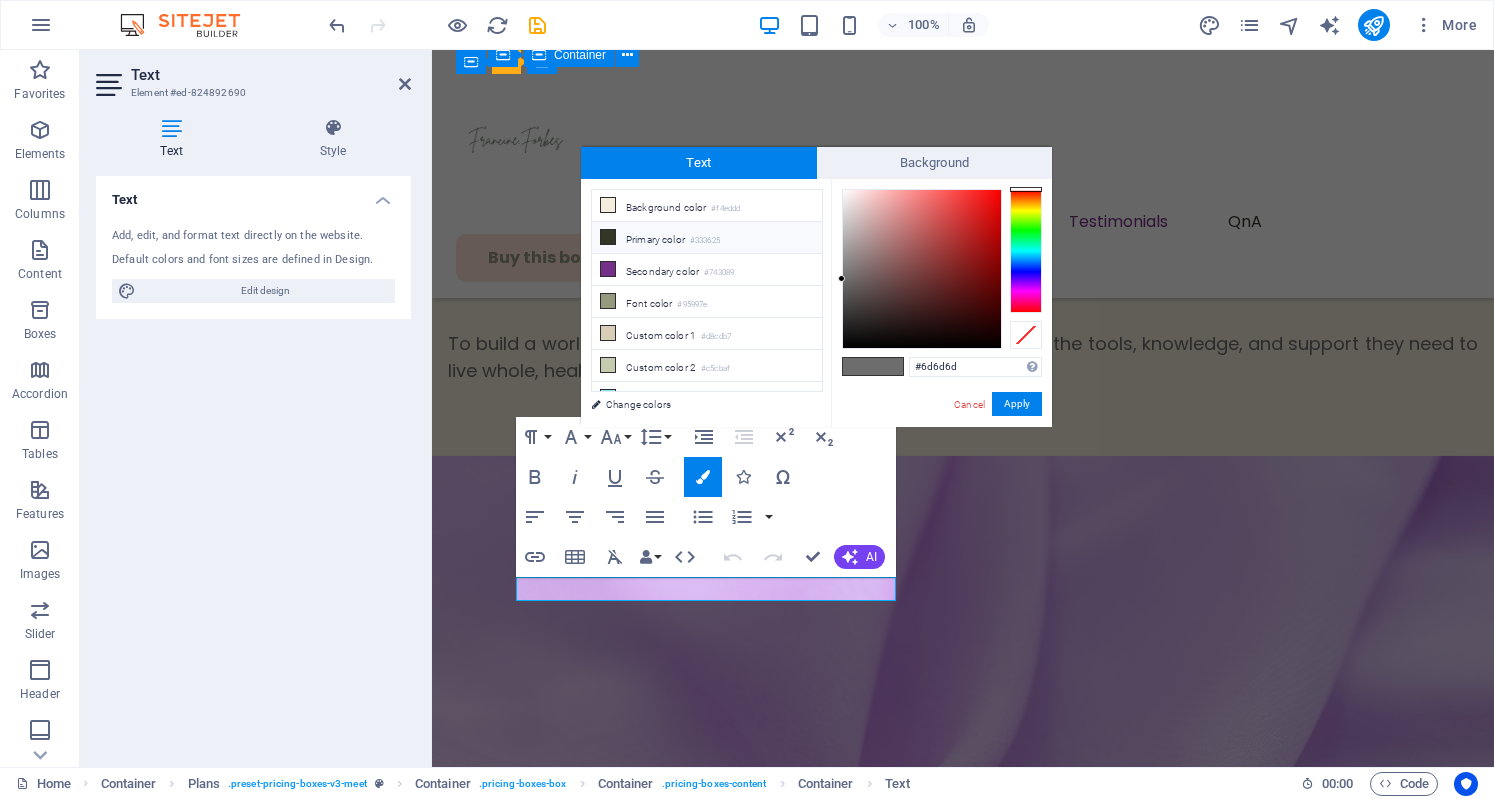 click on "#333625" at bounding box center (705, 241) 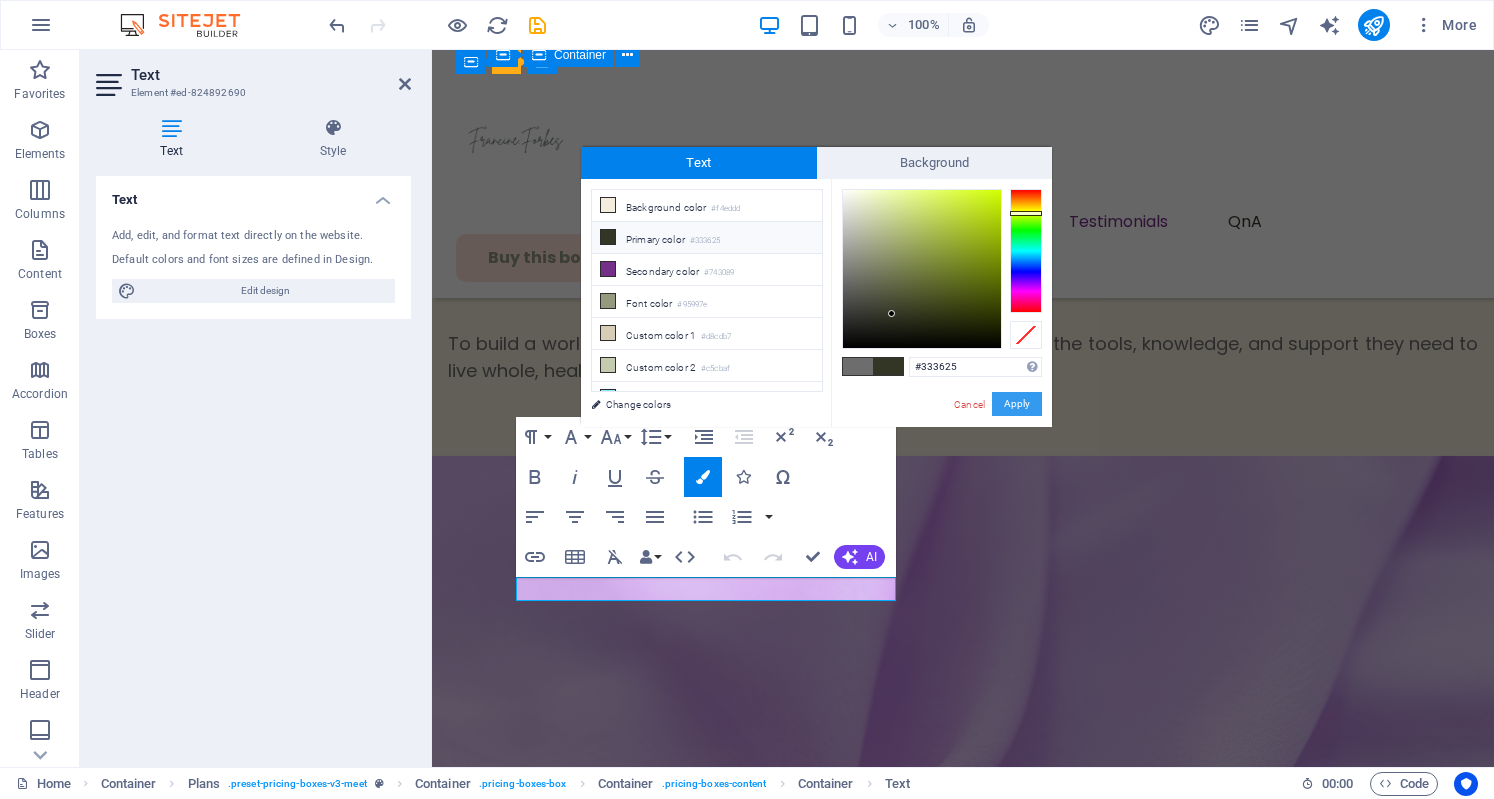 click on "Apply" at bounding box center (1017, 404) 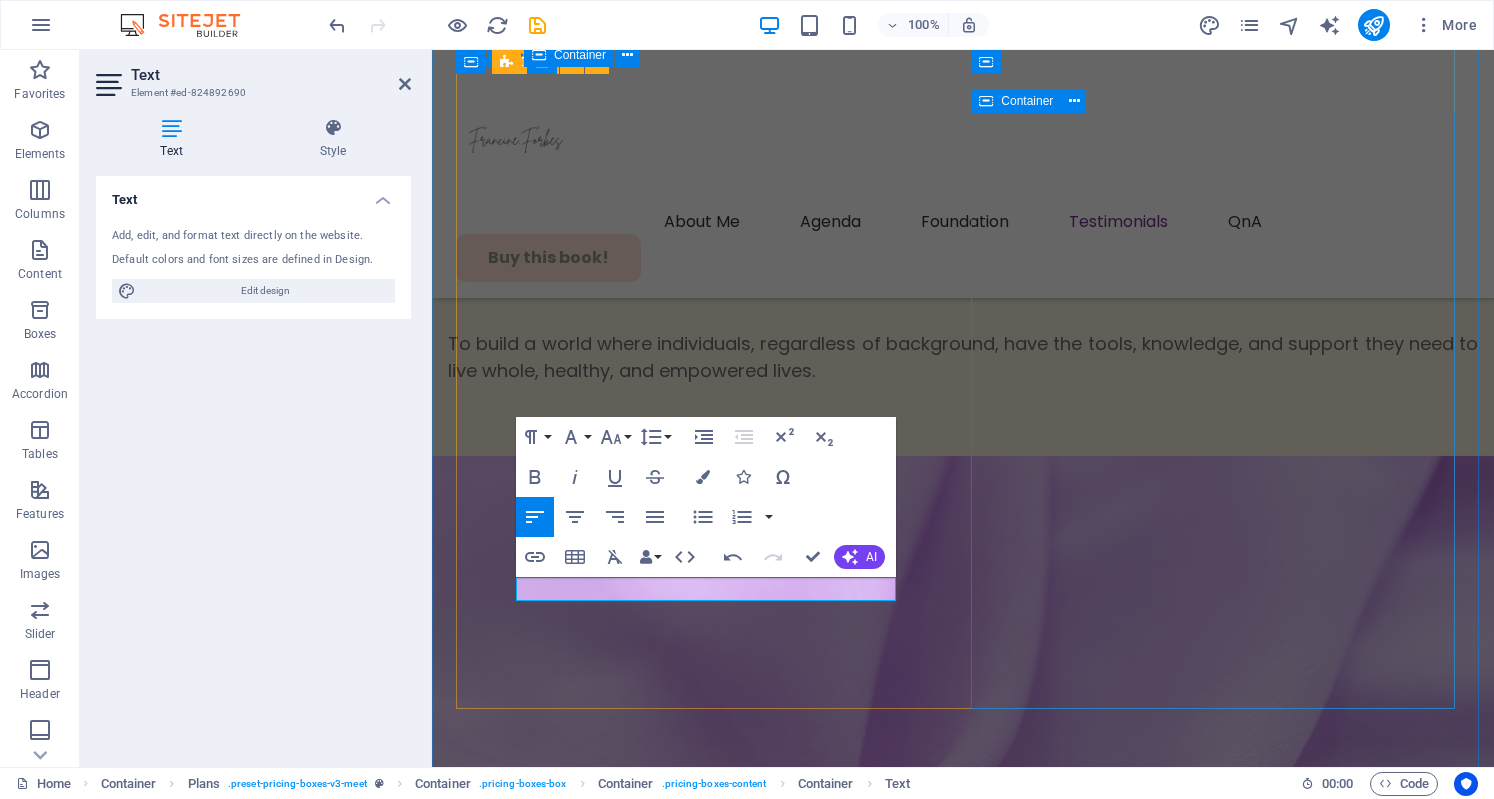 click on "$199 $229
$199 $229
Lorem ipsum dolor sit amet, consectetur adipiscing elit. Suspendisse varius enim in eros elementum tristique. All features of a standard ticket Priority seating in all sessions Access to VIP lounge and networking area Exclusive Q&A sessions with keynote speakers VIP dinner with industry experts Buy my book!" at bounding box center (963, 48377) 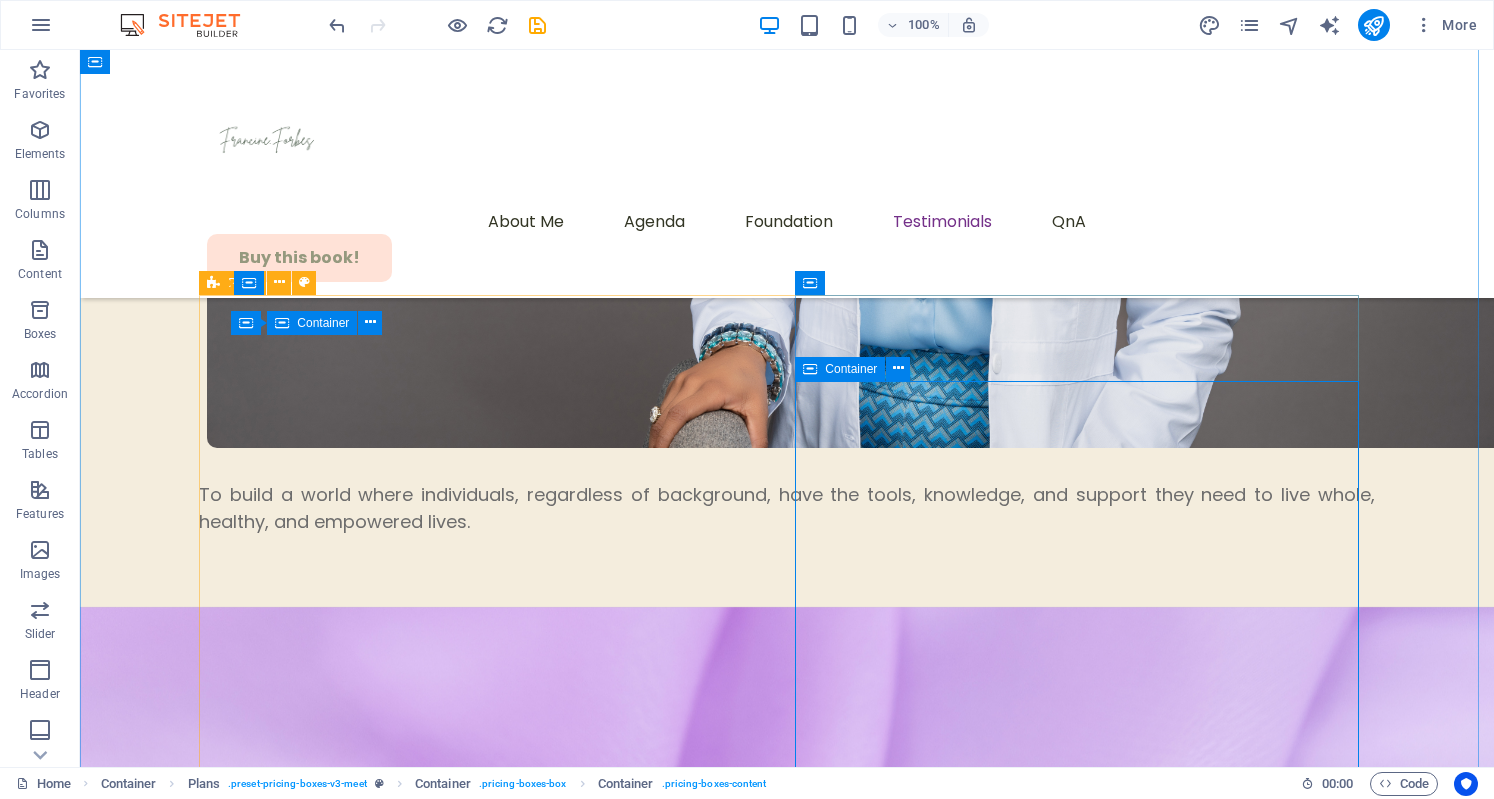 scroll, scrollTop: 8946, scrollLeft: 0, axis: vertical 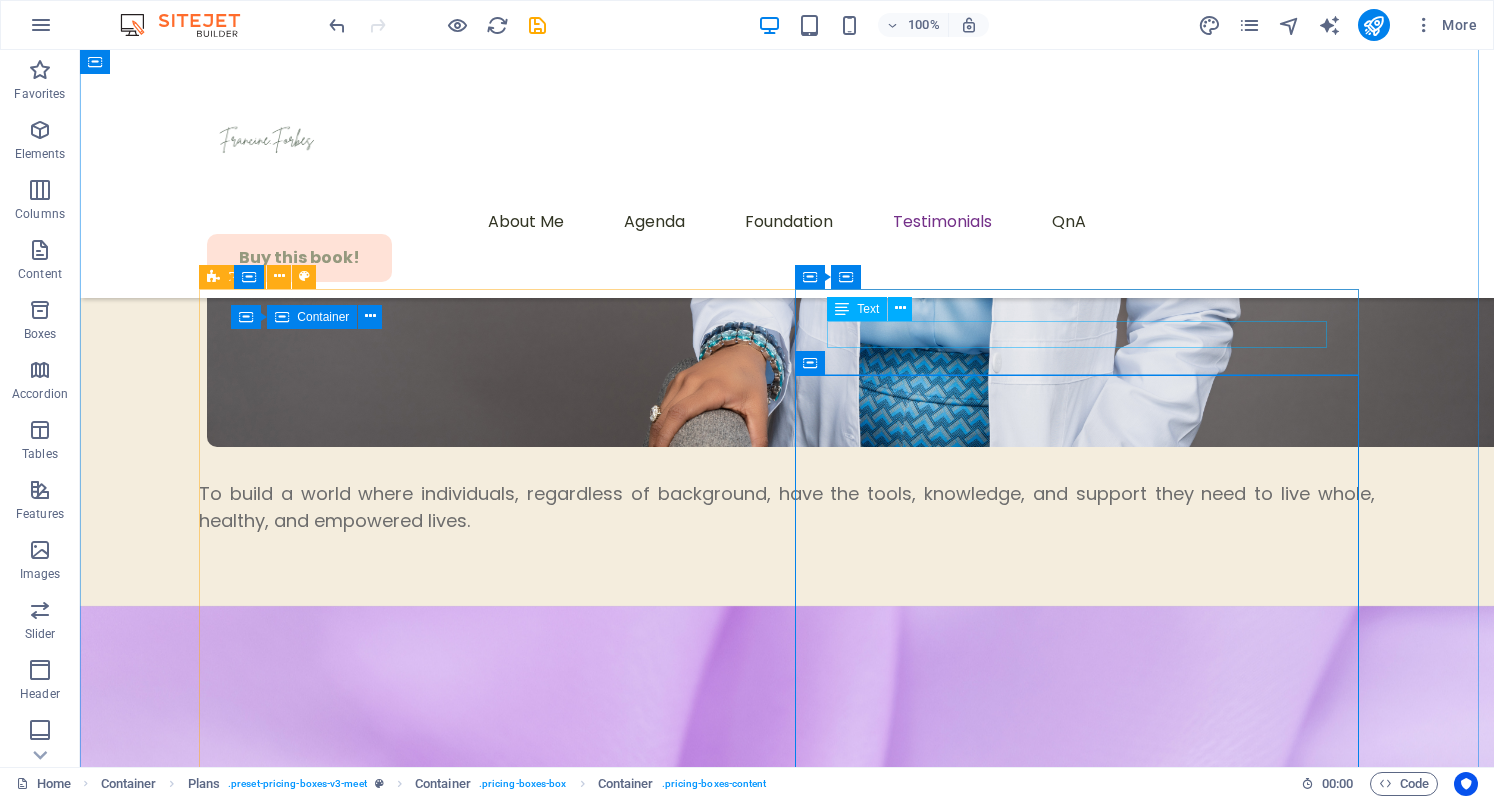 click on "VIP Ticket" at bounding box center [787, 53944] 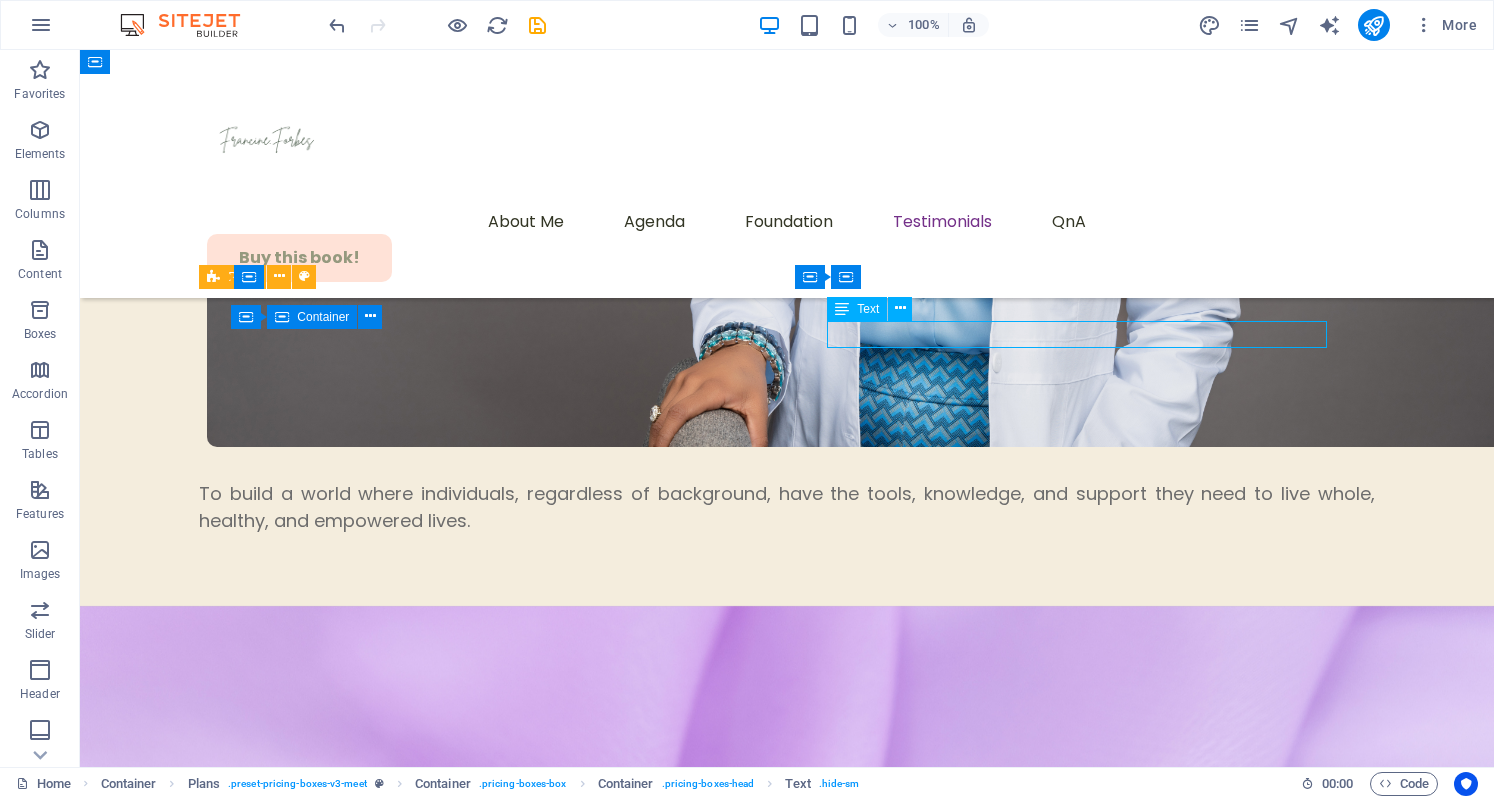 click on "VIP Ticket" at bounding box center [787, 53944] 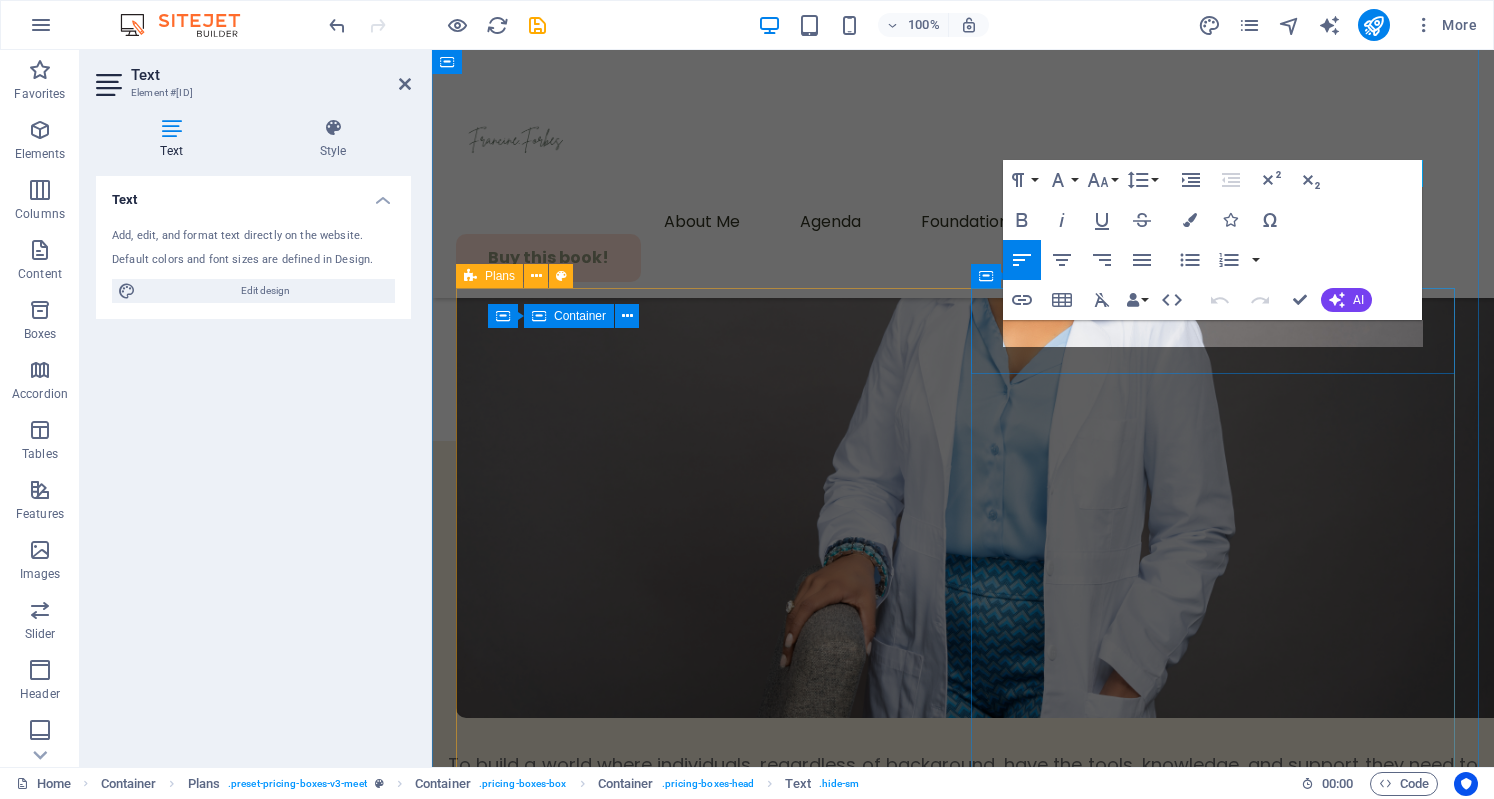 scroll, scrollTop: 9102, scrollLeft: 0, axis: vertical 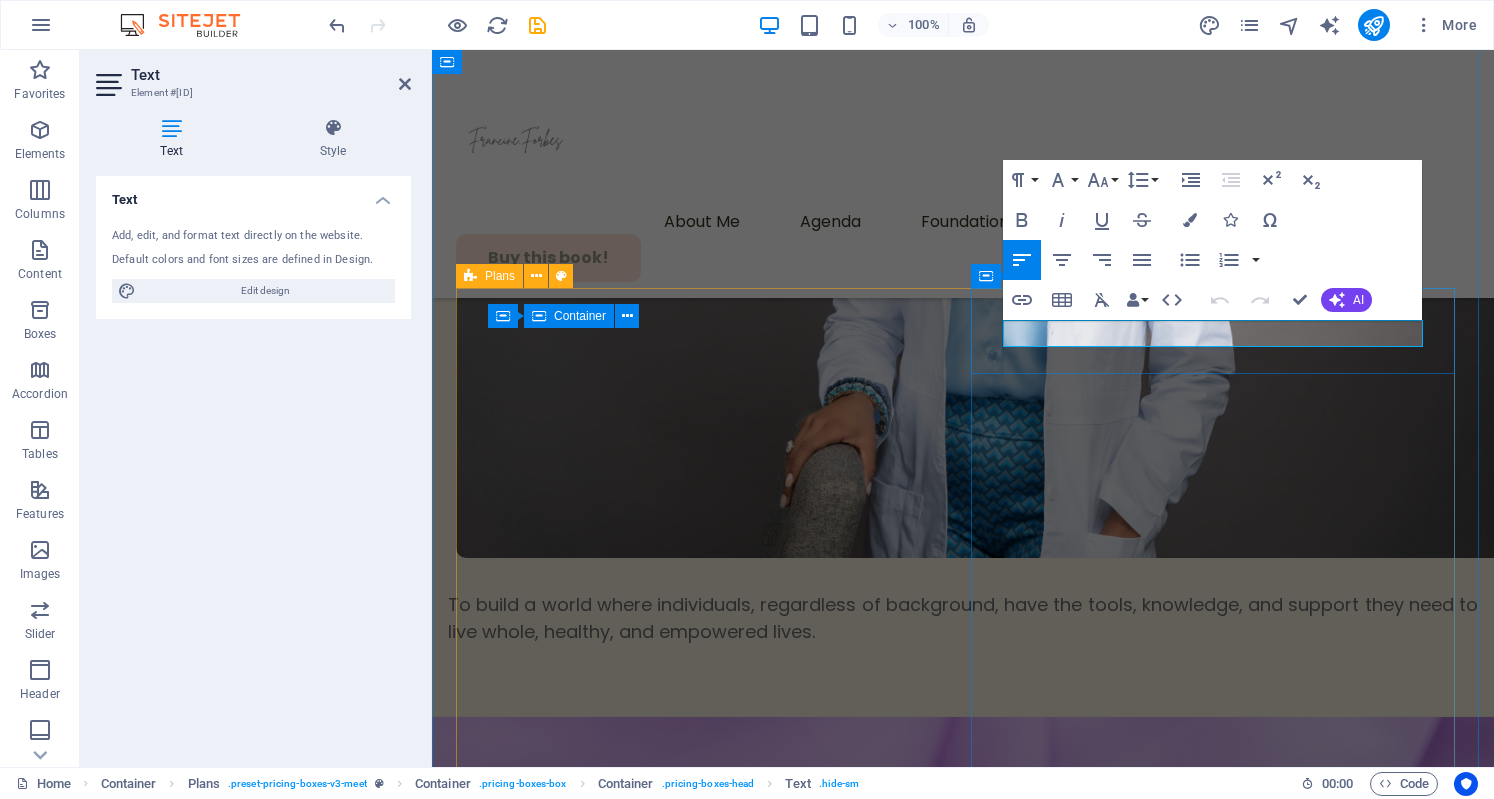 click on "VIP Ticket" at bounding box center (534, 48263) 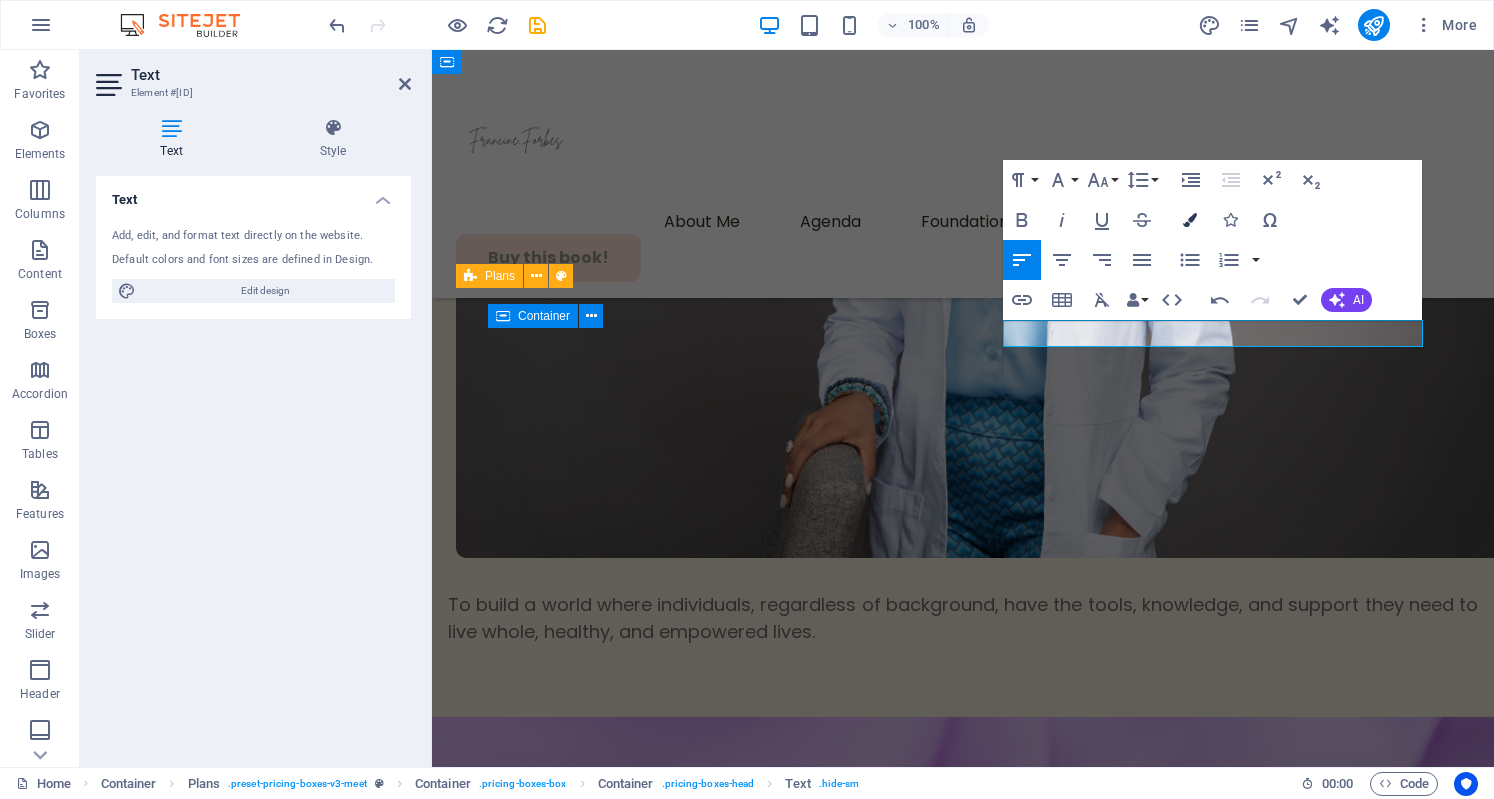 click at bounding box center (1190, 220) 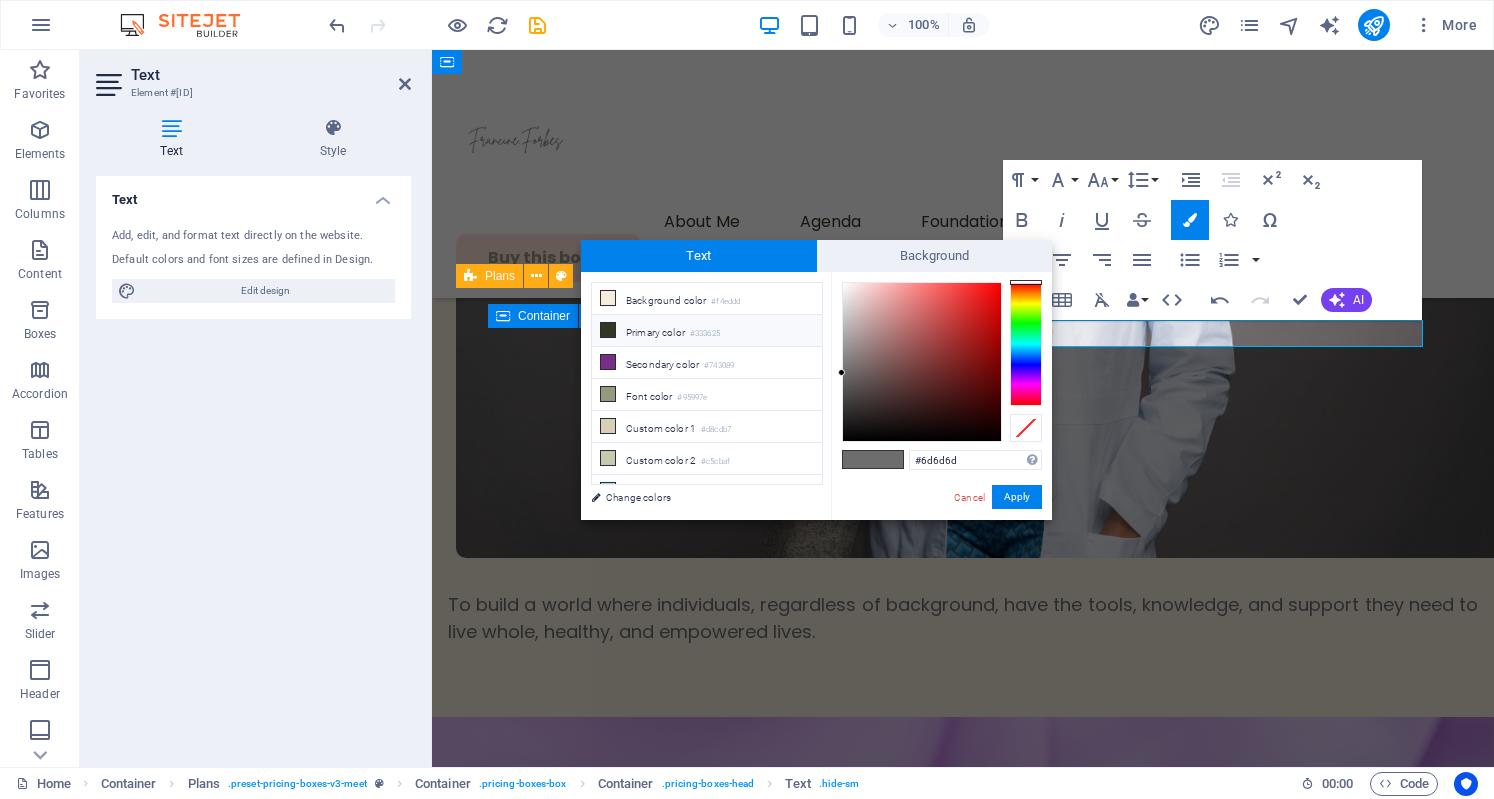 click on "Primary color
#333625" at bounding box center (707, 331) 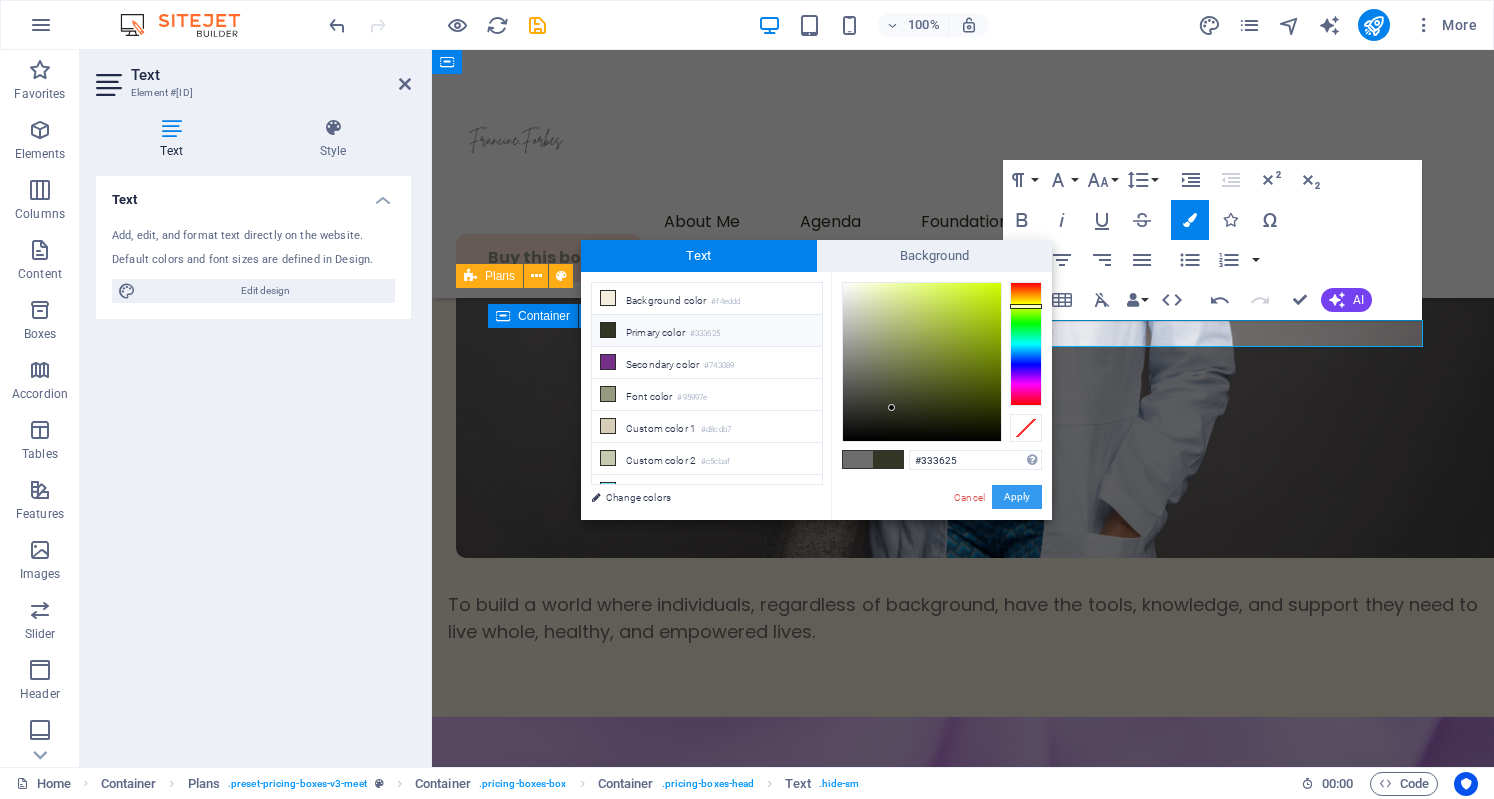 click on "Apply" at bounding box center [1017, 497] 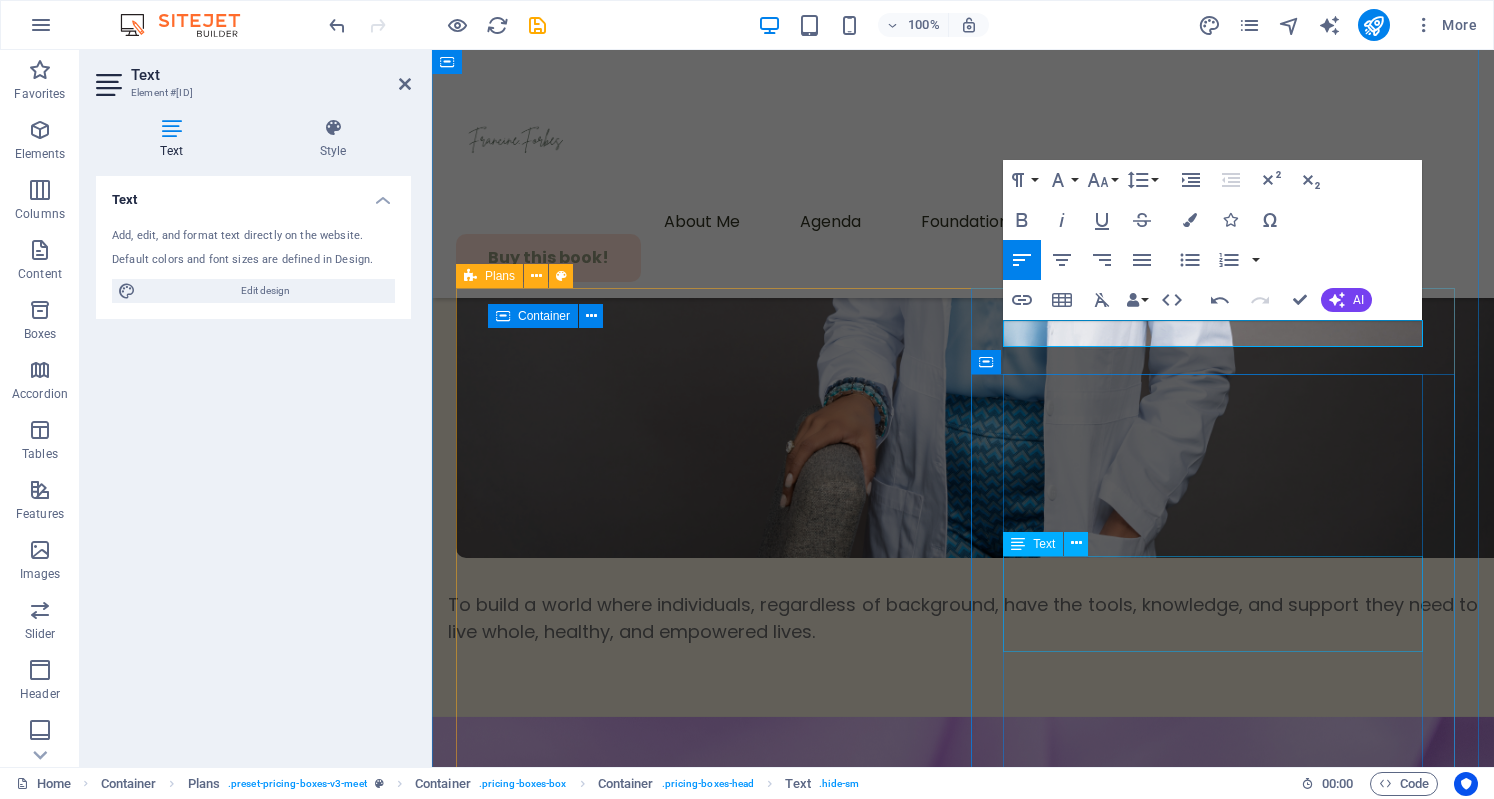 click on "Lorem ipsum dolor sit amet, consectetur adipiscing elit. Suspendisse varius enim in eros elementum tristique." at bounding box center [963, 48510] 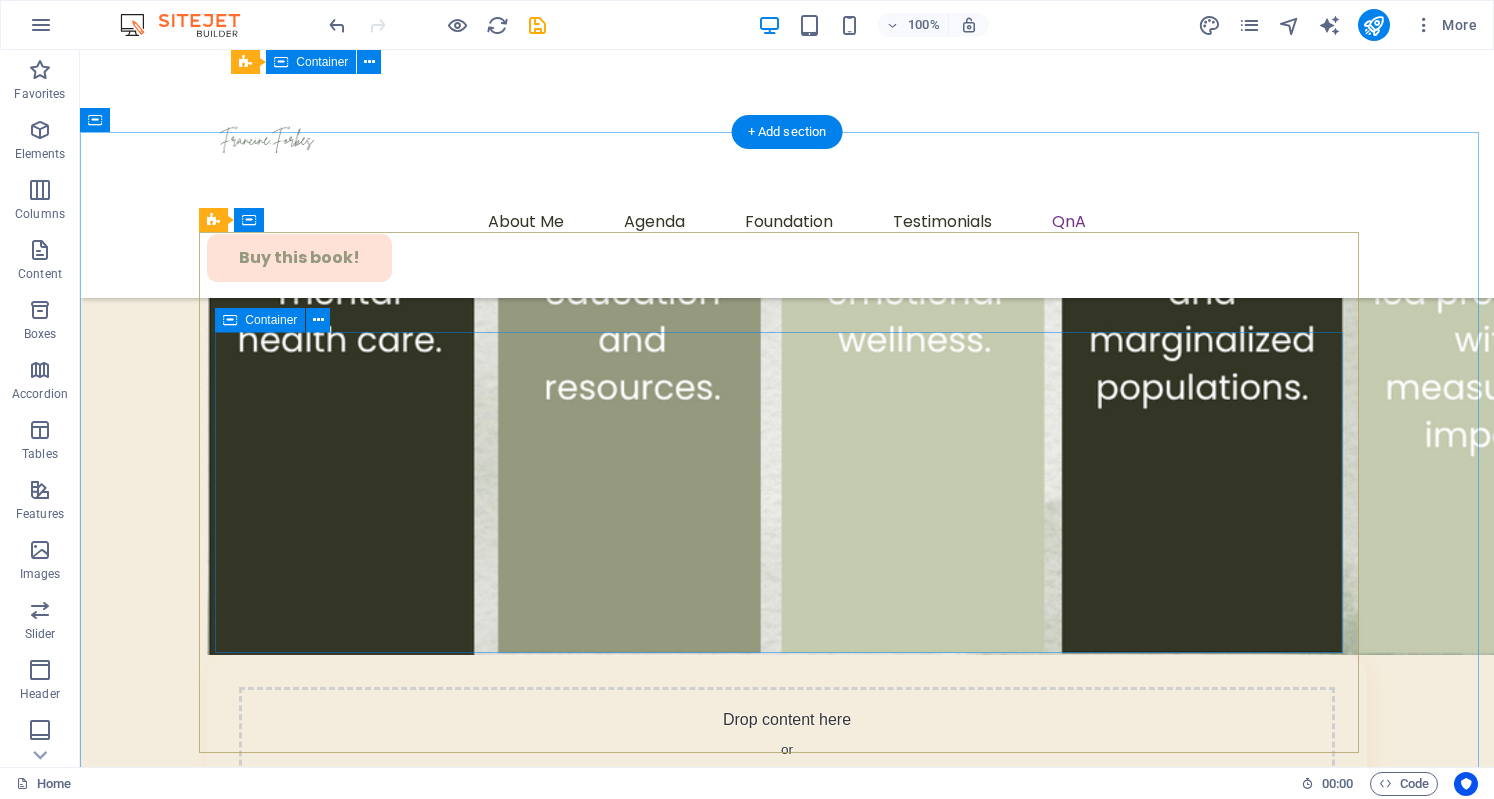 scroll, scrollTop: 11190, scrollLeft: 0, axis: vertical 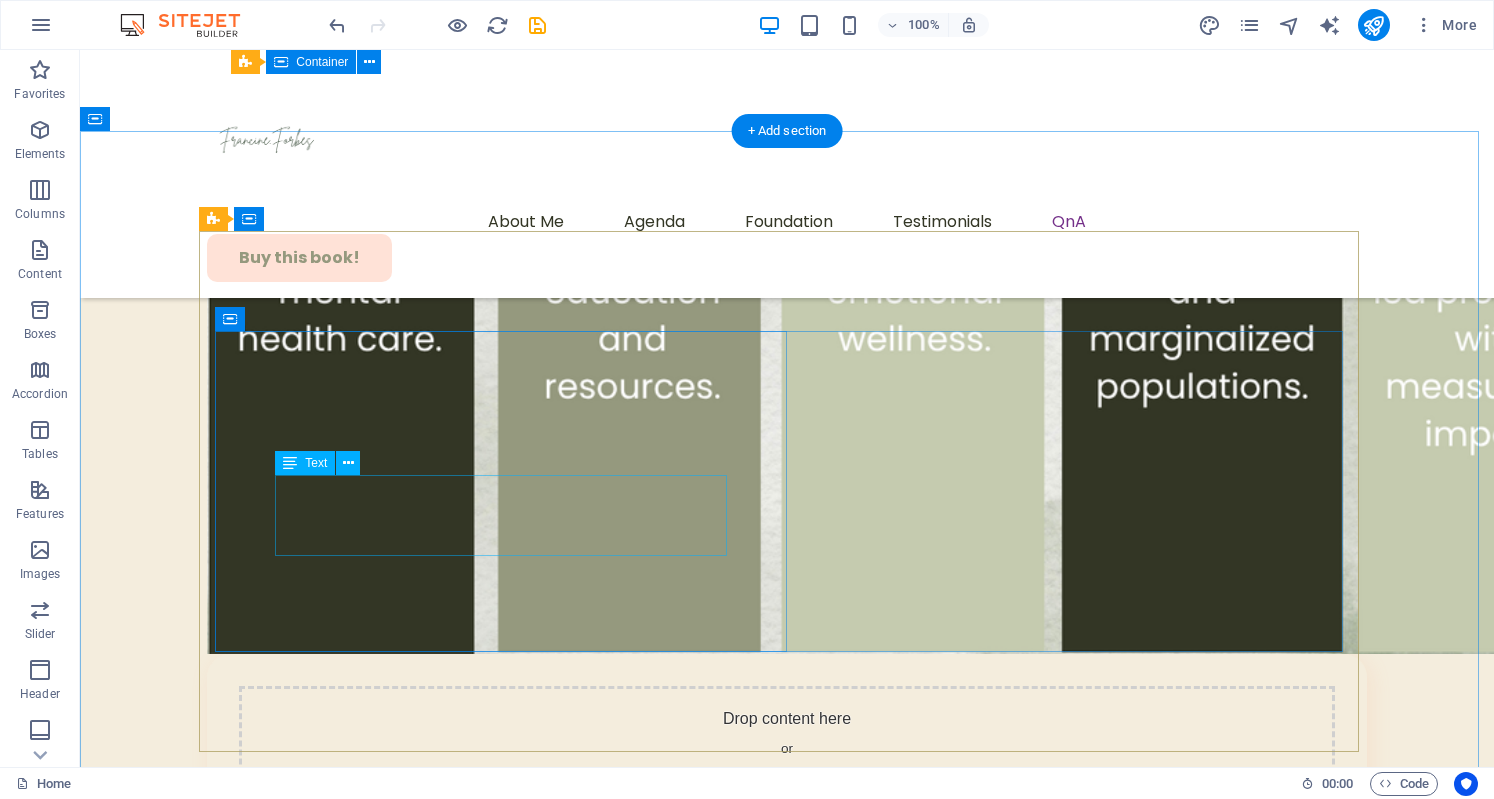 click on "Lorem ipsum dolor sit amet, consectetur adipiscing elit. Suspendisse varius enim in eros elementum tristique." at bounding box center [787, 55026] 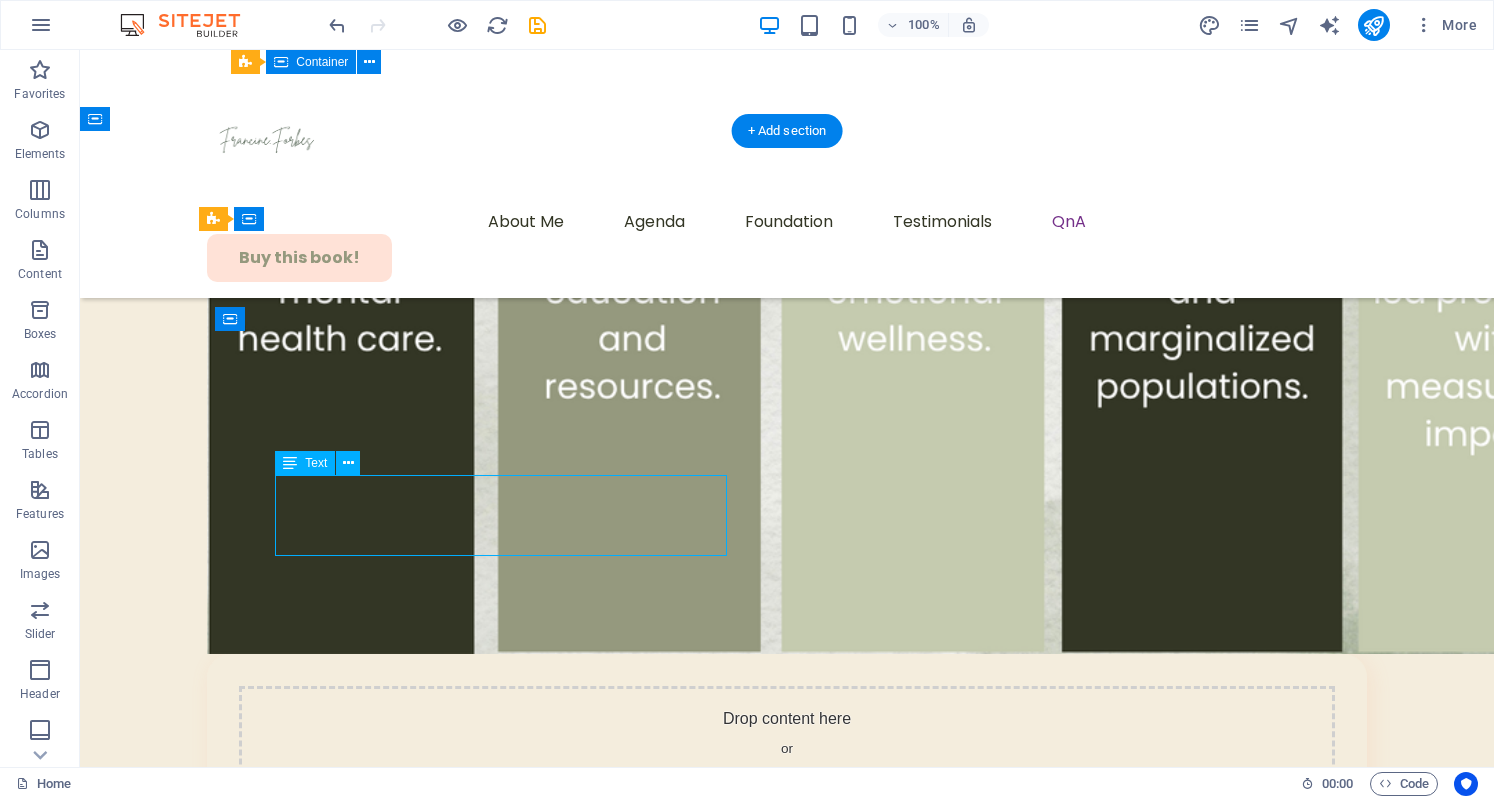 click on "Lorem ipsum dolor sit amet, consectetur adipiscing elit. Suspendisse varius enim in eros elementum tristique." at bounding box center [787, 55026] 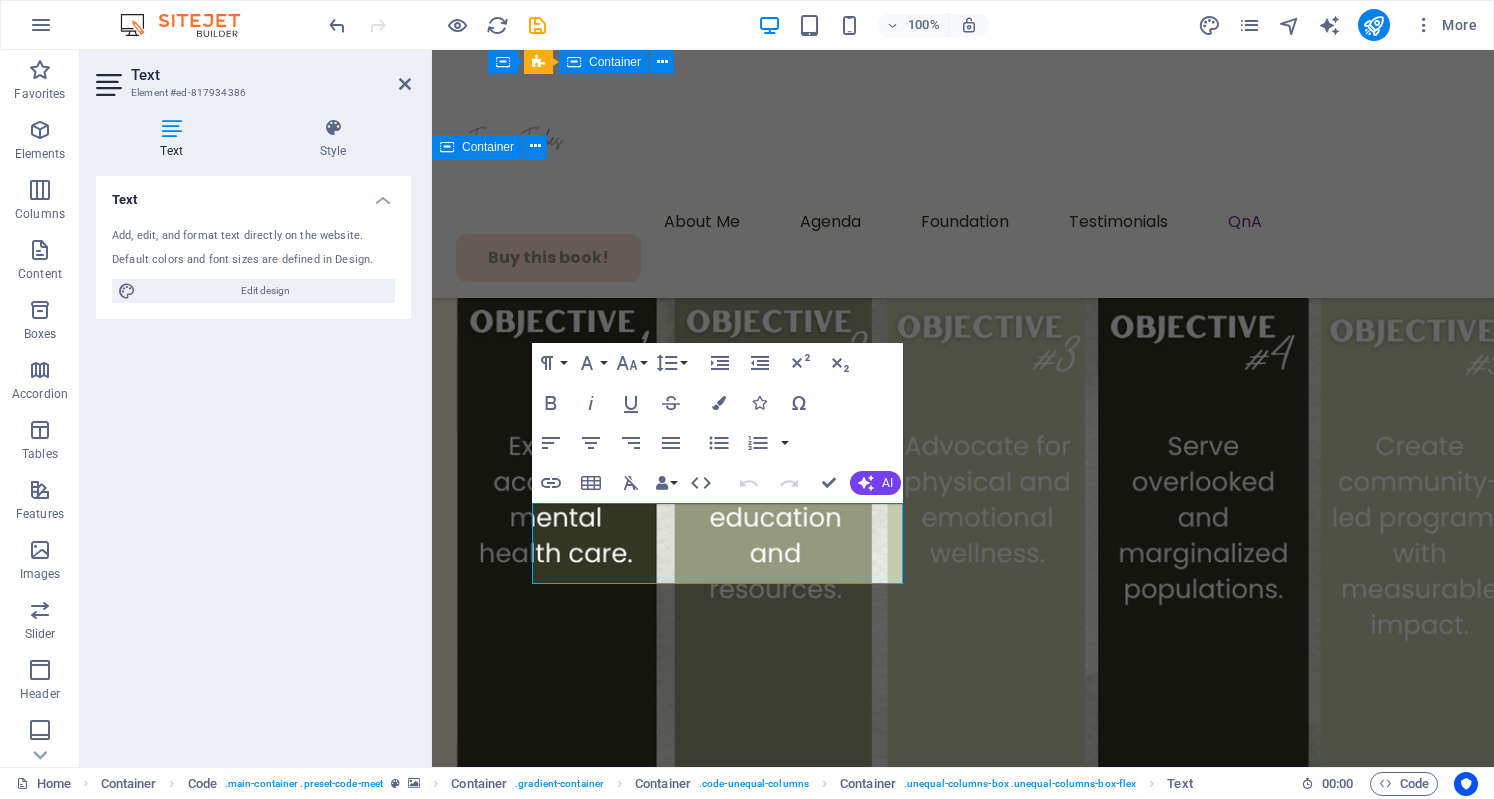 scroll, scrollTop: 11342, scrollLeft: 0, axis: vertical 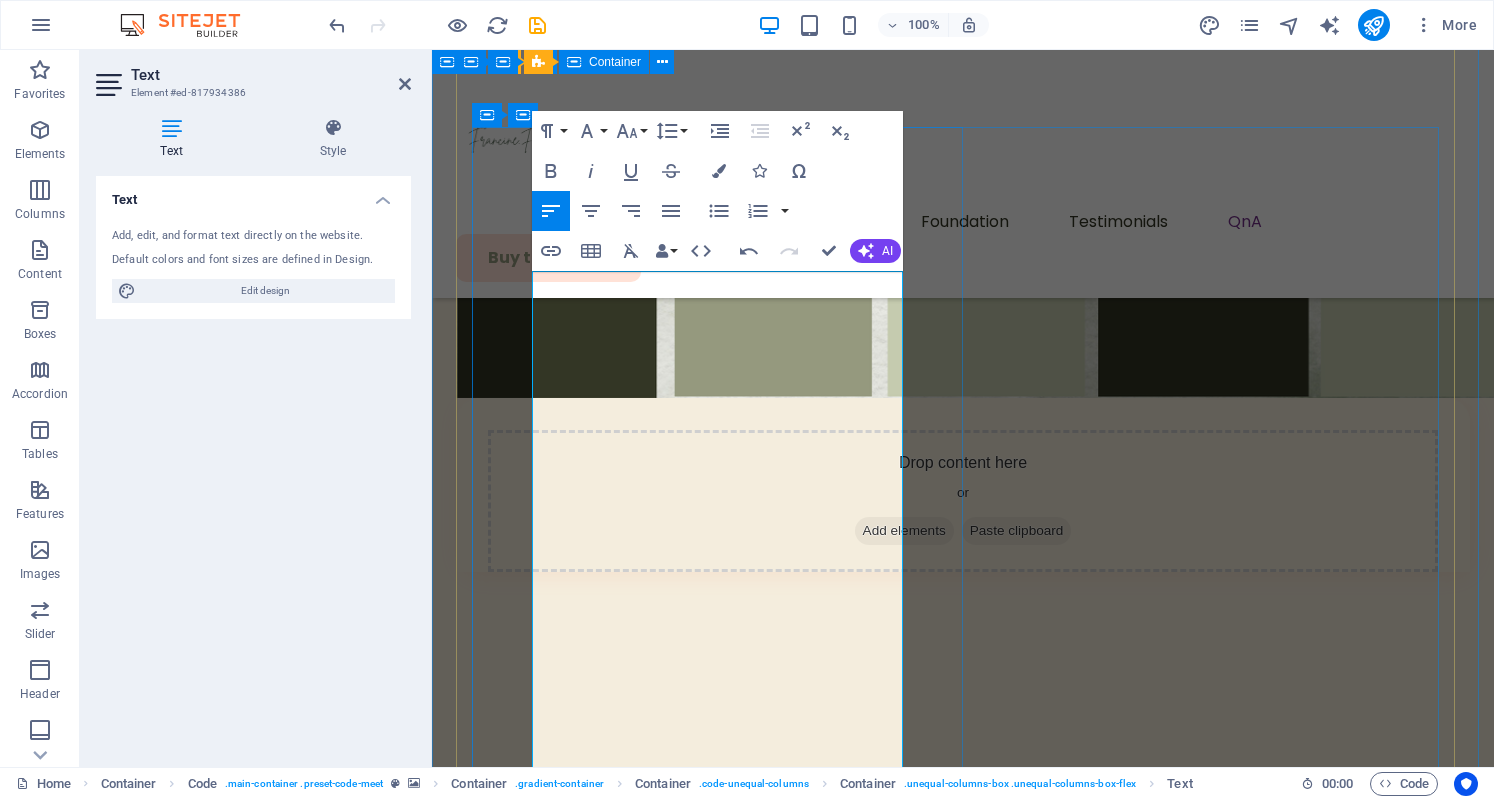 click on "like what I saw. I was overweight over 200llbs and it deeply affected my self-esteem, so I" at bounding box center [963, 49054] 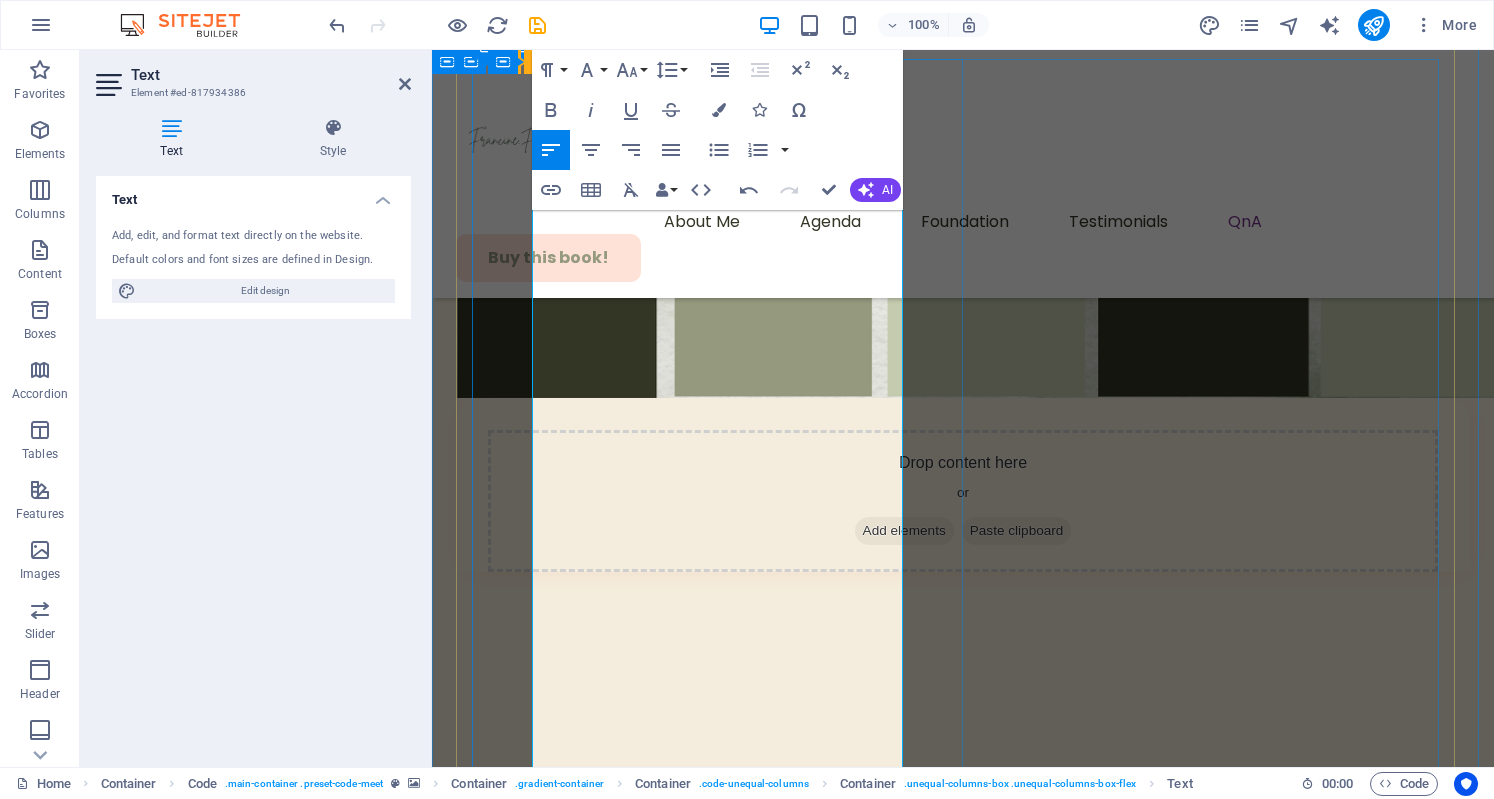 scroll, scrollTop: 11642, scrollLeft: 0, axis: vertical 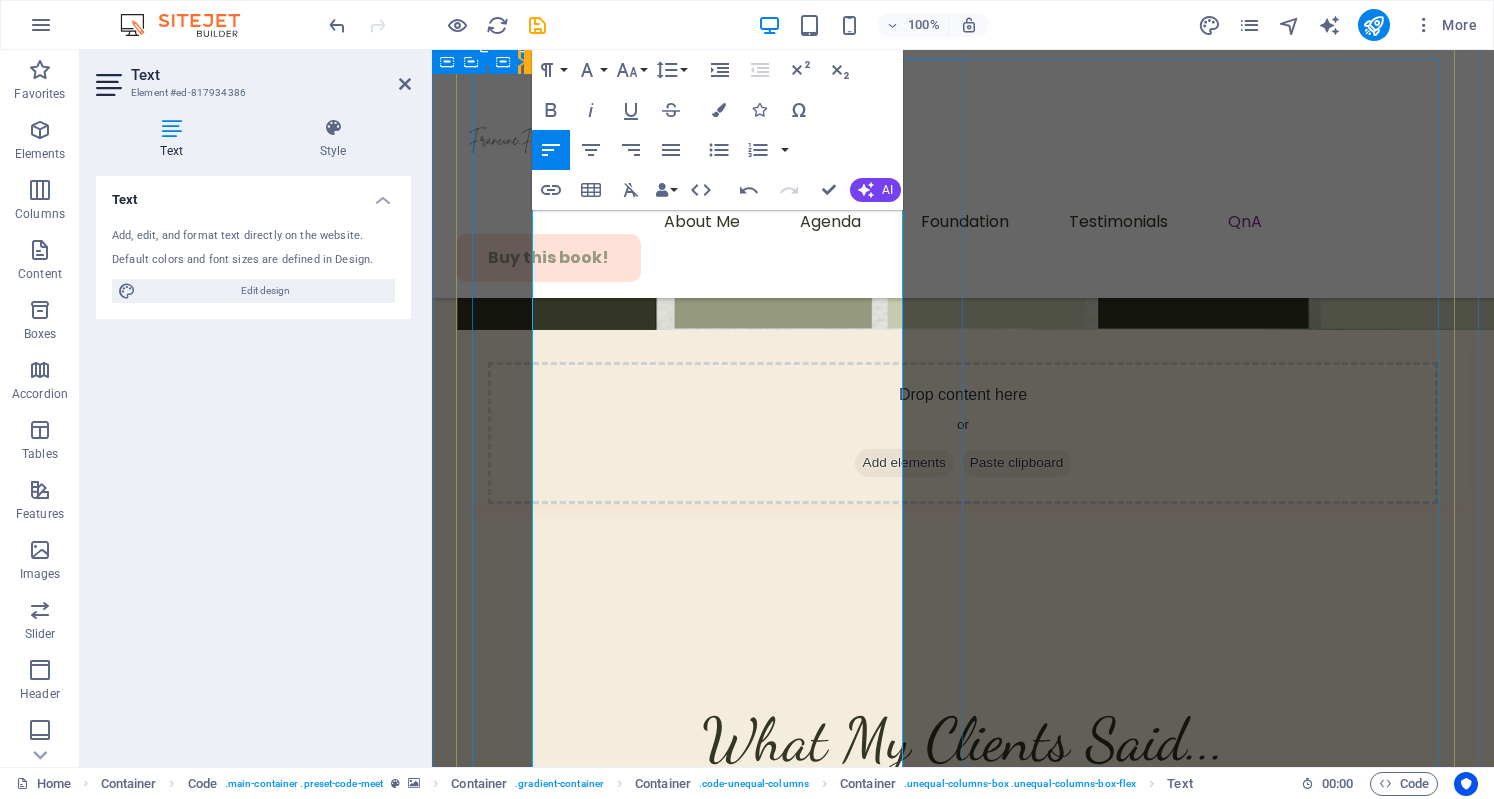 click on "desire to do the same, BEPURBOLD! BPB empowers women to embrace their authentic" at bounding box center (963, 49121) 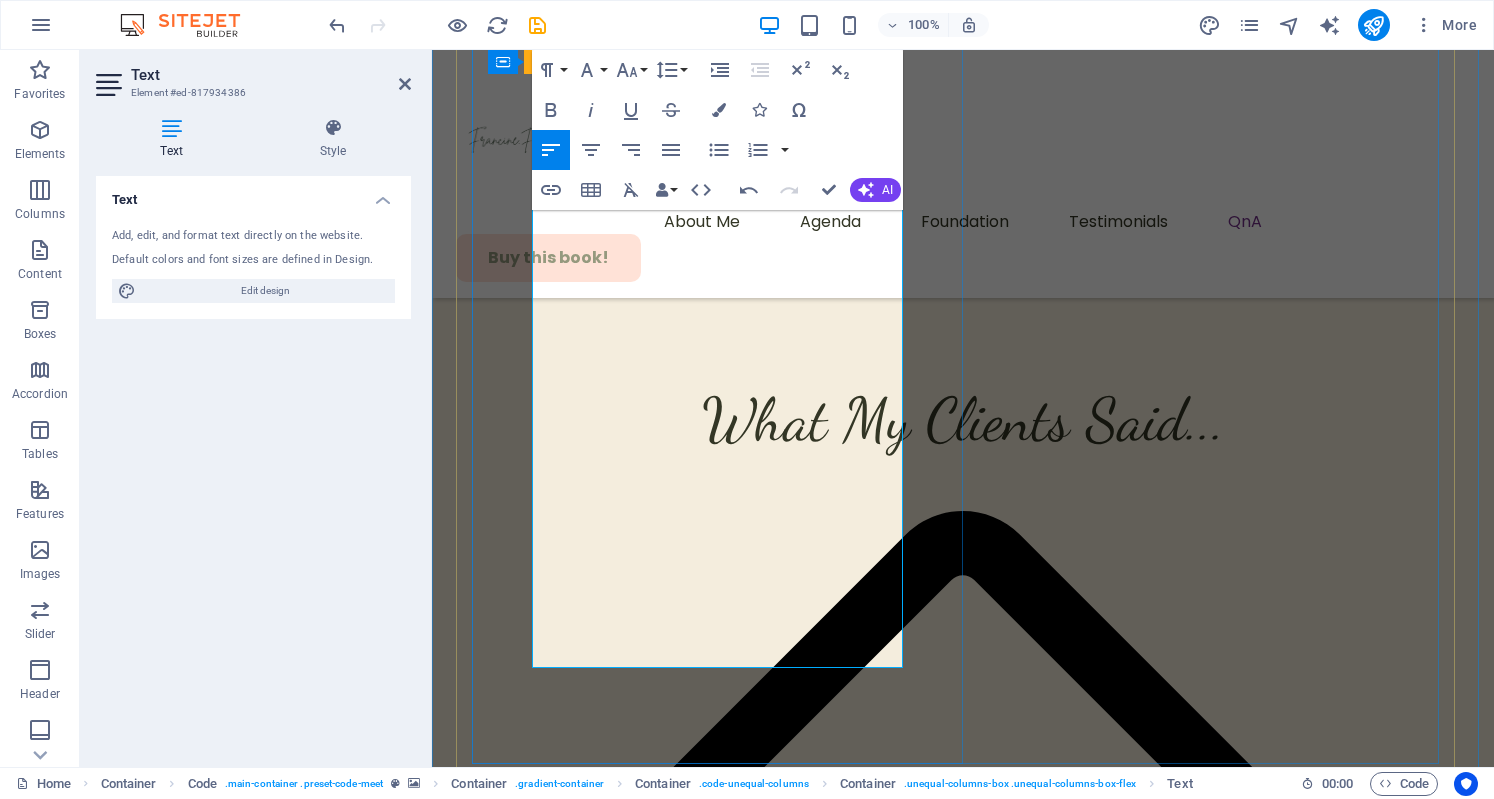 scroll, scrollTop: 11960, scrollLeft: 0, axis: vertical 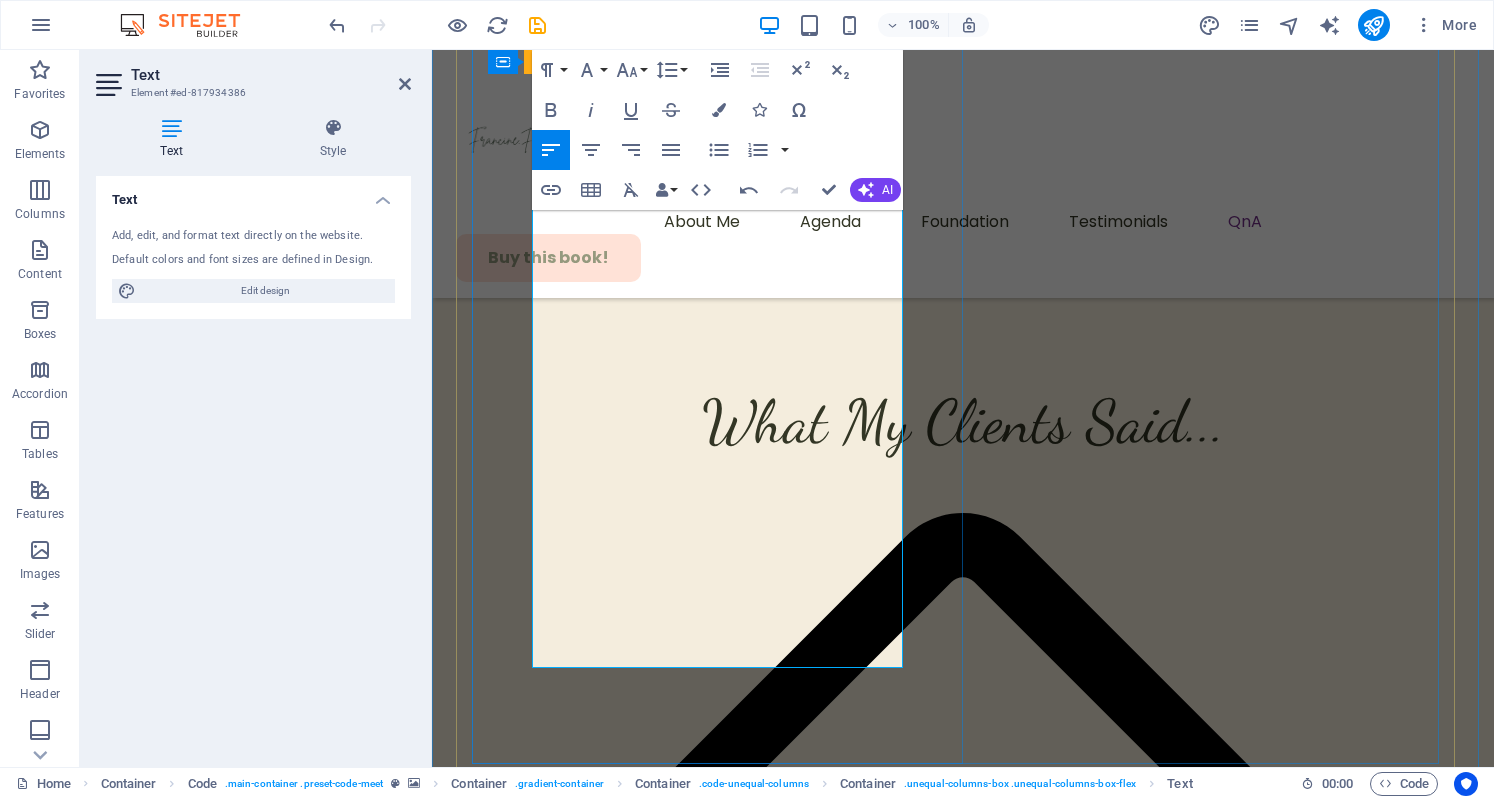 click on "[PERSON] holds a Bachelor of Science, minor in Chemistry and Physics, Bachelors of Nursing" at bounding box center [963, 48884] 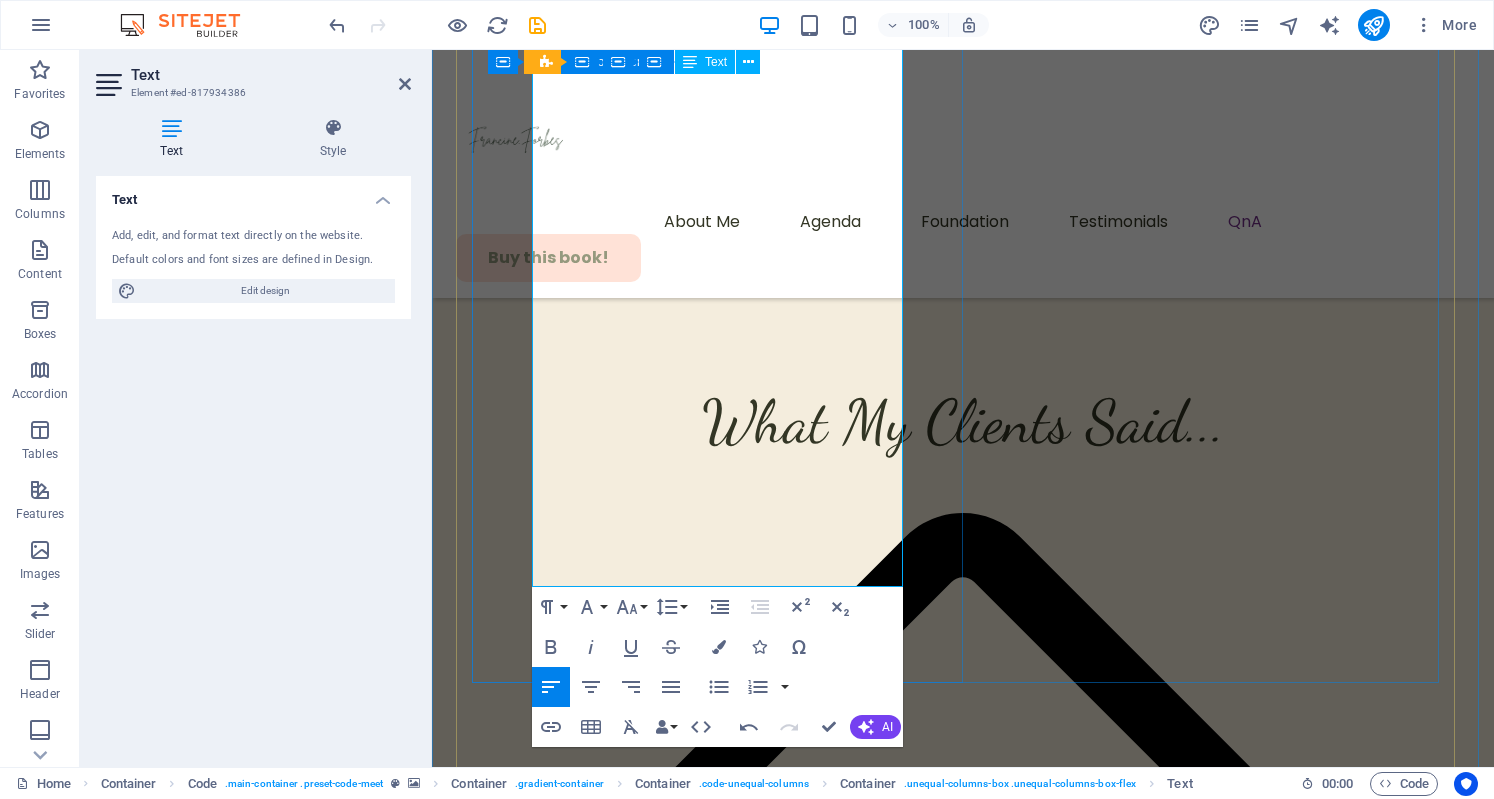 drag, startPoint x: 535, startPoint y: 378, endPoint x: 750, endPoint y: 519, distance: 257.11087 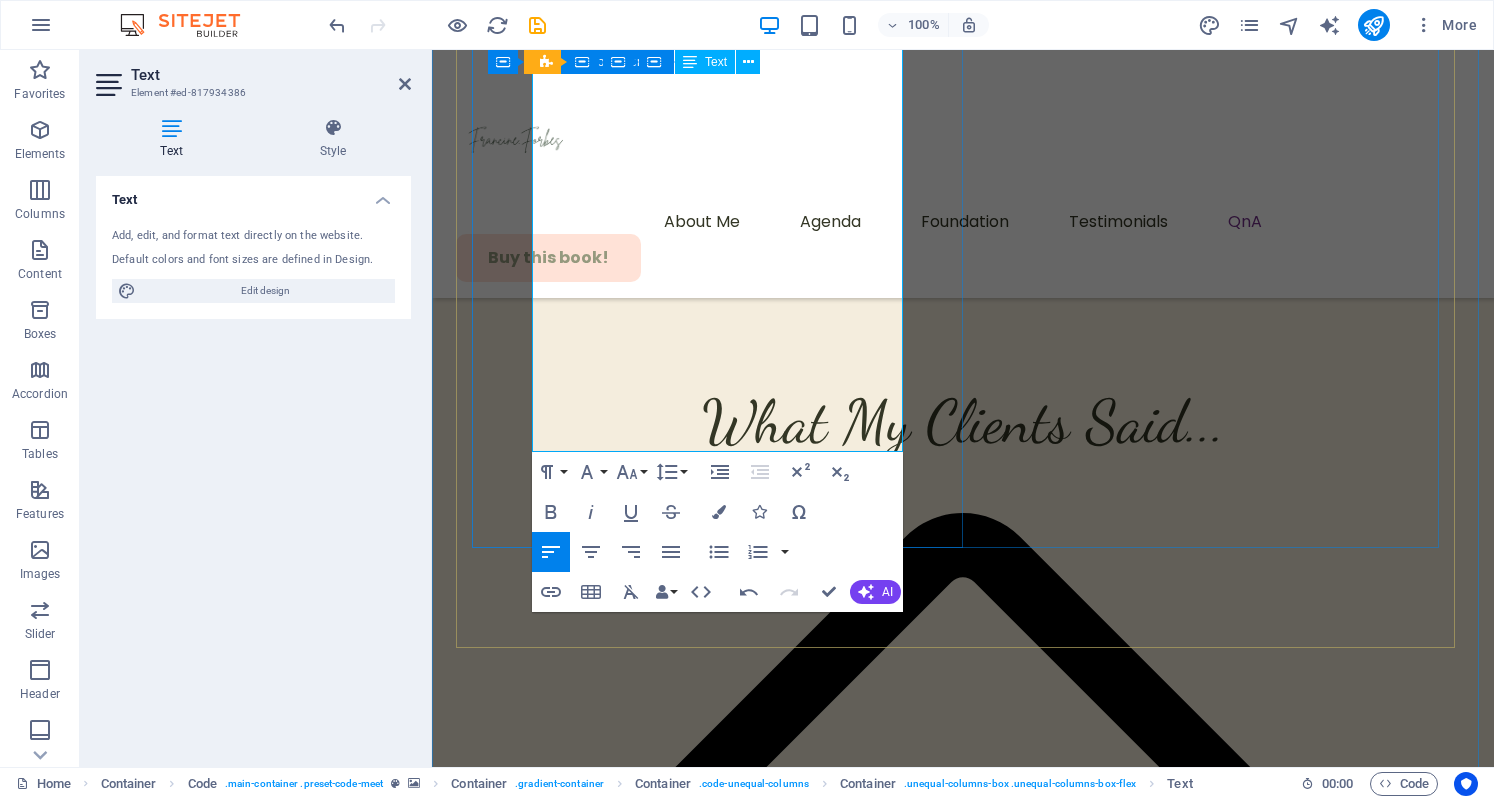 click on "society for nurses, and also an American Heart Association Certified Instructor." at bounding box center [963, 48965] 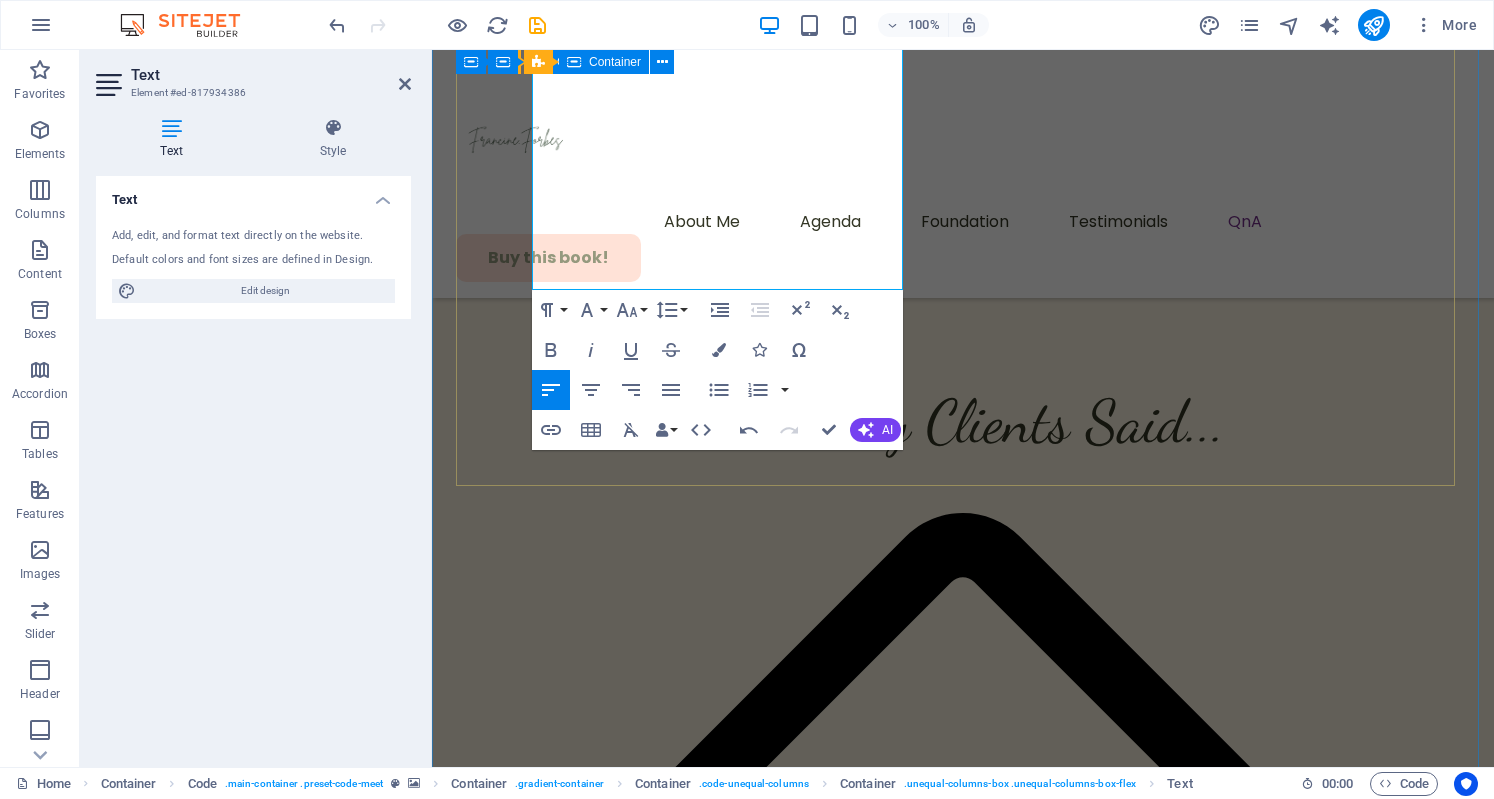 click on "Don't miss out on this opportunity My journey to whole body wellness began years ago when I looked in the mirror and I didn’t like what I saw. I was overweight over 200llbs and it deeply affected my self-esteem, so I decided to take action! I started working on my mindset and transformed my ‘whole body’ to what I envisioned for myself. Today I look and feel better and has created a community to serve Millennial Women who desire to do the same, BEPURBOLD! BPB empowers women to embrace their authentic selves through a holistic approach to wellness. My journey to whole body wellness began years ago when I looked in the mirror and I didn’t like what I saw. I was overweight over 200llbs and it deeply affected my self-esteem, so I decided to take action! I started working on my mindset and transformed my ‘whole body’ to what I envisioned for myself. Today I look and feel better and has created a community to serve Millennial Women who selves through a holistic approach to wellness. Preorder my book!" at bounding box center (963, 48742) 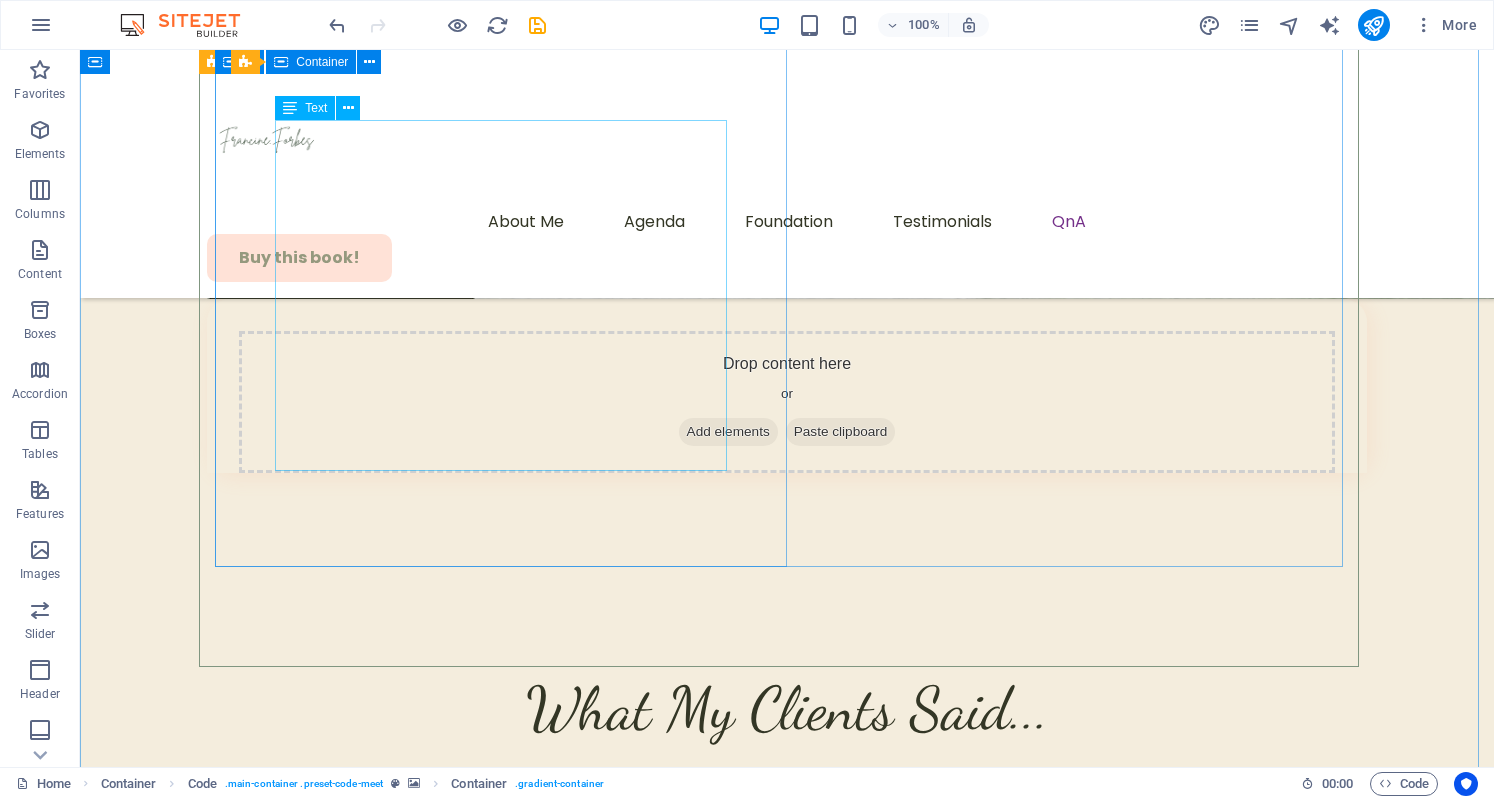 scroll, scrollTop: 11548, scrollLeft: 0, axis: vertical 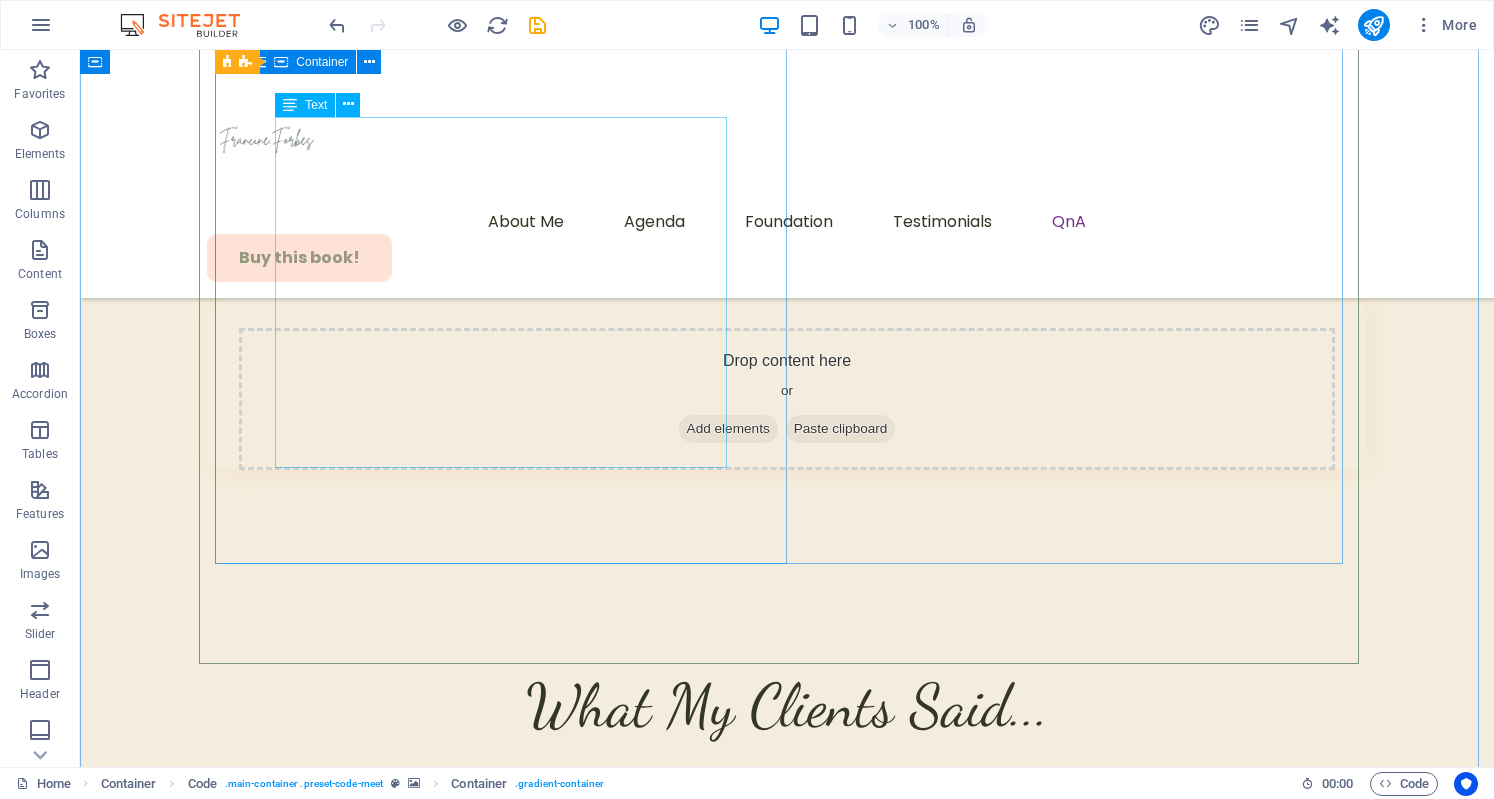 click on "My journey to whole body wellness began years ago when I looked in the mirror and I didn’t like what I saw. I was overweight over 200llbs and it deeply affected my self-esteem, so I decided to take action! I started working on my mindset and transformed my ‘whole body’ to what I envisioned for myself. Today I look and feel better and has created a community to serve Millennial Women who desire to do the same, BEPURBOLD! BPB empowers women to embrace their authentic selves through a holistic approach to wellness." at bounding box center (787, 54749) 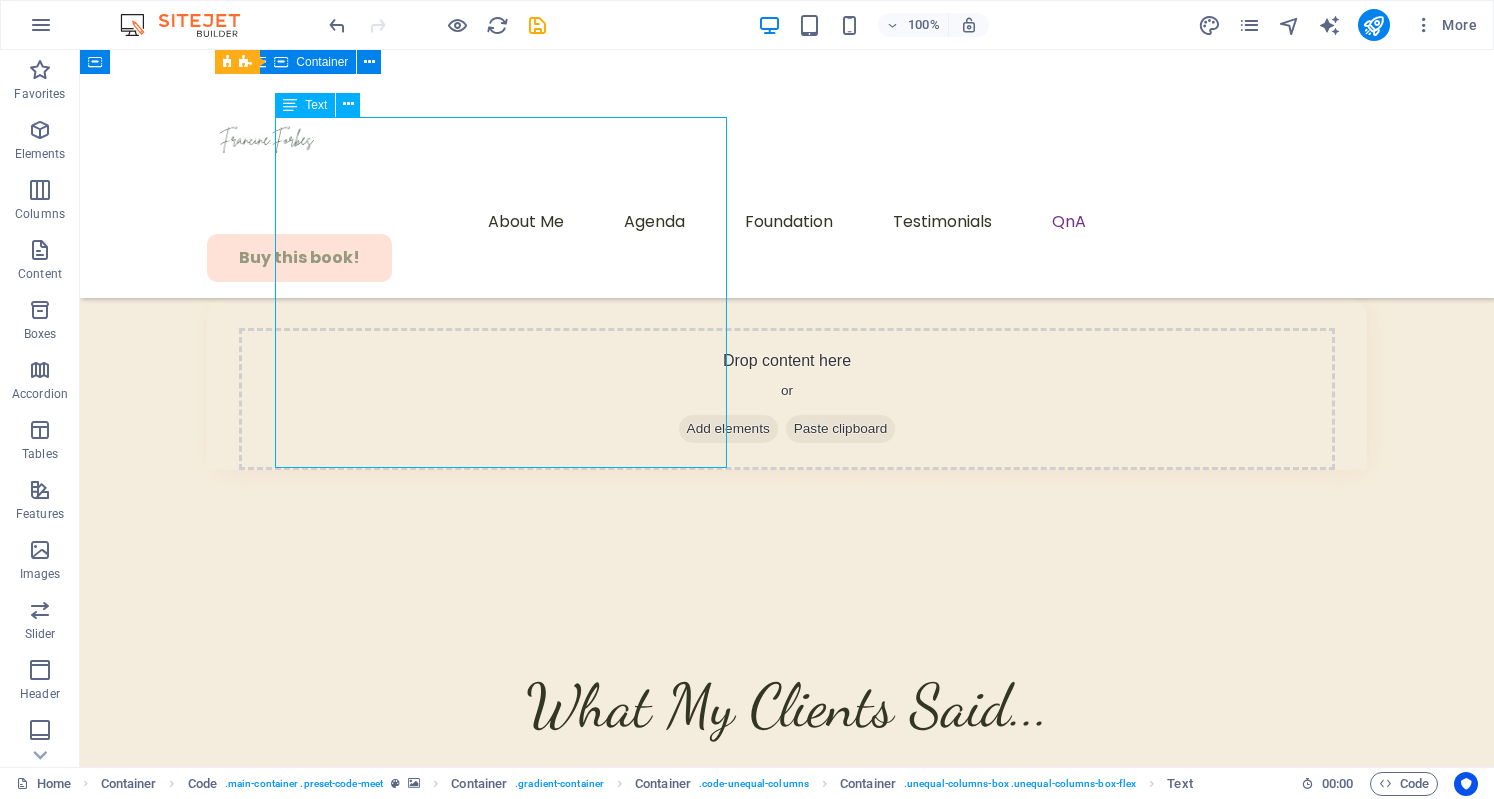 click on "My journey to whole body wellness began years ago when I looked in the mirror and I didn’t like what I saw. I was overweight over 200llbs and it deeply affected my self-esteem, so I decided to take action! I started working on my mindset and transformed my ‘whole body’ to what I envisioned for myself. Today I look and feel better and has created a community to serve Millennial Women who desire to do the same, BEPURBOLD! BPB empowers women to embrace their authentic selves through a holistic approach to wellness." at bounding box center (787, 54749) 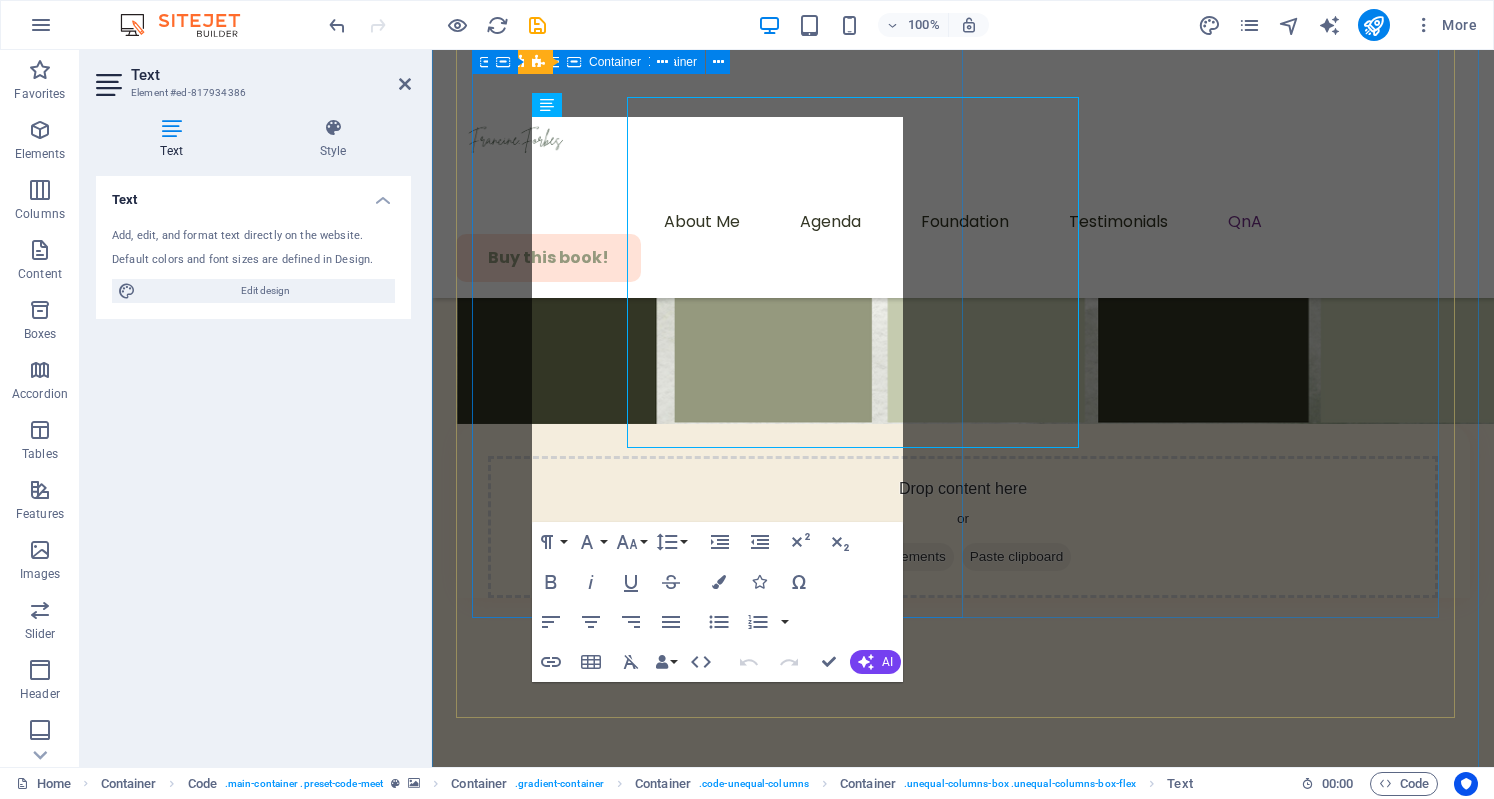 scroll, scrollTop: 11728, scrollLeft: 0, axis: vertical 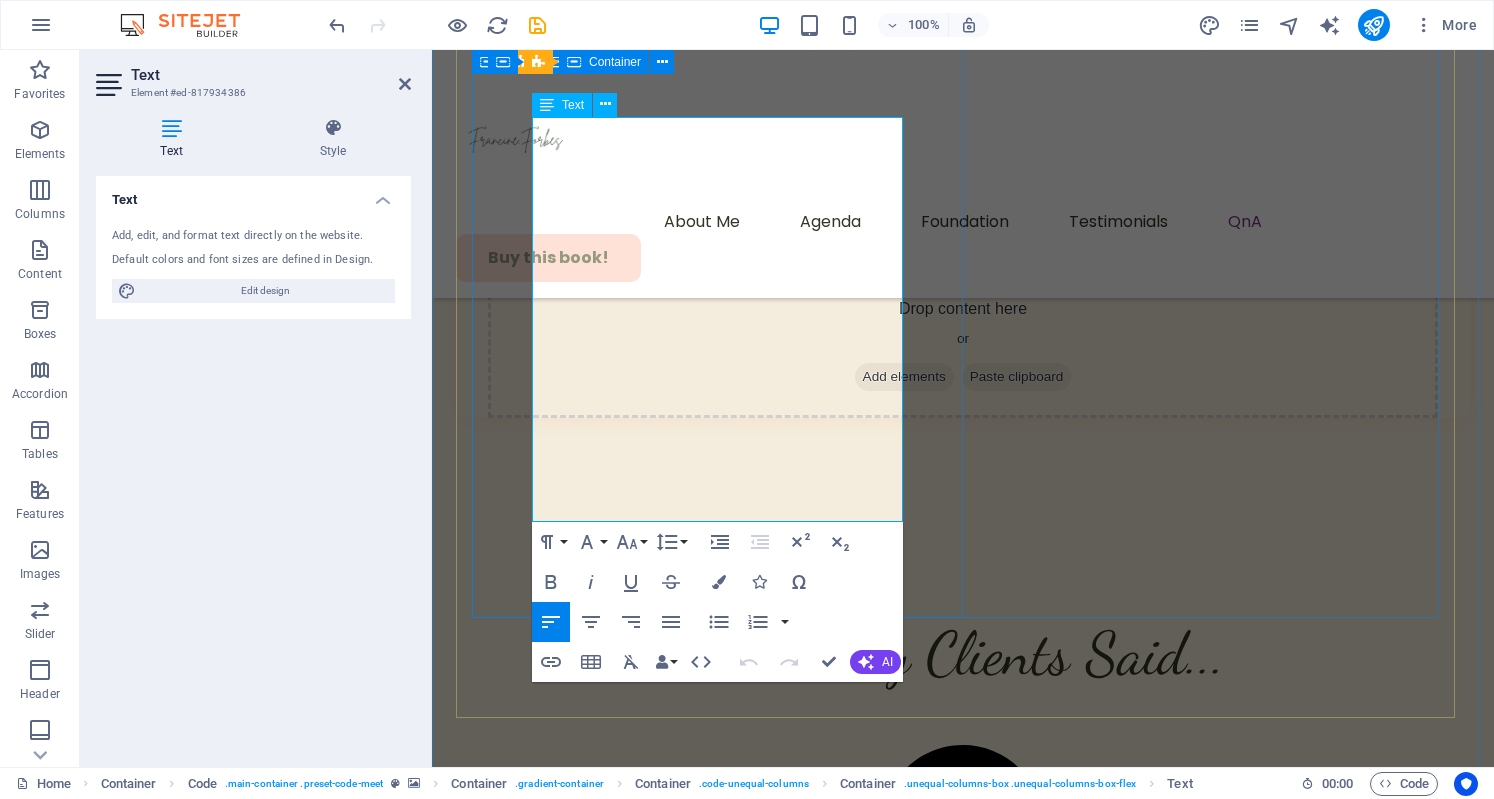 click at bounding box center [963, 48981] 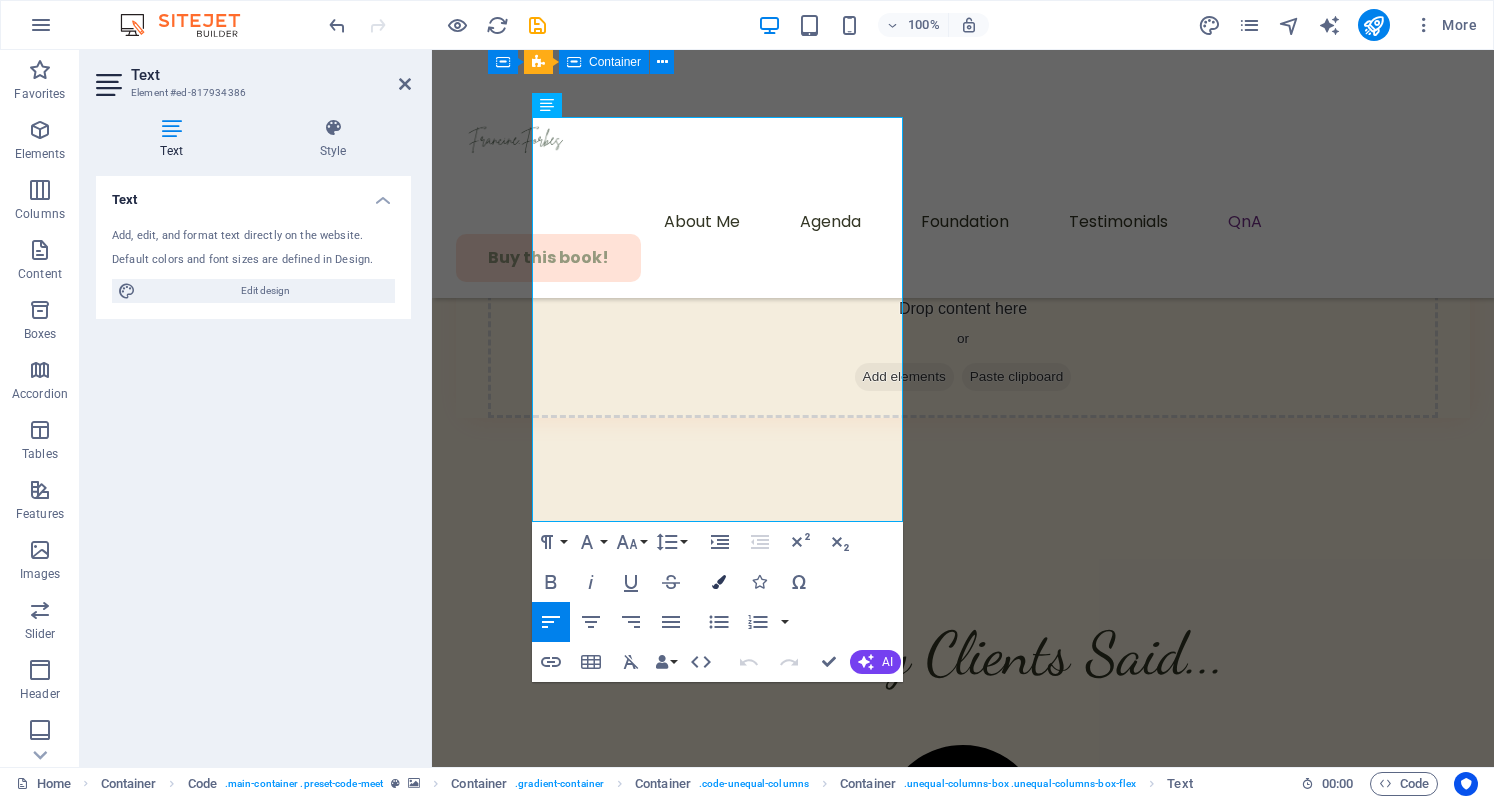 click at bounding box center [719, 582] 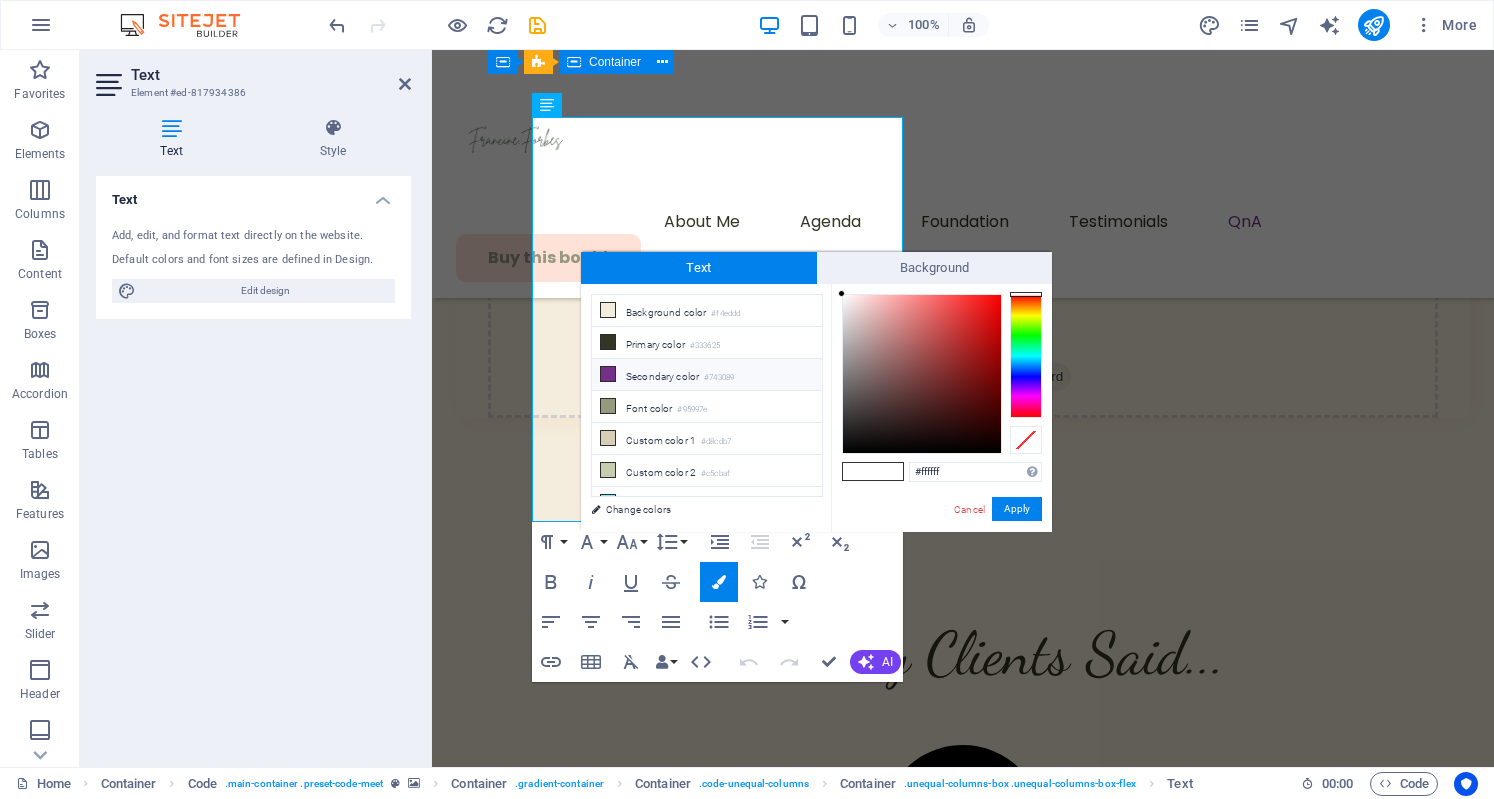 click on "Secondary color
#743089" at bounding box center (707, 375) 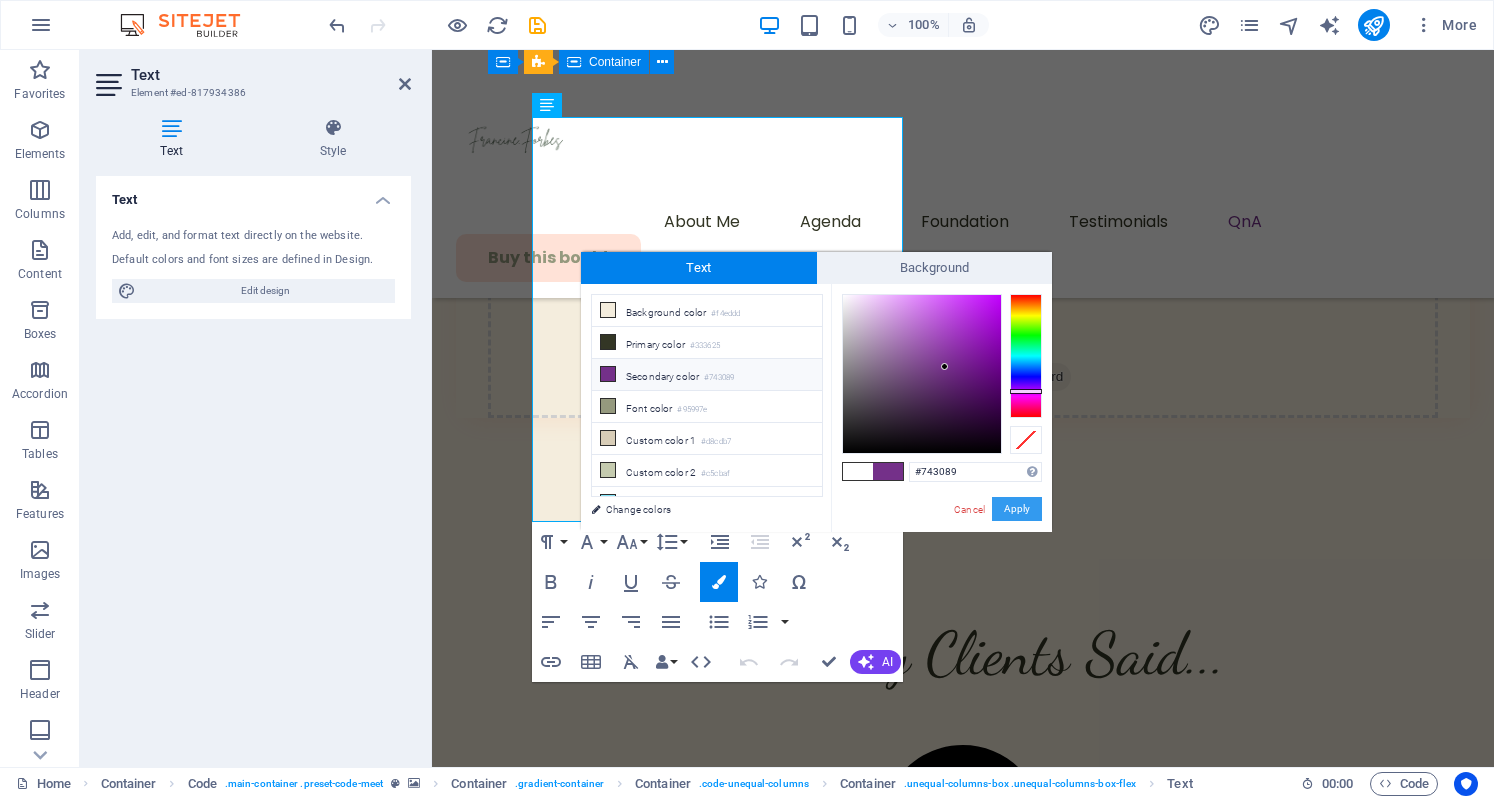 click on "Apply" at bounding box center [1017, 509] 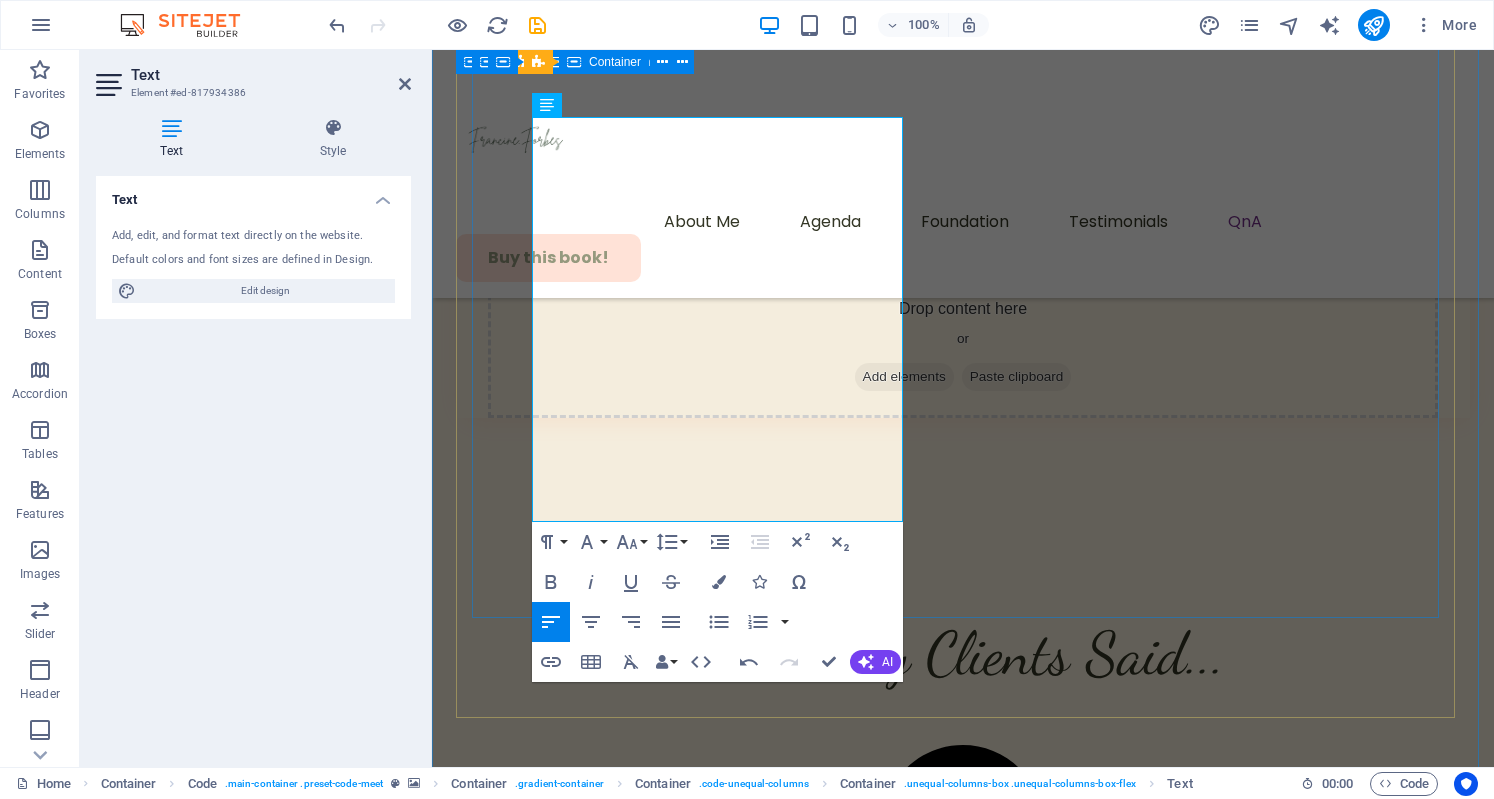 click on "Don't miss out on this opportunity My journey to whole body wellness began years ago when I looked in the mirror and I didn’t like what I saw. I was overweight over 200llbs and it deeply affected my self-esteem, so I decided to take action! I started working on my mindset and transformed my ‘whole body’ to what I envisioned for myself. Today I look and feel better and has created a community to serve Millennial Women who desire to do the same, BEPURBOLD! BPB empowers women to embrace their authentic selves through a holistic approach to wellness. Preorder my book!" at bounding box center (963, 48974) 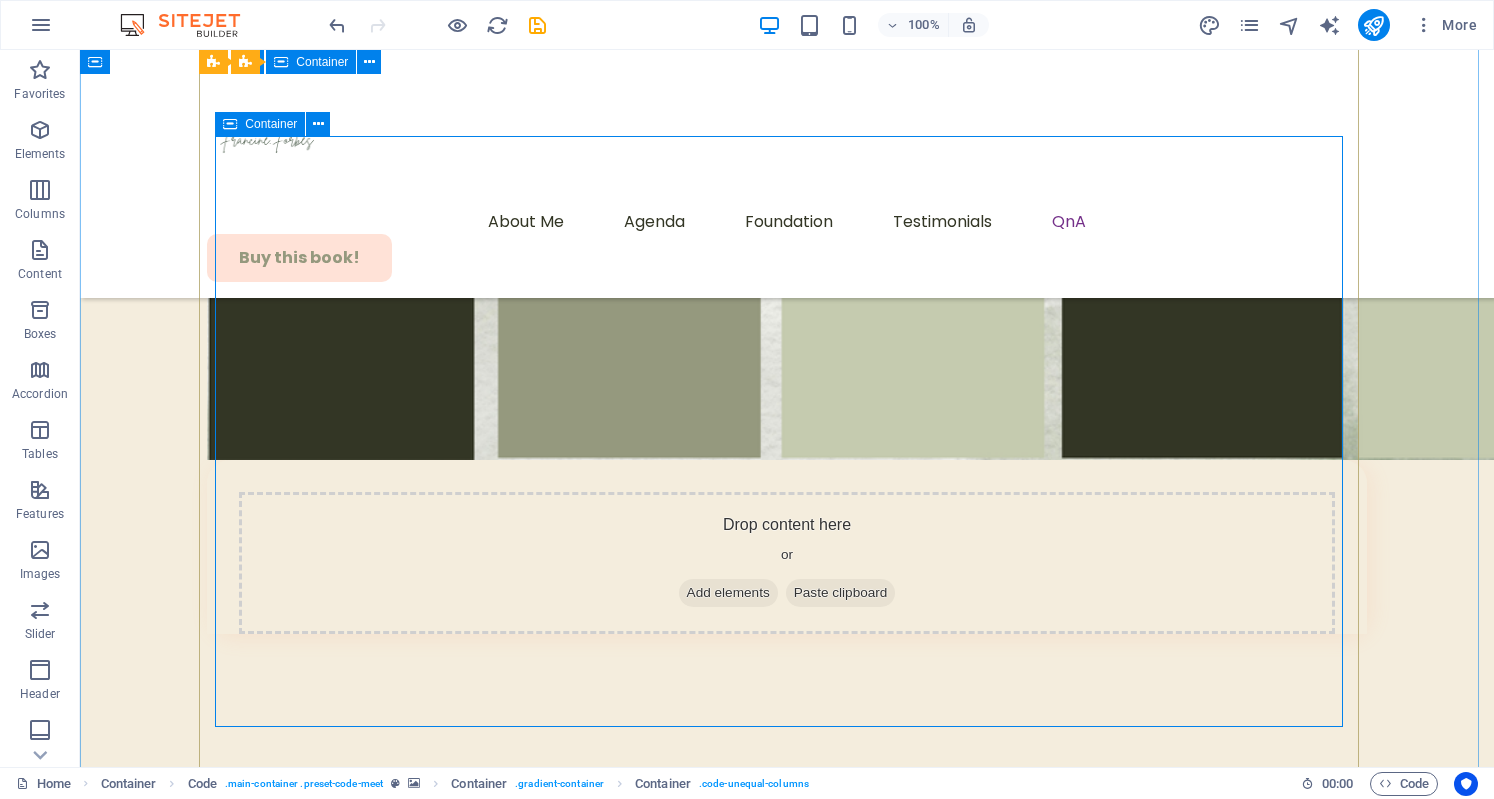 scroll, scrollTop: 11385, scrollLeft: 0, axis: vertical 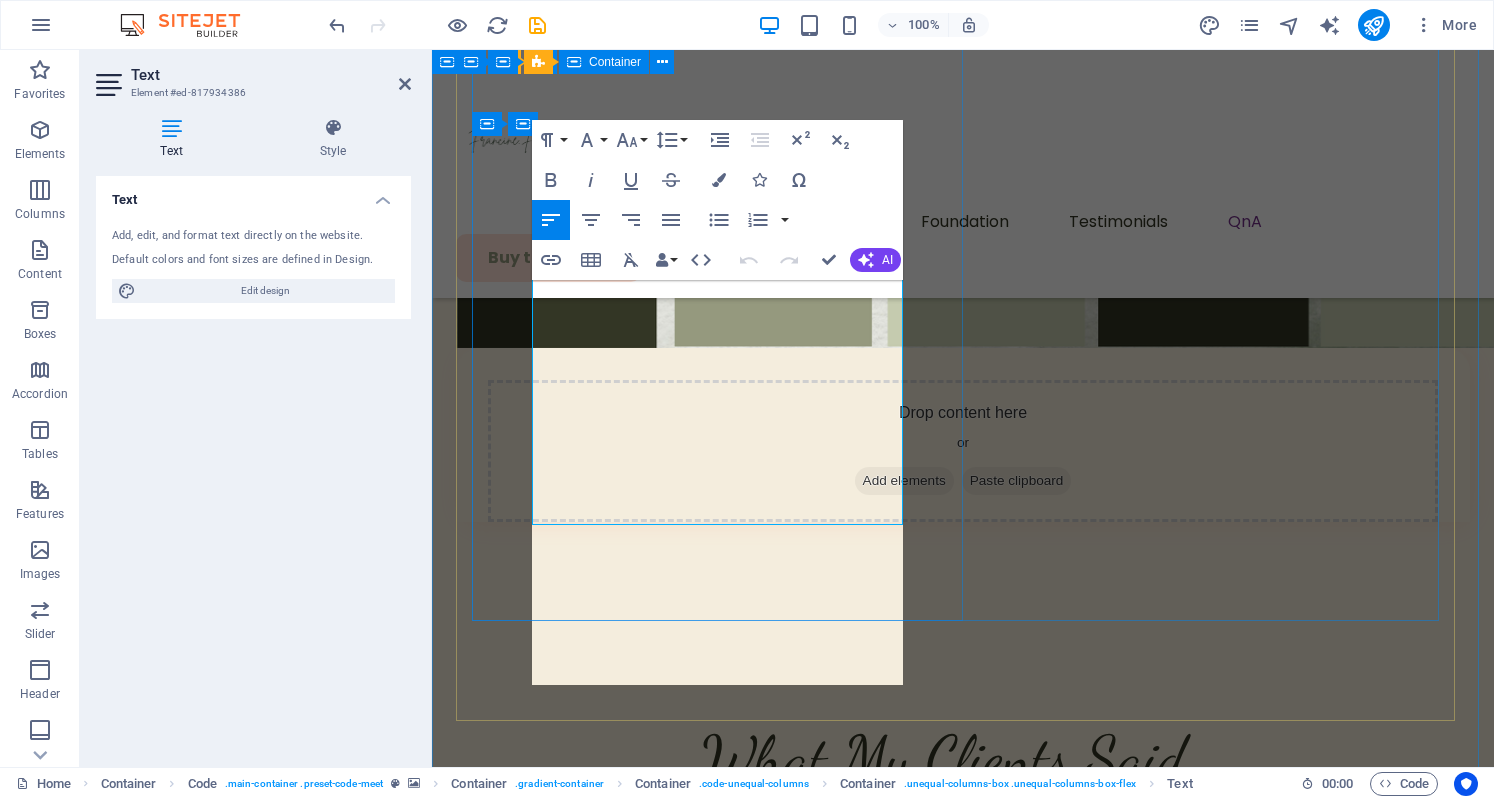 click on "My journey to whole body wellness began years ago when I looked in the mirror and I didn’t like what I saw. I was overweight over 200llbs and it deeply affected my self-esteem, so I decided to take action! I started working on my mindset and transformed my ‘whole body’ to what I envisioned for myself." at bounding box center (963, 48991) 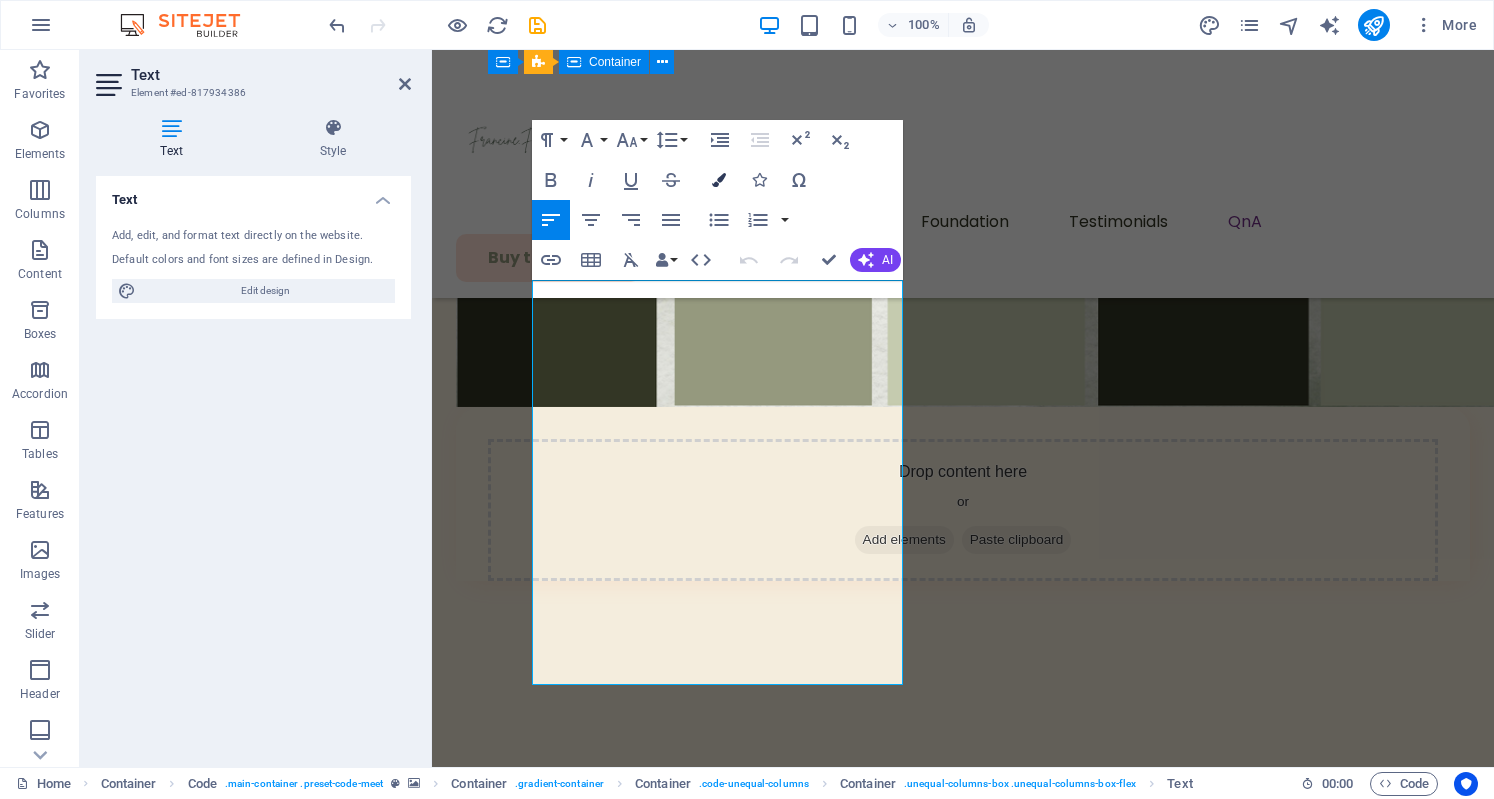 click at bounding box center [719, 180] 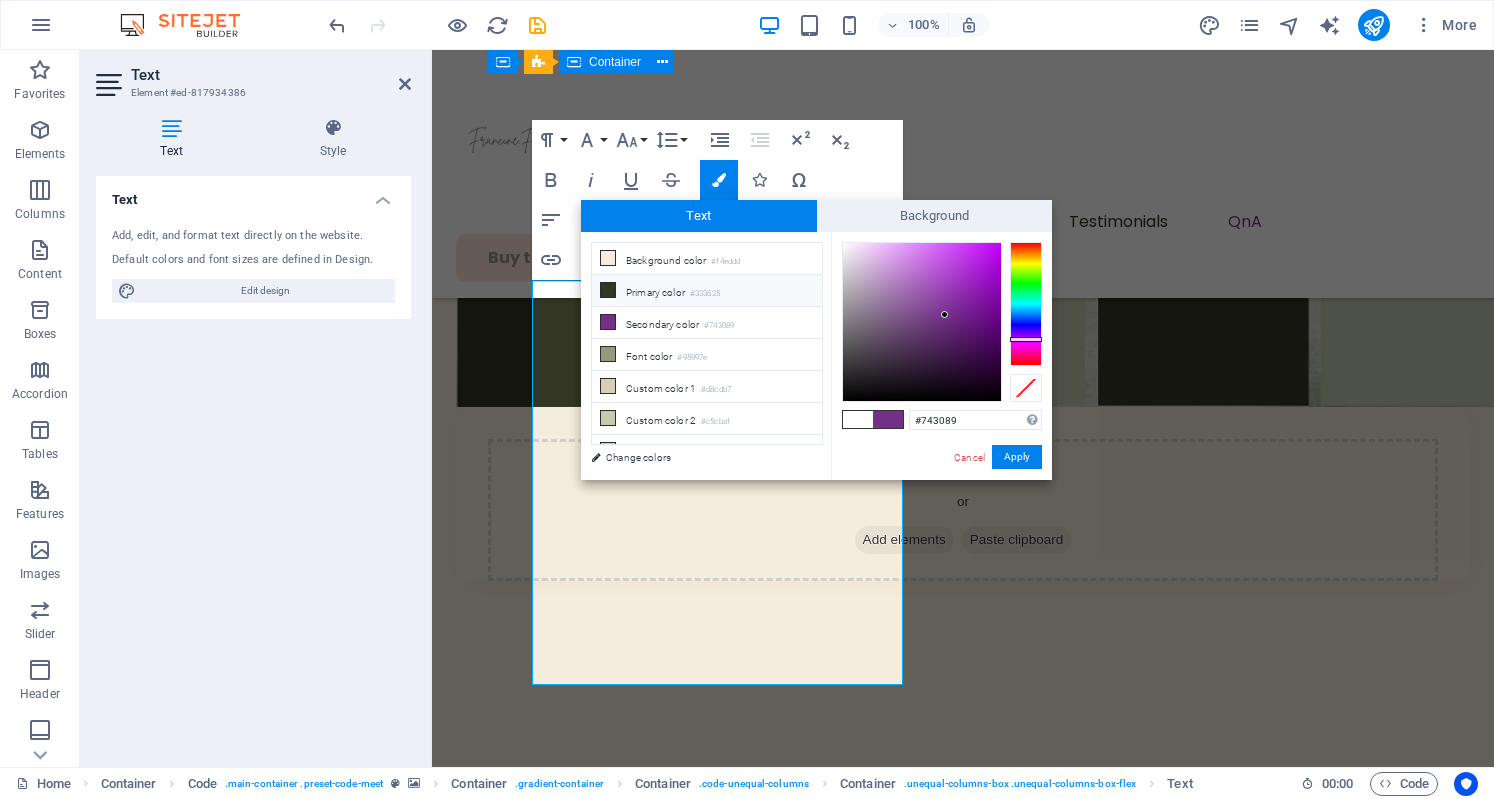 click on "Primary color
#333625" at bounding box center [707, 291] 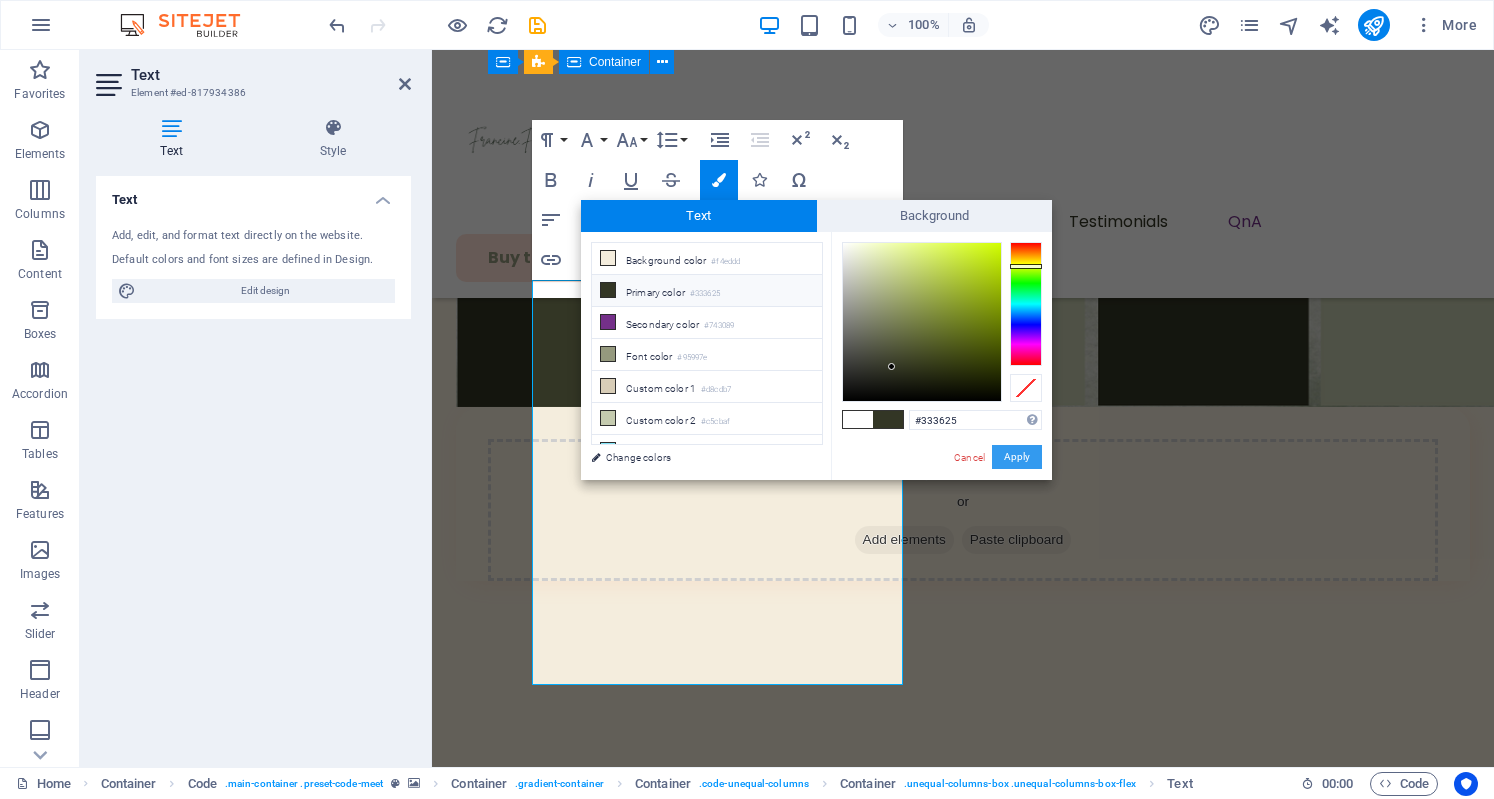 click on "Apply" at bounding box center (1017, 457) 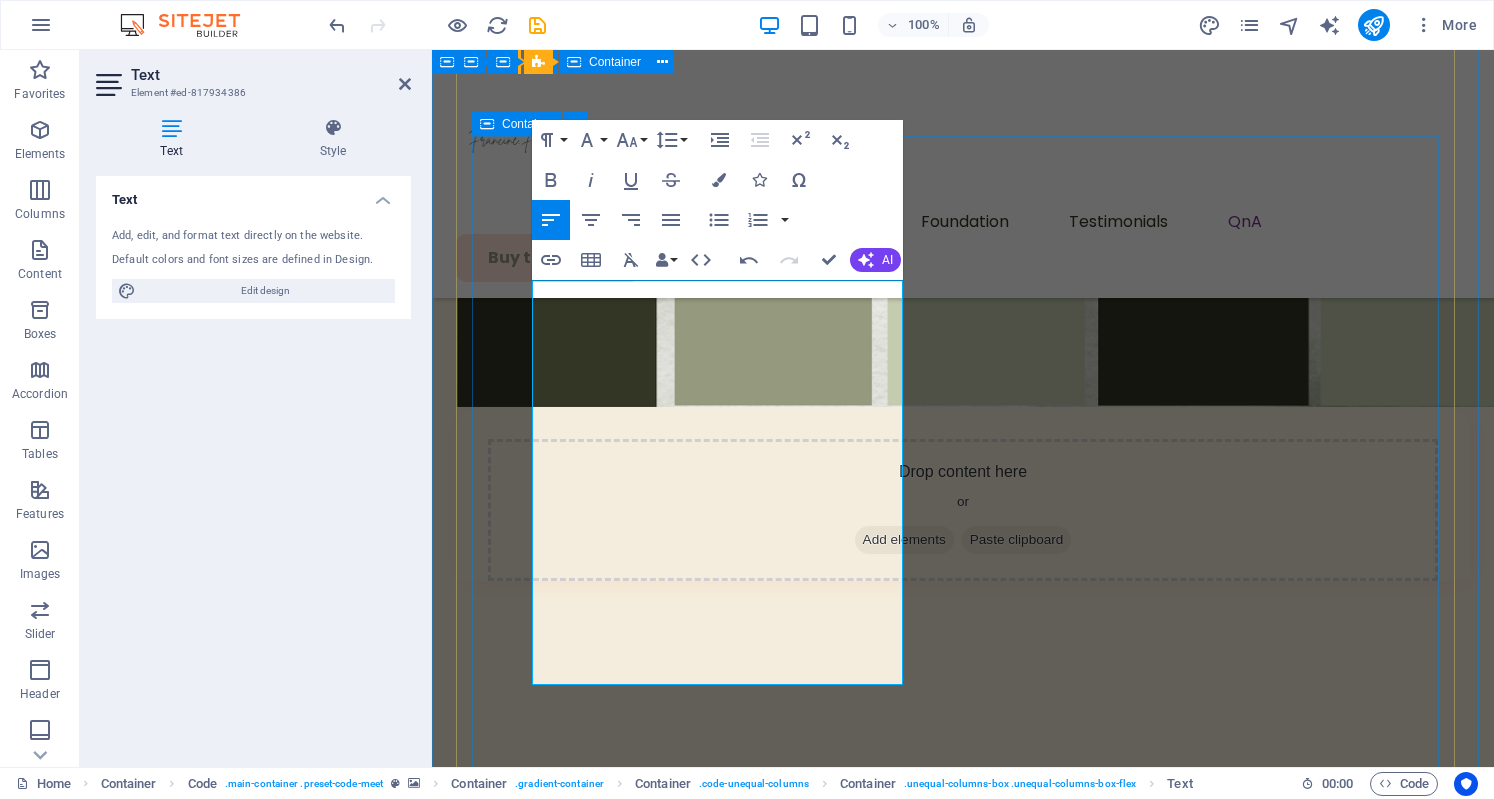 click on "Don't miss out on this opportunity My journey to whole body wellness began years ago when I looked in the mirror and I didn’t like what I saw. I was overweight over 200llbs and it deeply affected my self-esteem, so I decided to take action! I started working on my mindset and transformed my ‘whole body’ to what I envisioned for myself. Today I look and feel better and has created a community to serve Millennial Women who desire to do the same, BEPURBOLD! BPB empowers women to embrace their authentic selves through a holistic approach to wellness. Preorder my book!" at bounding box center [963, 49110] 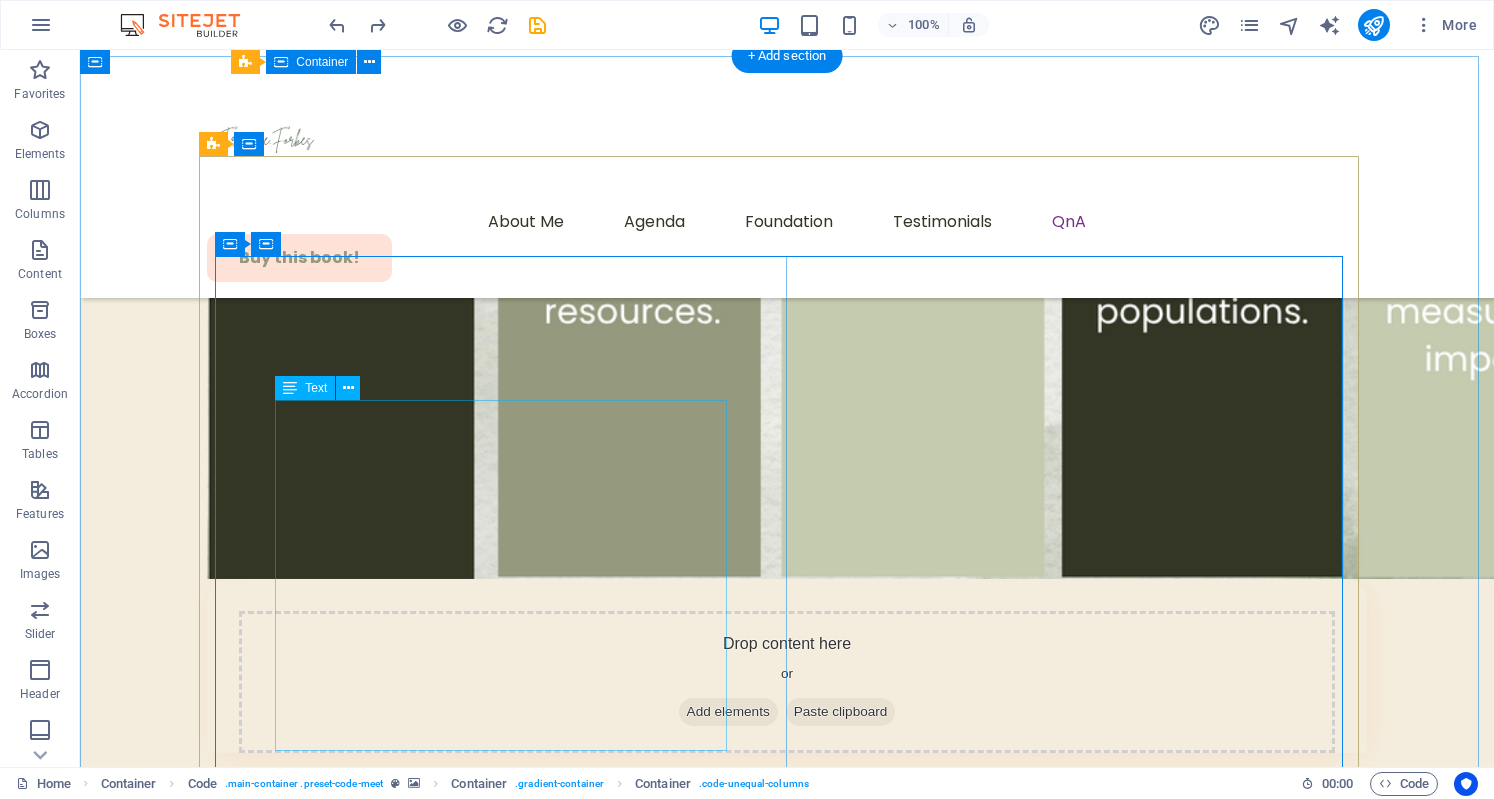 scroll, scrollTop: 11219, scrollLeft: 0, axis: vertical 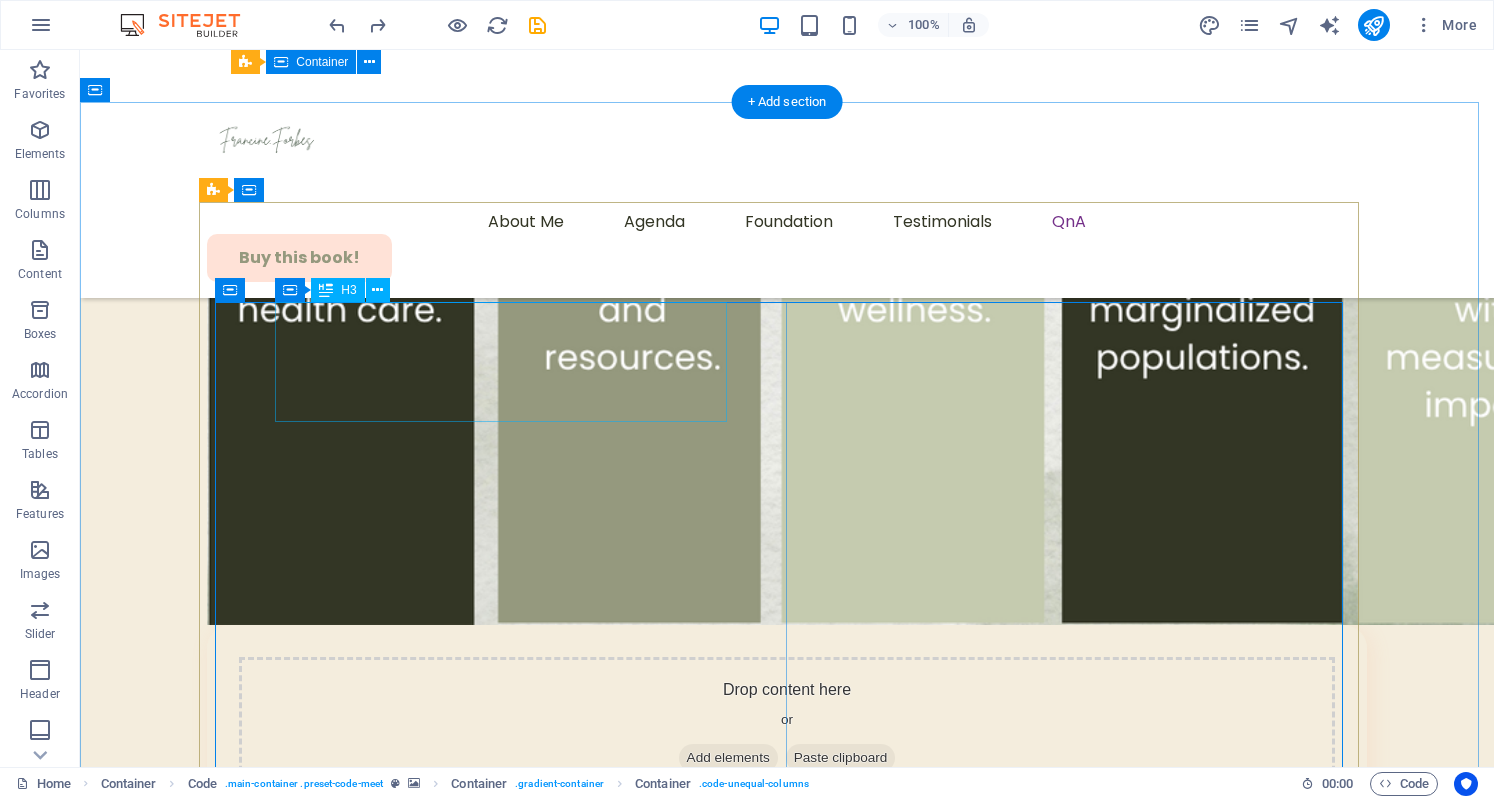 click on "Don't miss out on this opportunity" at bounding box center (787, 54930) 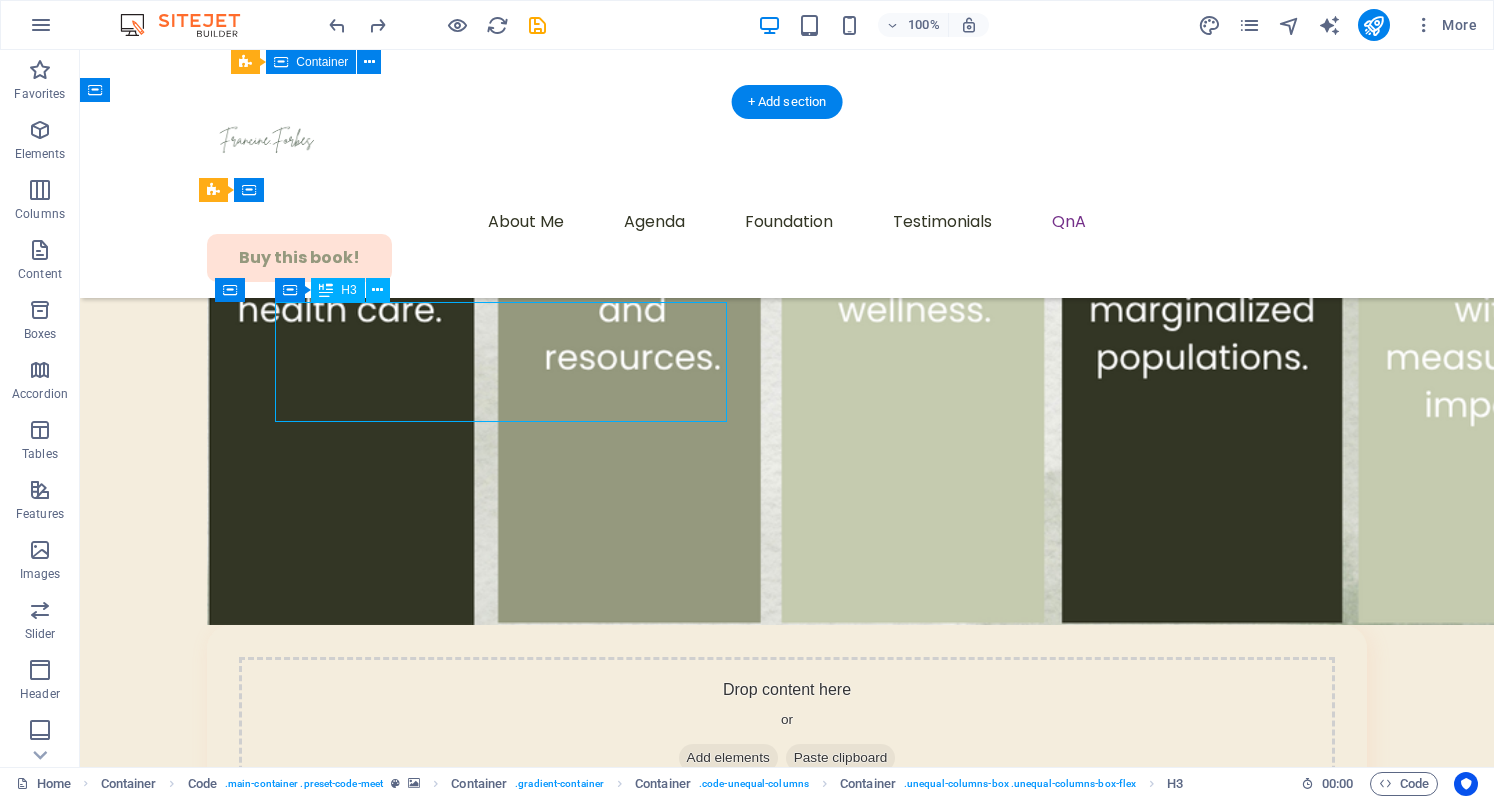 click on "Don't miss out on this opportunity" at bounding box center (787, 54930) 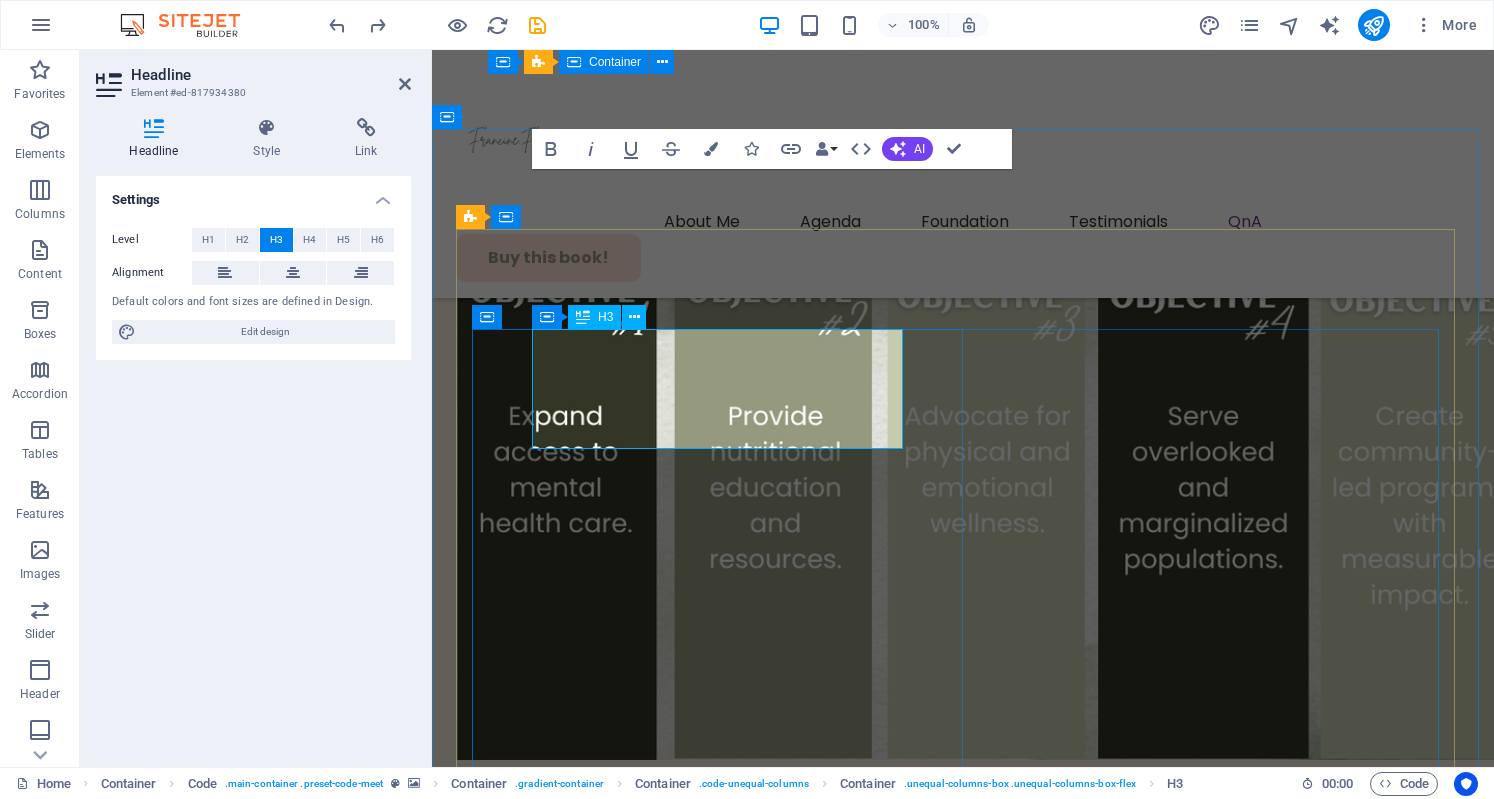 scroll, scrollTop: 11372, scrollLeft: 0, axis: vertical 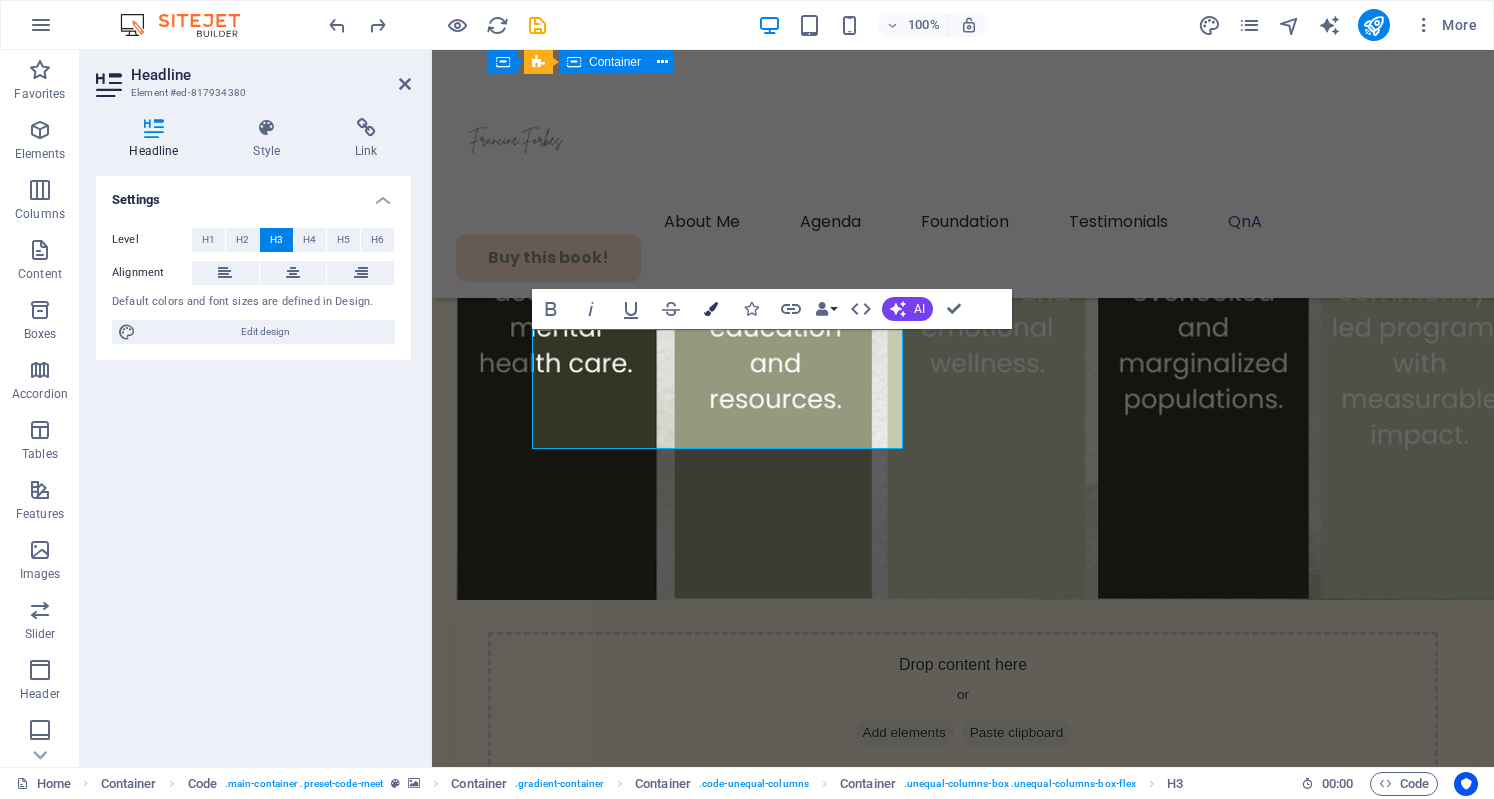 click at bounding box center (711, 309) 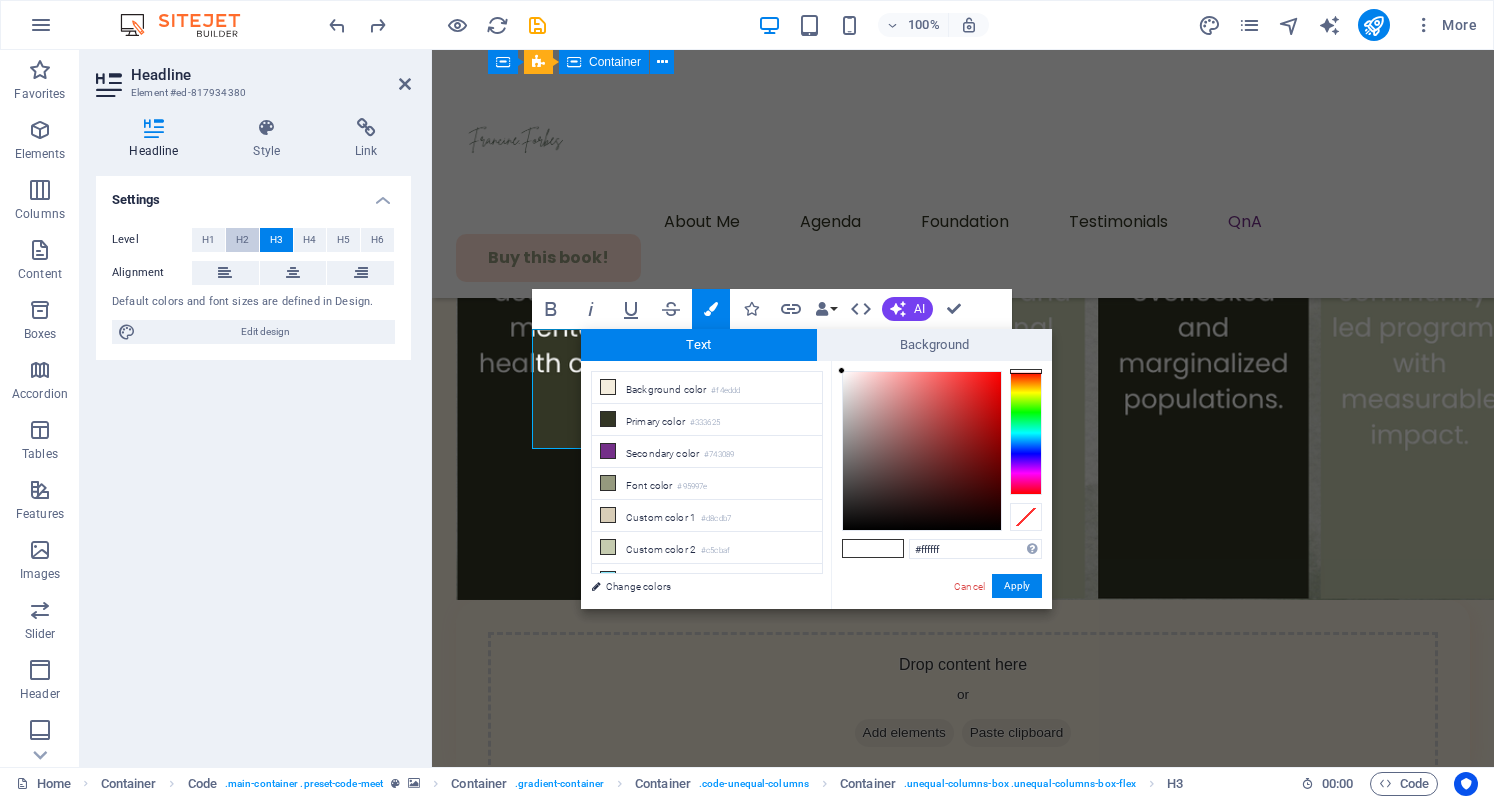 click on "H2" at bounding box center (242, 240) 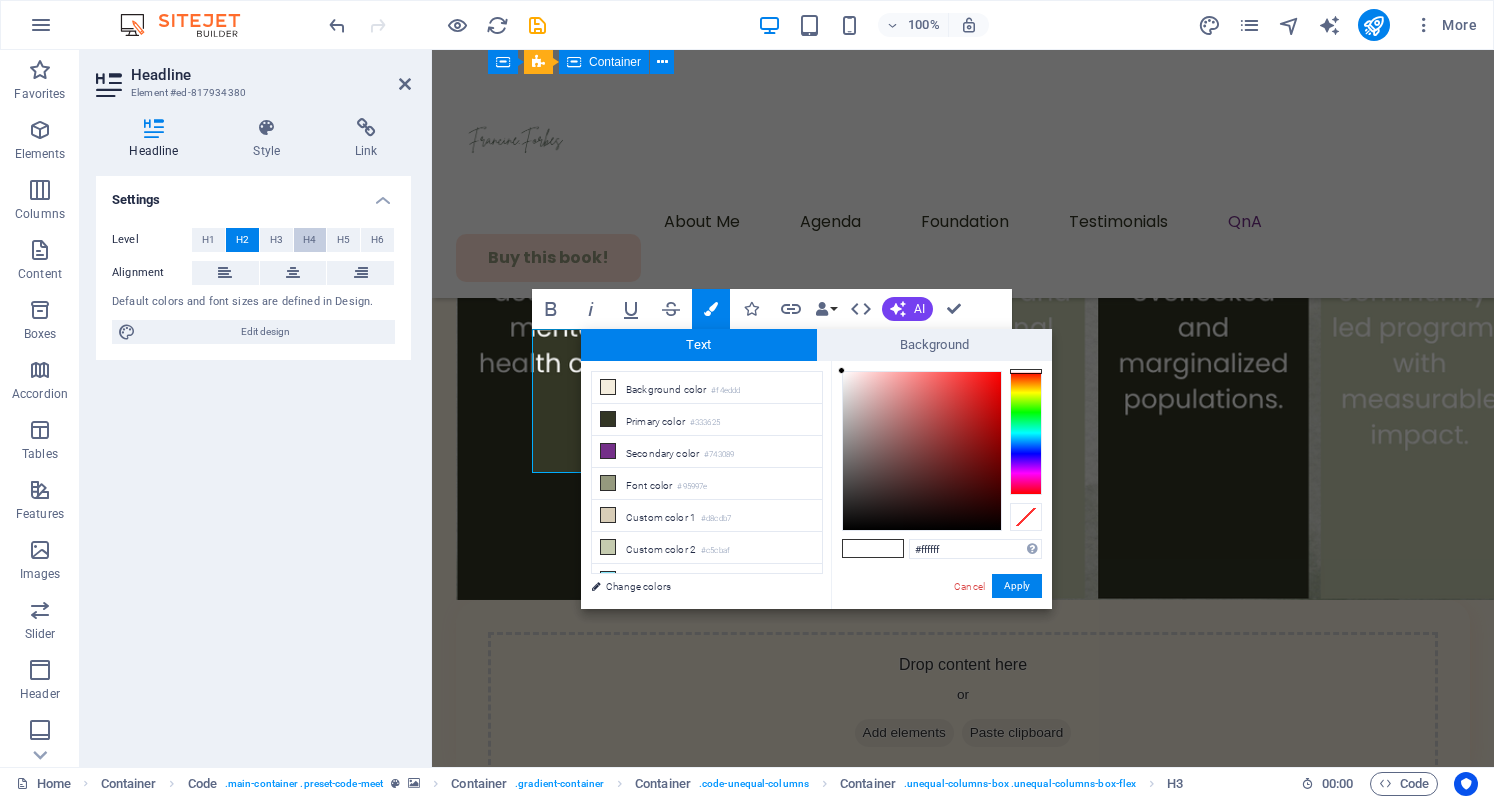 click on "H4" at bounding box center [310, 240] 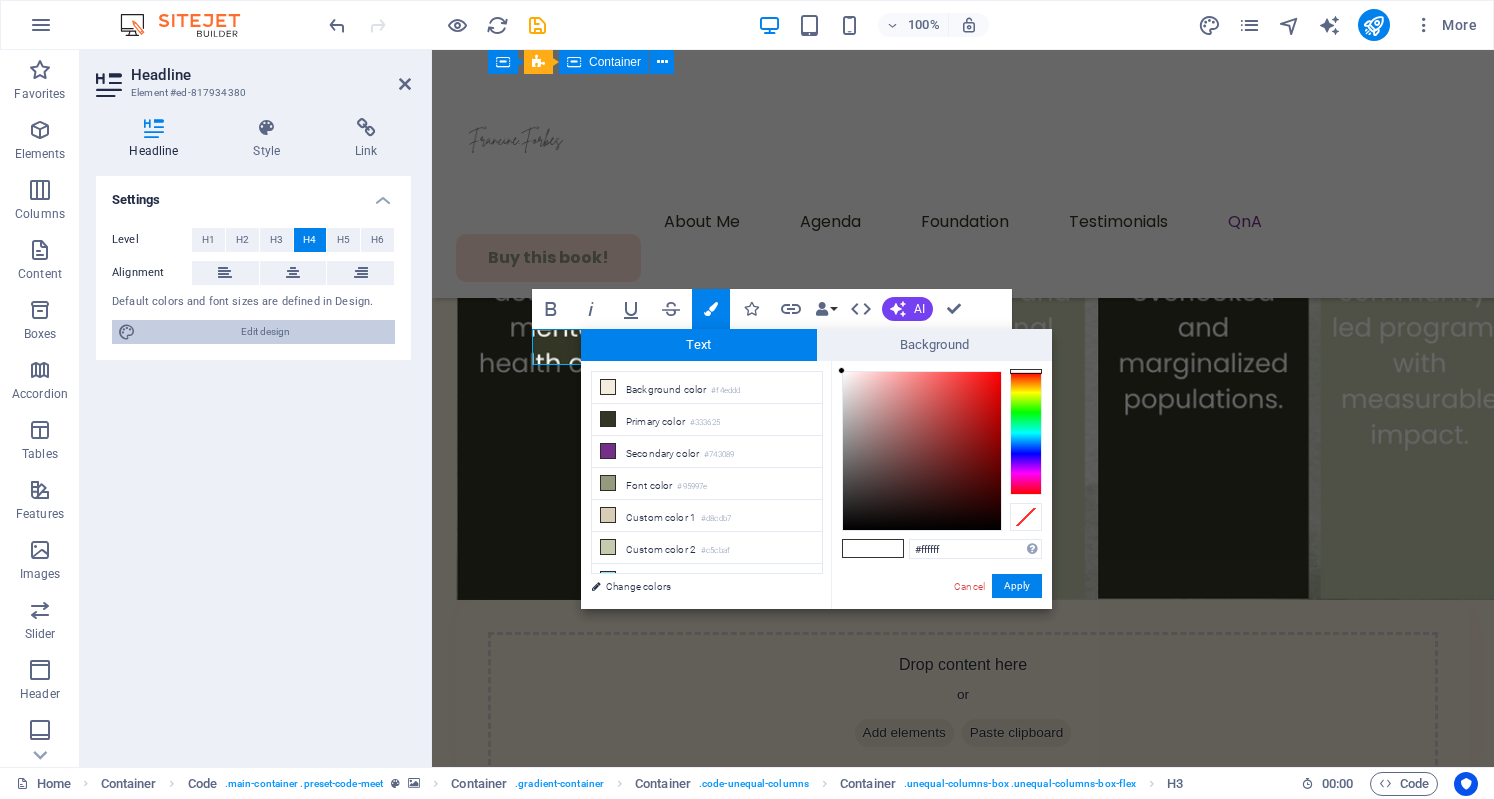 click on "Edit design" at bounding box center [265, 332] 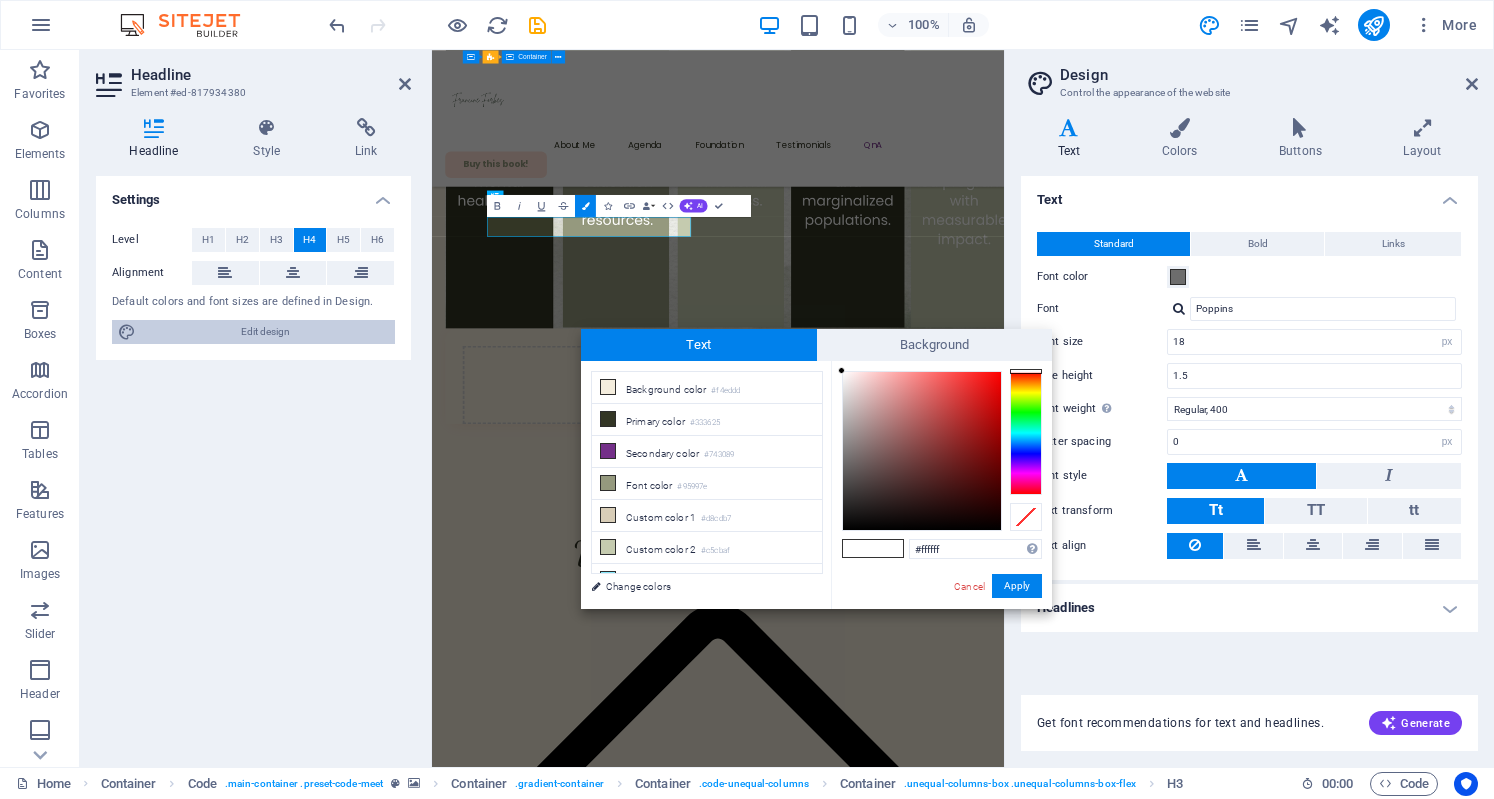 scroll, scrollTop: 11376, scrollLeft: 0, axis: vertical 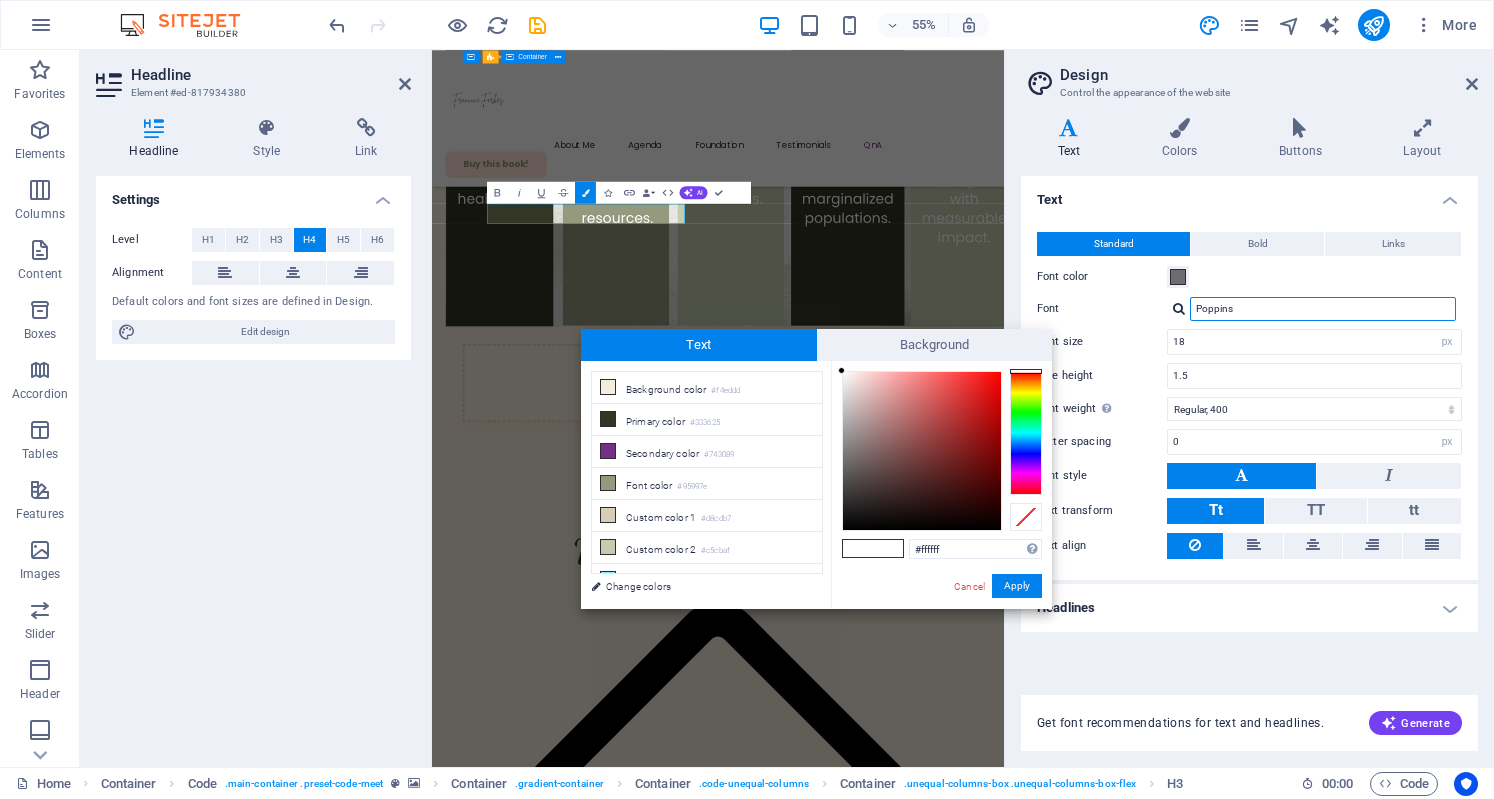click on "Poppins" at bounding box center [1323, 309] 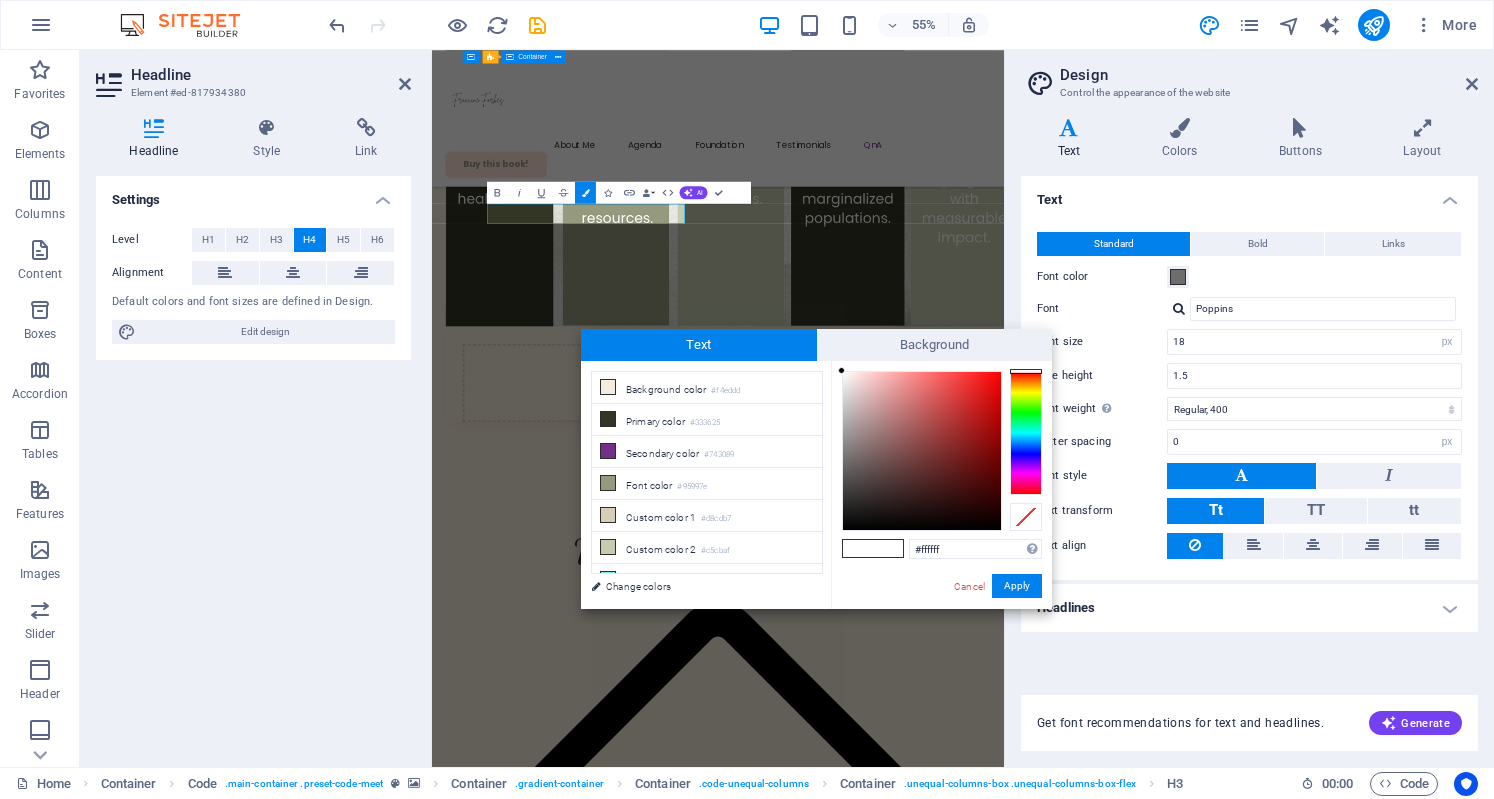 click on "Text Standard Bold Links Font color Font Poppins Font size 18 rem px Line height 1.5 Font weight To display the font weight correctly, it may need to be enabled.  Manage Fonts Thin, 100 Extra-light, 200 Light, 300 Regular, 400 Medium, 500 Semi-bold, 600 Bold, 700 Extra-bold, 800 Black, 900 Letter spacing 0 rem px Font style Text transform Tt TT tt Text align Font weight To display the font weight correctly, it may need to be enabled.  Manage Fonts Thin, 100 Extra-light, 200 Light, 300 Regular, 400 Medium, 500 Semi-bold, 600 Bold, 700 Extra-bold, 800 Black, 900 Default Hover / Active Font color Font color Decoration None Decoration None Transition duration 0.3 s Transition function Ease Ease In Ease Out Ease In/Ease Out Linear Headlines All H1 / Textlogo H2 H3 H4 H5 H6 Font color Font Dancing Script Line height 1.2 Font weight To display the font weight correctly, it may need to be enabled.  Manage Fonts Thin, 100 Extra-light, 200 Light, 300 Regular, 400 Medium, 500 Semi-bold, 600 Bold, 700 Extra-bold, 800 0 0" at bounding box center [1249, 423] 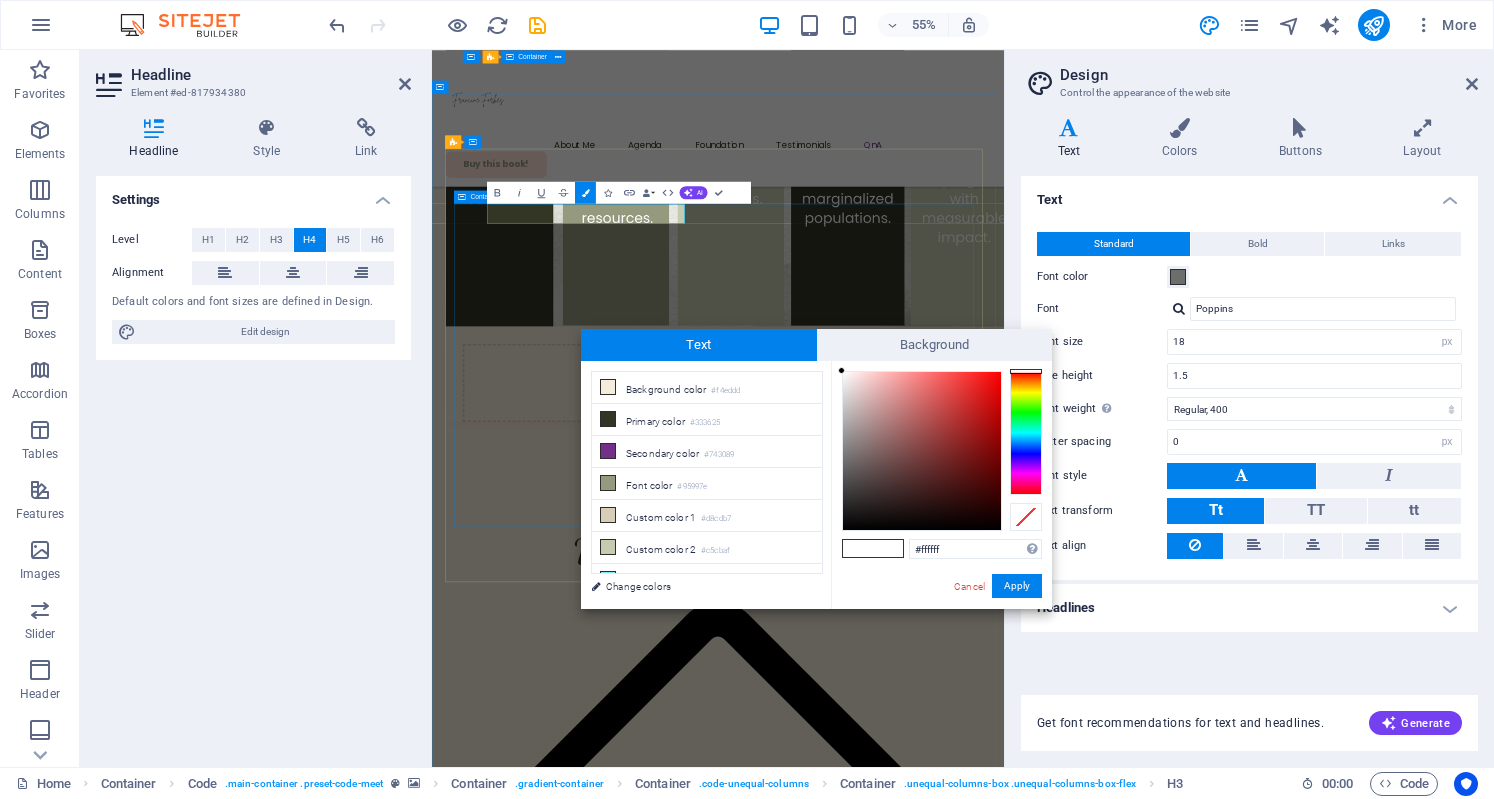 click on "Don't miss out on this opportunity My journey to whole body wellness began years ago when I looked in the mirror and I didn’t like what I saw. I was overweight over 200llbs and it deeply affected my self-esteem, so I decided to take action! I started working on my mindset and transformed my ‘whole body’ to what I envisioned for myself. Today I look and feel better and has created a community to serve Millennial Women who desire to do the same, BEPURBOLD! BPB empowers women to embrace their authentic selves through a holistic approach to wellness. Preorder my book!" at bounding box center [952, 48371] 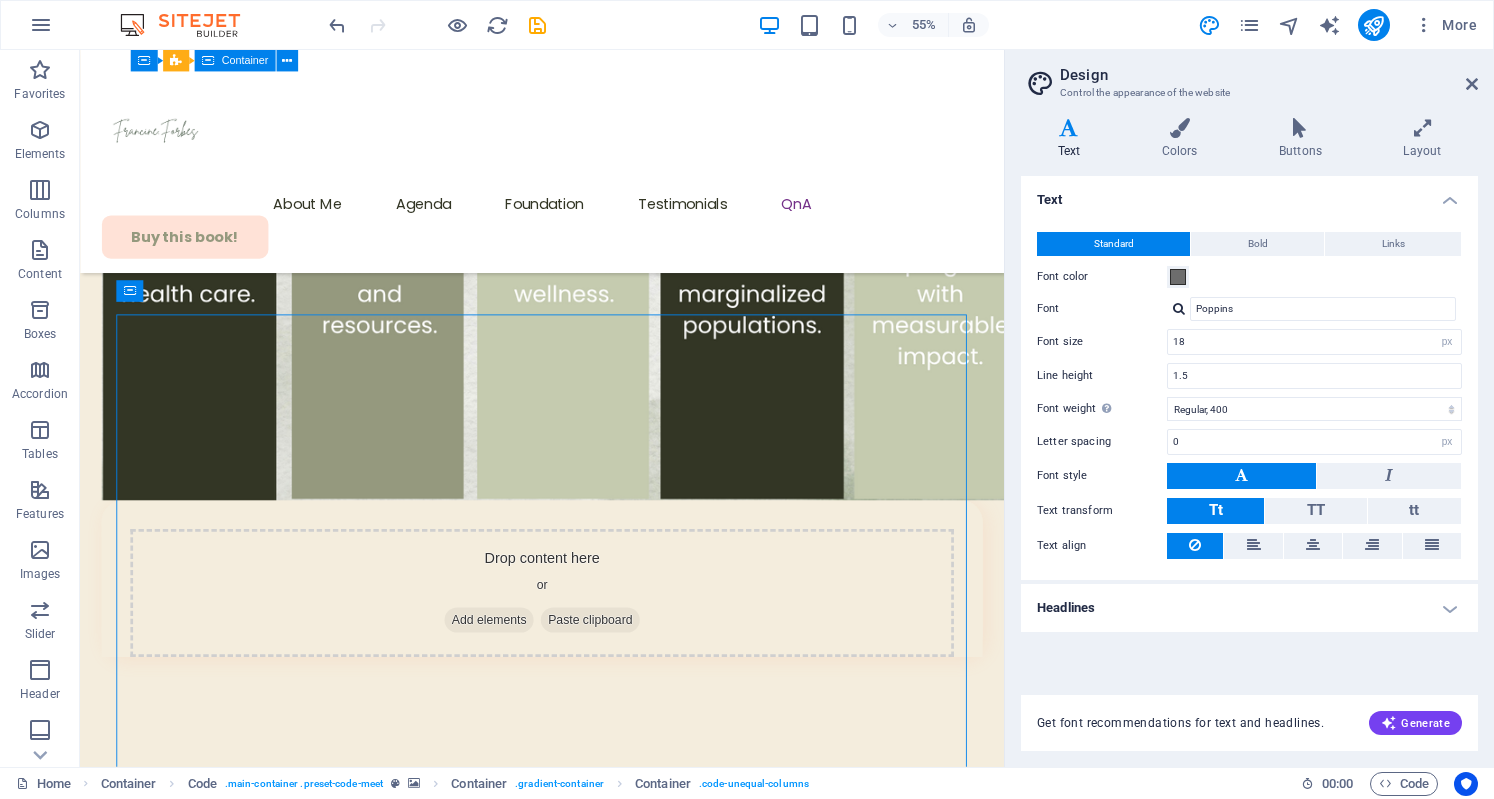 scroll, scrollTop: 11361, scrollLeft: 0, axis: vertical 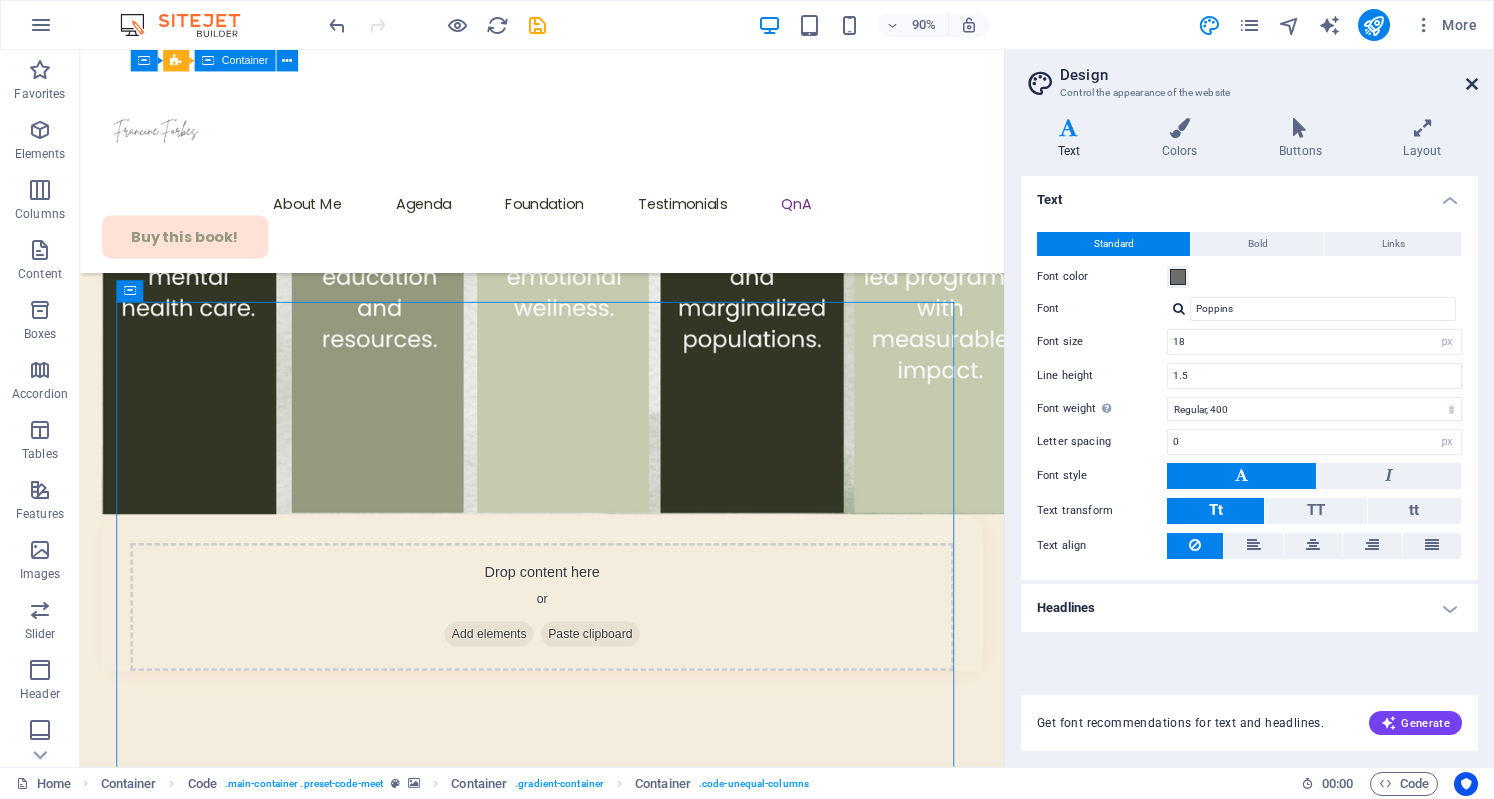 click at bounding box center [1472, 84] 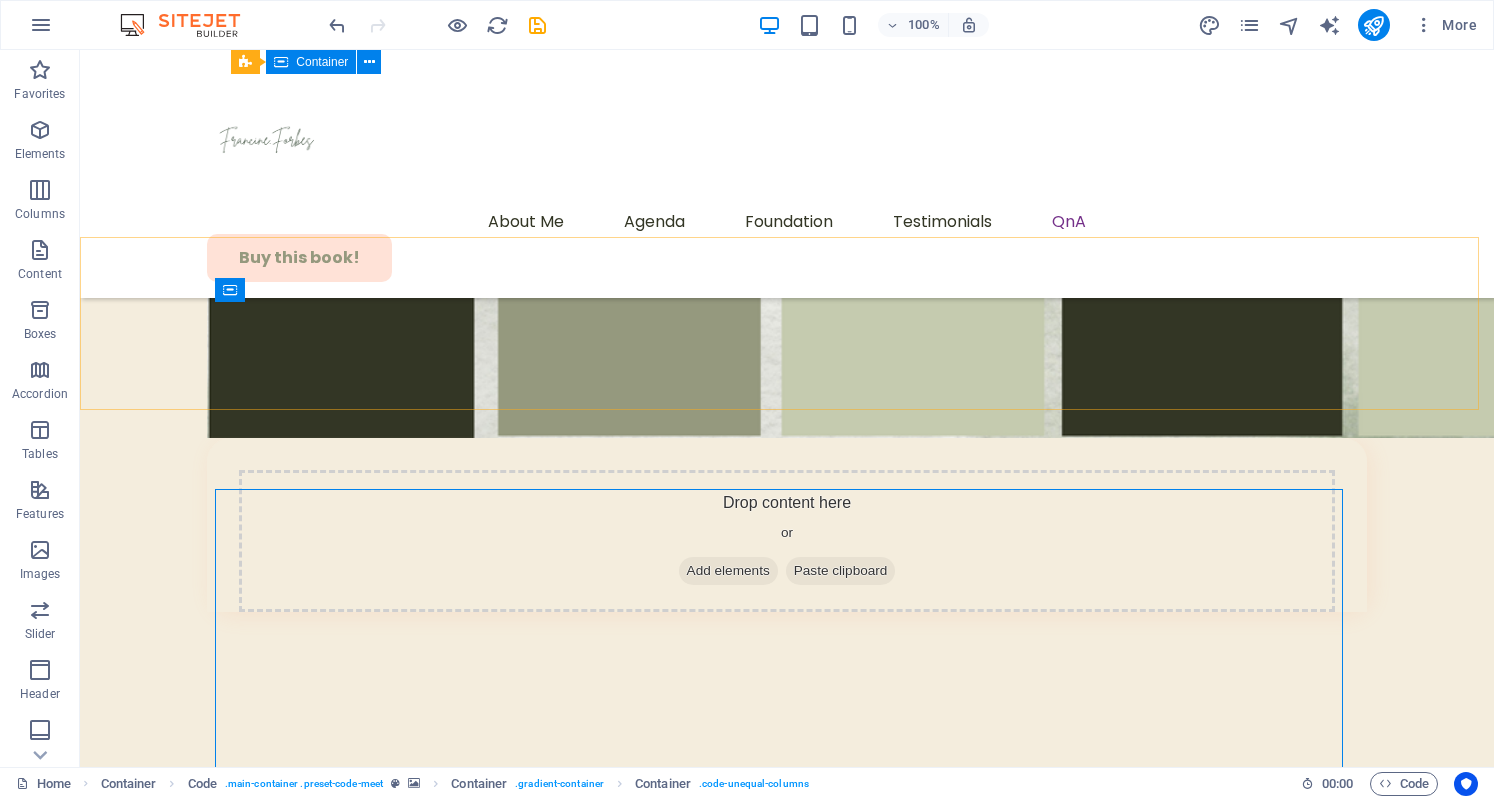 scroll, scrollTop: 11219, scrollLeft: 0, axis: vertical 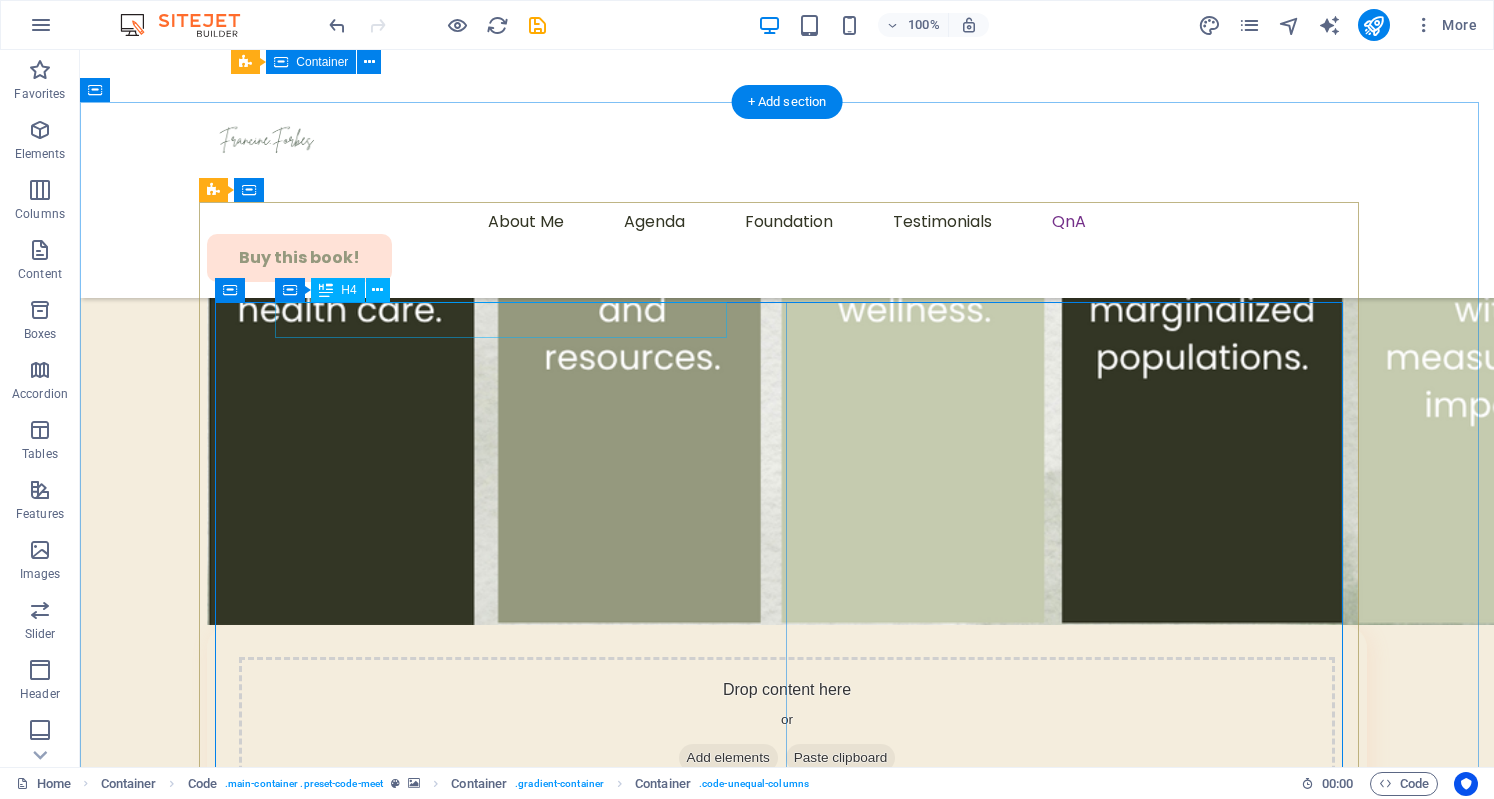 click on "Don't miss out on this opportunity" at bounding box center [787, 54918] 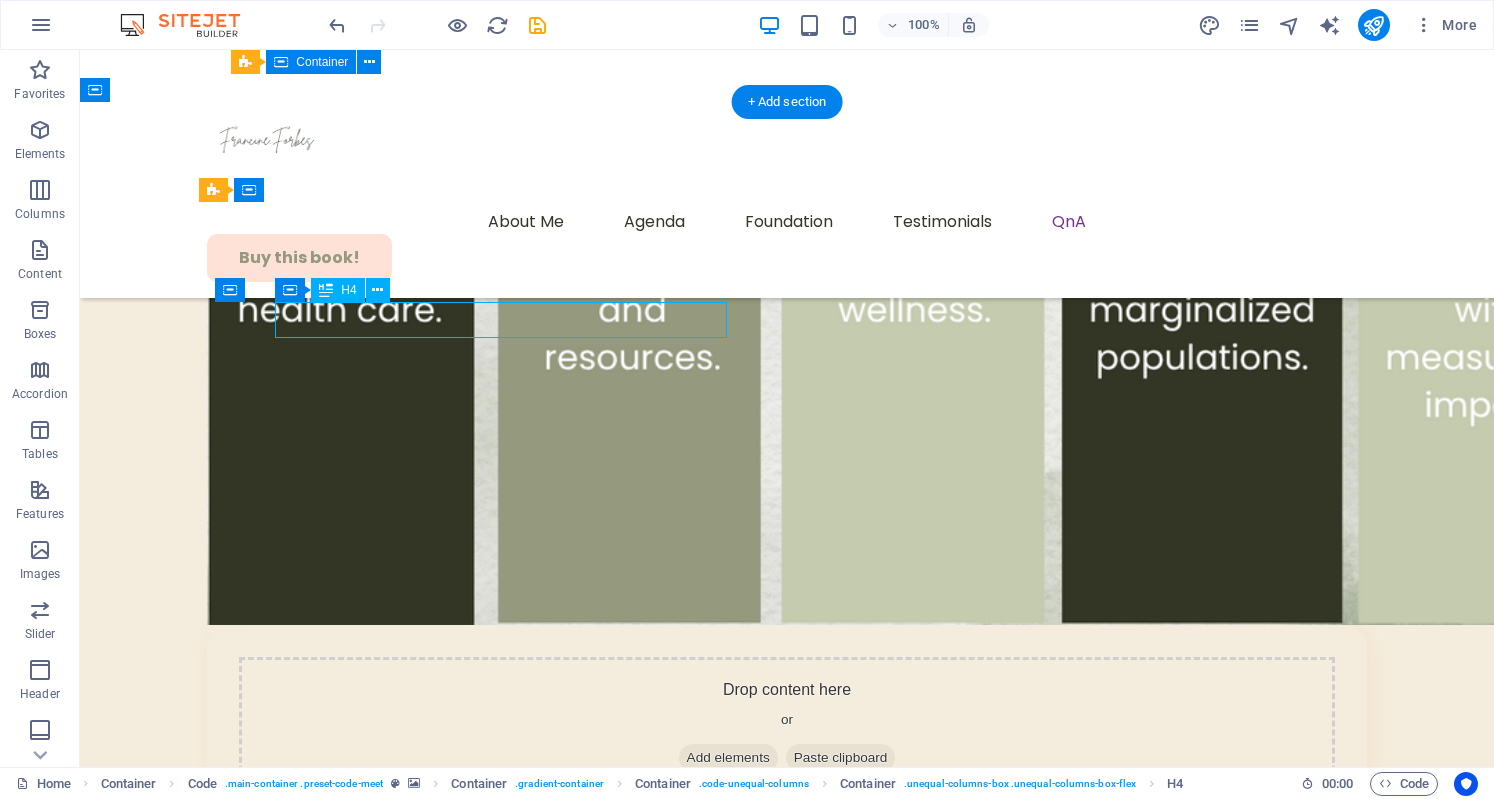 click on "Don't miss out on this opportunity" at bounding box center (787, 54918) 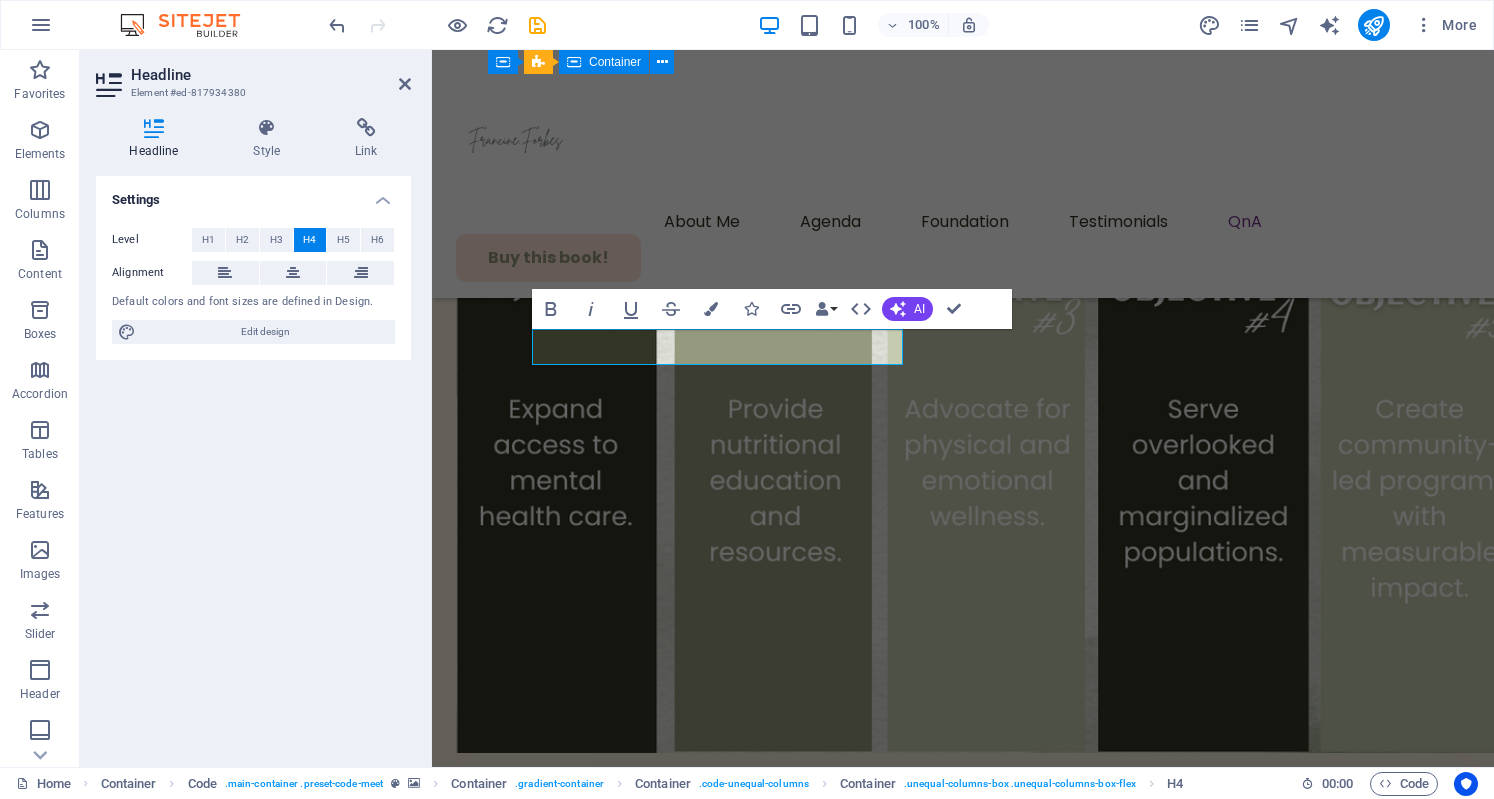 scroll, scrollTop: 11372, scrollLeft: 0, axis: vertical 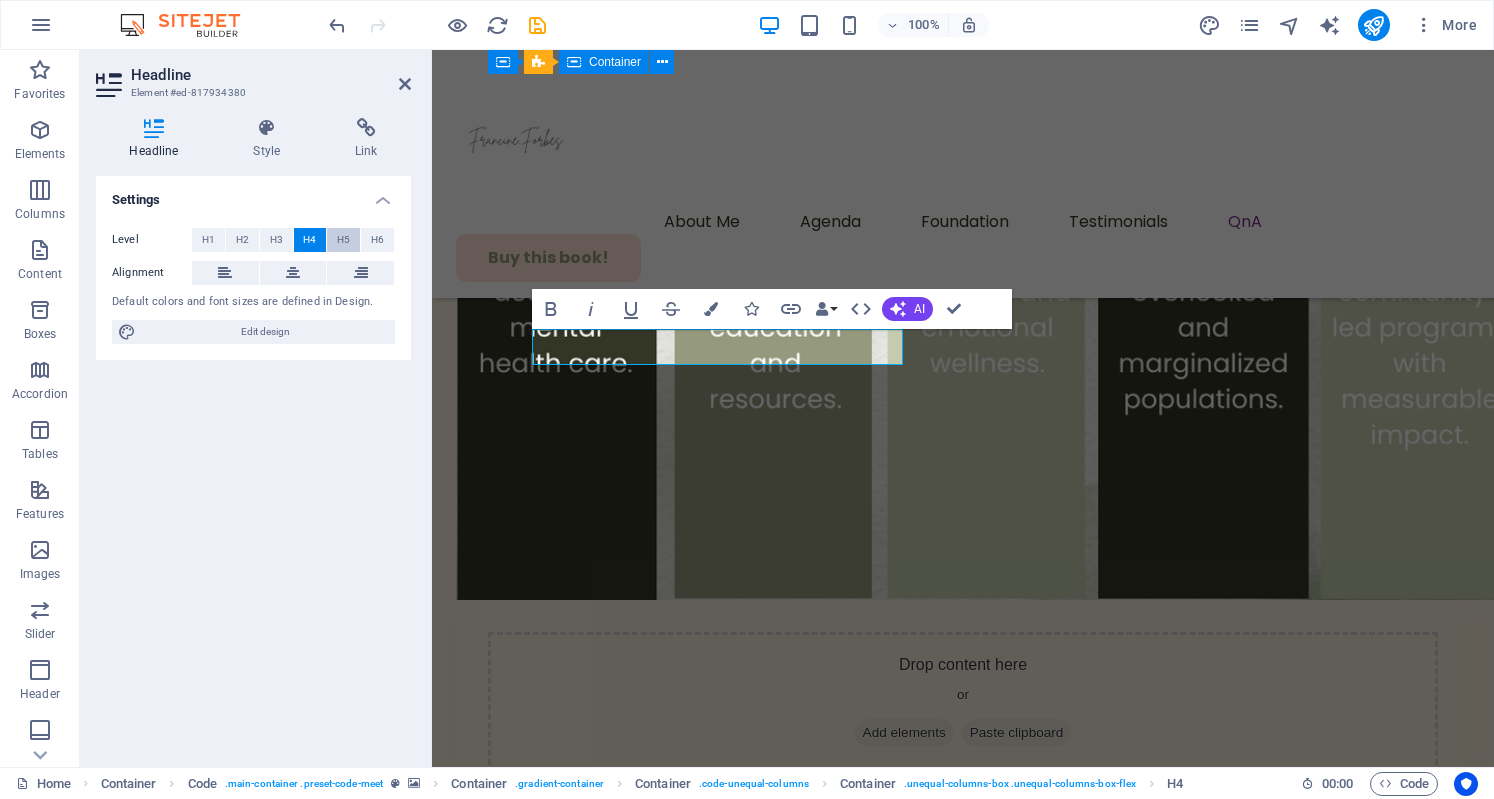 click on "H5" at bounding box center [343, 240] 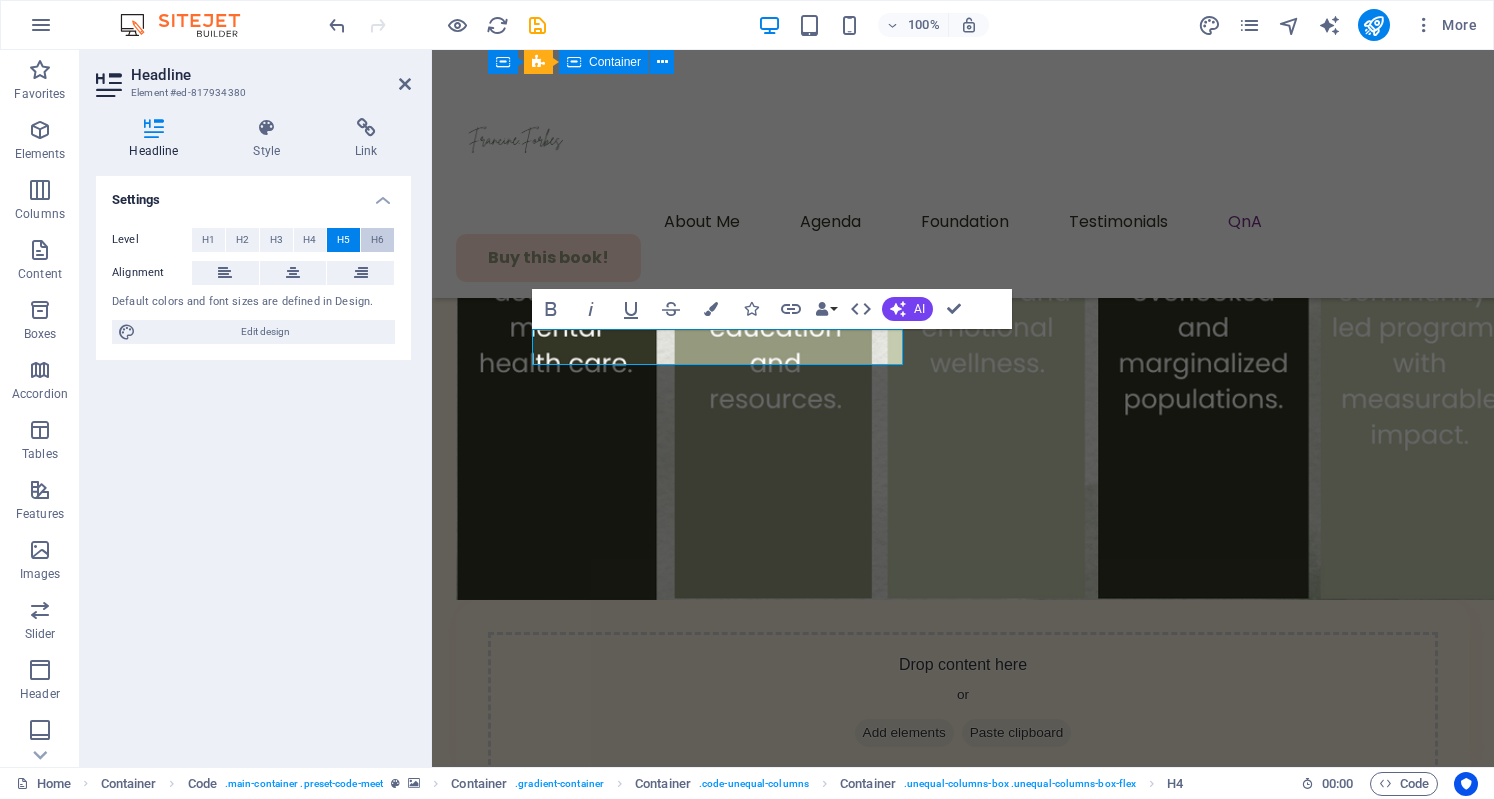 click on "H6" at bounding box center (377, 240) 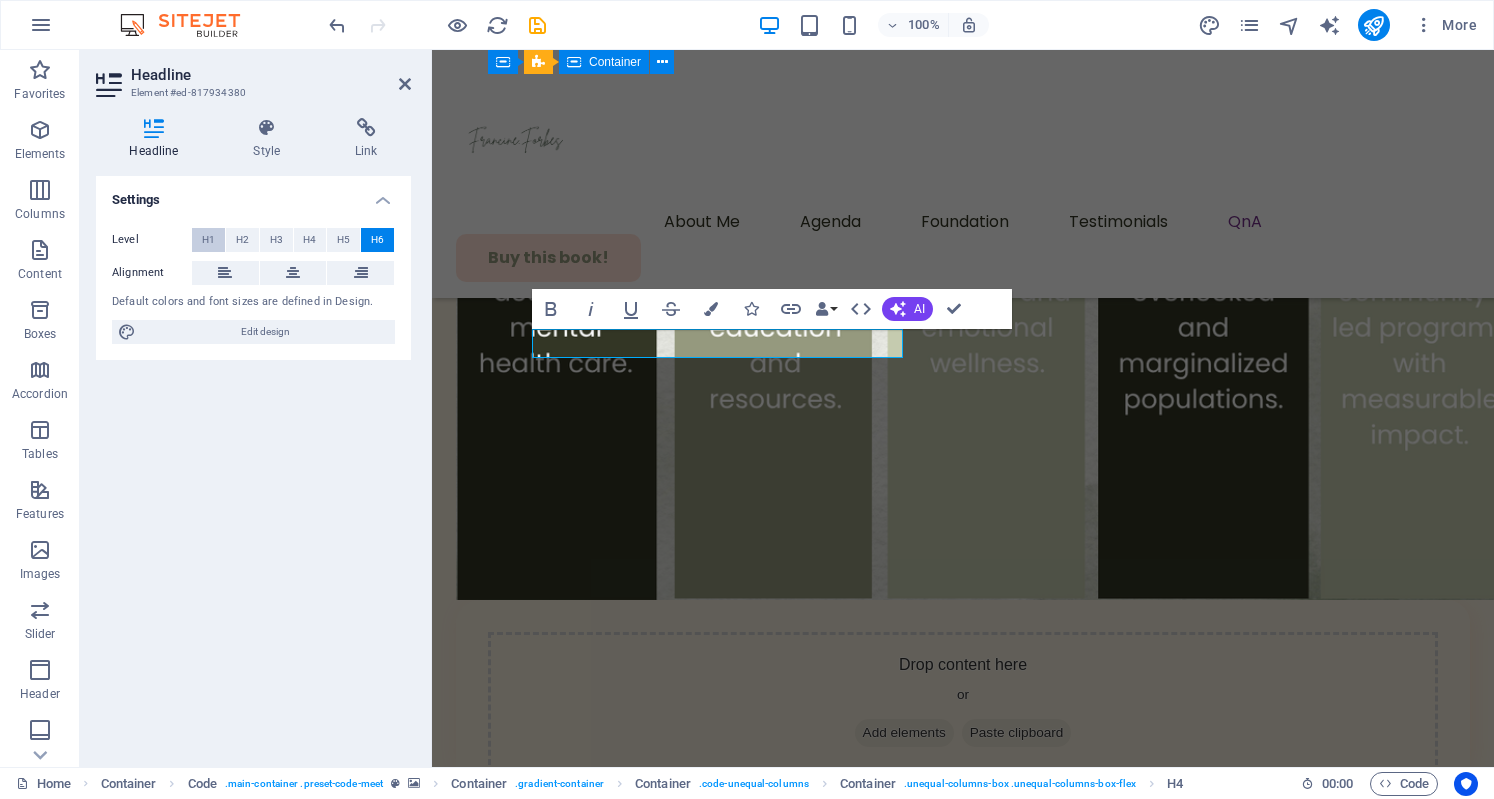 click on "H1" at bounding box center [208, 240] 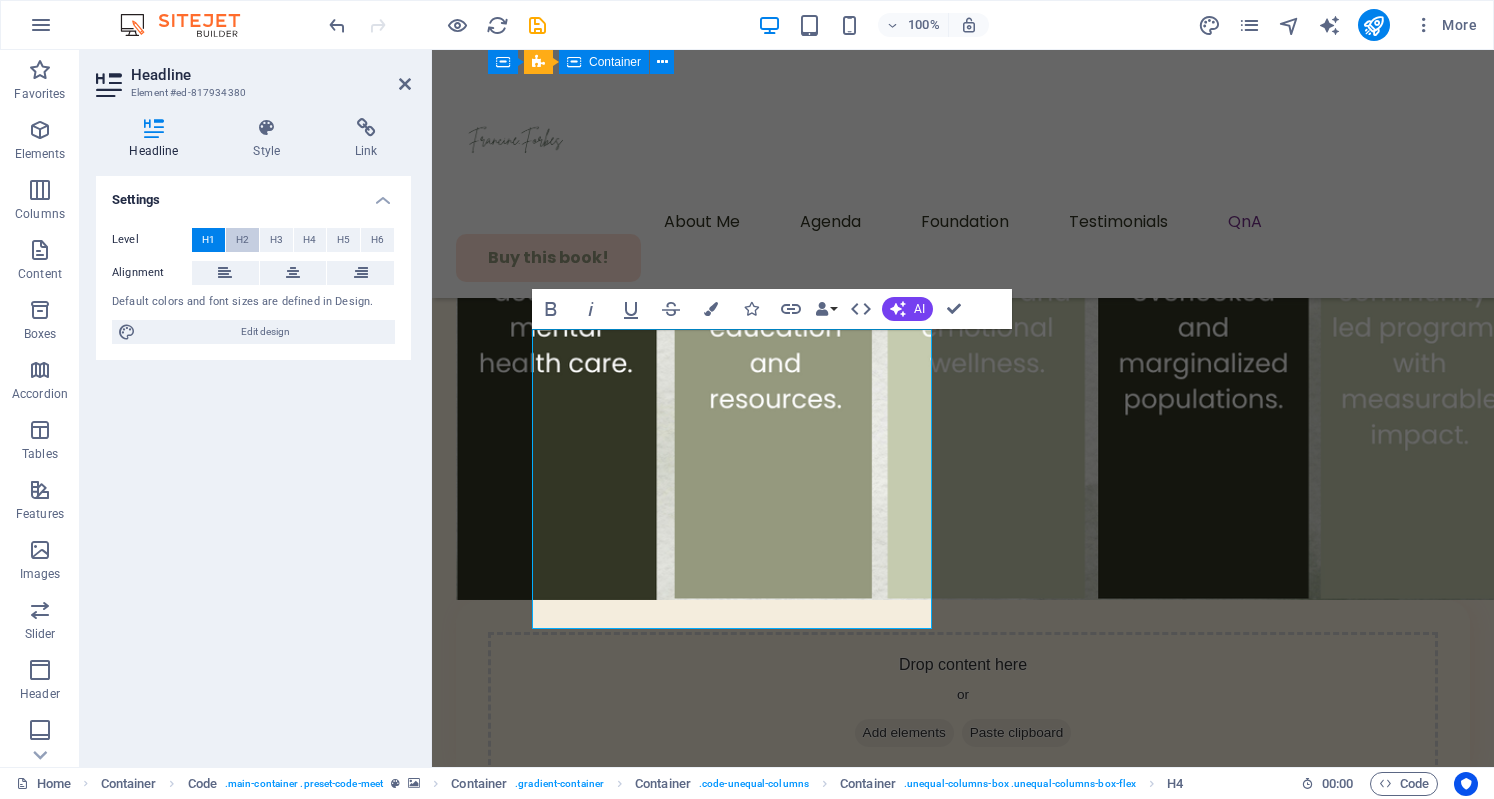 click on "H2" at bounding box center [242, 240] 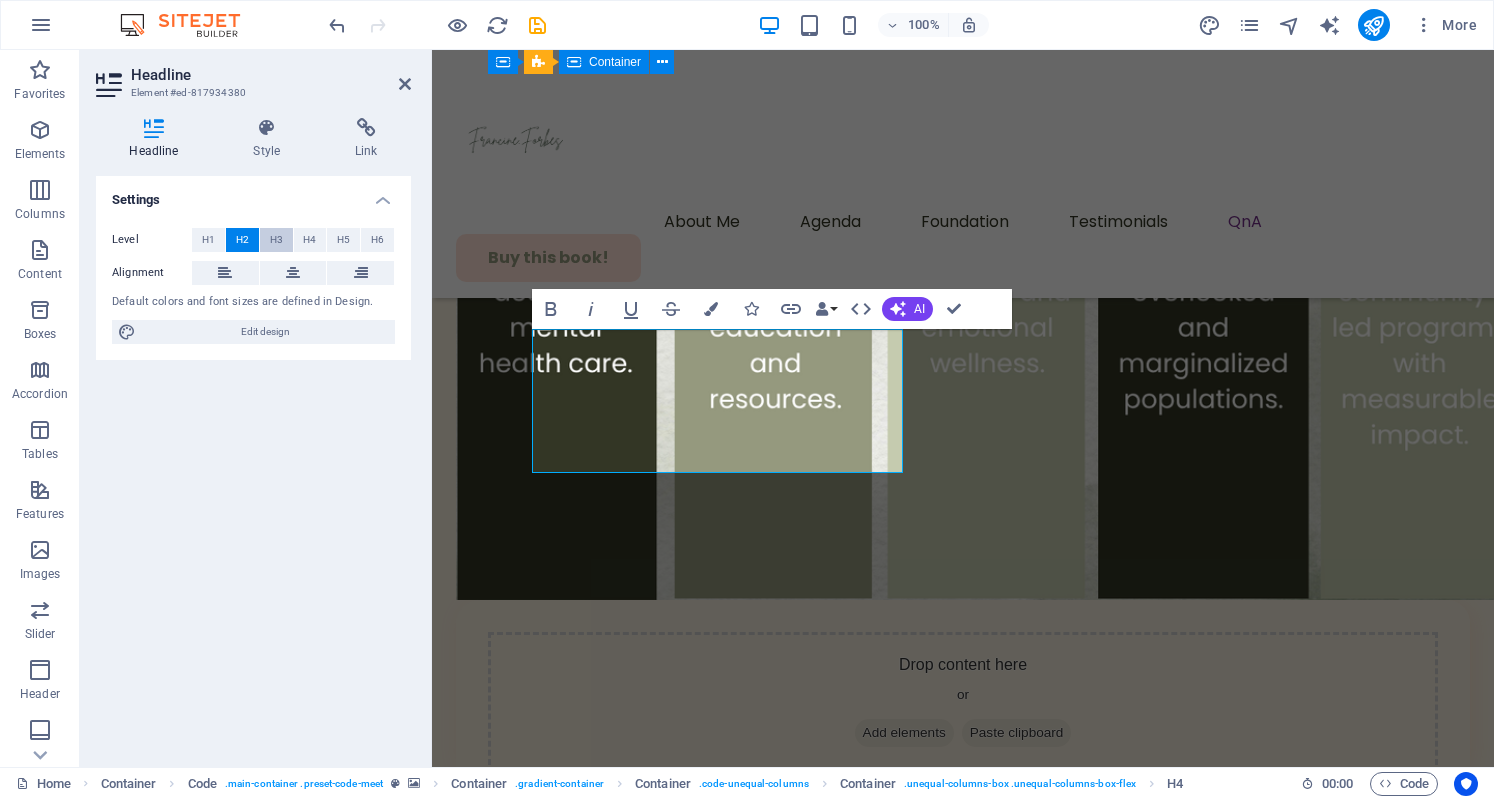 click on "H3" at bounding box center [276, 240] 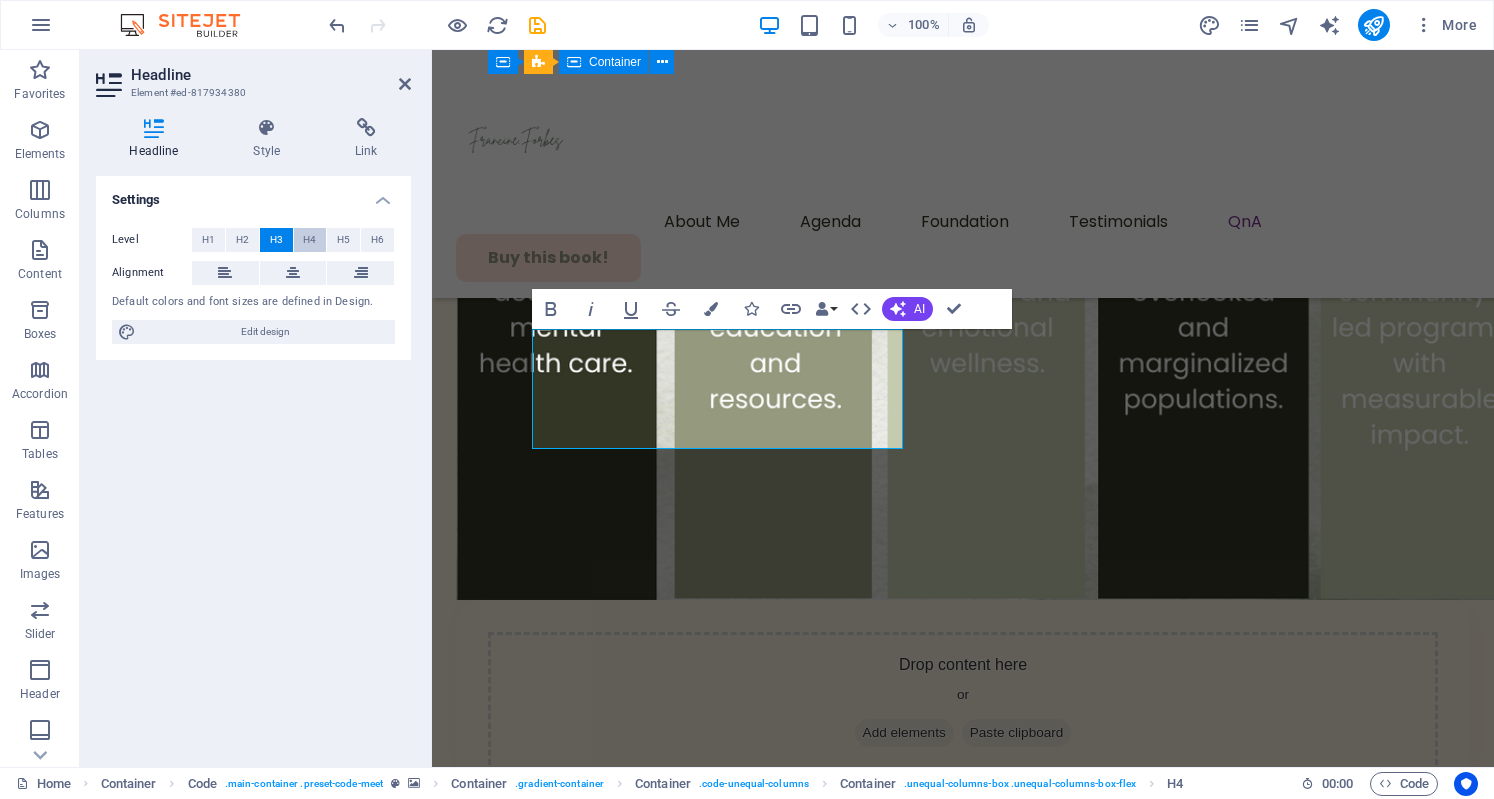 click on "H4" at bounding box center [310, 240] 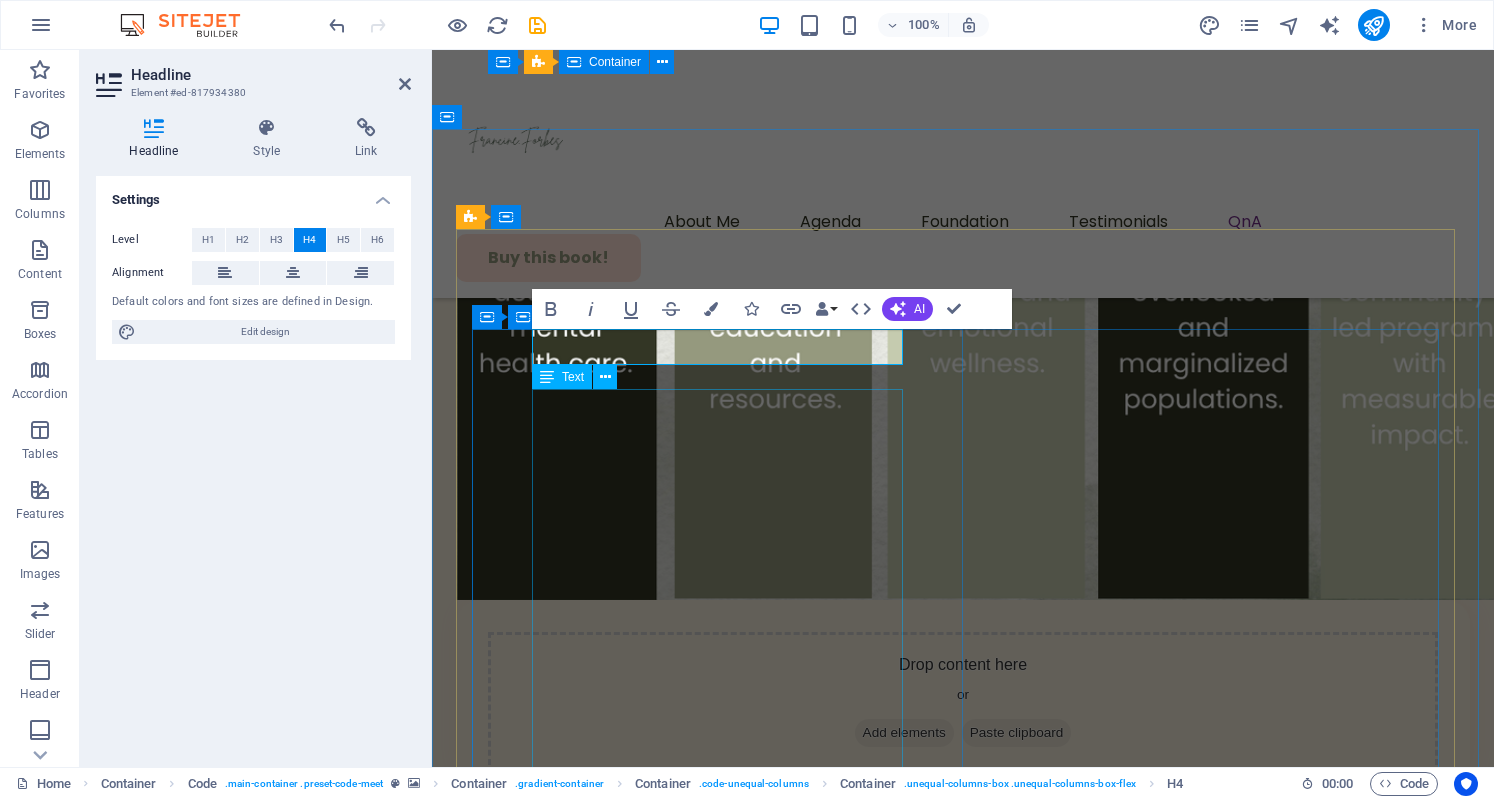 click on "My journey to whole body wellness began years ago when I looked in the mirror and I didn’t like what I saw. I was overweight over 200llbs and it deeply affected my self-esteem, so I decided to take action! I started working on my mindset and transformed my ‘whole body’ to what I envisioned for myself. Today I look and feel better and has created a community to serve Millennial Women who desire to do the same, BEPURBOLD! BPB empowers women to embrace their authentic selves through a holistic approach to wellness." at bounding box center (963, 49273) 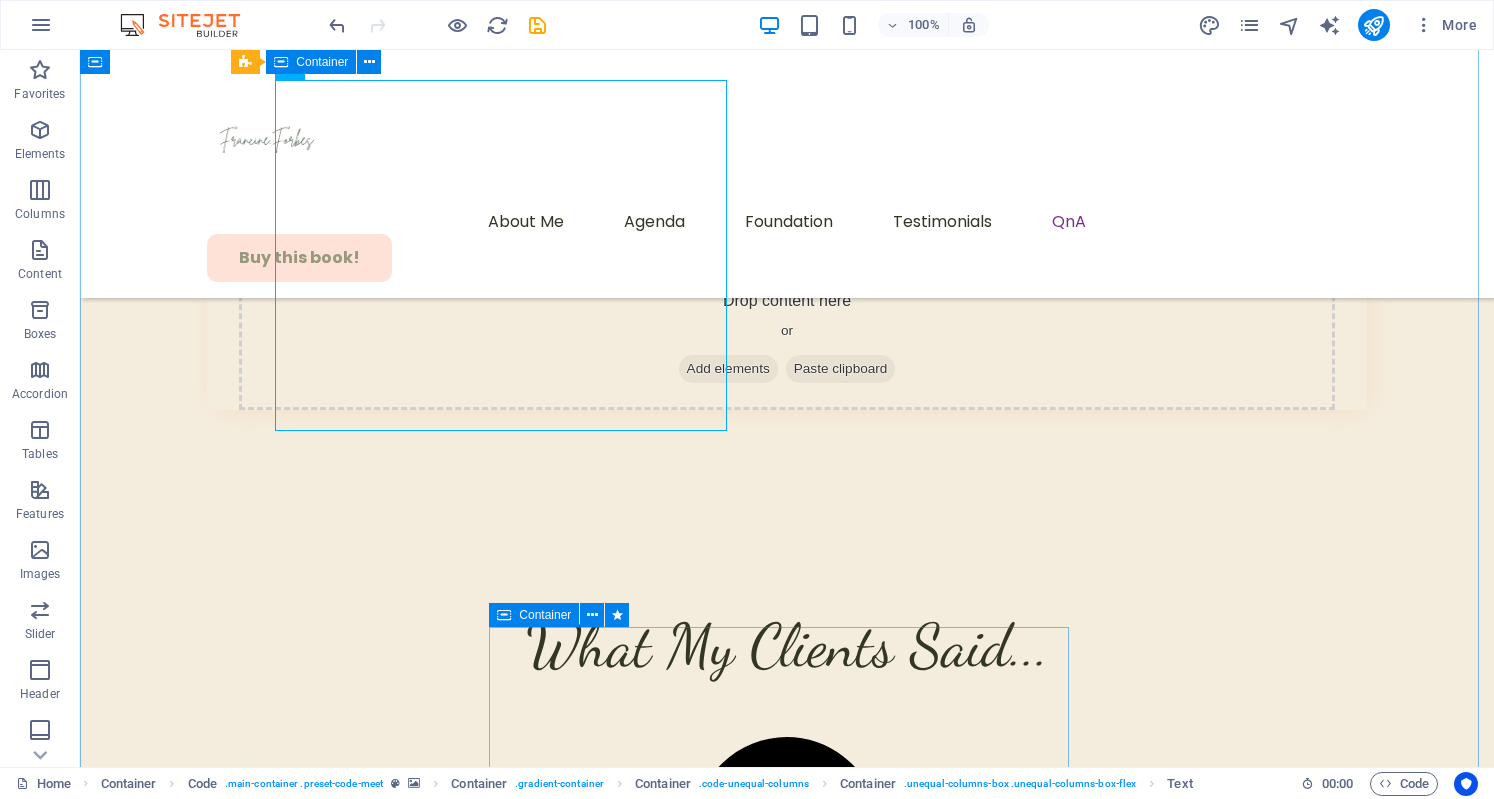 scroll, scrollTop: 11501, scrollLeft: 0, axis: vertical 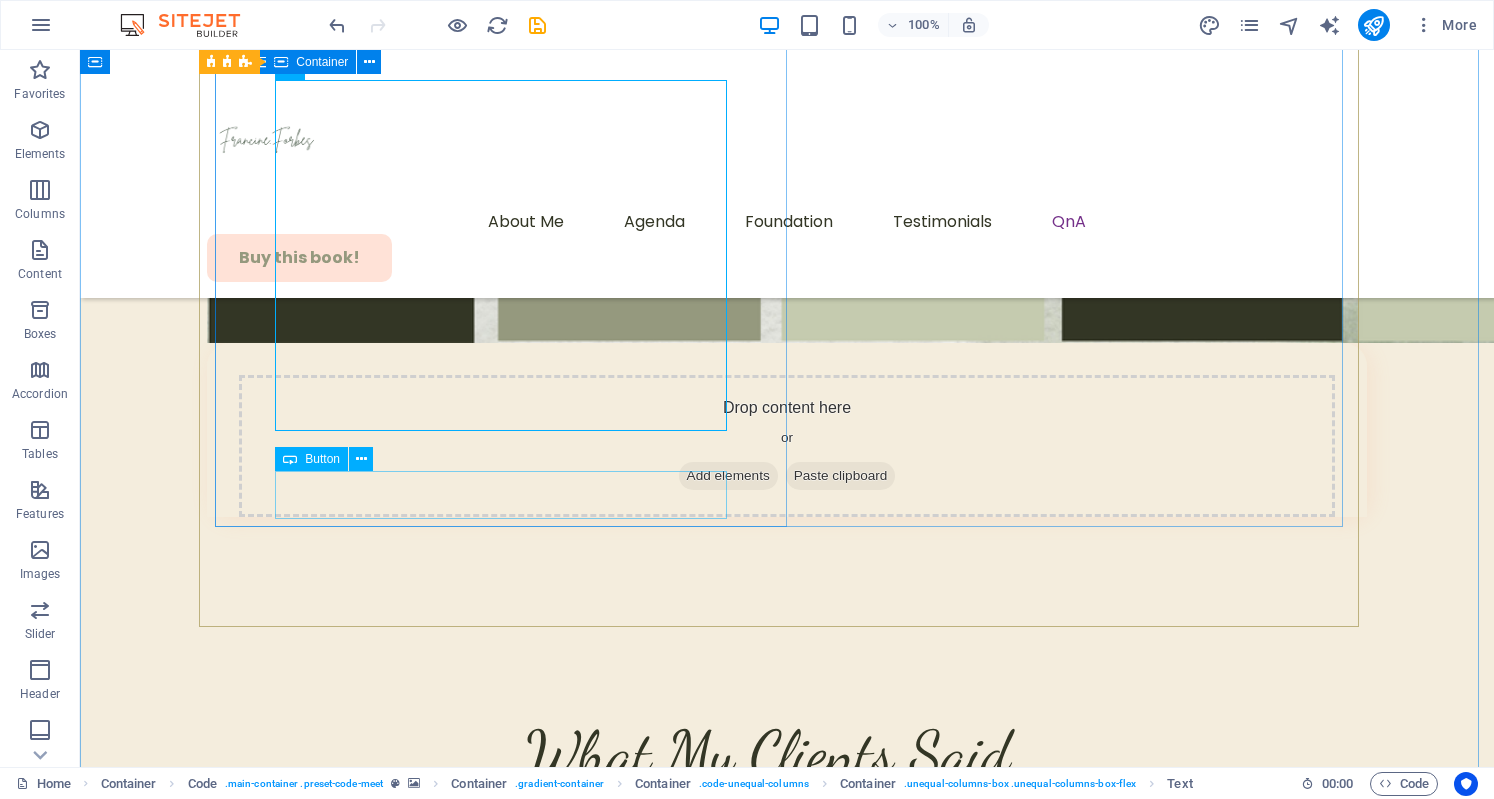 click on "Preorder my book!" at bounding box center [787, 54931] 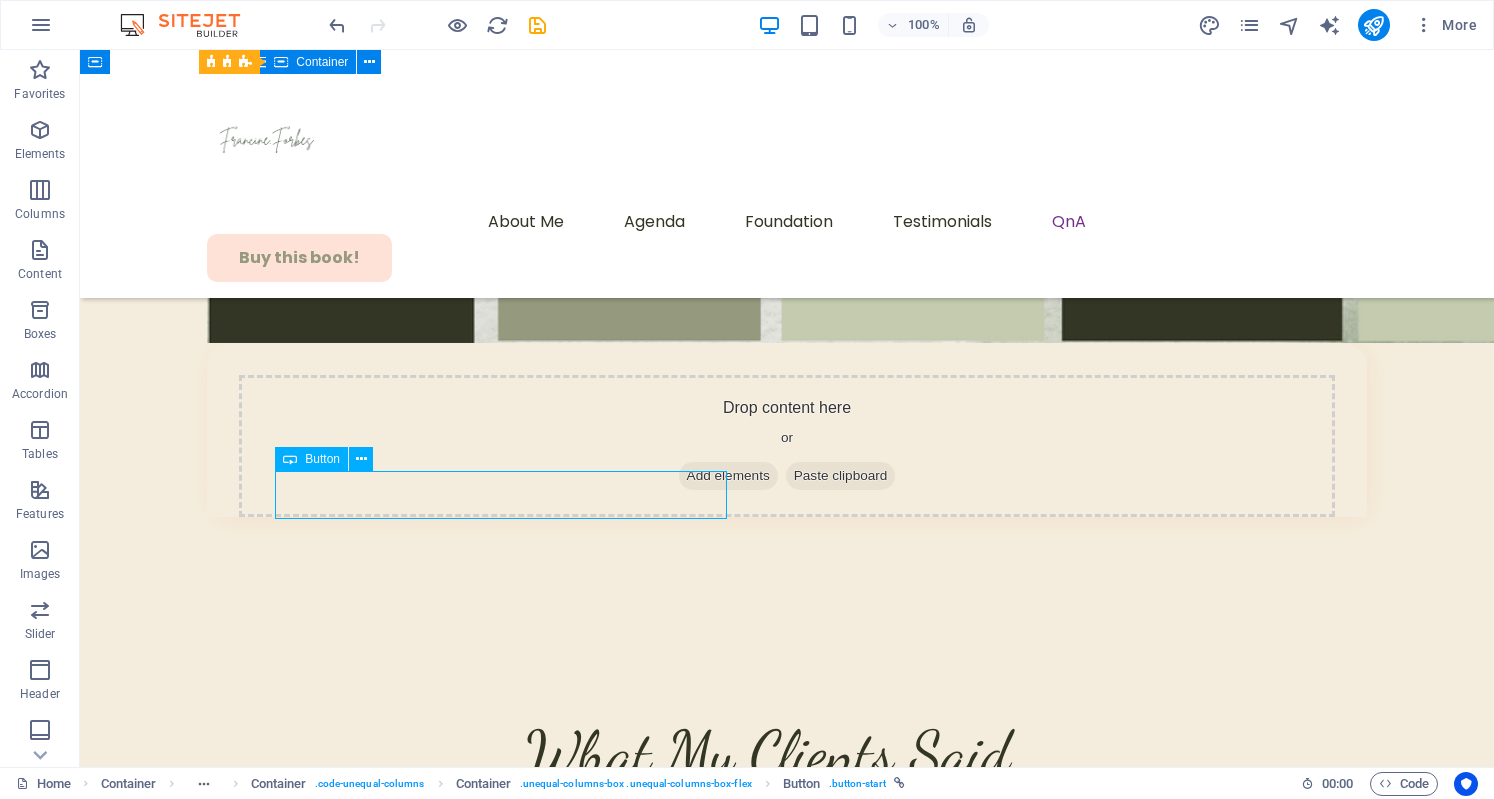 click on "Preorder my book!" at bounding box center [787, 54931] 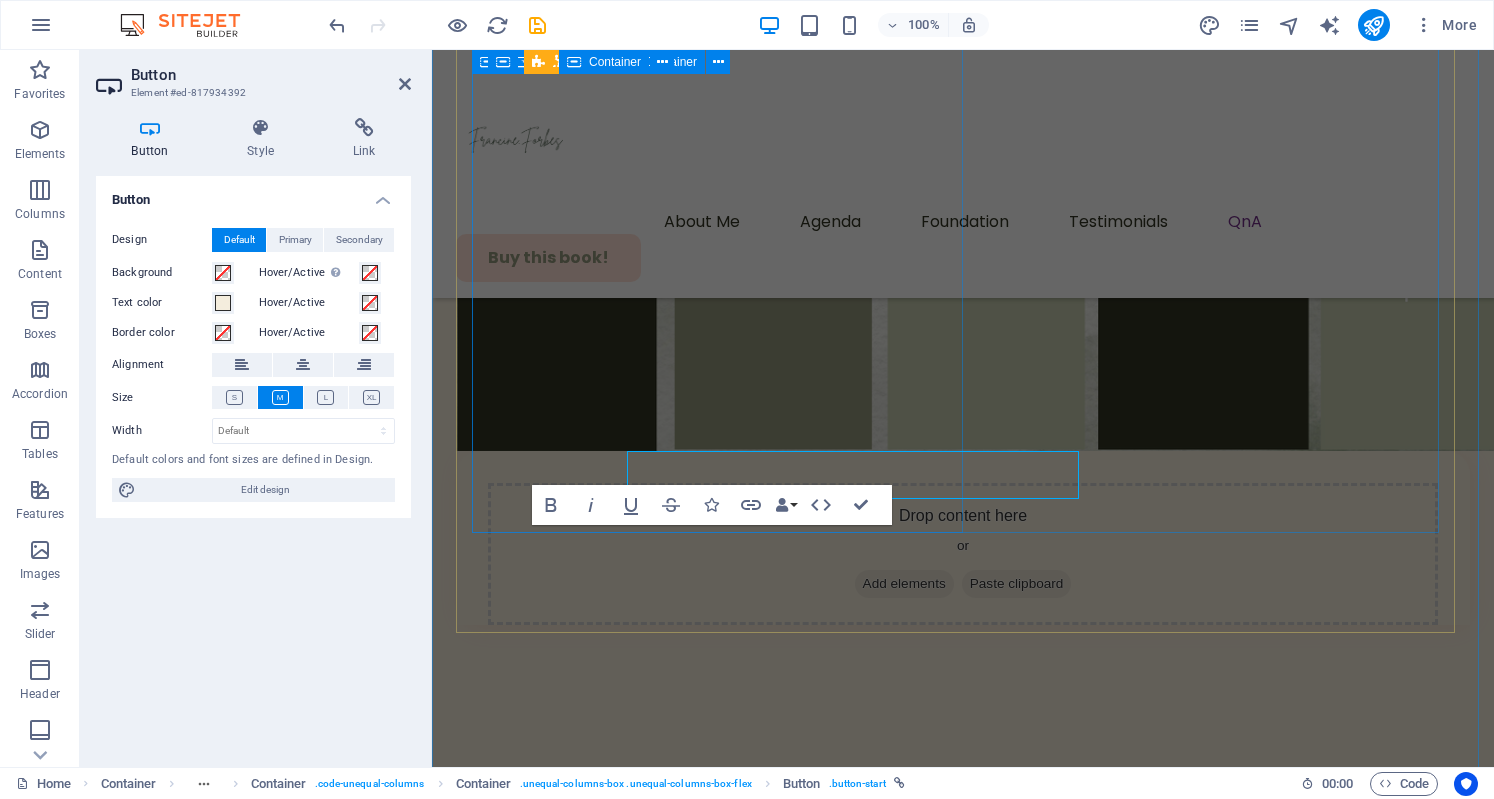 scroll, scrollTop: 11681, scrollLeft: 0, axis: vertical 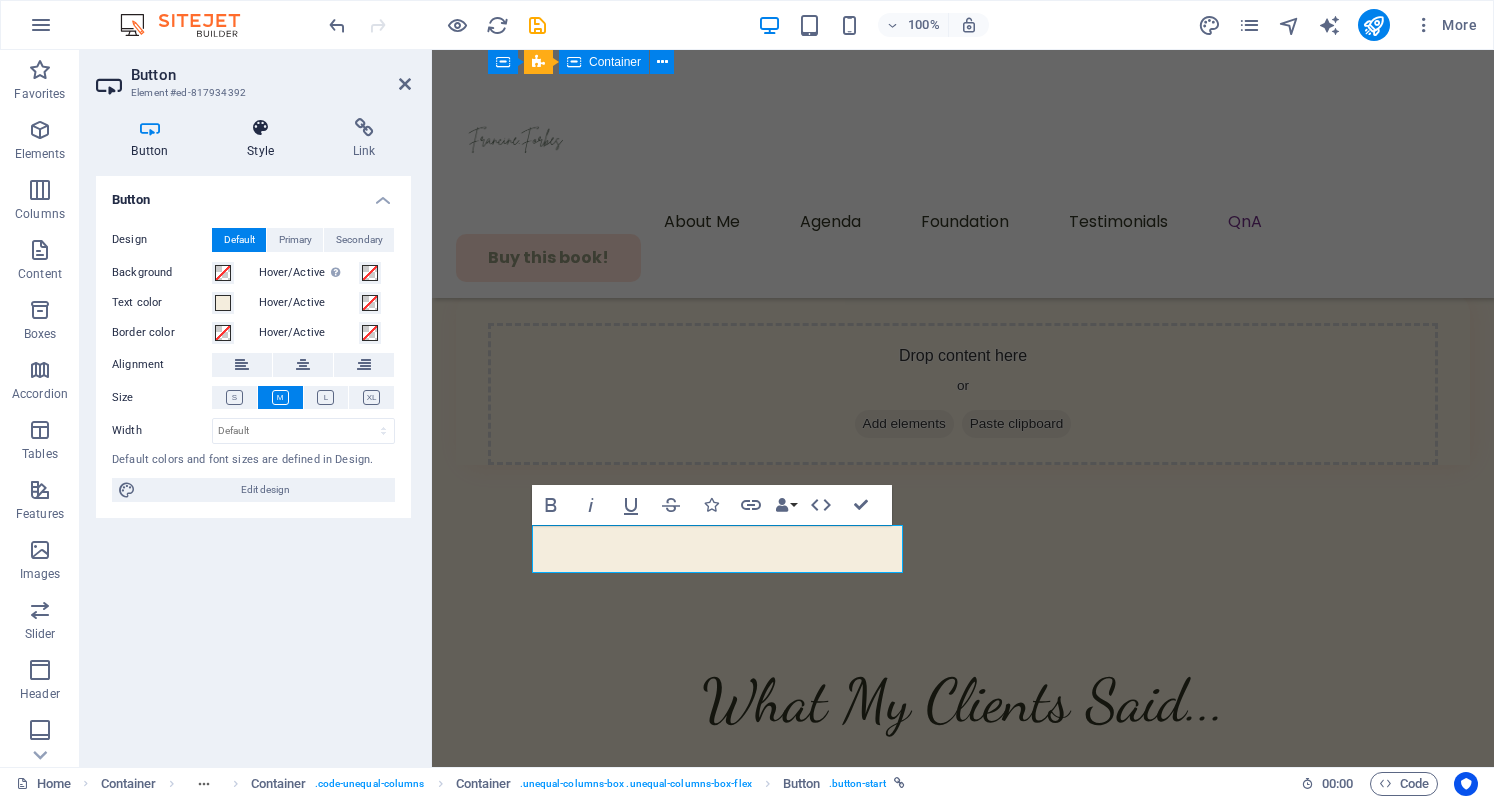 click at bounding box center [261, 128] 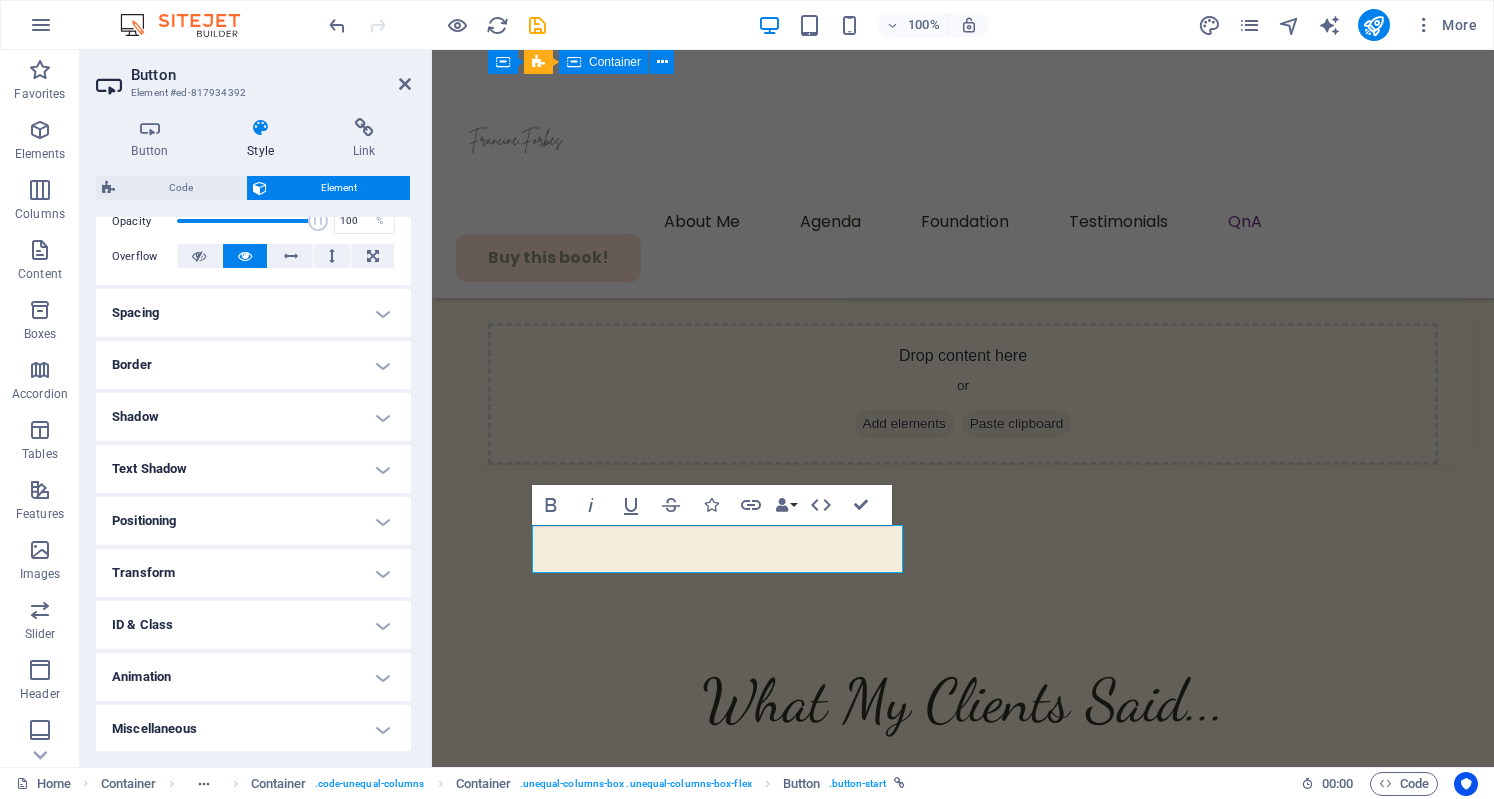 scroll, scrollTop: 0, scrollLeft: 0, axis: both 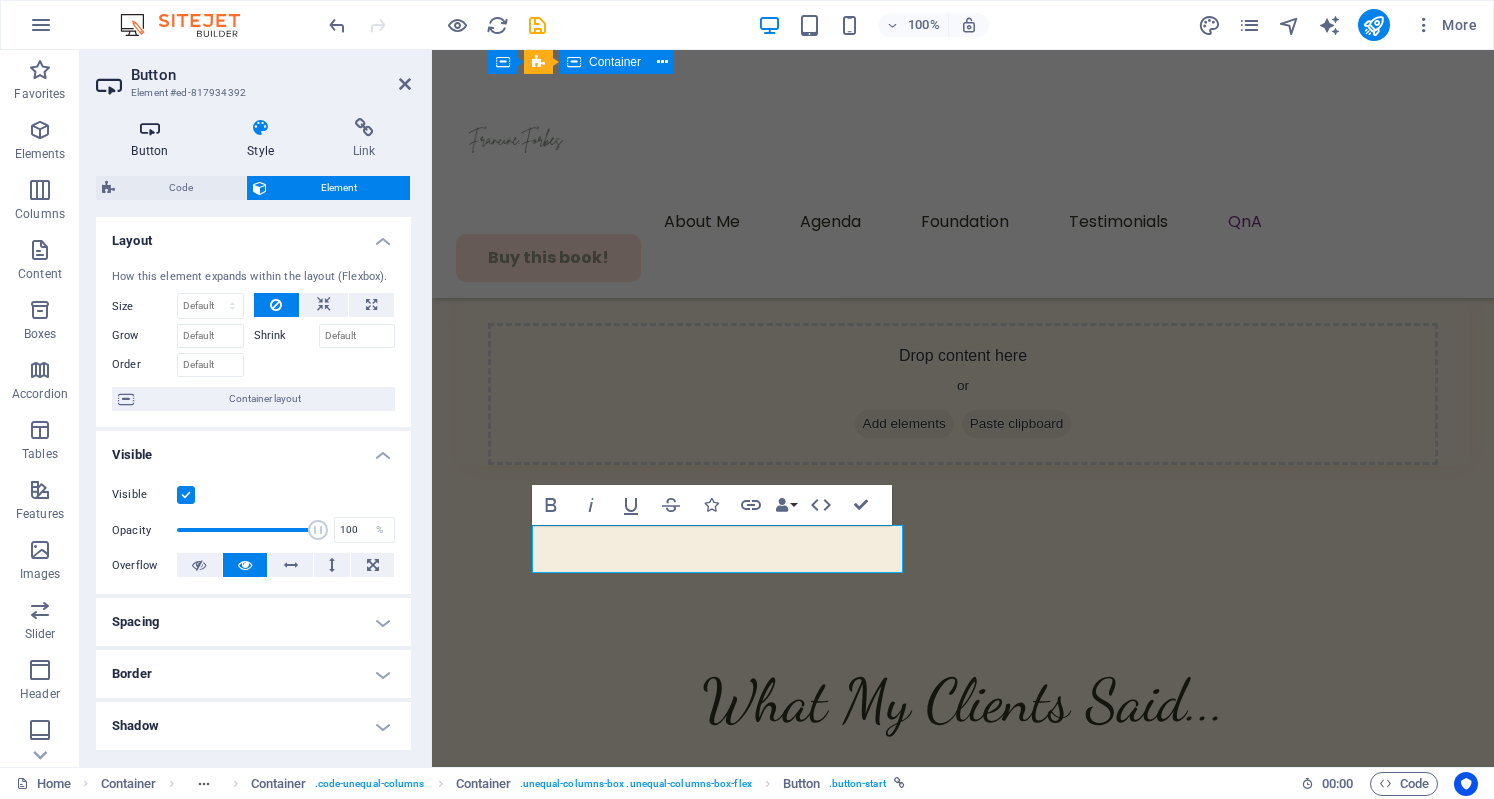 click at bounding box center (150, 128) 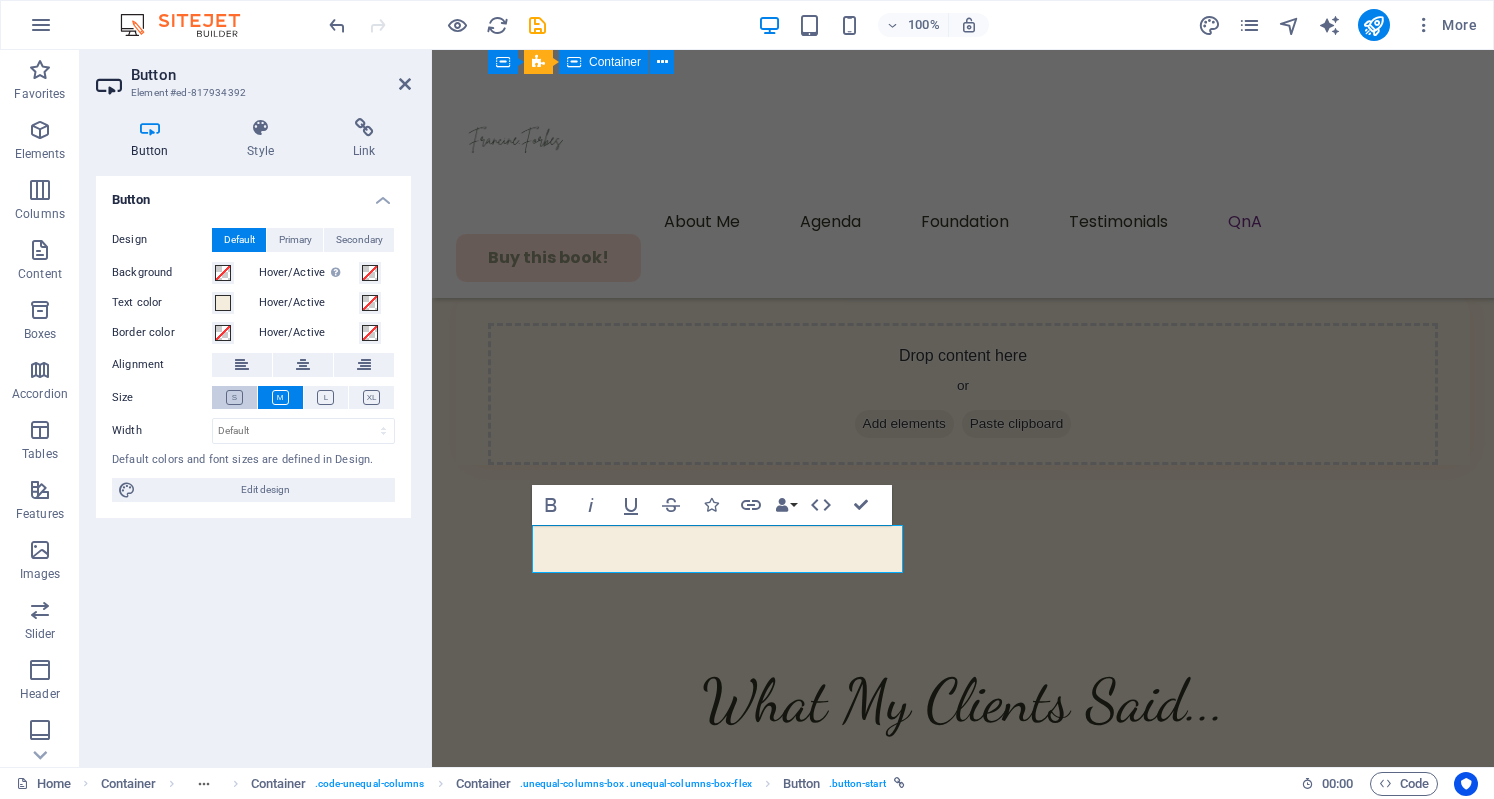 click at bounding box center [234, 397] 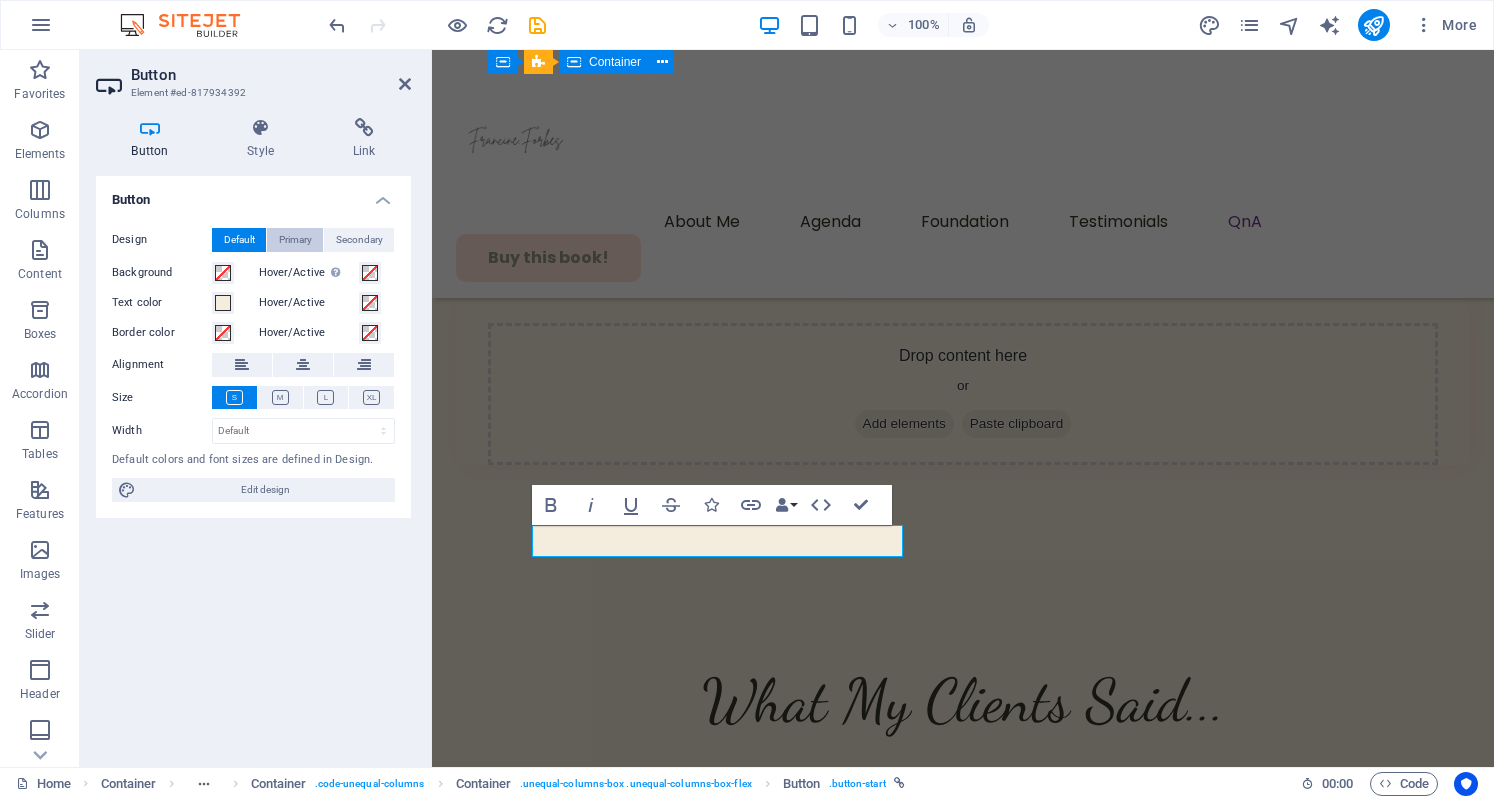 click on "Primary" at bounding box center [295, 240] 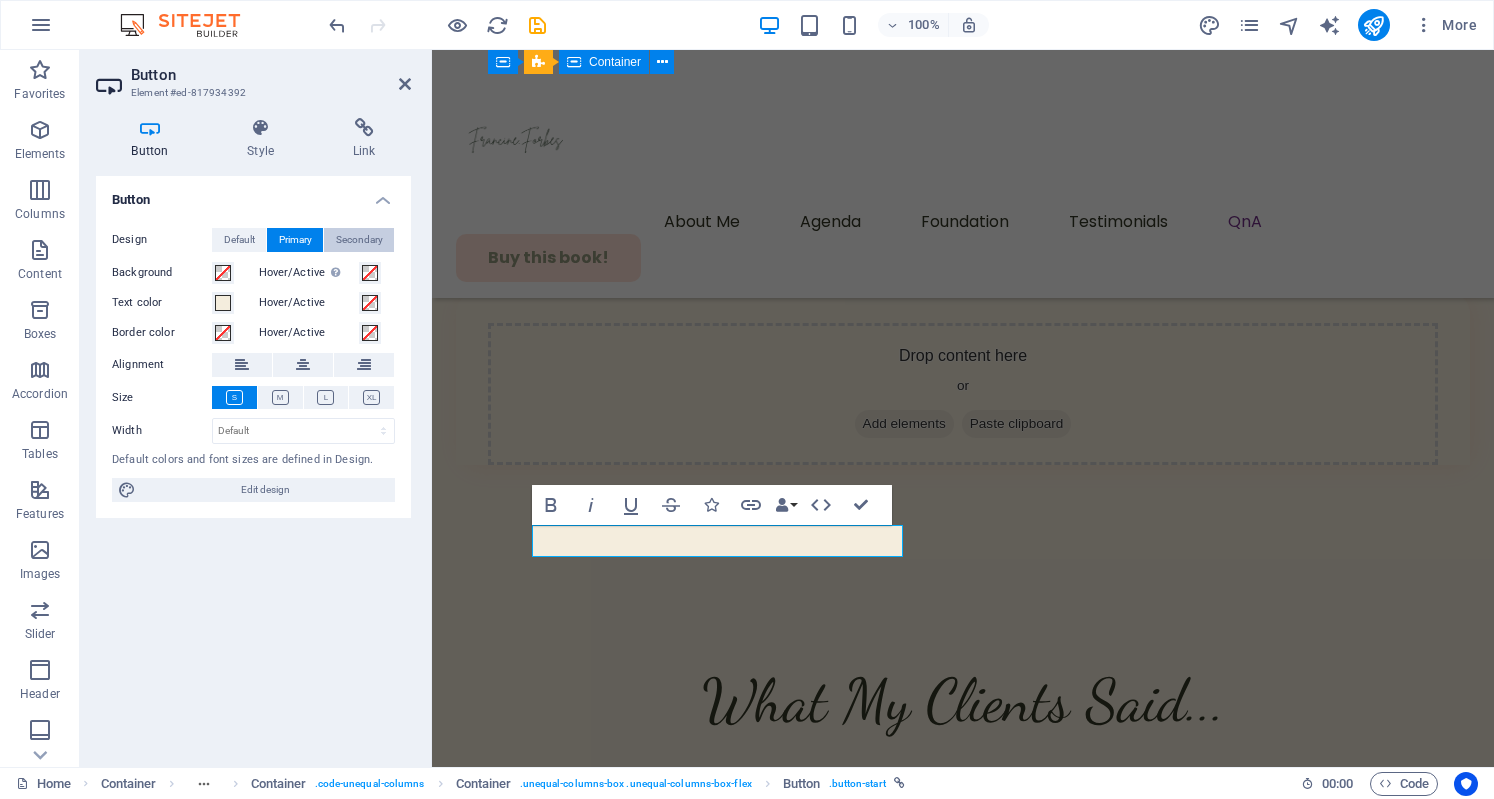 click on "Secondary" at bounding box center [359, 240] 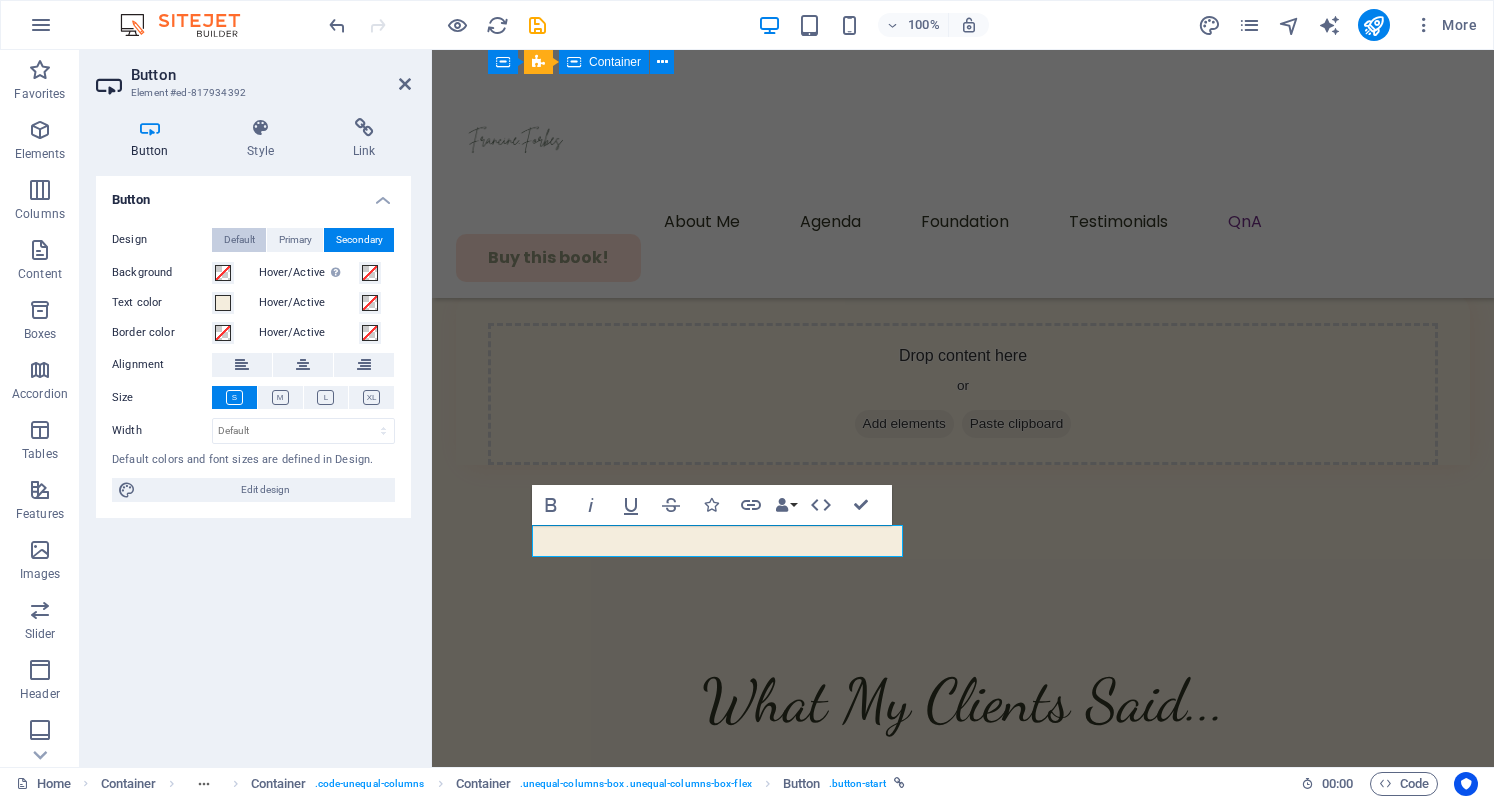 click on "Default" at bounding box center [239, 240] 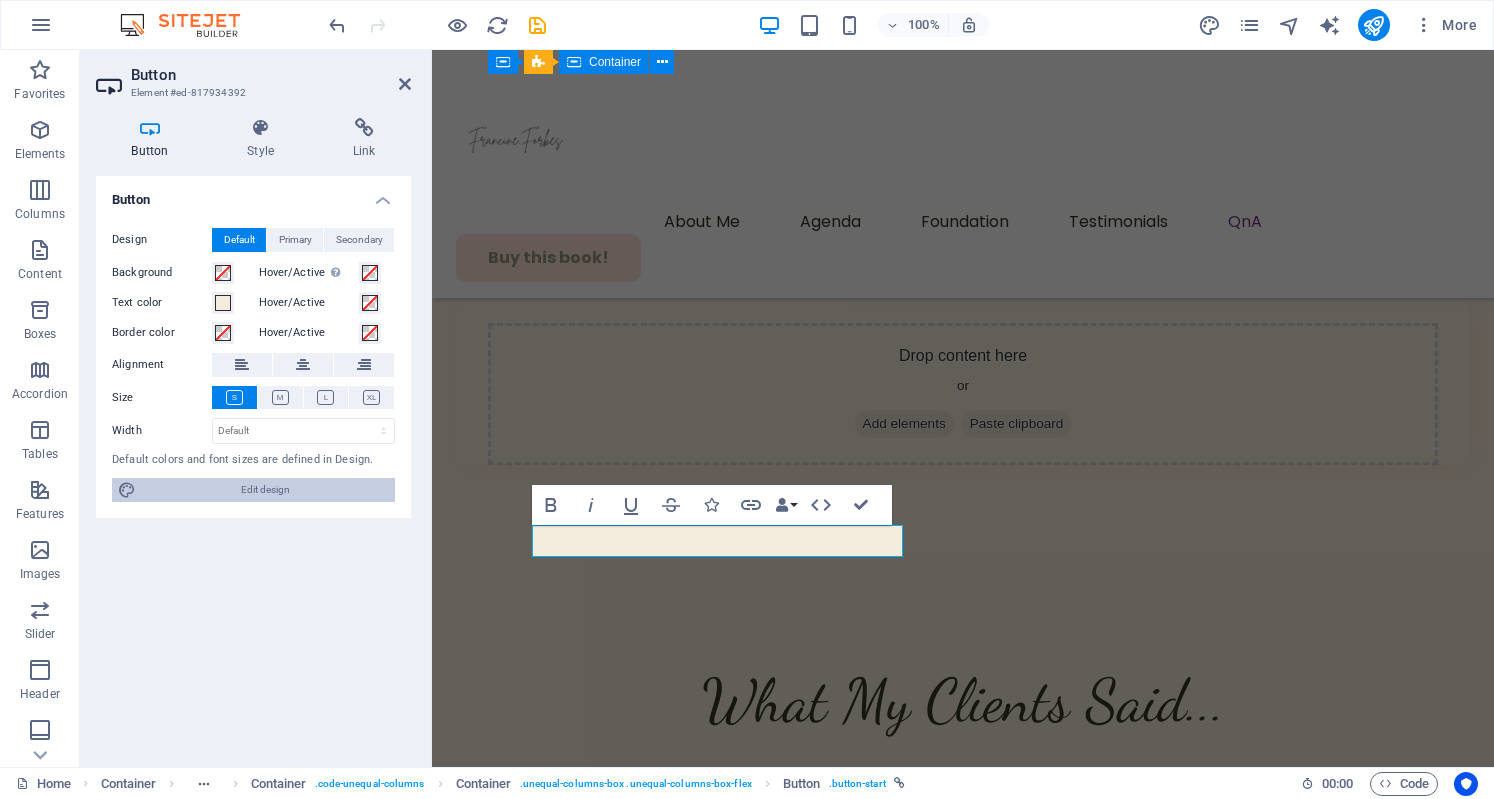click on "Edit design" at bounding box center (265, 490) 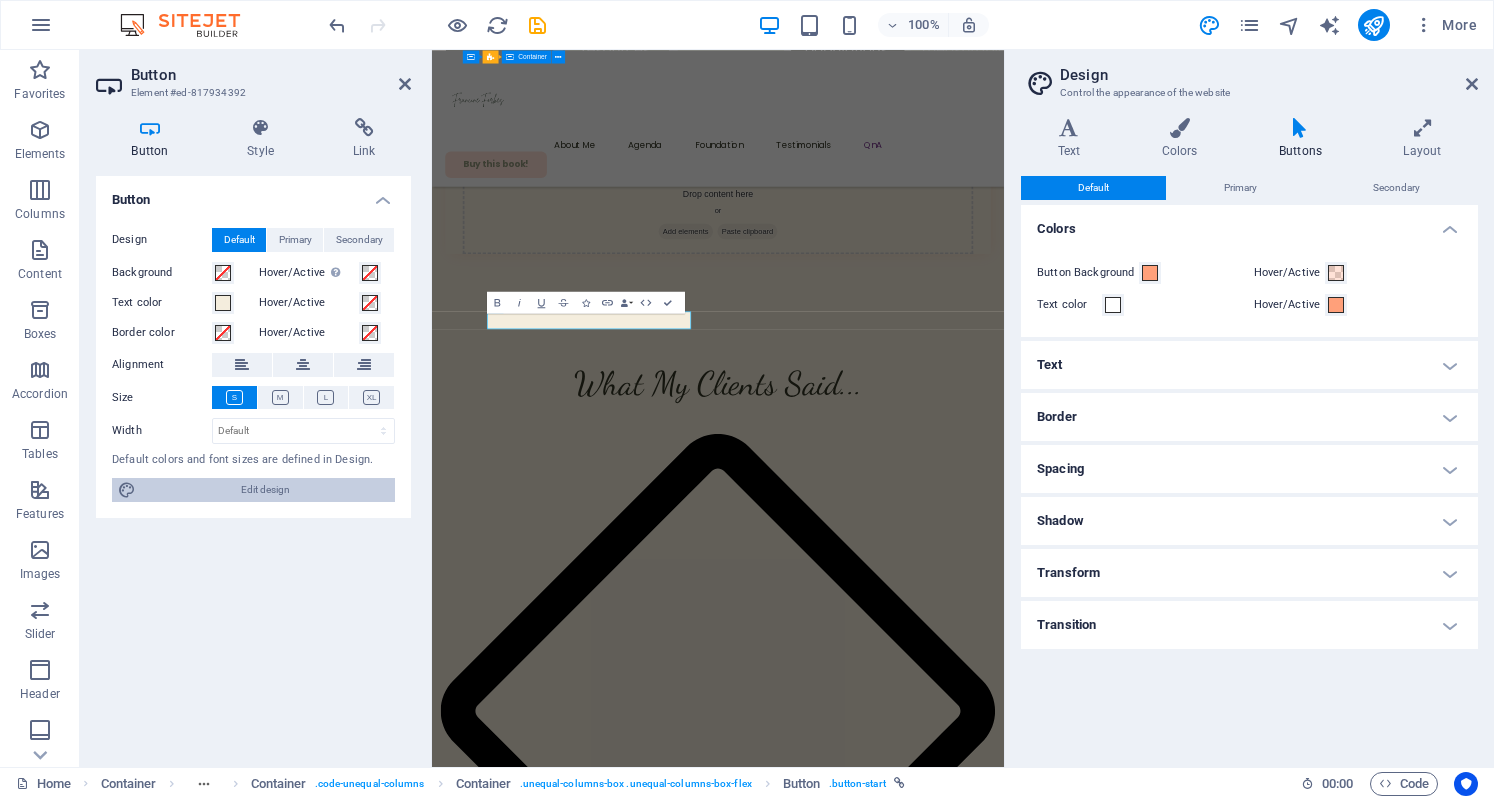 scroll, scrollTop: 11708, scrollLeft: 0, axis: vertical 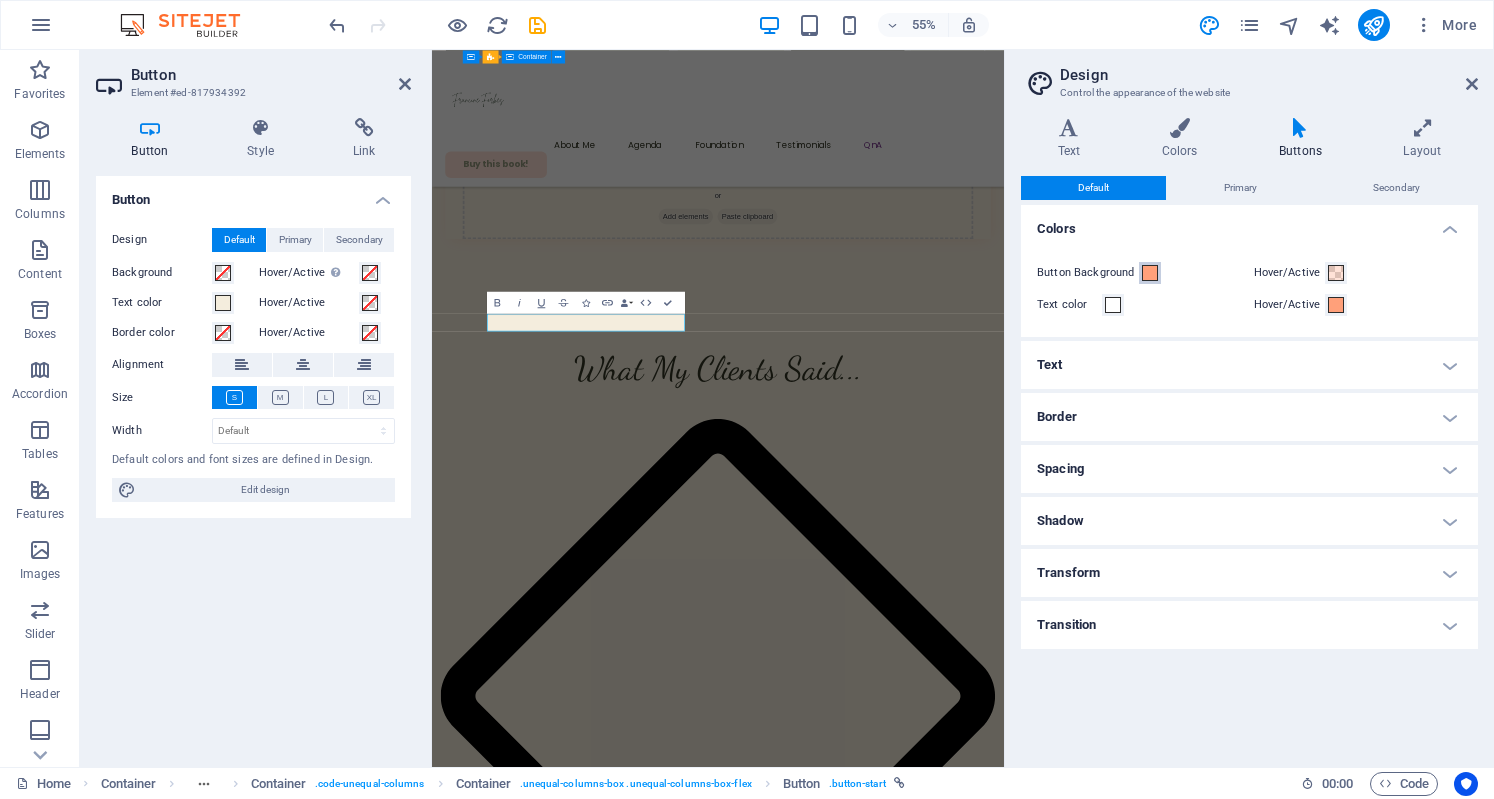click at bounding box center (1150, 273) 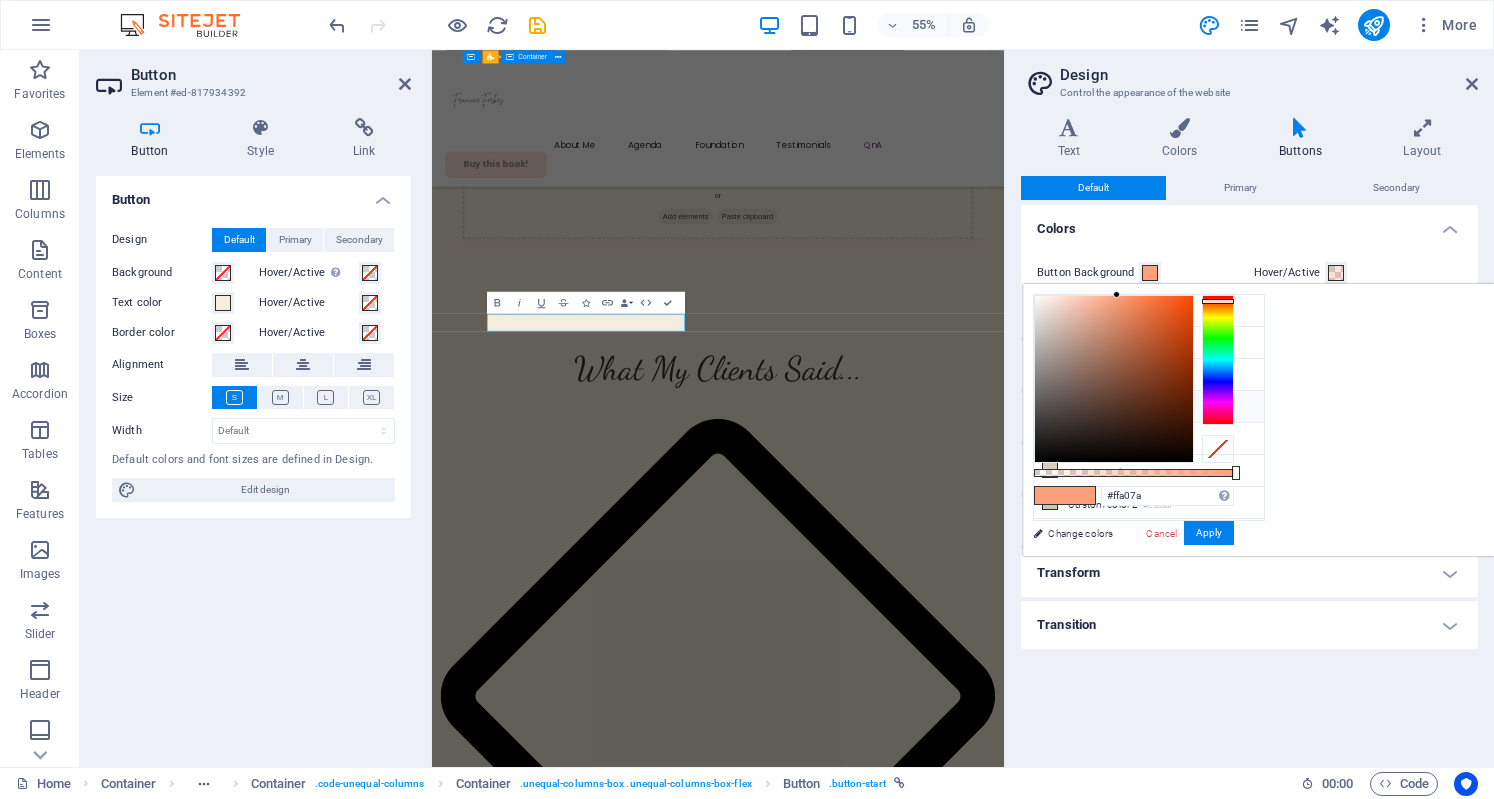 click on "Font color
#95997e" at bounding box center [1149, 407] 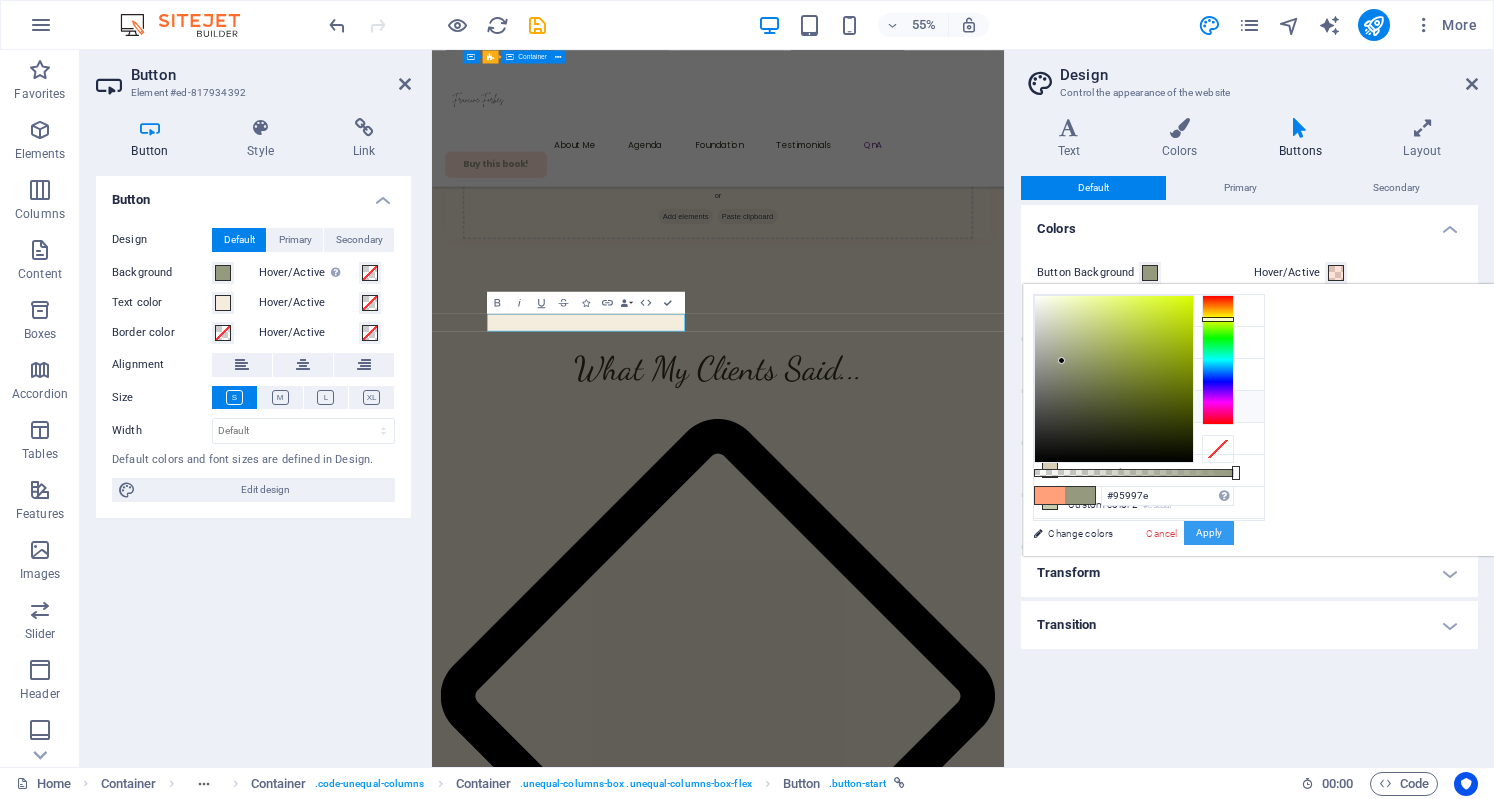 click on "Apply" at bounding box center [1209, 533] 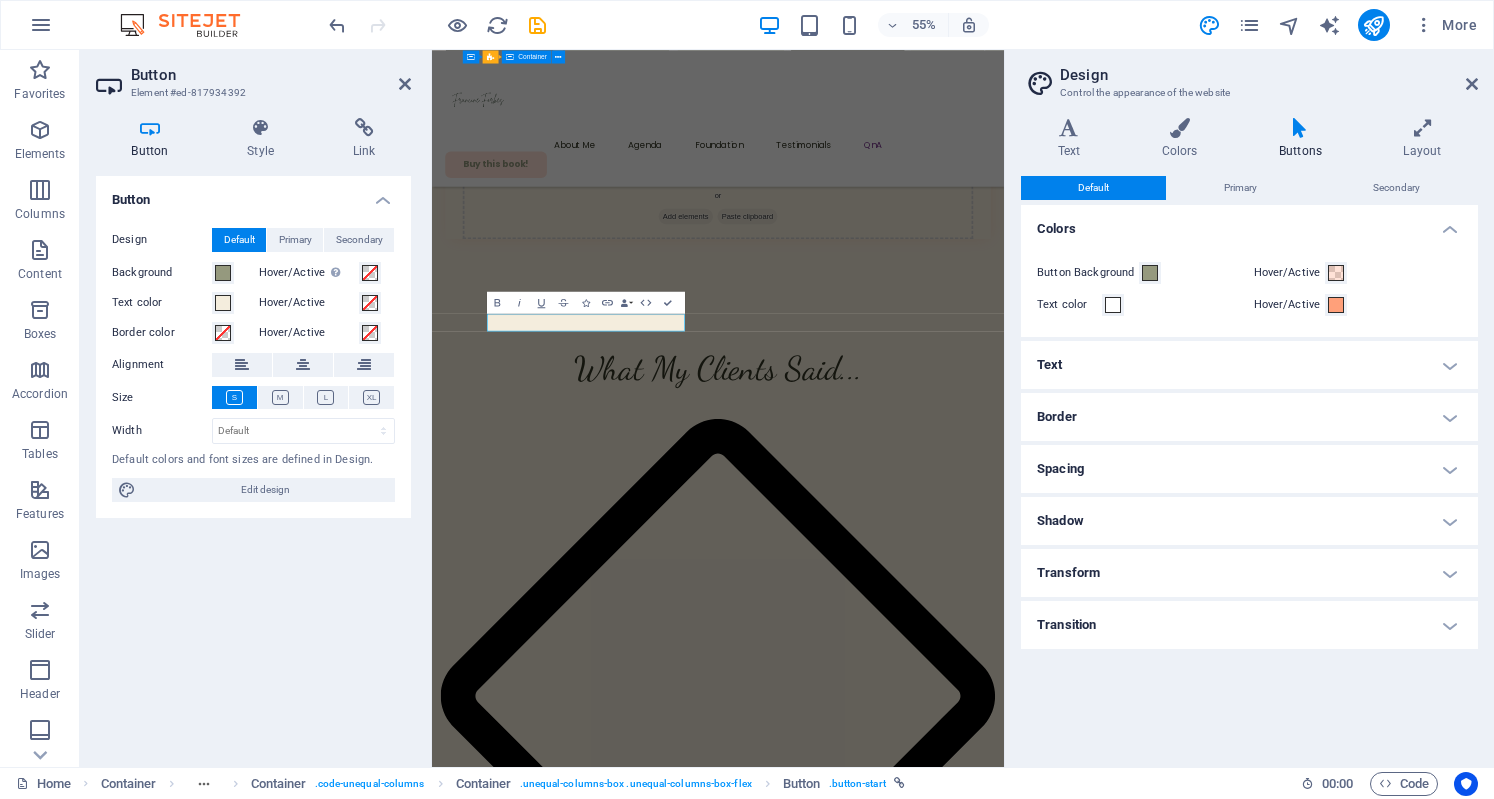 click on "Home Container Container . code-unequal-columns Container . unequal-columns-box .unequal-columns-box-flex Button . button-start 00 : 00 Code" at bounding box center (747, 783) 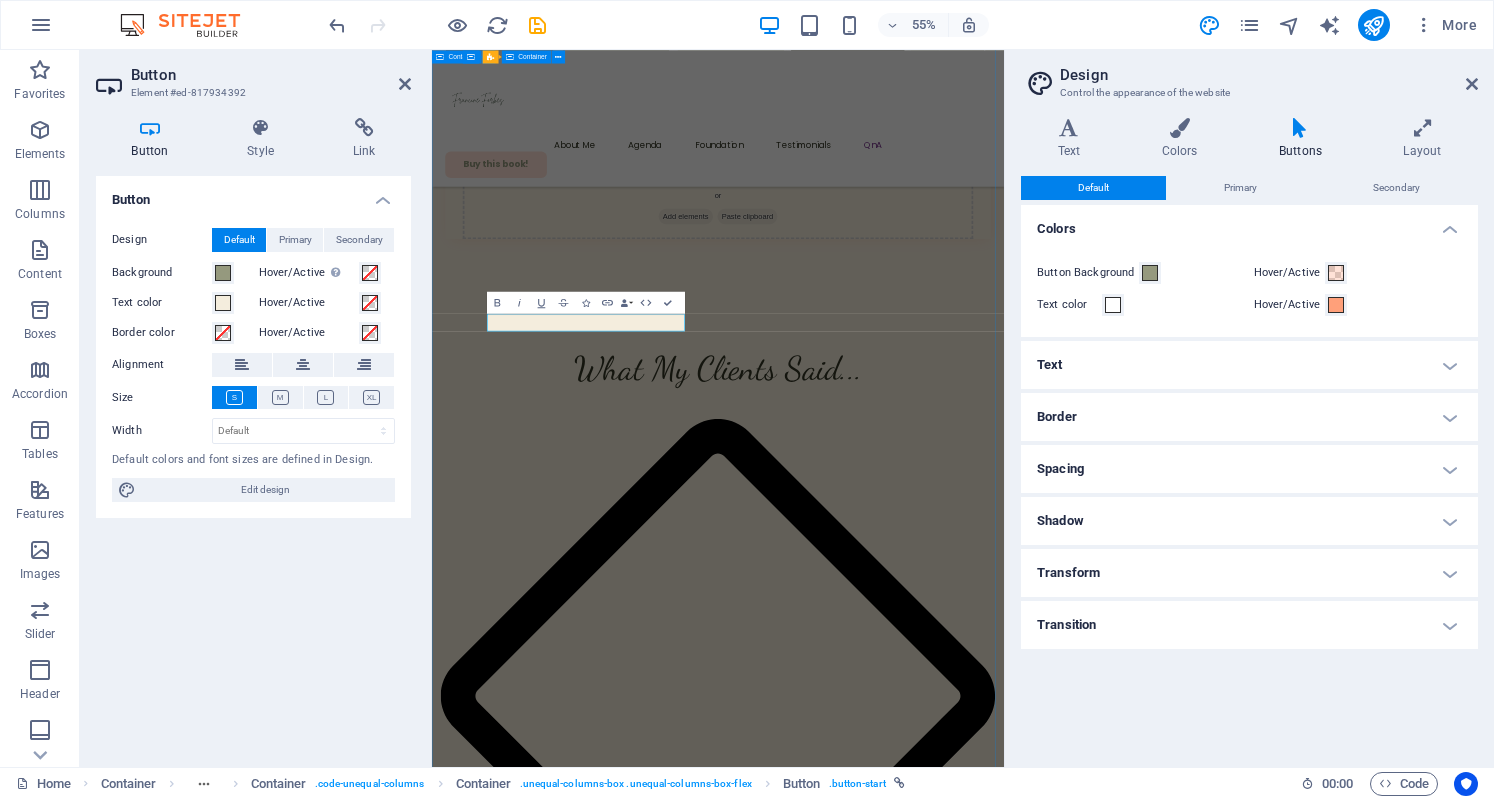 click on "Don't miss out on this opportunity My journey to whole body wellness began years ago when I looked in the mirror and I didn’t like what I saw. I was overweight over 200llbs and it deeply affected my self-esteem, so I decided to take action! I started working on my mindset and transformed my ‘whole body’ to what I envisioned for myself. Today I look and feel better and has created a community to serve Millennial Women who desire to do the same, BEPURBOLD! BPB empowers women to embrace their authentic selves through a holistic approach to wellness. Preorder my book! Ticket request form First name Last name Email Phone Ticket option Choose your ticket Regular ticket VIP ticket   I have read and understand the privacy policy. Unreadable? Load new Submit" at bounding box center [952, 48308] 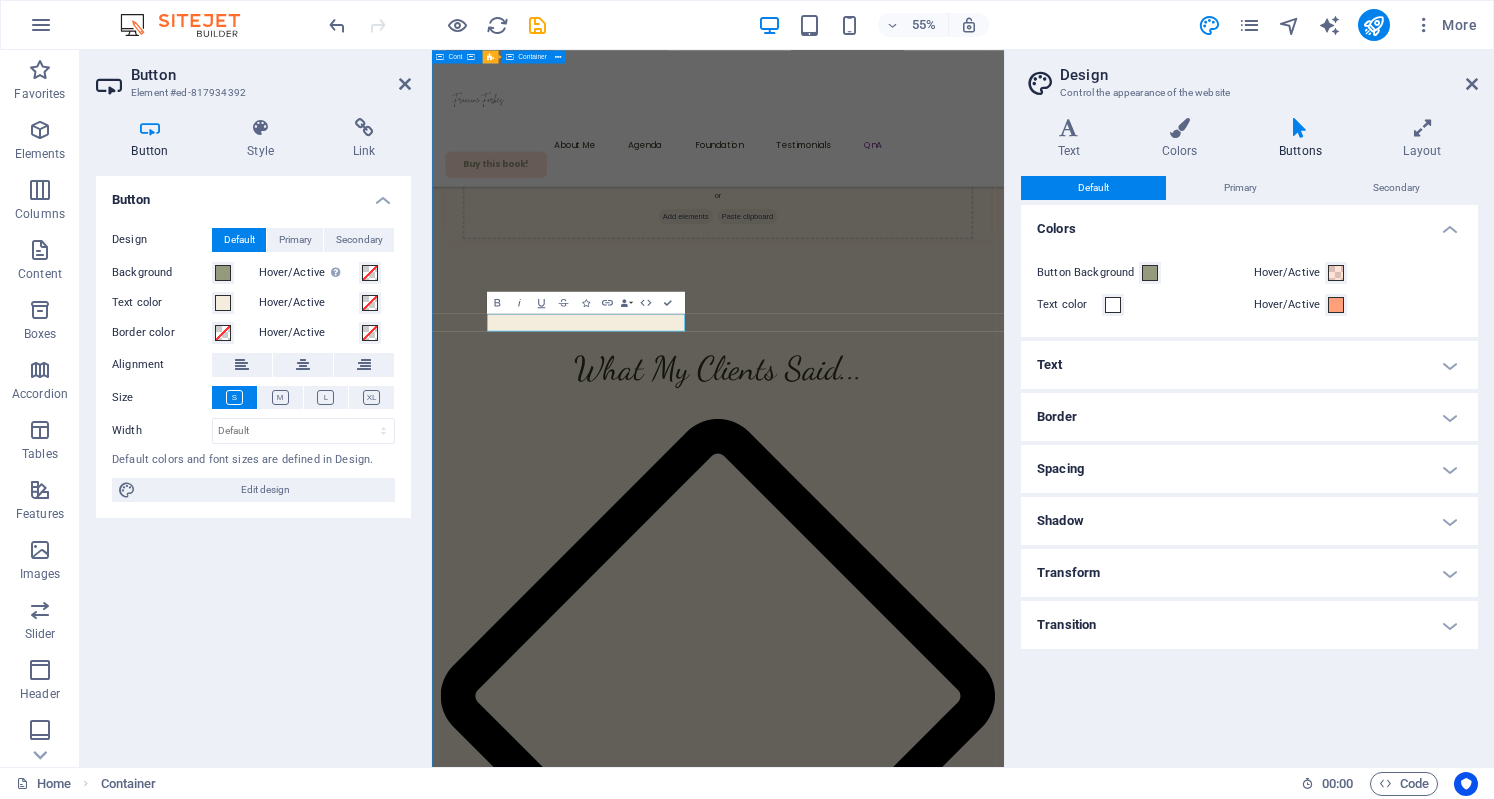 click on "Don't miss out on this opportunity My journey to whole body wellness began years ago when I looked in the mirror and I didn’t like what I saw. I was overweight over 200llbs and it deeply affected my self-esteem, so I decided to take action! I started working on my mindset and transformed my ‘whole body’ to what I envisioned for myself. Today I look and feel better and has created a community to serve Millennial Women who desire to do the same, BEPURBOLD! BPB empowers women to embrace their authentic selves through a holistic approach to wellness. Preorder my book! Ticket request form First name Last name Email Phone Ticket option Choose your ticket Regular ticket VIP ticket   I have read and understand the privacy policy. Unreadable? Load new Submit" at bounding box center (952, 48308) 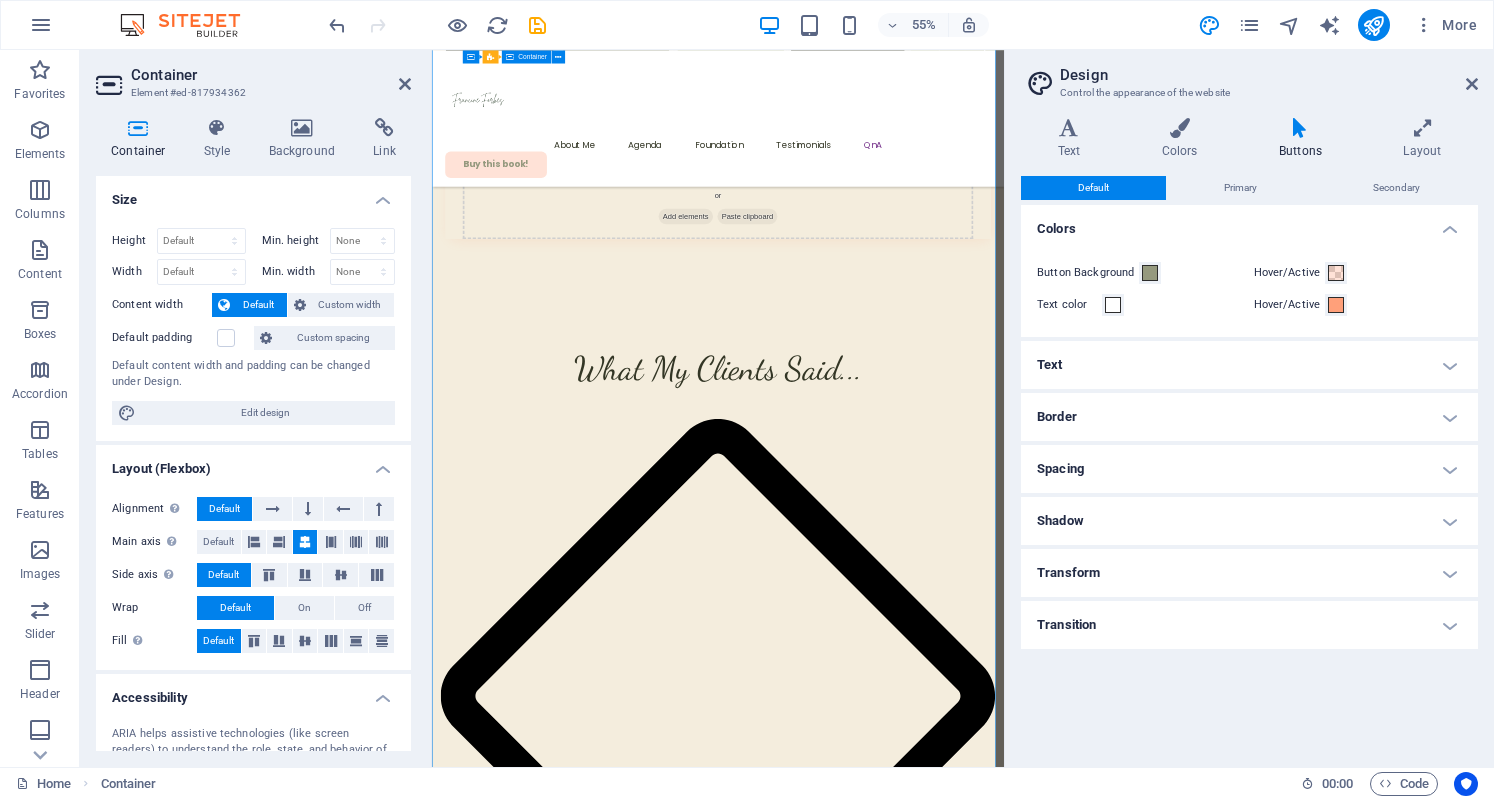 scroll, scrollTop: 11722, scrollLeft: 0, axis: vertical 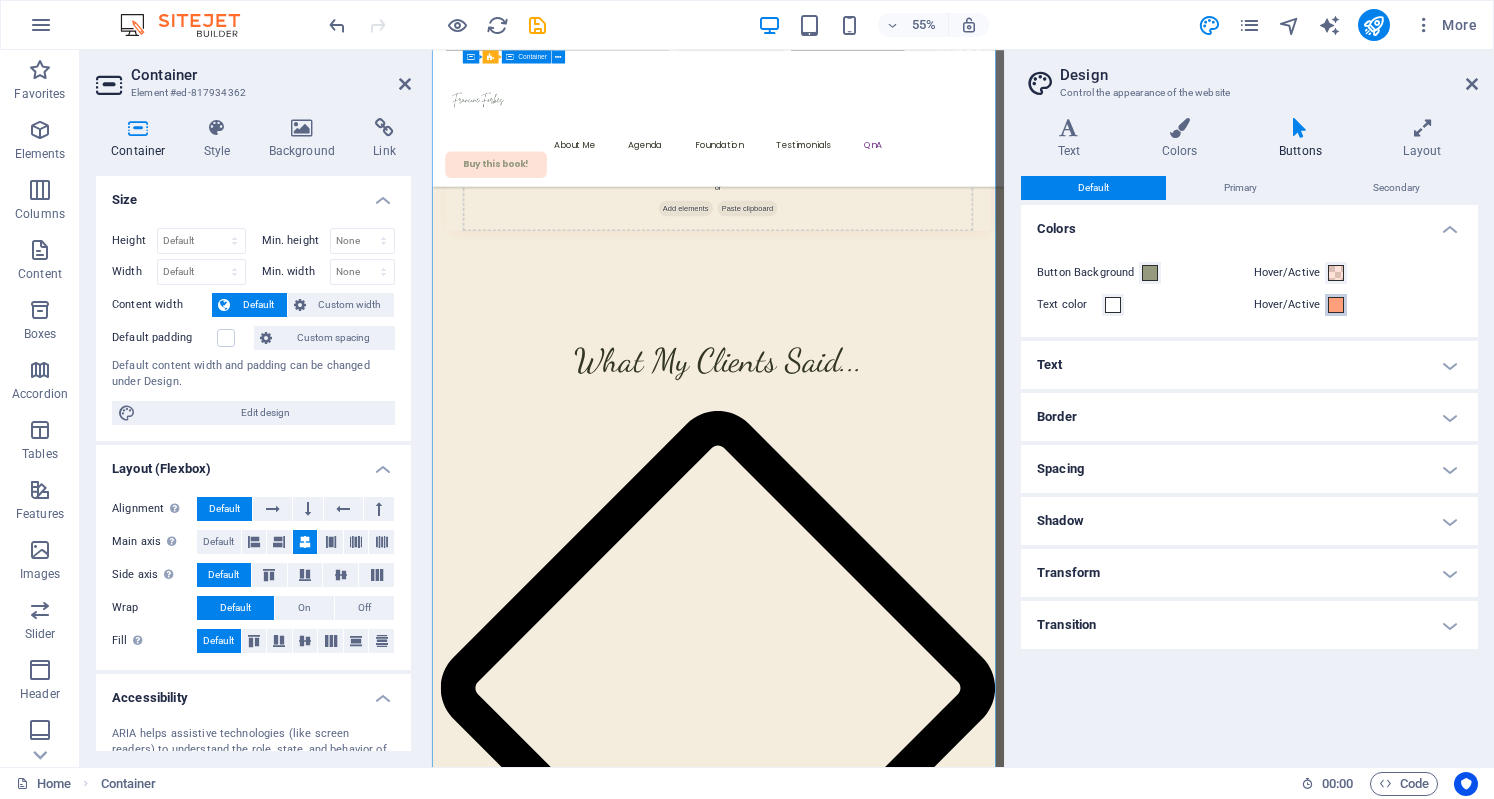 click at bounding box center (1336, 305) 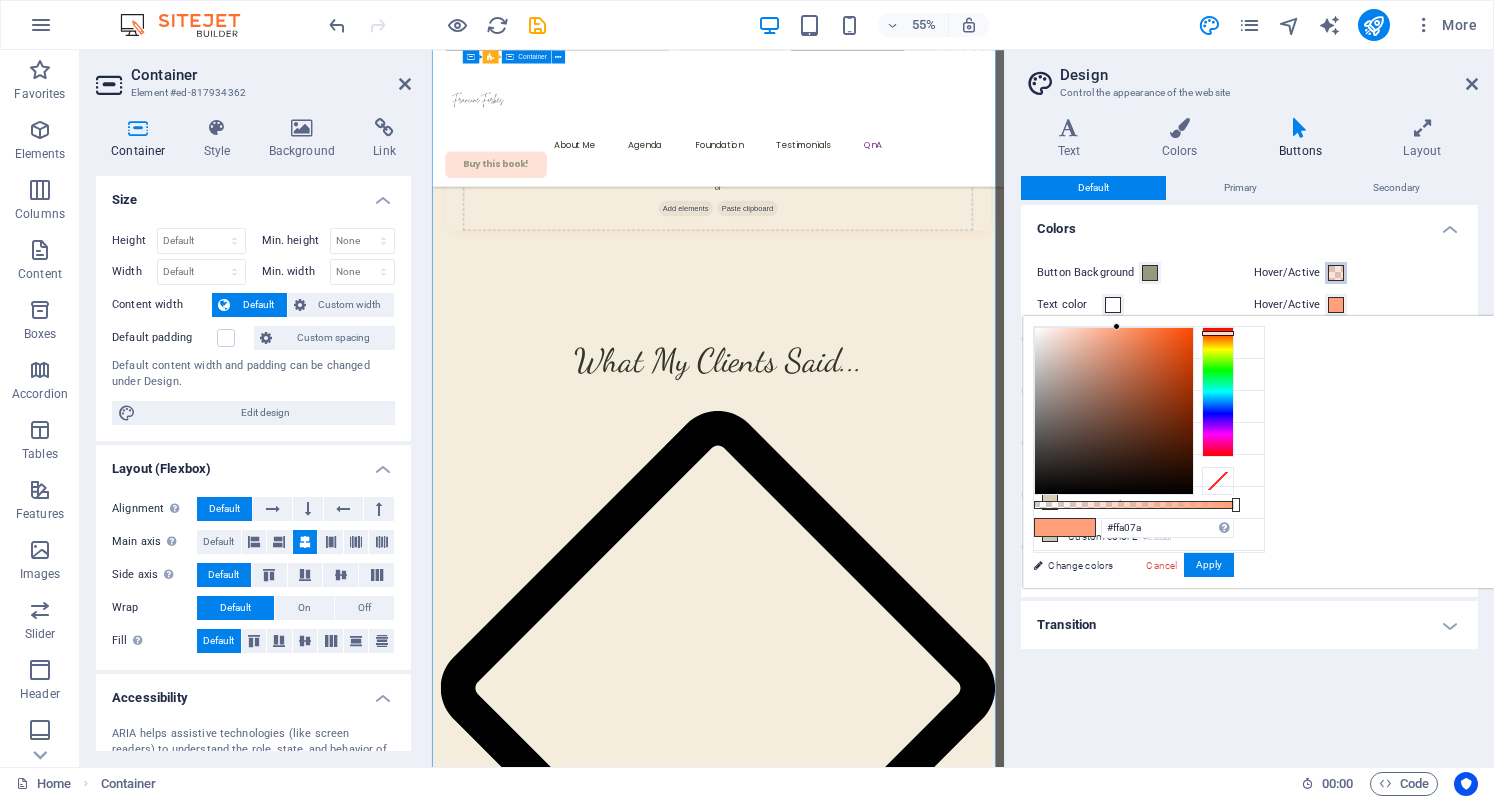 click at bounding box center [1336, 273] 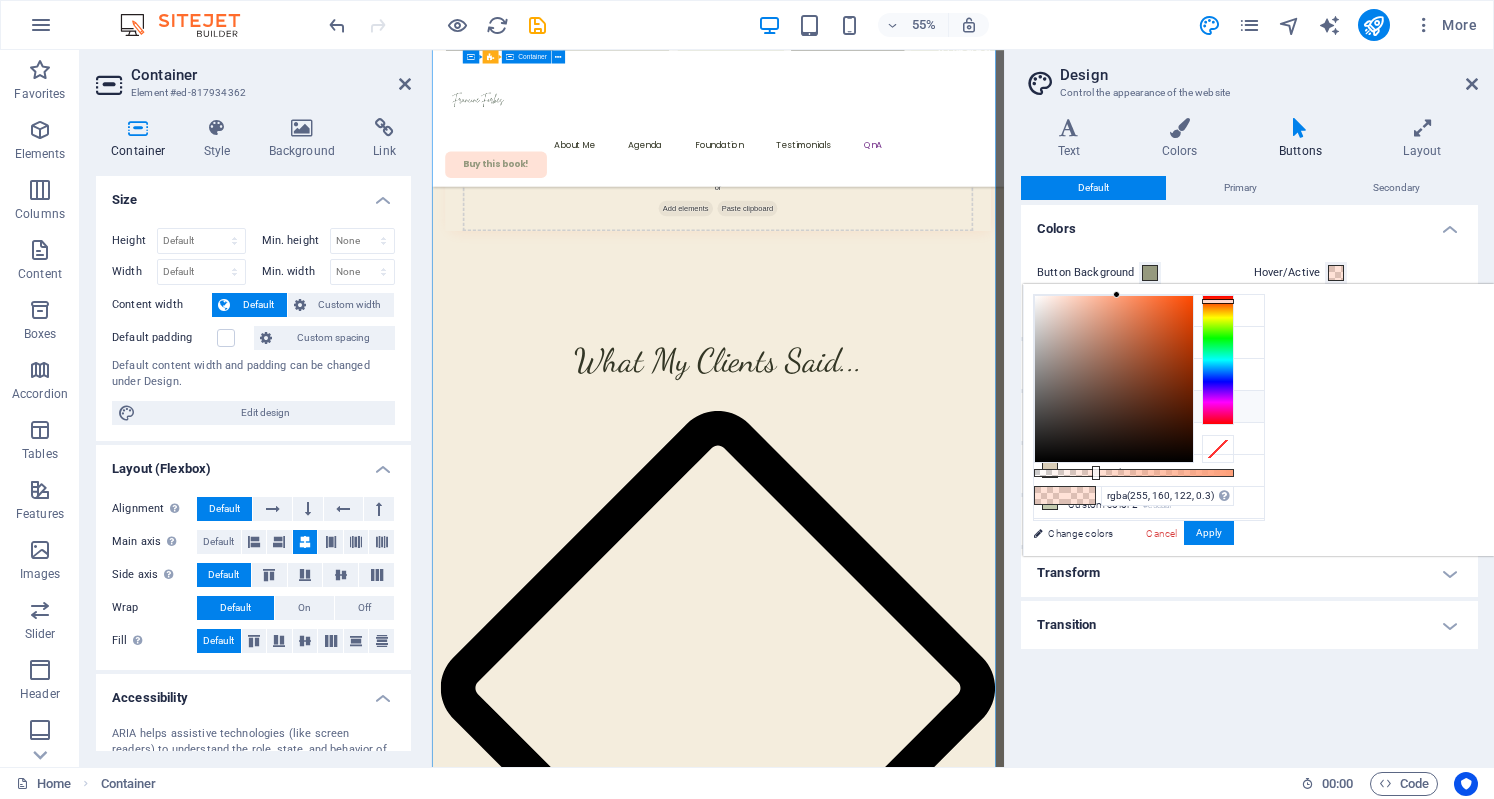 click on "#95997e" at bounding box center [1135, 410] 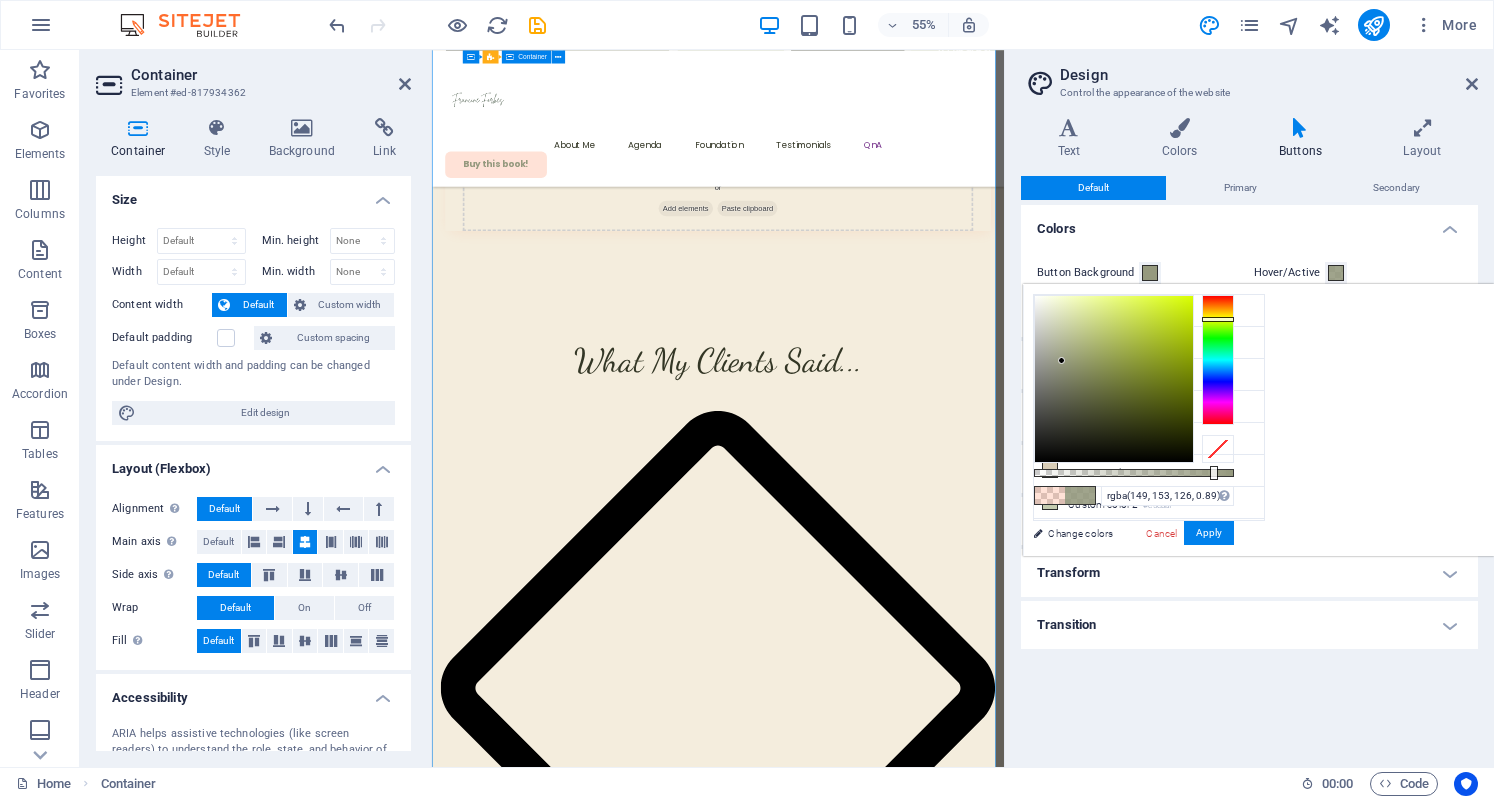 type on "#95997e" 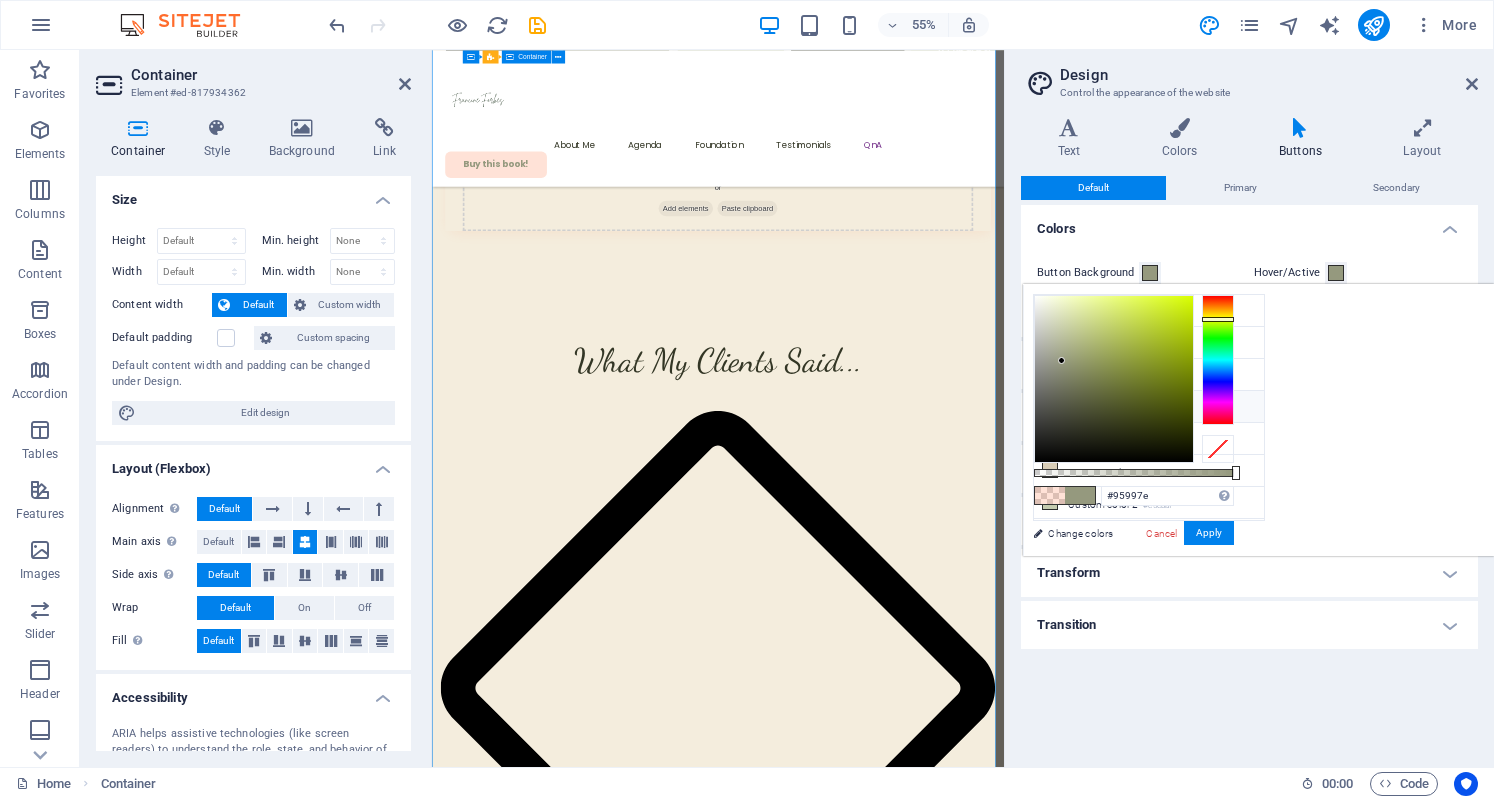 drag, startPoint x: 1344, startPoint y: 471, endPoint x: 1492, endPoint y: 481, distance: 148.33745 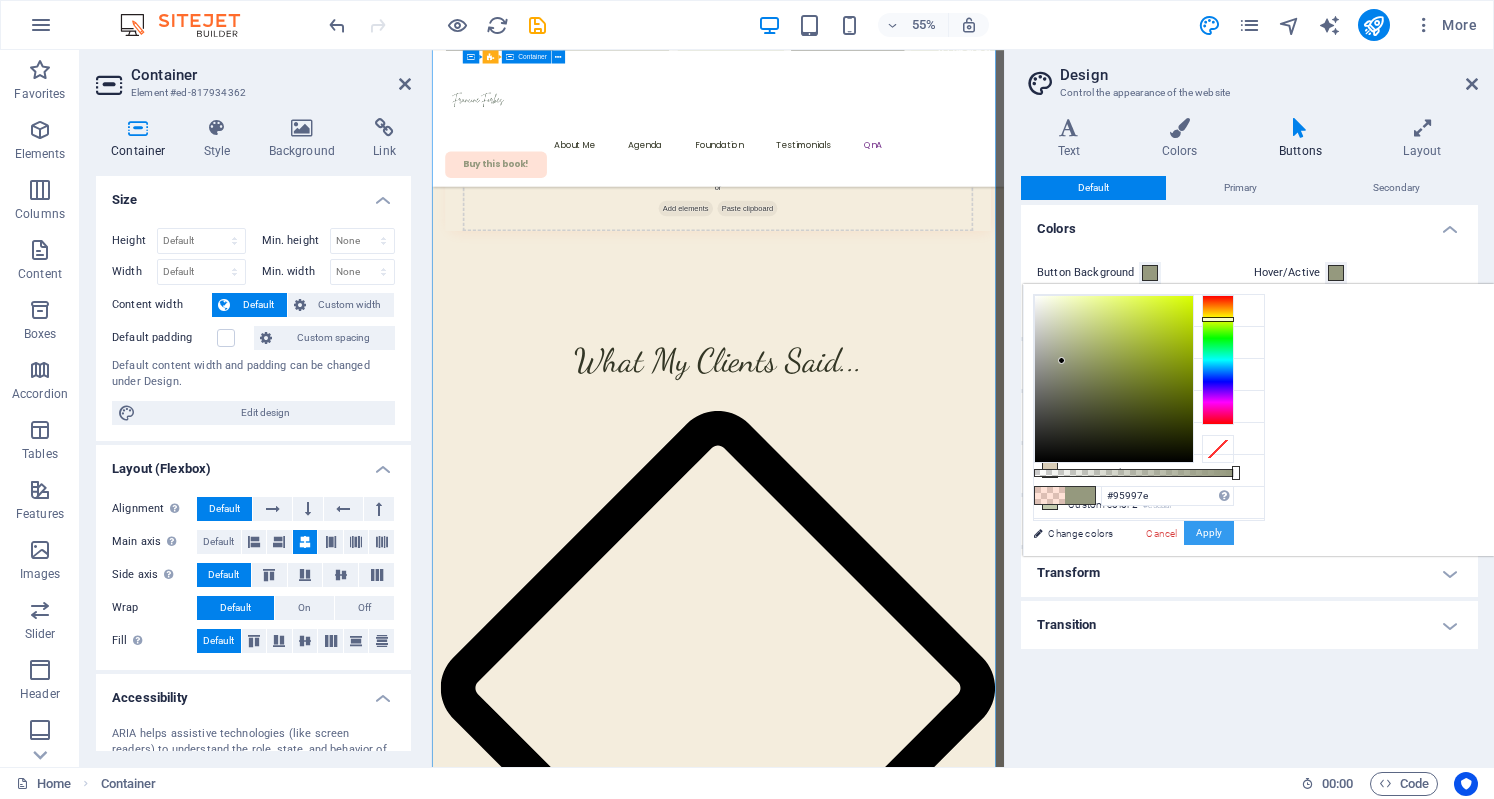 click on "Apply" at bounding box center (1209, 533) 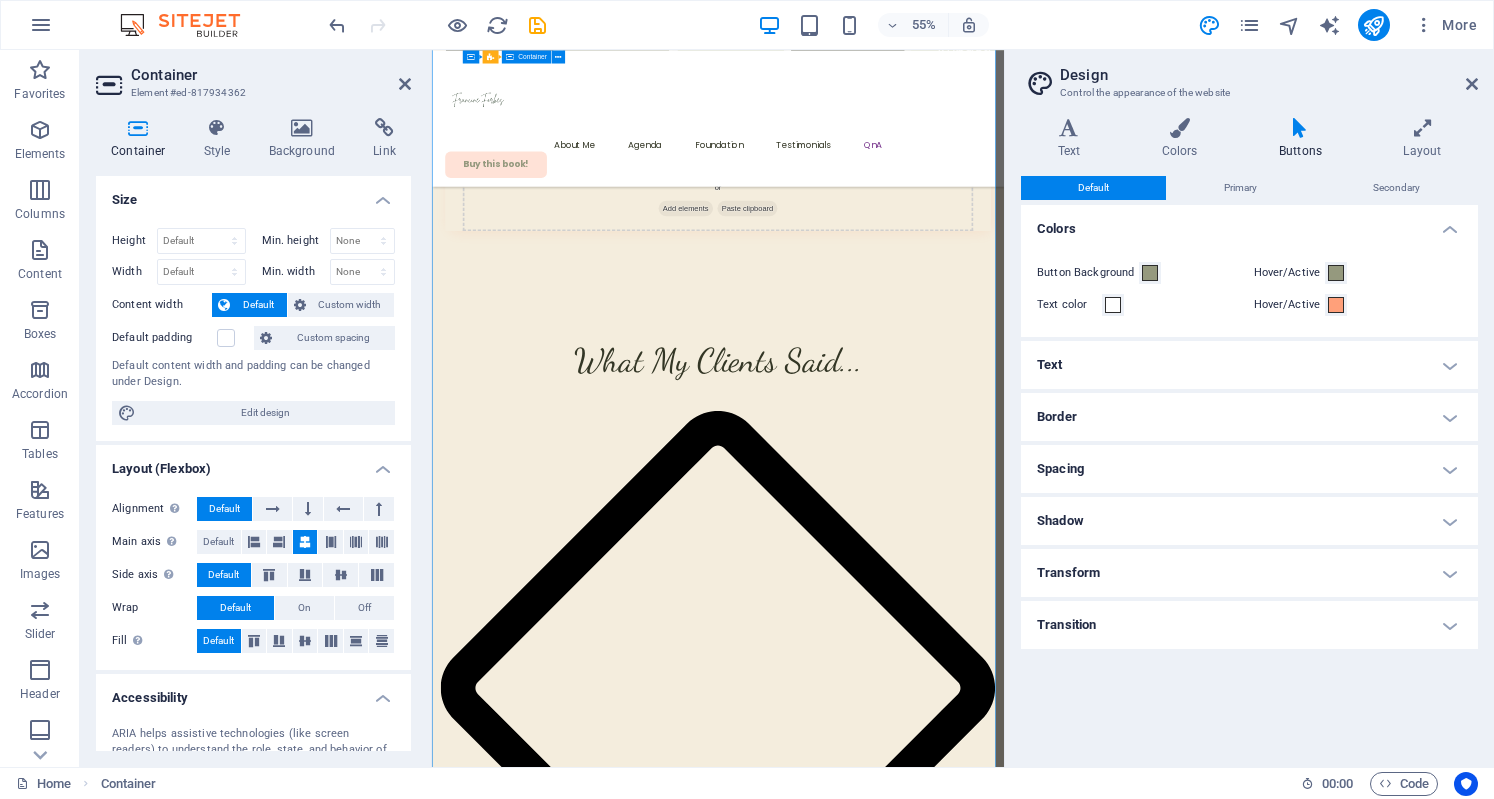 click on "Design Control the appearance of the website" at bounding box center [1251, 76] 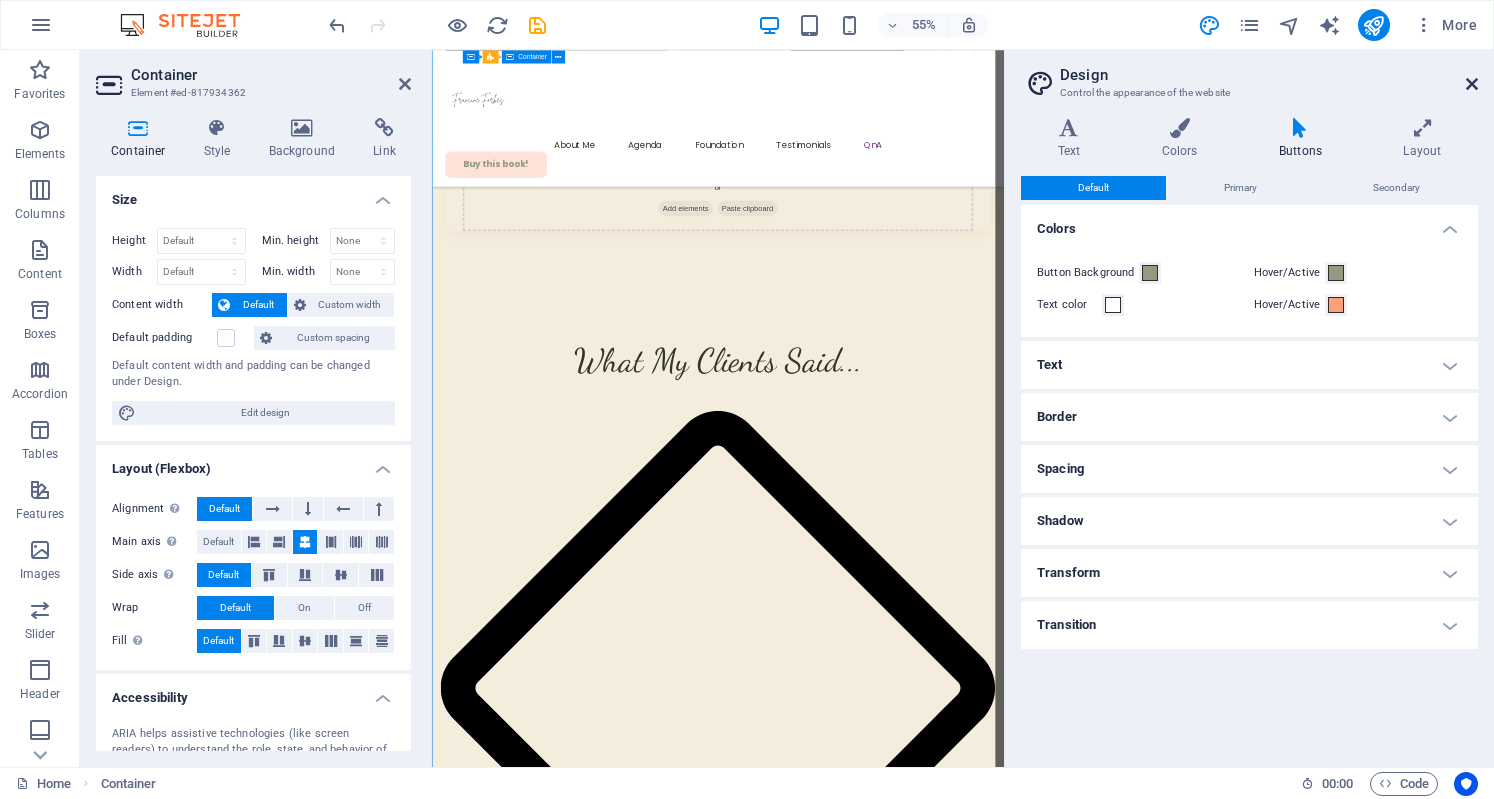 click at bounding box center (1472, 84) 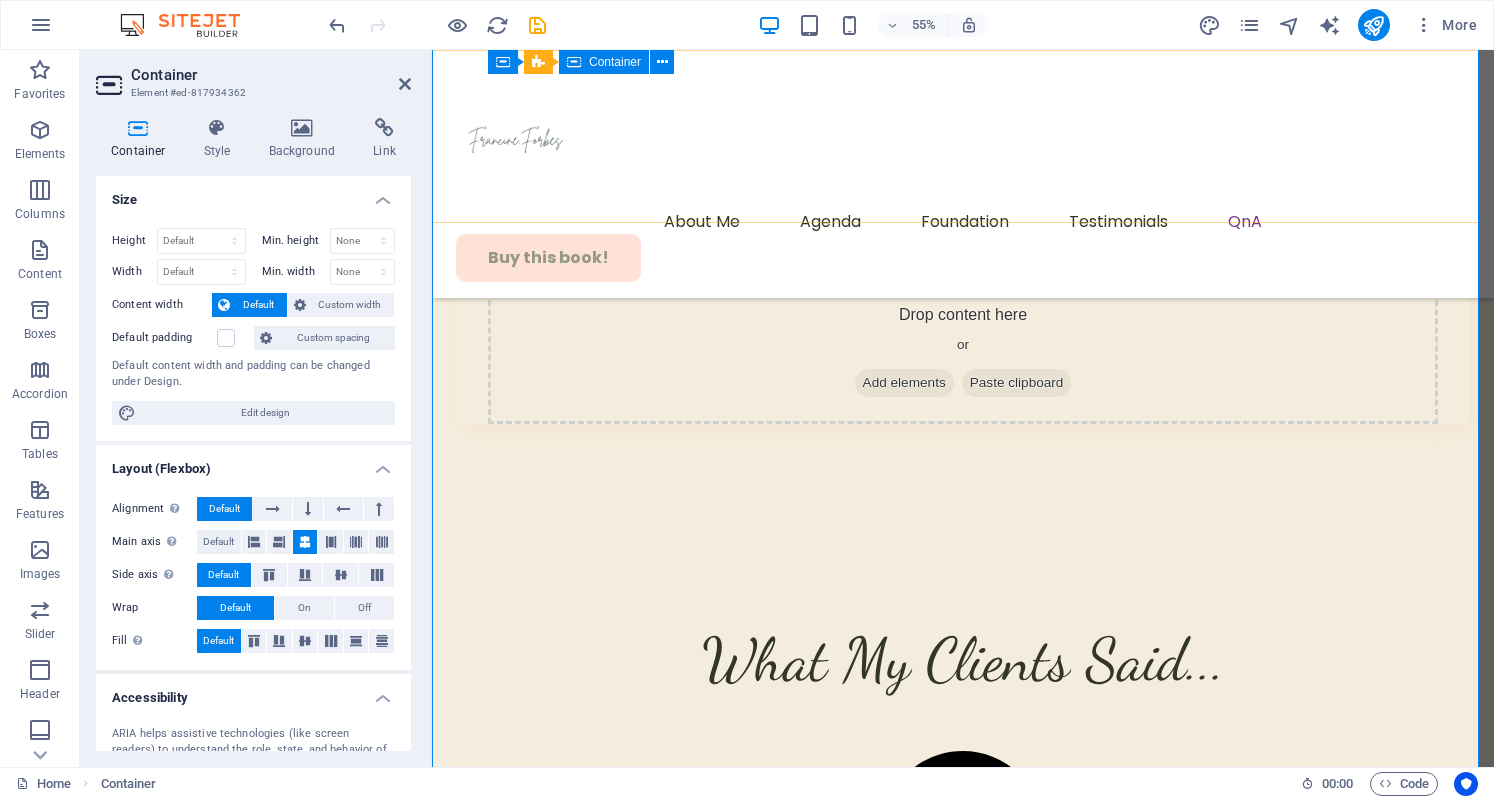 scroll, scrollTop: 11694, scrollLeft: 0, axis: vertical 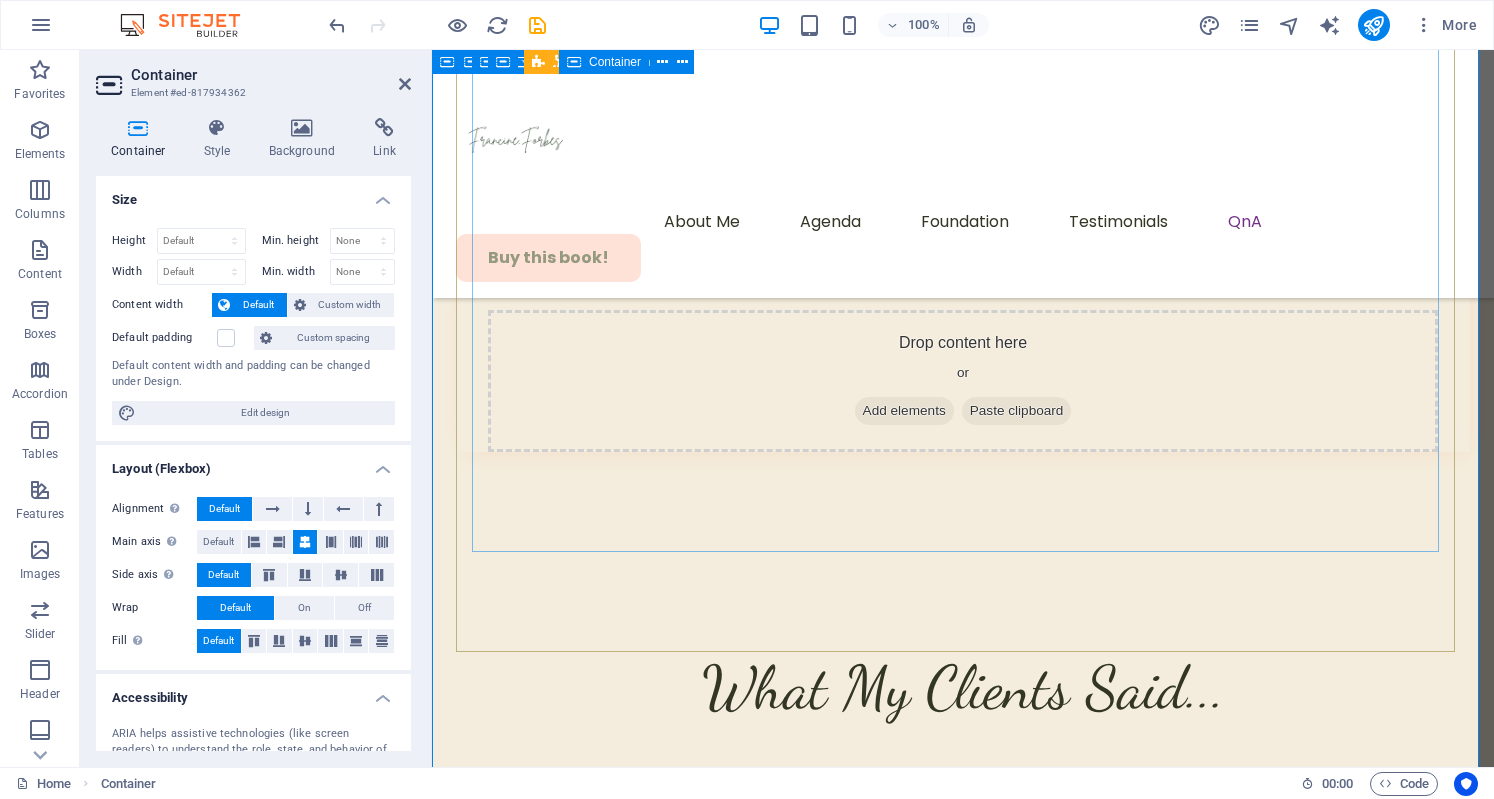 click on "Don't miss out on this opportunity My journey to whole body wellness began years ago when I looked in the mirror and I didn’t like what I saw. I was overweight over 200llbs and it deeply affected my self-esteem, so I decided to take action! I started working on my mindset and transformed my ‘whole body’ to what I envisioned for myself. Today I look and feel better and has created a community to serve Millennial Women who desire to do the same, BEPURBOLD! BPB empowers women to embrace their authentic selves through a holistic approach to wellness. Preorder my book!" at bounding box center [963, 48961] 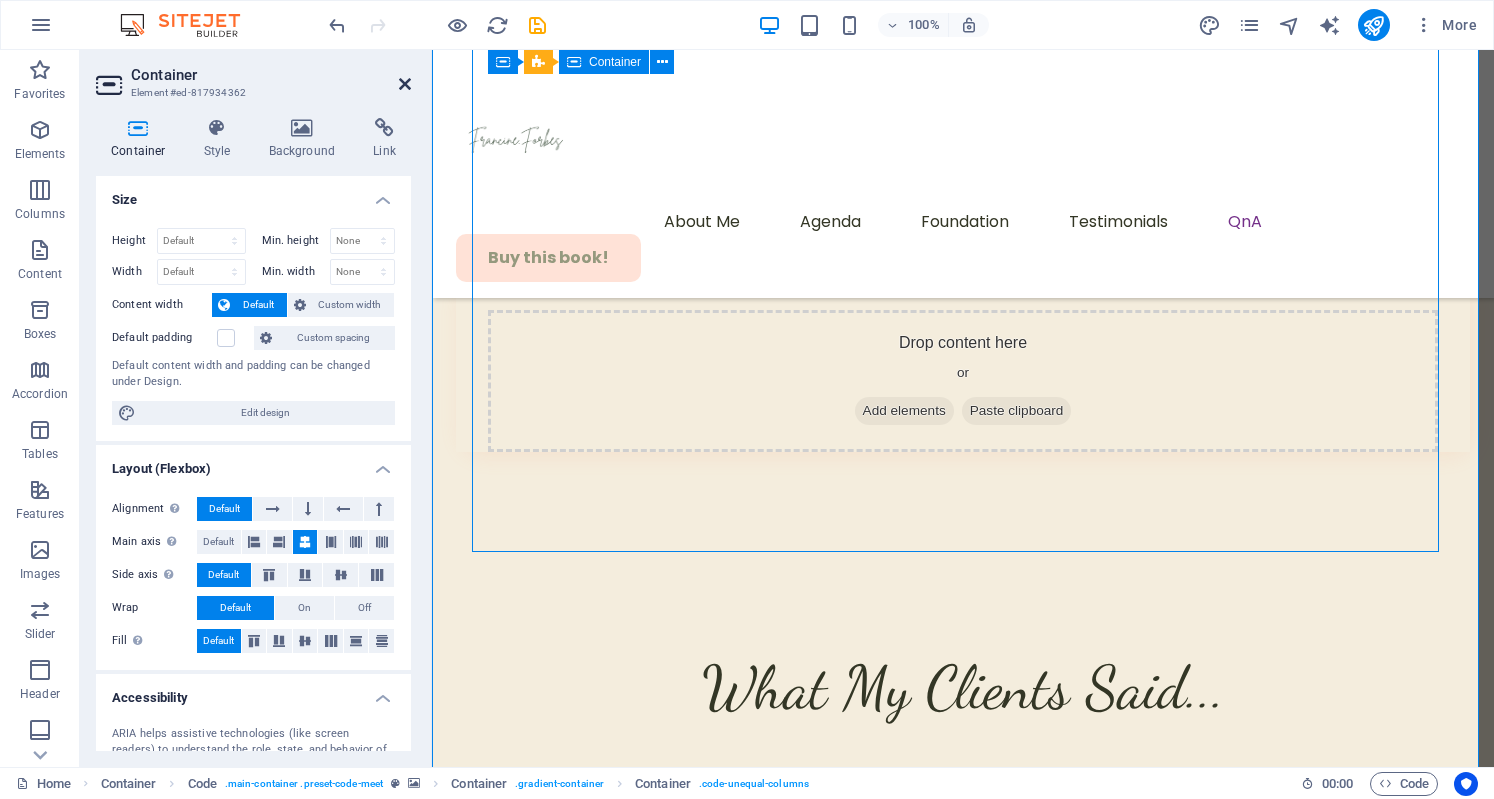 click at bounding box center (405, 84) 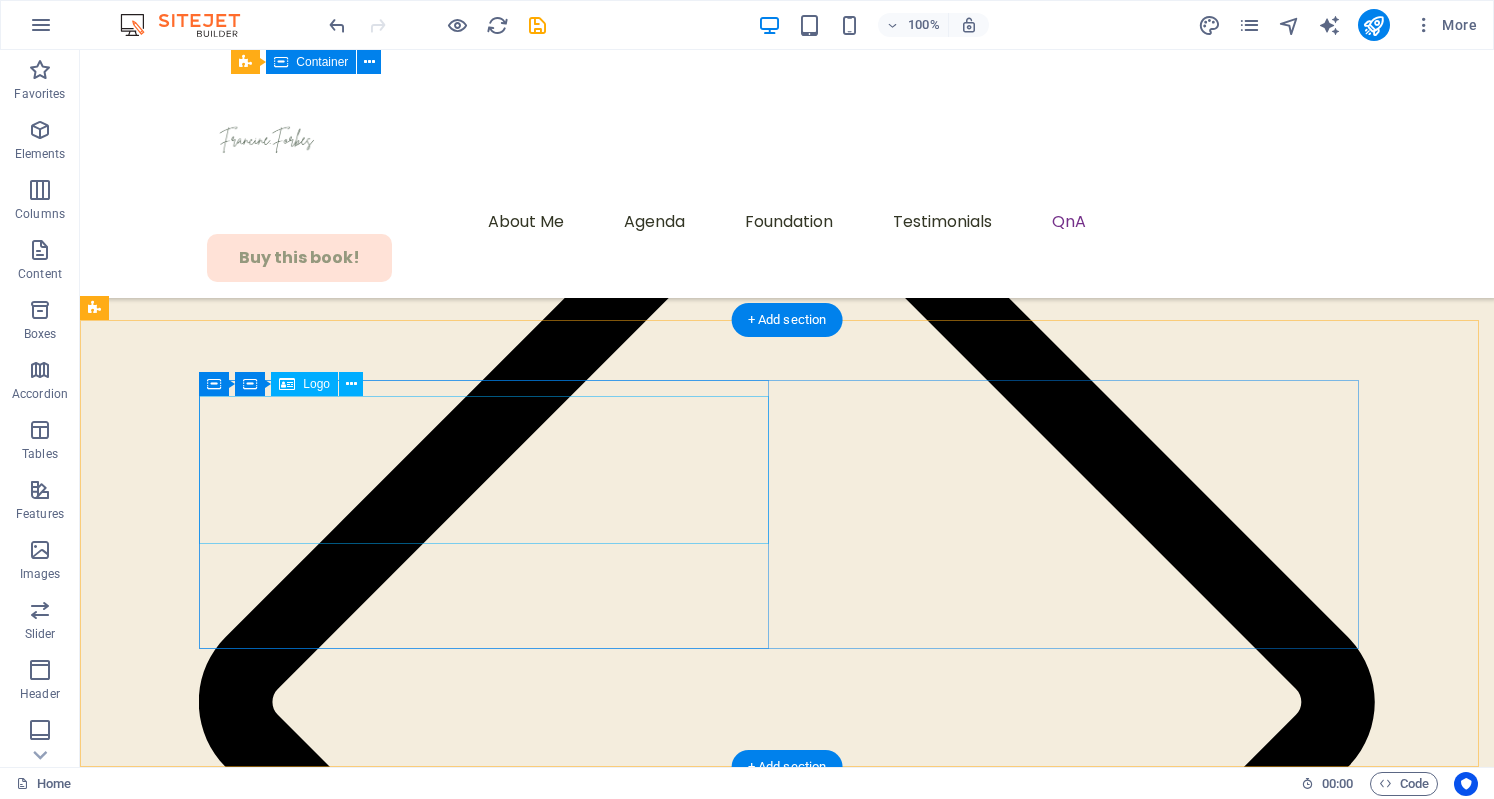 scroll, scrollTop: 12521, scrollLeft: 0, axis: vertical 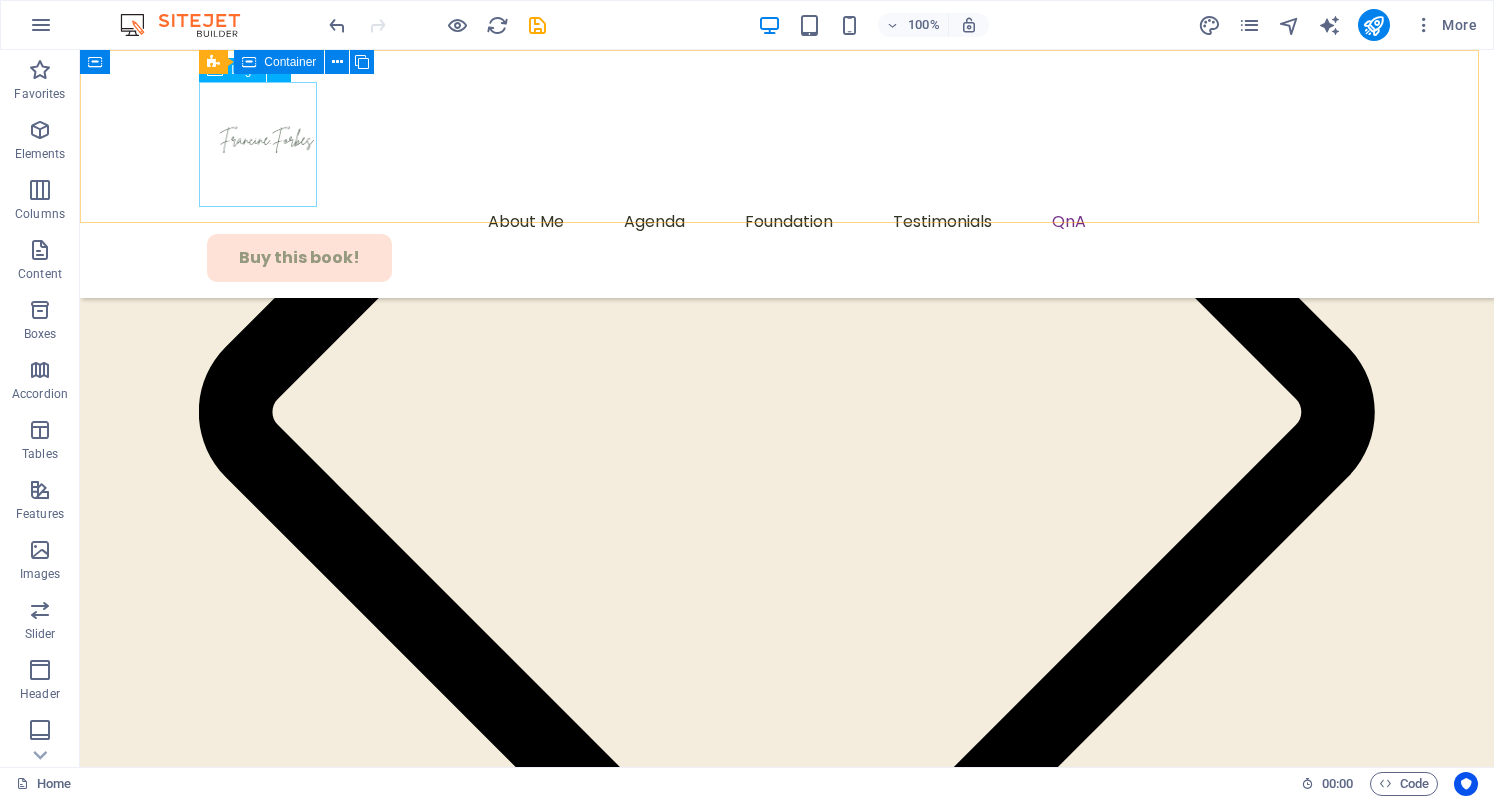 click at bounding box center (787, 144) 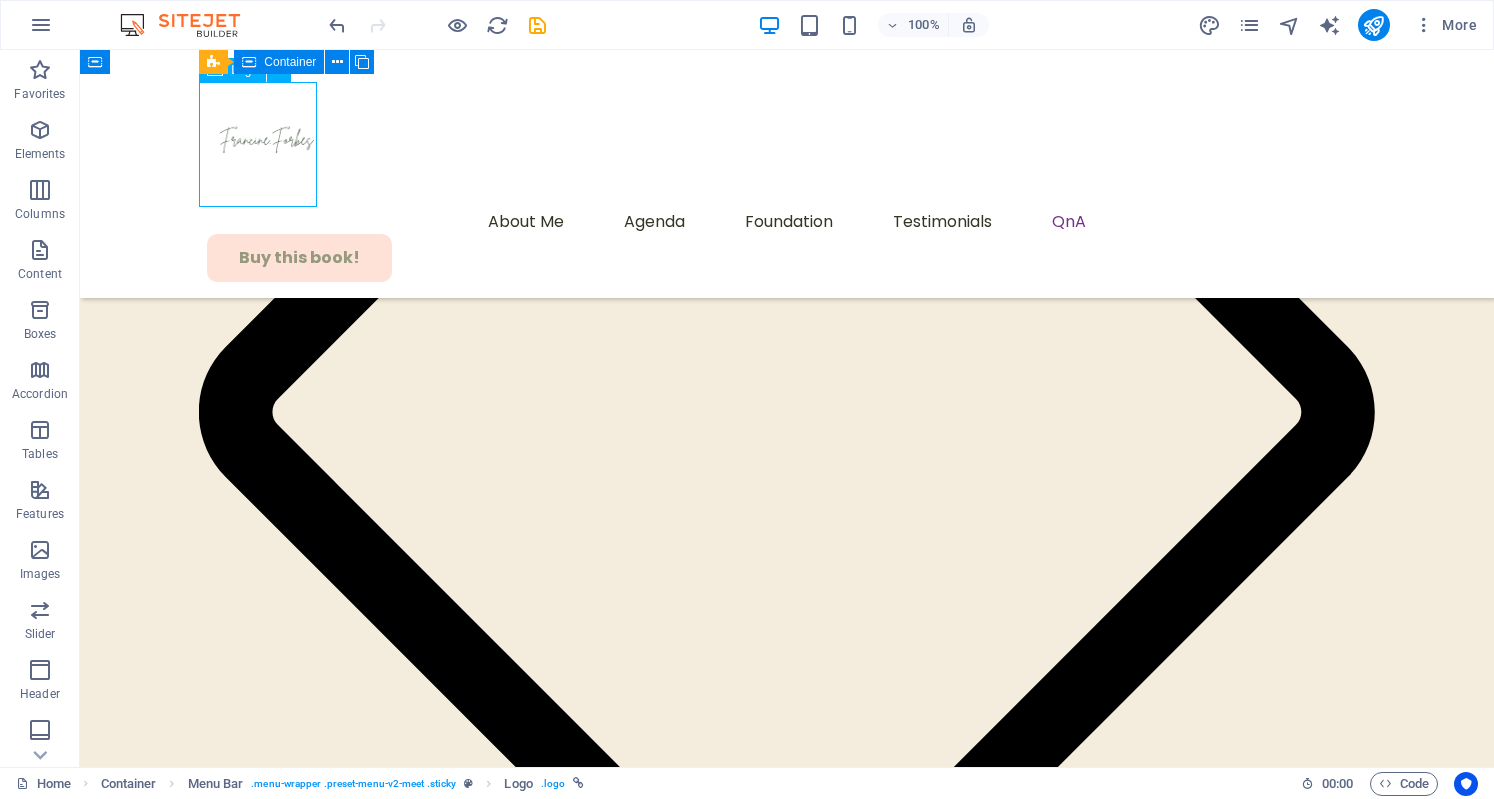 click at bounding box center (787, 144) 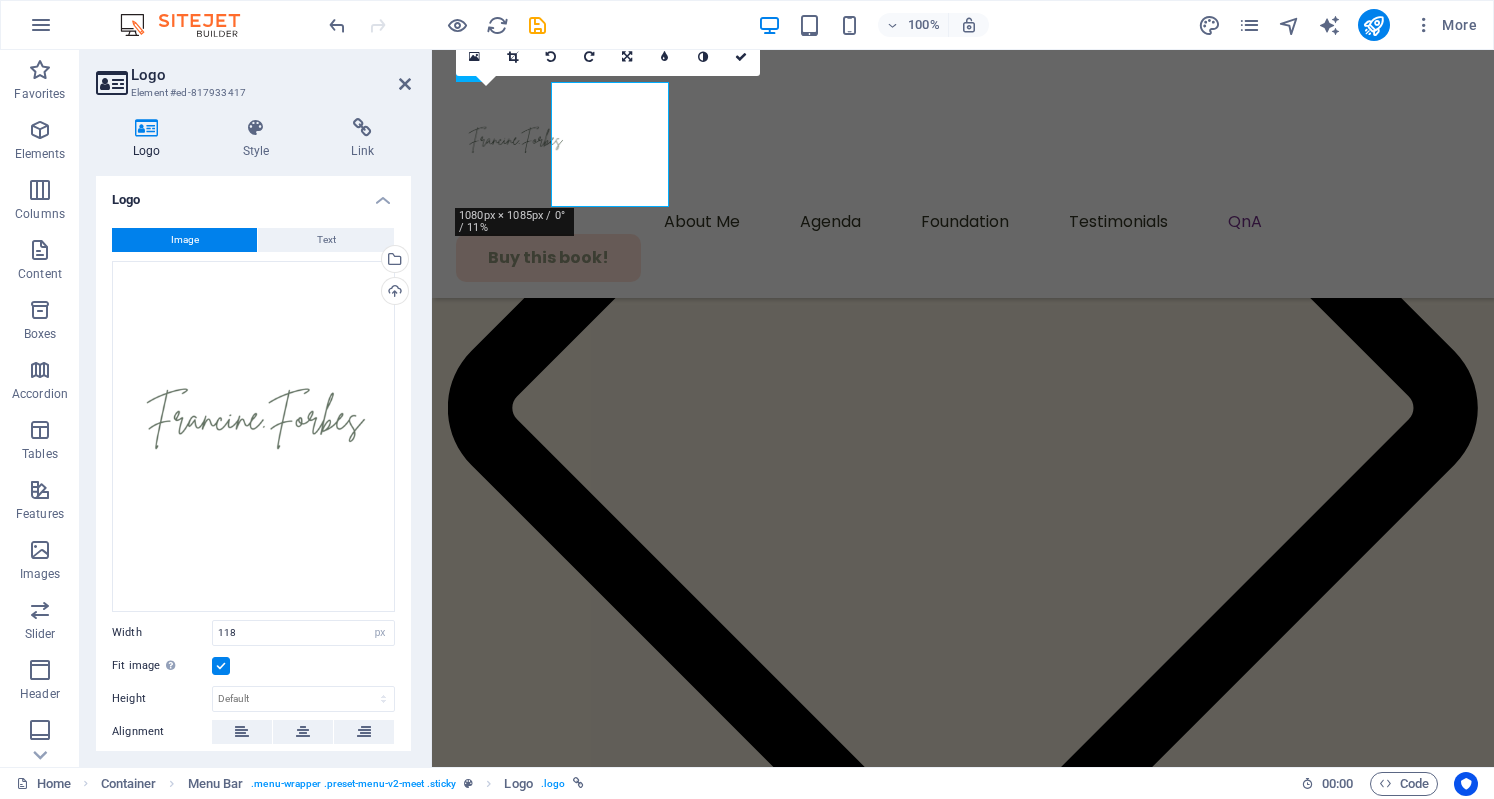 scroll, scrollTop: 12681, scrollLeft: 0, axis: vertical 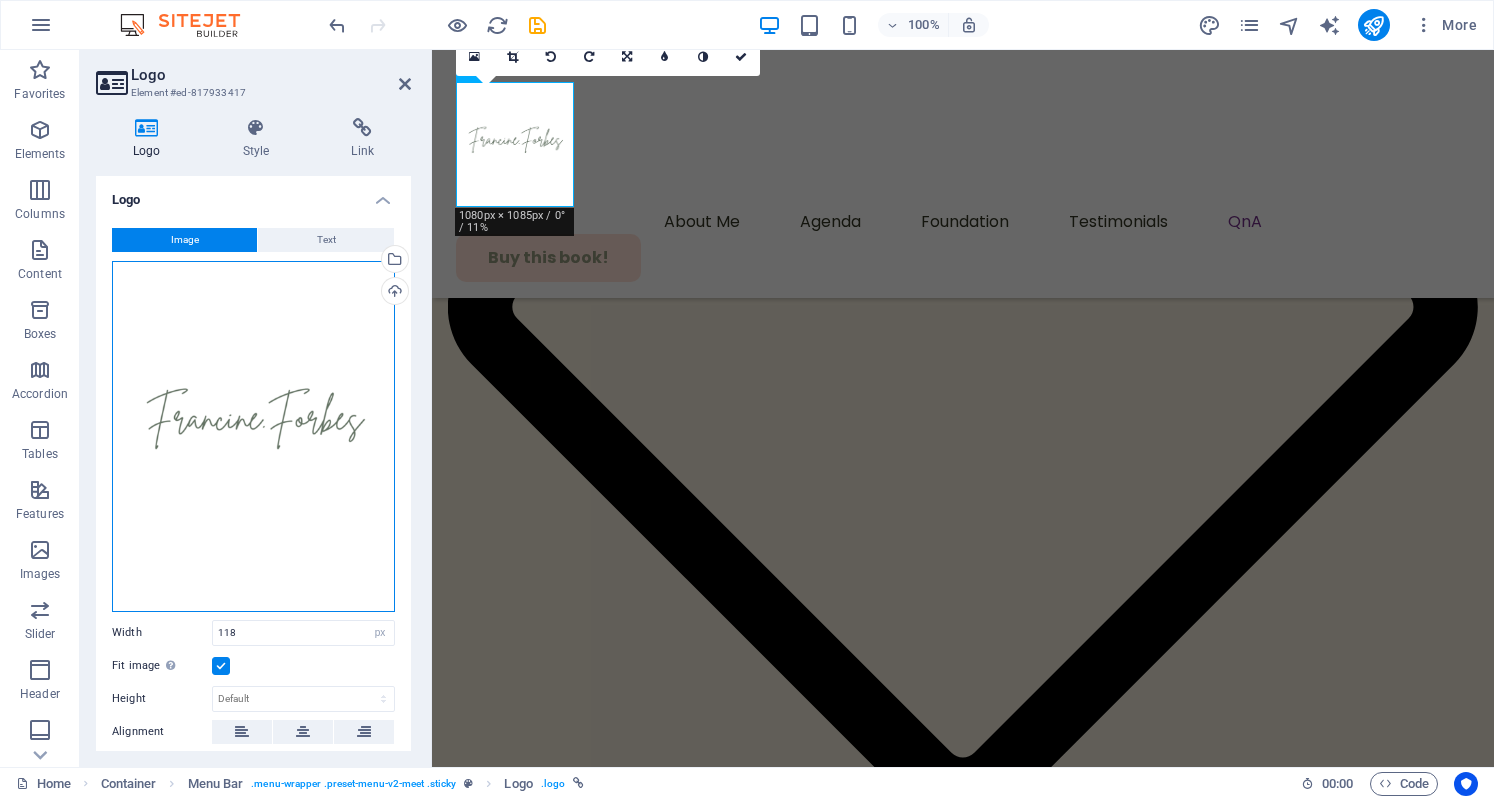 click on "Drag files here, click to choose files or select files from Files or our free stock photos & videos" at bounding box center (253, 436) 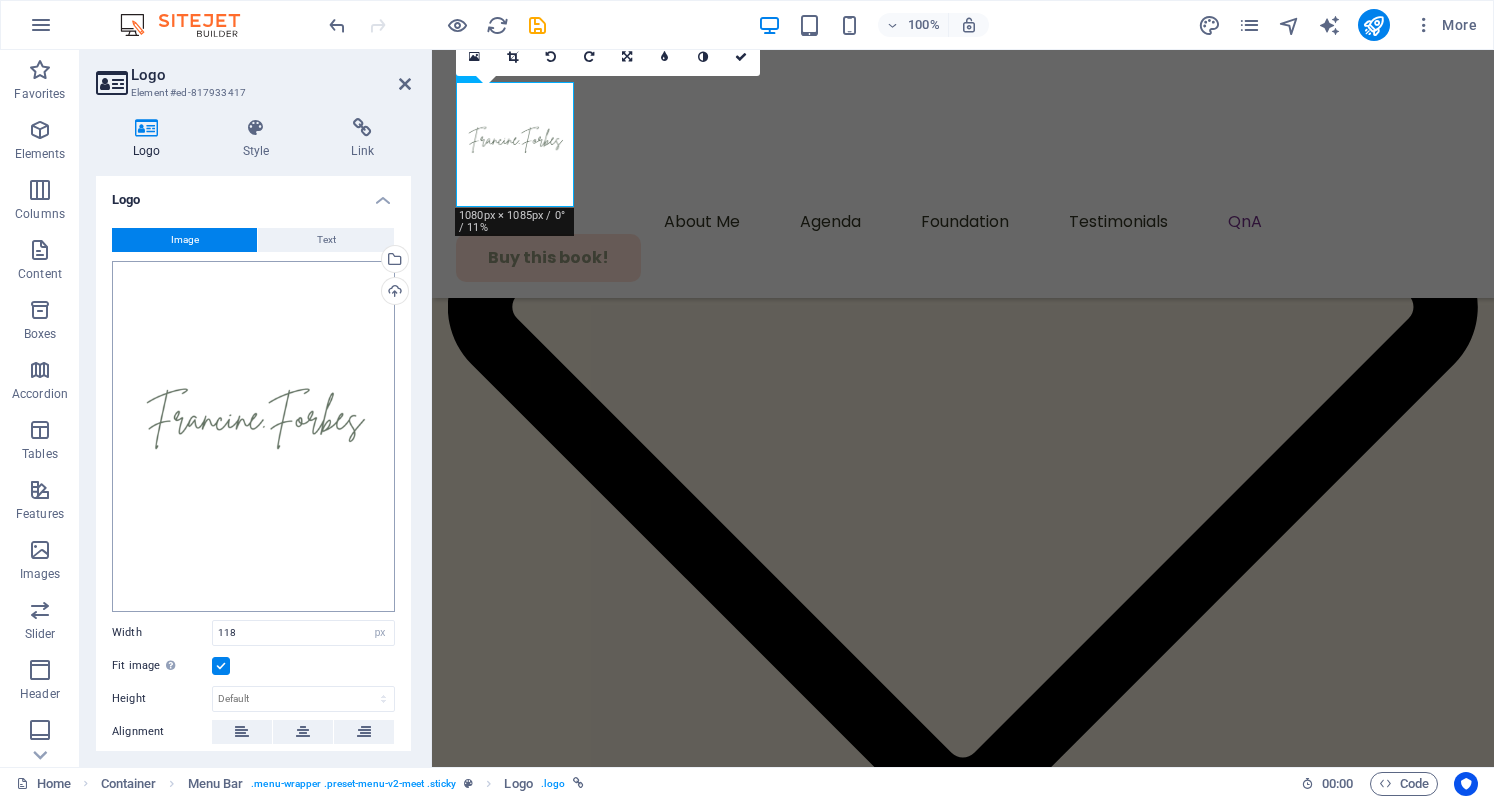click on "francineforbes.com Home Favorites Elements Columns Content Boxes Accordion Tables Features Images Slider Header Footer Forms Marketing Collections Logo Element #ed-817933417 Logo Style Link Logo Image Text Drag files here, click to choose files or select files from Files or our free stock photos & videos Select files from the file manager, stock photos, or upload file(s) Upload Width 118 Default auto px rem % em vh vw Fit image Automatically fit image to a fixed width and height Height Default auto px Alignment Lazyload Loading images after the page loads improves page speed. Responsive Automatically load retina image and smartphone optimized sizes. Lightbox Use as headline The image will be wrapped in an H1 headline tag. Useful for giving alternative text the weight of an H1 headline, e.g. for the logo. Leave unchecked if uncertain. Optimized Images are compressed to improve page speed. Position Direction Custom X offset 50 px %" at bounding box center [747, 399] 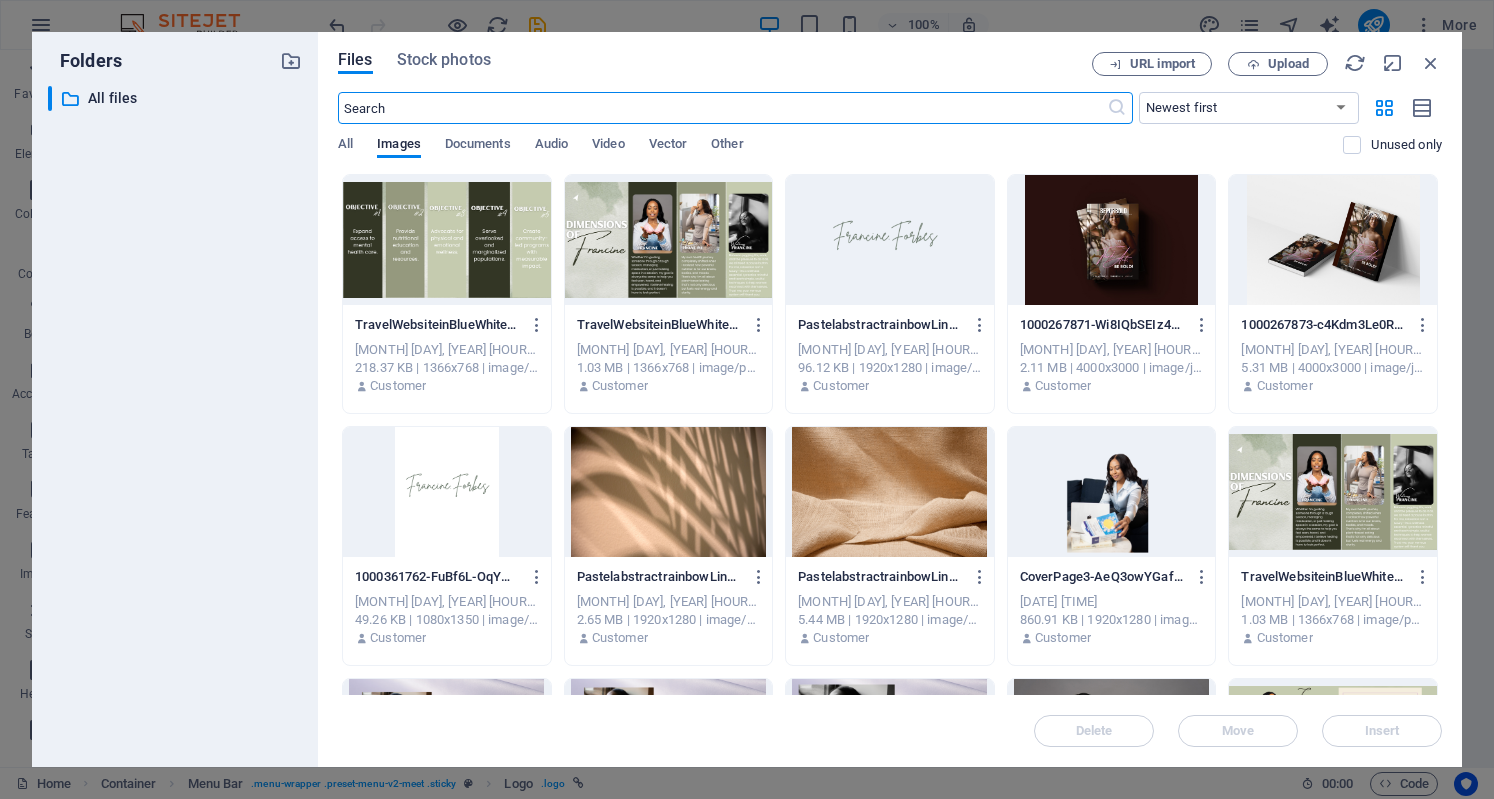 scroll, scrollTop: 12172, scrollLeft: 0, axis: vertical 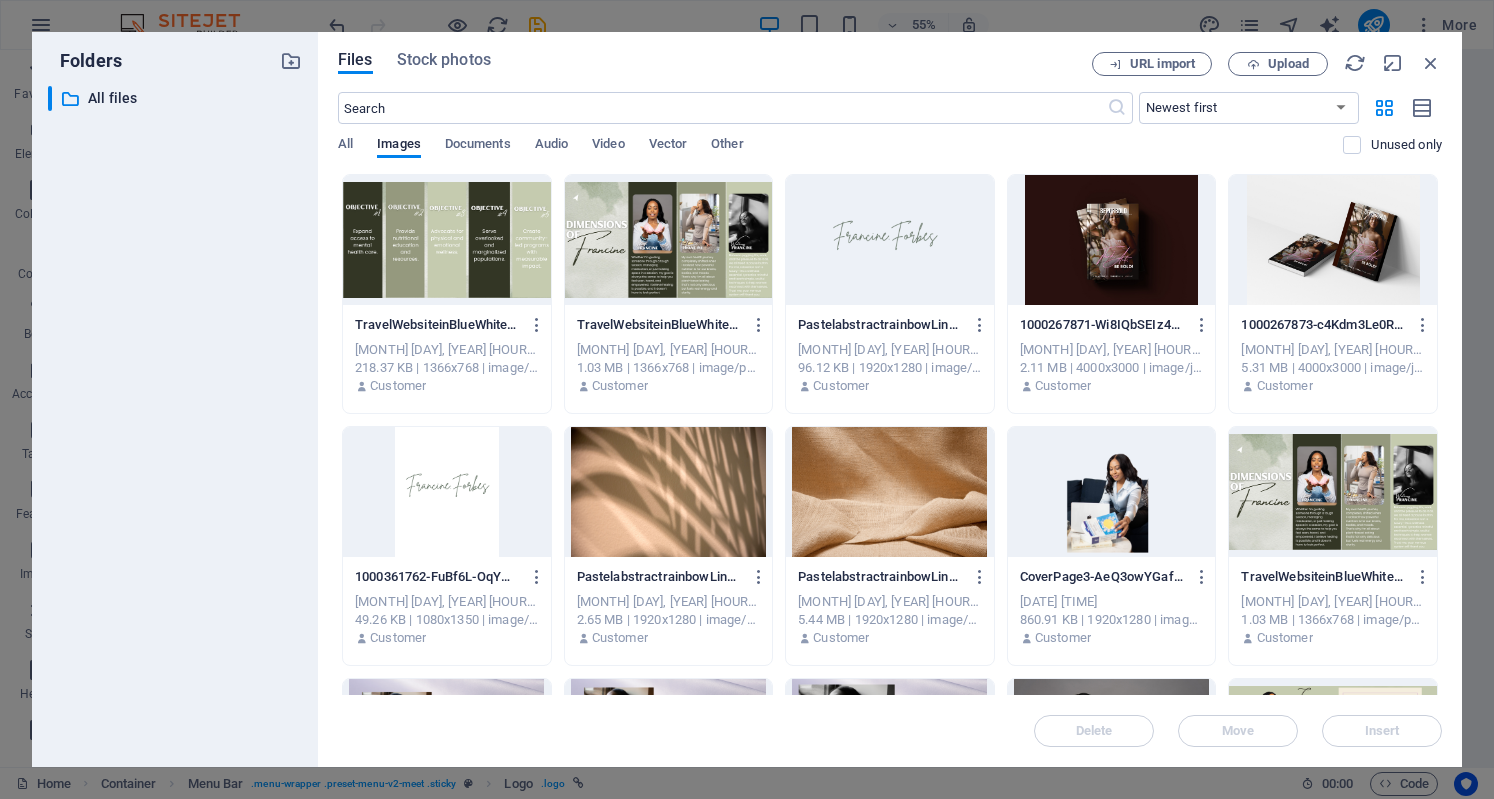 click at bounding box center [890, 240] 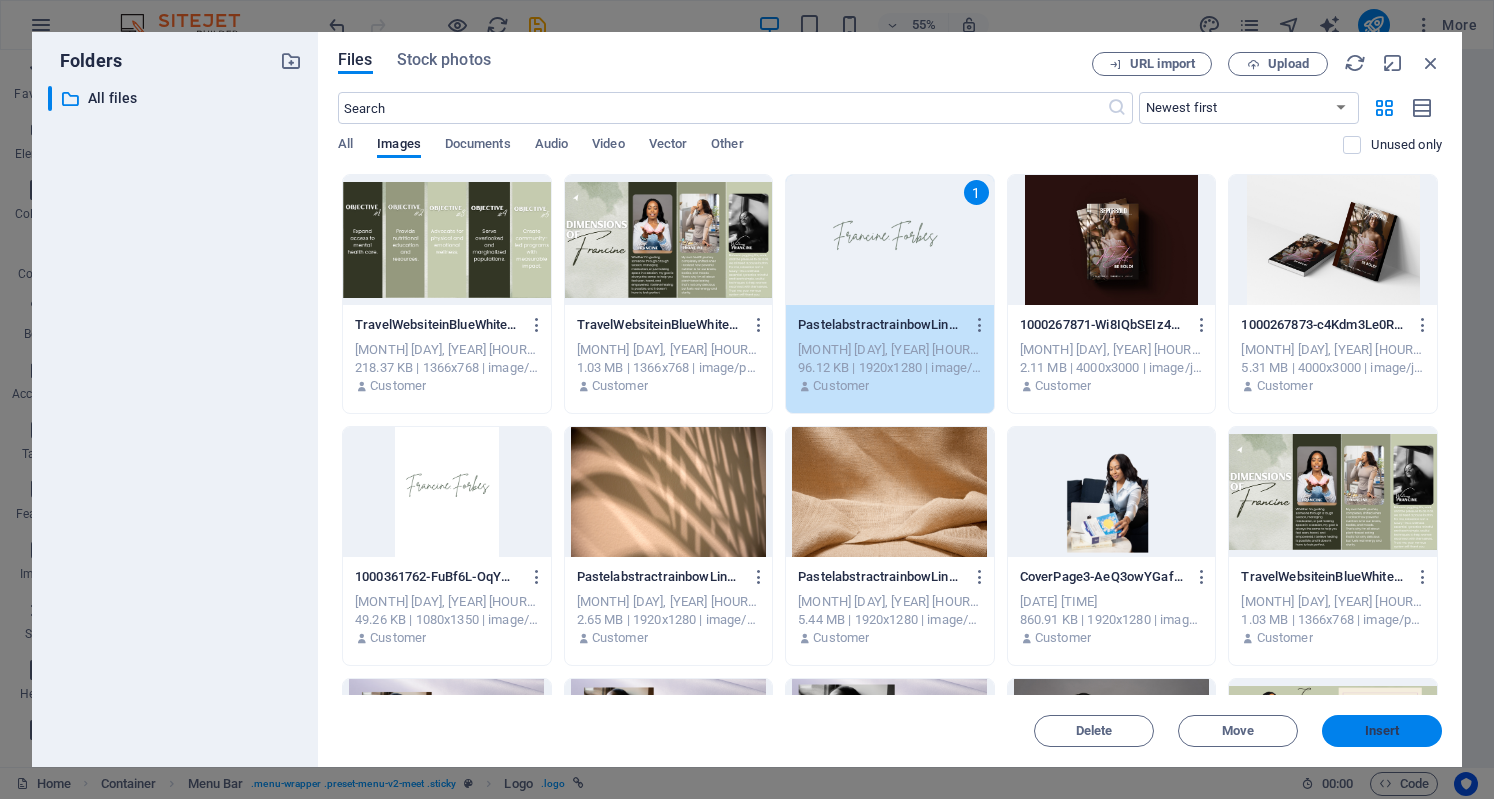click on "Insert" at bounding box center (1382, 731) 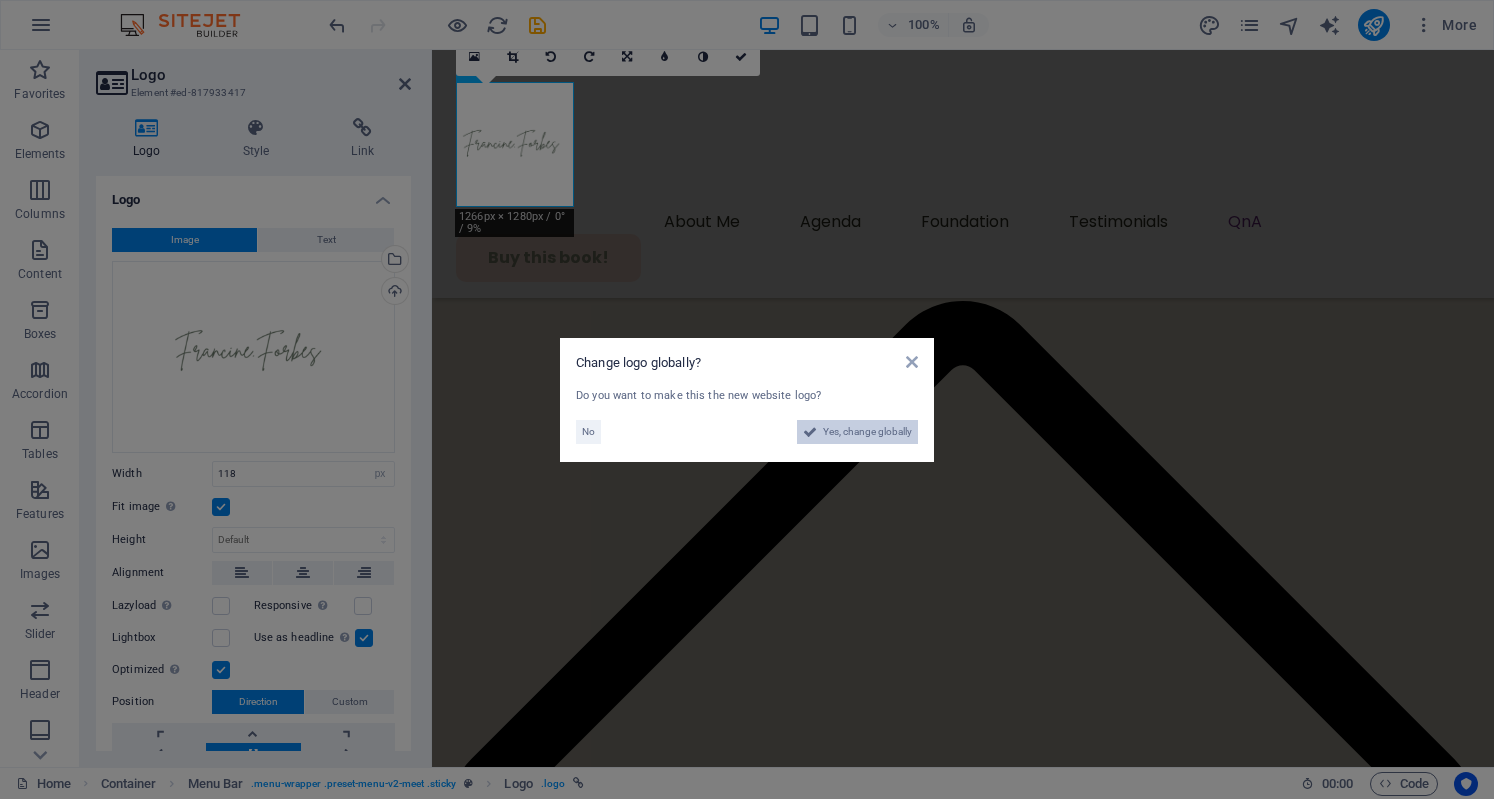 click on "Yes, change globally" at bounding box center [867, 432] 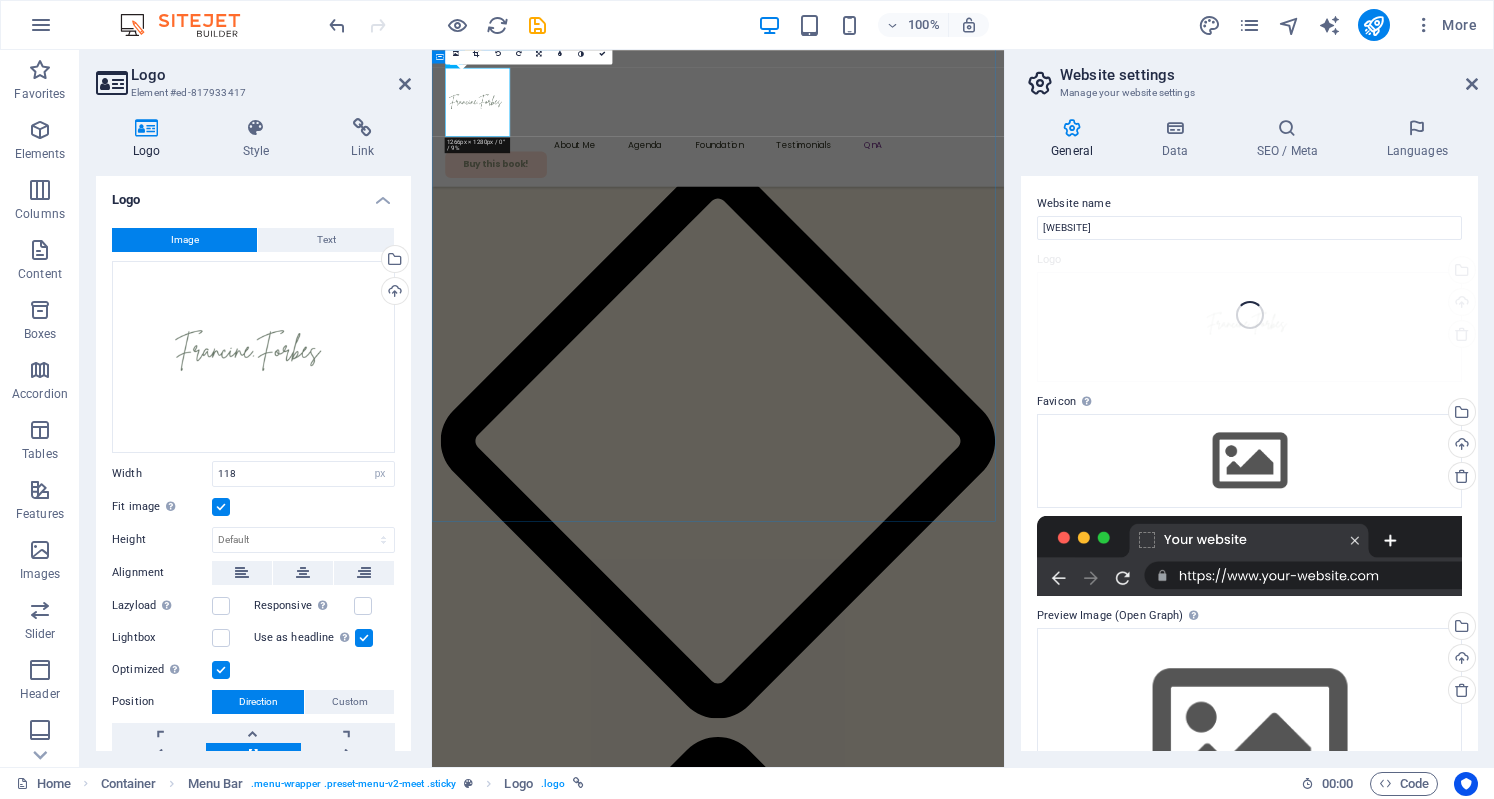scroll, scrollTop: 12198, scrollLeft: 0, axis: vertical 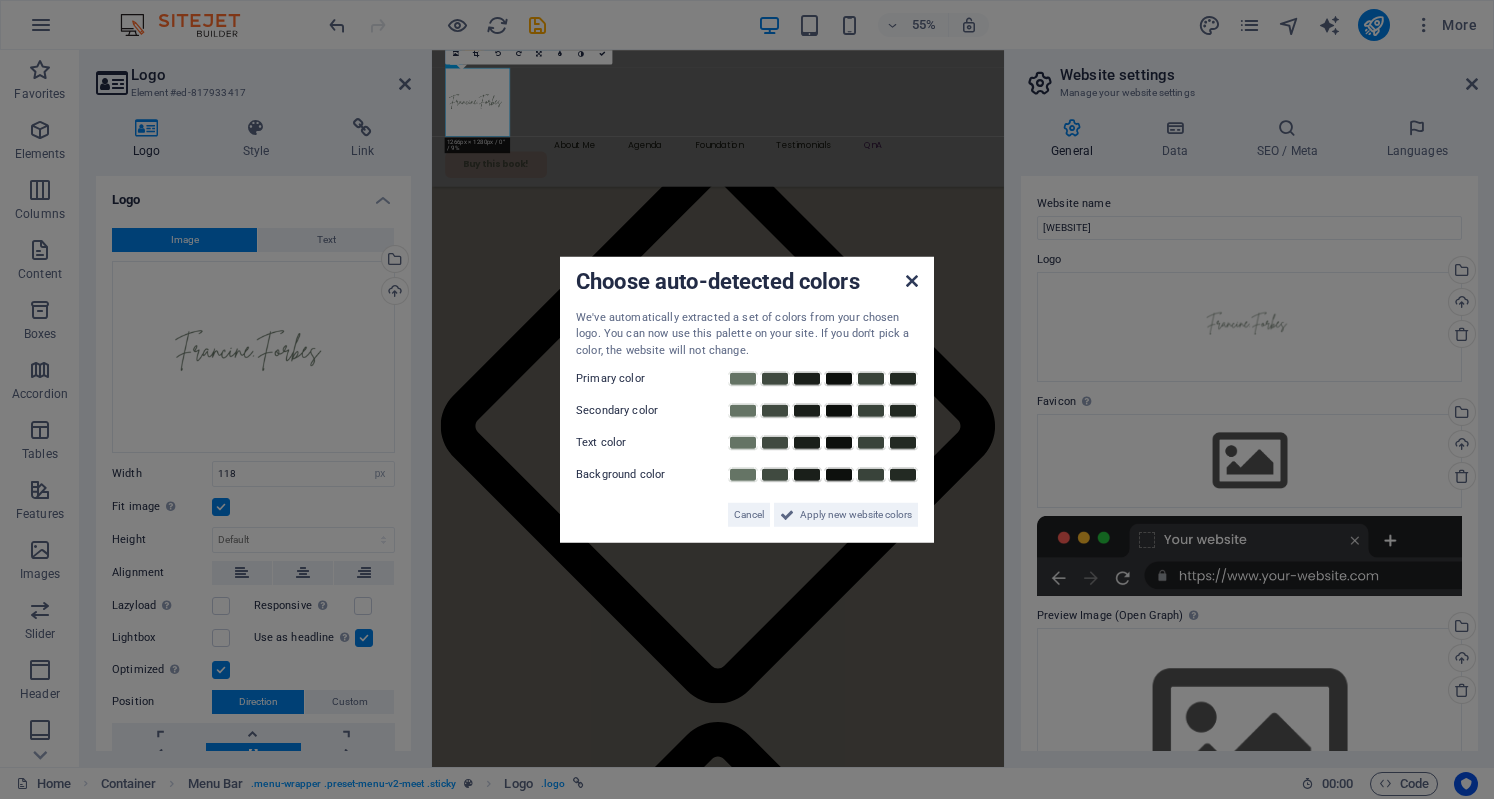 click at bounding box center (912, 280) 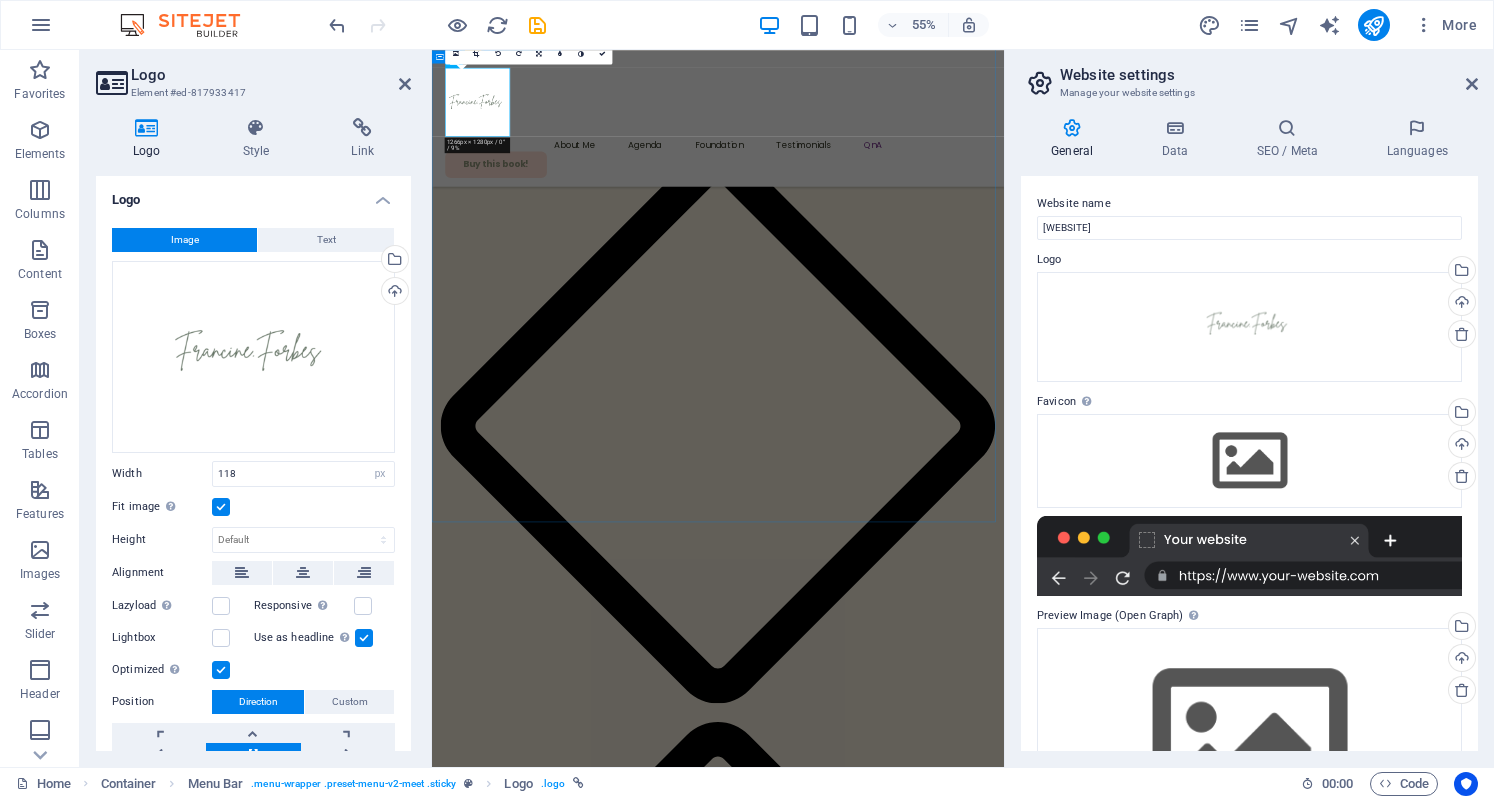 click on "Don't miss out on this opportunity My journey to whole body wellness began years ago when I looked in the mirror and I didn’t like what I saw. I was overweight over 200llbs and it deeply affected my self-esteem, so I decided to take action! I started working on my mindset and transformed my ‘whole body’ to what I envisioned for myself. Today I look and feel better and has created a community to serve Millennial Women who desire to do the same, BEPURBOLD! BPB empowers women to embrace their authentic selves through a holistic approach to wellness. Preorder my book! Ticket request form First name Last name Email Phone Ticket option Choose your ticket Regular ticket VIP ticket   I have read and understand the privacy policy. Unreadable? Load new Submit" at bounding box center (952, 47818) 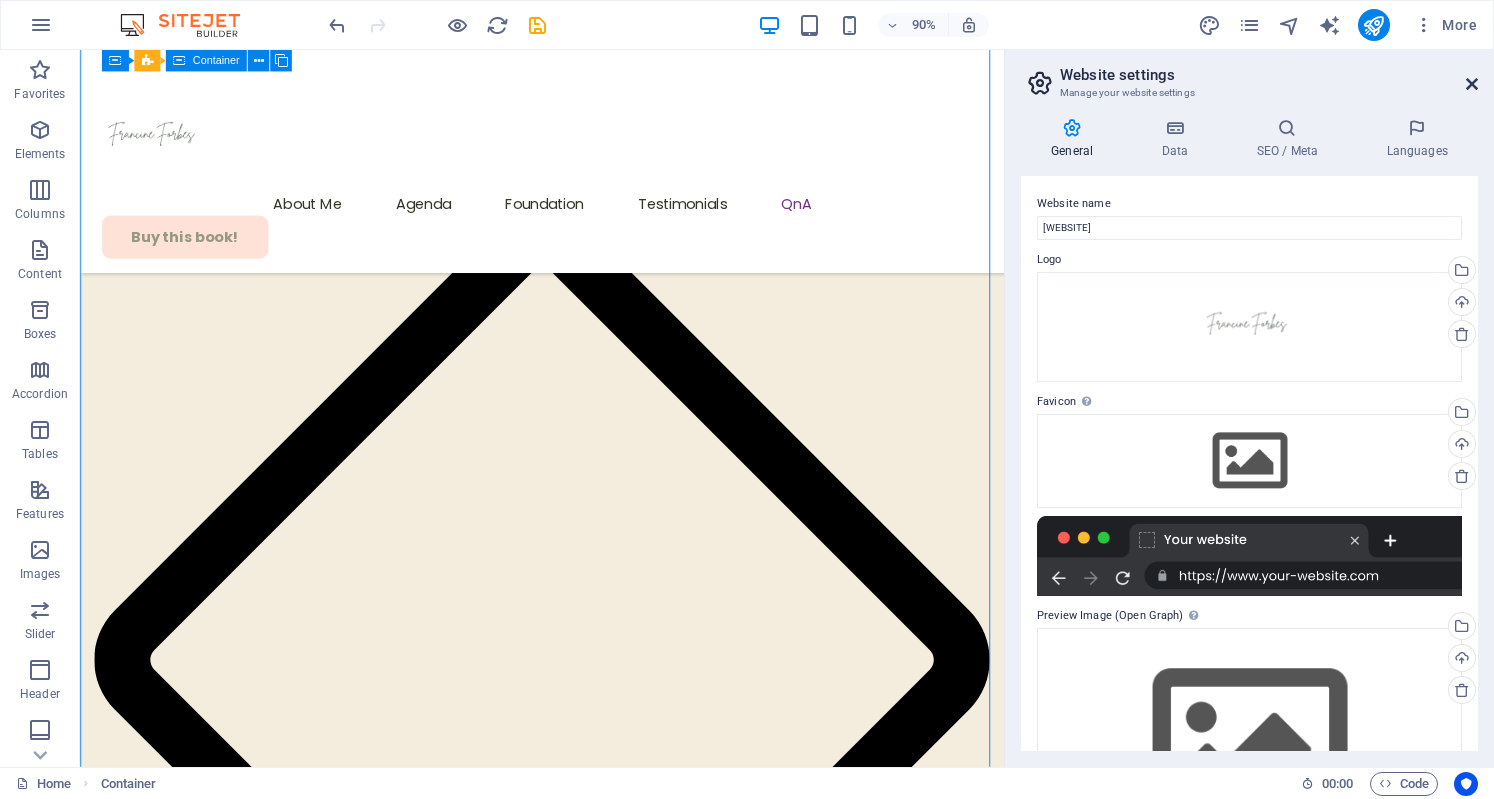 click at bounding box center (1472, 84) 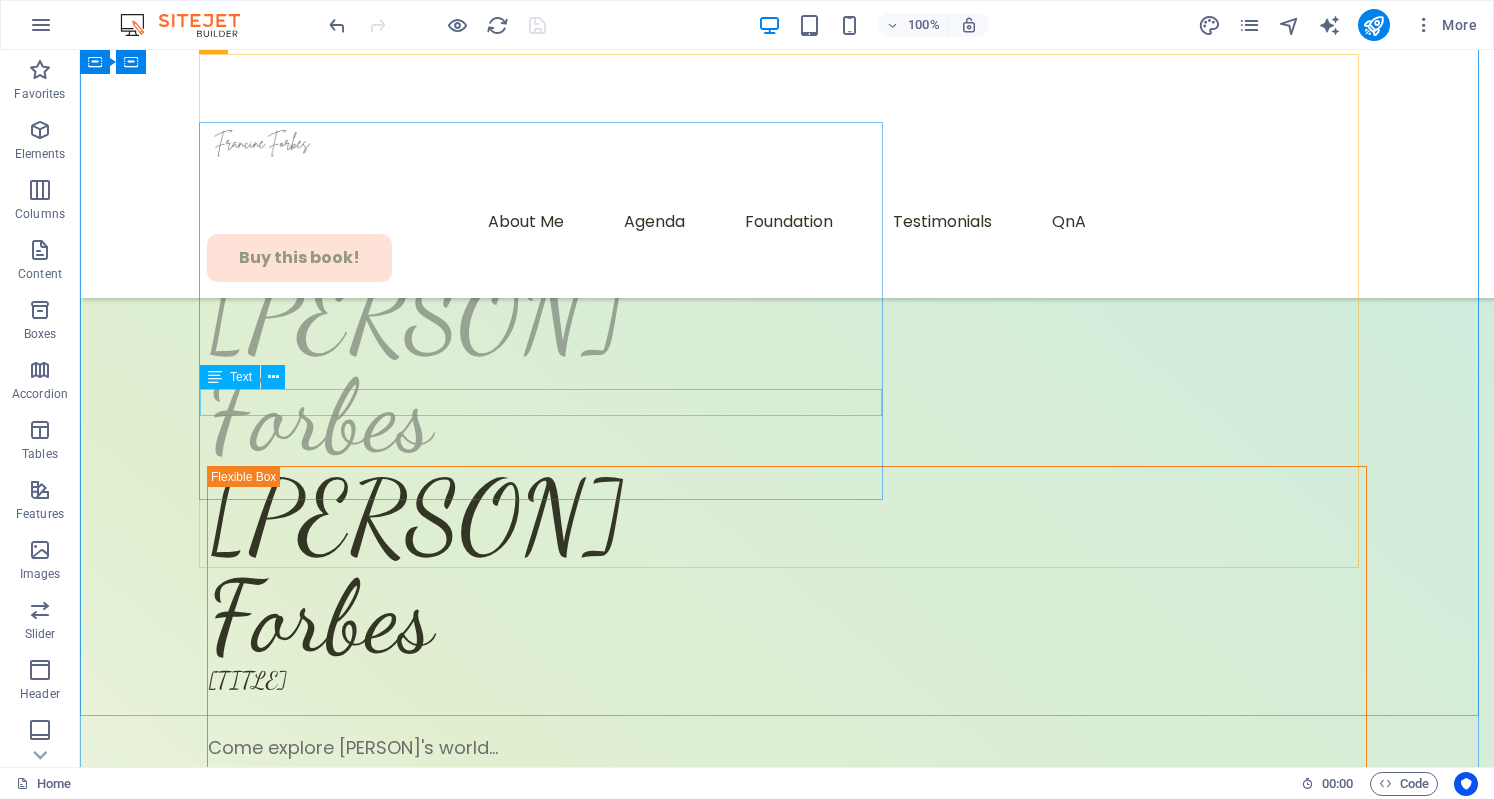 scroll, scrollTop: 0, scrollLeft: 0, axis: both 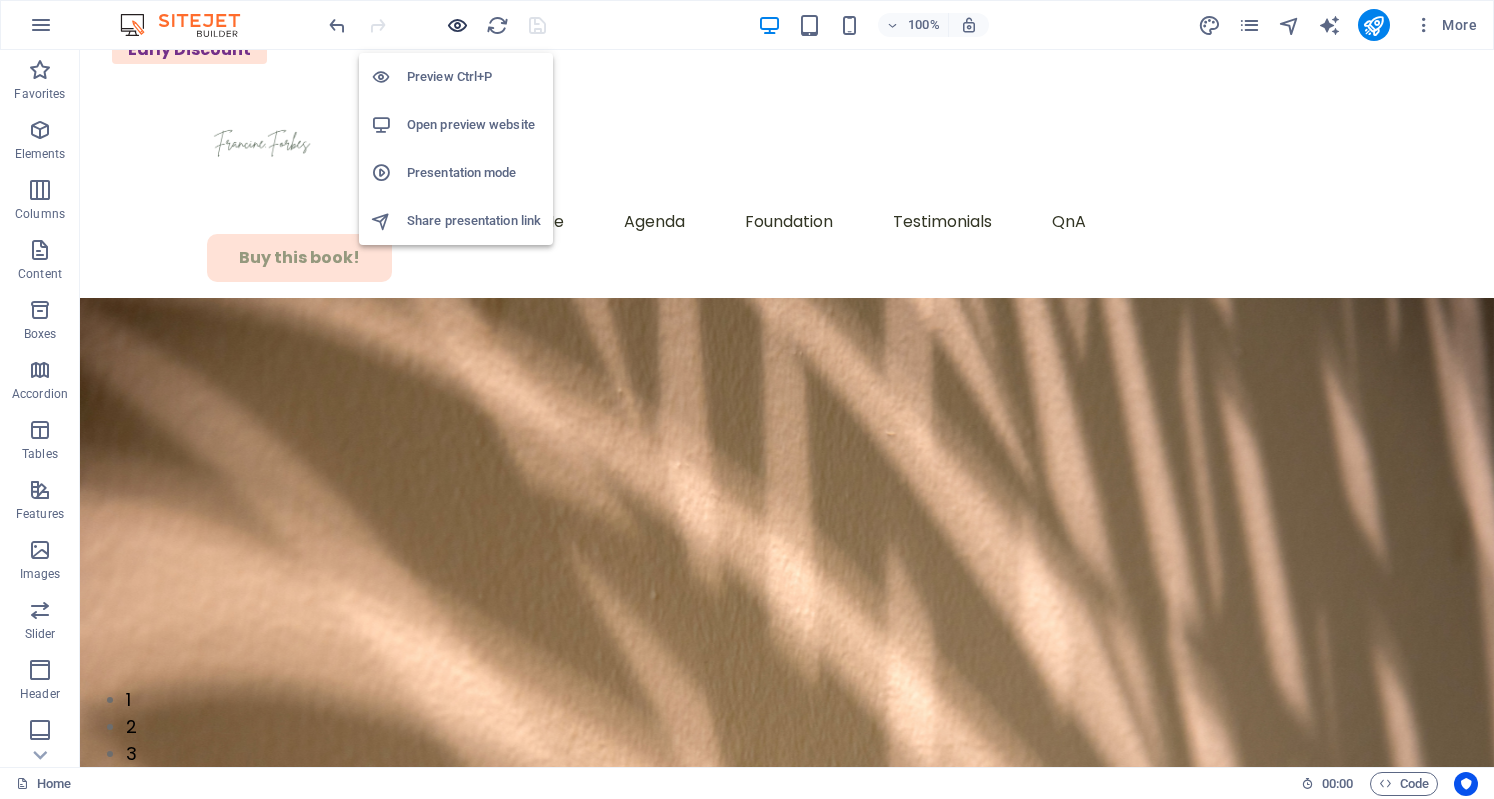 click at bounding box center [457, 25] 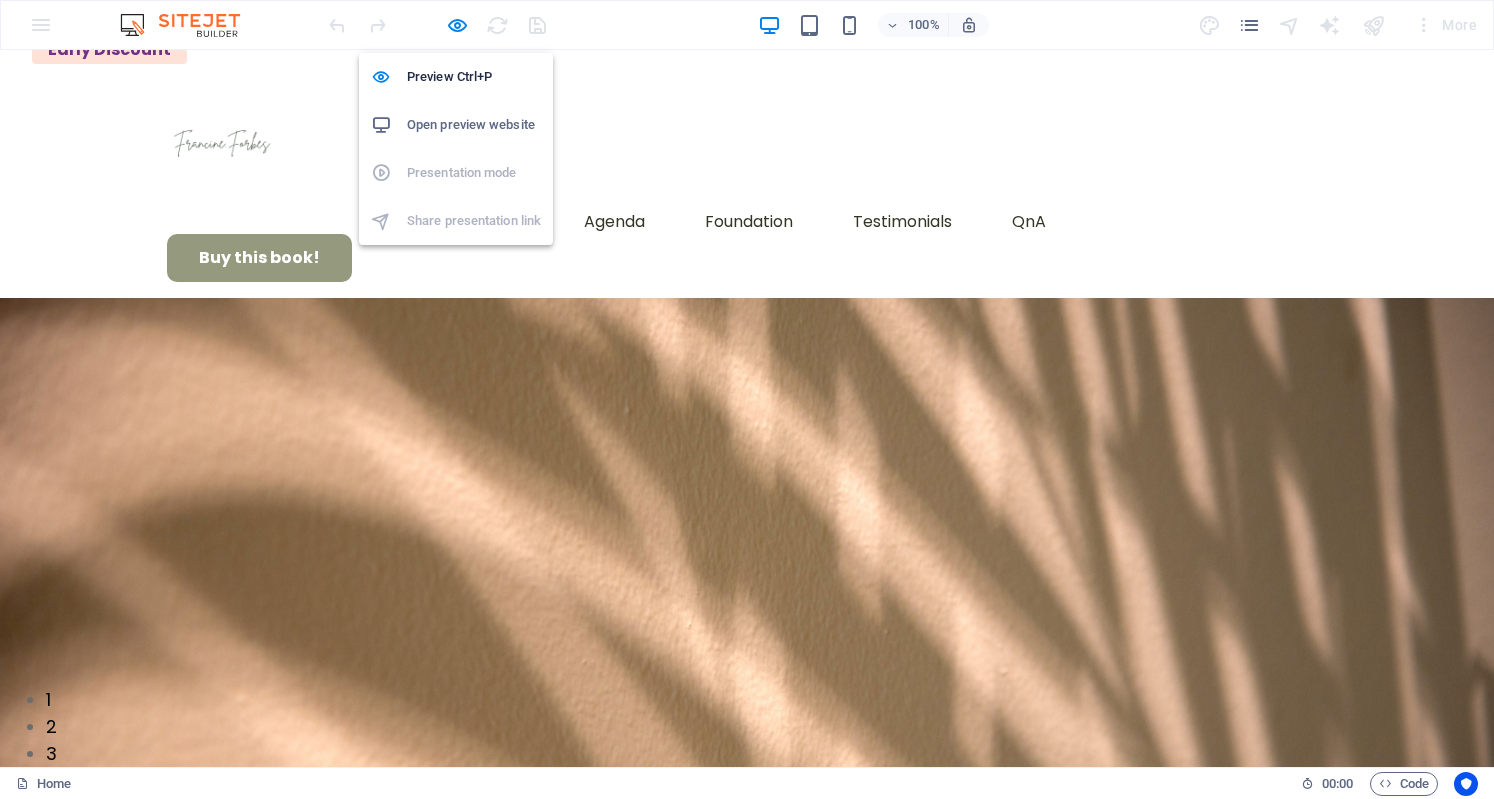 click on "Open preview website" at bounding box center (474, 125) 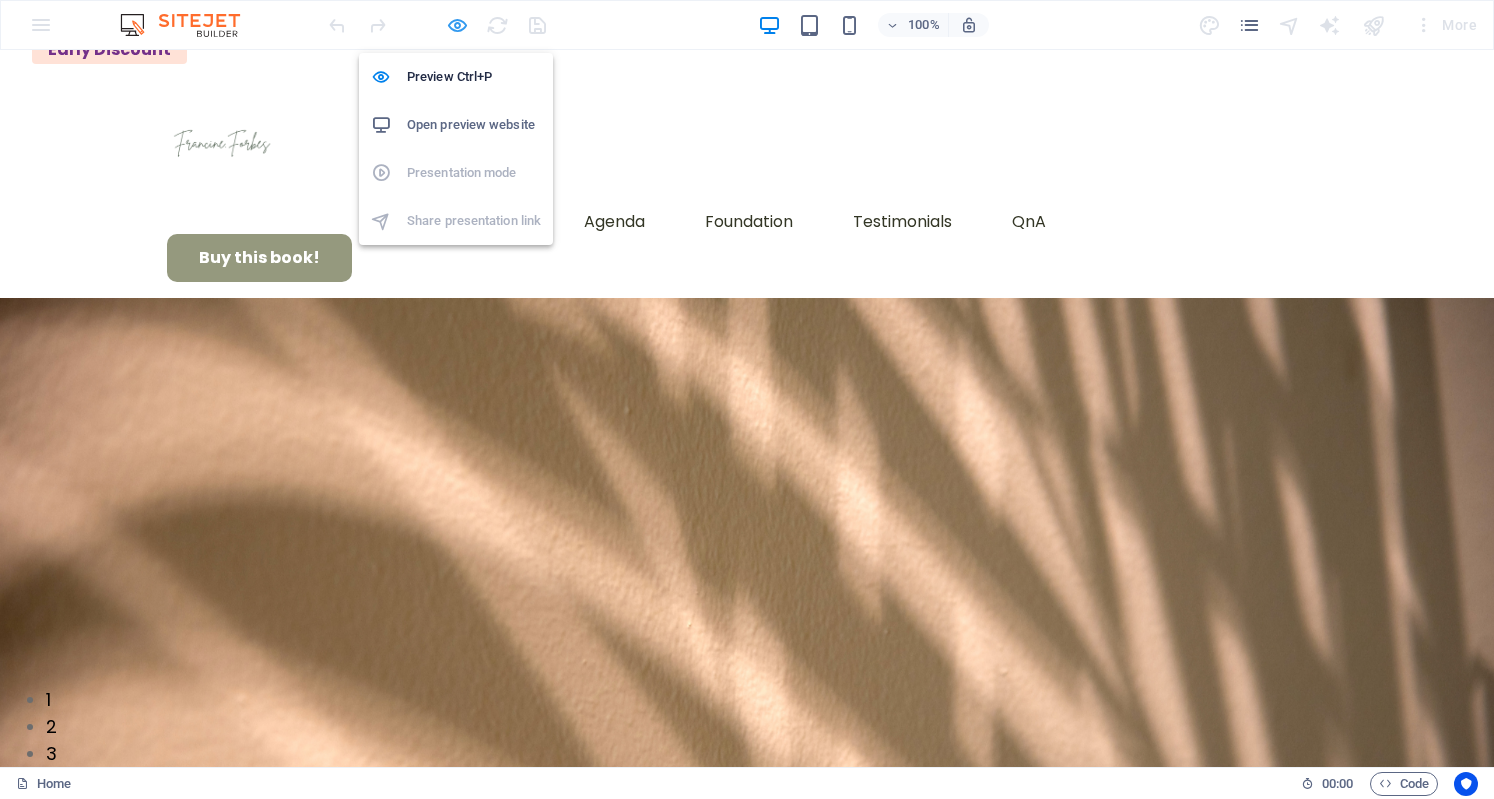 drag, startPoint x: 449, startPoint y: 22, endPoint x: 494, endPoint y: 360, distance: 340.9824 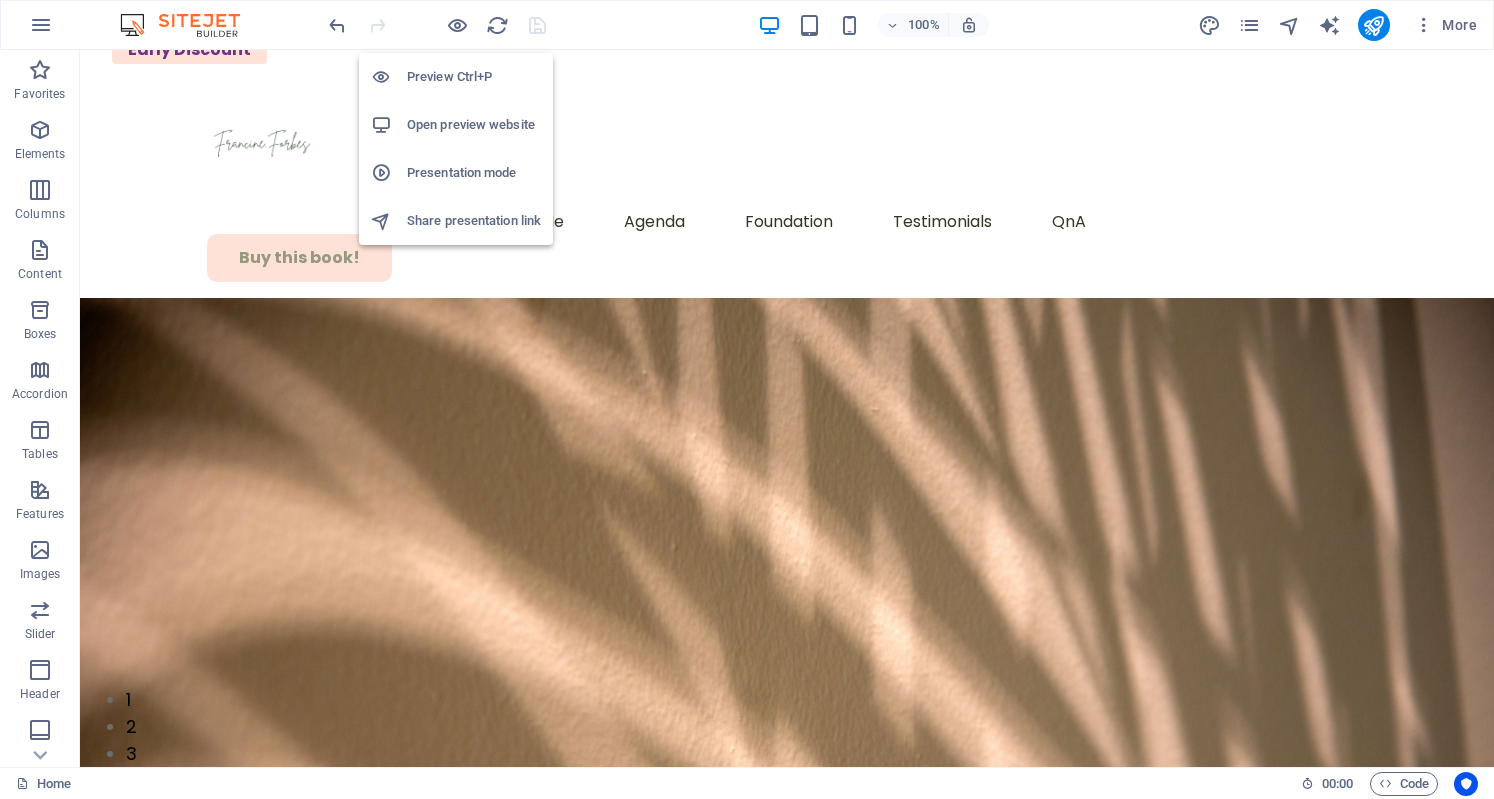 click on "Open preview website" at bounding box center [474, 125] 